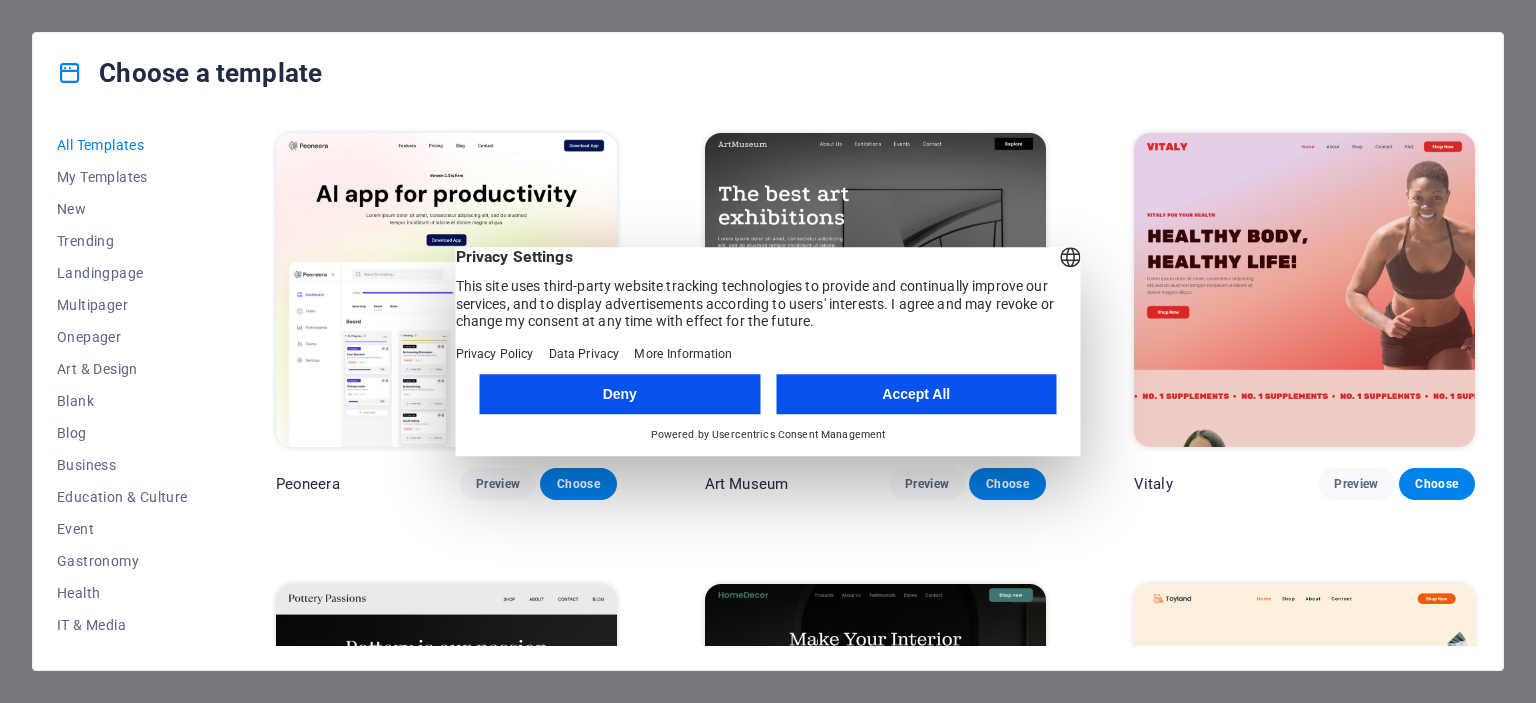 scroll, scrollTop: 0, scrollLeft: 0, axis: both 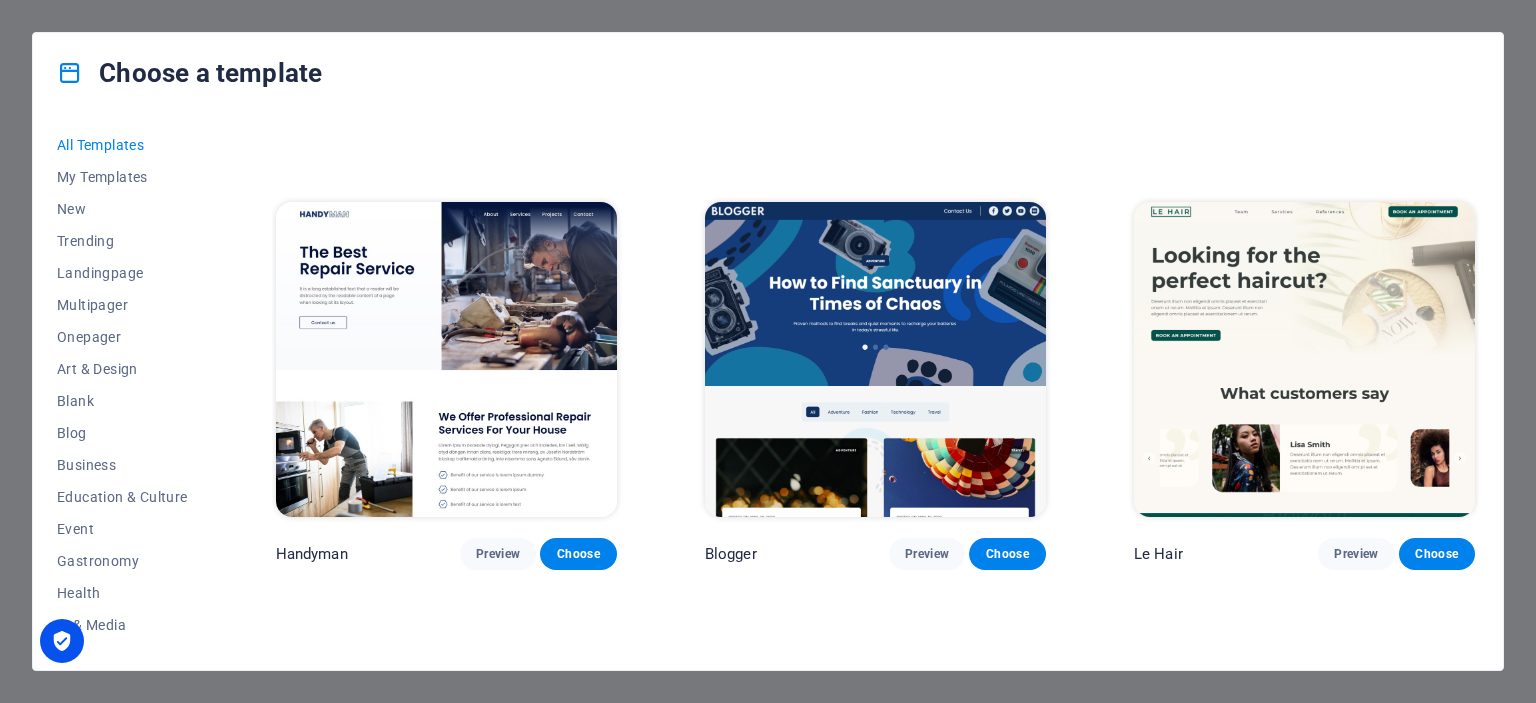 drag, startPoint x: 638, startPoint y: 529, endPoint x: 351, endPoint y: 527, distance: 287.00696 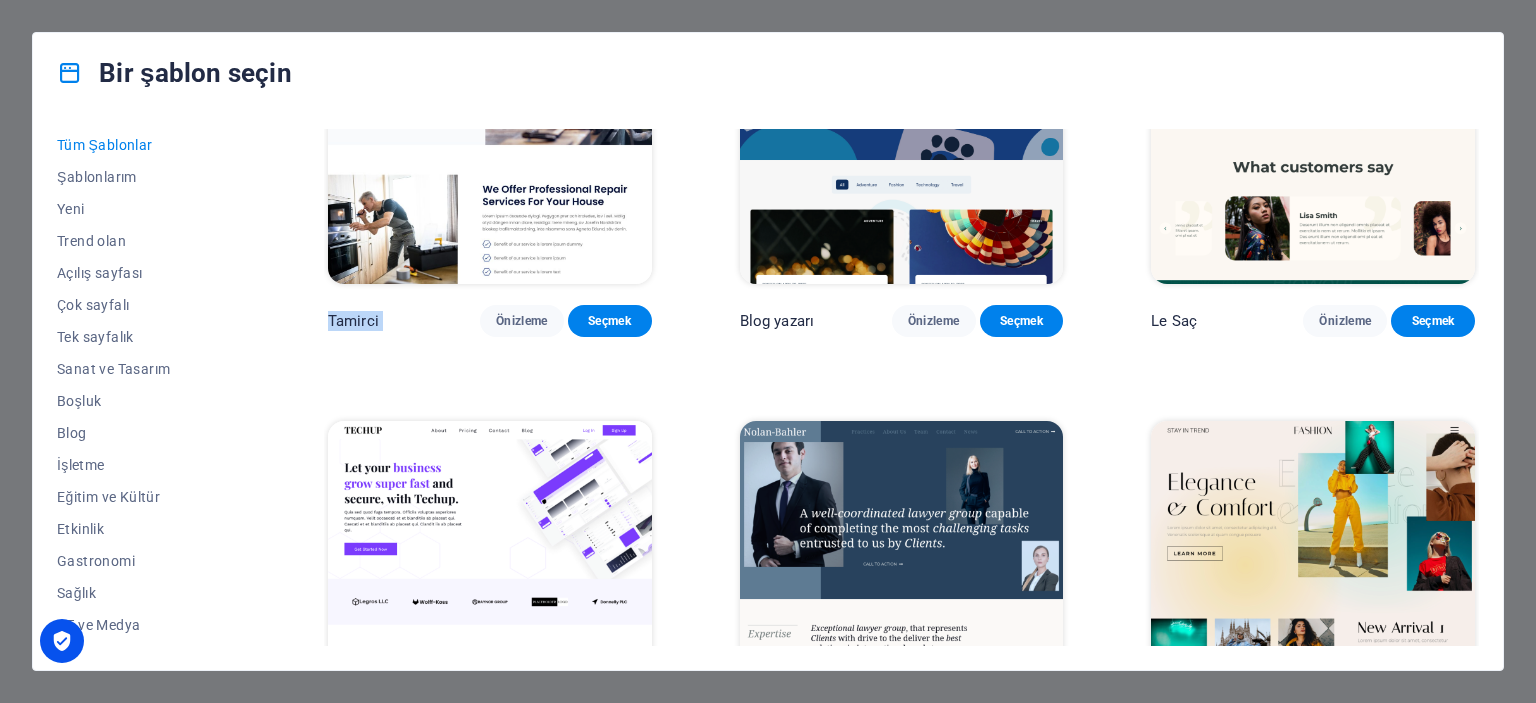 scroll, scrollTop: 6669, scrollLeft: 0, axis: vertical 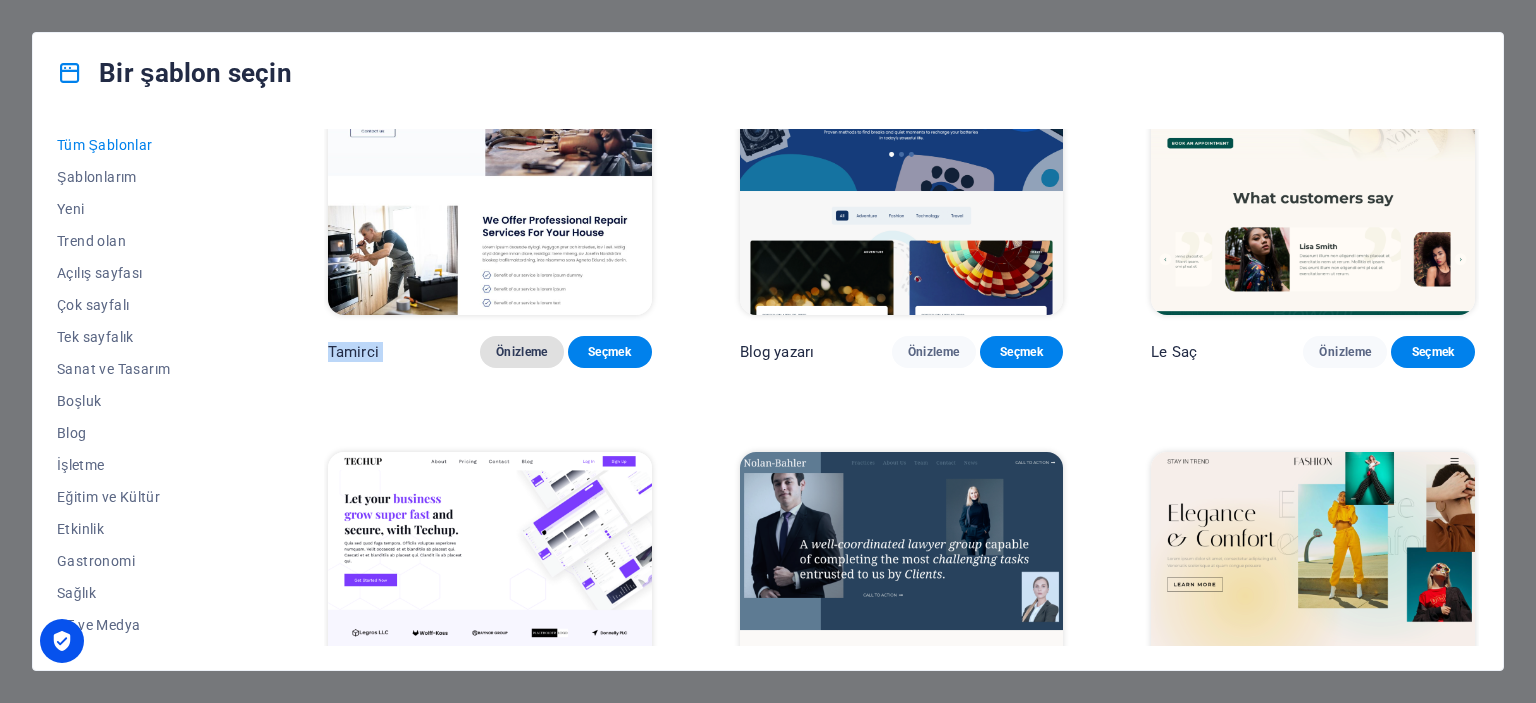 click on "Önizleme" at bounding box center [522, 352] 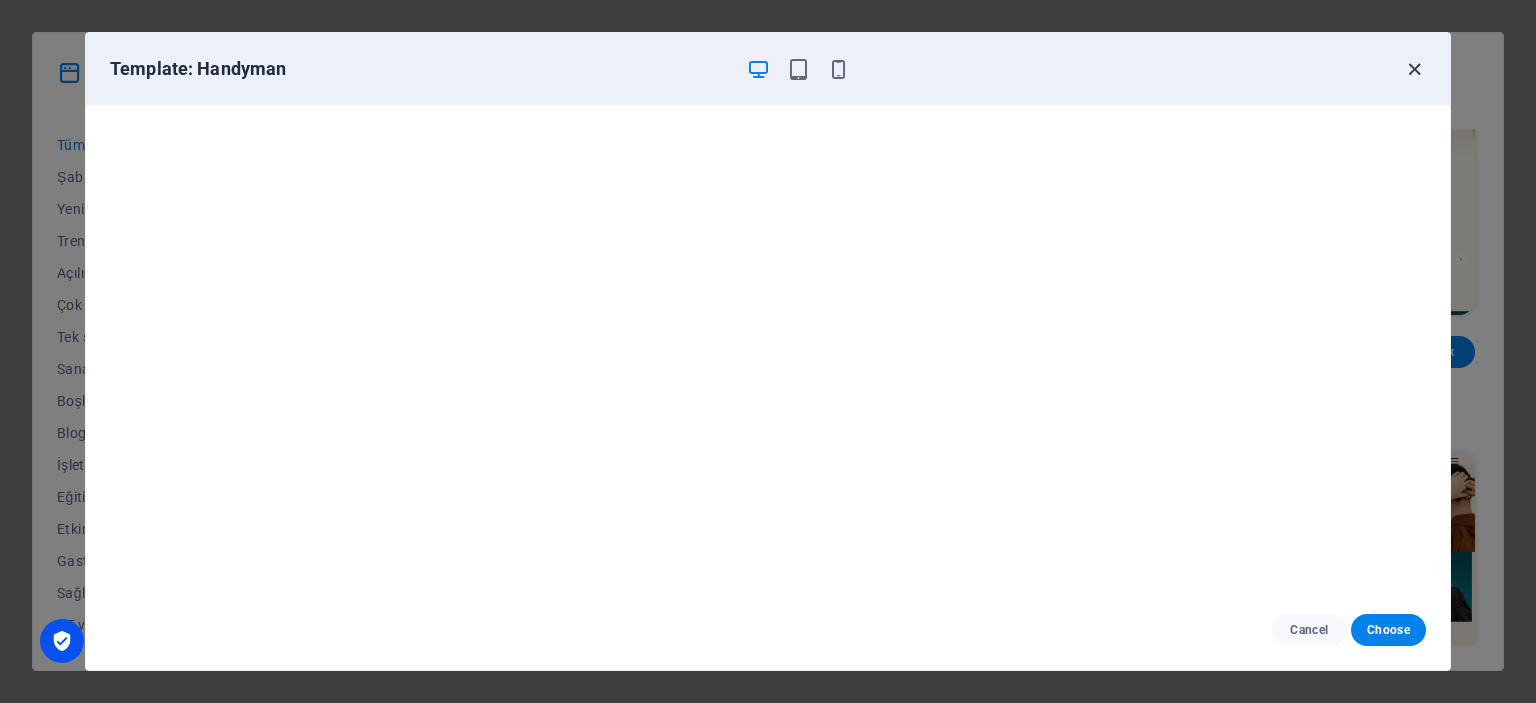 click at bounding box center (1414, 69) 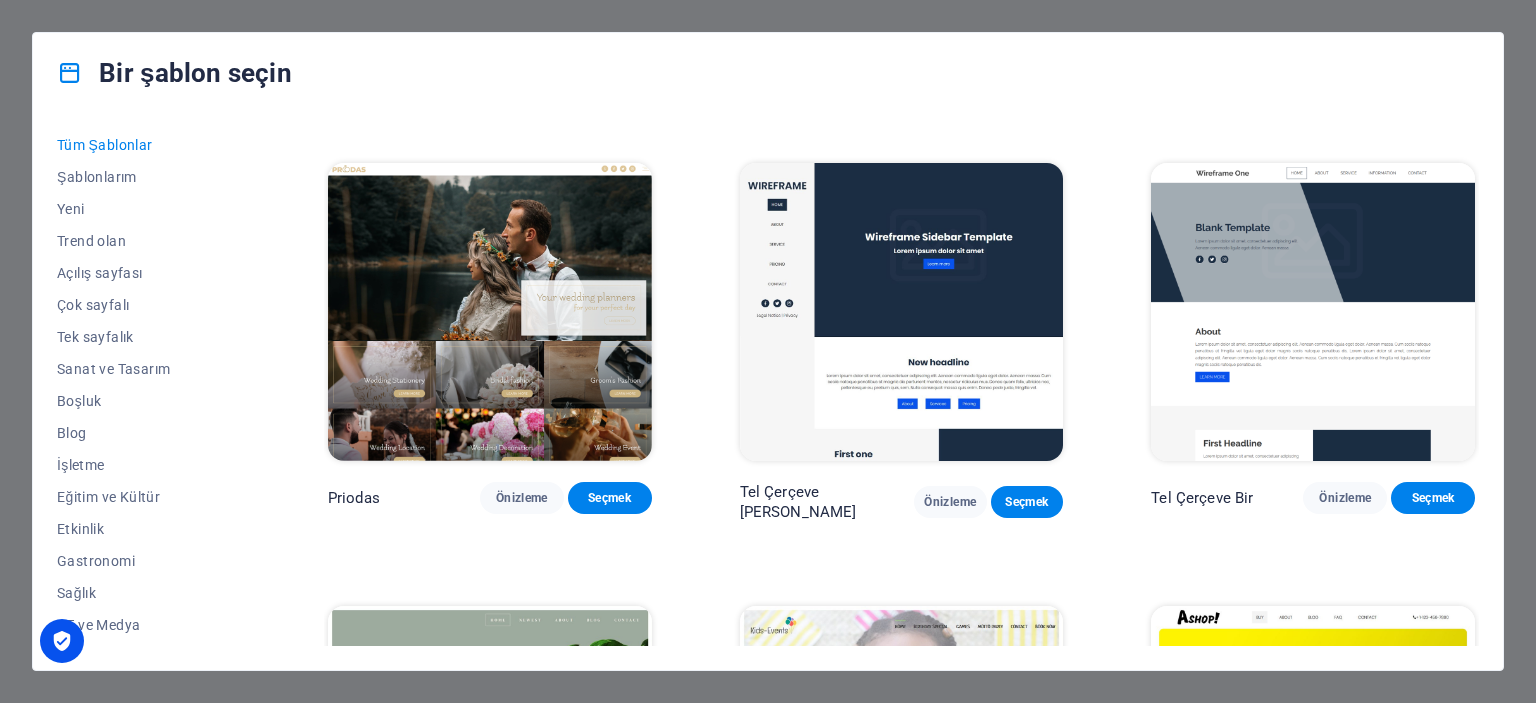 scroll, scrollTop: 7969, scrollLeft: 0, axis: vertical 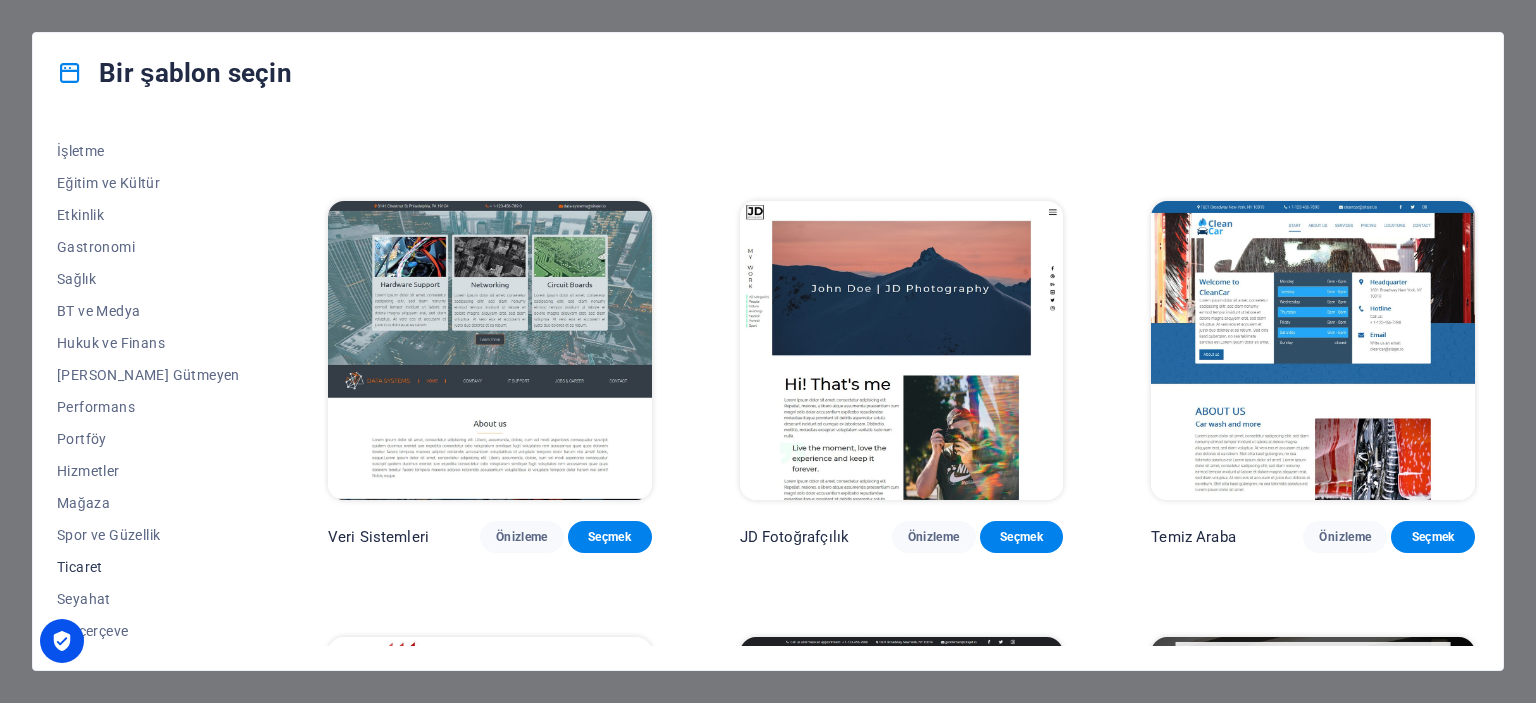 click on "Ticaret" at bounding box center [80, 567] 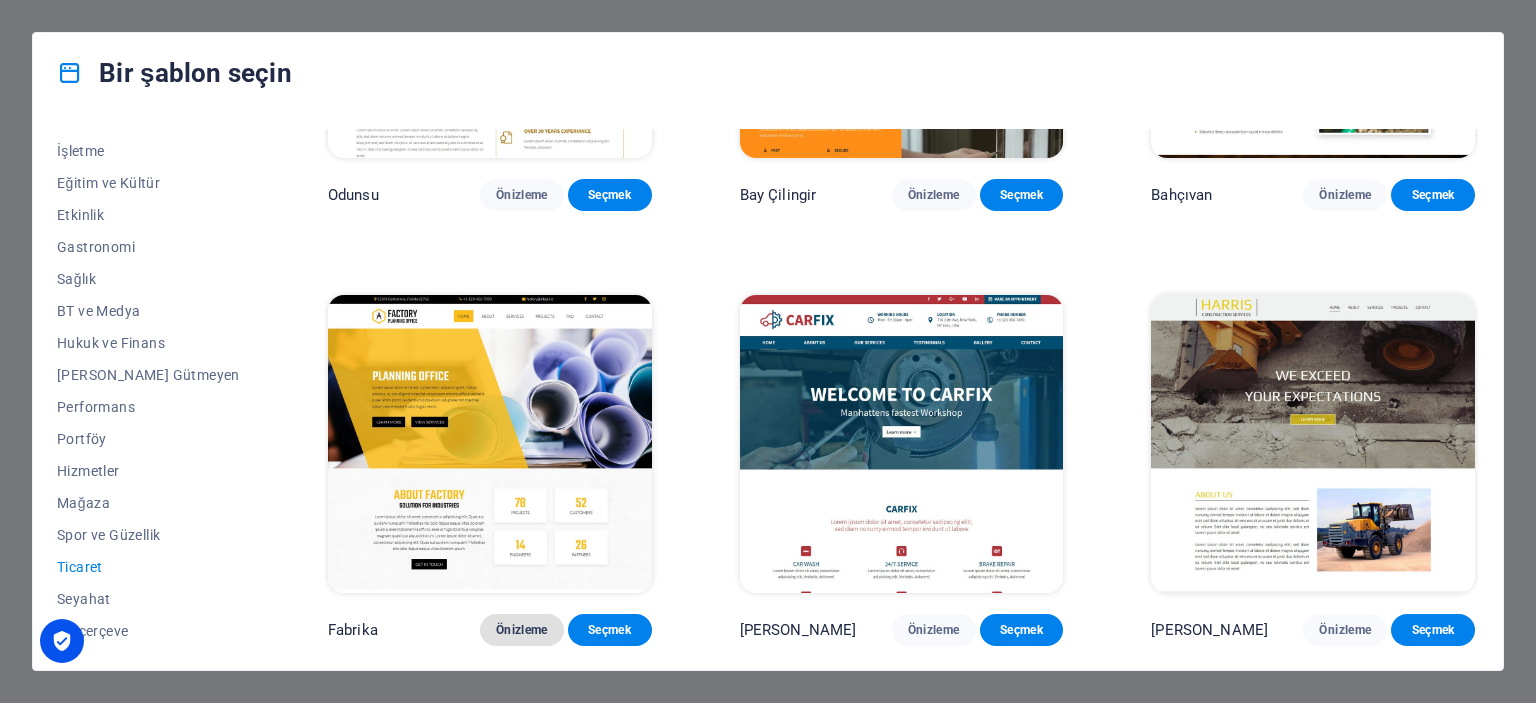 click on "Önizleme" at bounding box center (522, 630) 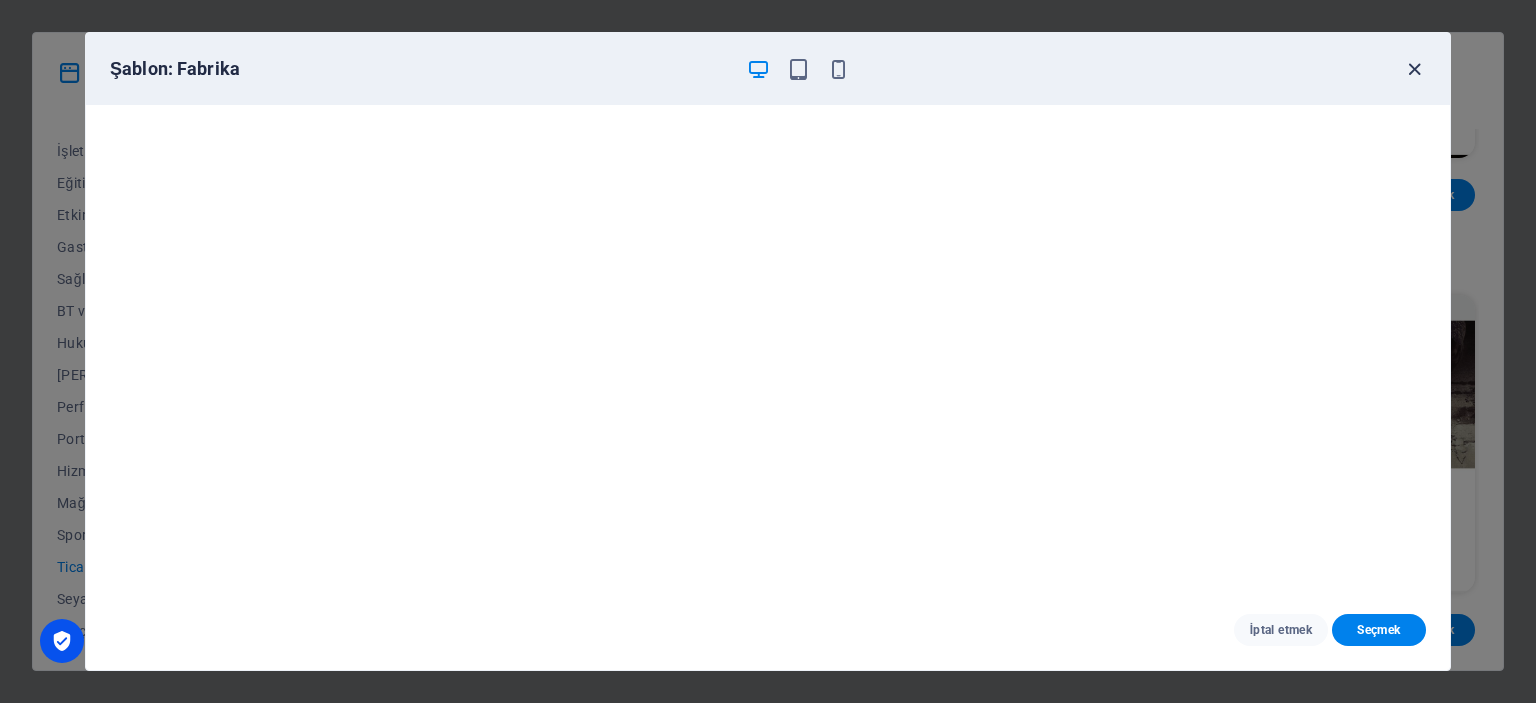 click at bounding box center (1414, 69) 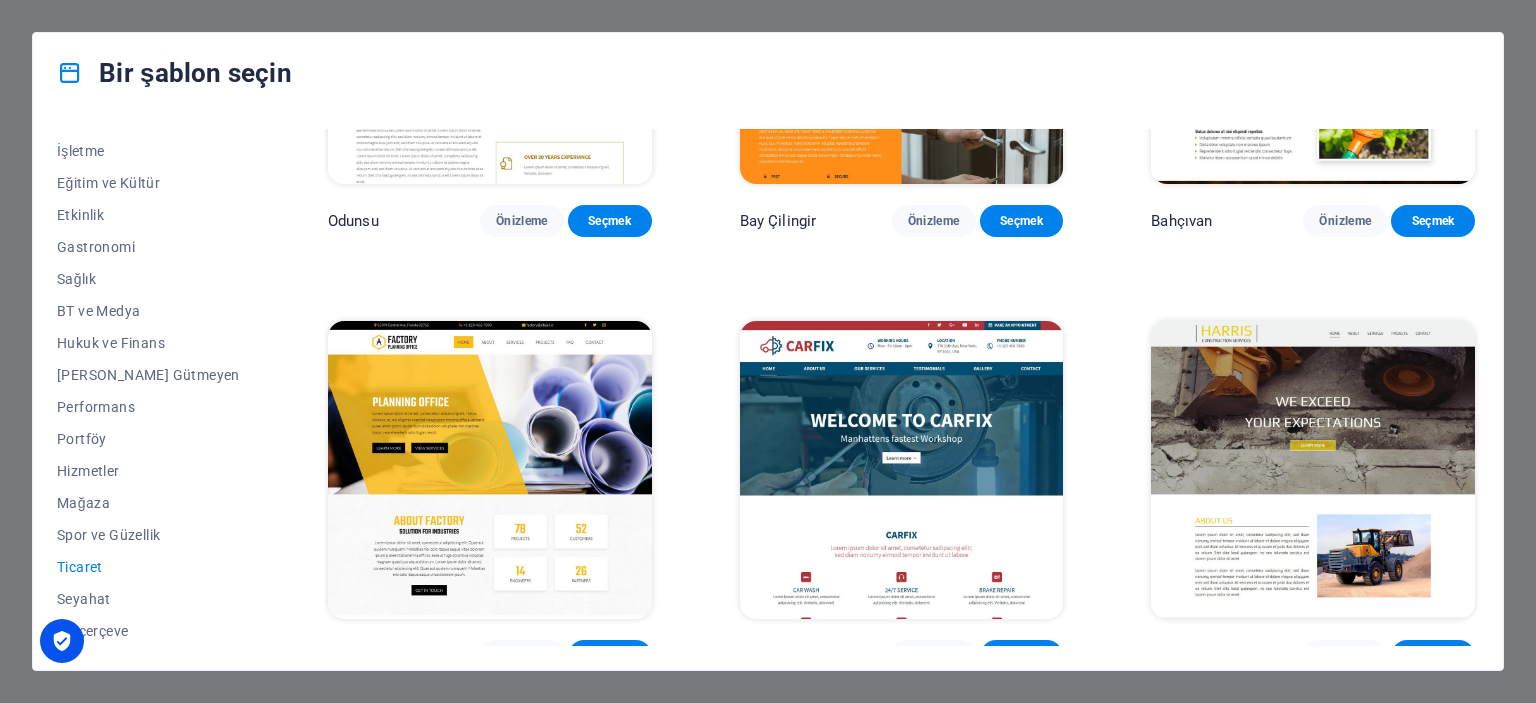 scroll, scrollTop: 743, scrollLeft: 0, axis: vertical 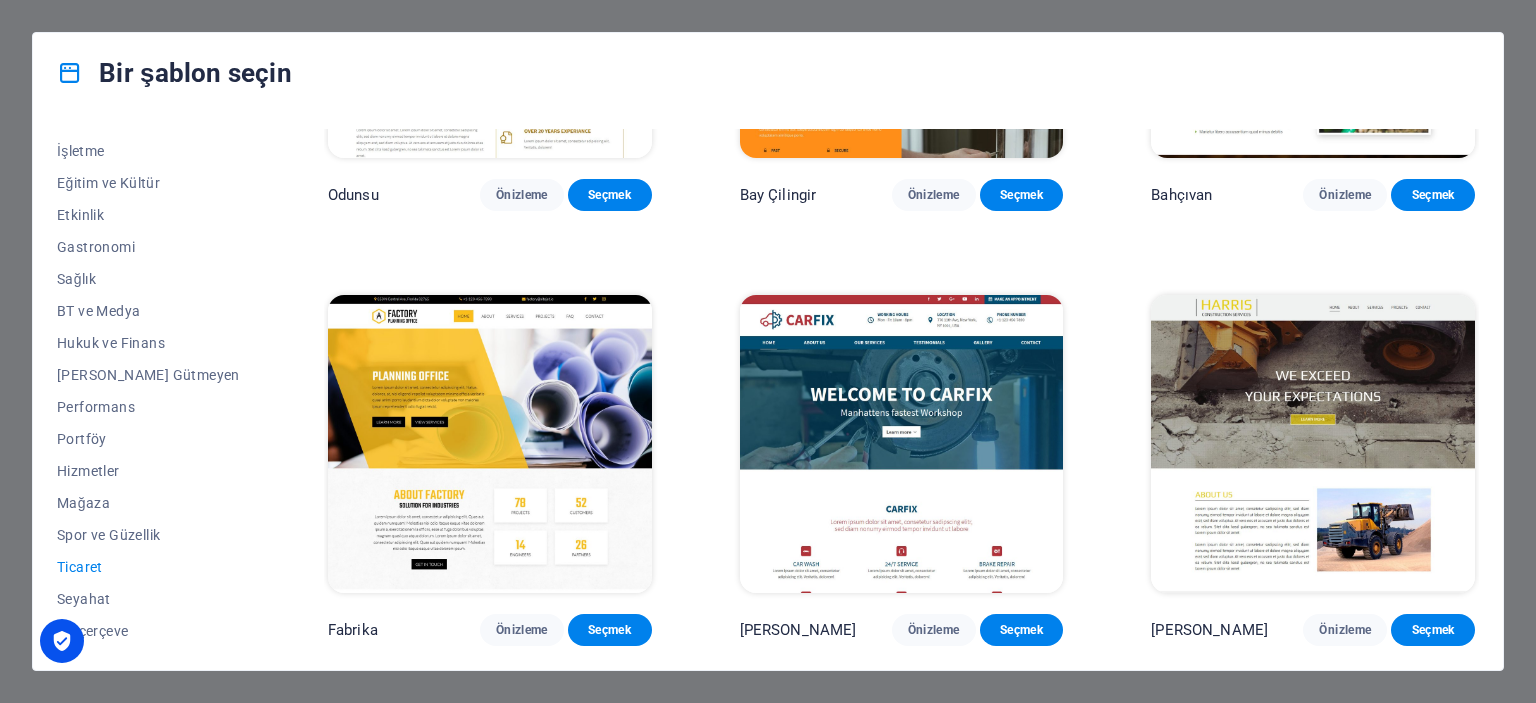 click at bounding box center (1313, 444) 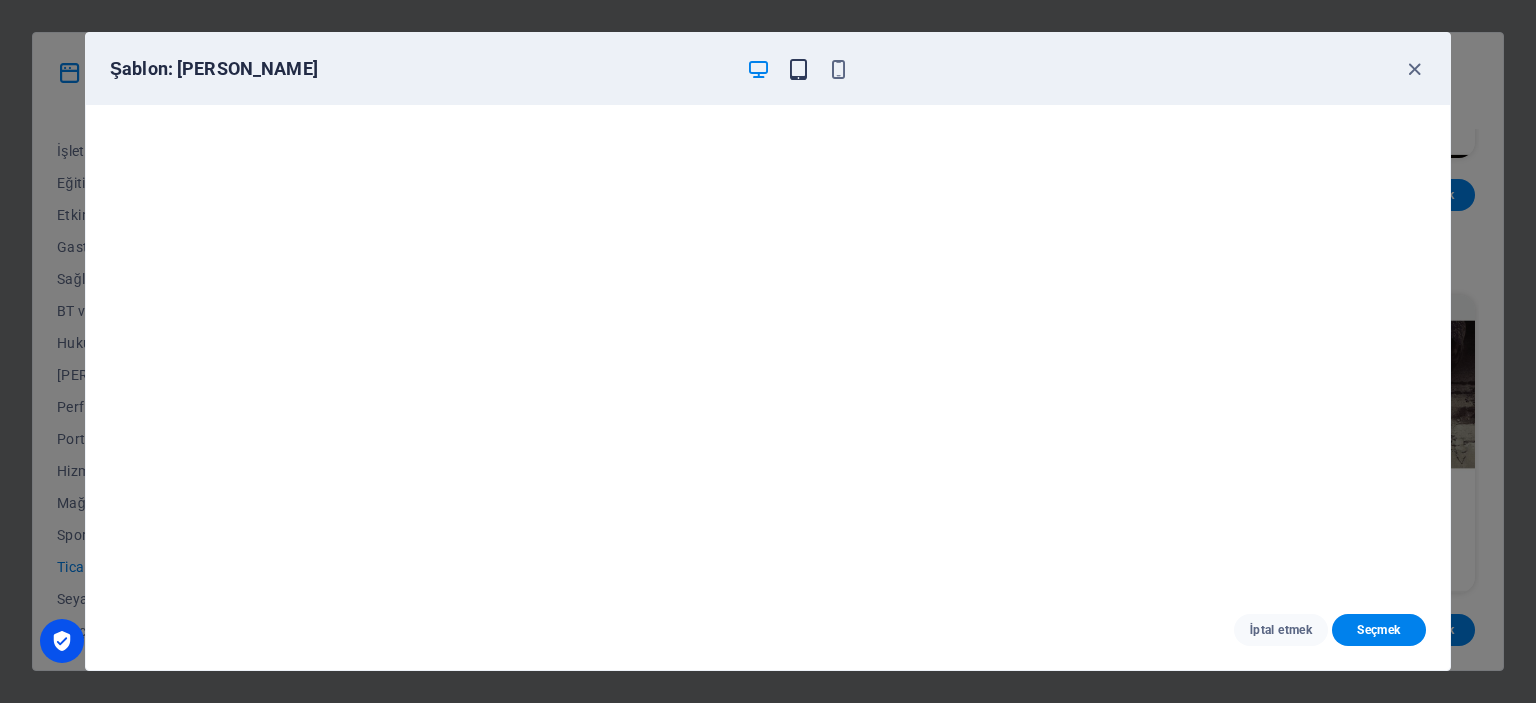 click at bounding box center [798, 69] 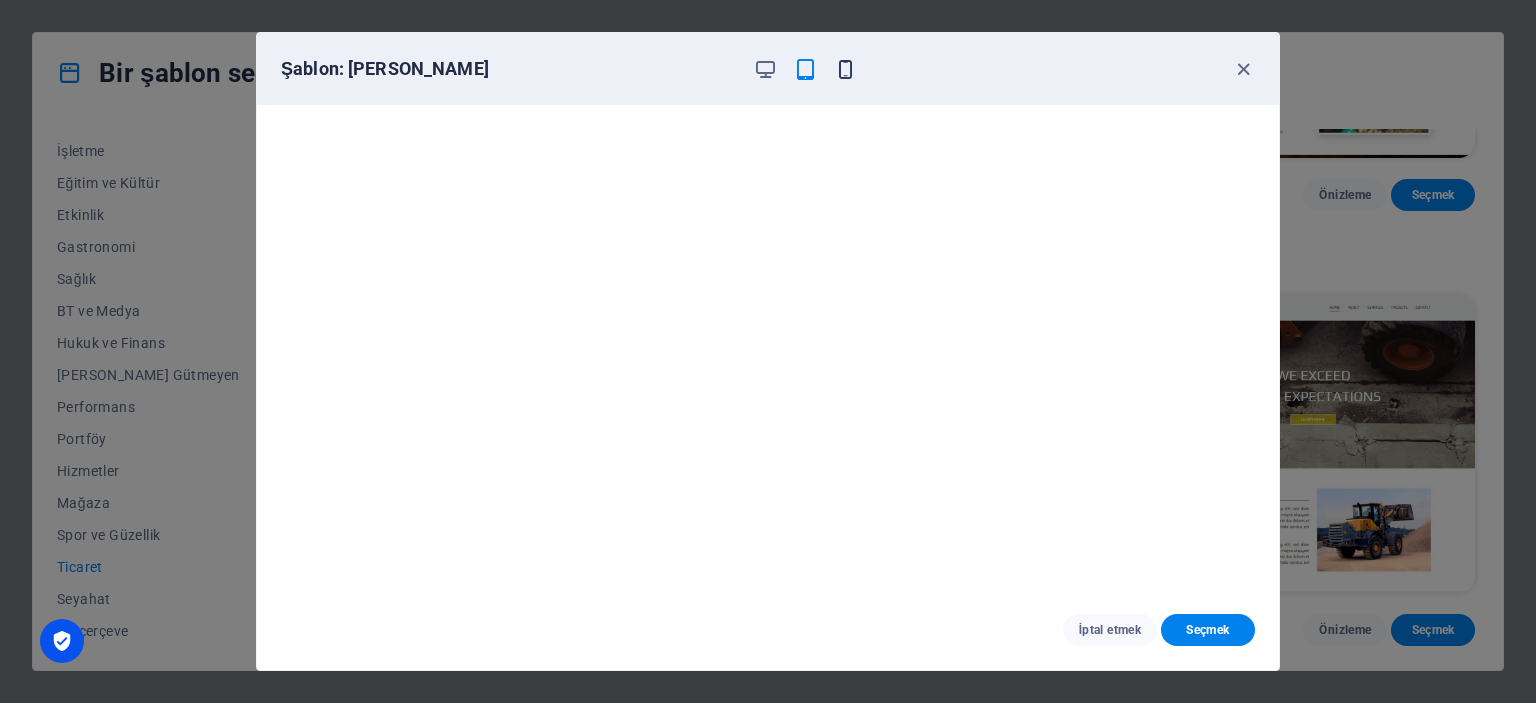 click at bounding box center (845, 69) 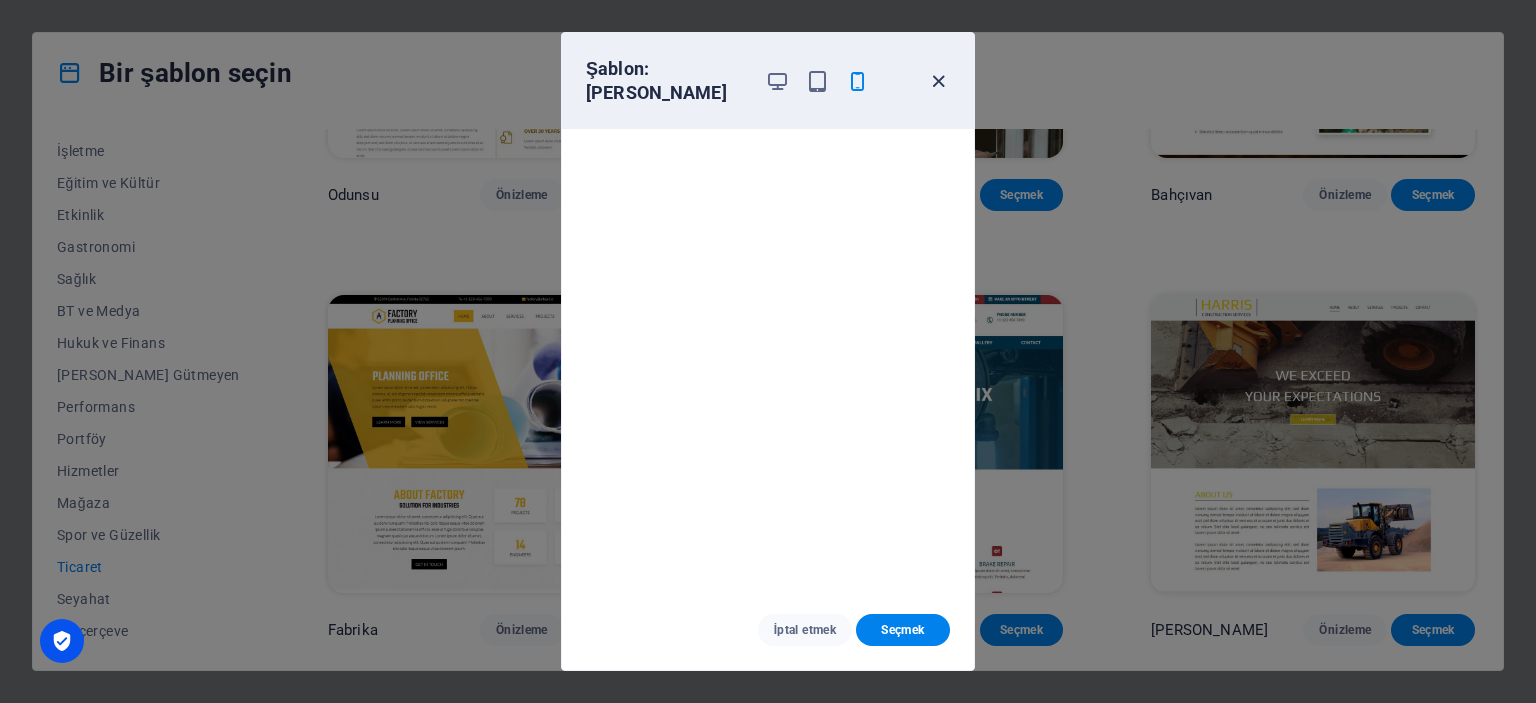 click at bounding box center (938, 81) 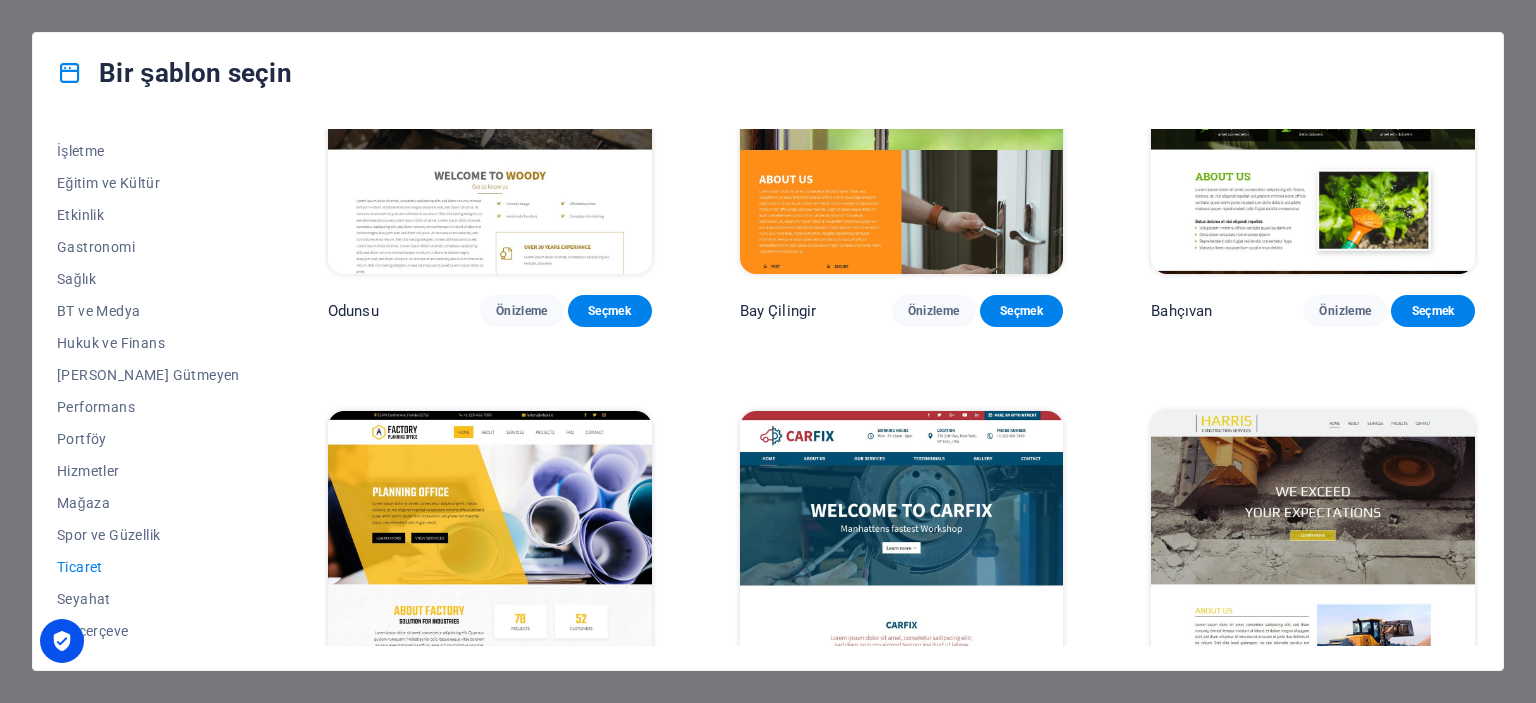 scroll, scrollTop: 443, scrollLeft: 0, axis: vertical 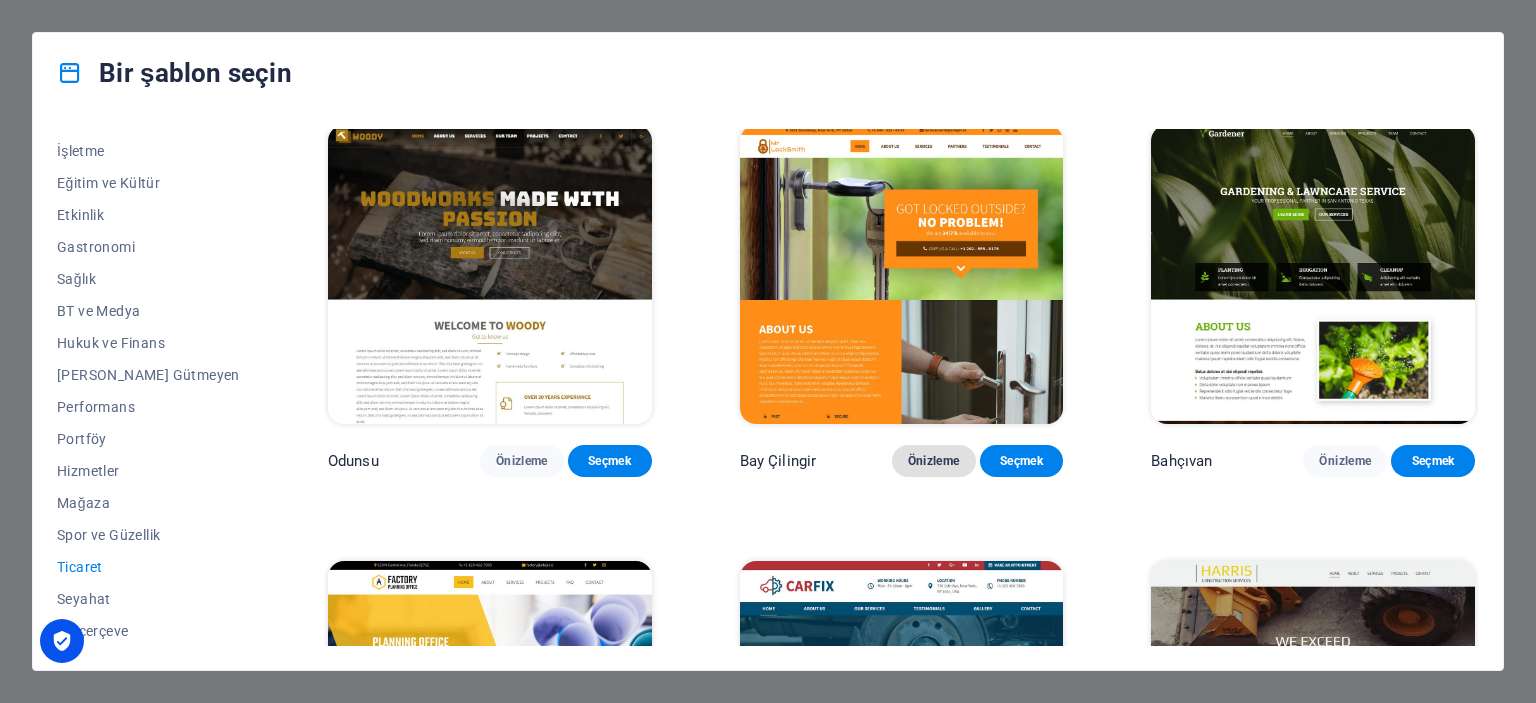 click on "Önizleme" at bounding box center [934, 461] 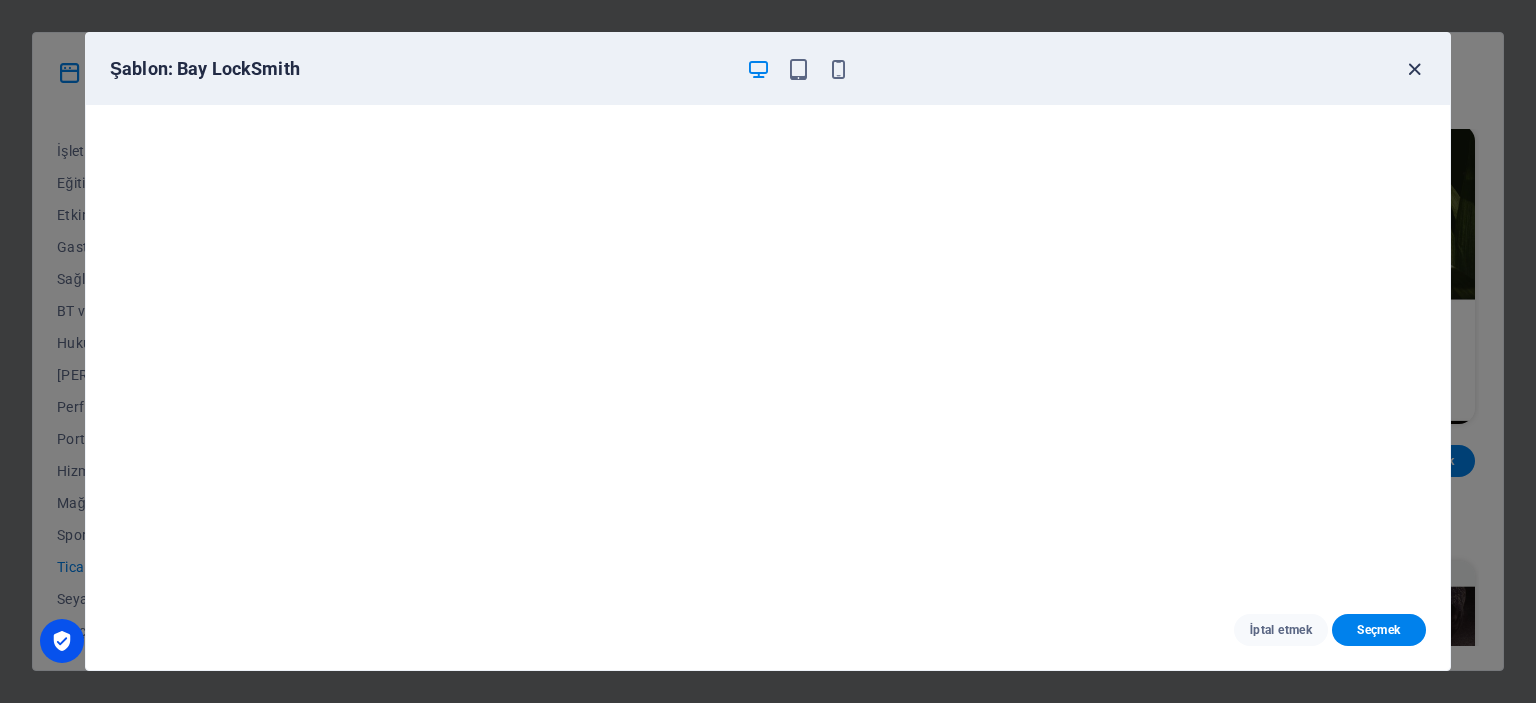 click at bounding box center [1414, 69] 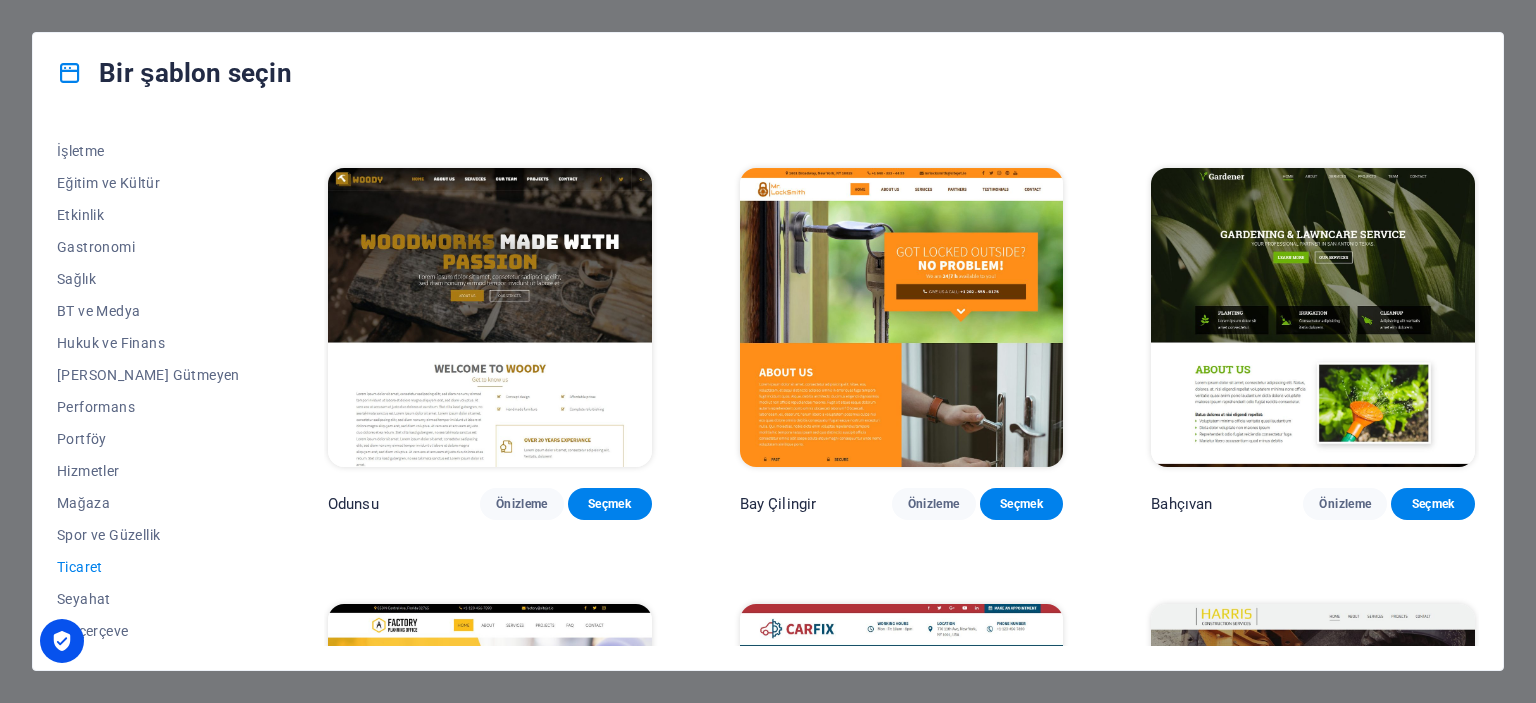 scroll, scrollTop: 743, scrollLeft: 0, axis: vertical 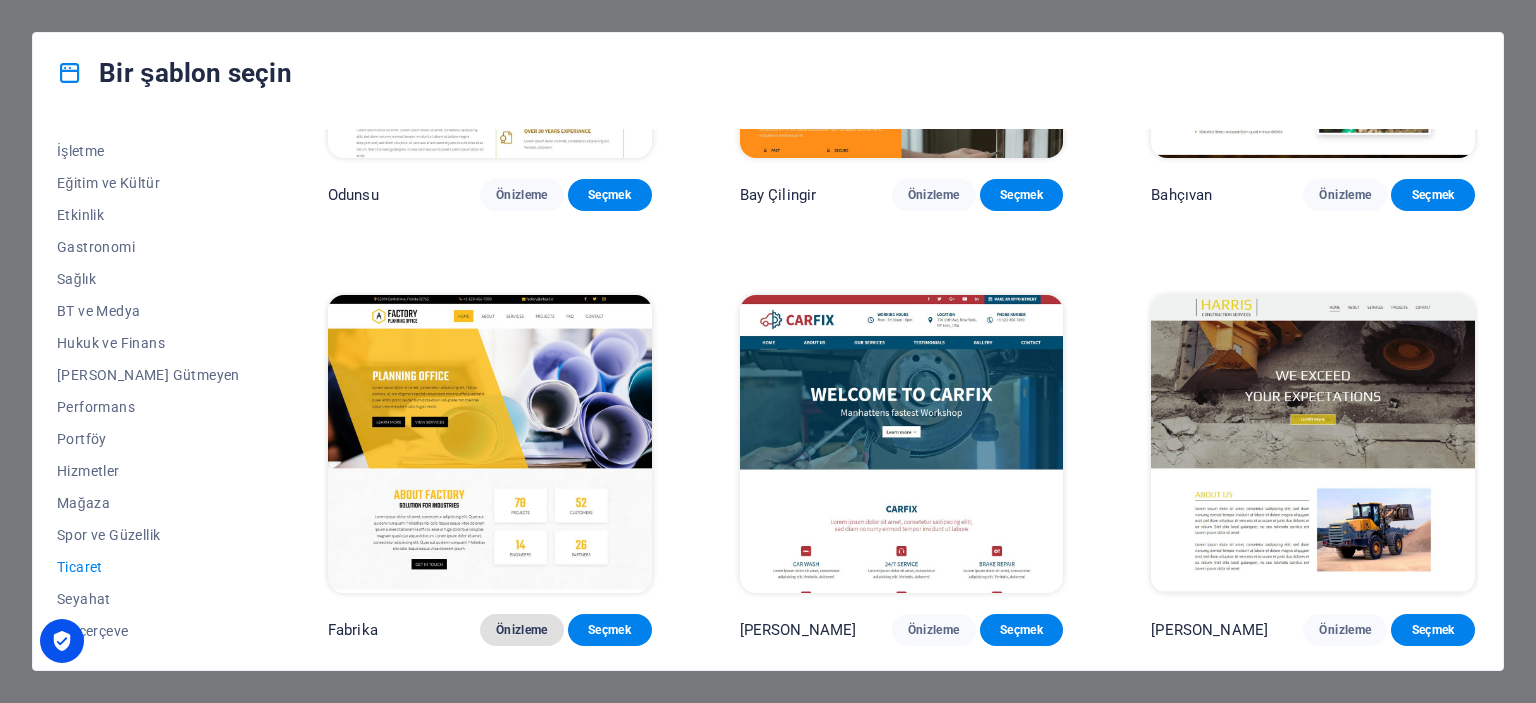click on "Önizleme" at bounding box center [522, 630] 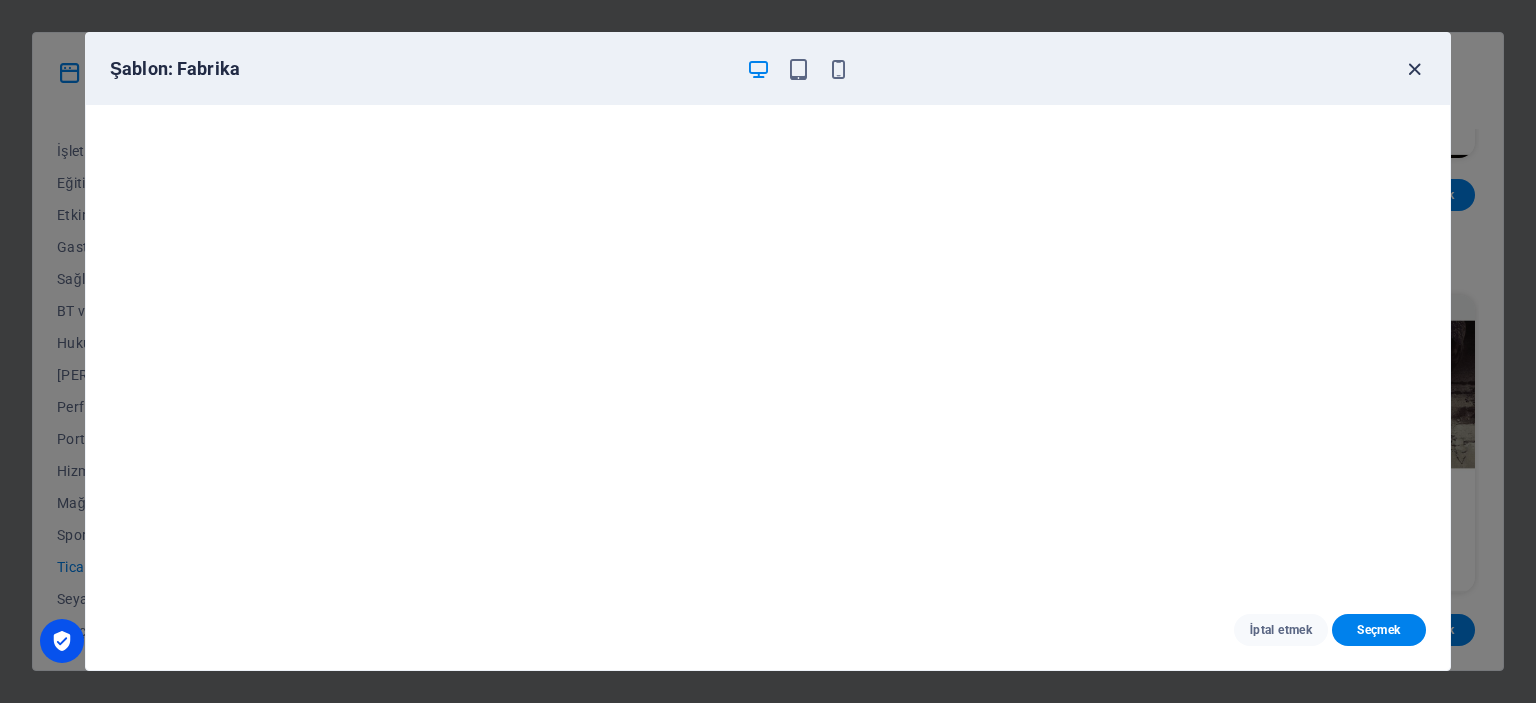 click at bounding box center [1414, 69] 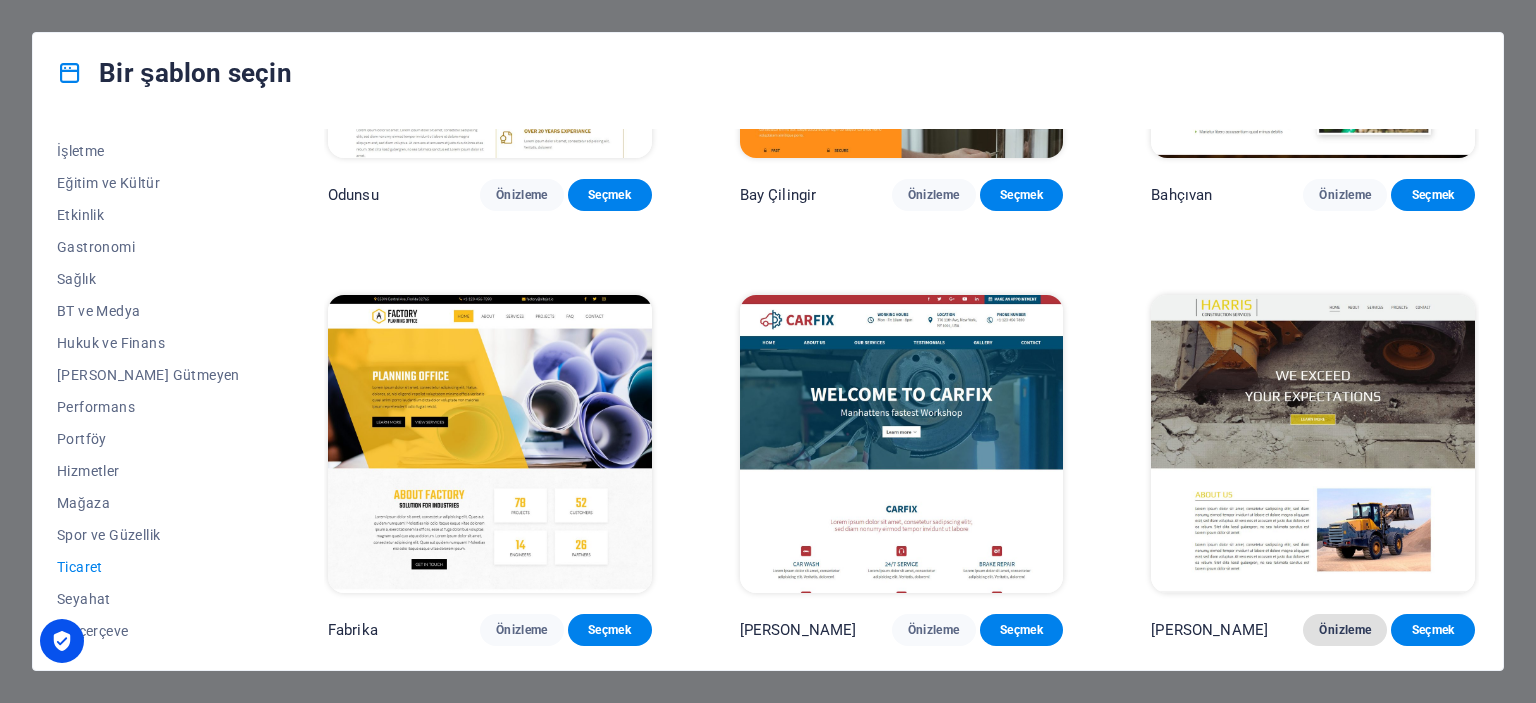 click on "Önizleme" at bounding box center (1345, 630) 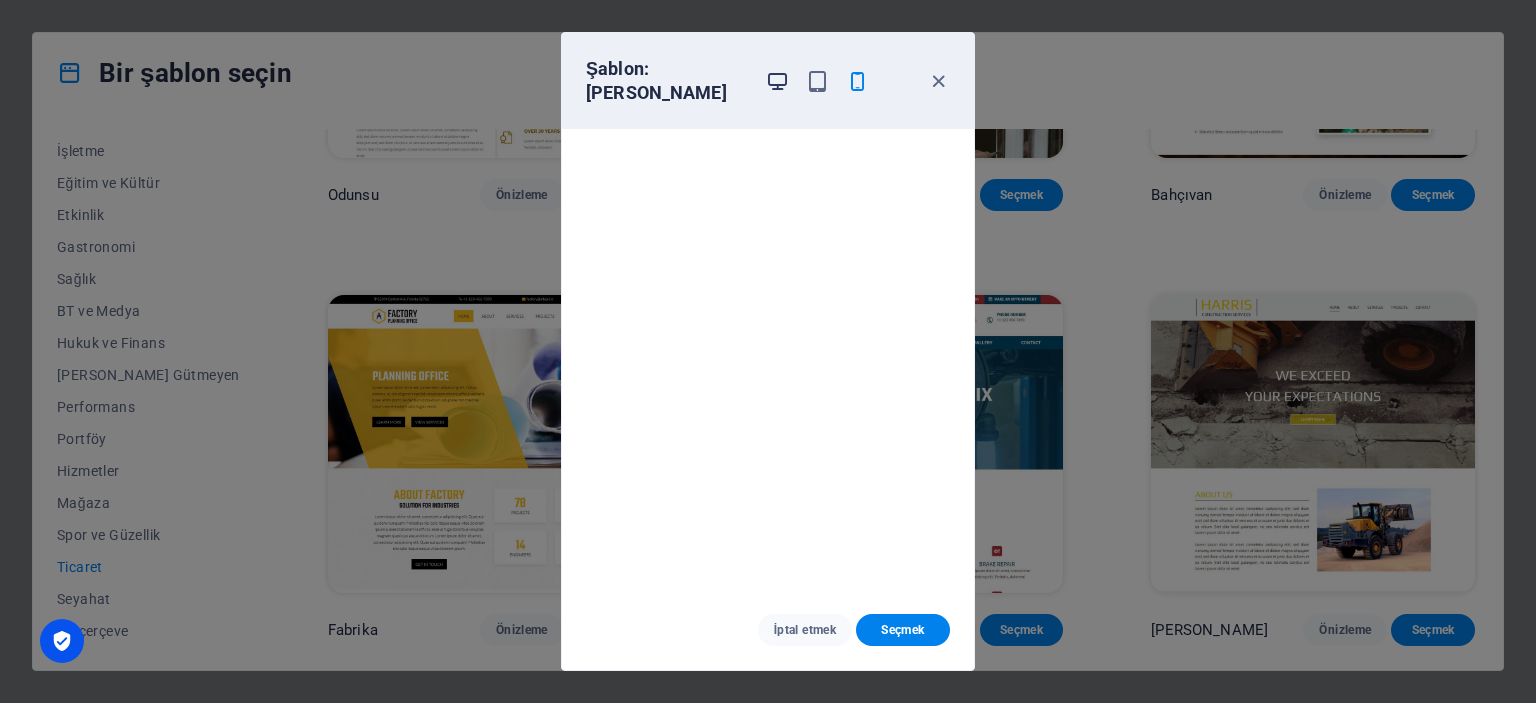 click at bounding box center (777, 81) 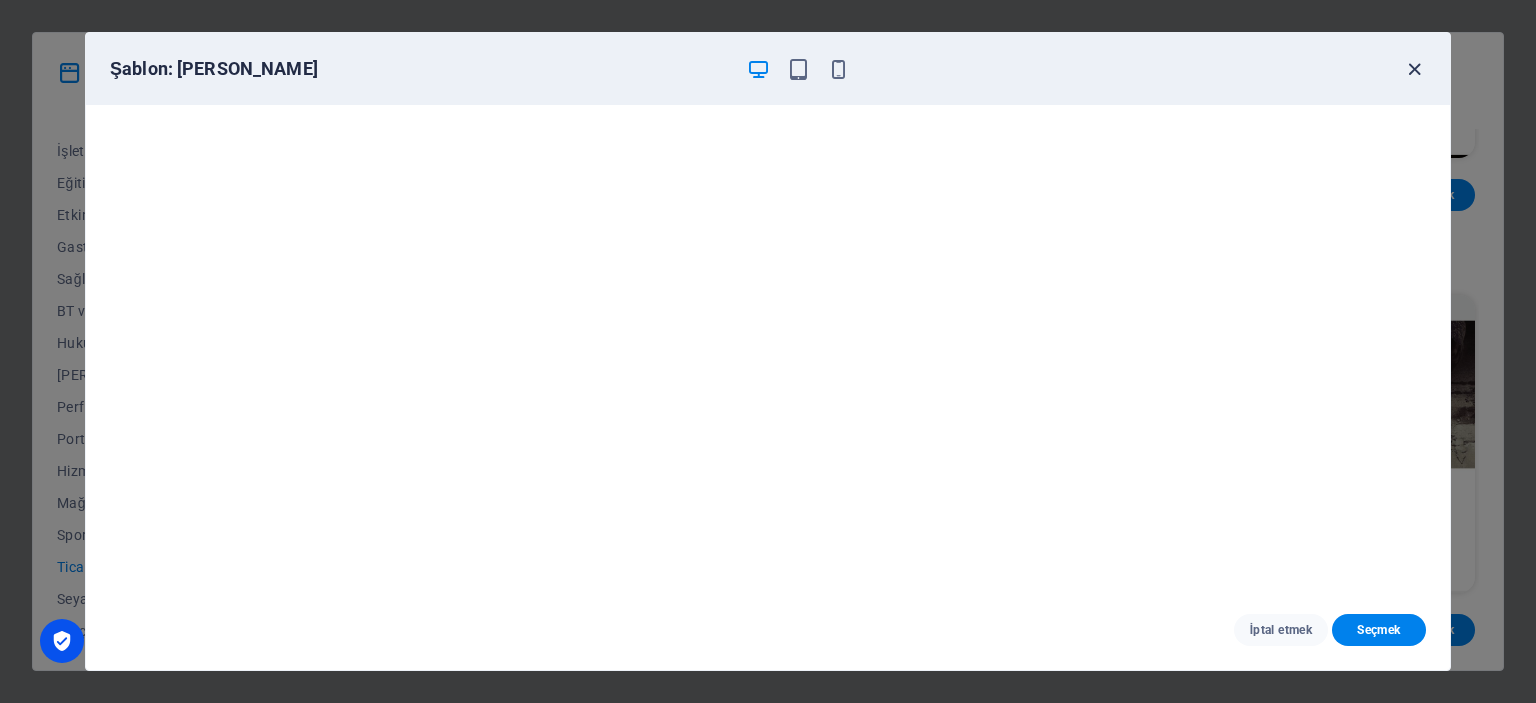 click at bounding box center (1414, 69) 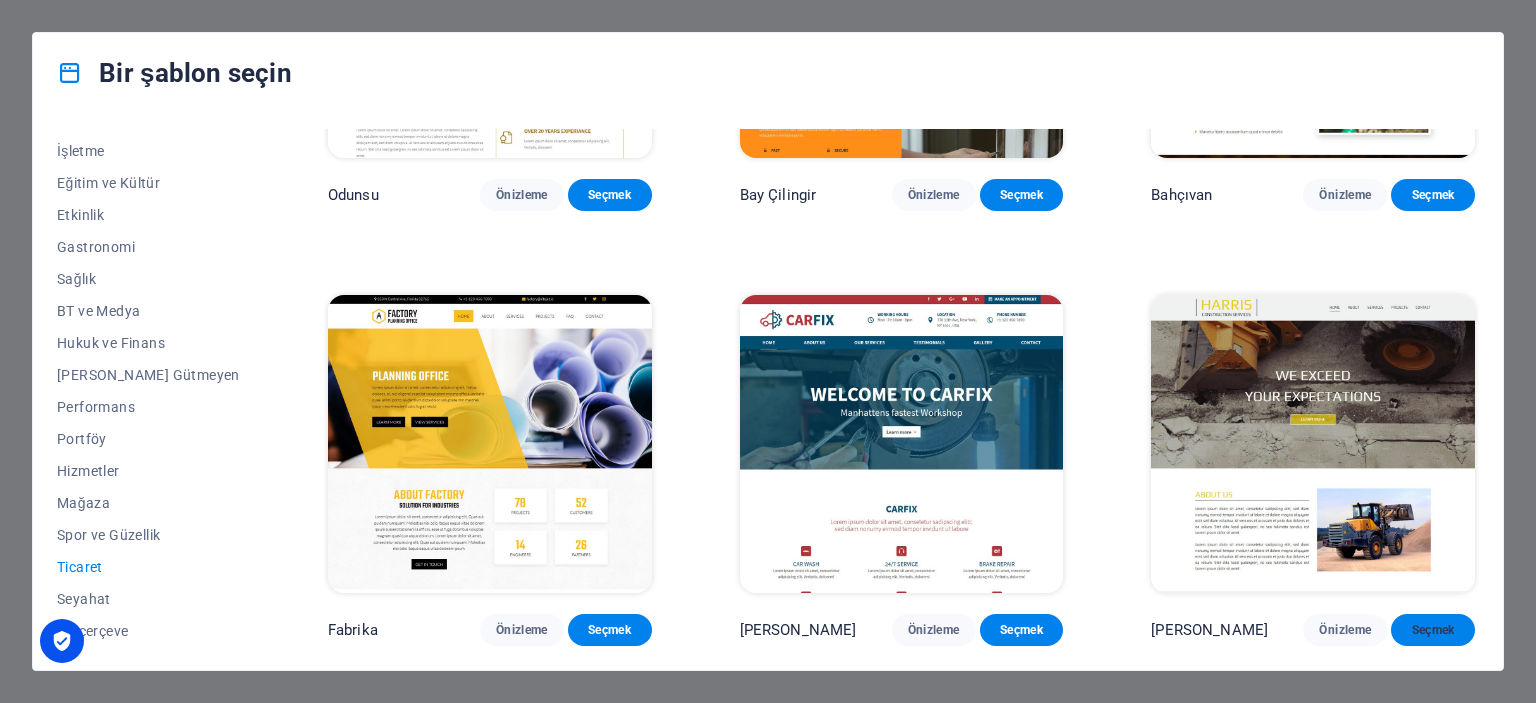 click on "Seçmek" at bounding box center (1433, 630) 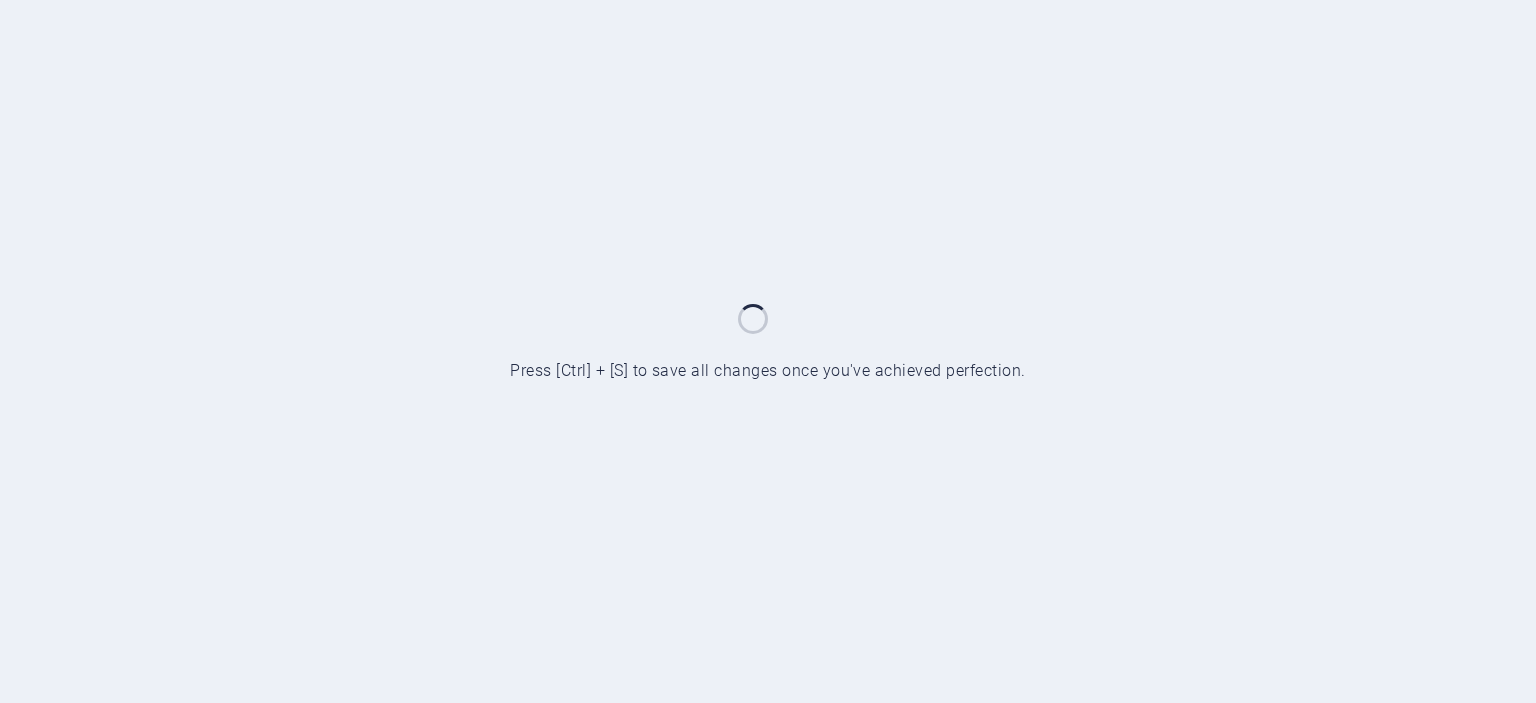 scroll, scrollTop: 0, scrollLeft: 0, axis: both 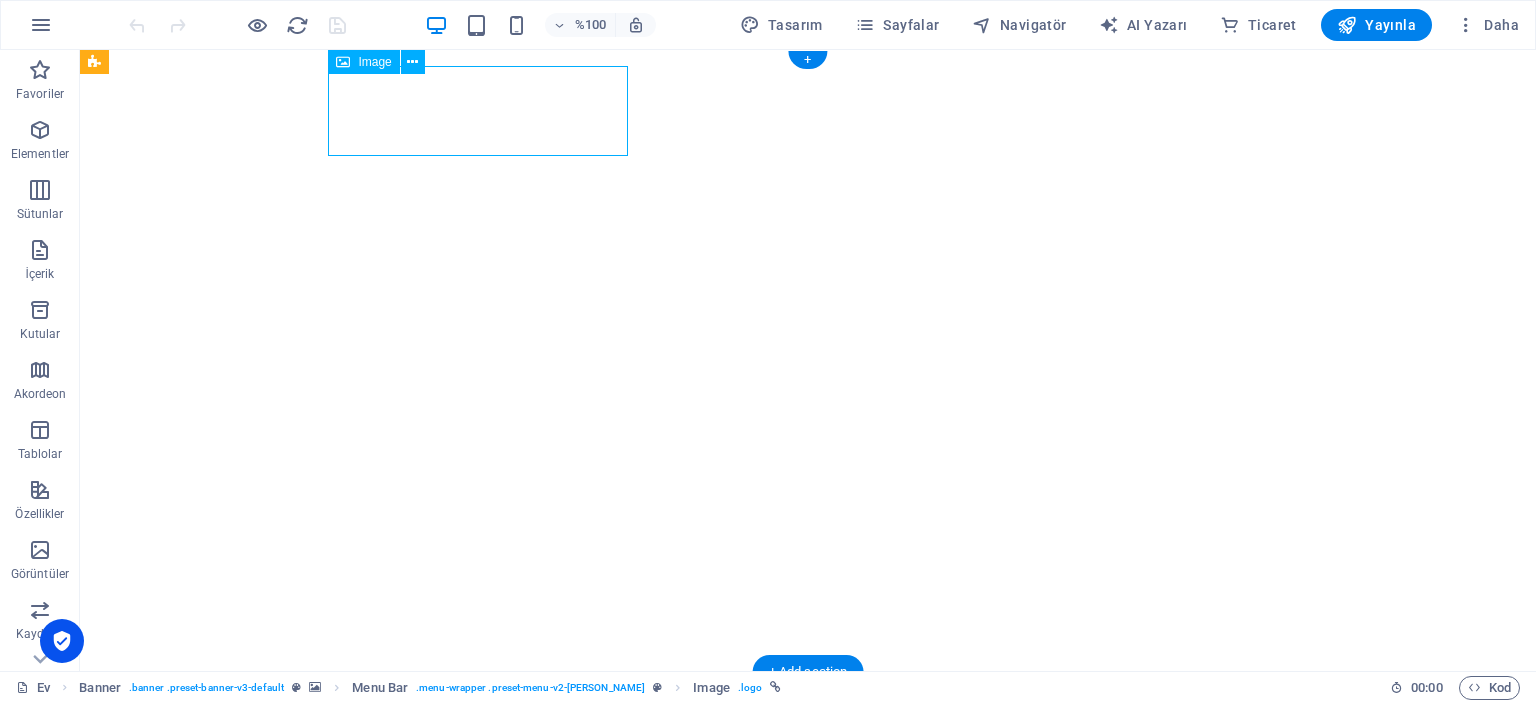 select on "px" 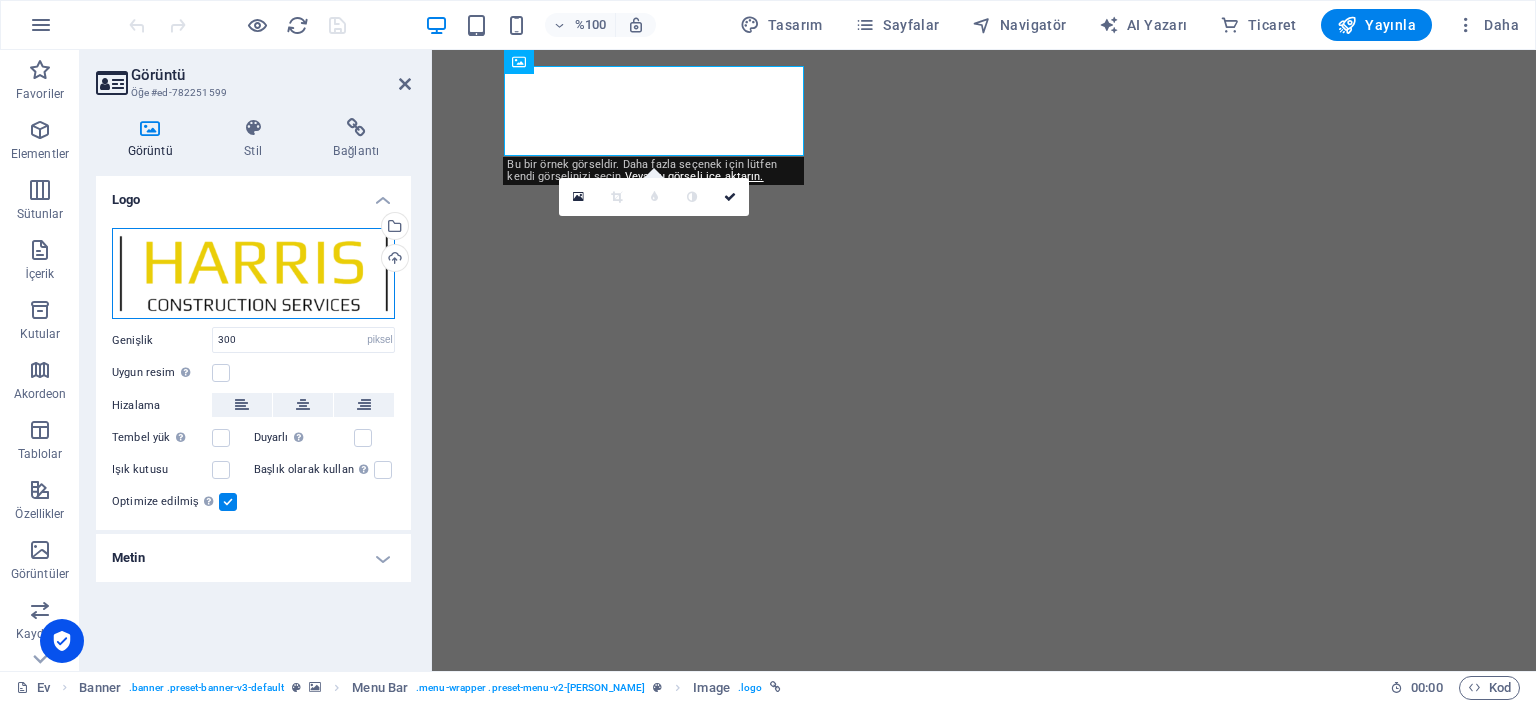 click on "Dosyaları buraya sürükleyin, dosyaları seçmek için tıklayın veya  Dosyalar'dan veya ücretsiz stok fotoğraflarımız ve videolarımızdan dosyaları seçin" at bounding box center [253, 274] 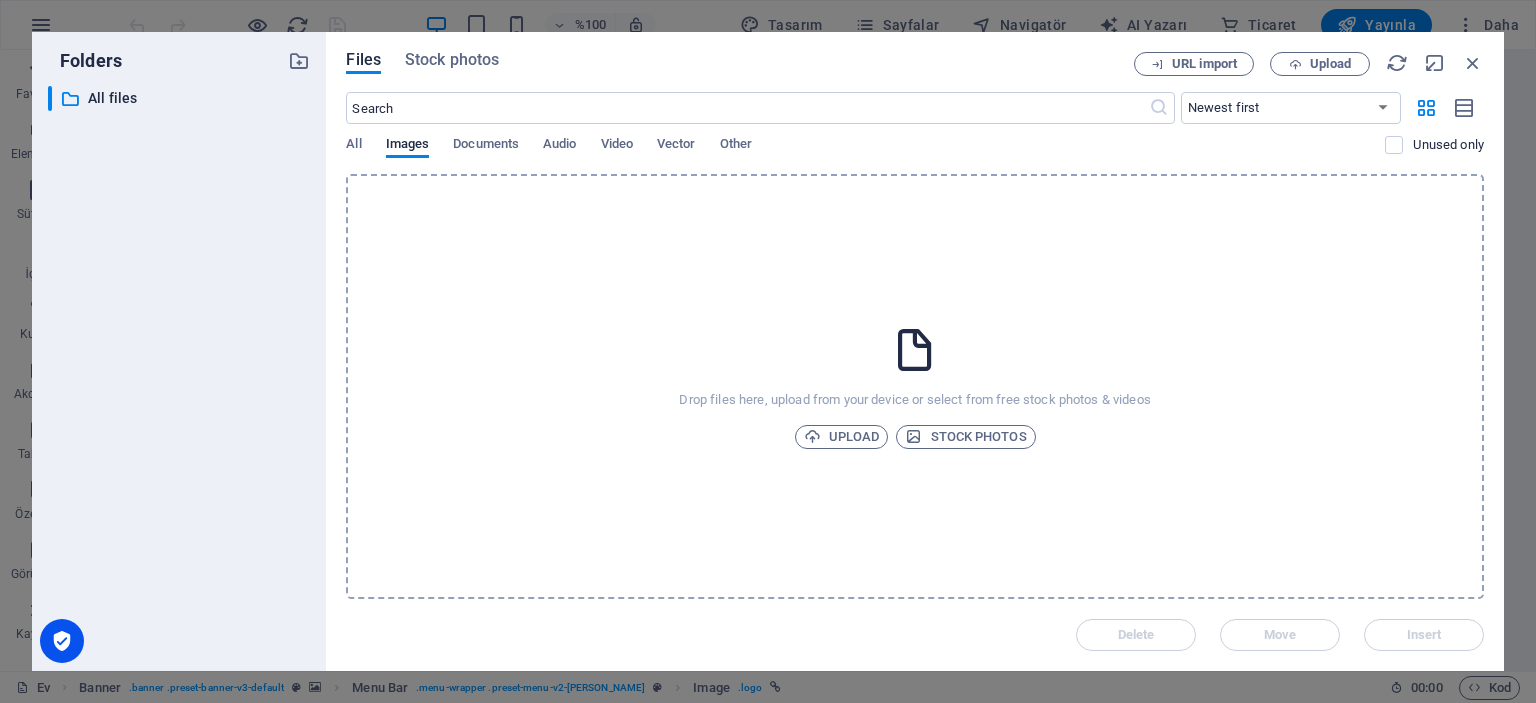click on "Files Stock photos URL import Upload ​ Newest first Oldest first Name (A-Z) Name (Z-A) Size (0-9) Size (9-0) Resolution (0-9) Resolution (9-0) All Images Documents Audio Video Vector Other Unused only Drop files here, upload from your device or select from free stock photos & videos Upload Stock photos Delete Move Insert" at bounding box center [915, 351] 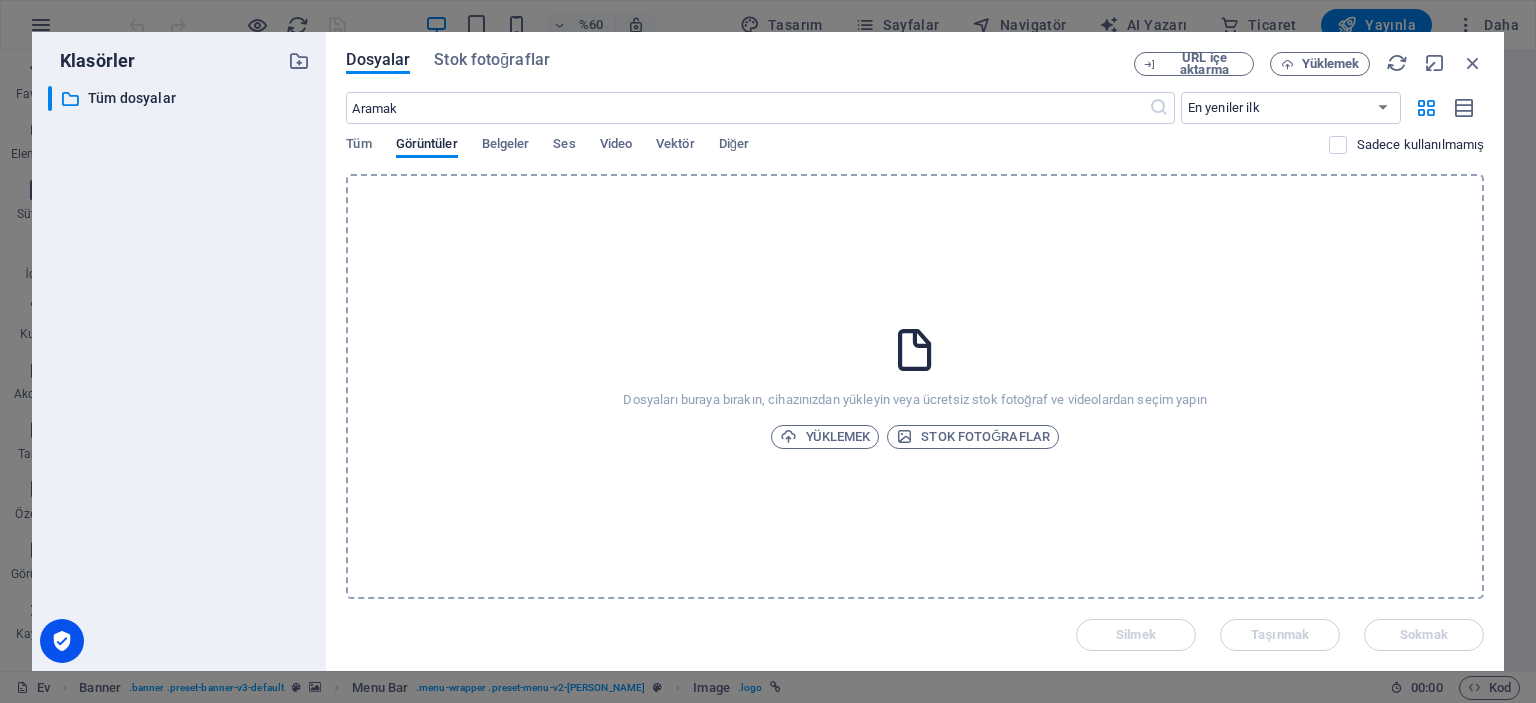 click on "Klasörler ​ All files Tüm dosyalar" at bounding box center (179, 351) 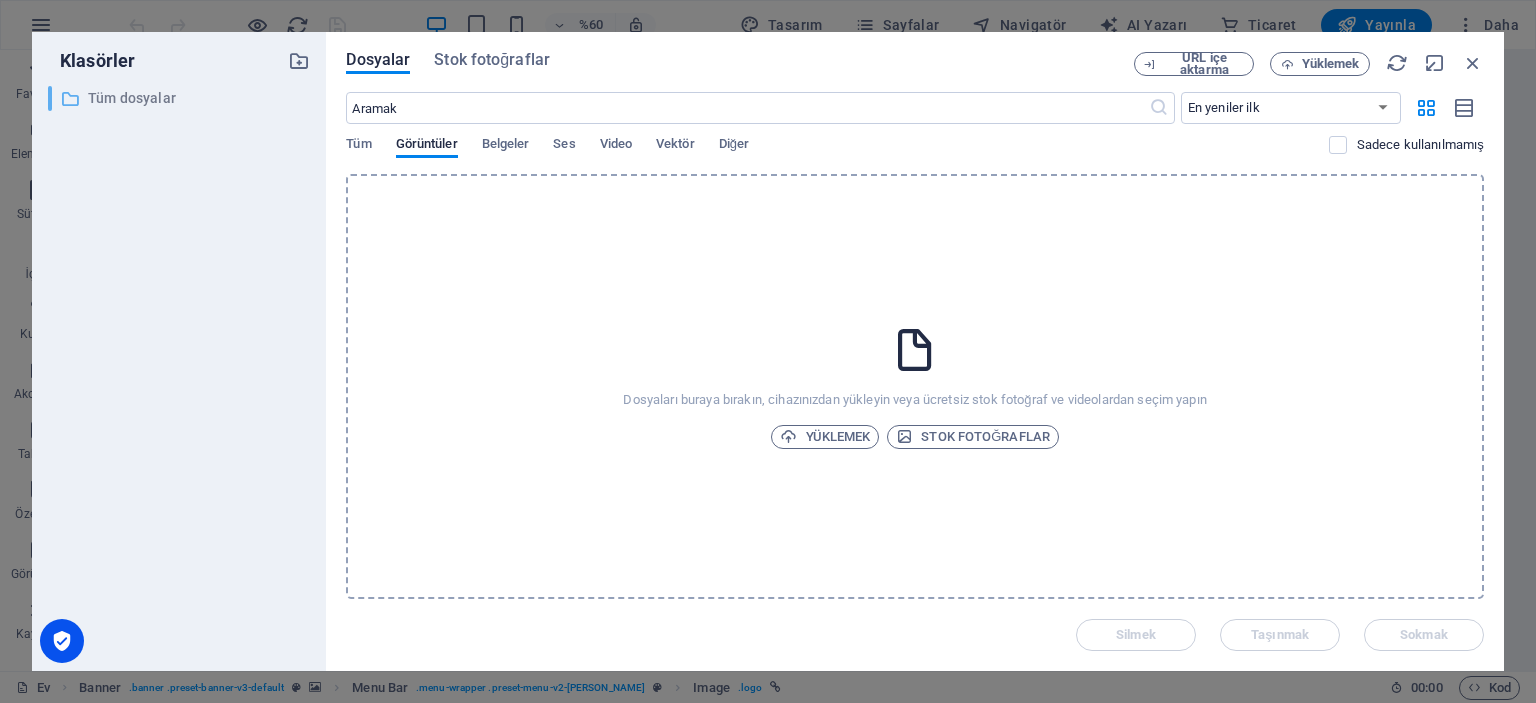 click on "Tüm dosyalar" at bounding box center [132, 98] 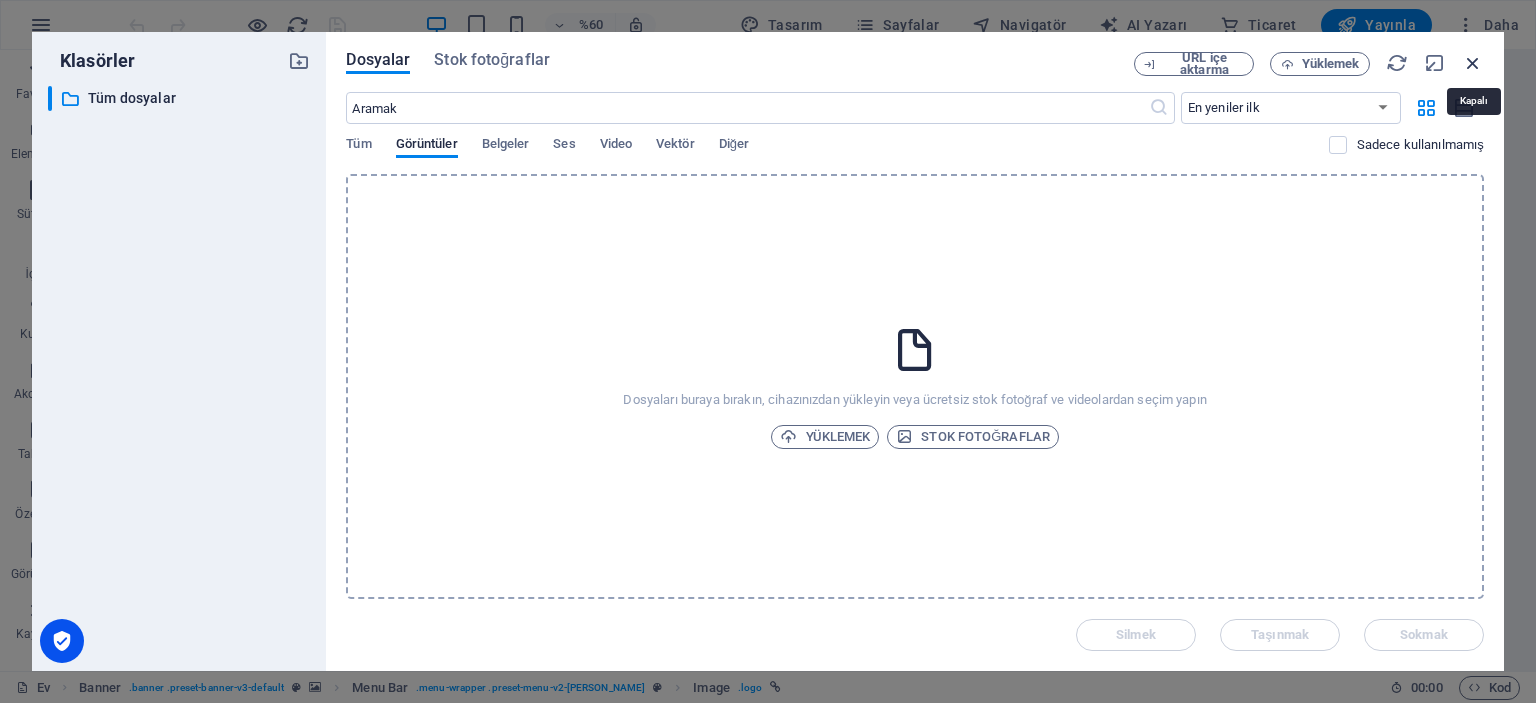 click at bounding box center [1473, 63] 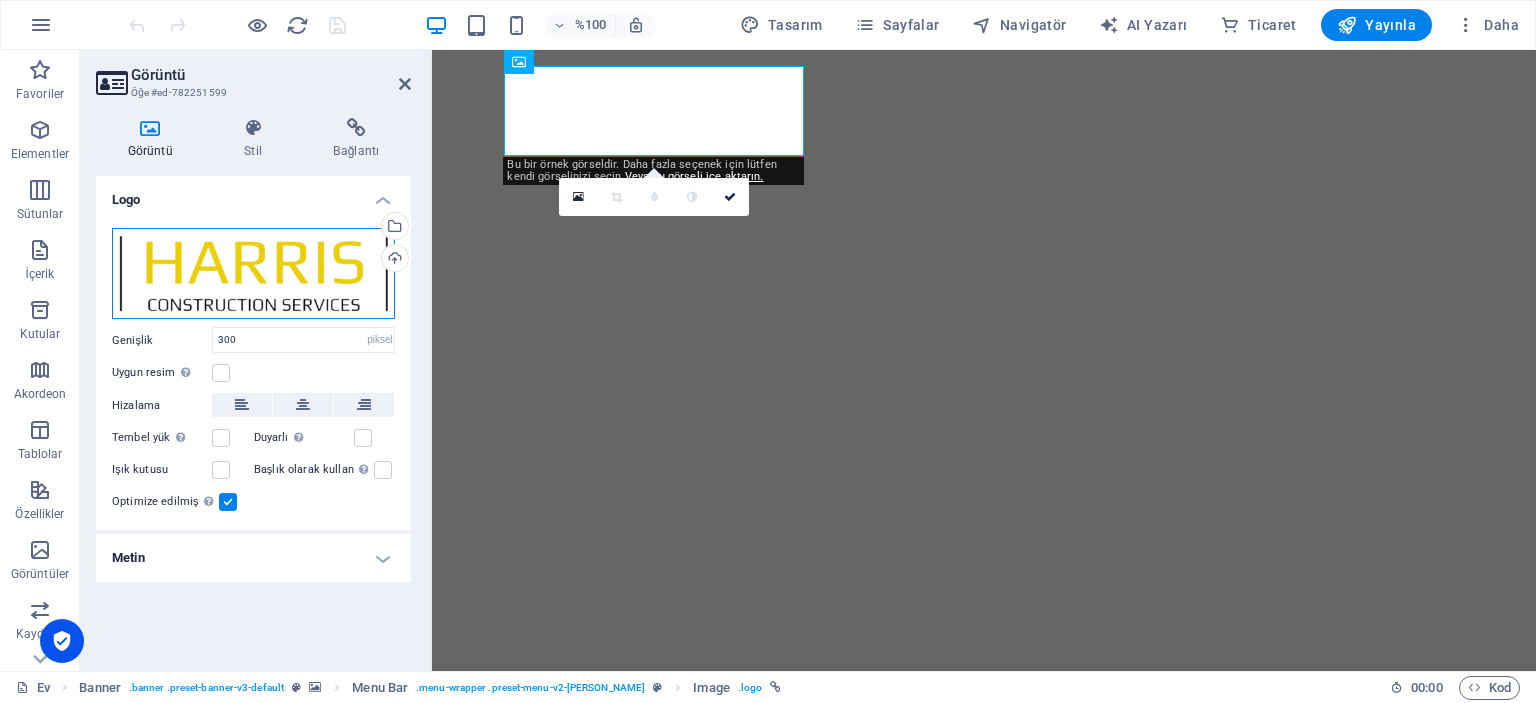 click on "Dosyaları buraya sürükleyin, dosyaları seçmek için tıklayın veya  Dosyalar'dan veya ücretsiz stok fotoğraflarımız ve videolarımızdan dosyaları seçin" at bounding box center [253, 274] 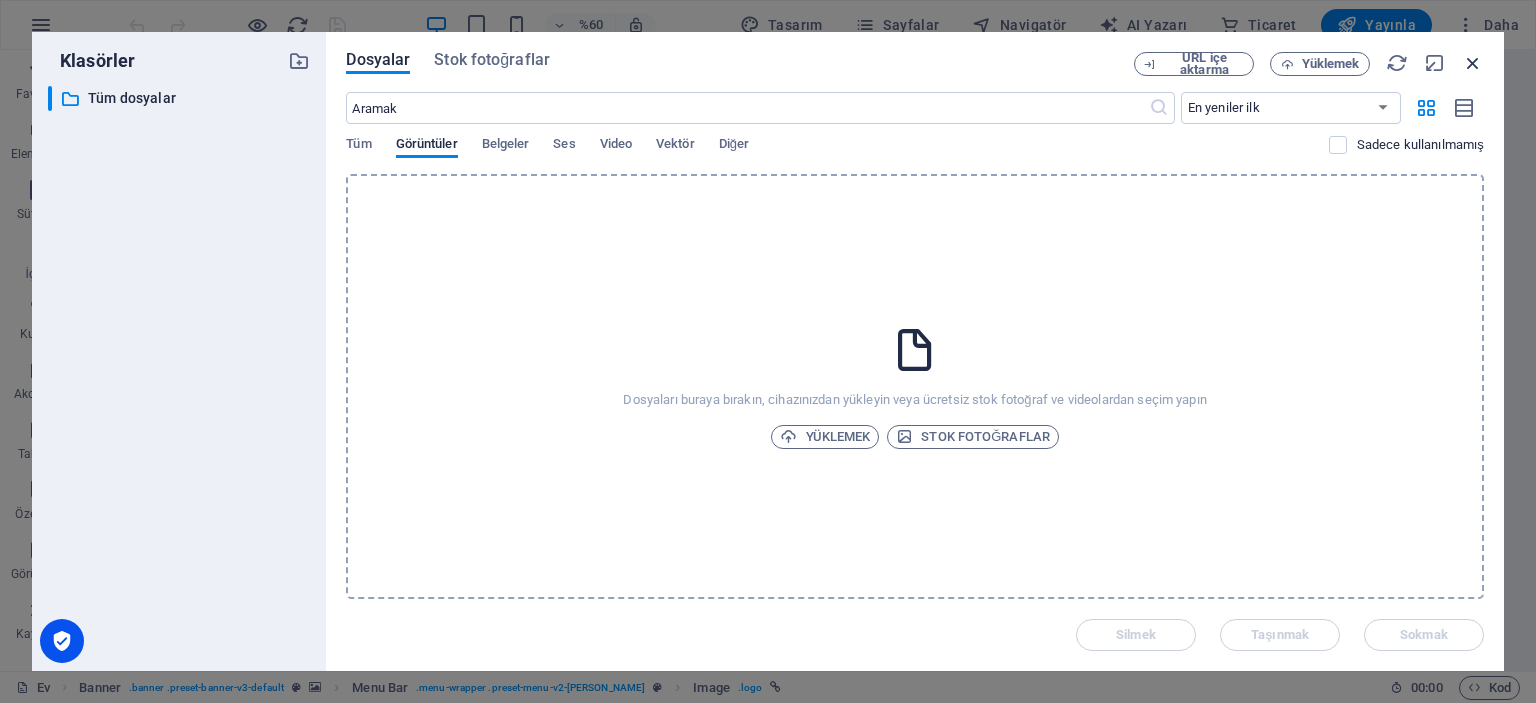 drag, startPoint x: 279, startPoint y: 272, endPoint x: 1474, endPoint y: 59, distance: 1213.8345 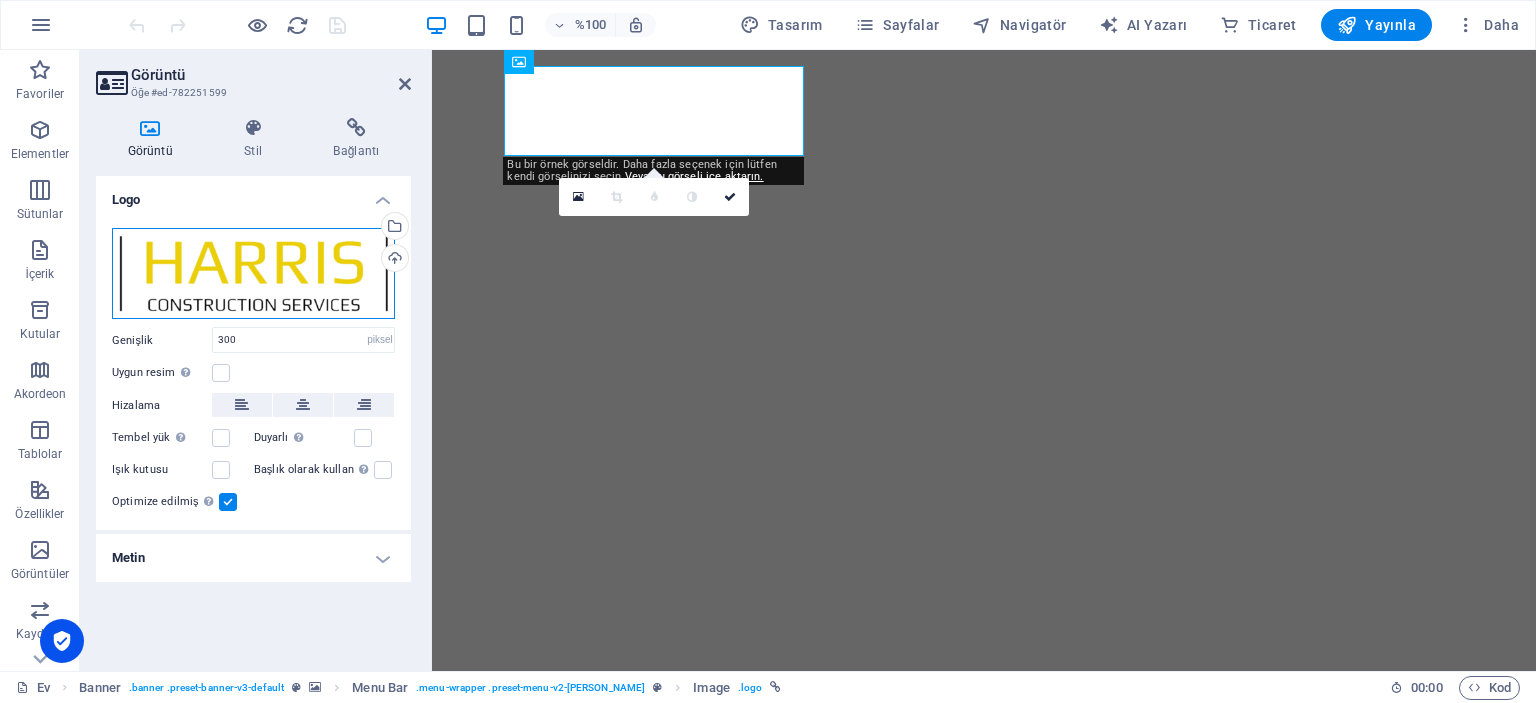 click on "Dosyaları buraya sürükleyin, dosyaları seçmek için tıklayın veya  Dosyalar'dan veya ücretsiz stok fotoğraflarımız ve videolarımızdan dosyaları seçin" at bounding box center [253, 274] 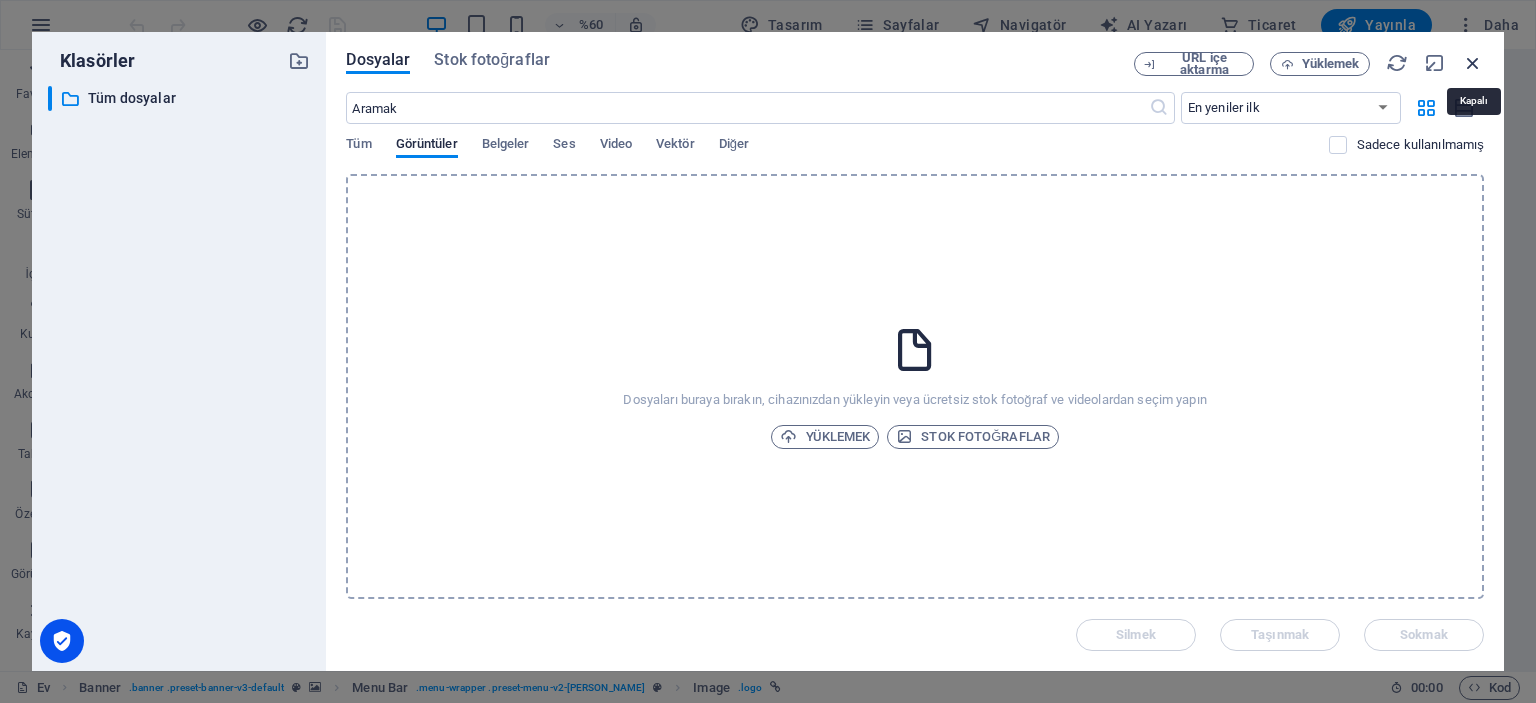 click at bounding box center (1473, 63) 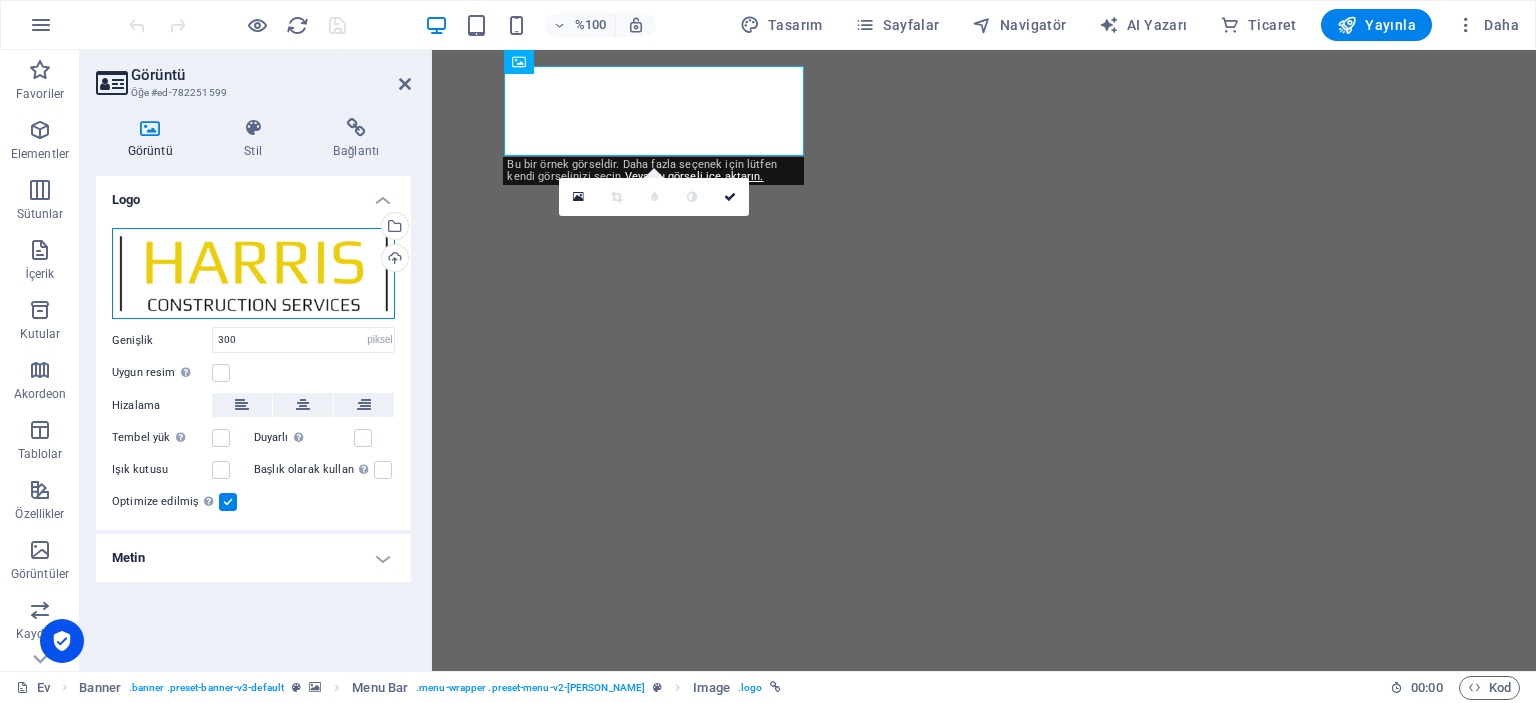click on "Dosyaları buraya sürükleyin, dosyaları seçmek için tıklayın veya  Dosyalar'dan veya ücretsiz stok fotoğraflarımız ve videolarımızdan dosyaları seçin" at bounding box center [253, 274] 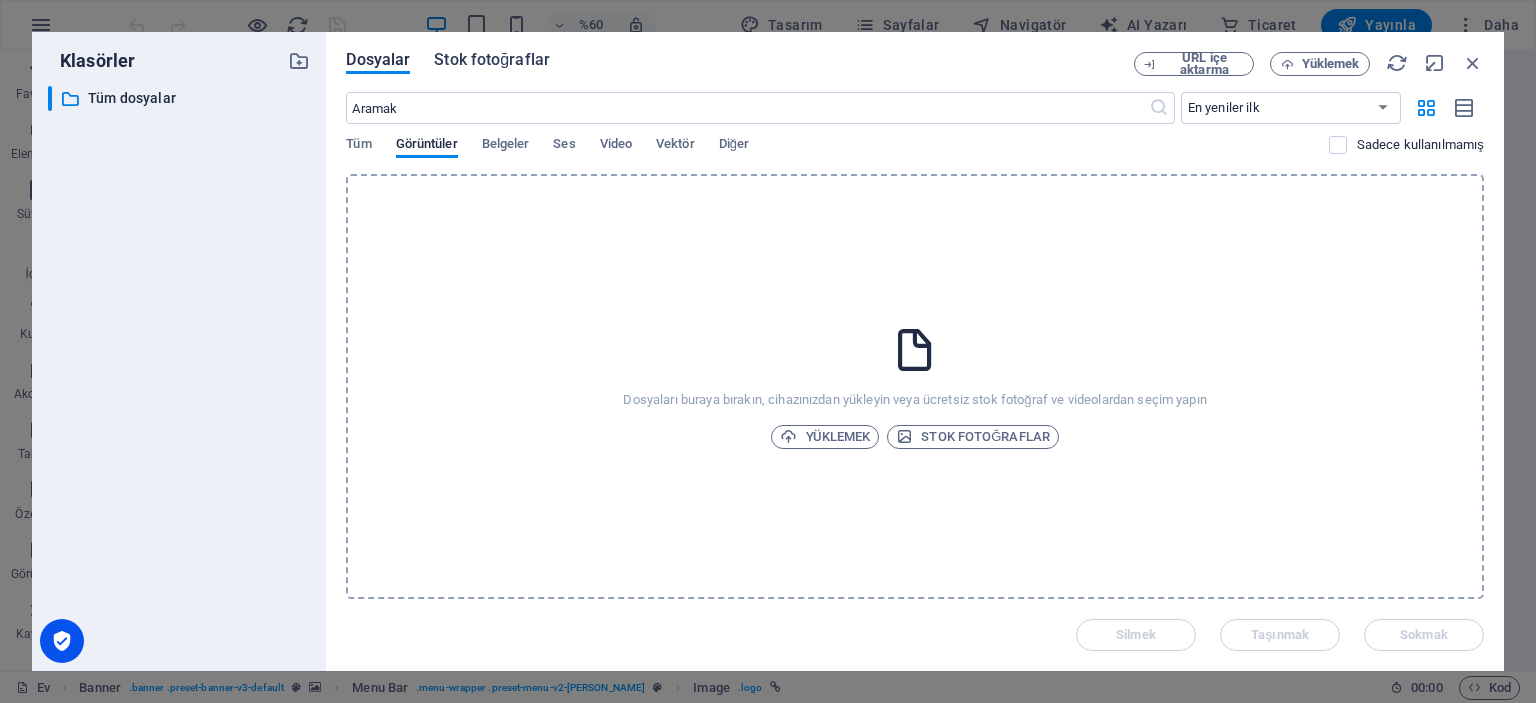 click on "Stok fotoğraflar" at bounding box center [492, 59] 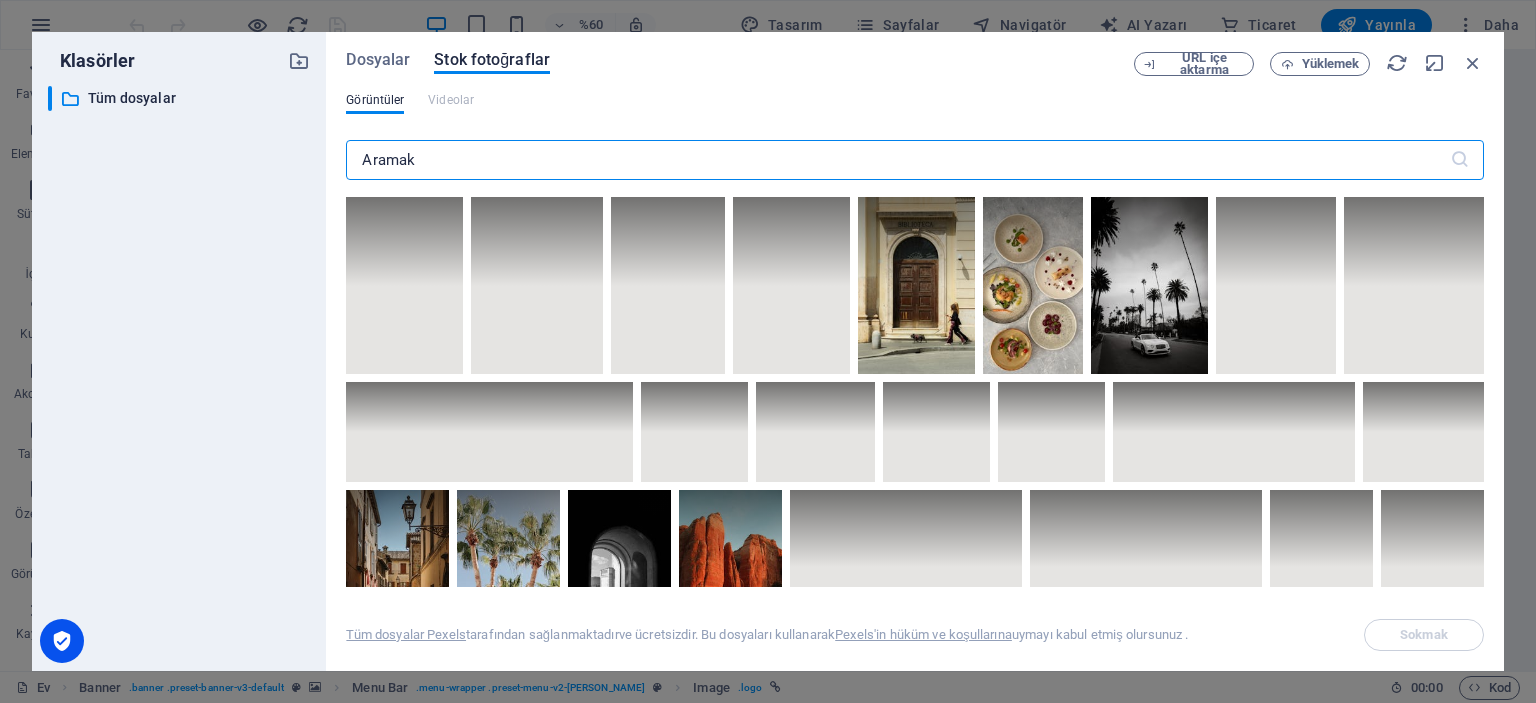 scroll, scrollTop: 4200, scrollLeft: 0, axis: vertical 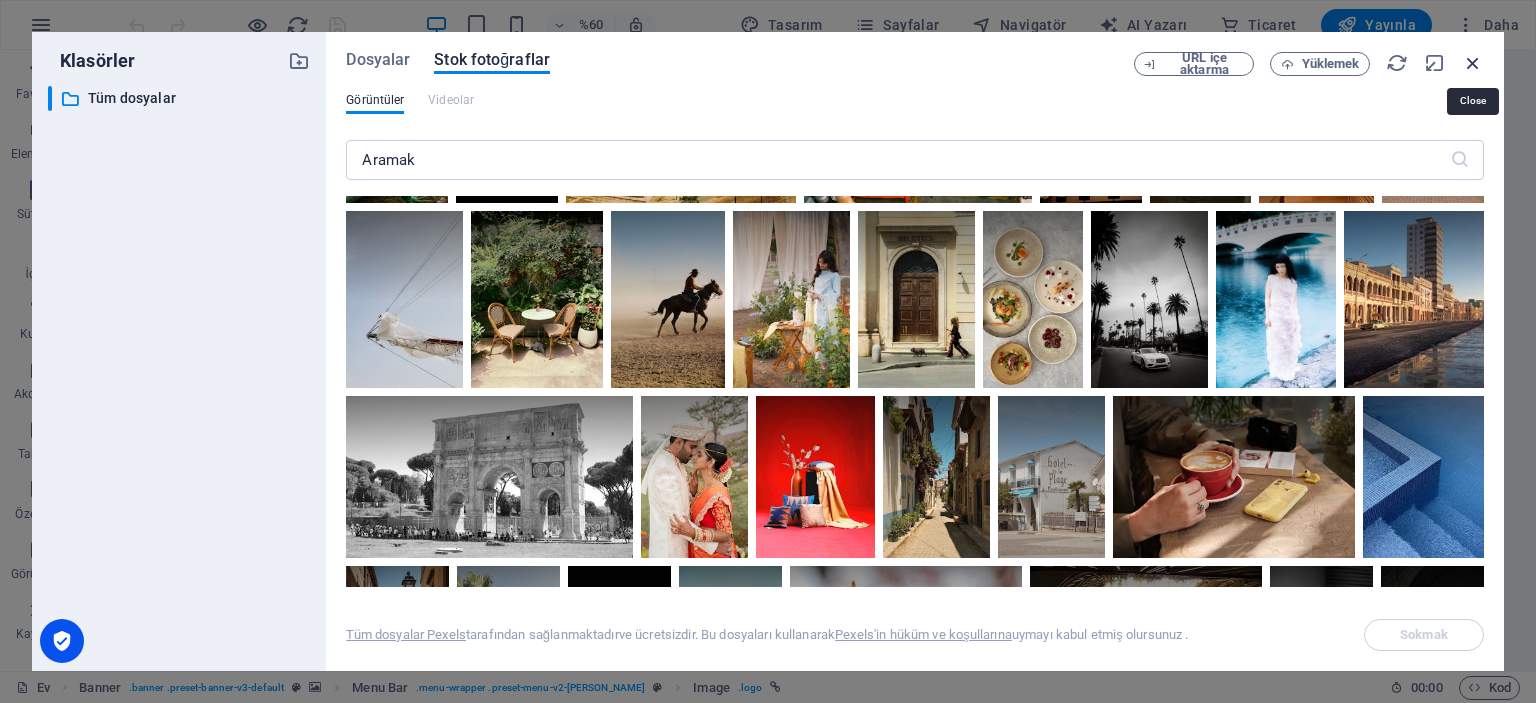 click at bounding box center [1473, 63] 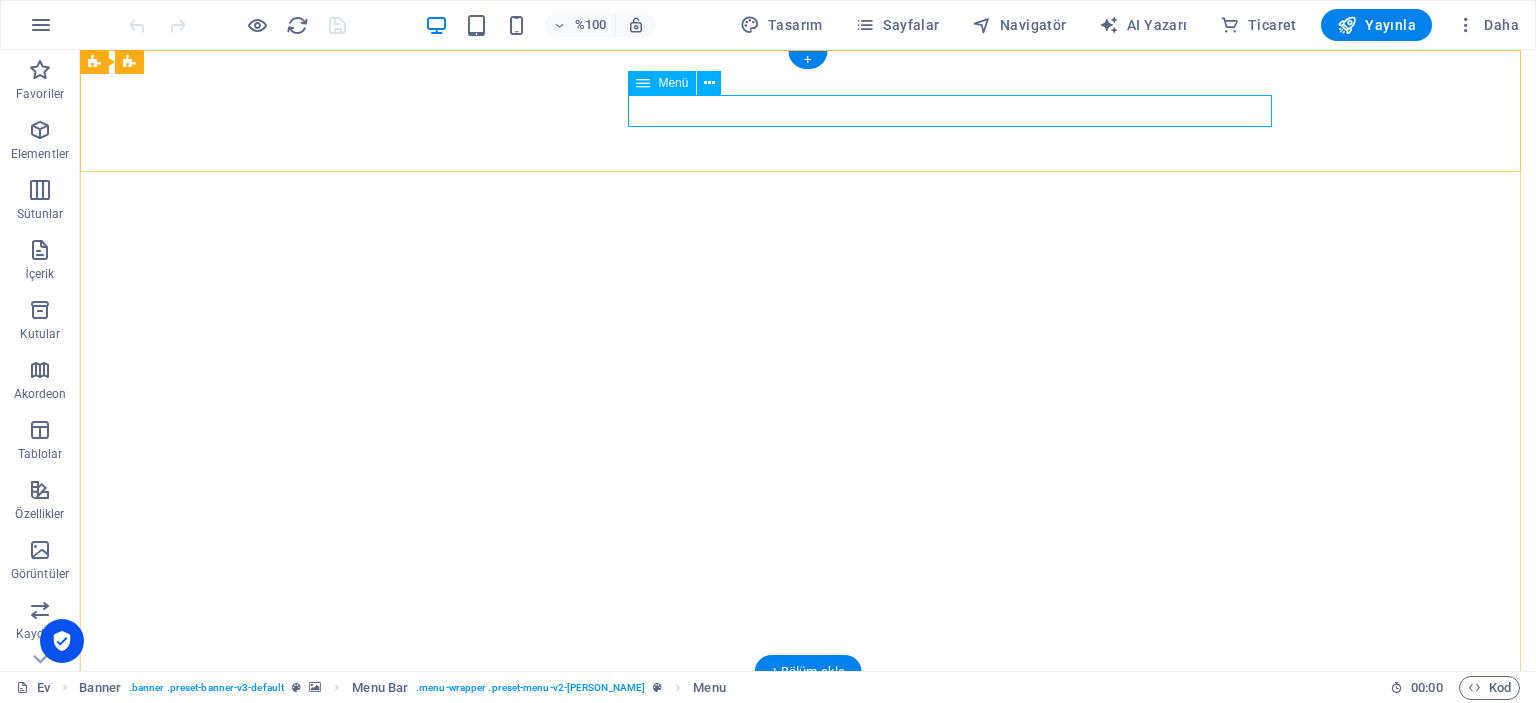 select 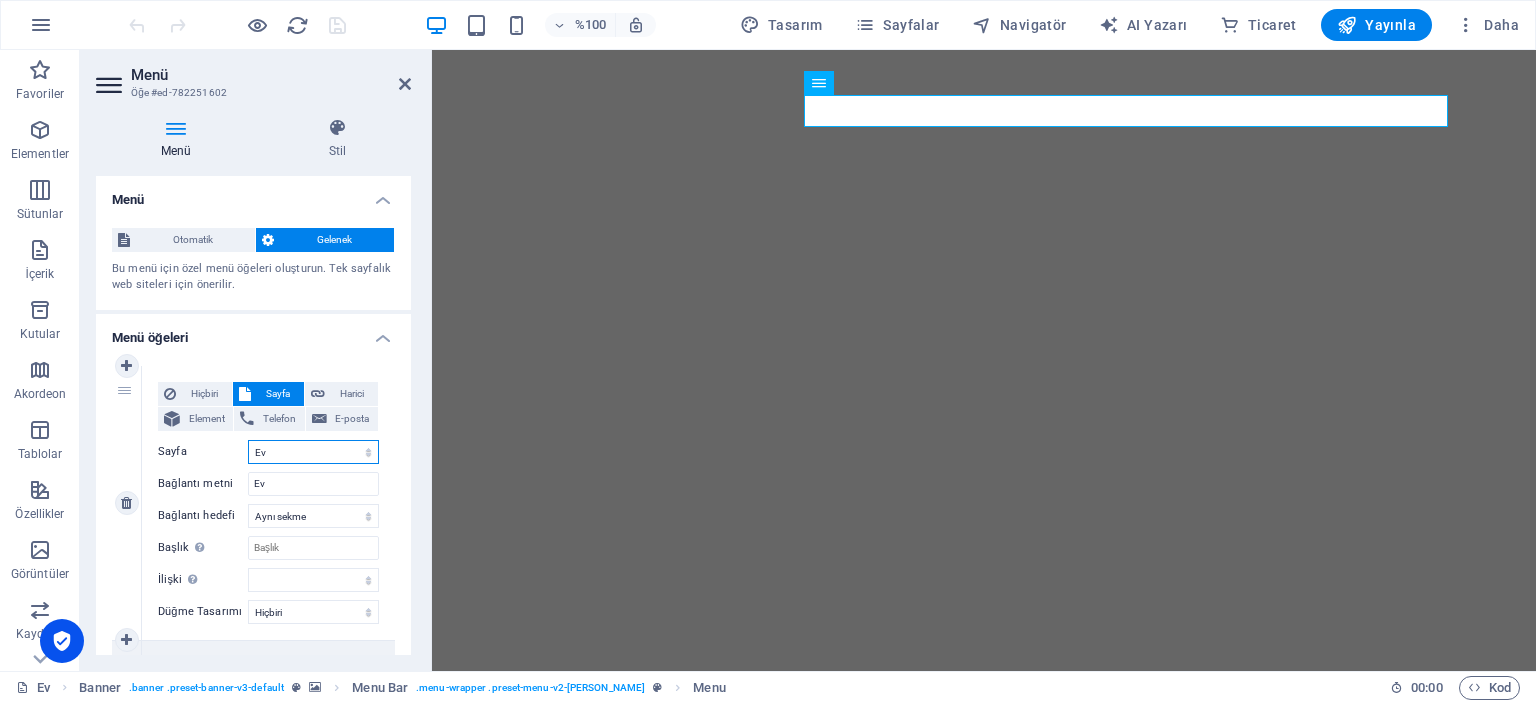 drag, startPoint x: 296, startPoint y: 448, endPoint x: 244, endPoint y: 448, distance: 52 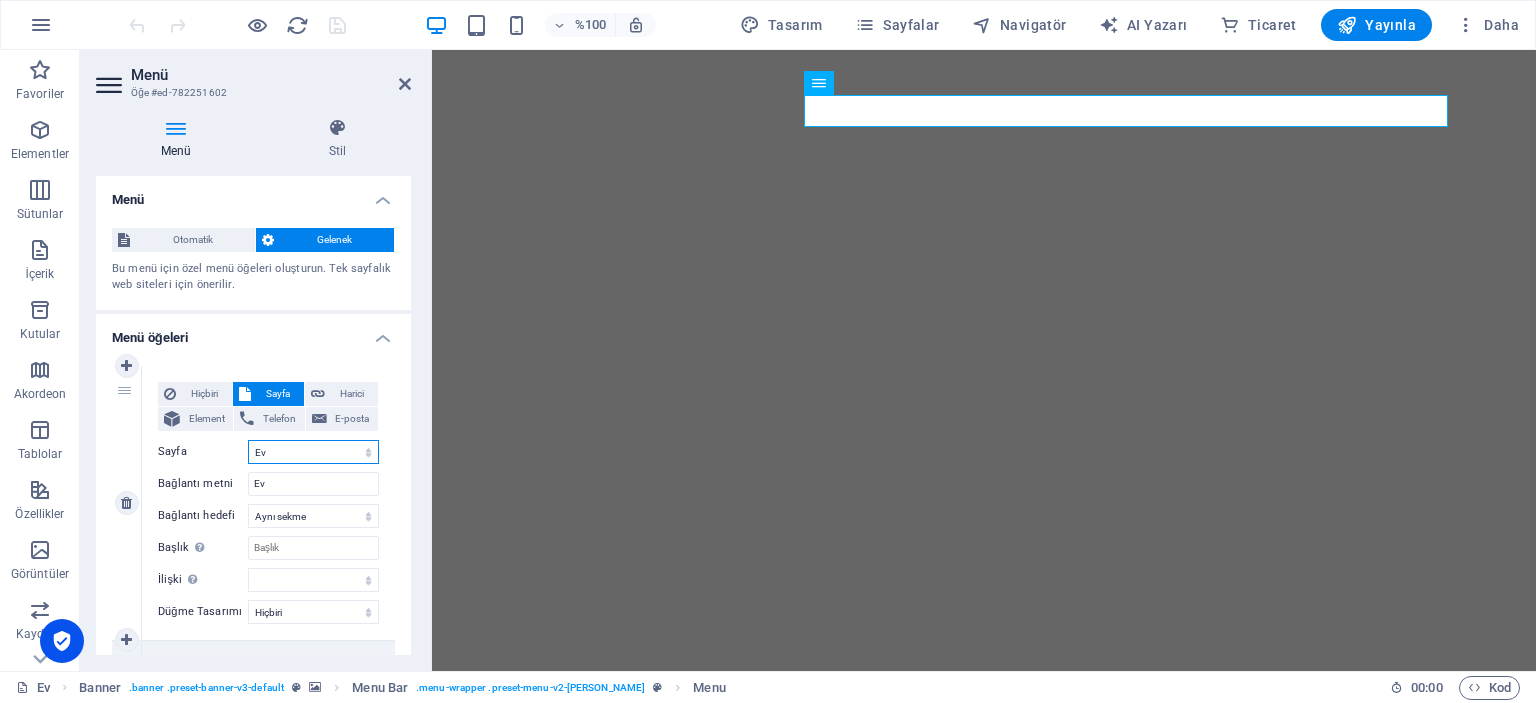 click on "Ev Alt sayfa Yasal Uyarı Mahremiyet" at bounding box center (313, 452) 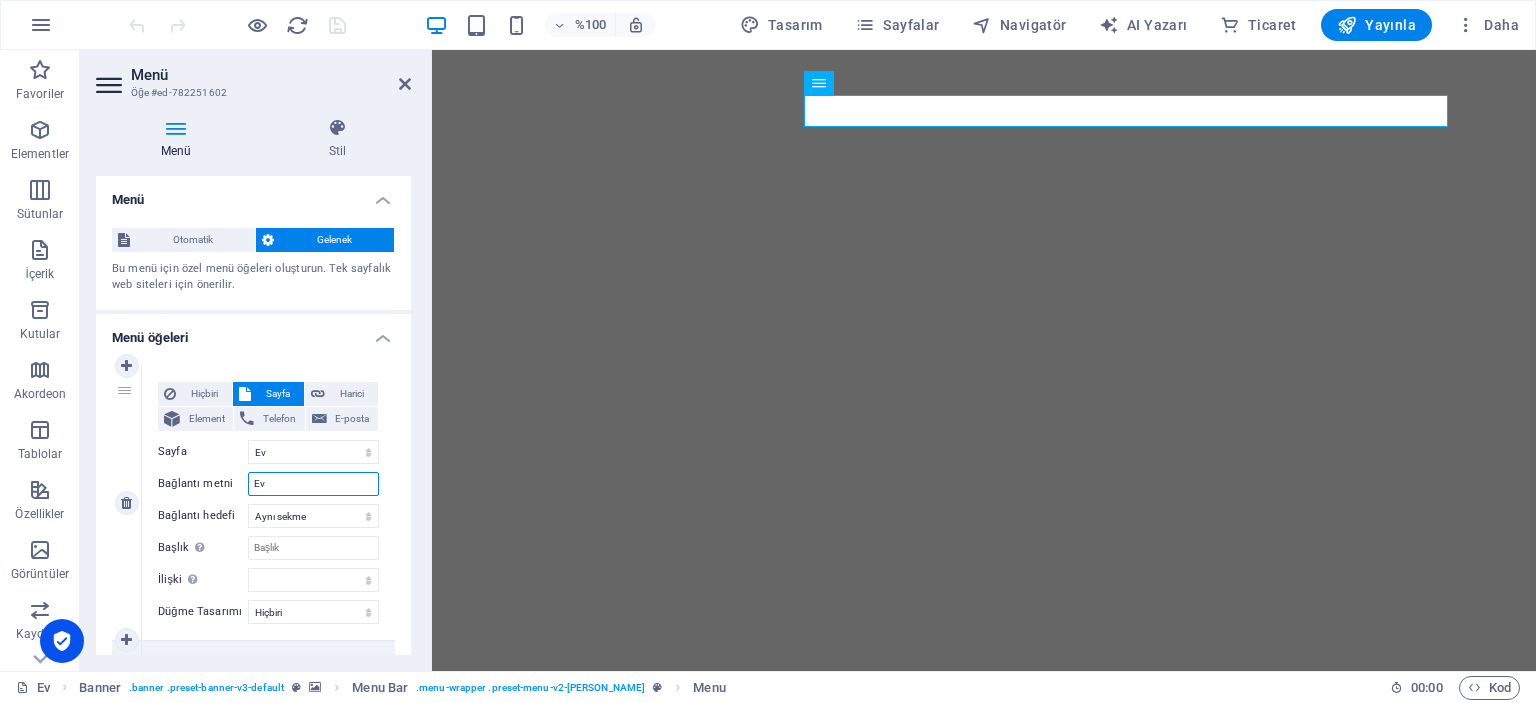 click on "Ev" at bounding box center (313, 484) 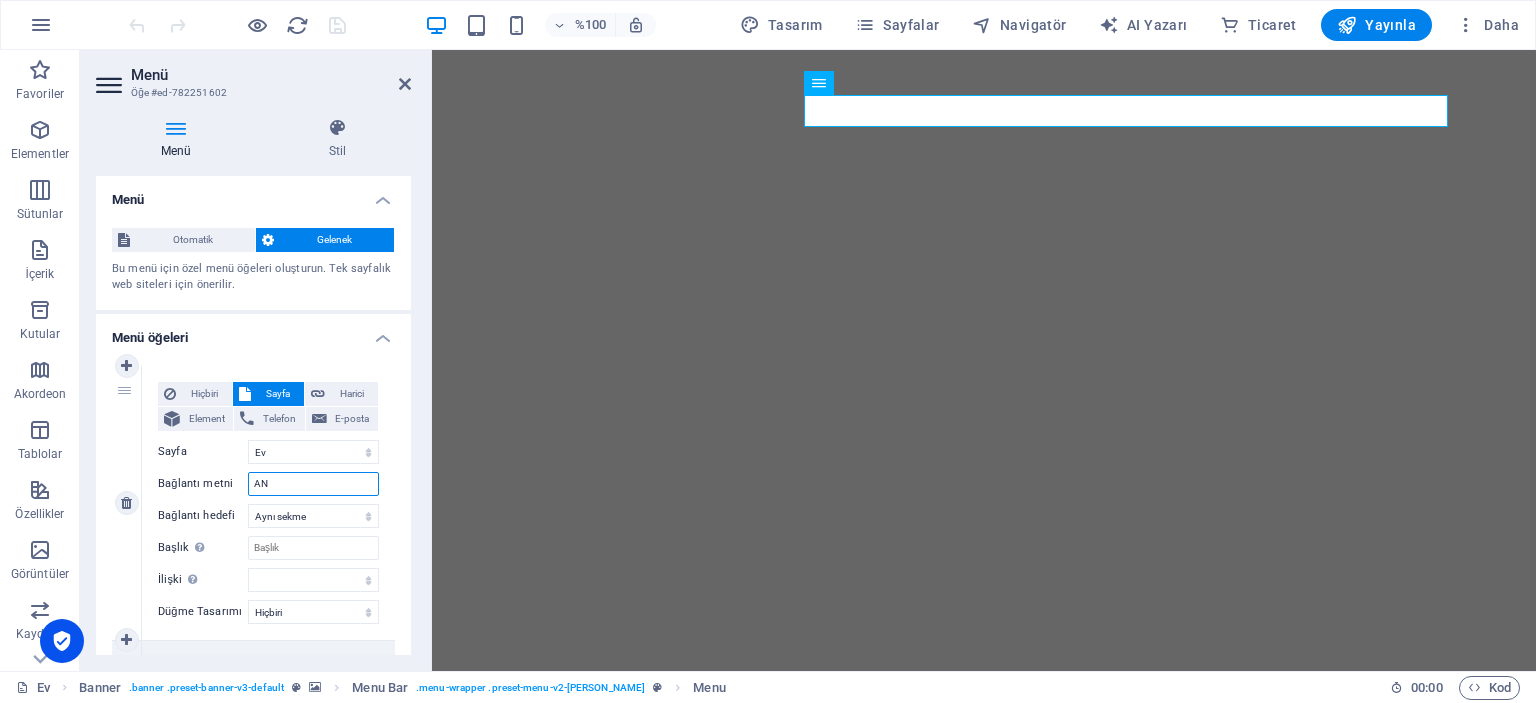 type on "ANA" 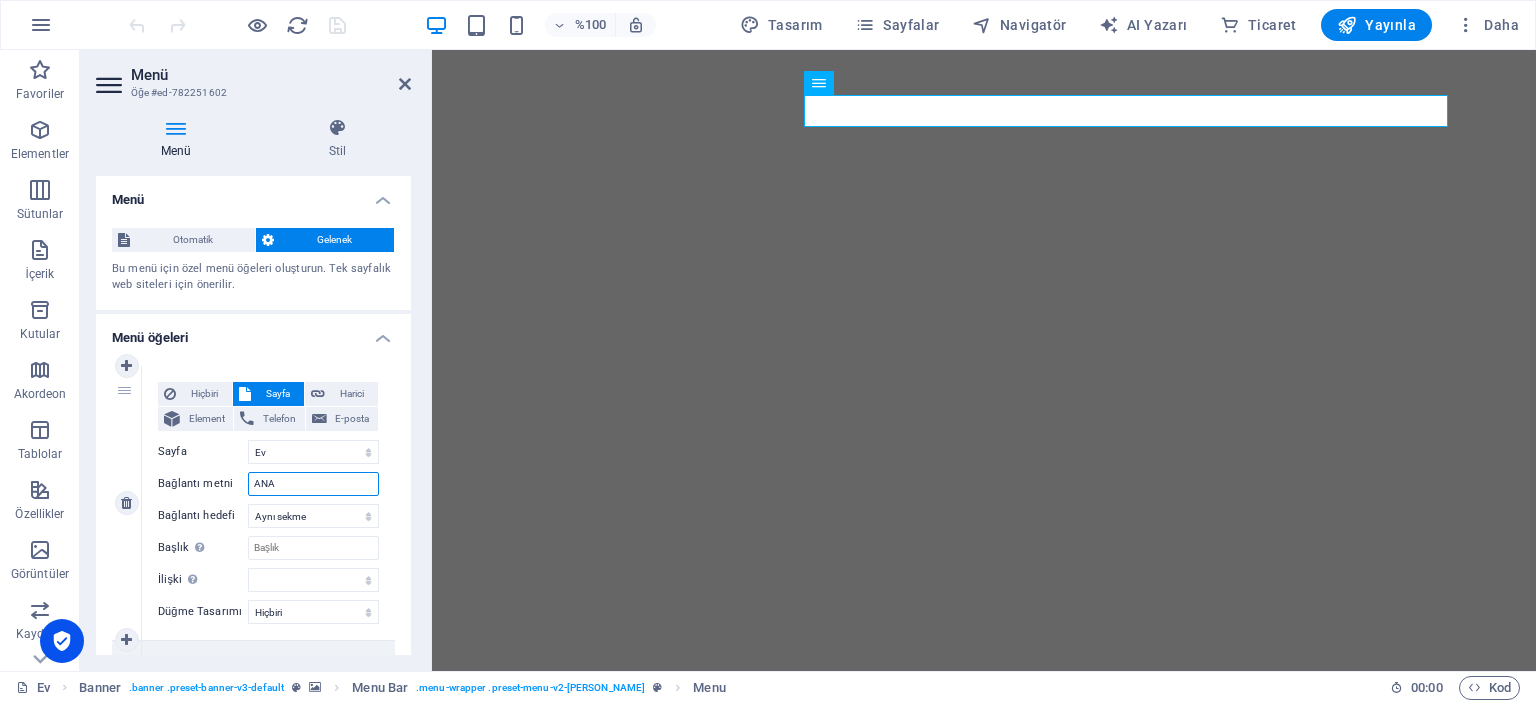 select 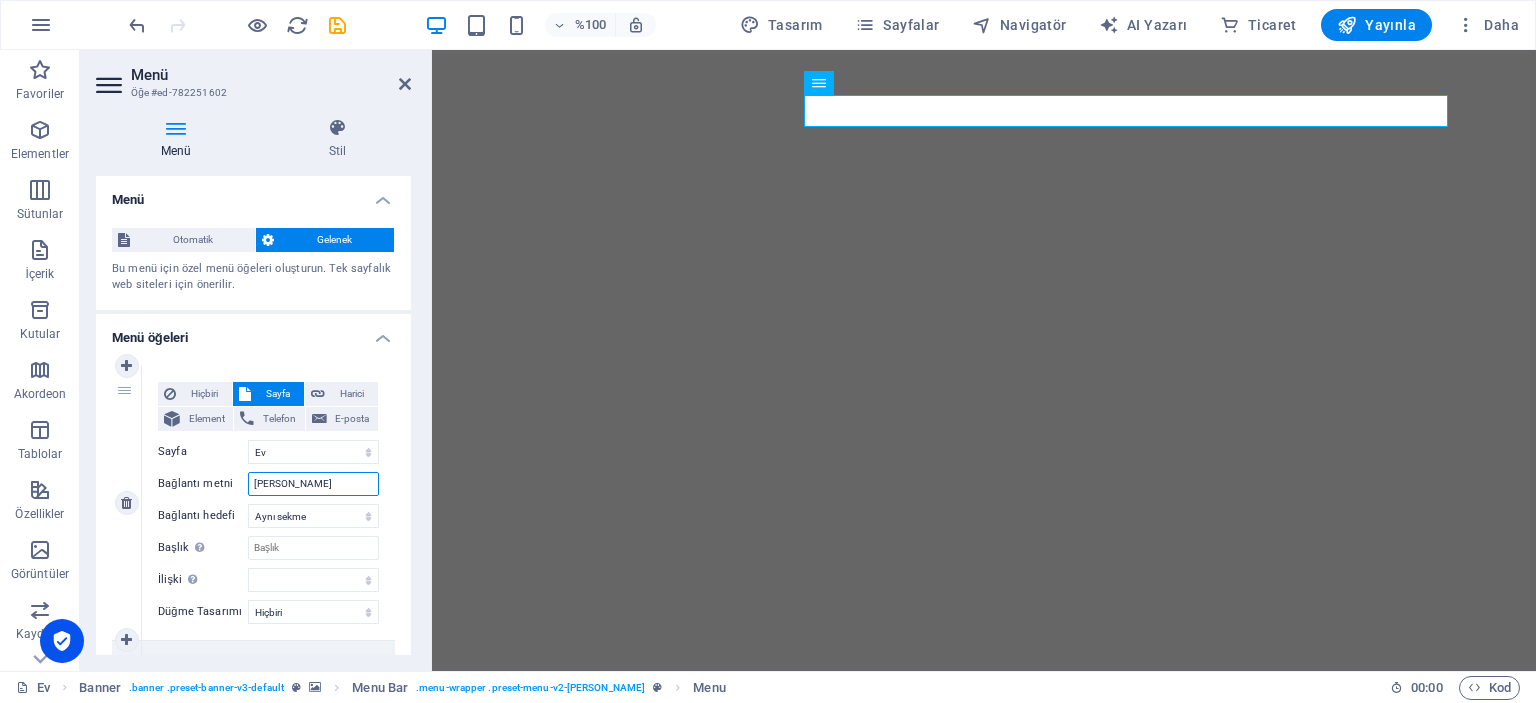 type on "ANA SAYFA" 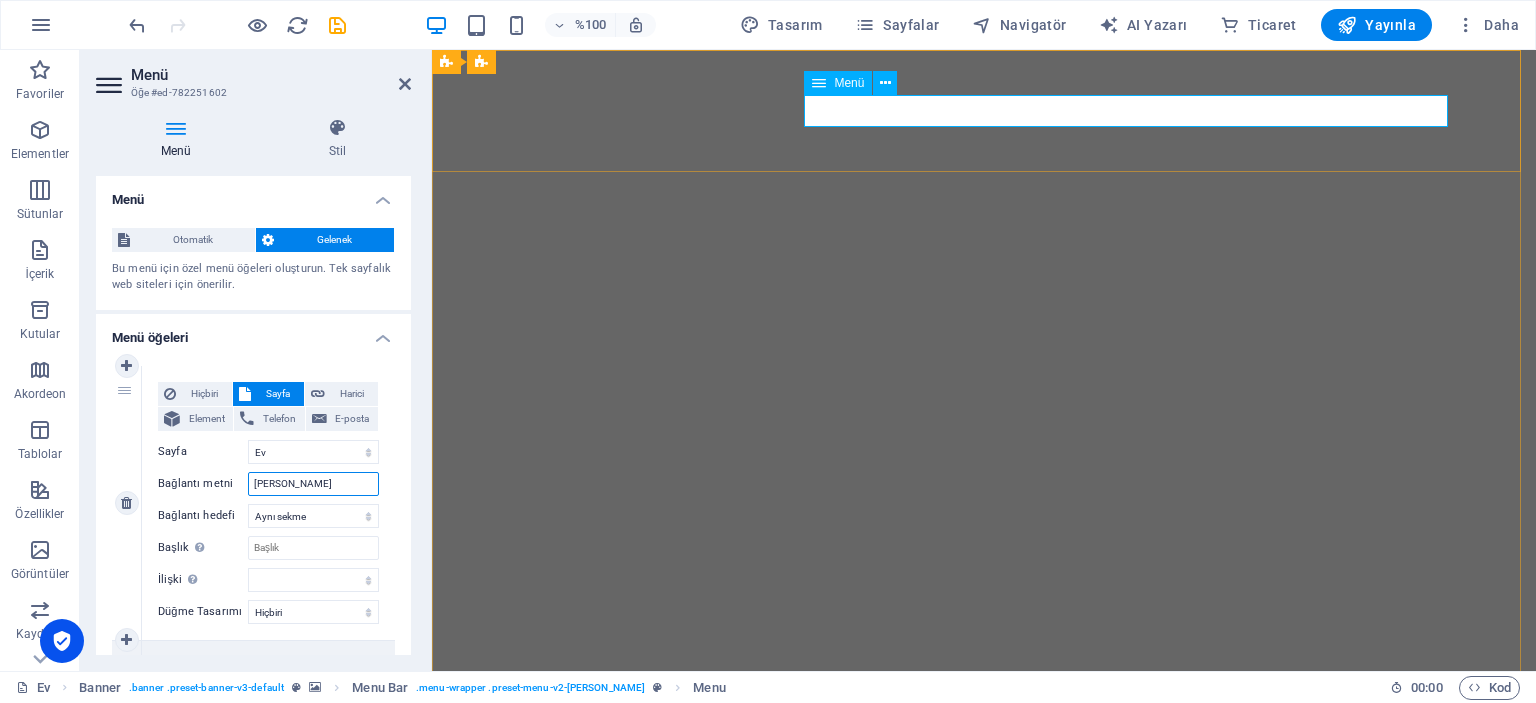 type on "ANA SAYFA" 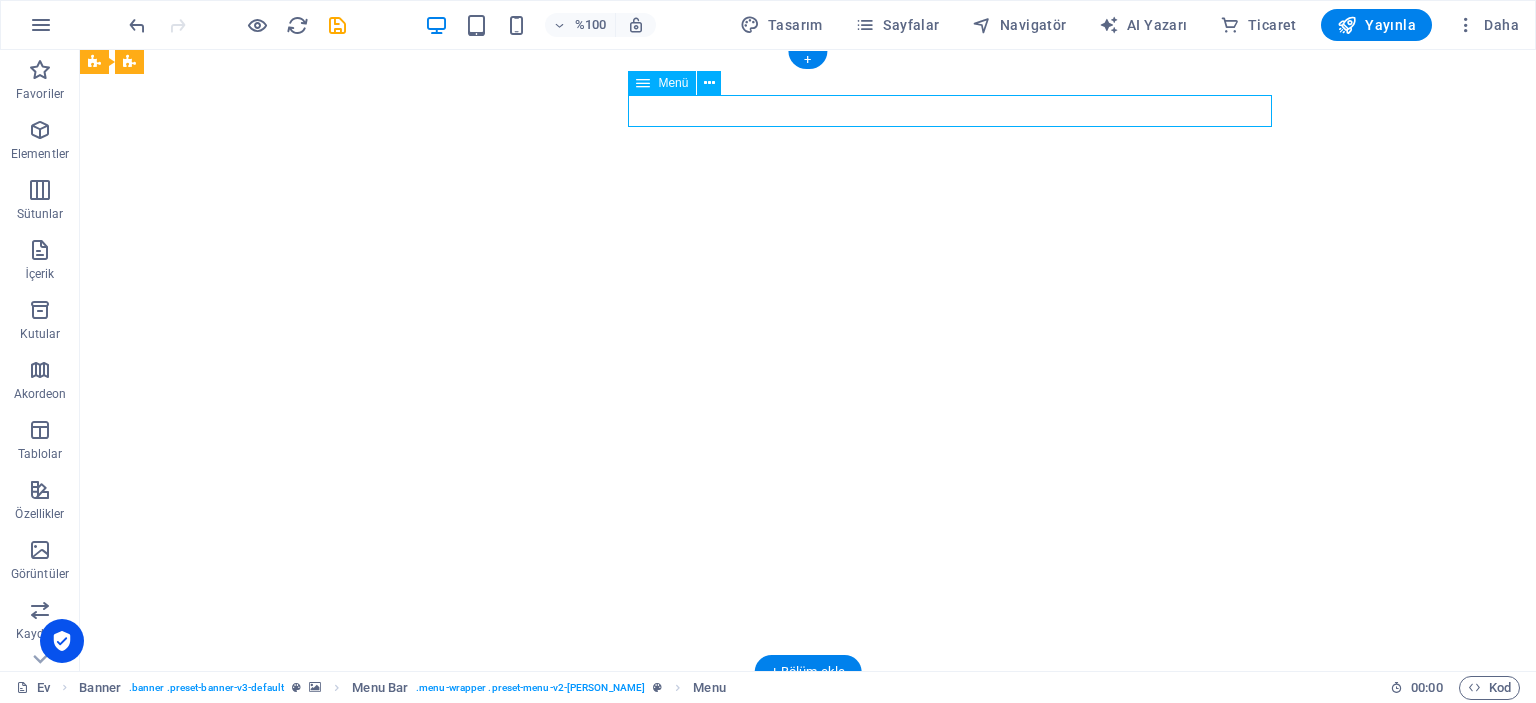 select 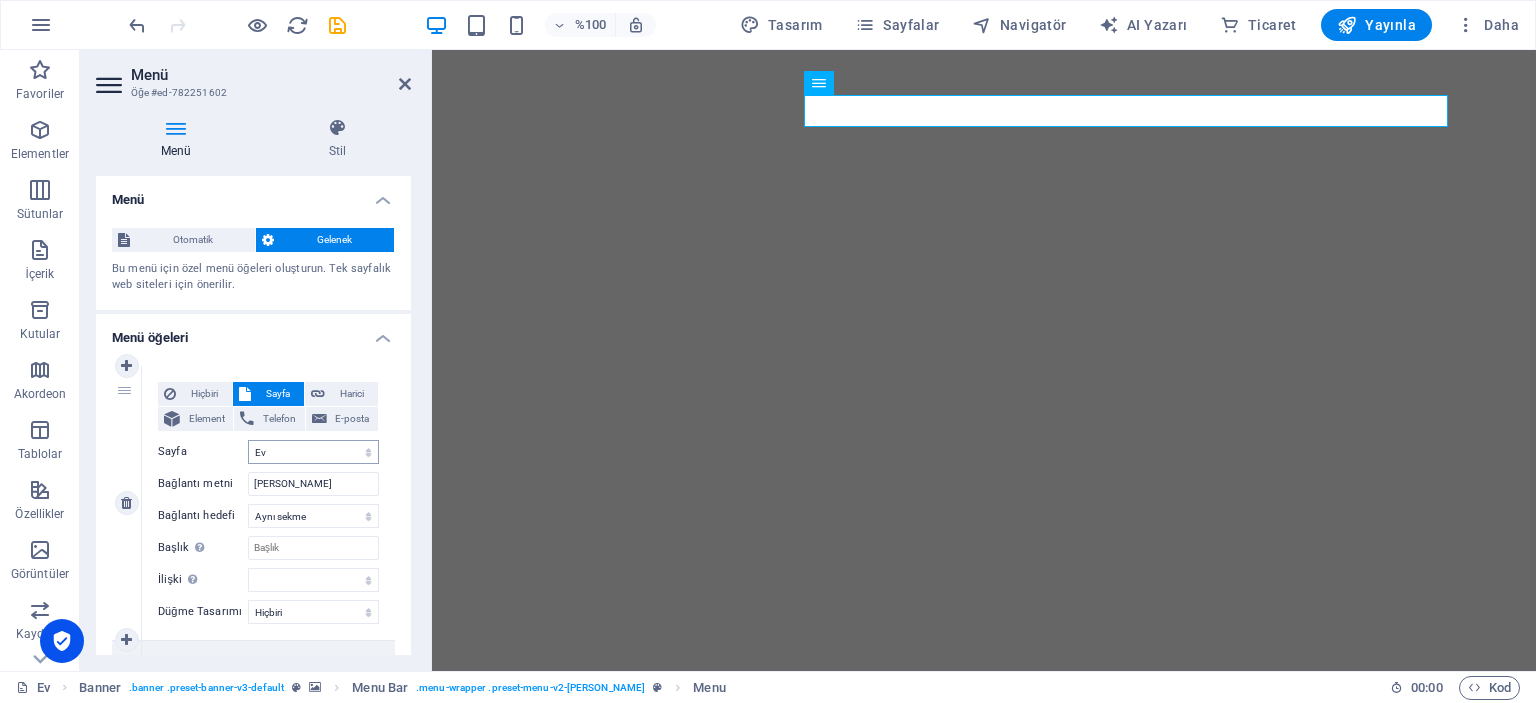scroll, scrollTop: 0, scrollLeft: 0, axis: both 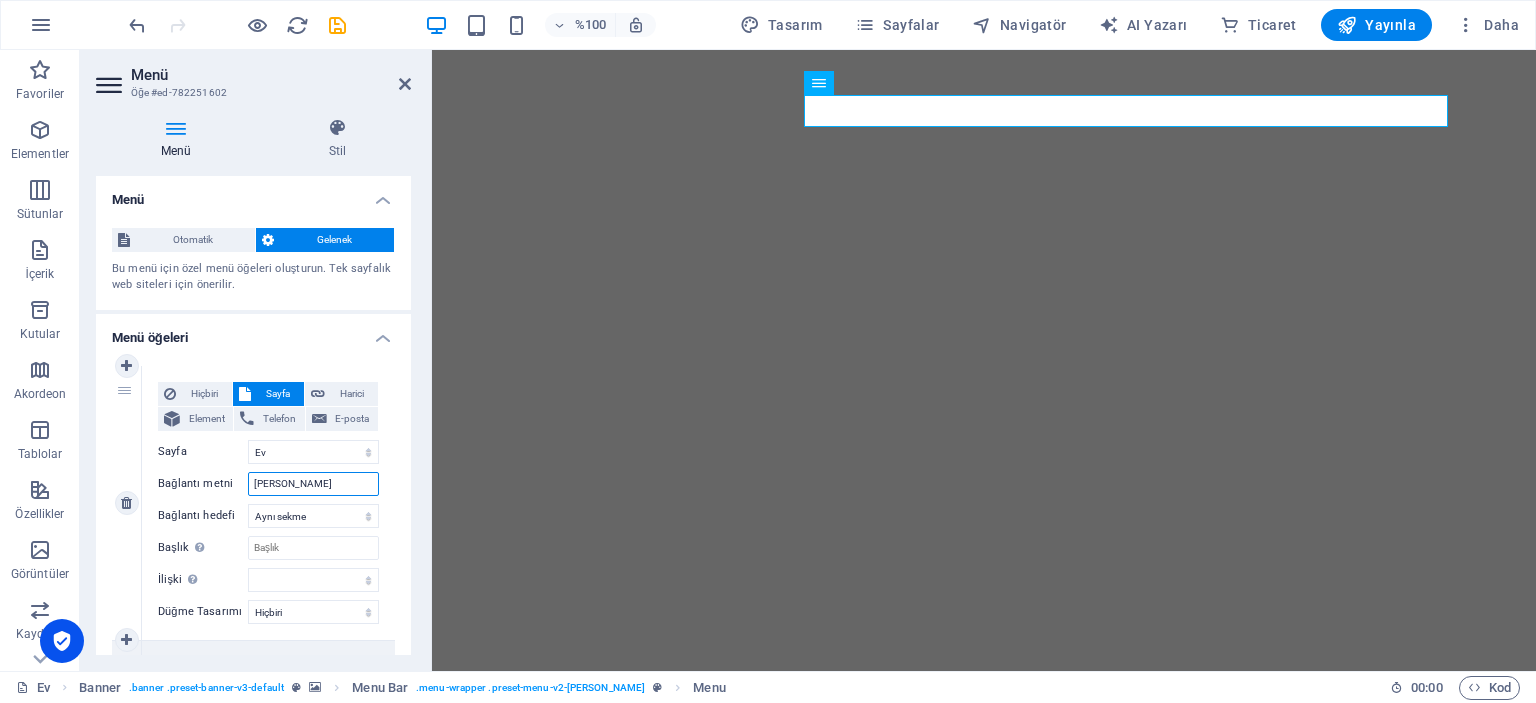 click on "ANA SAYFA" at bounding box center (313, 484) 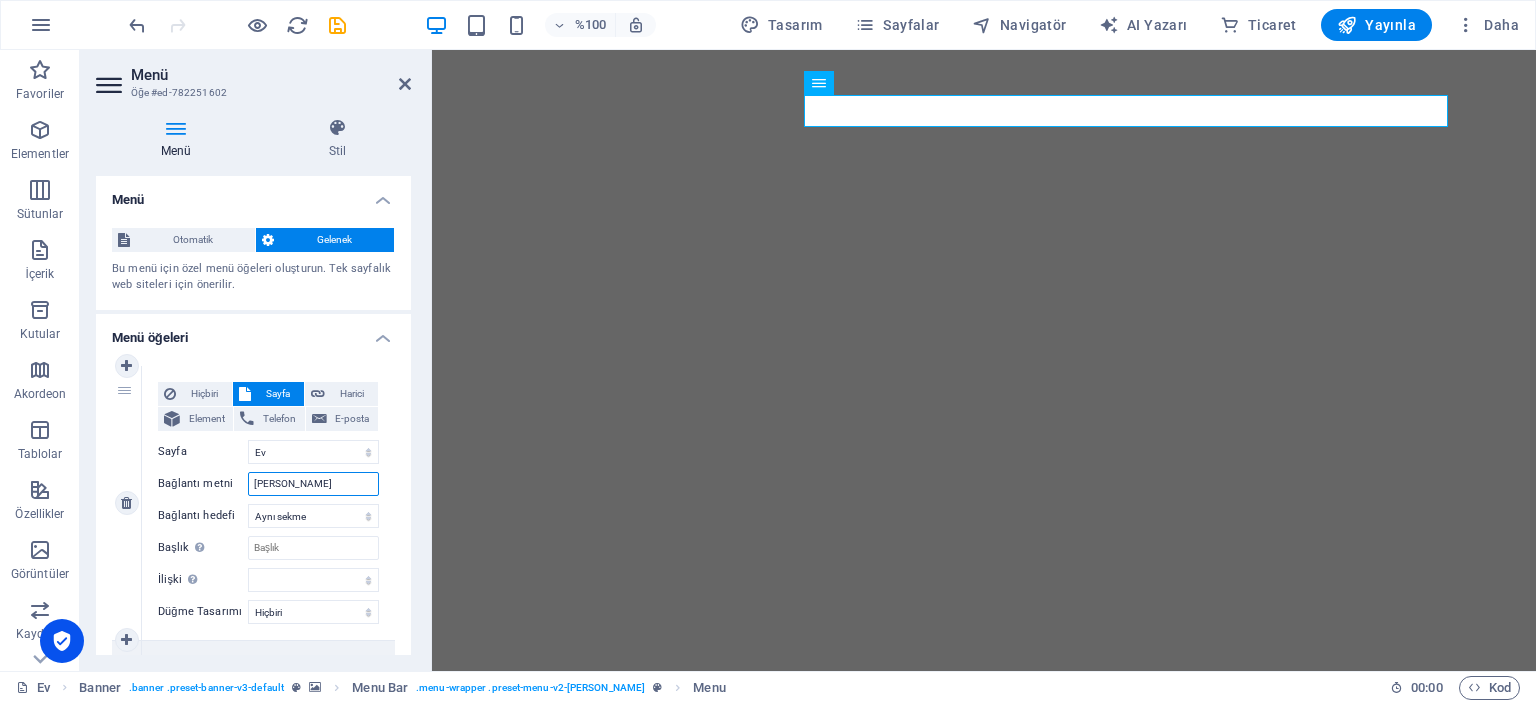 click on "ANA SAYFA" at bounding box center [313, 484] 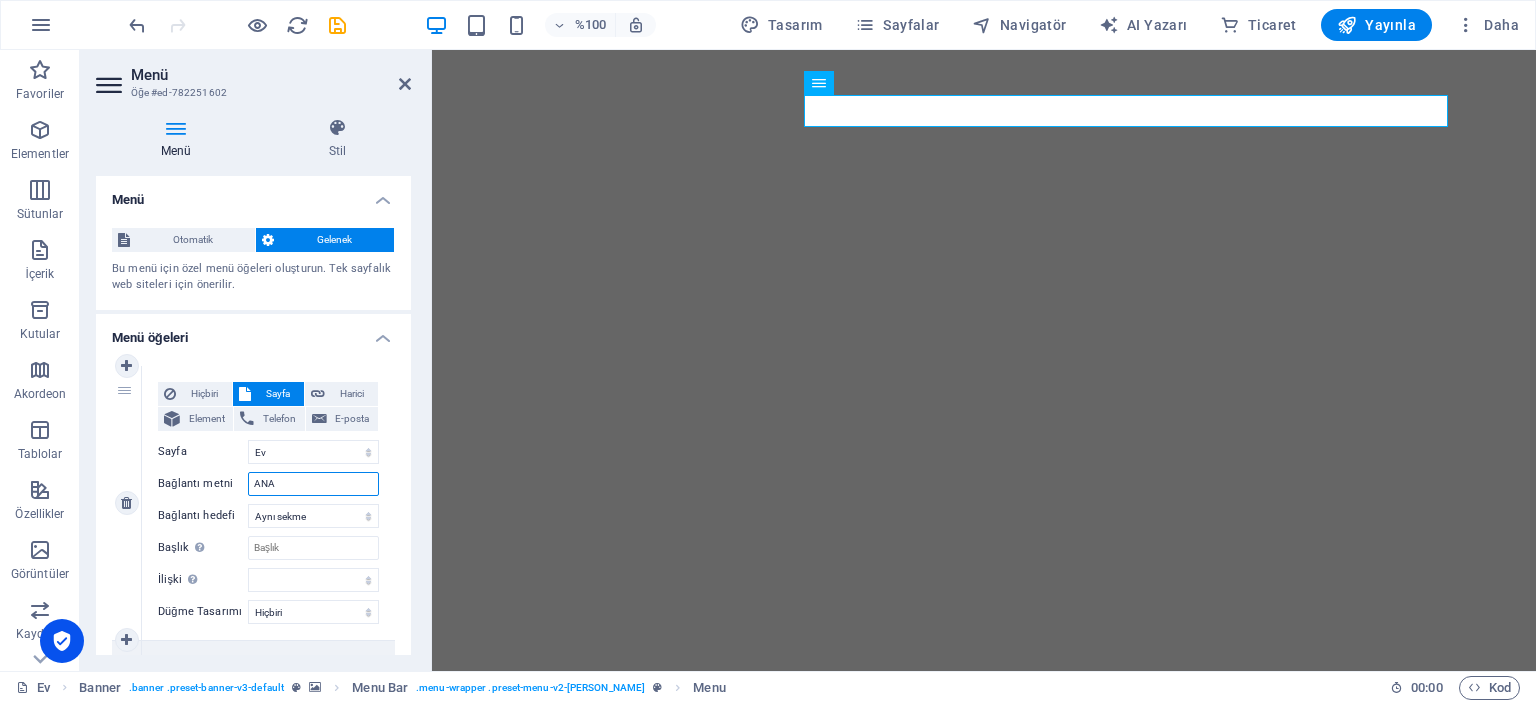 select 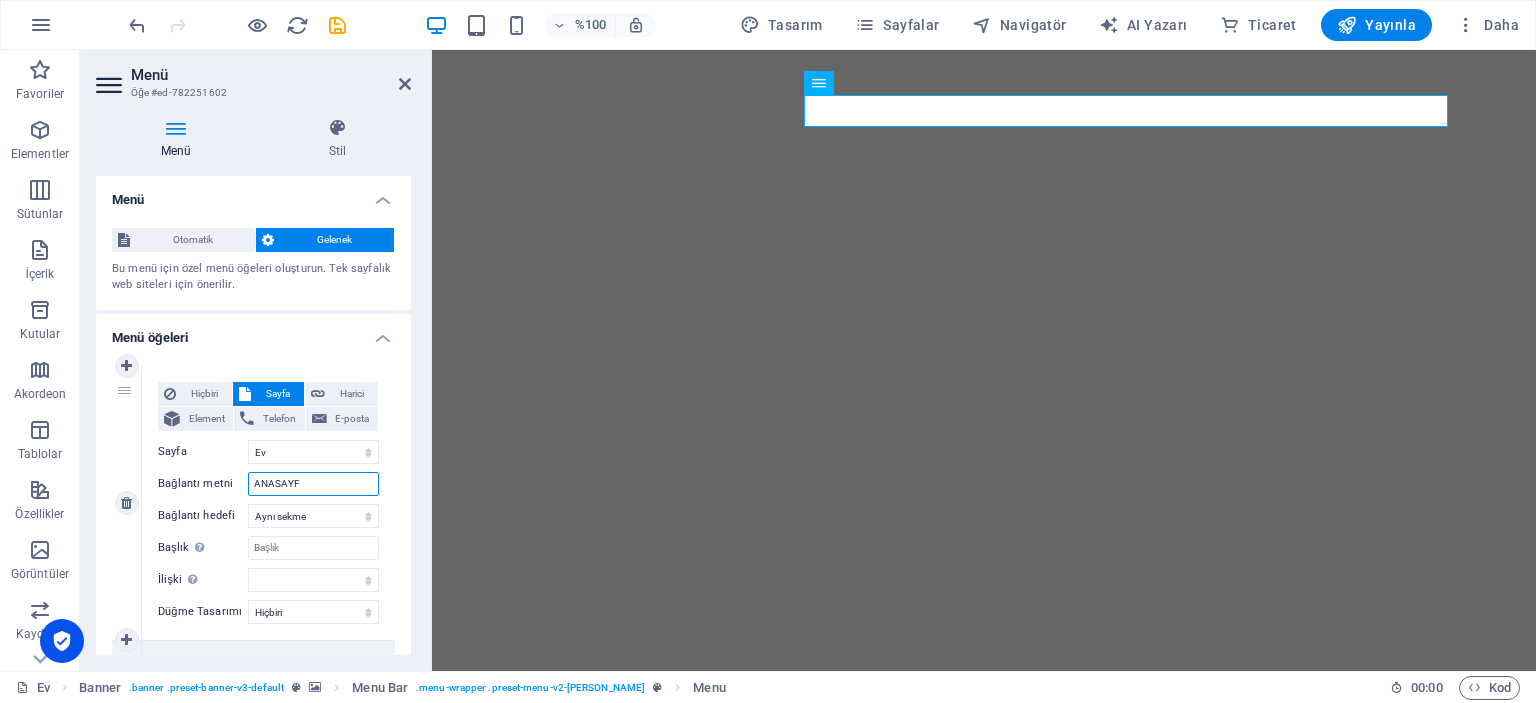 type on "ANASAYFA" 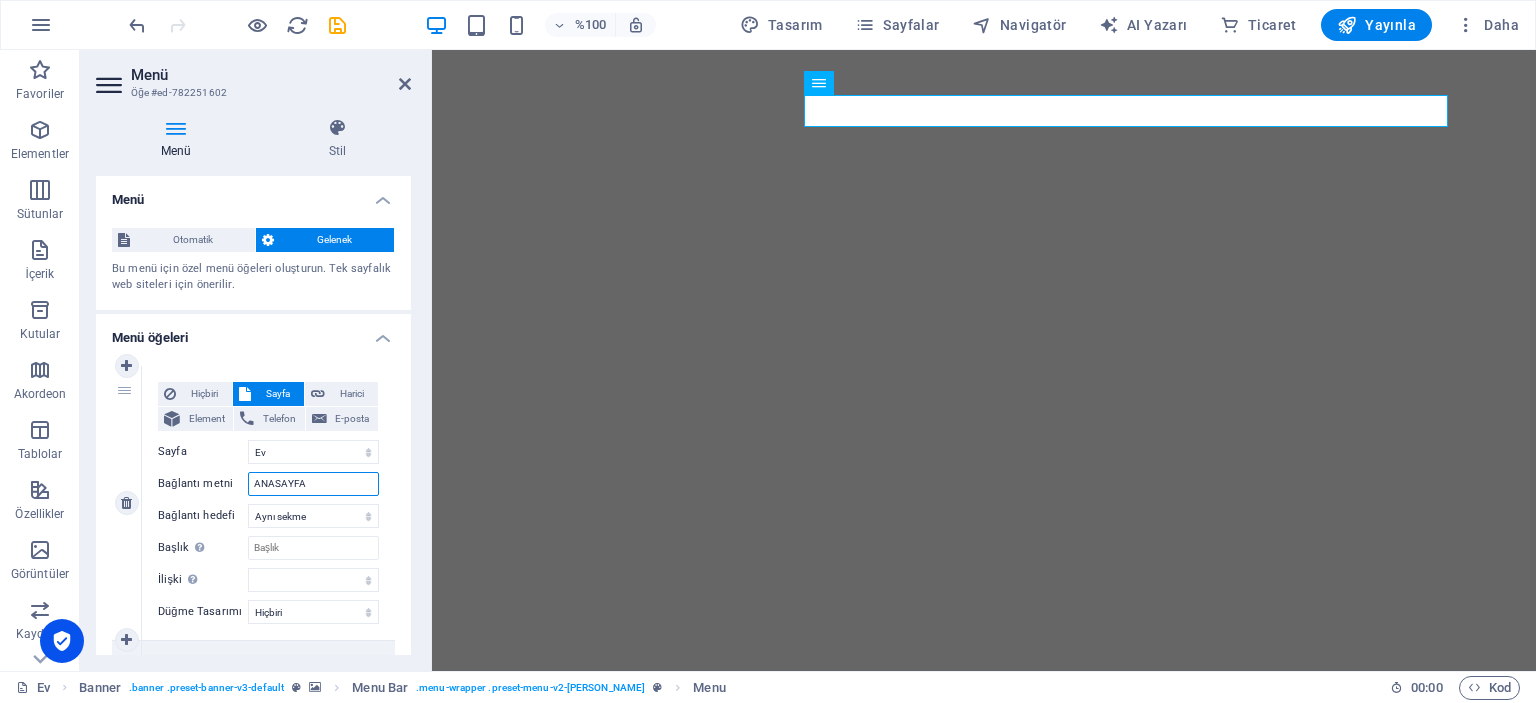 select 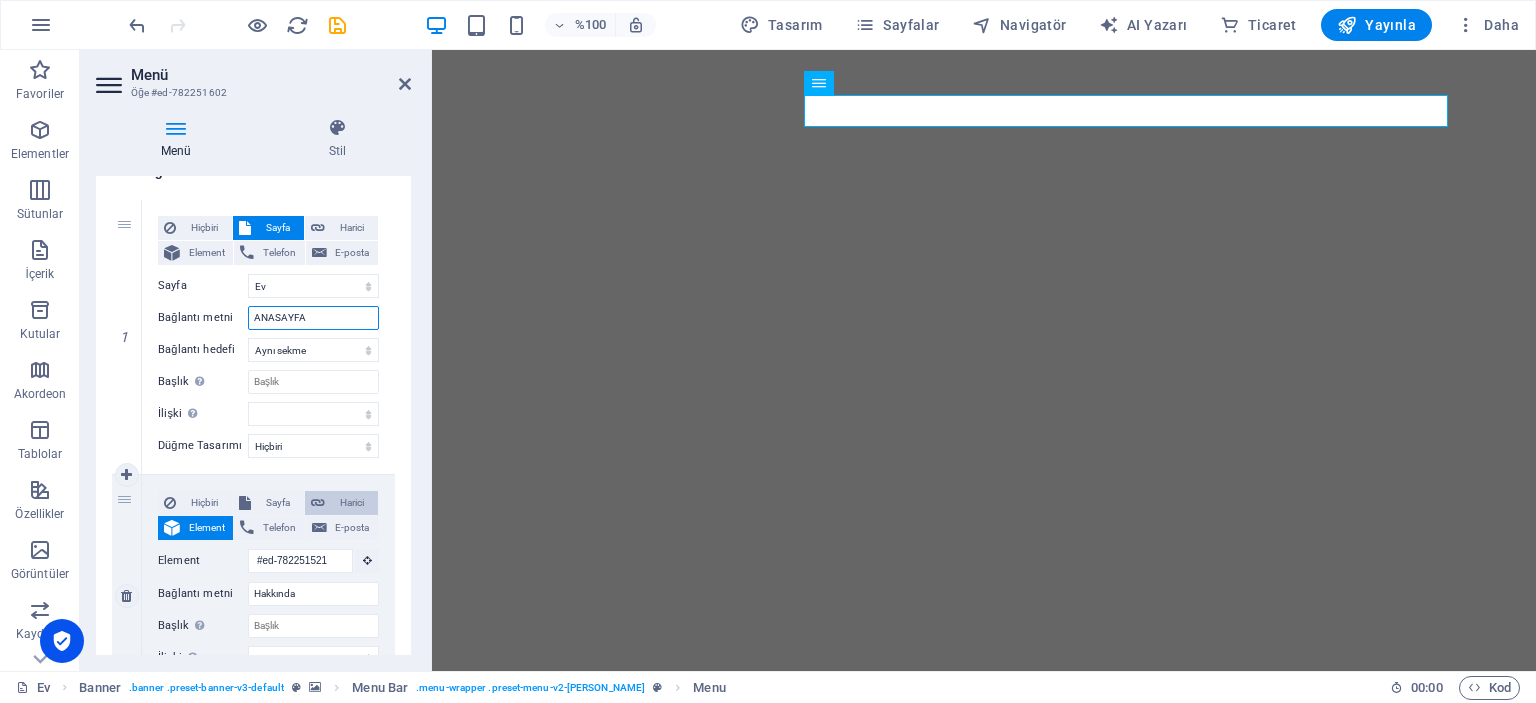 scroll, scrollTop: 200, scrollLeft: 0, axis: vertical 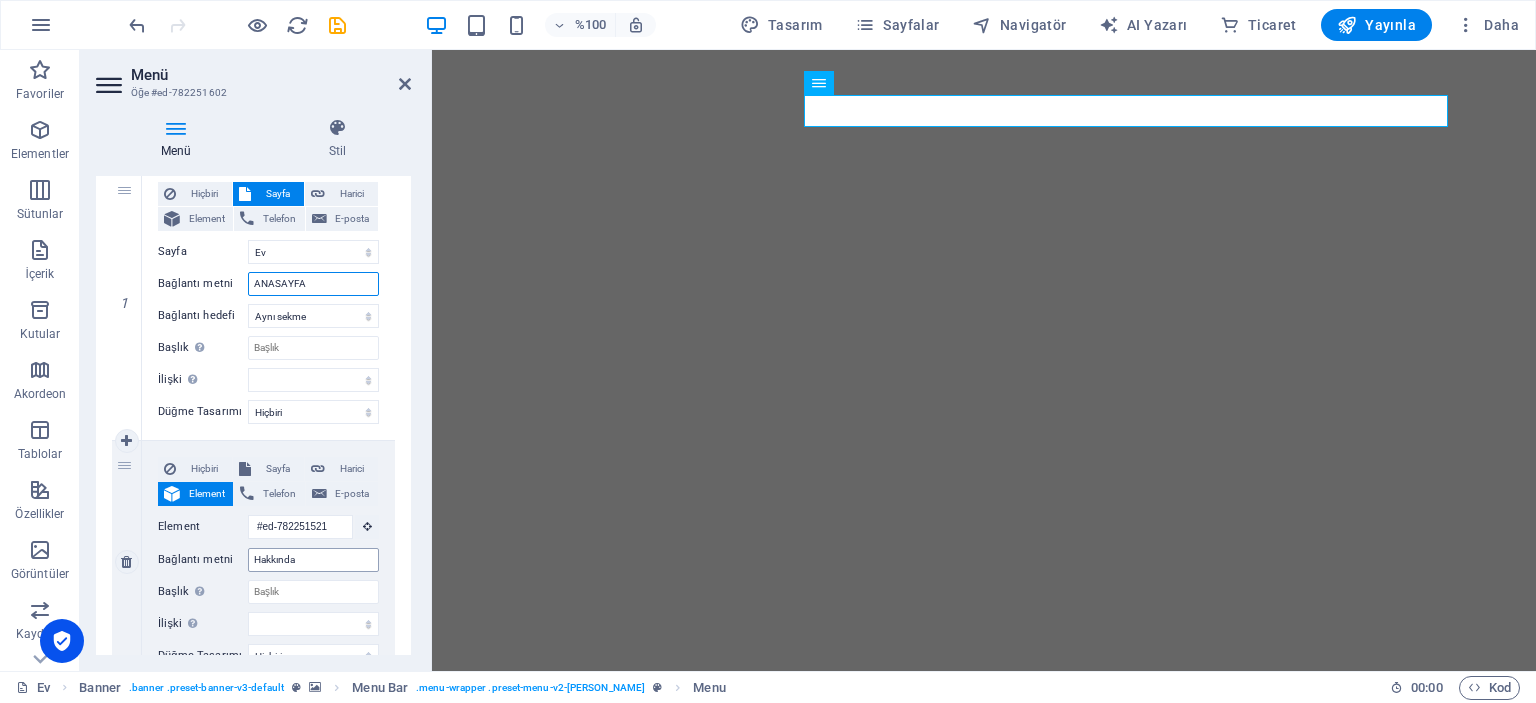 type on "ANASAYFA" 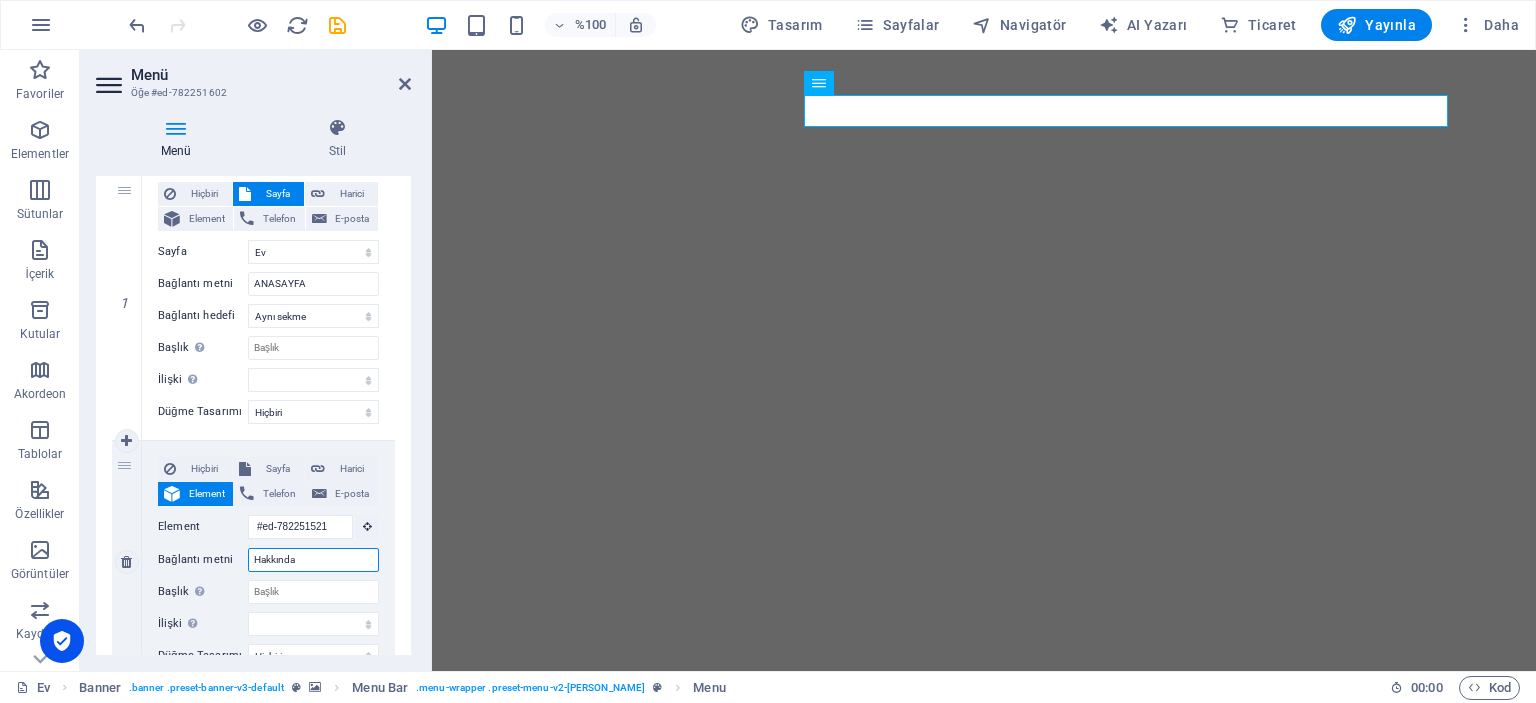 click on "Hakkında" at bounding box center (313, 560) 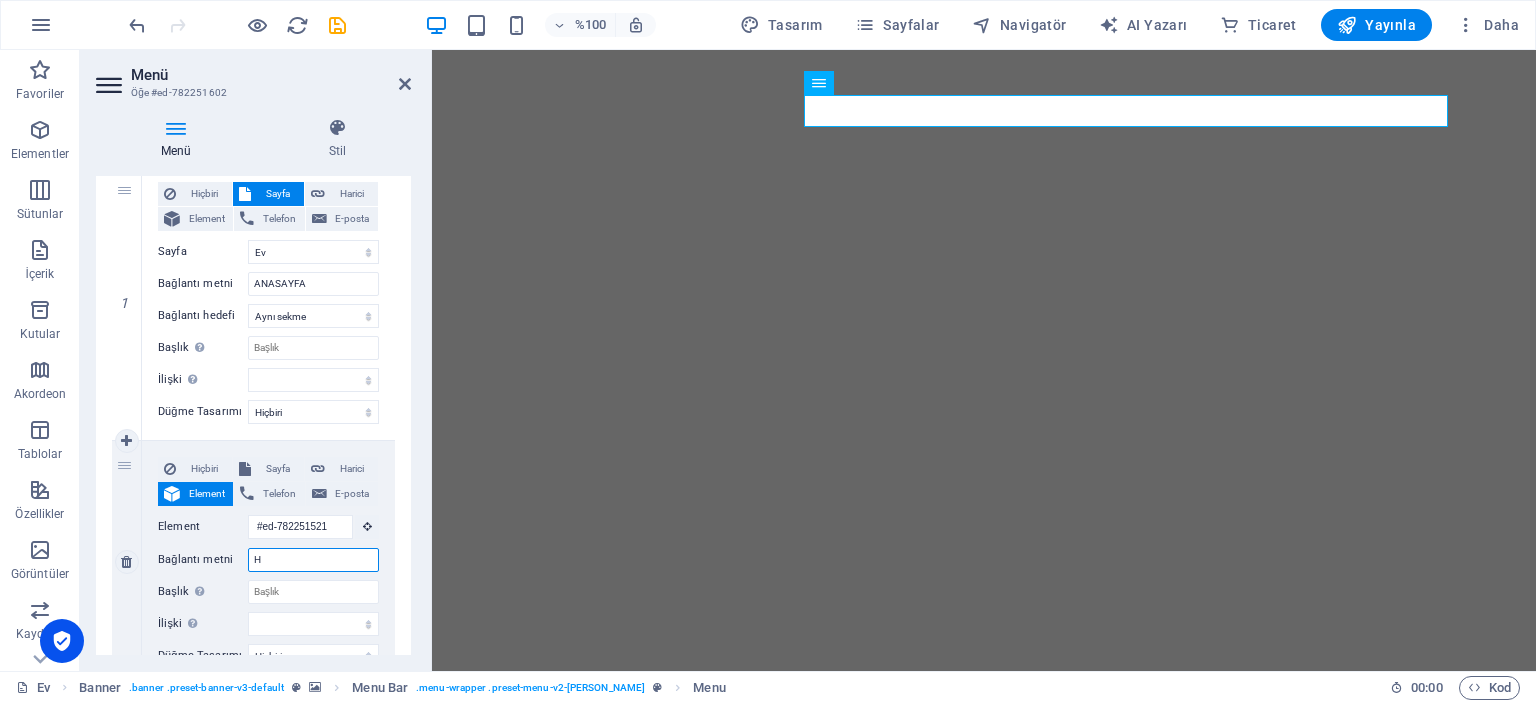 type on "HA" 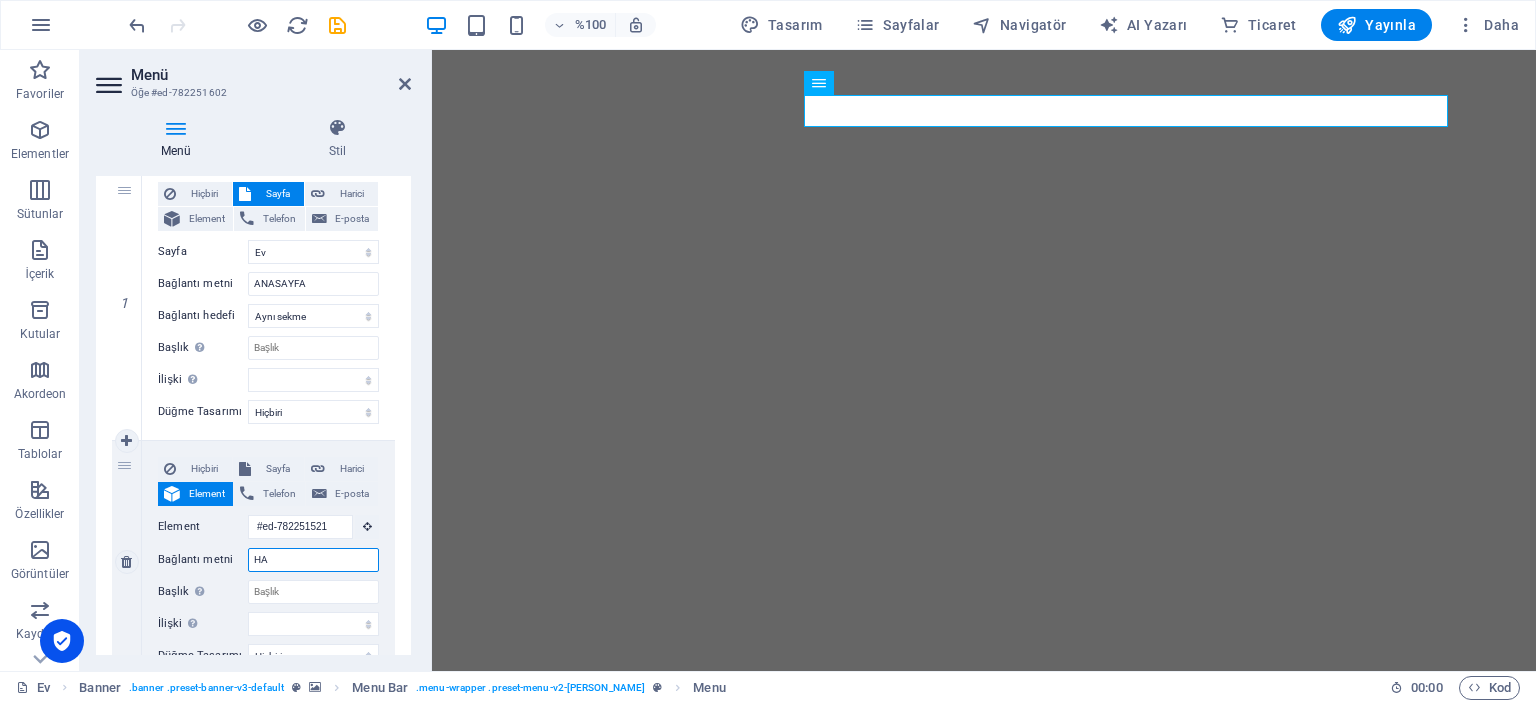 select 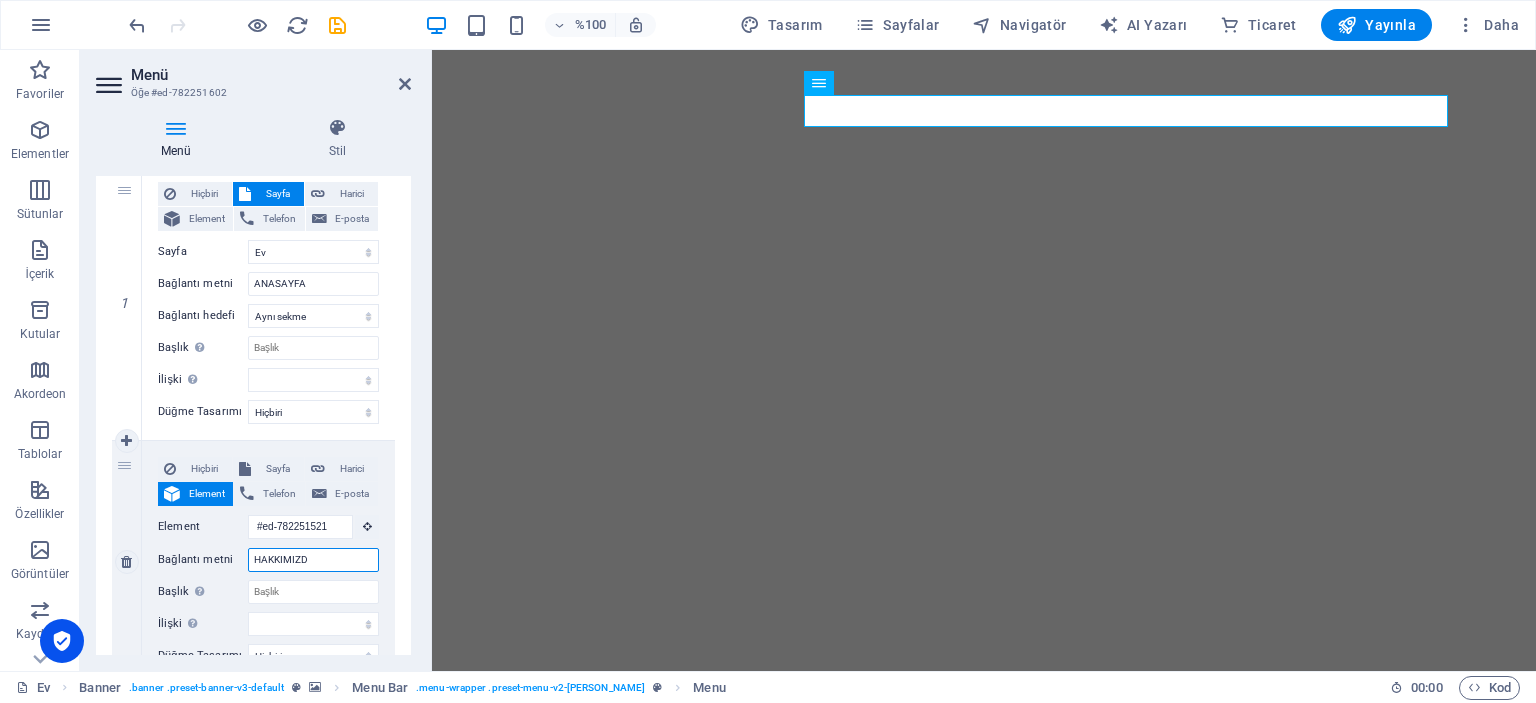 type on "HAKKIMIZDA" 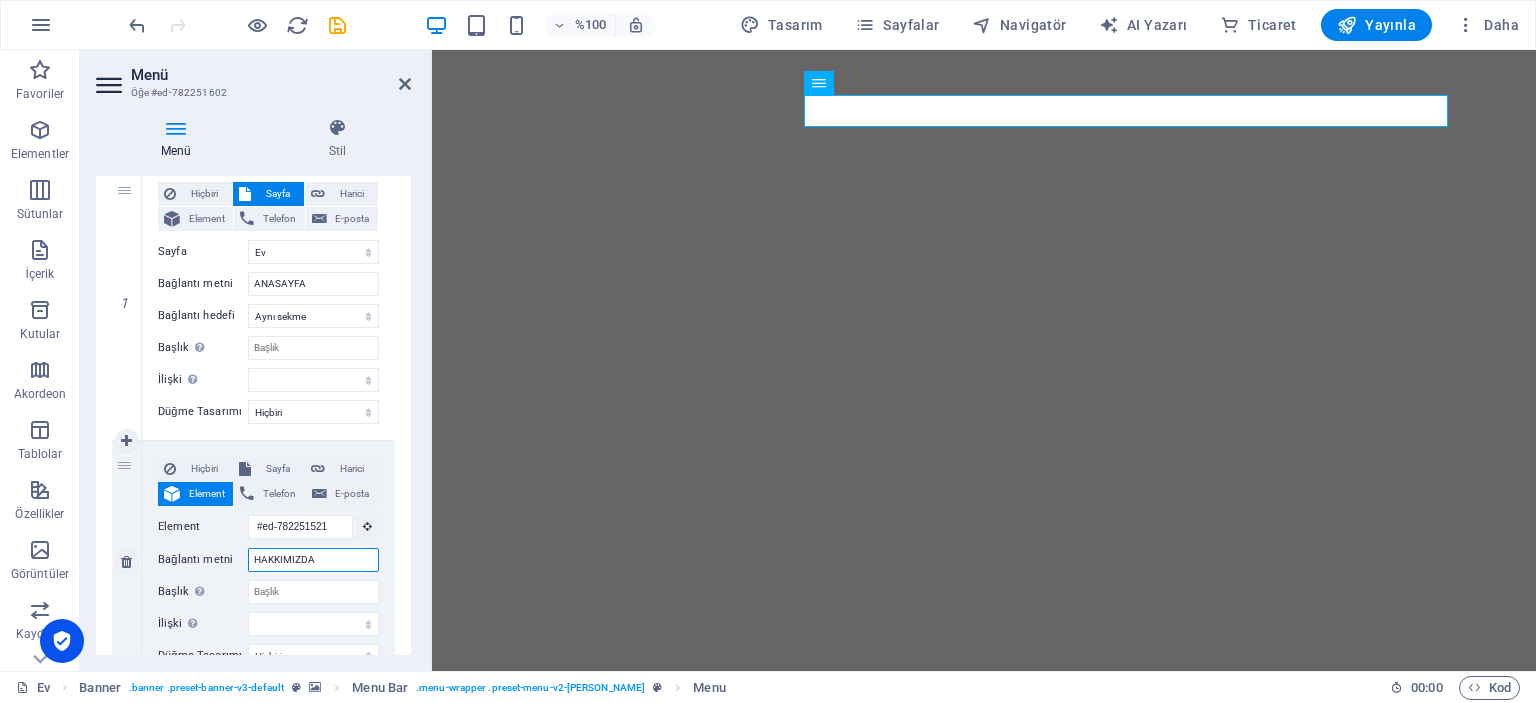 select 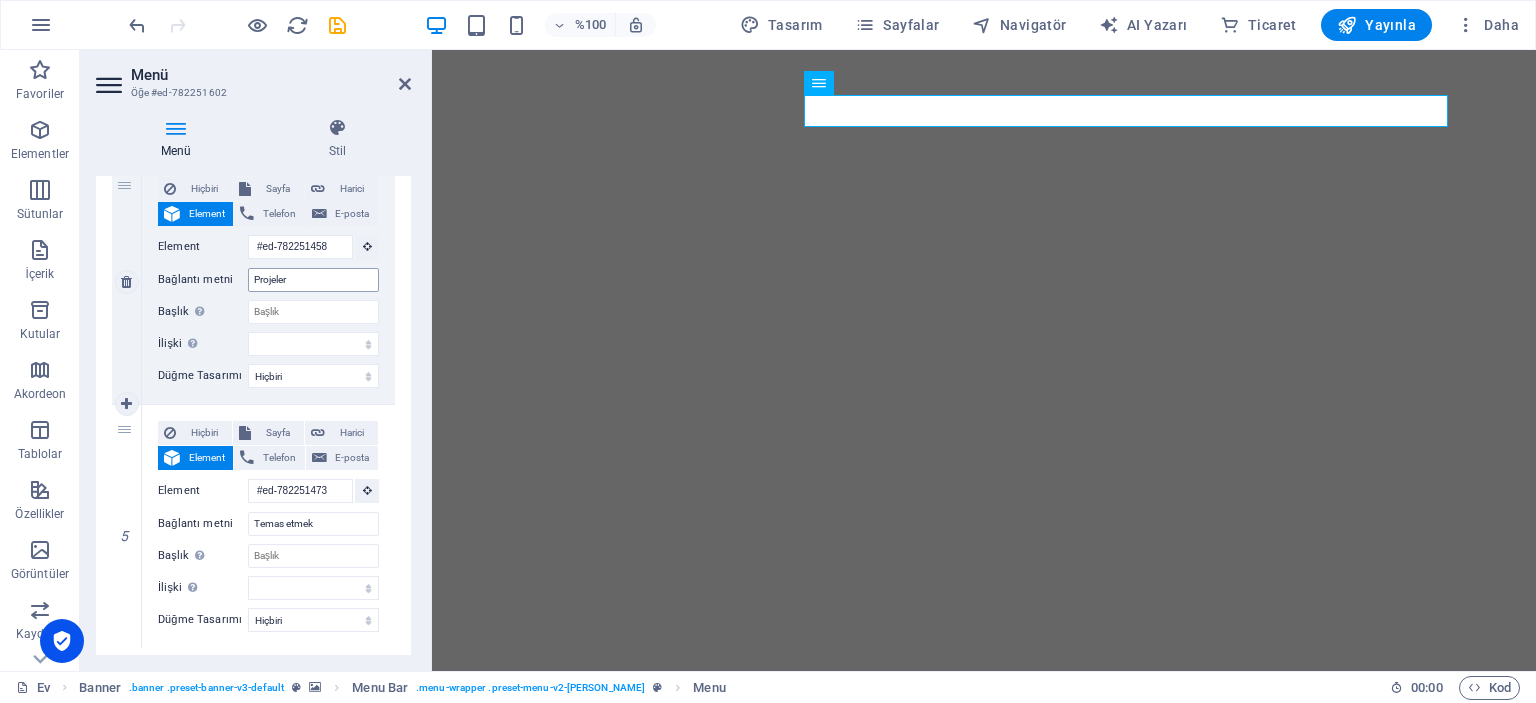 scroll, scrollTop: 1000, scrollLeft: 0, axis: vertical 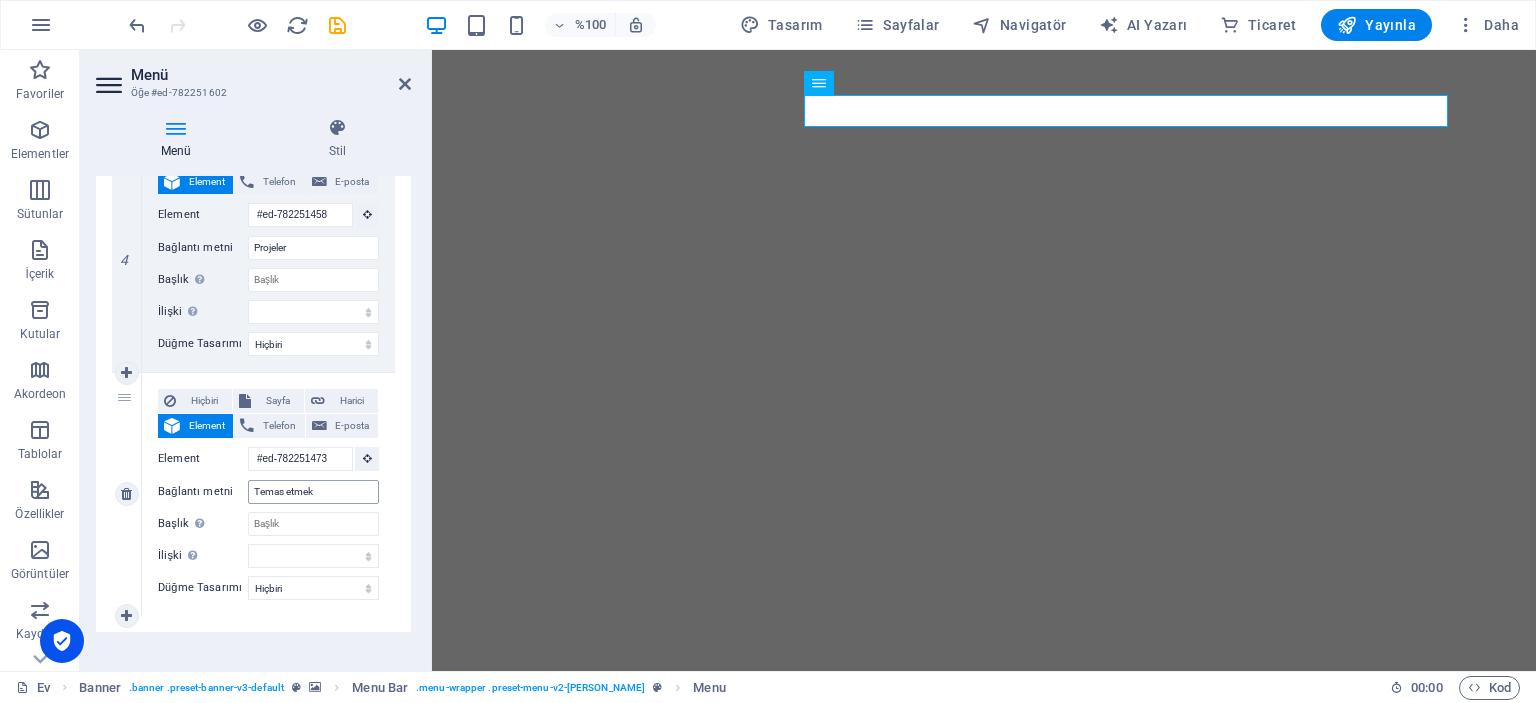 type on "HAKKIMIZDA" 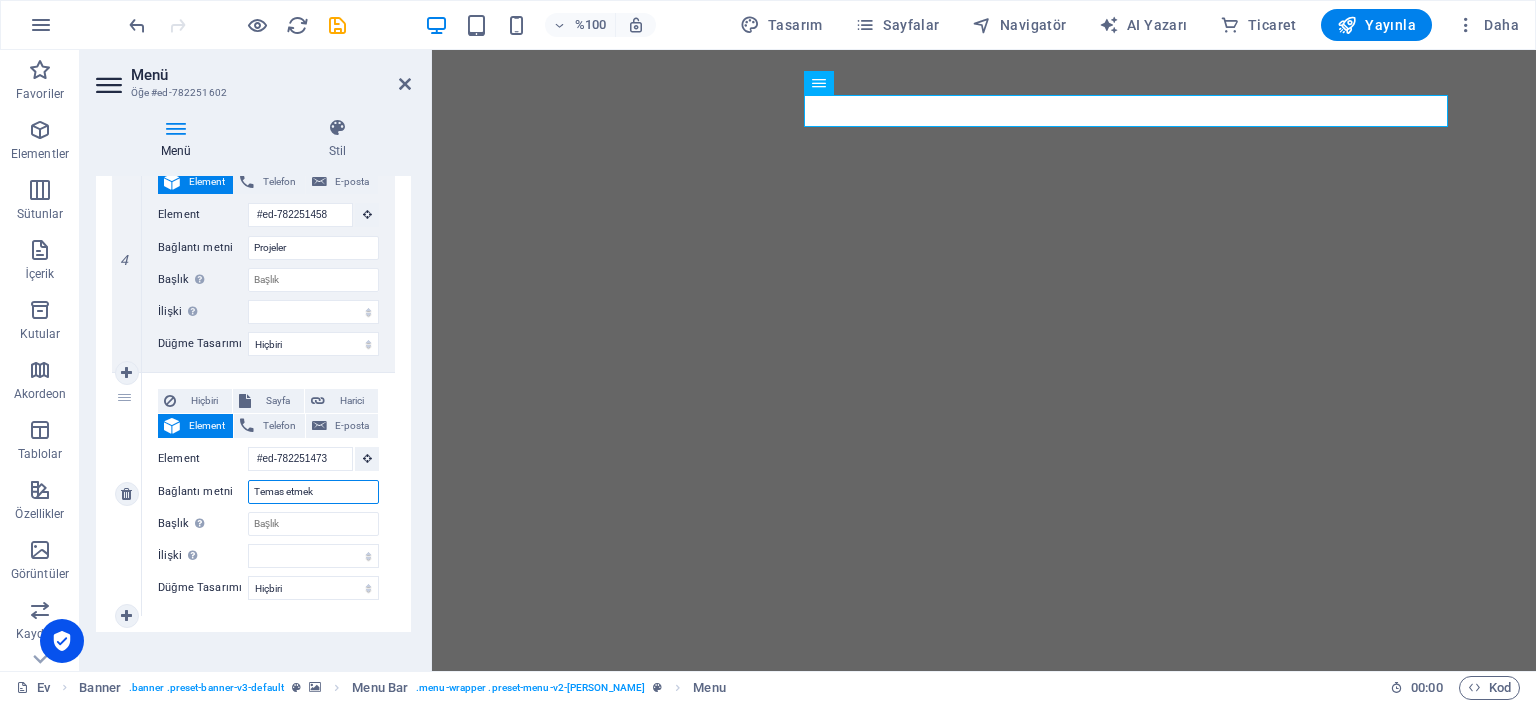 drag, startPoint x: 339, startPoint y: 496, endPoint x: 209, endPoint y: 483, distance: 130.64838 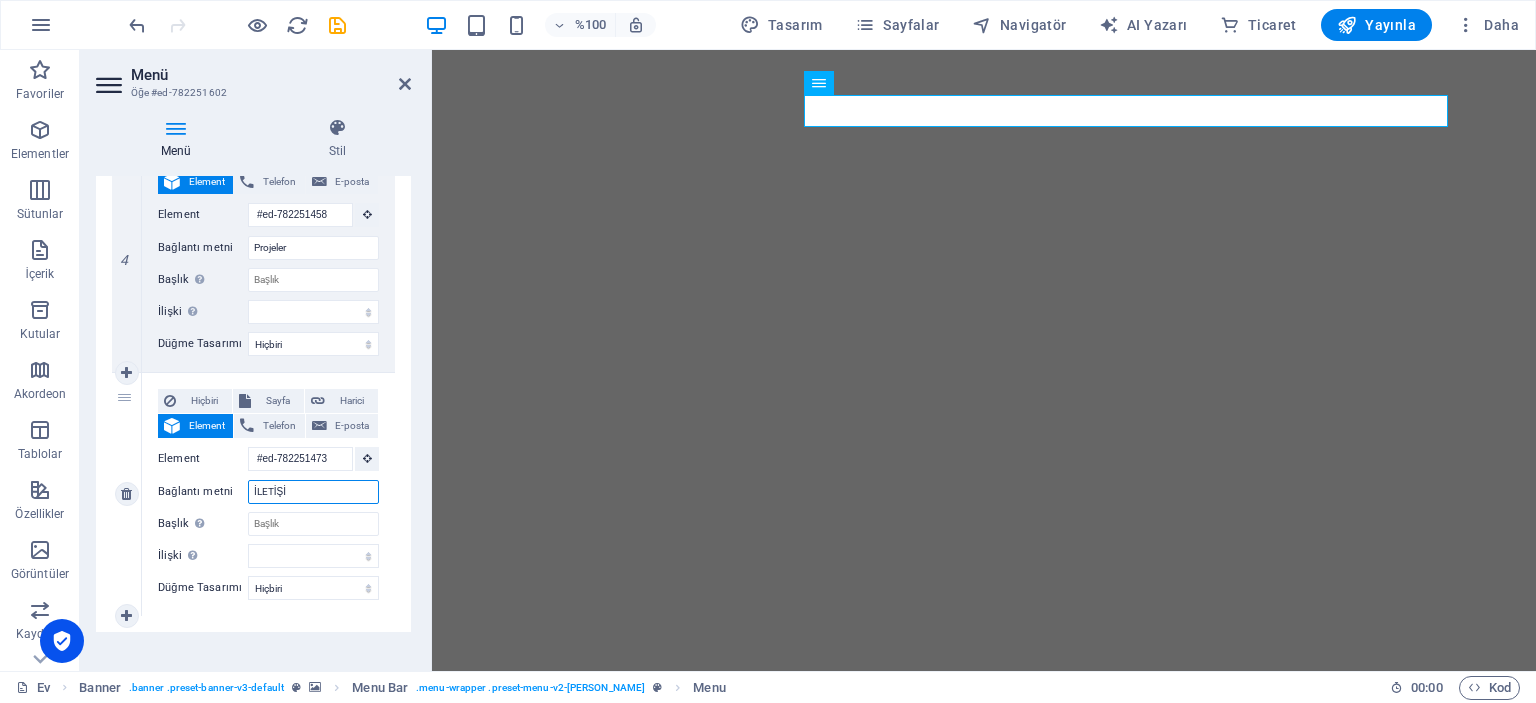 type on "İLETİŞİM" 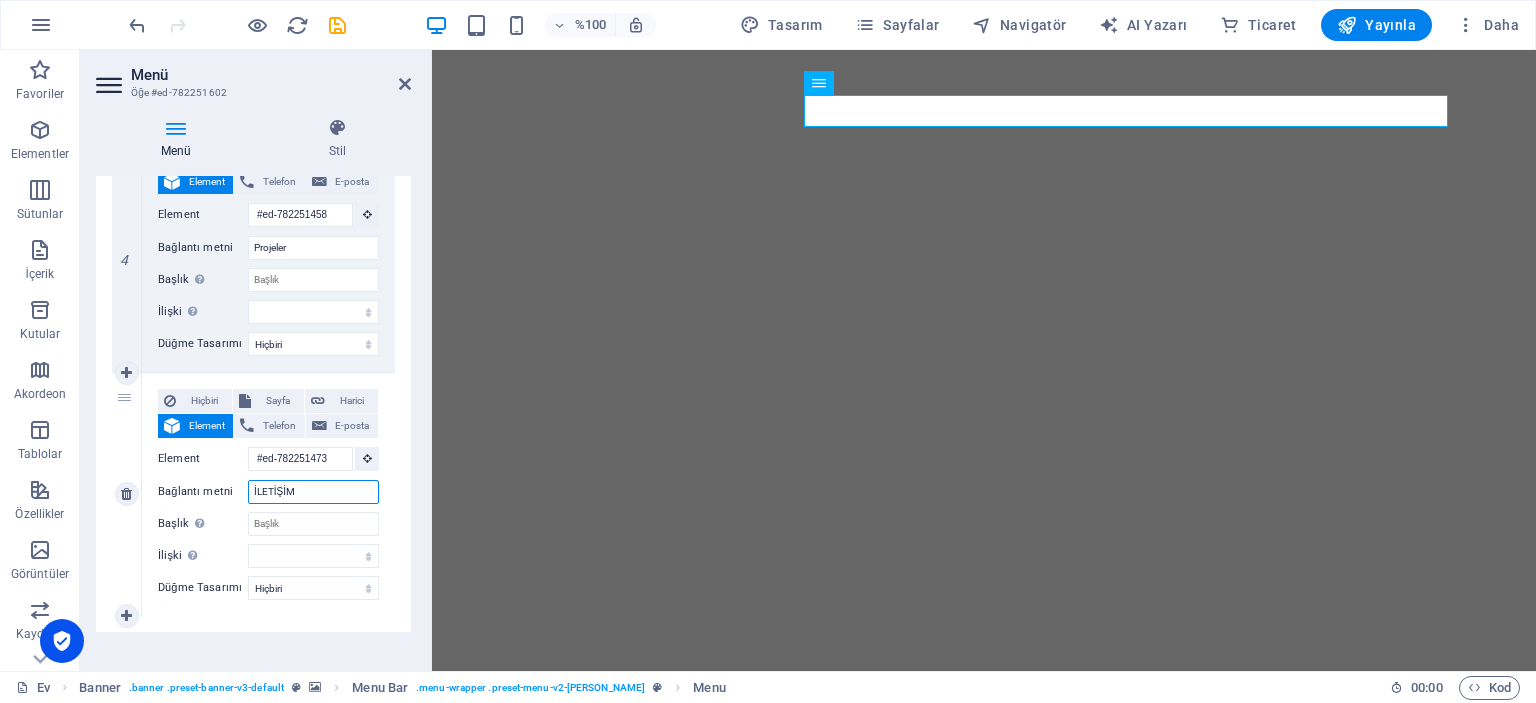 select 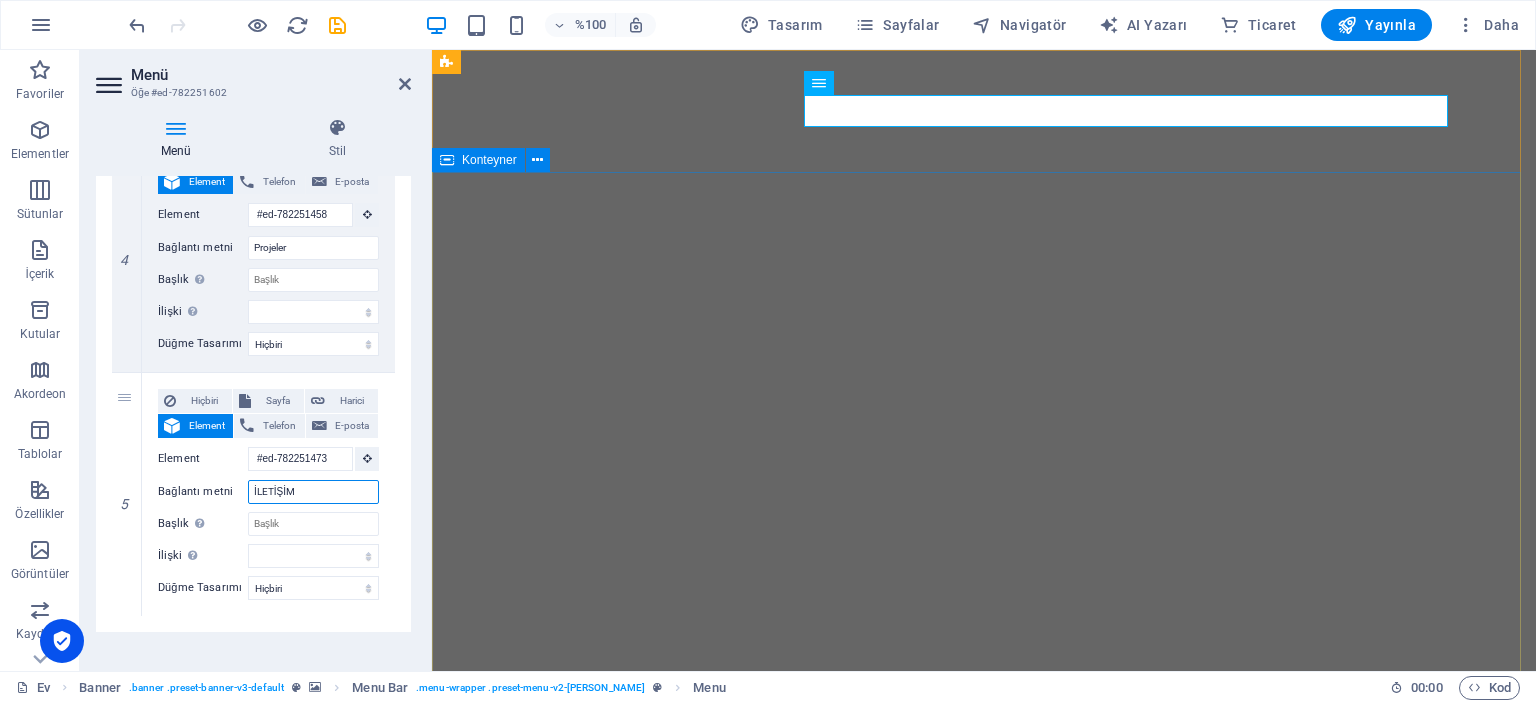 type on "İLETİŞİM" 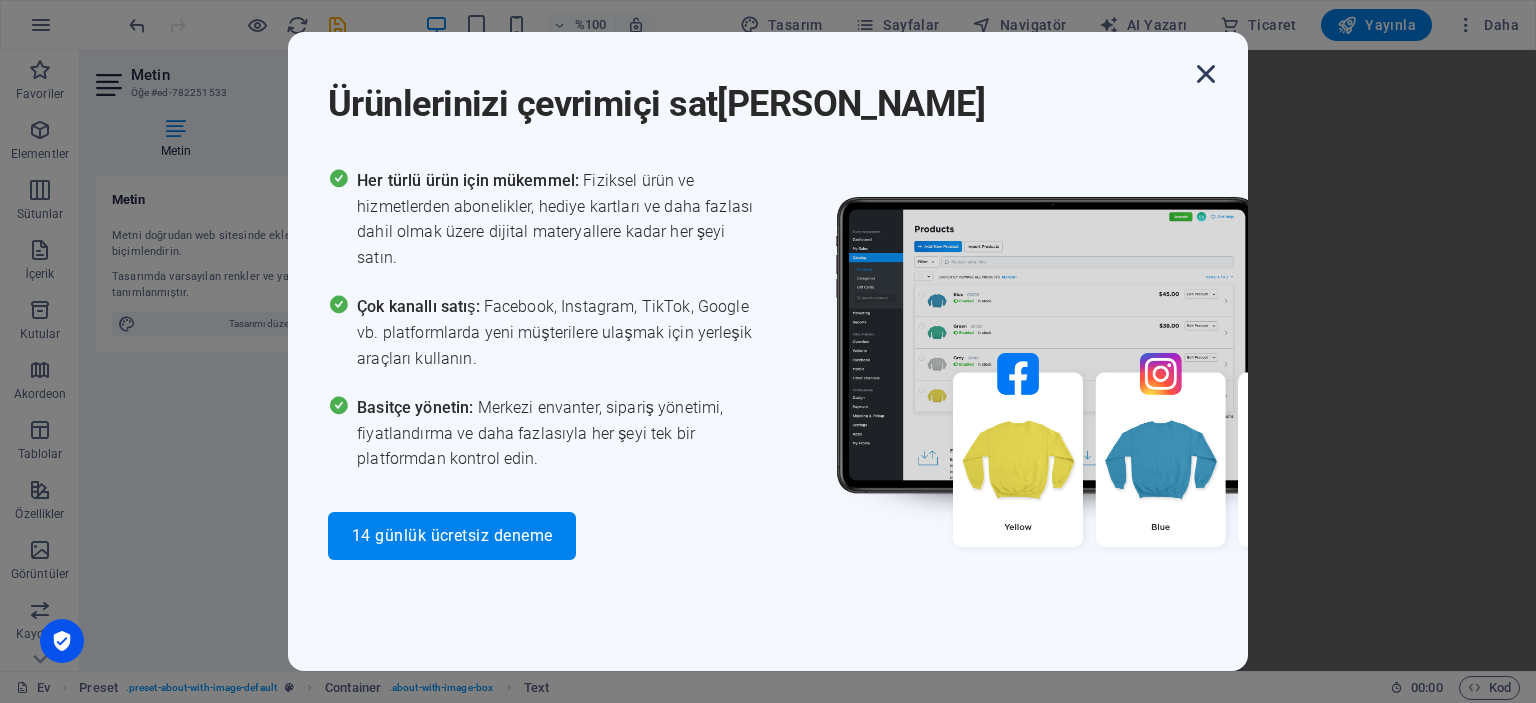 click at bounding box center (1206, 74) 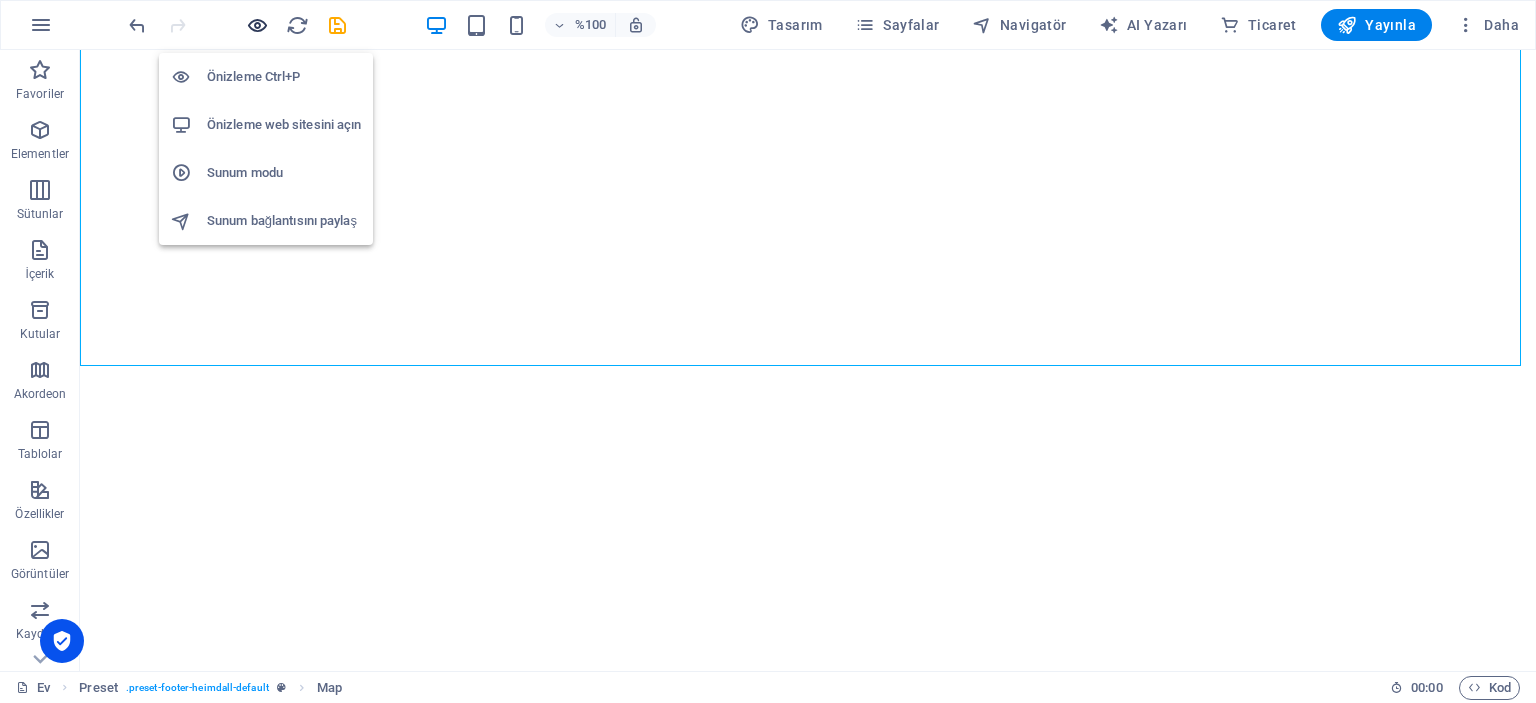 click at bounding box center [257, 25] 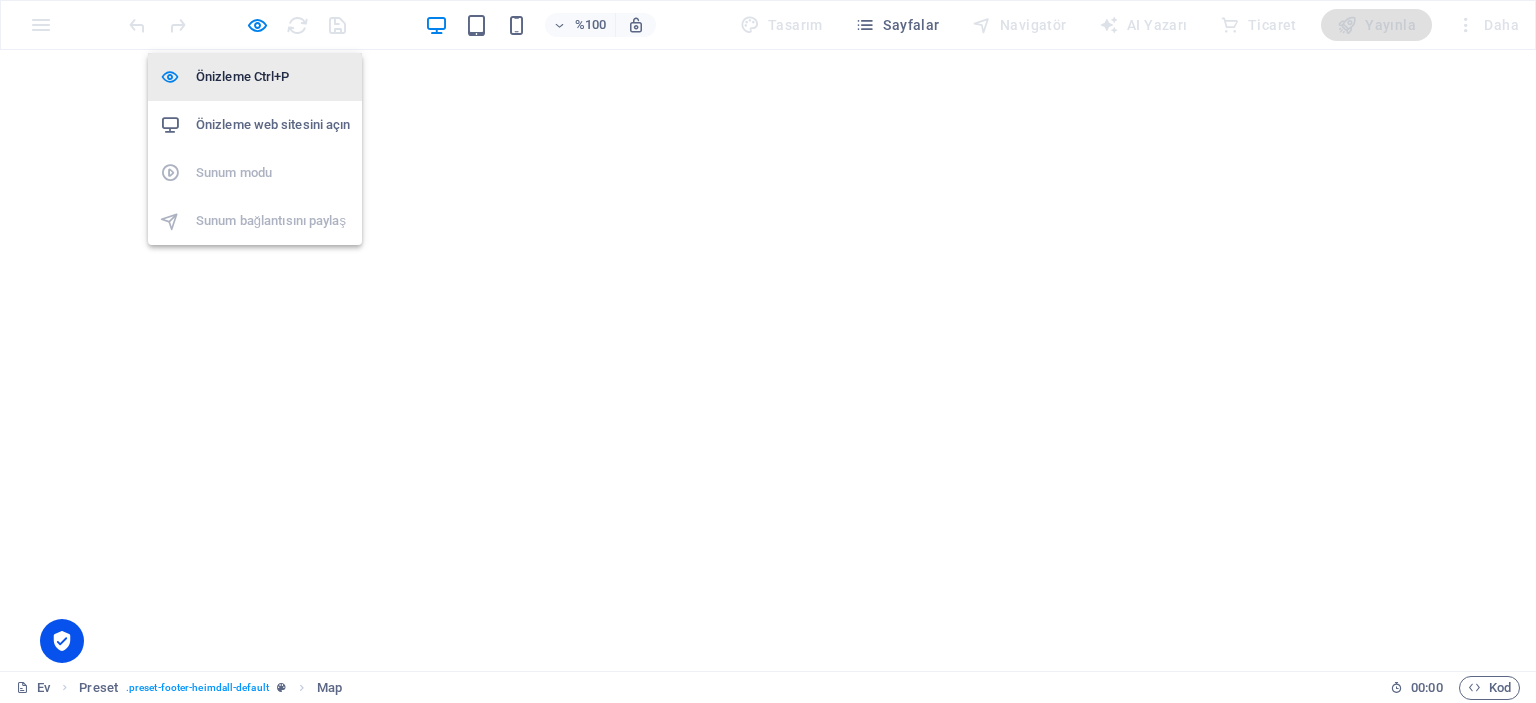 click on "Önizleme Ctrl+P" at bounding box center (242, 76) 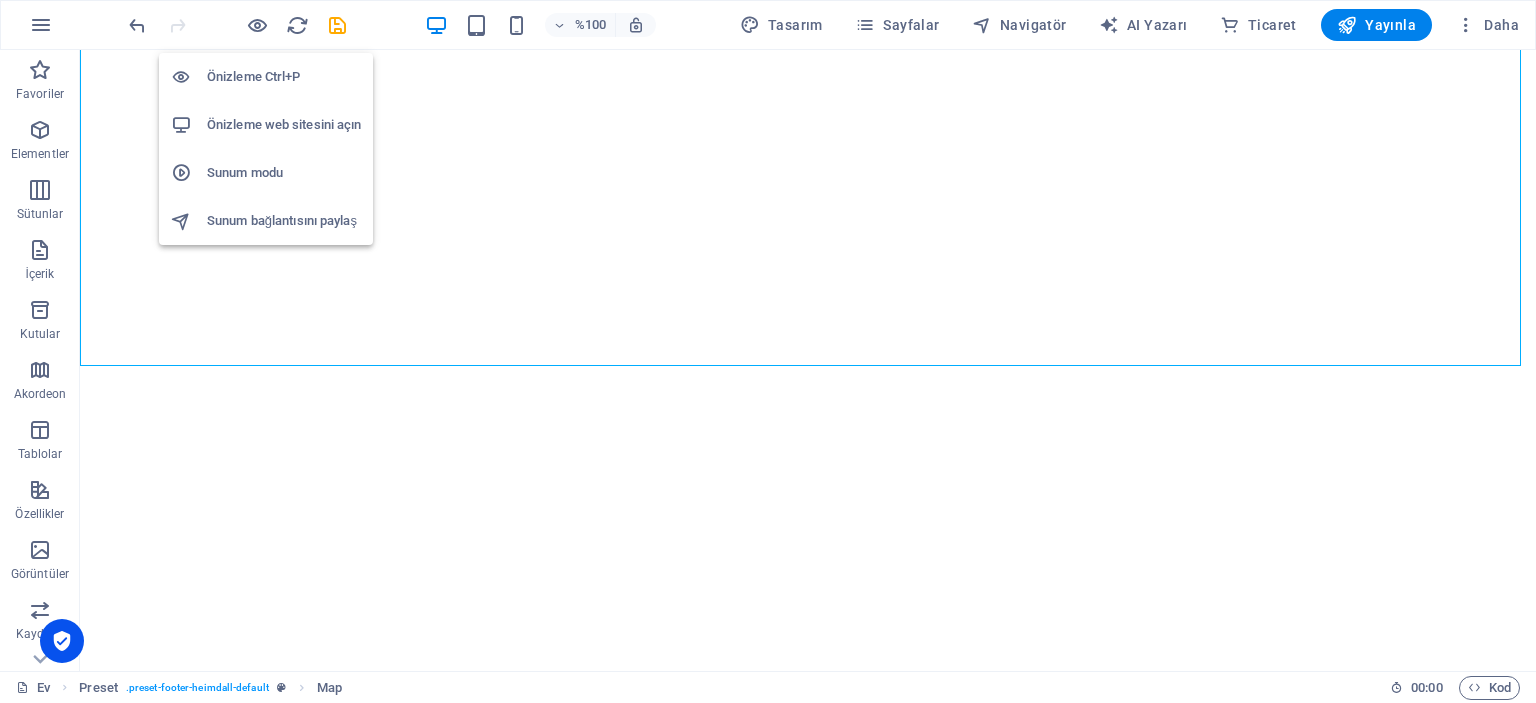click on "Önizleme web sitesini açın" at bounding box center (284, 124) 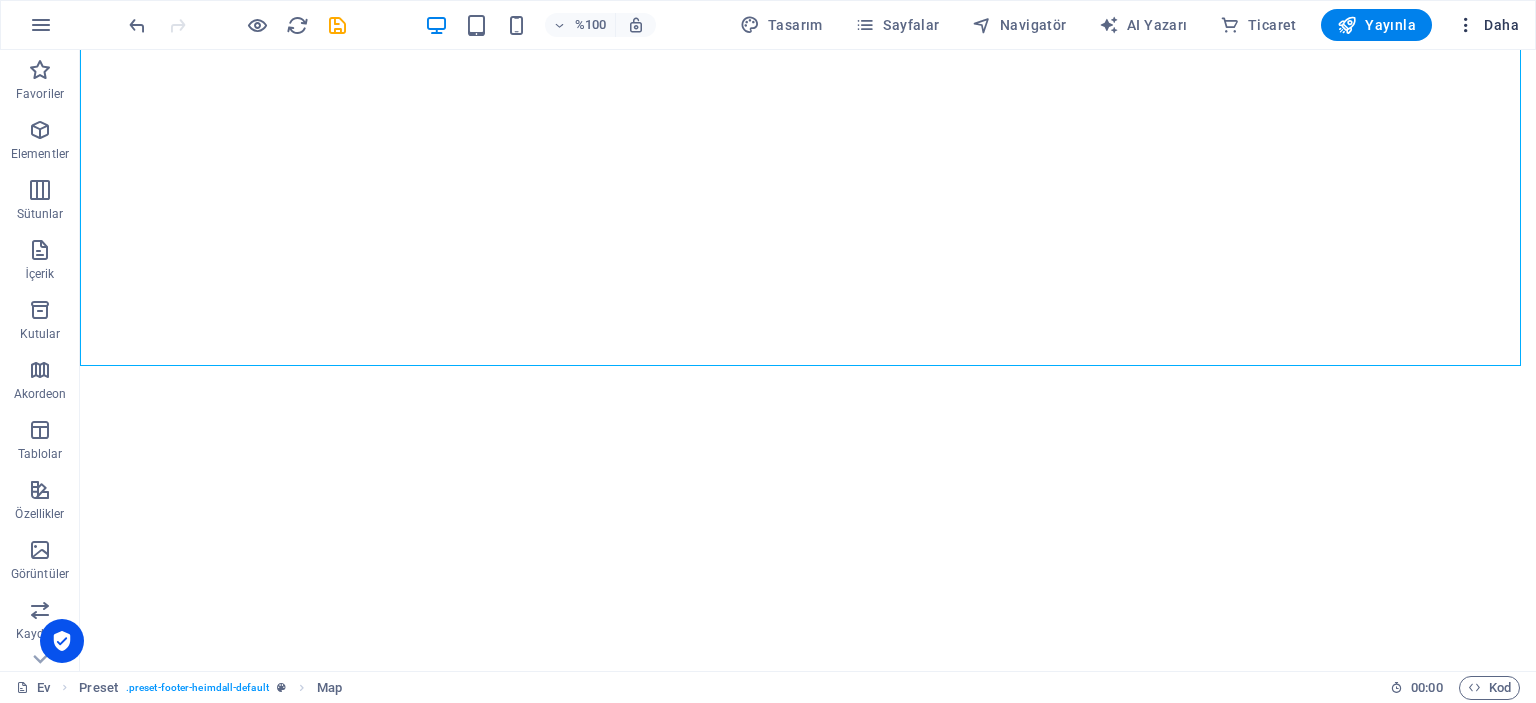 click on "Daha" at bounding box center (1487, 25) 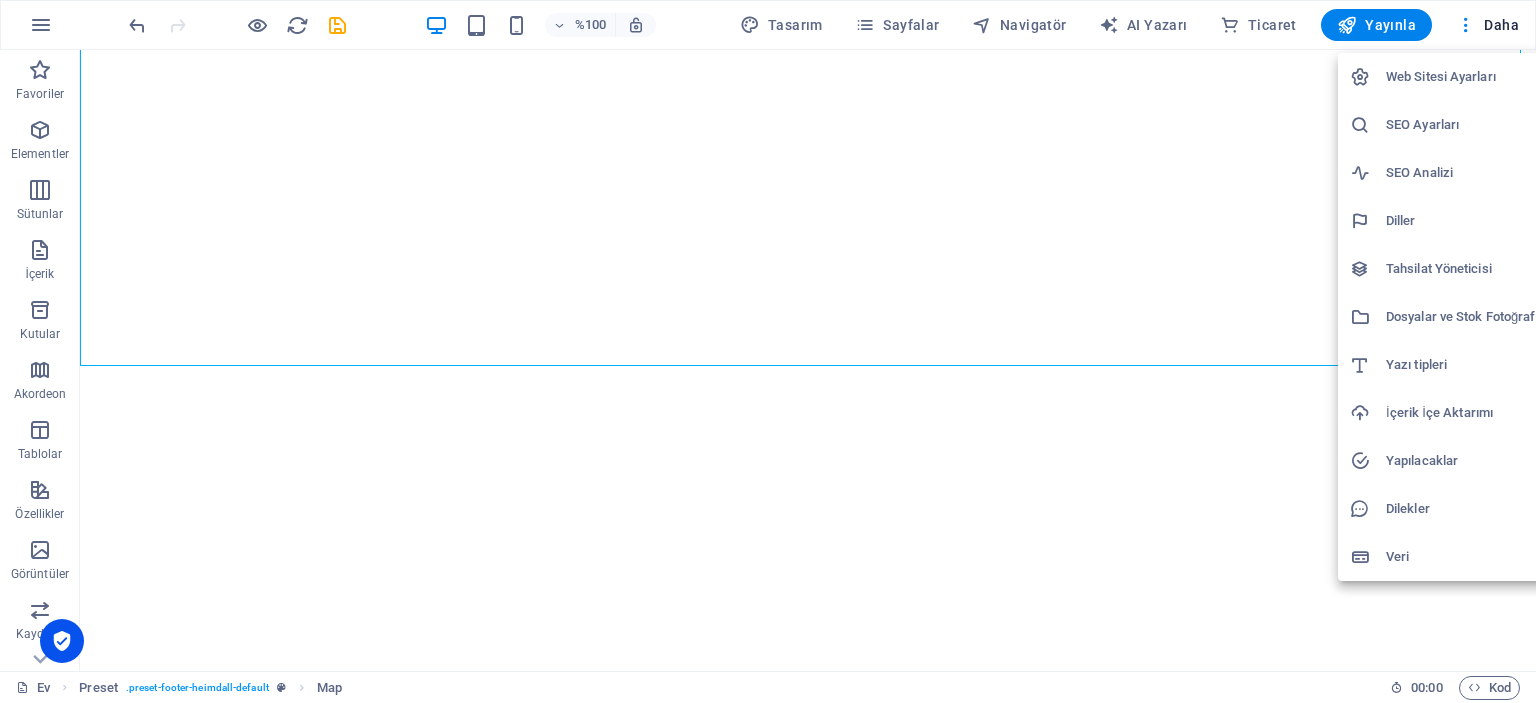 click at bounding box center (768, 351) 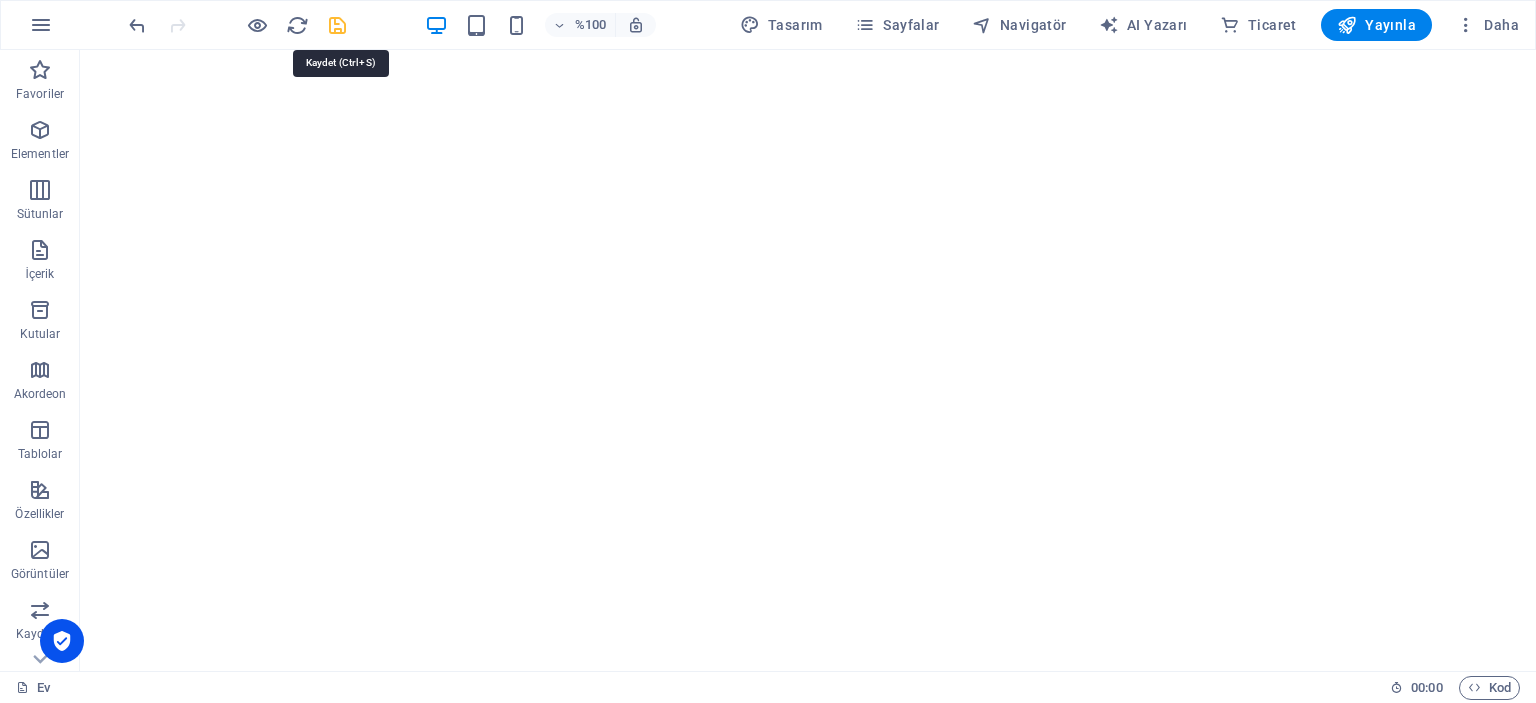 click at bounding box center [337, 25] 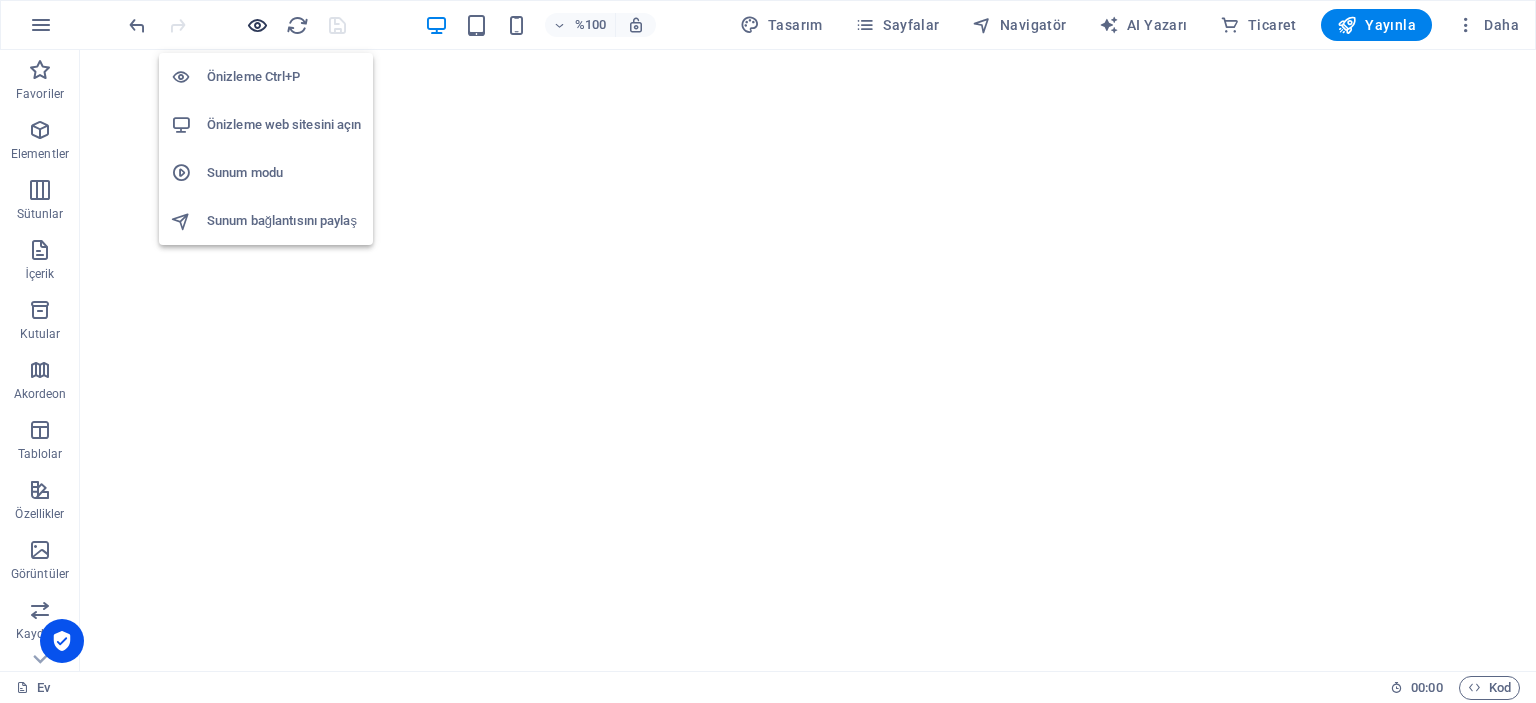 click at bounding box center (257, 25) 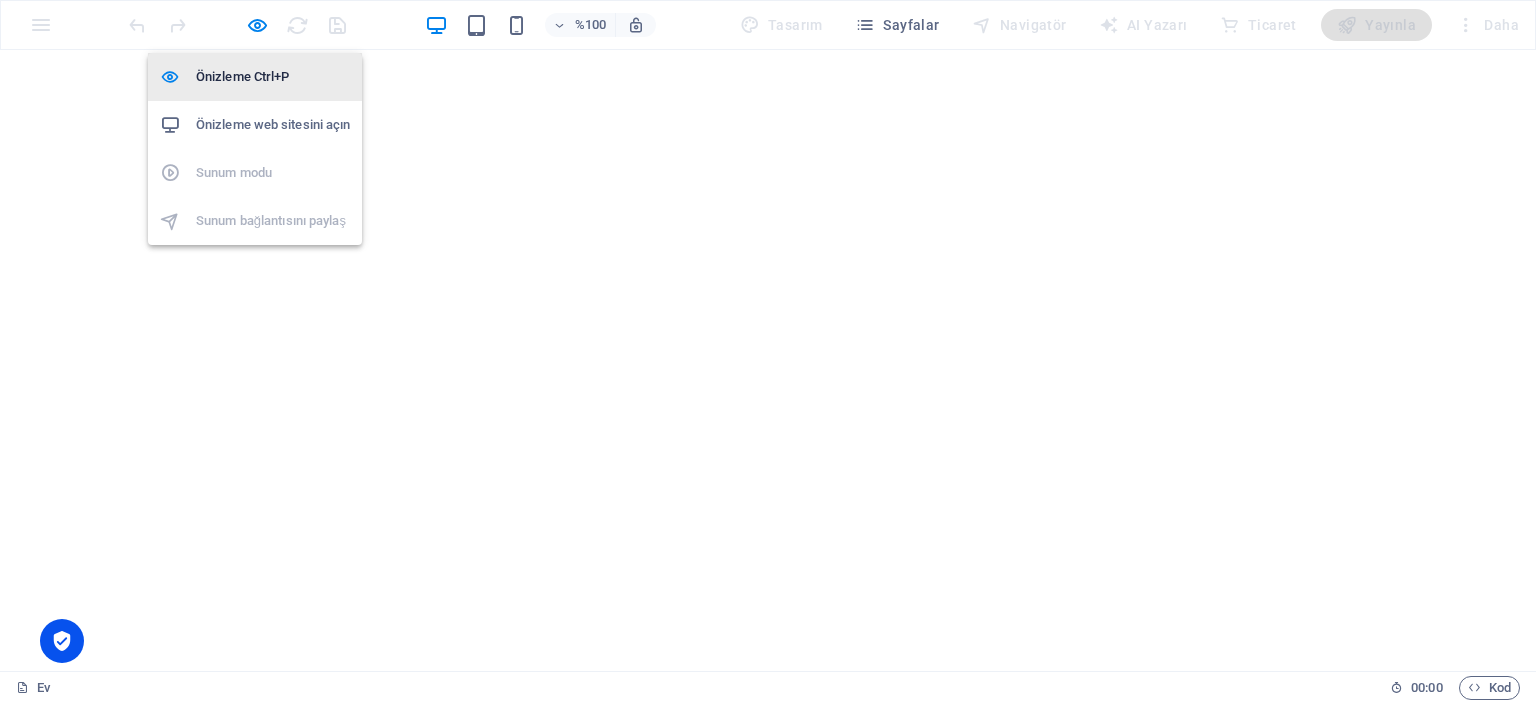 click on "Önizleme Ctrl+P" at bounding box center [255, 77] 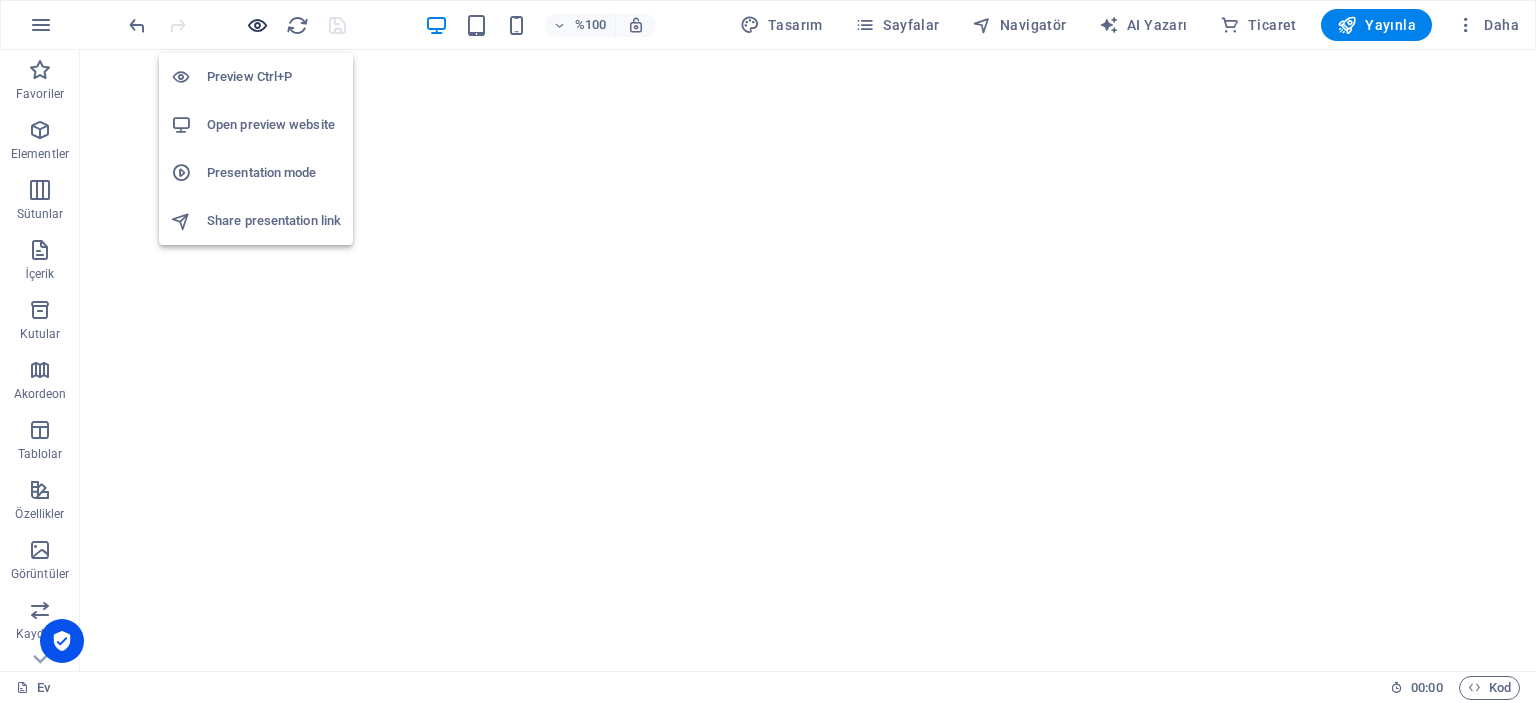 click at bounding box center [257, 25] 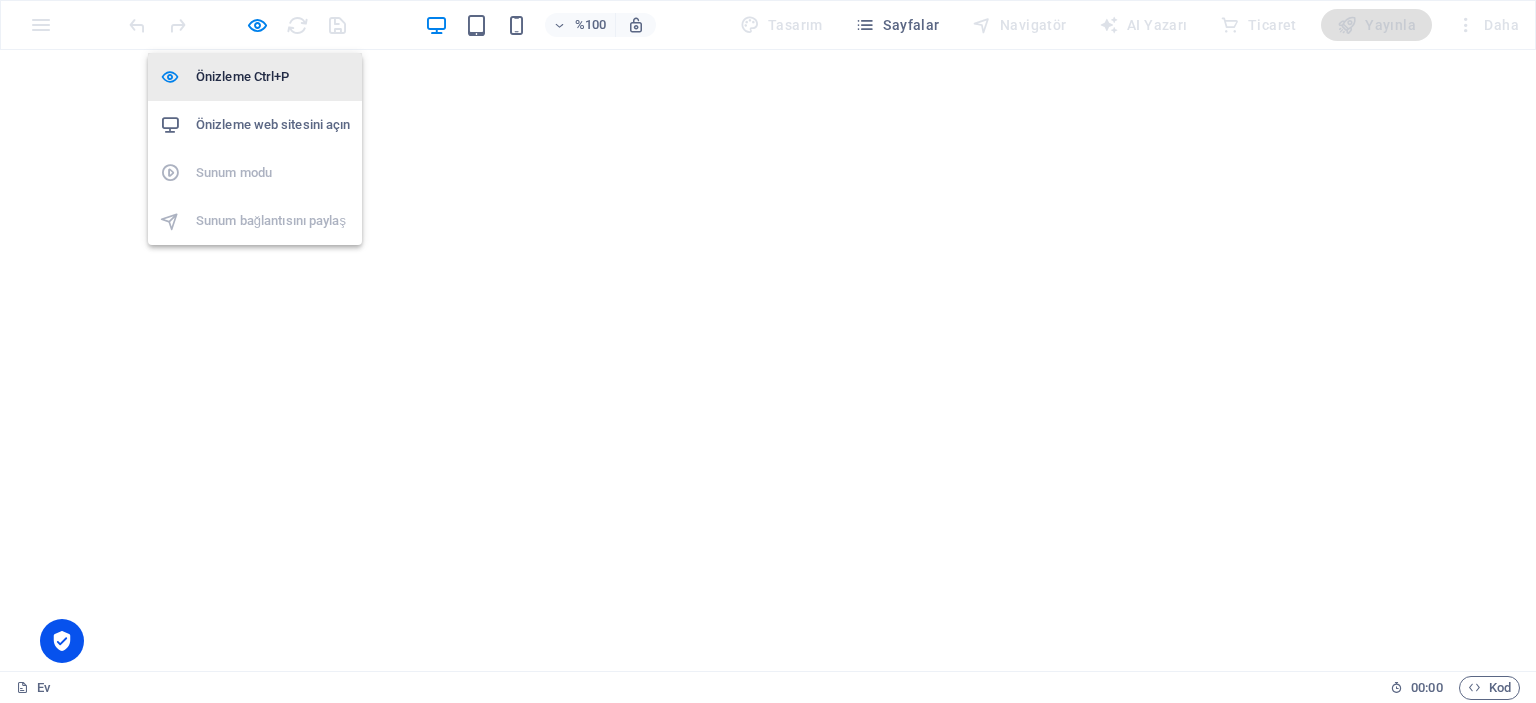 click on "Önizleme Ctrl+P" at bounding box center [242, 76] 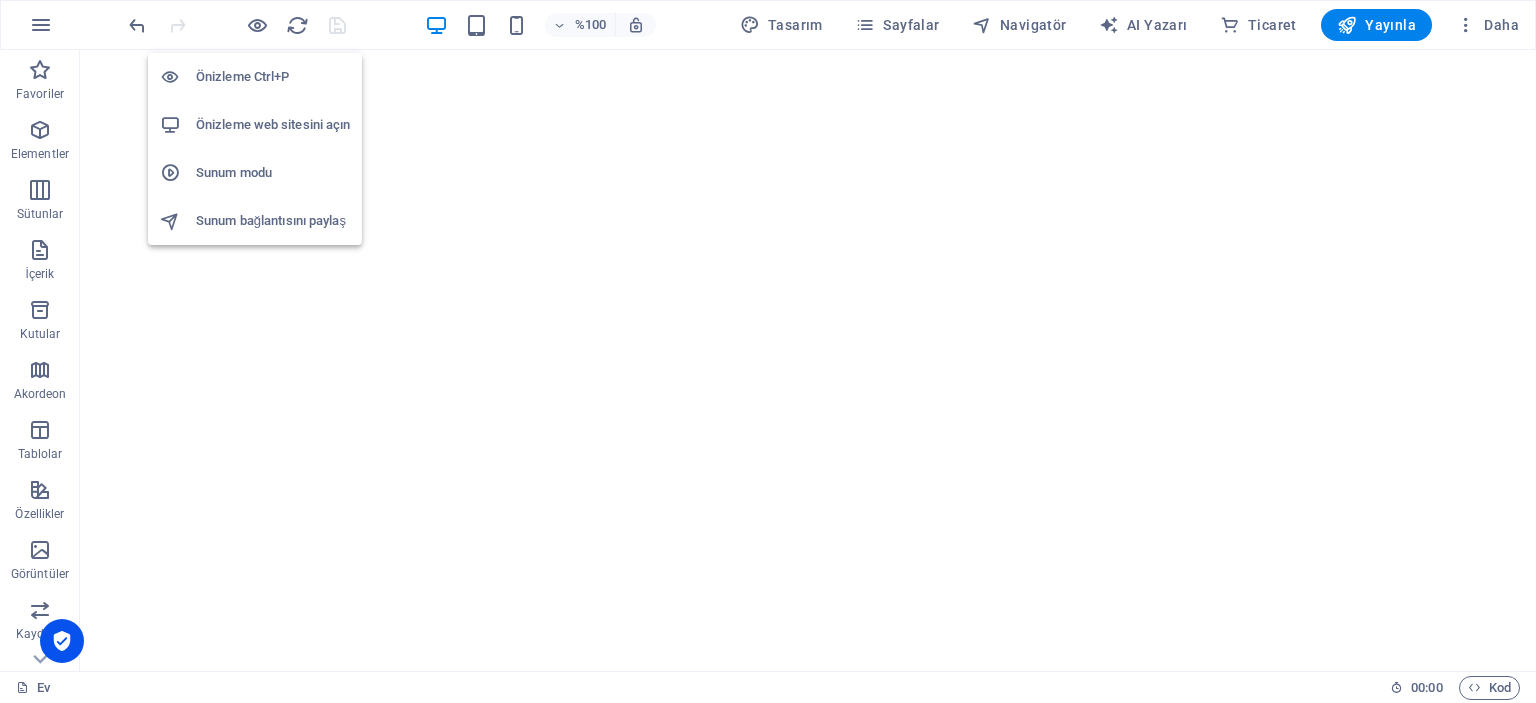 click on "Önizleme Ctrl+P" at bounding box center [242, 76] 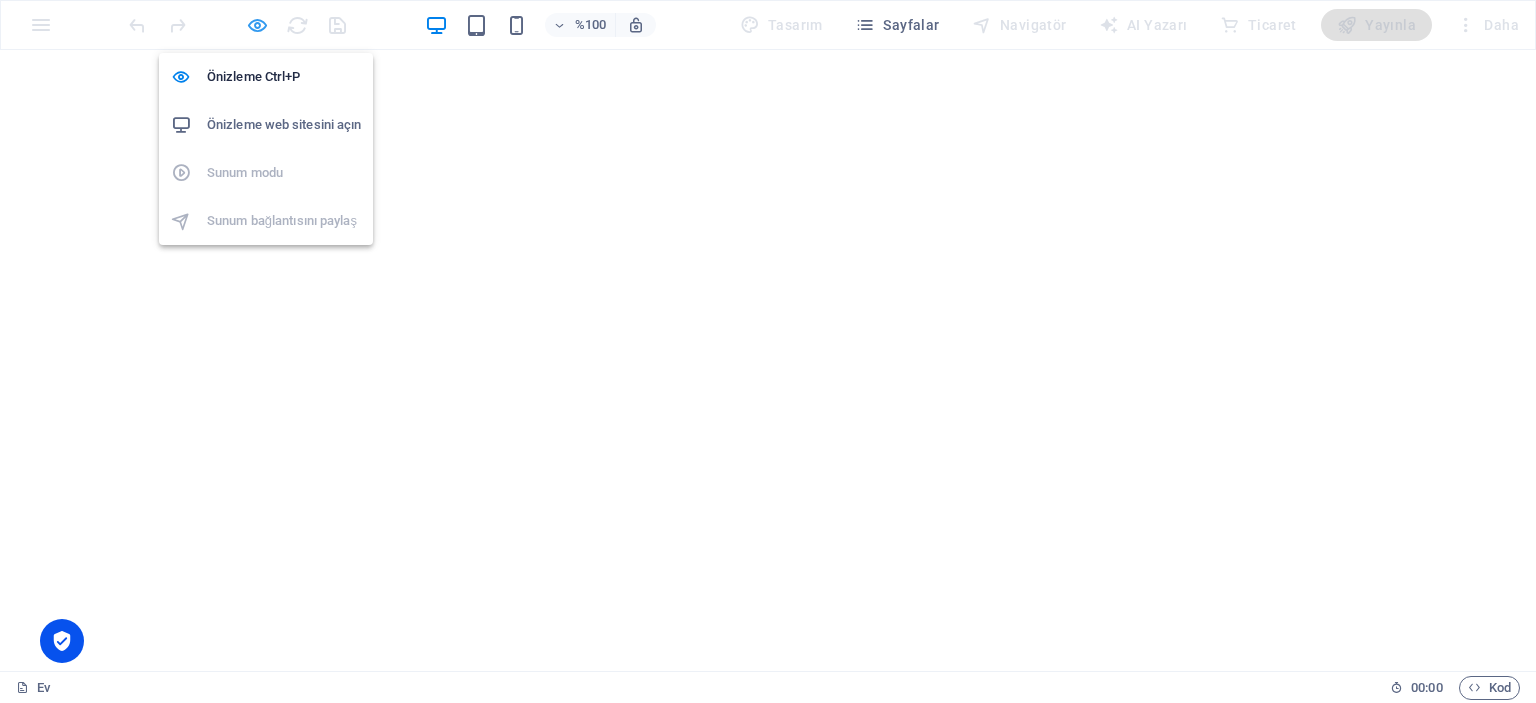 click at bounding box center (257, 25) 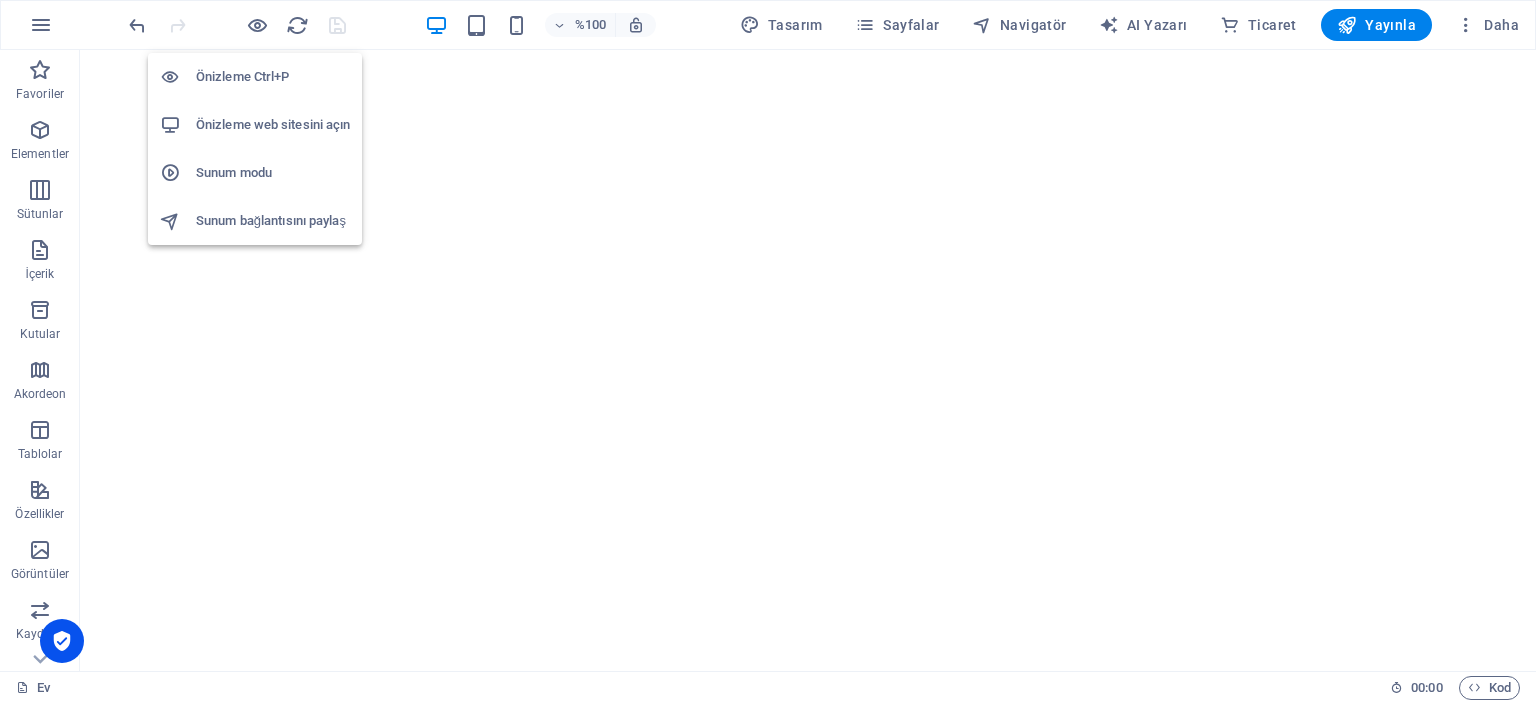 click on "Önizleme Ctrl+P" at bounding box center [242, 76] 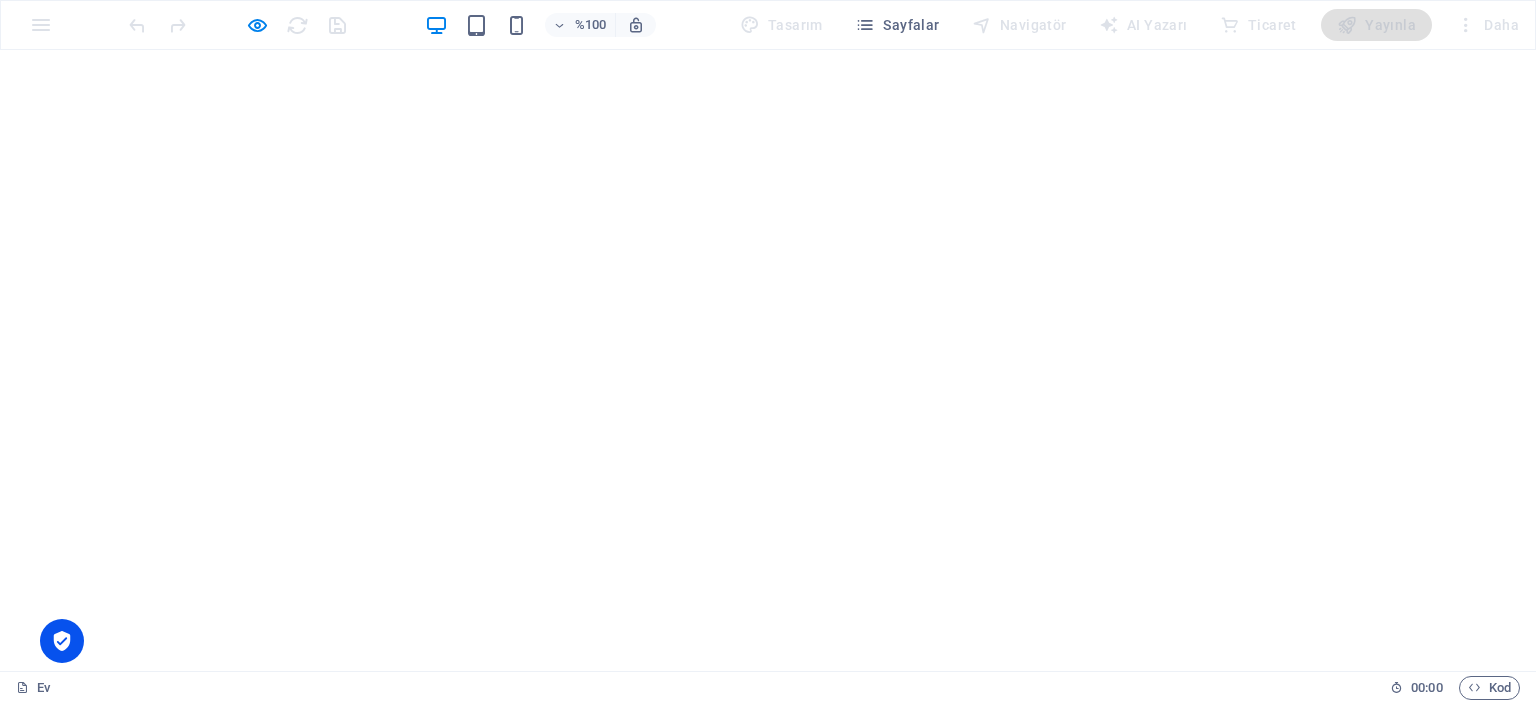 click on "%100 Tasarım Sayfalar Navigatör AI Yazarı Ticaret Yayınla Daha" at bounding box center (768, 25) 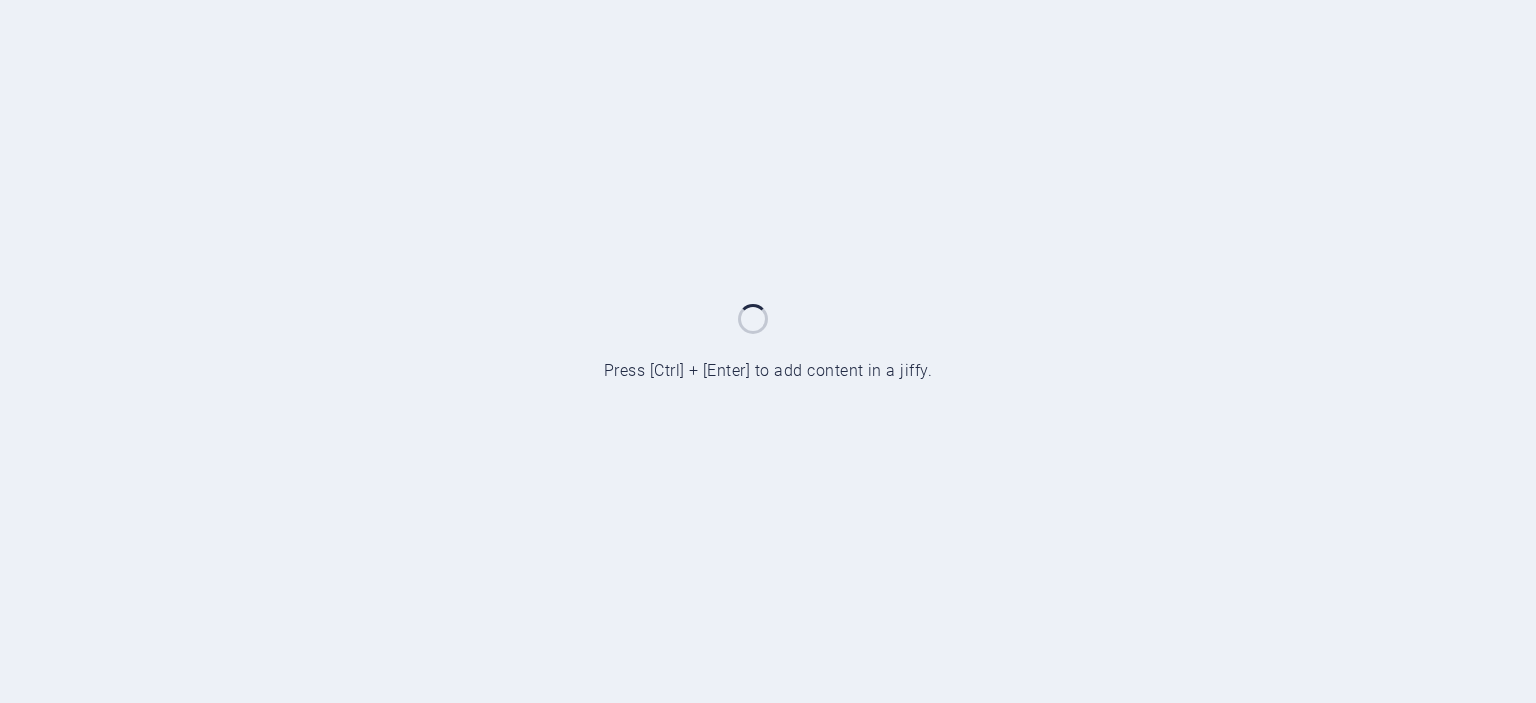 scroll, scrollTop: 0, scrollLeft: 0, axis: both 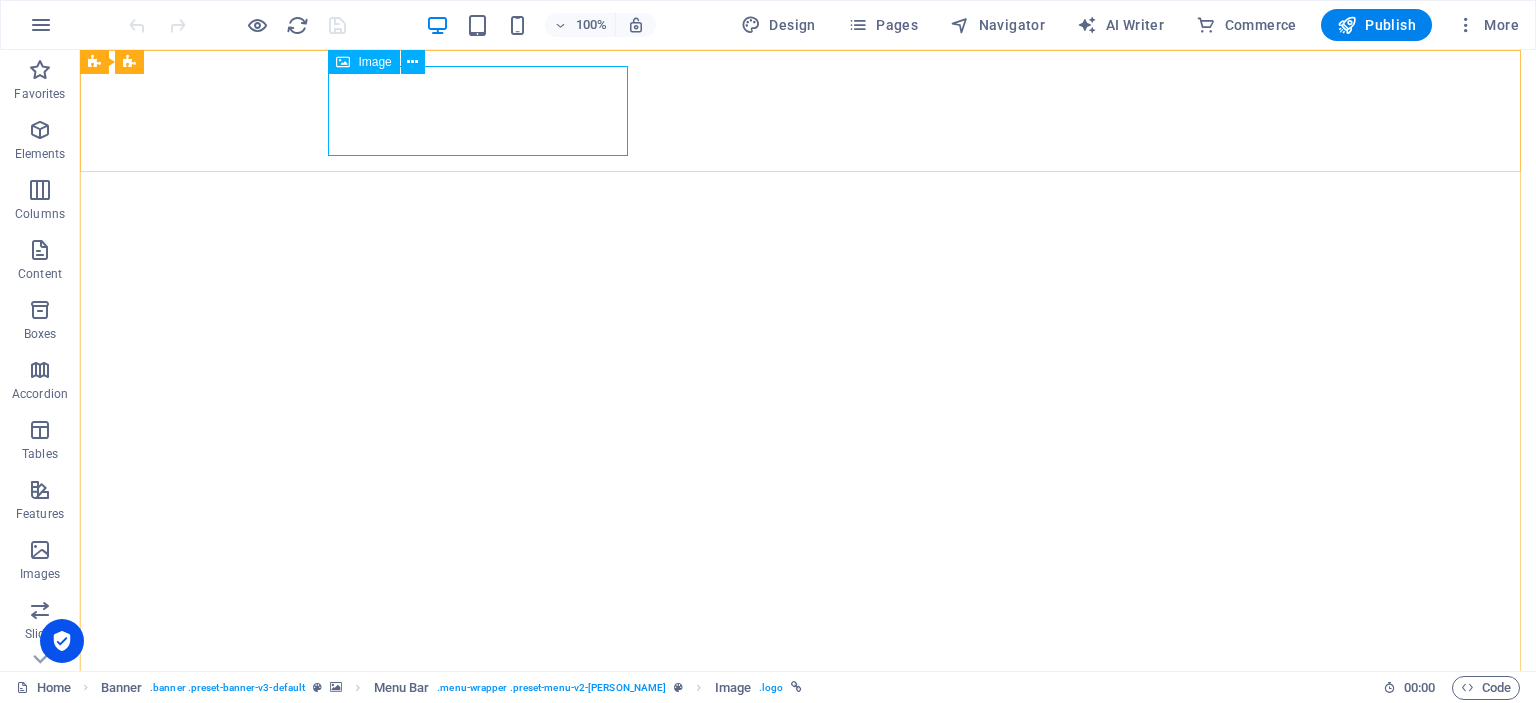 click on "Image" at bounding box center (374, 62) 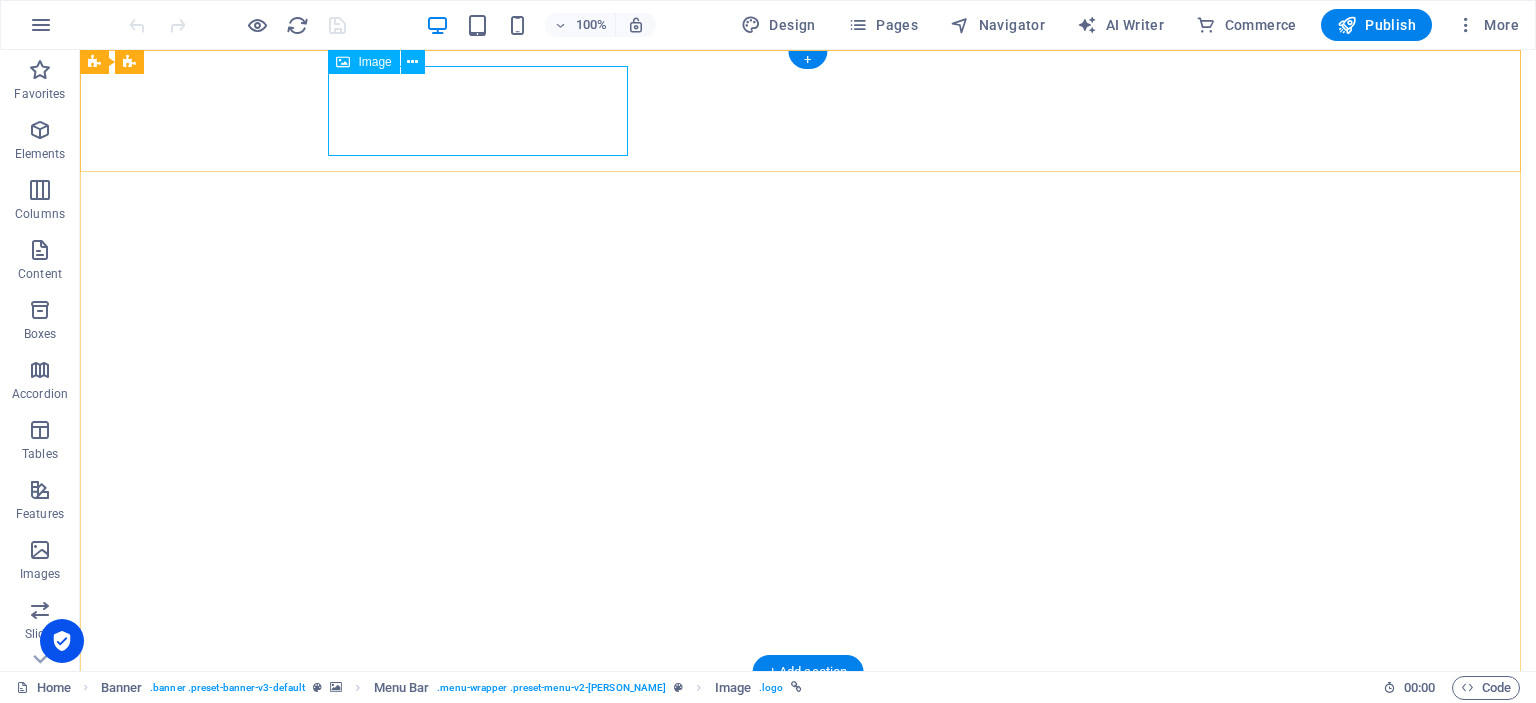 select on "px" 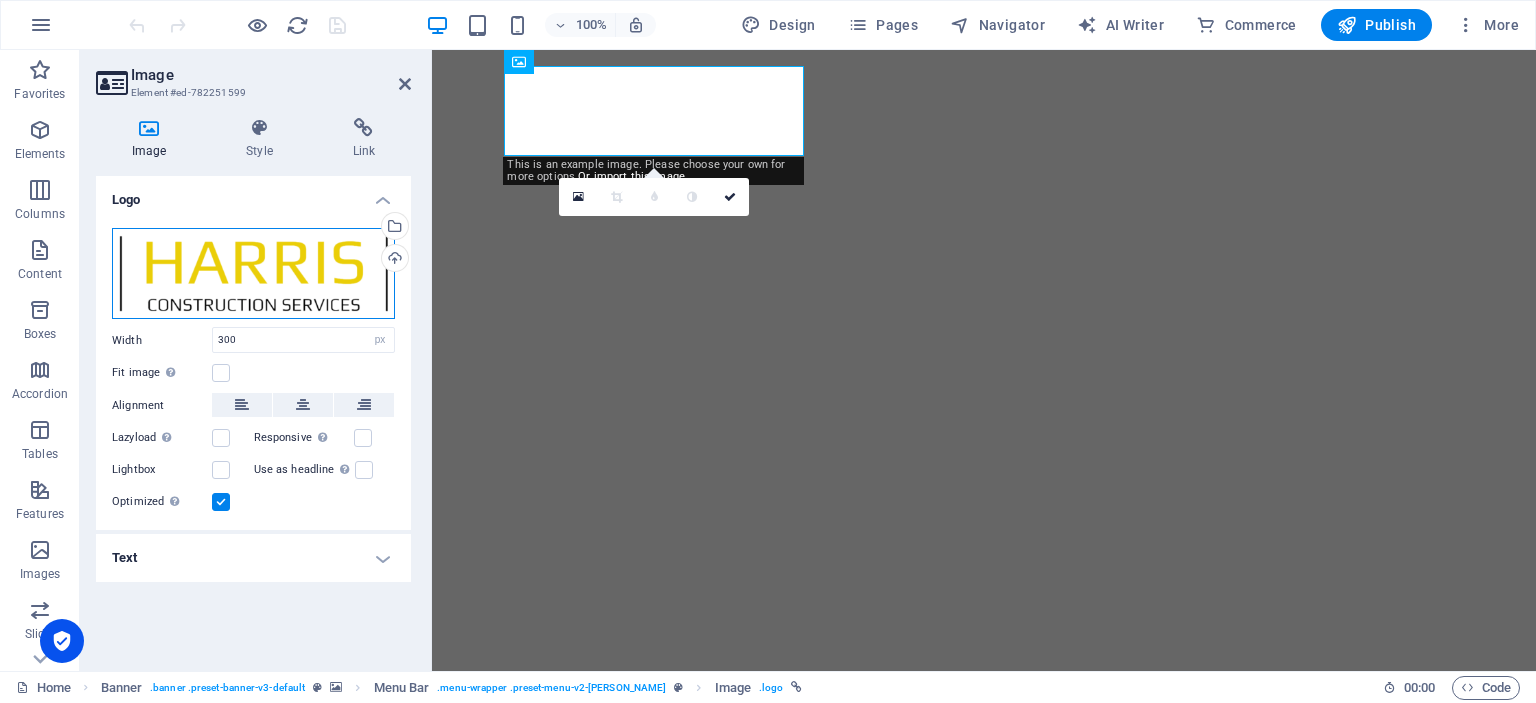 click on "Drag files here, click to choose files or select files from Files or our free stock photos & videos" at bounding box center [253, 274] 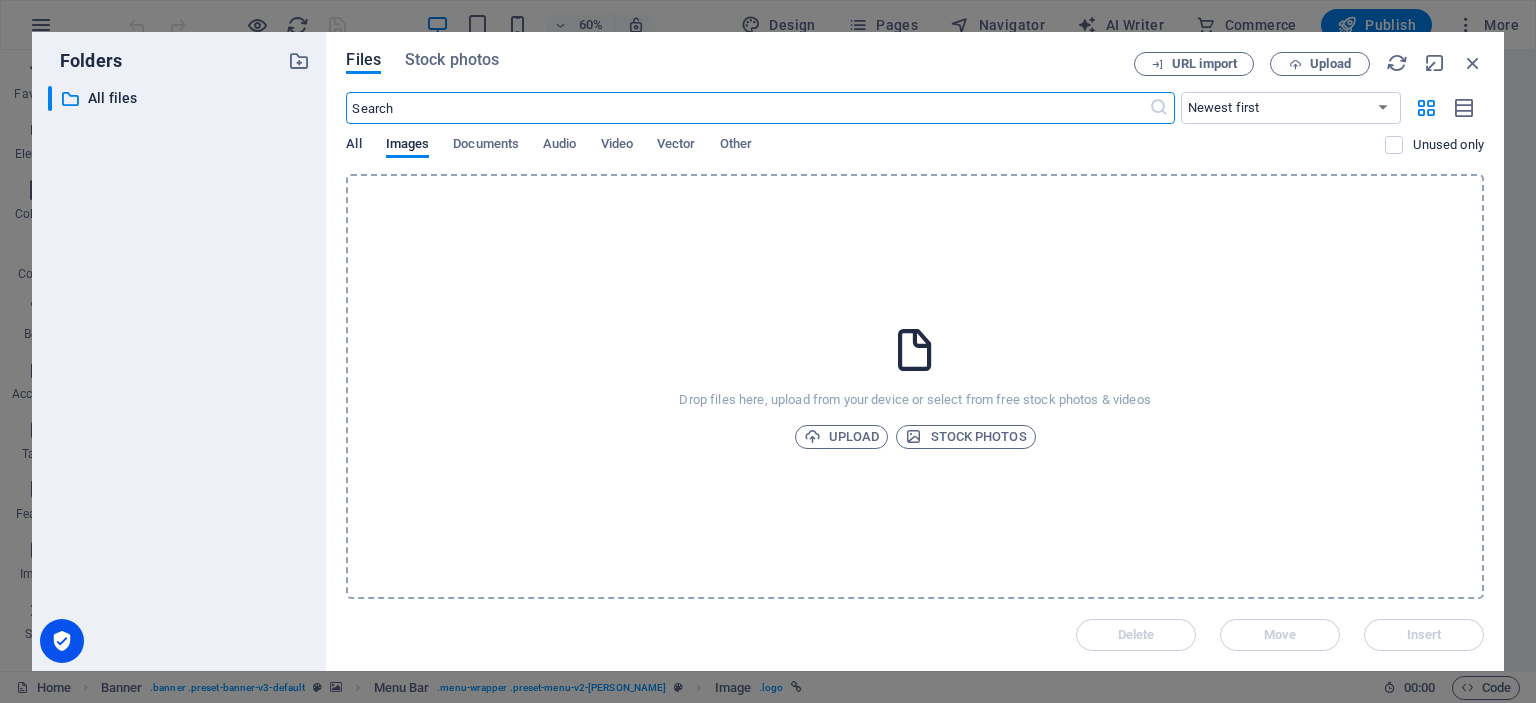 click on "All" at bounding box center [353, 146] 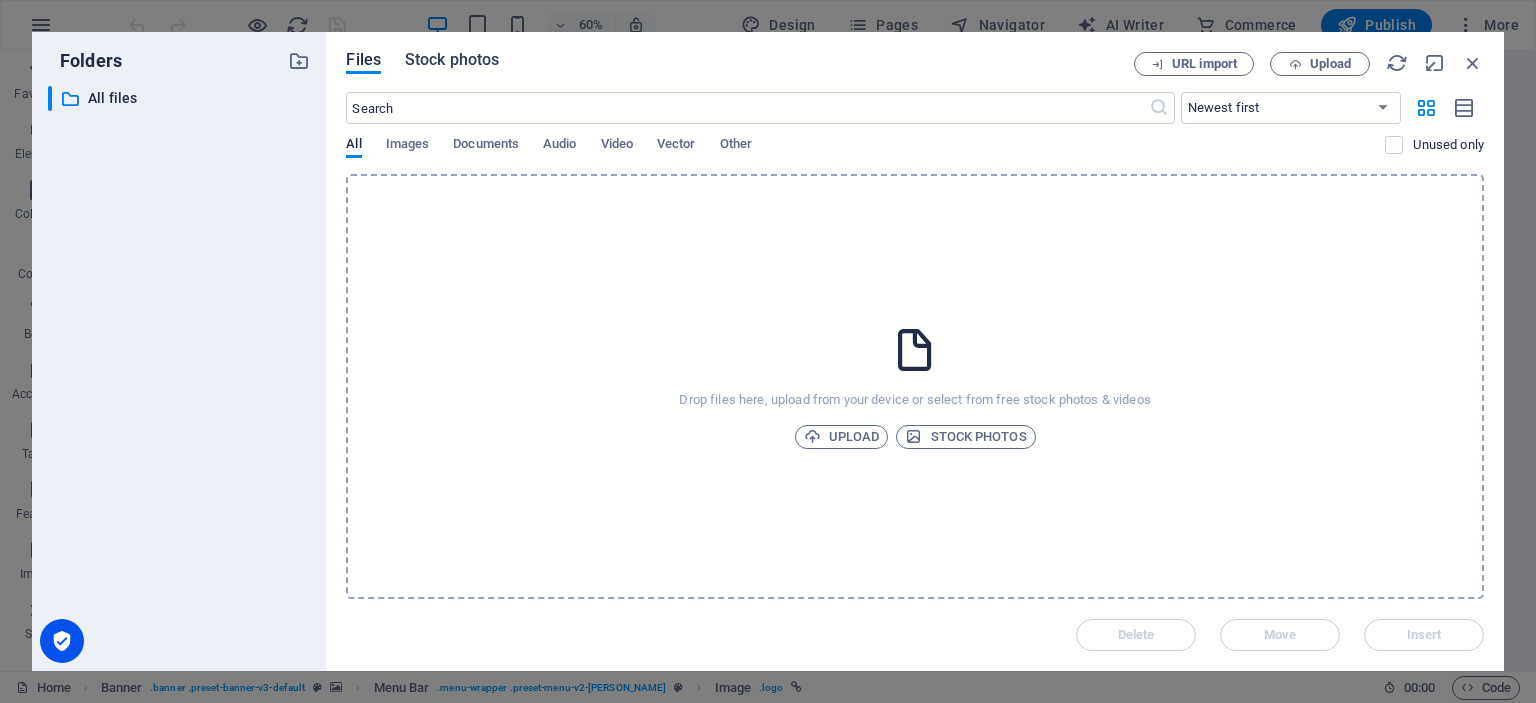 click on "Stock photos" at bounding box center (452, 60) 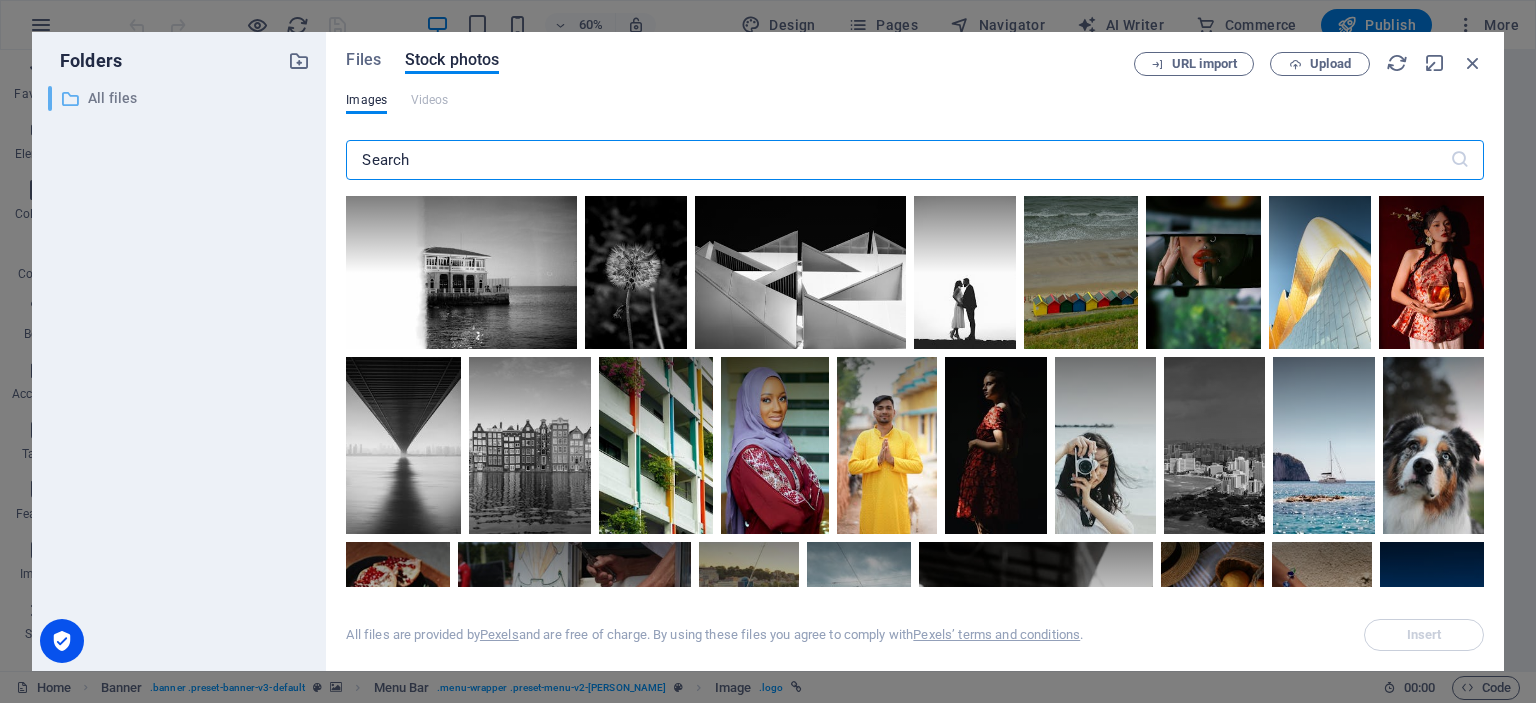 click on "All files" at bounding box center (181, 98) 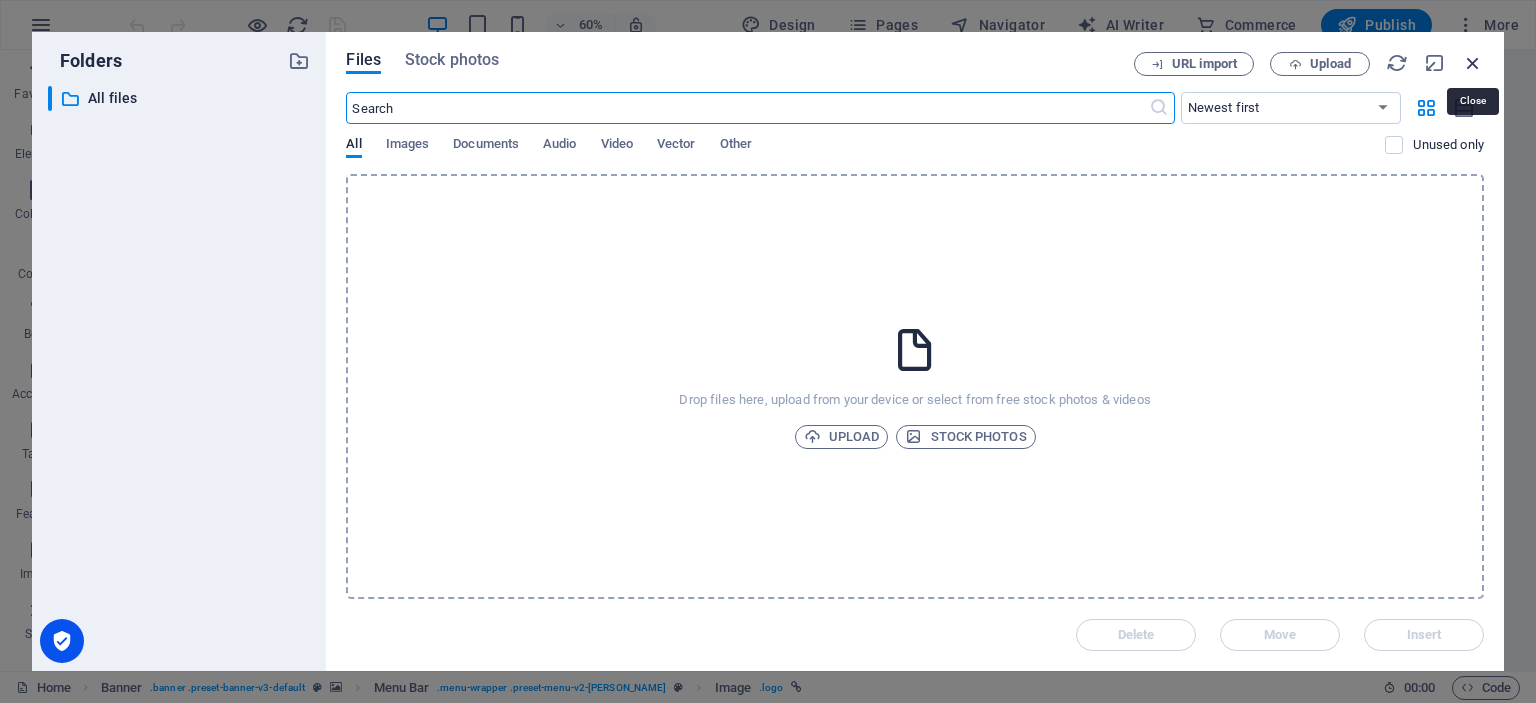 click at bounding box center (1473, 63) 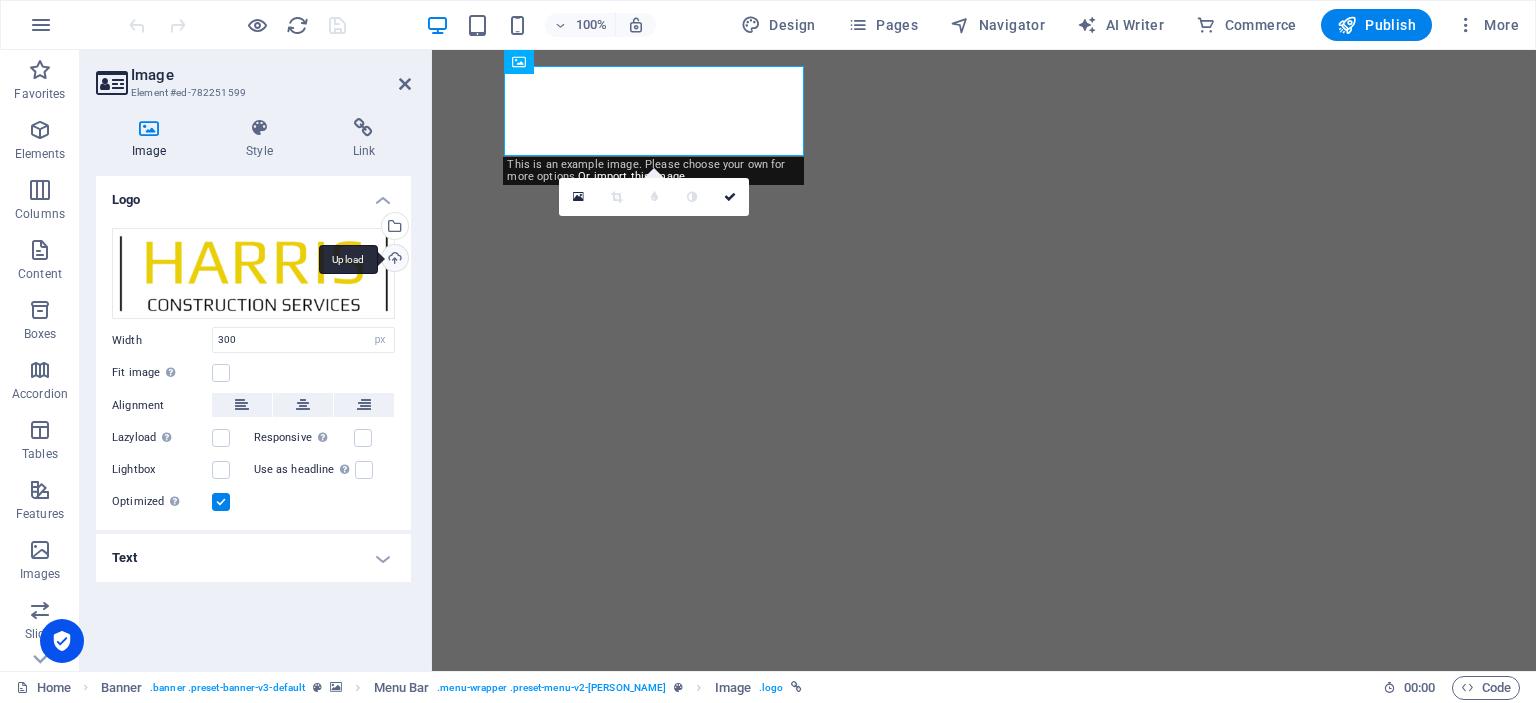 click on "Upload" at bounding box center (393, 260) 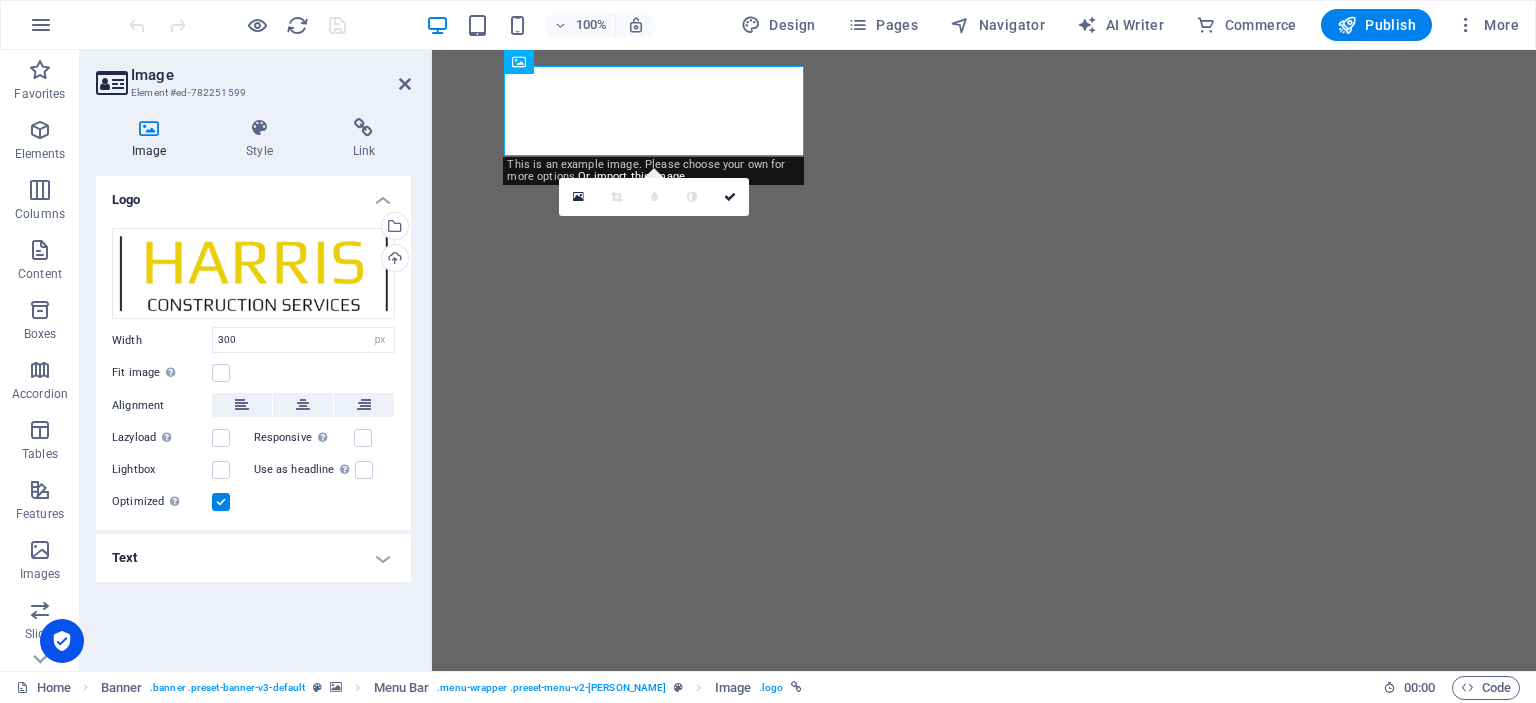 drag, startPoint x: 232, startPoint y: 285, endPoint x: 147, endPoint y: 203, distance: 118.10589 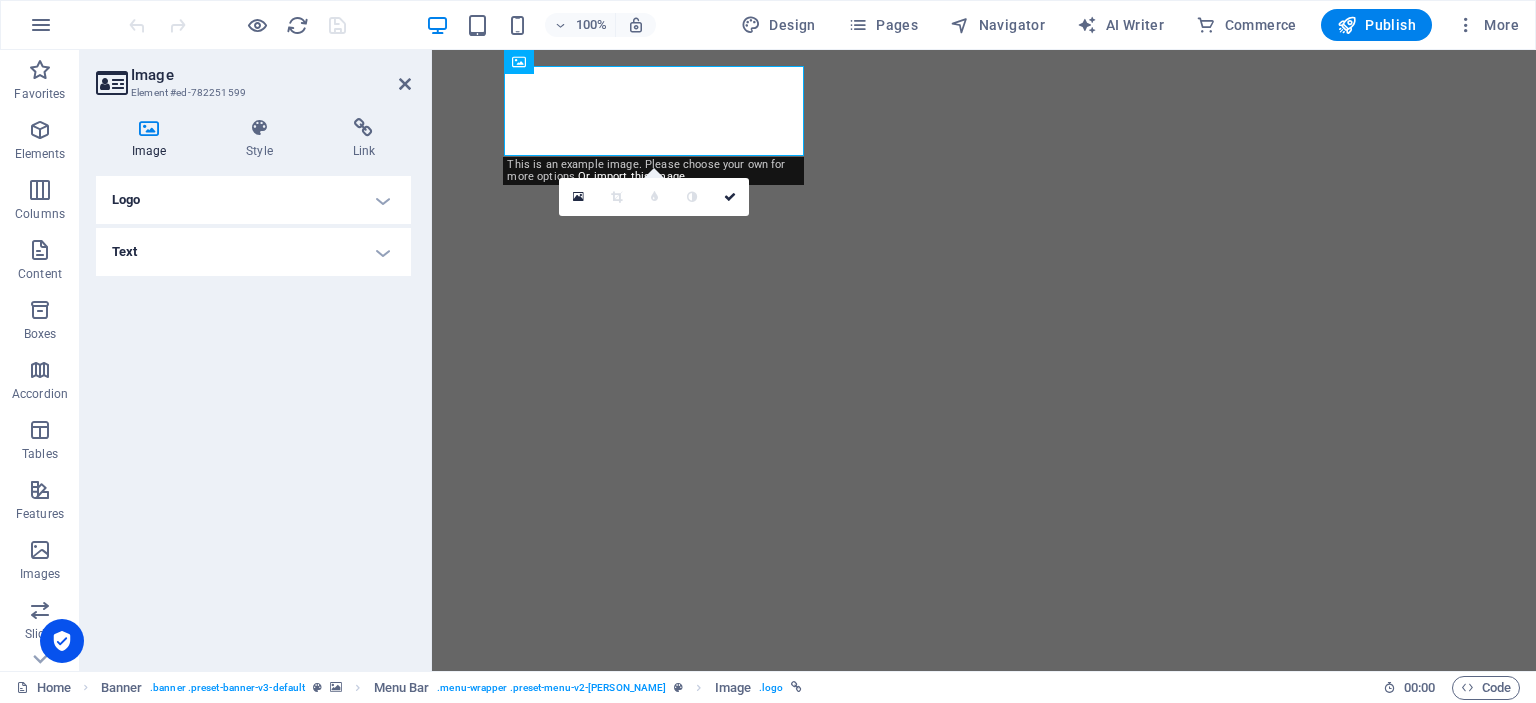 click on "Logo" at bounding box center [253, 200] 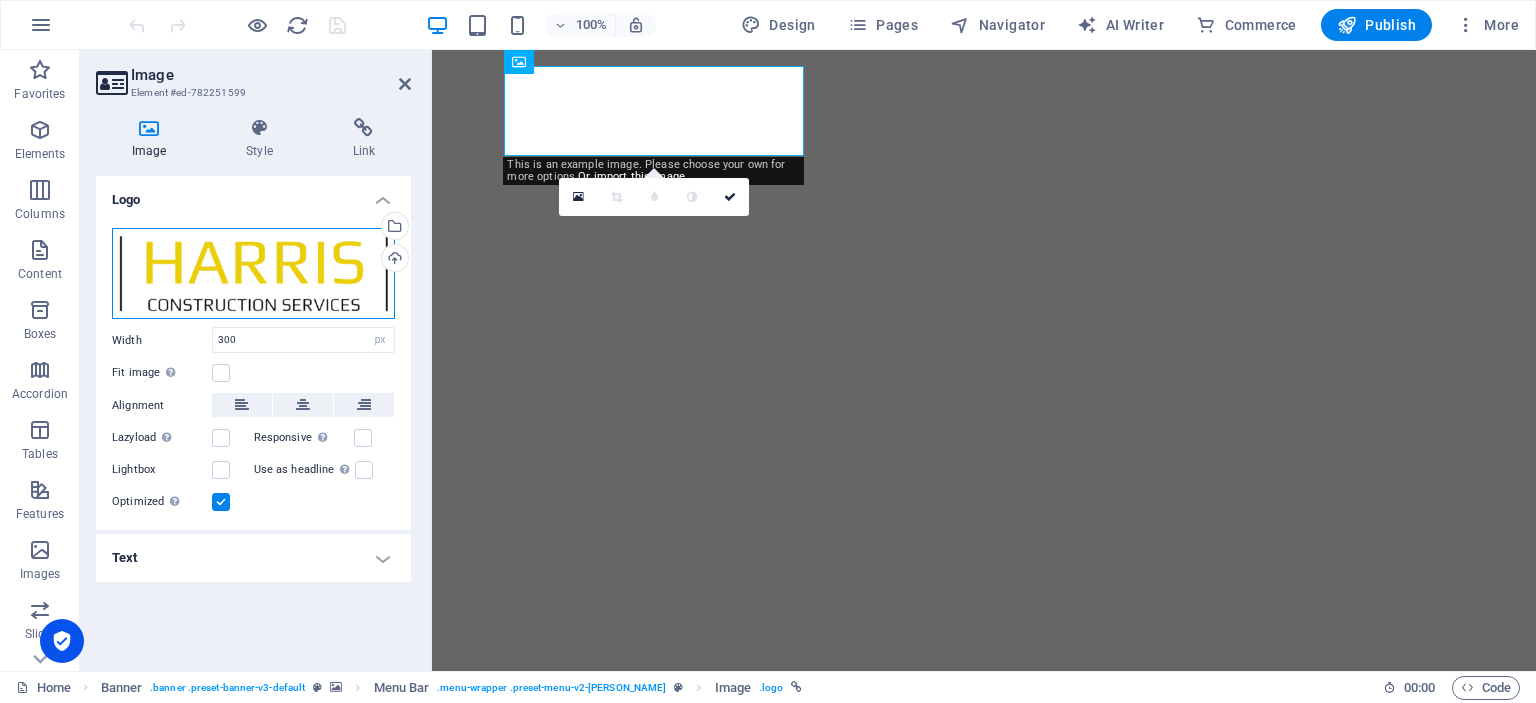 drag, startPoint x: 289, startPoint y: 296, endPoint x: 238, endPoint y: 297, distance: 51.009804 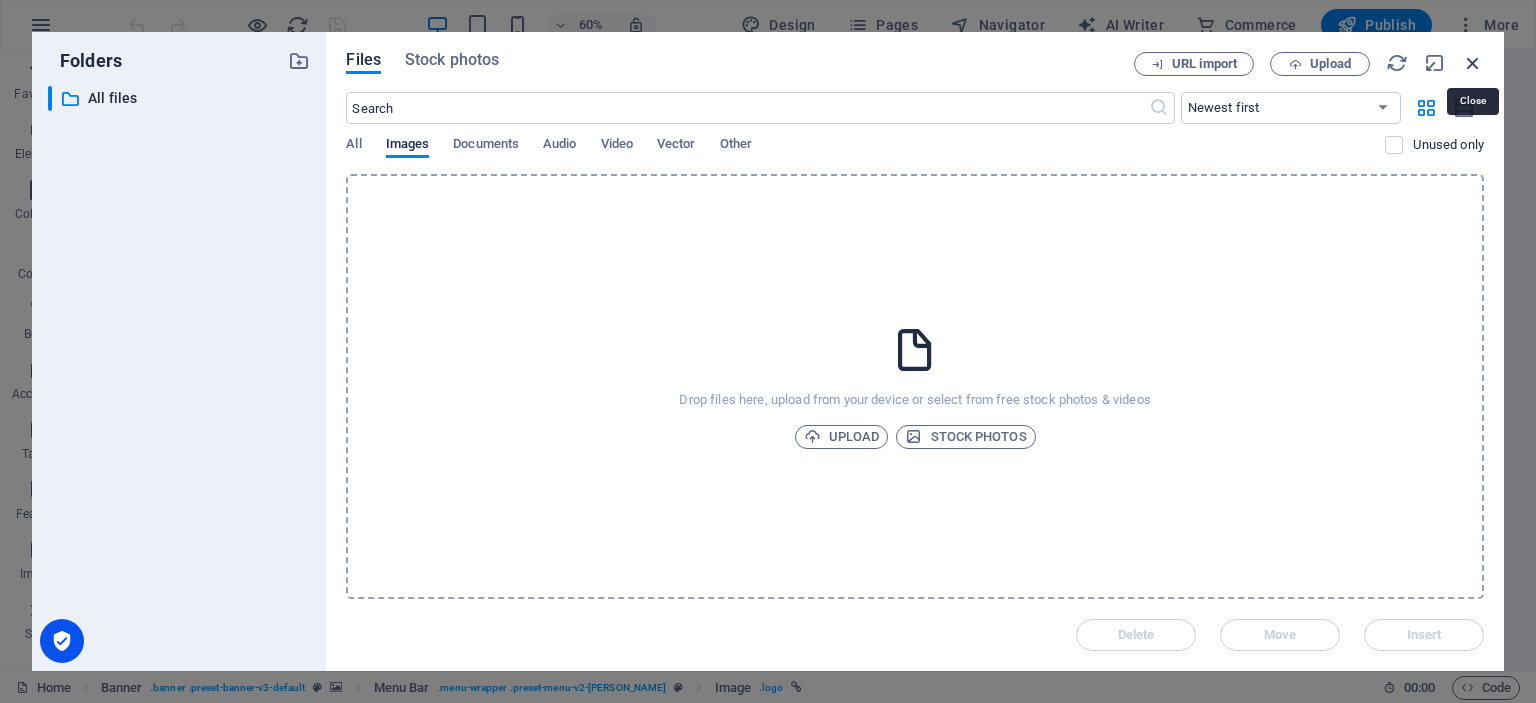 click at bounding box center [1473, 63] 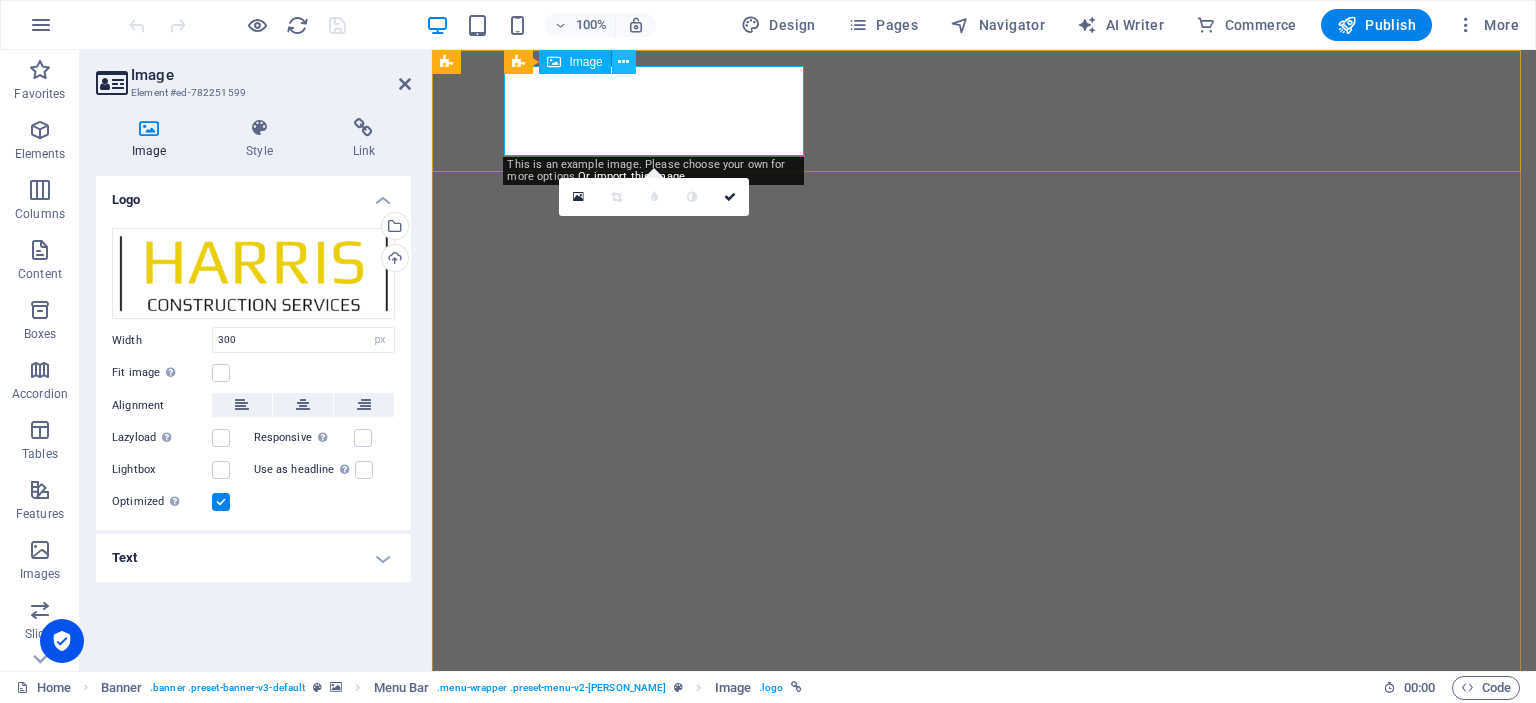 click at bounding box center (623, 62) 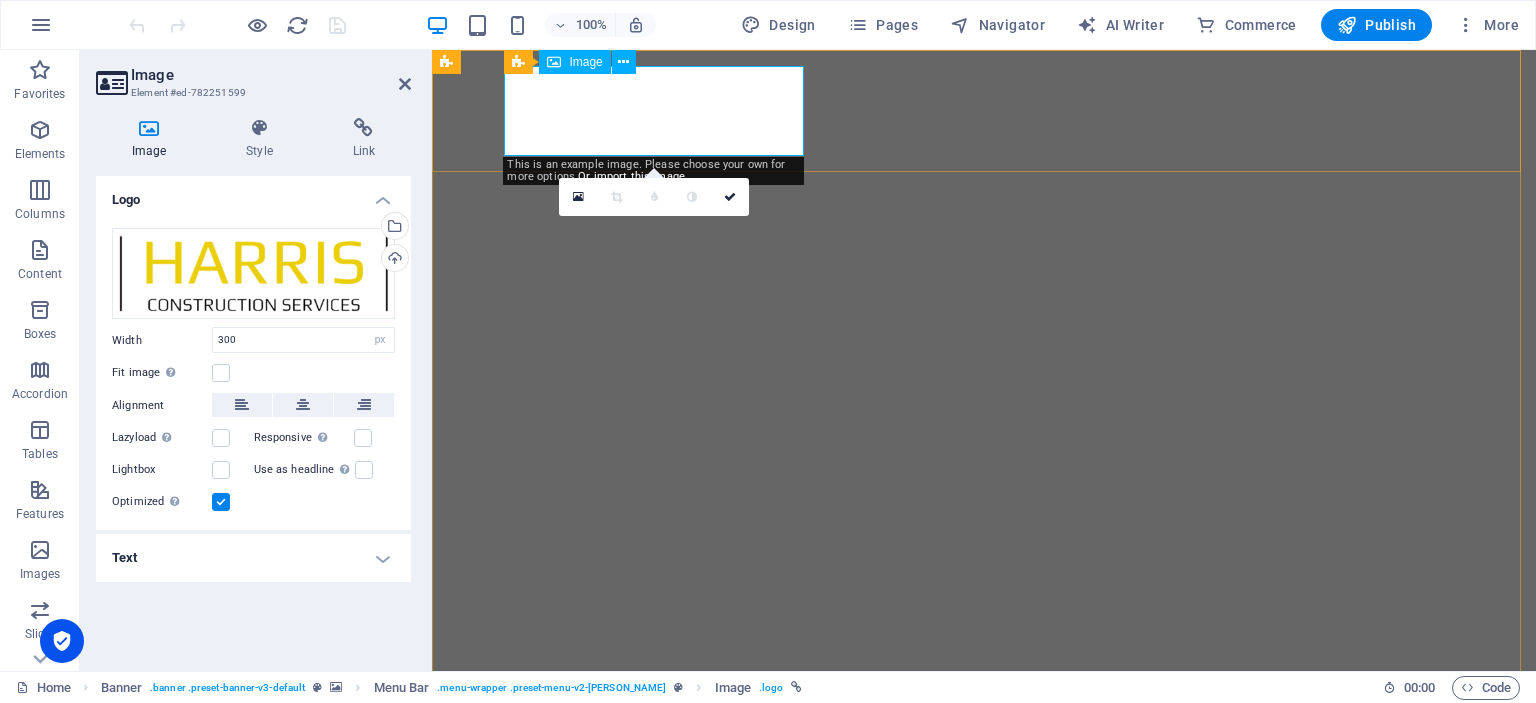 click on "Image" at bounding box center (585, 62) 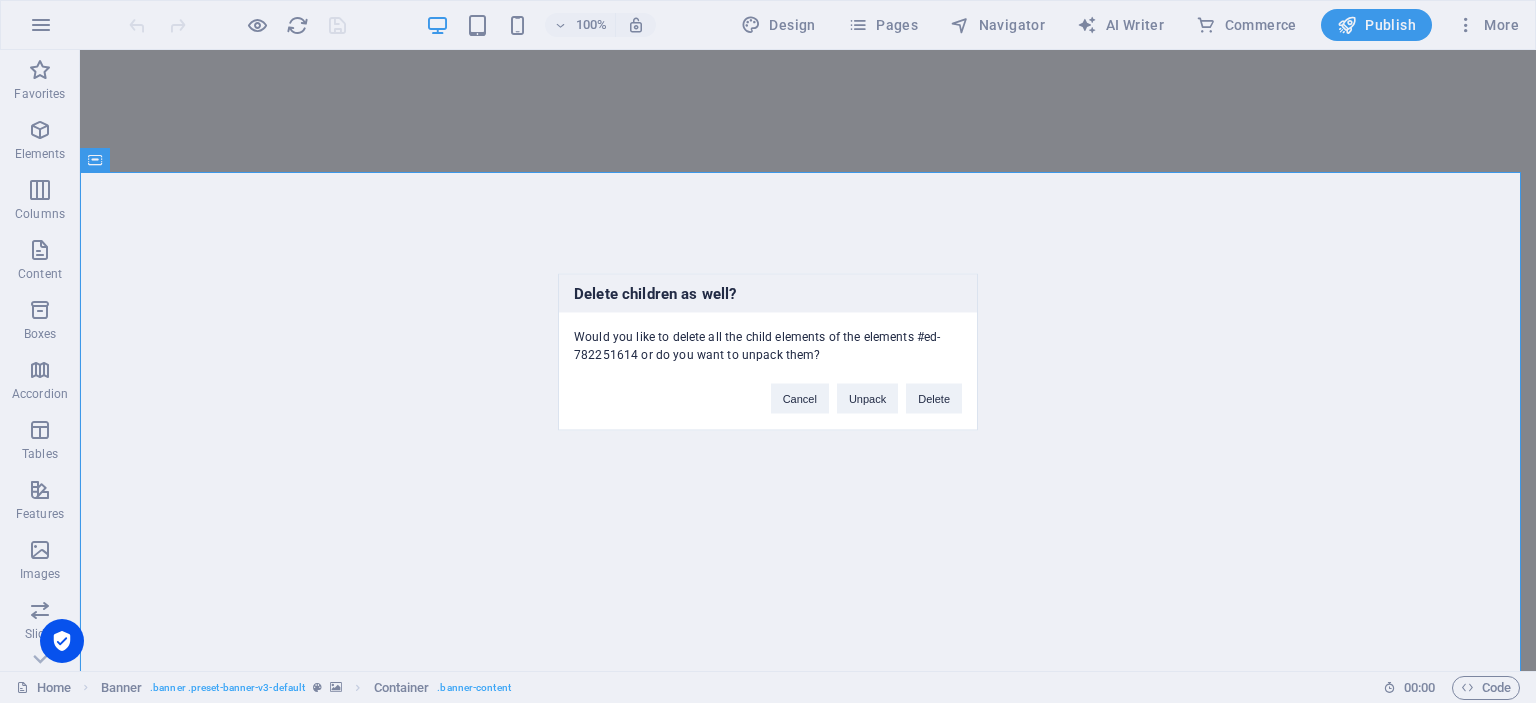 type 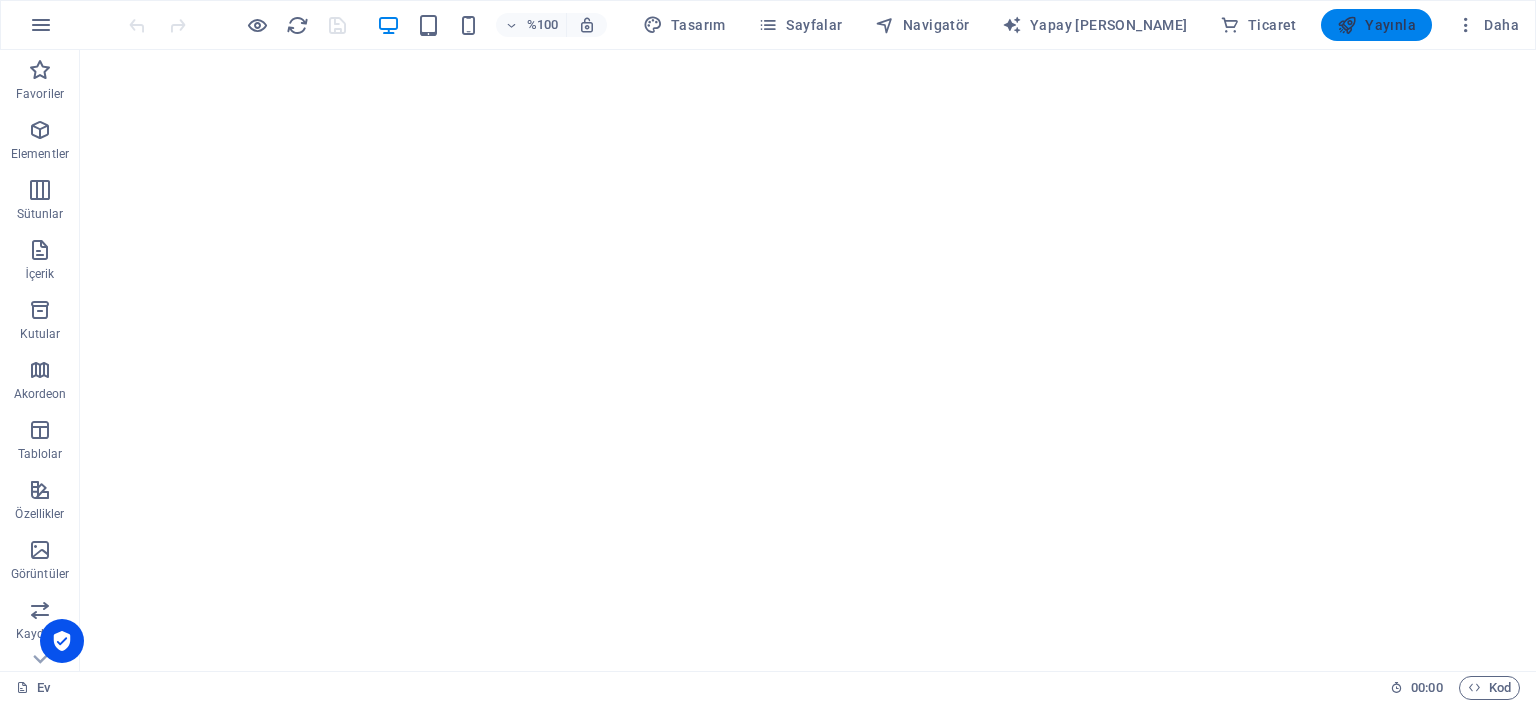 click on "Yayınla" at bounding box center [1390, 25] 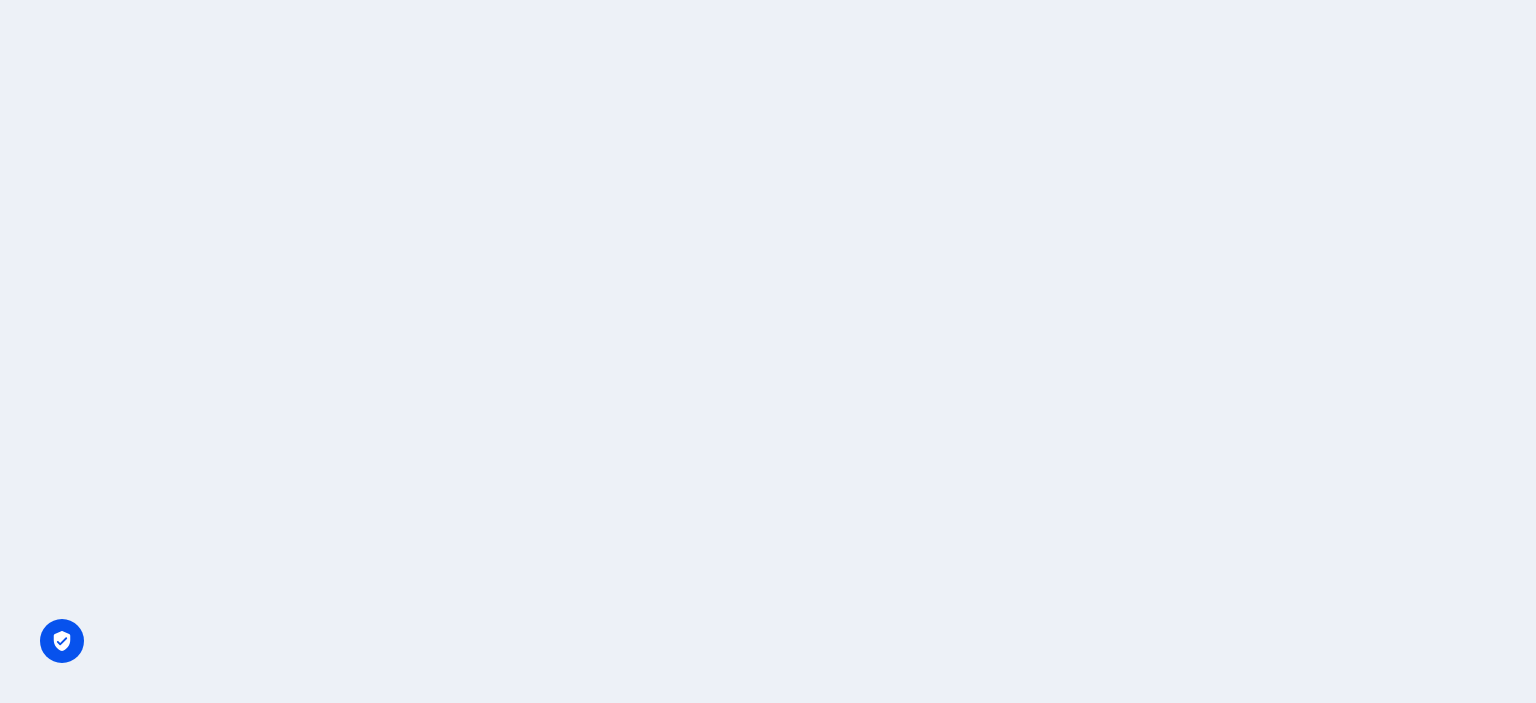 scroll, scrollTop: 0, scrollLeft: 0, axis: both 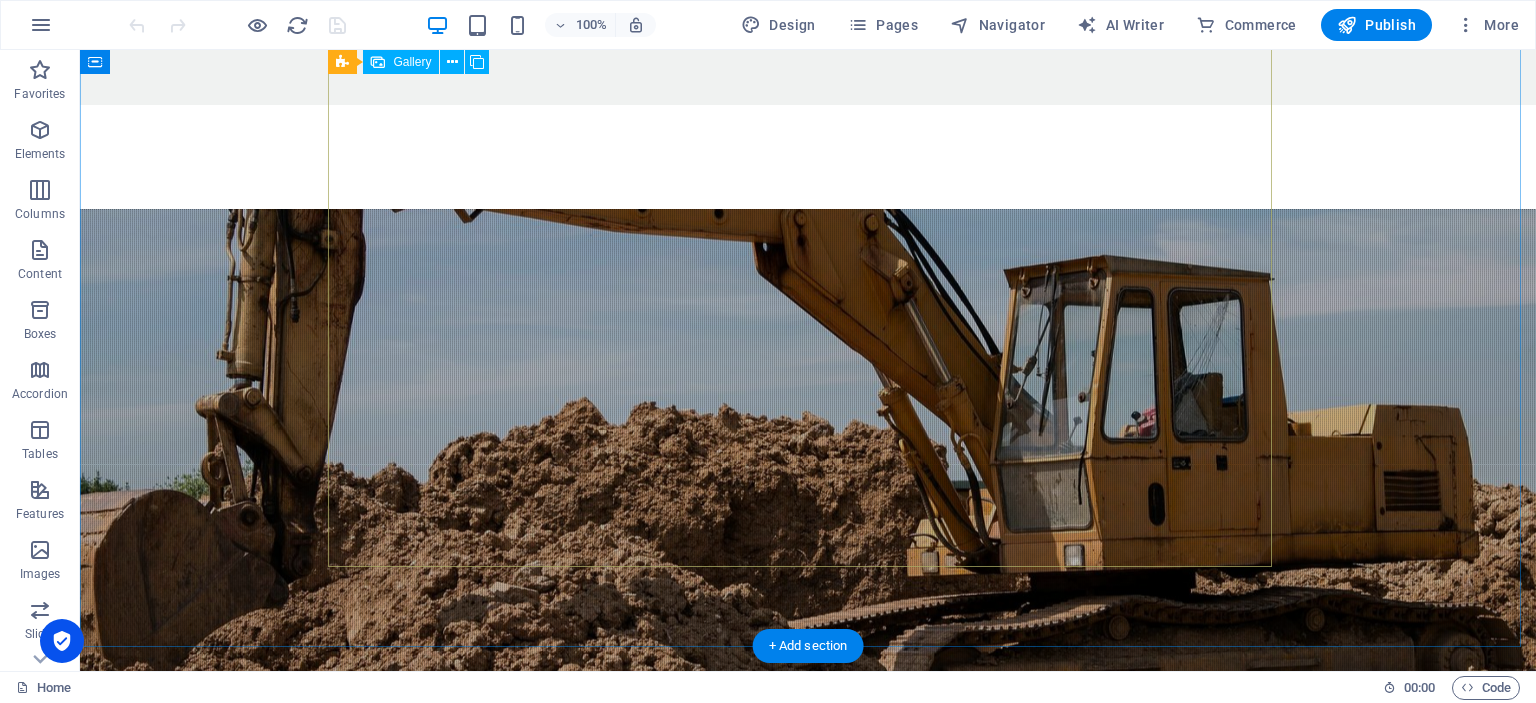 click at bounding box center [493, 1937] 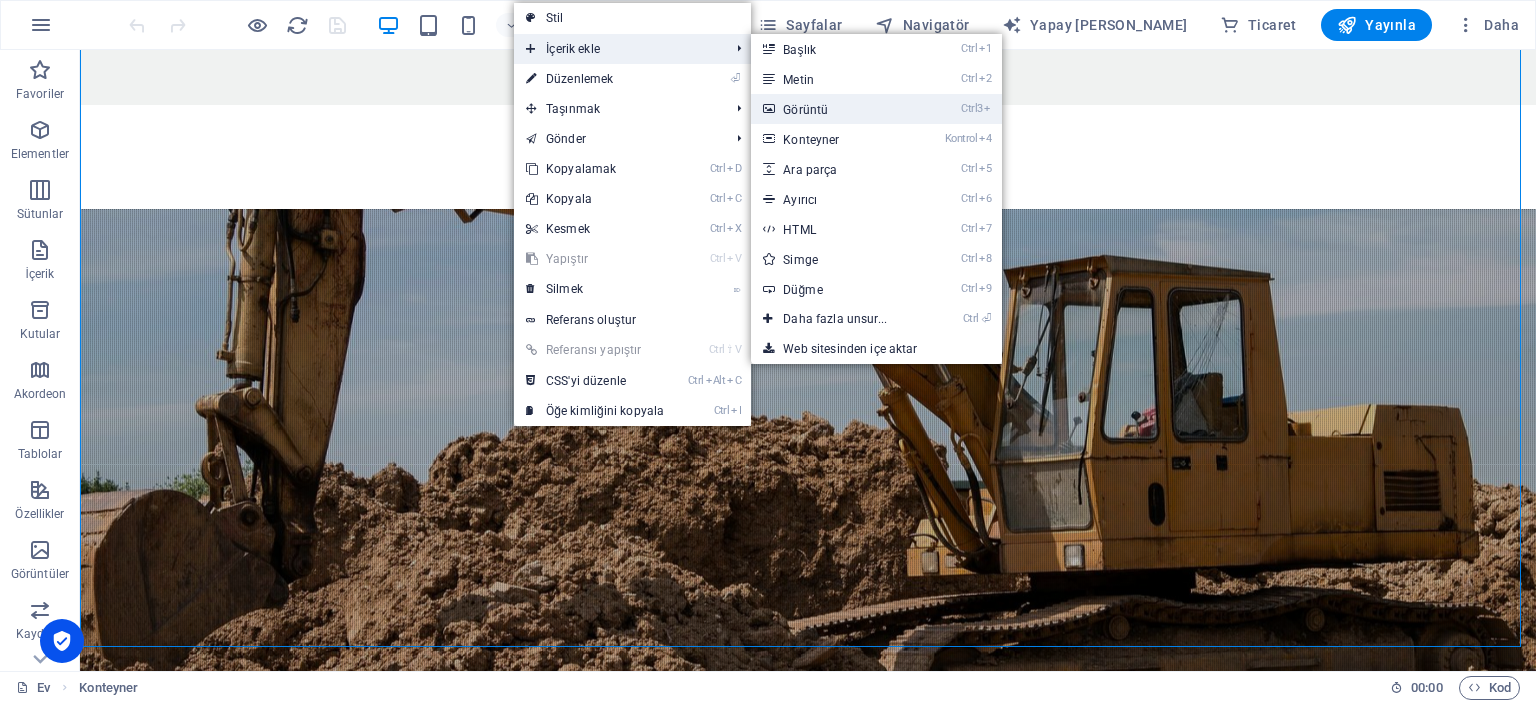 click on "Görüntü" at bounding box center (805, 110) 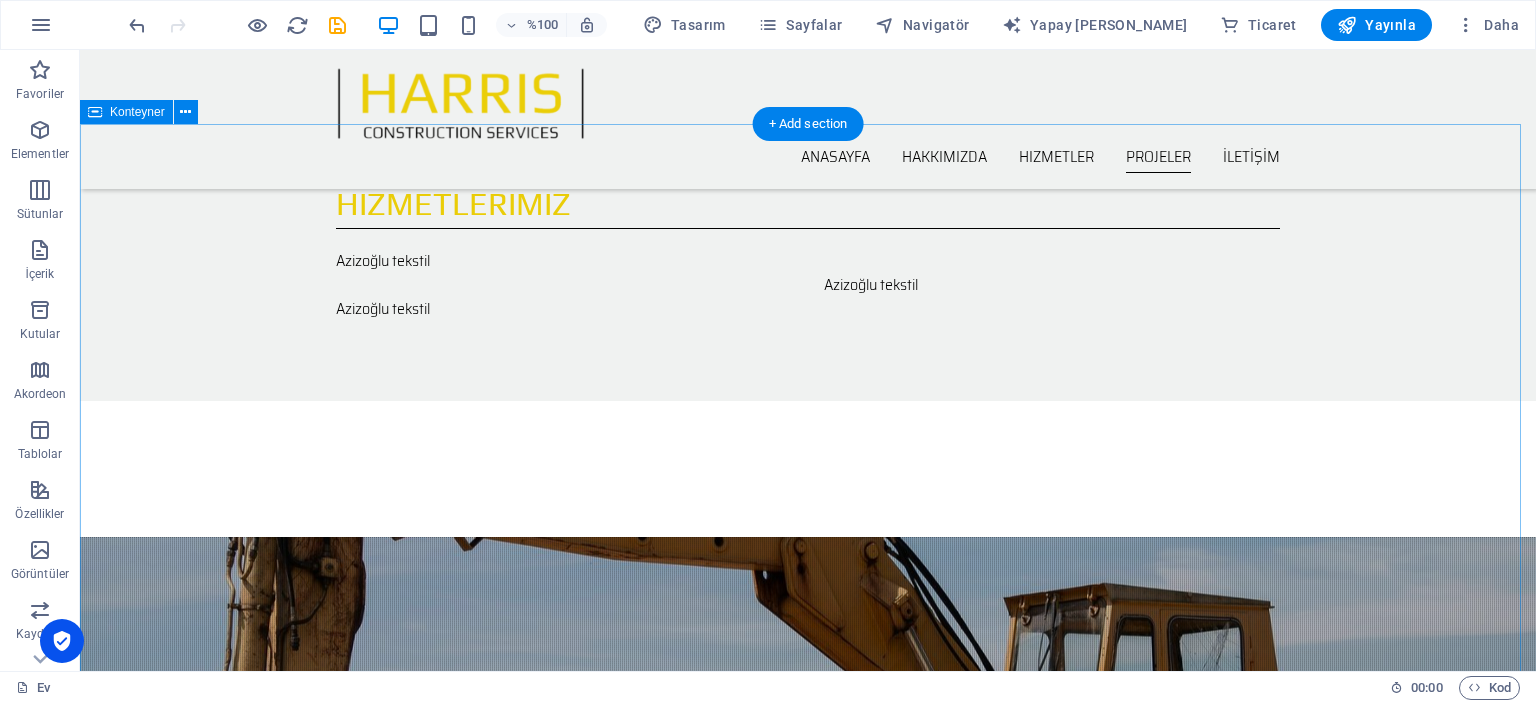 scroll, scrollTop: 1464, scrollLeft: 0, axis: vertical 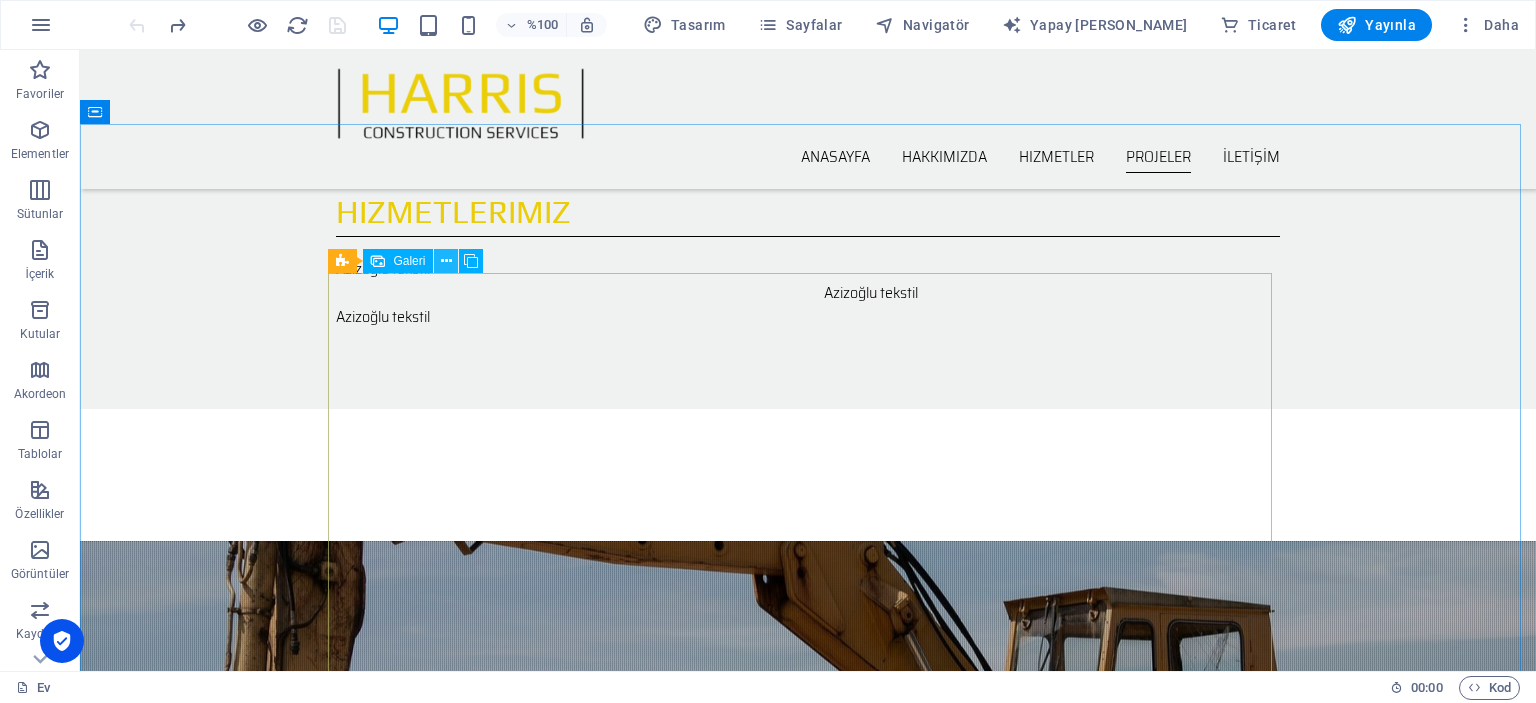 click at bounding box center (446, 261) 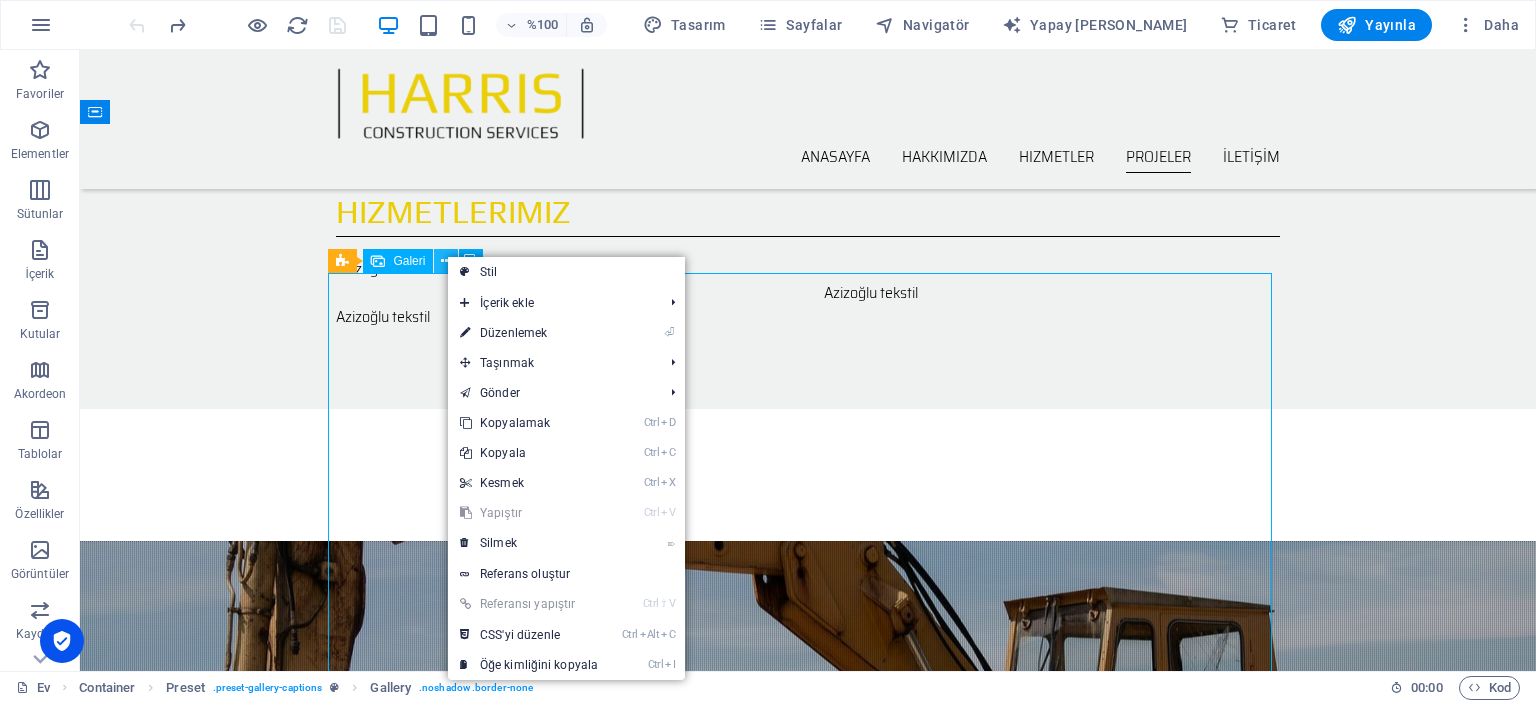click at bounding box center (446, 261) 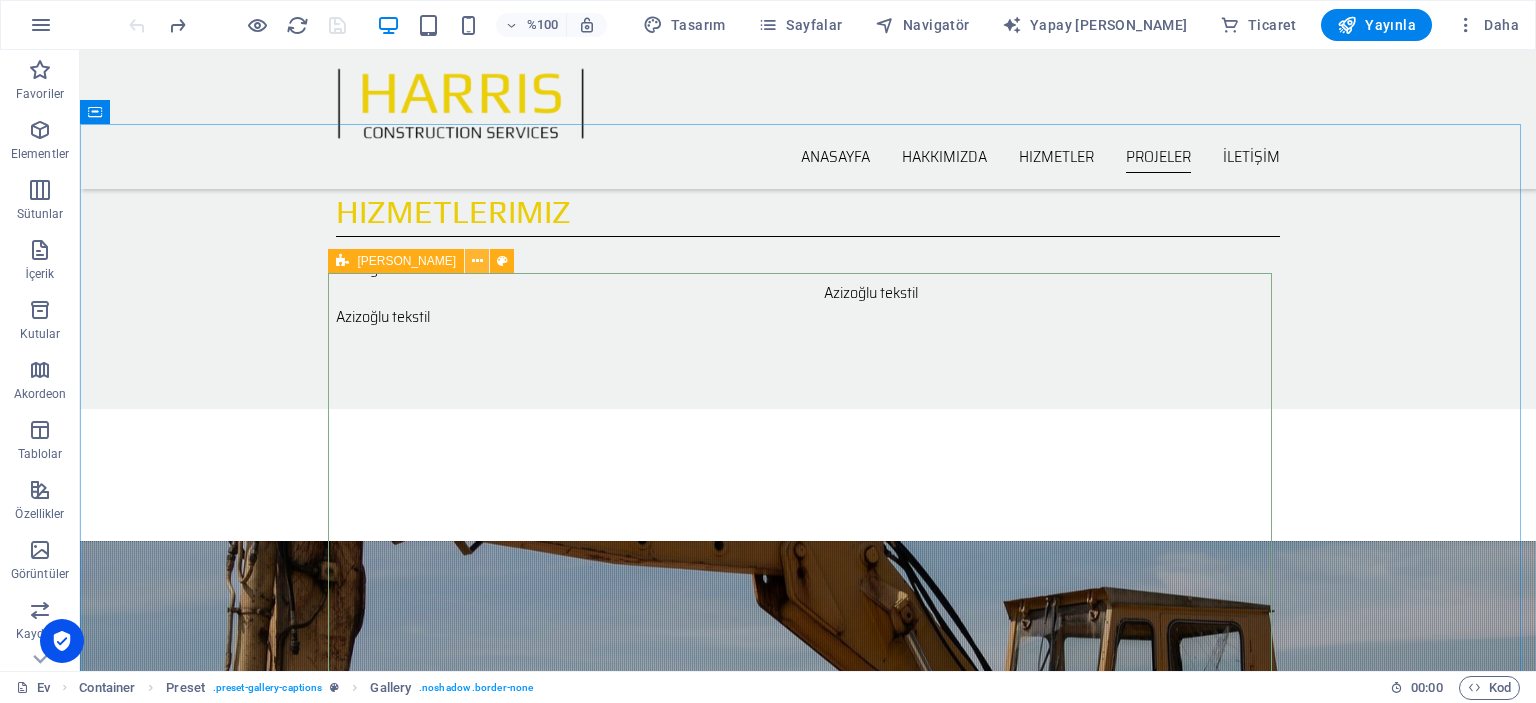 click at bounding box center [477, 261] 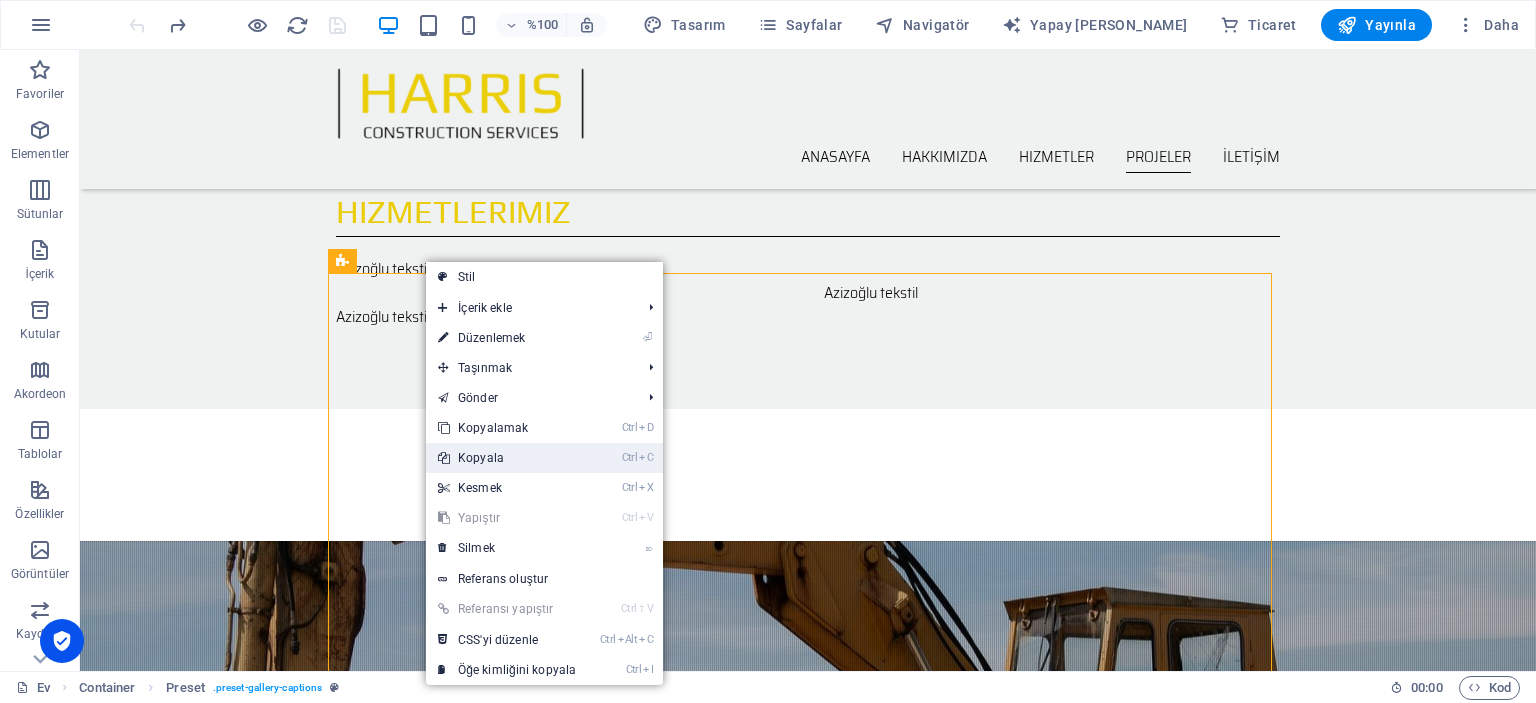 click on "Ctrl  C Kopyala" at bounding box center [507, 458] 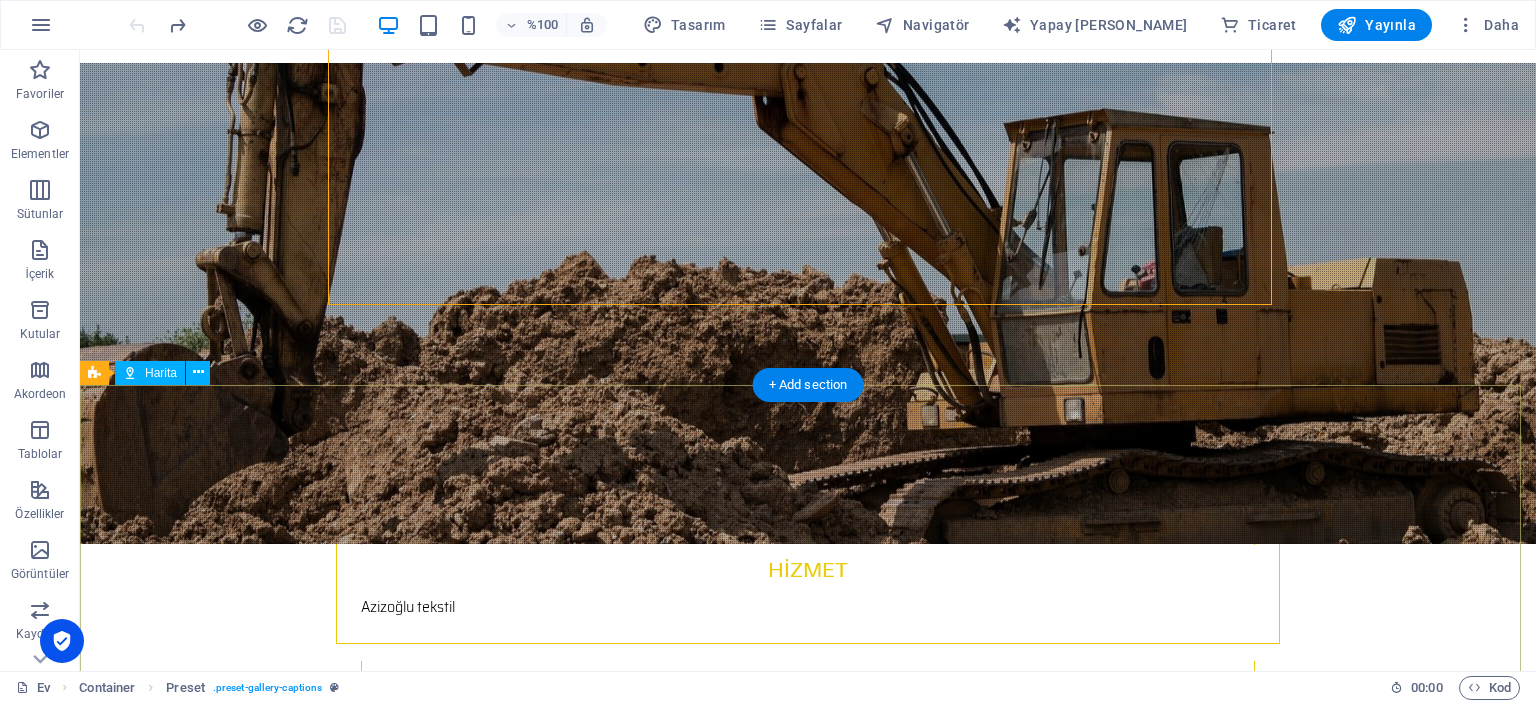 scroll, scrollTop: 2064, scrollLeft: 0, axis: vertical 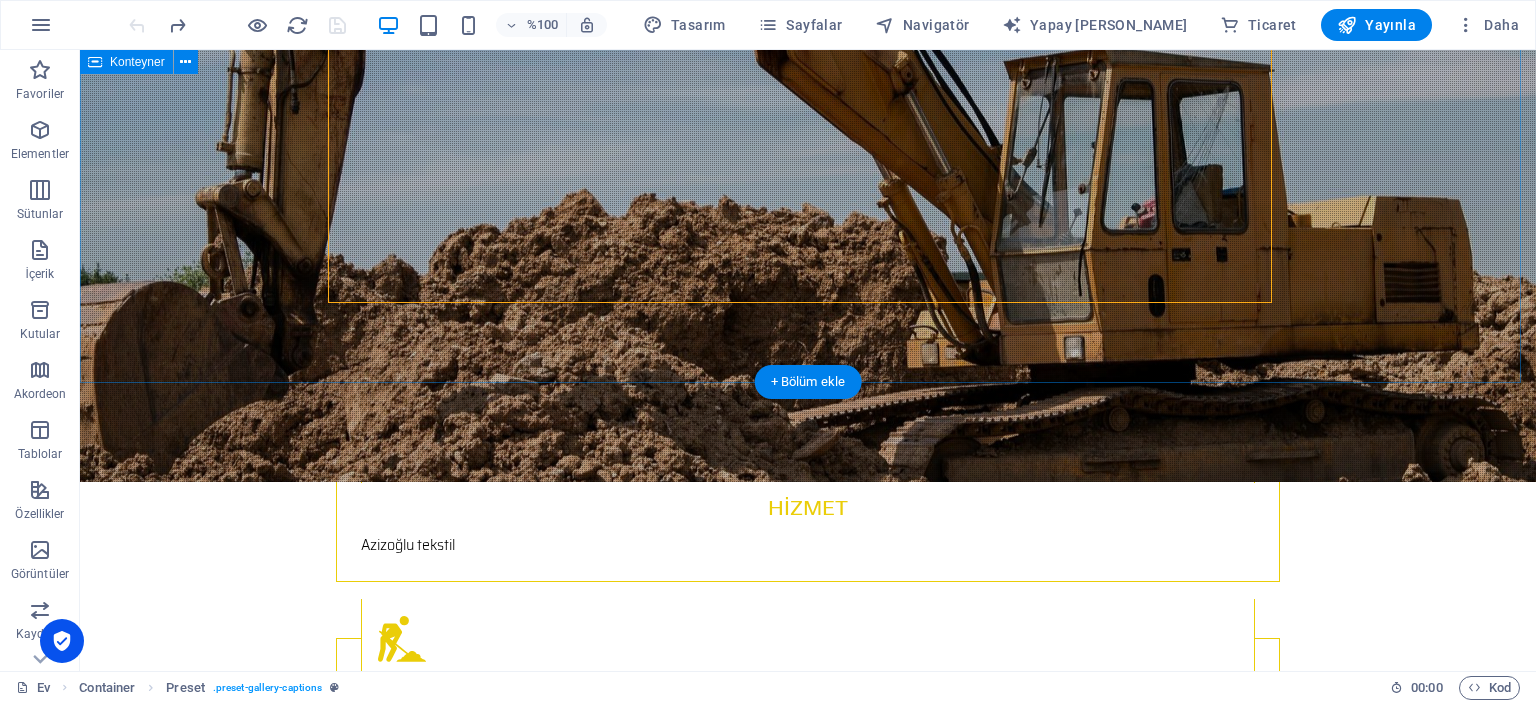 click on "resim galerisi" at bounding box center [808, 1482] 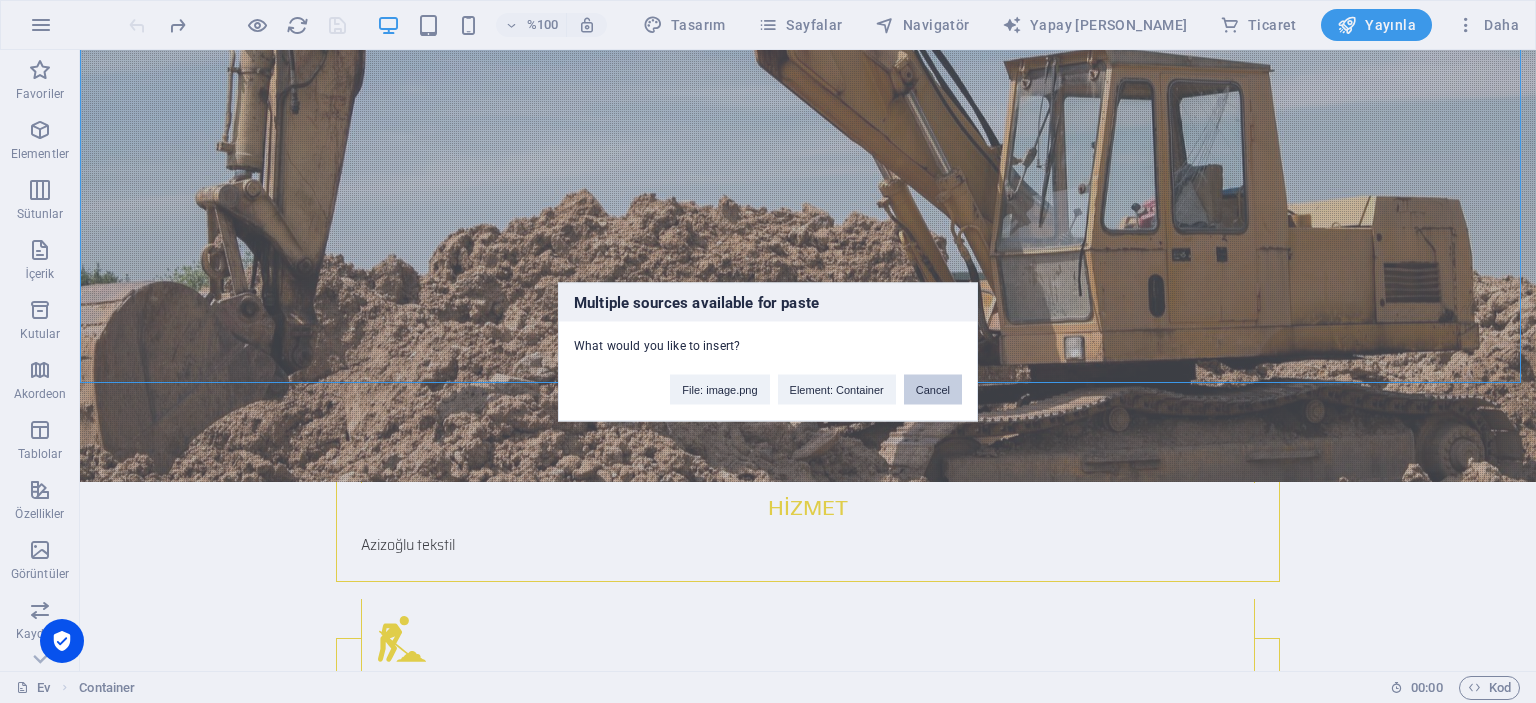 type 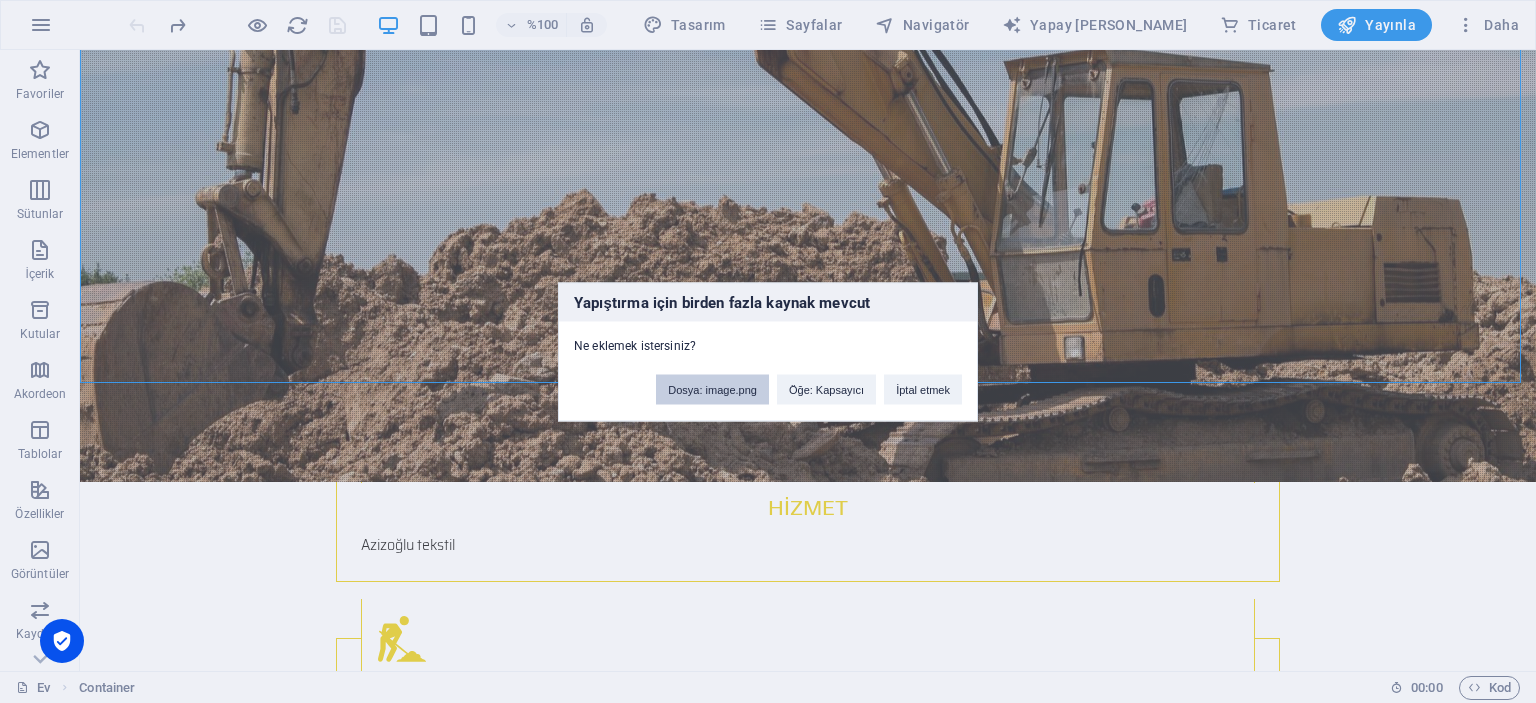 click on "Dosya: image.png" at bounding box center [712, 389] 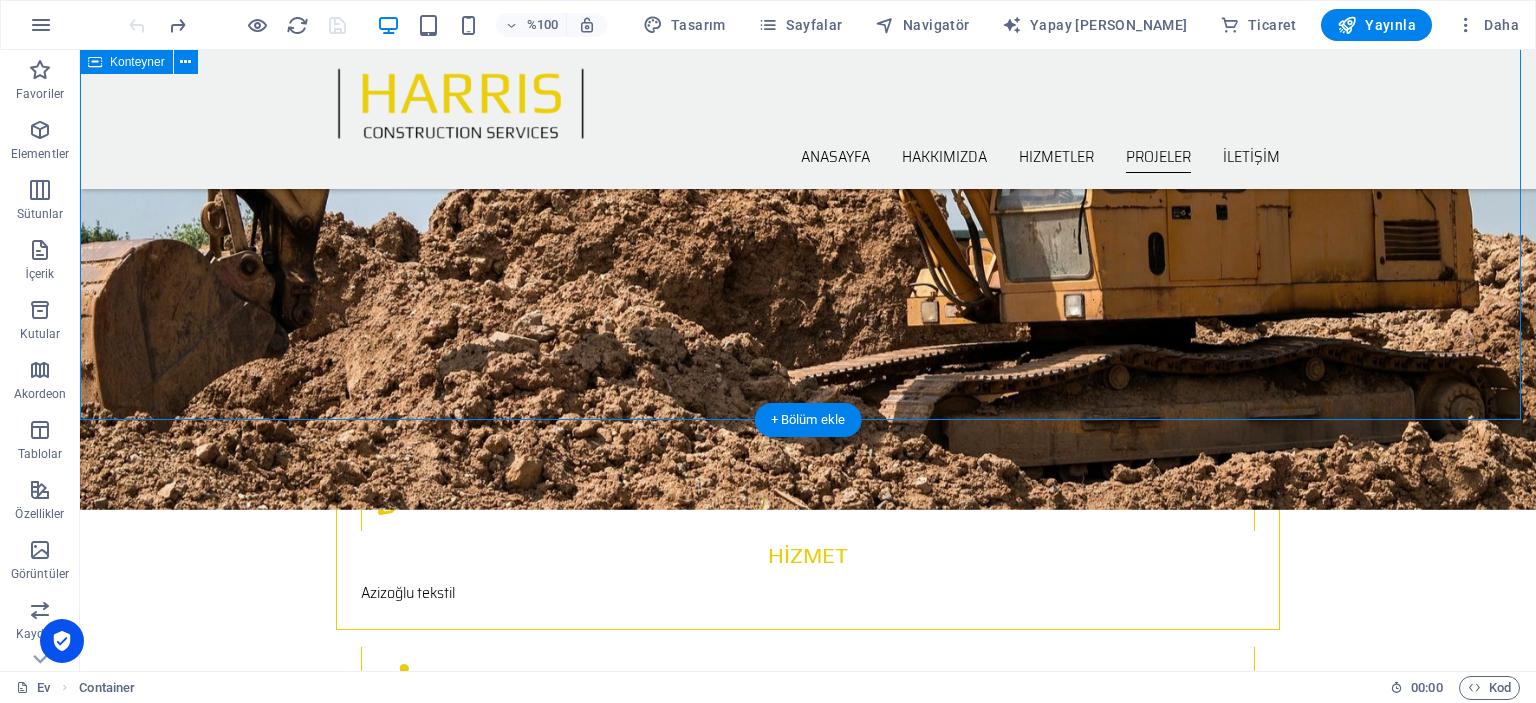 scroll, scrollTop: 1964, scrollLeft: 0, axis: vertical 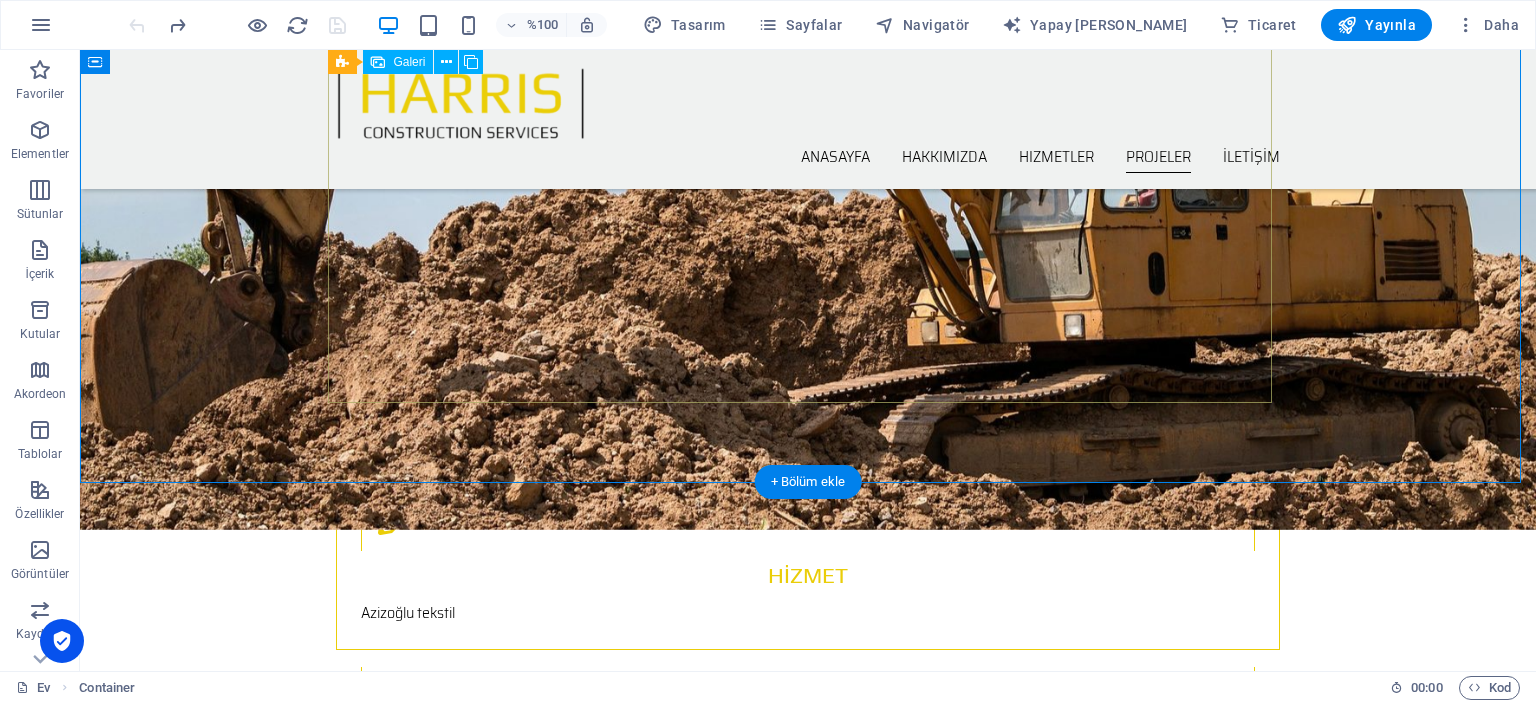 click at bounding box center [1122, 1741] 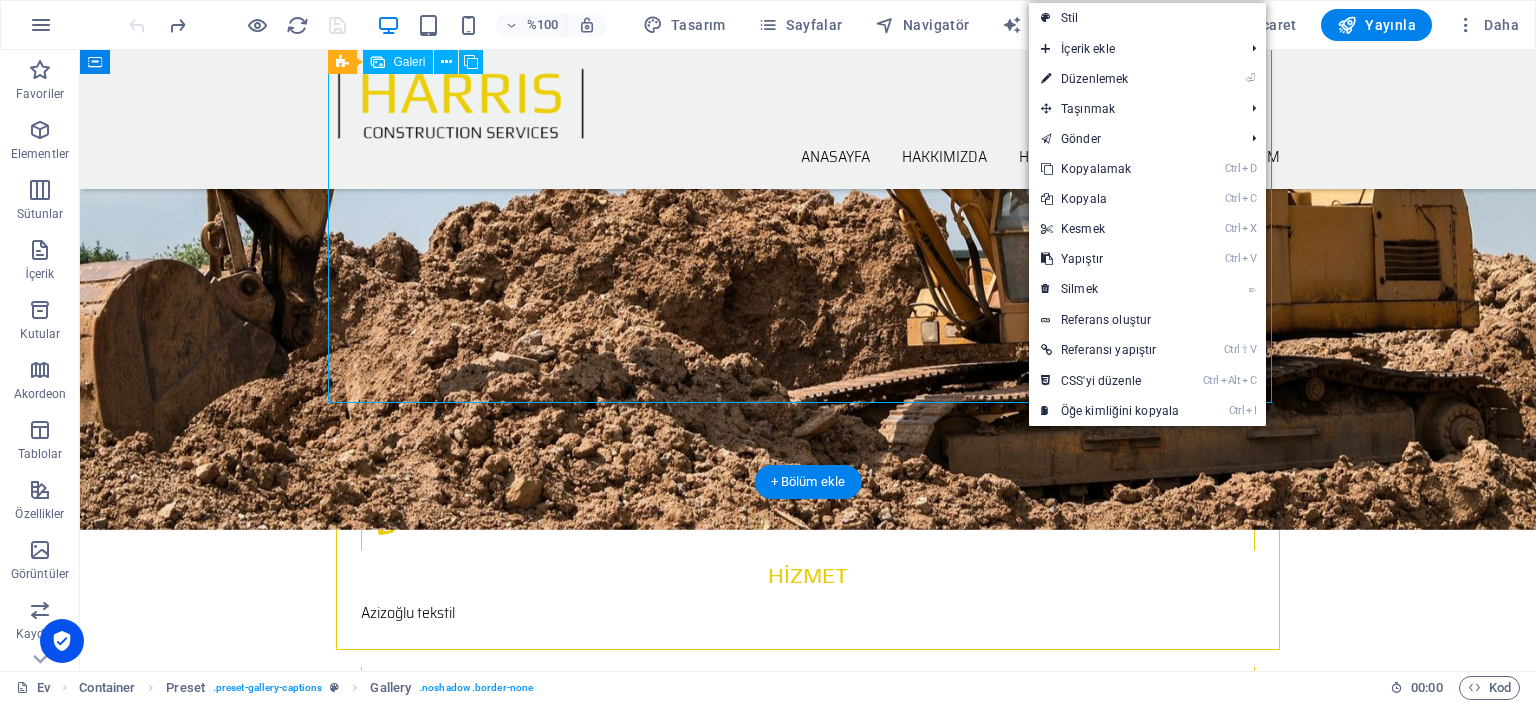 click at bounding box center [808, 1741] 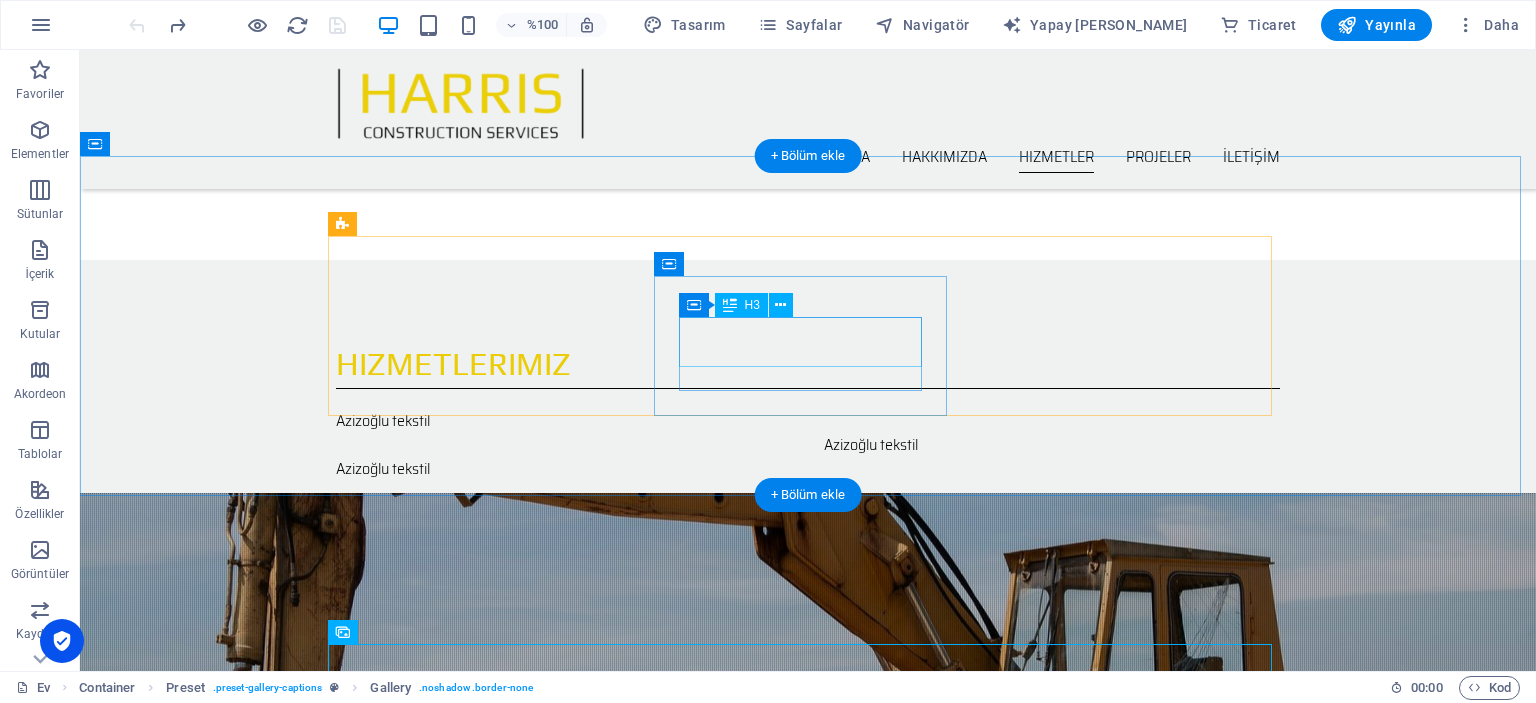 scroll, scrollTop: 1364, scrollLeft: 0, axis: vertical 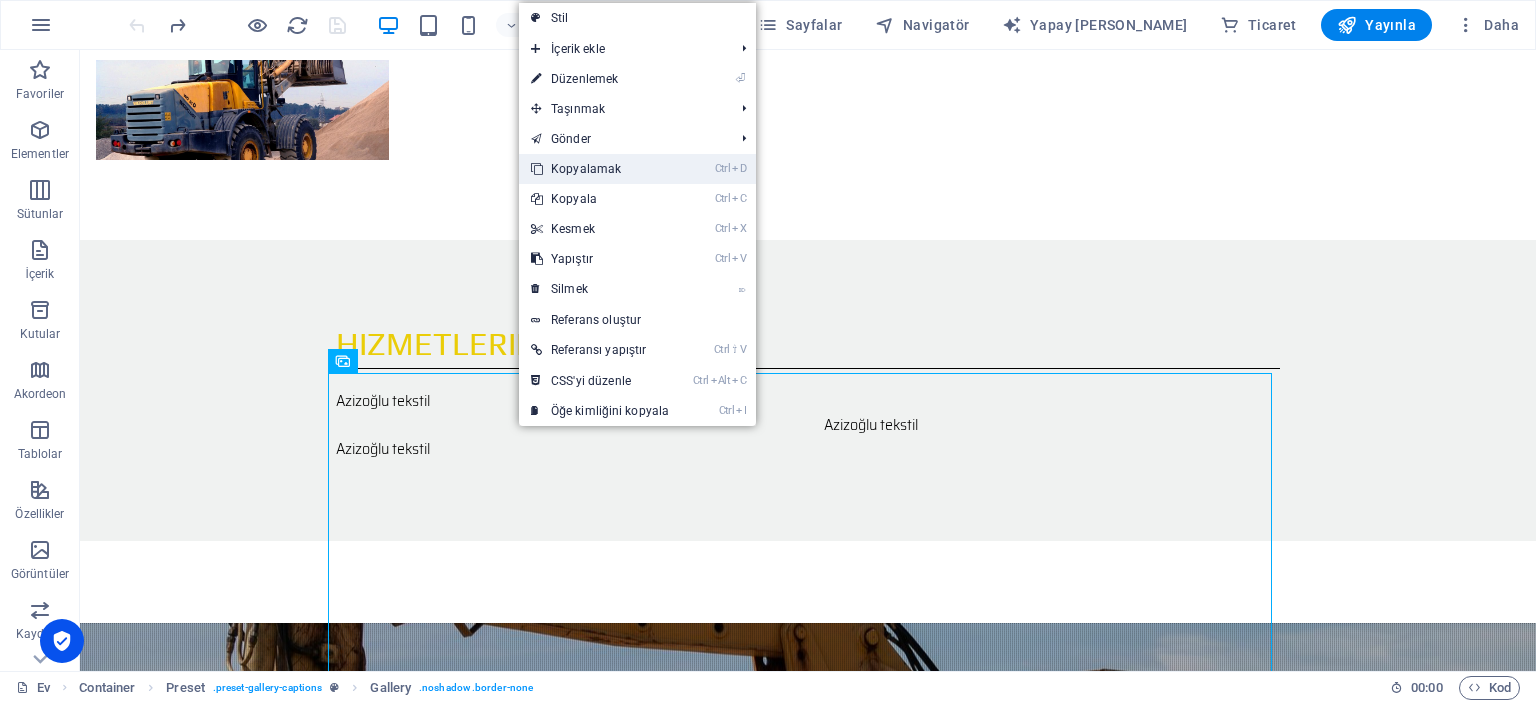 click on "Kopyalamak" at bounding box center (586, 169) 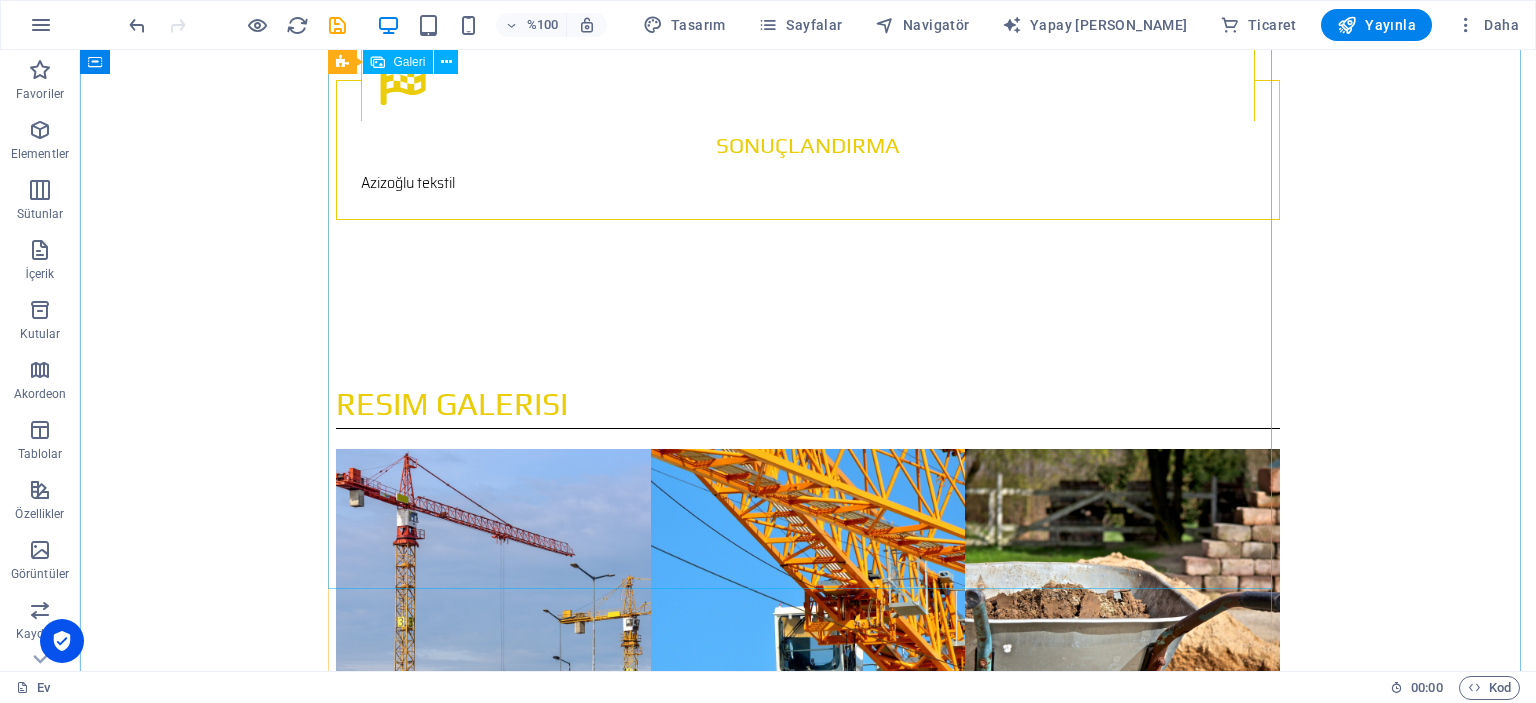 scroll, scrollTop: 2820, scrollLeft: 0, axis: vertical 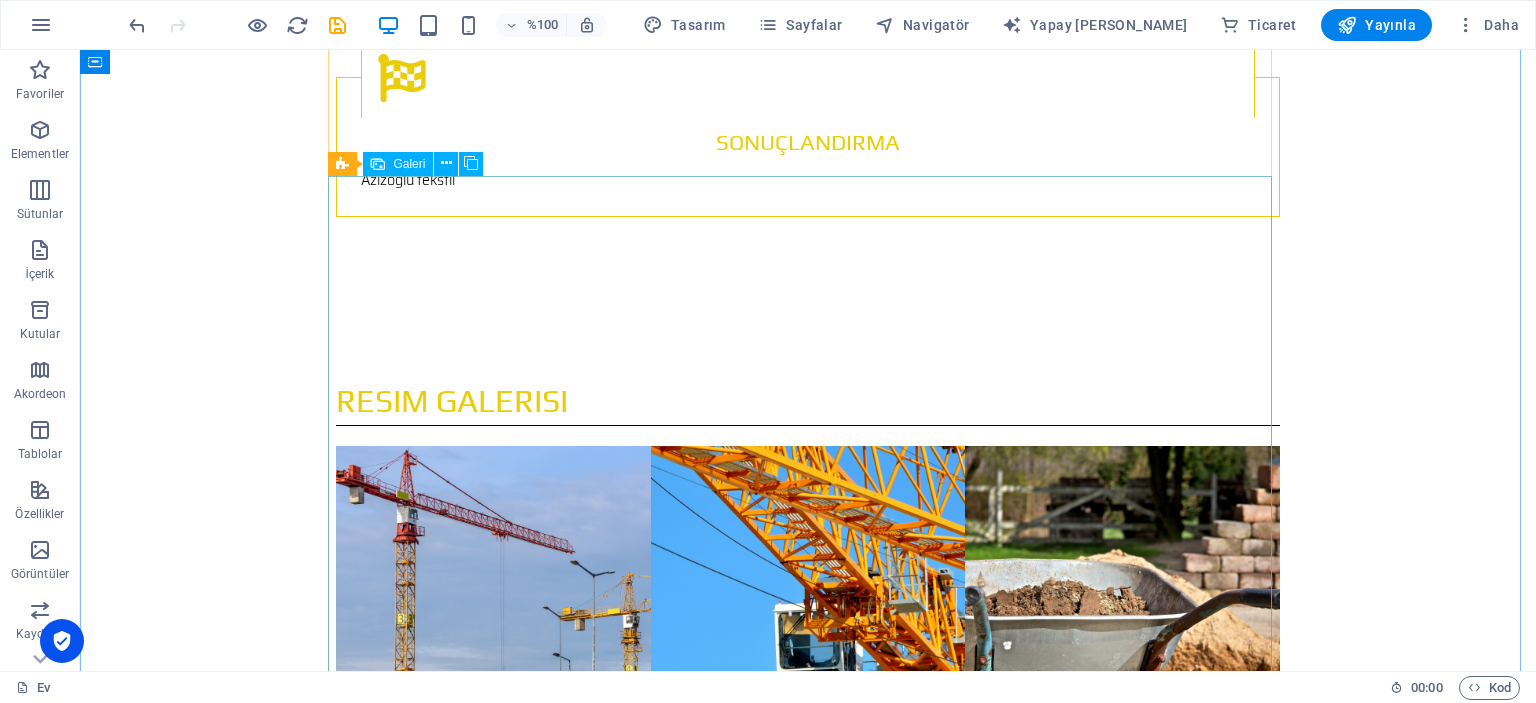 click at bounding box center [808, 1861] 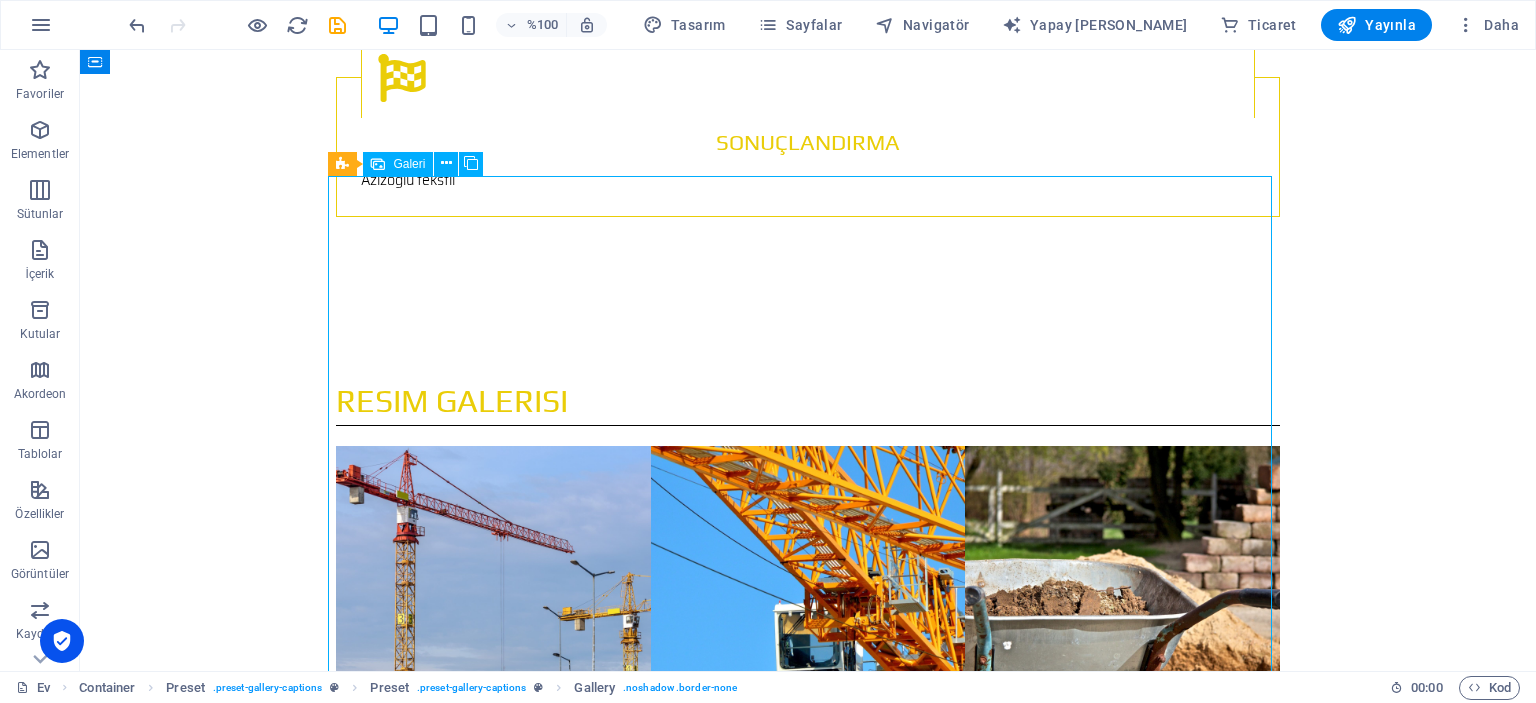 click at bounding box center (808, 1861) 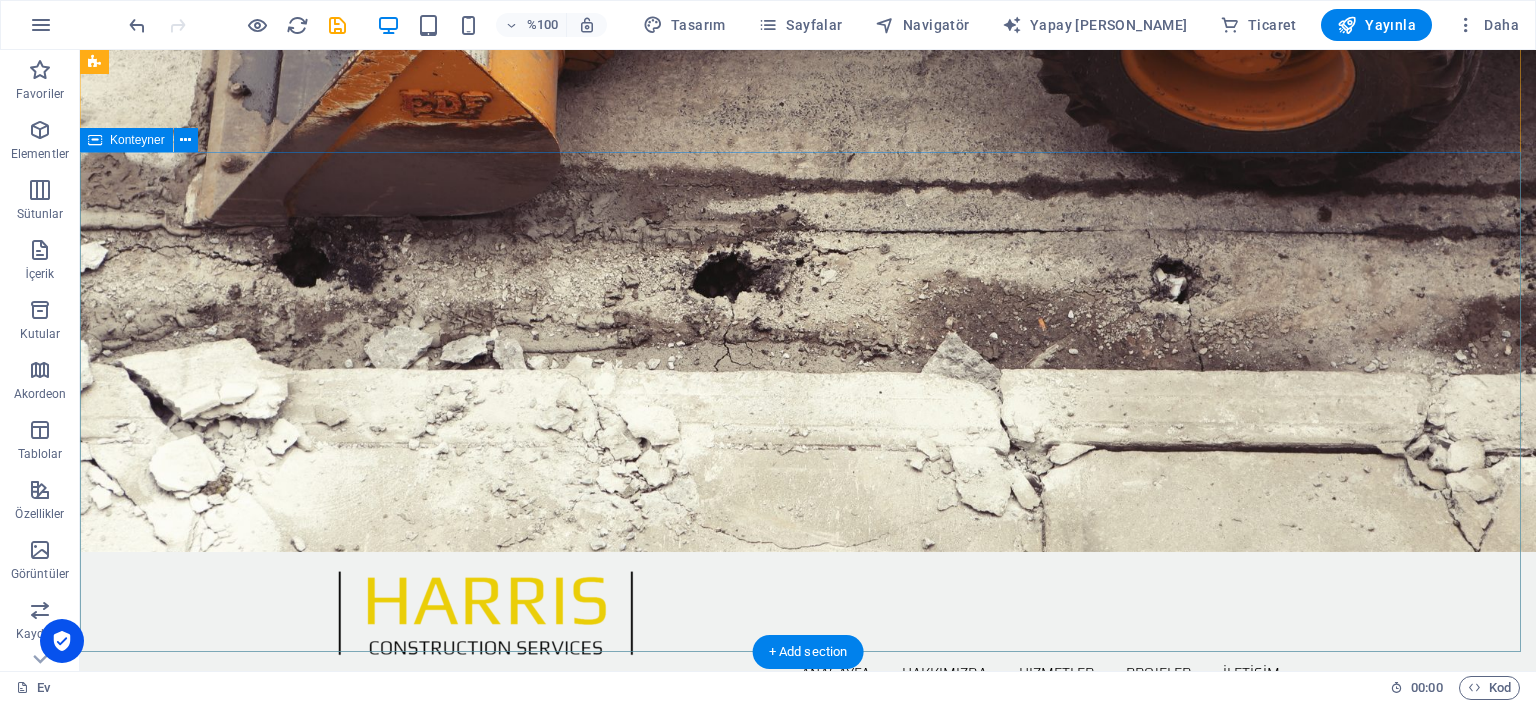 scroll, scrollTop: 0, scrollLeft: 0, axis: both 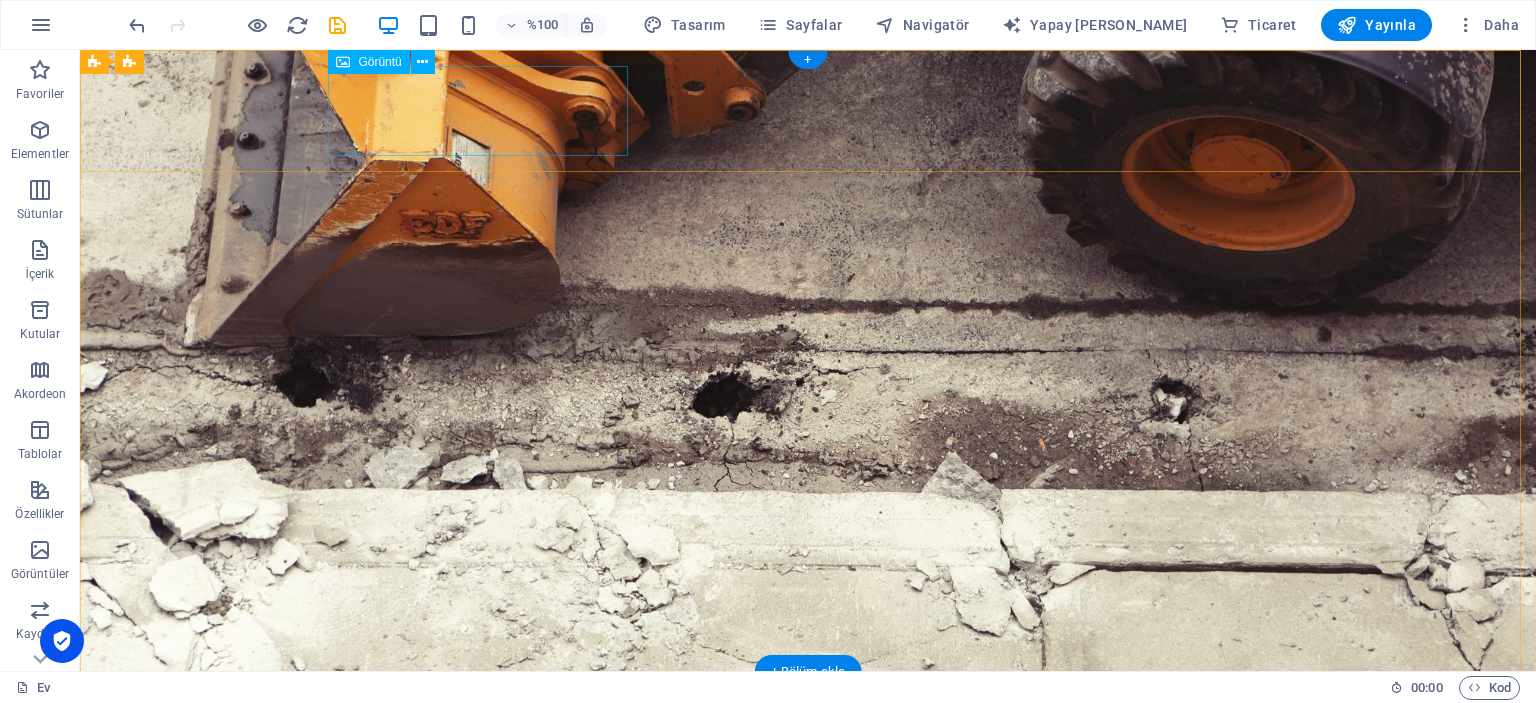 click at bounding box center [808, 733] 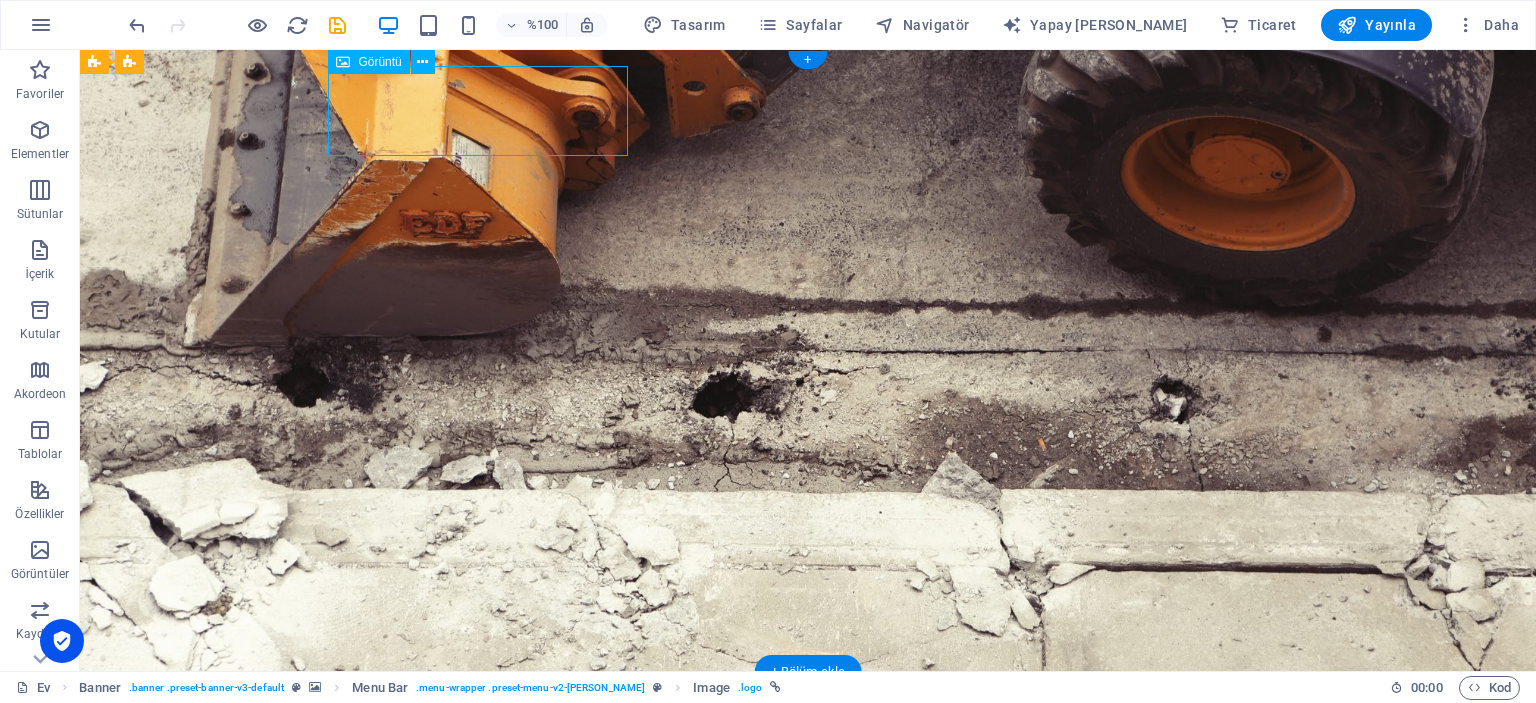 click at bounding box center (808, 733) 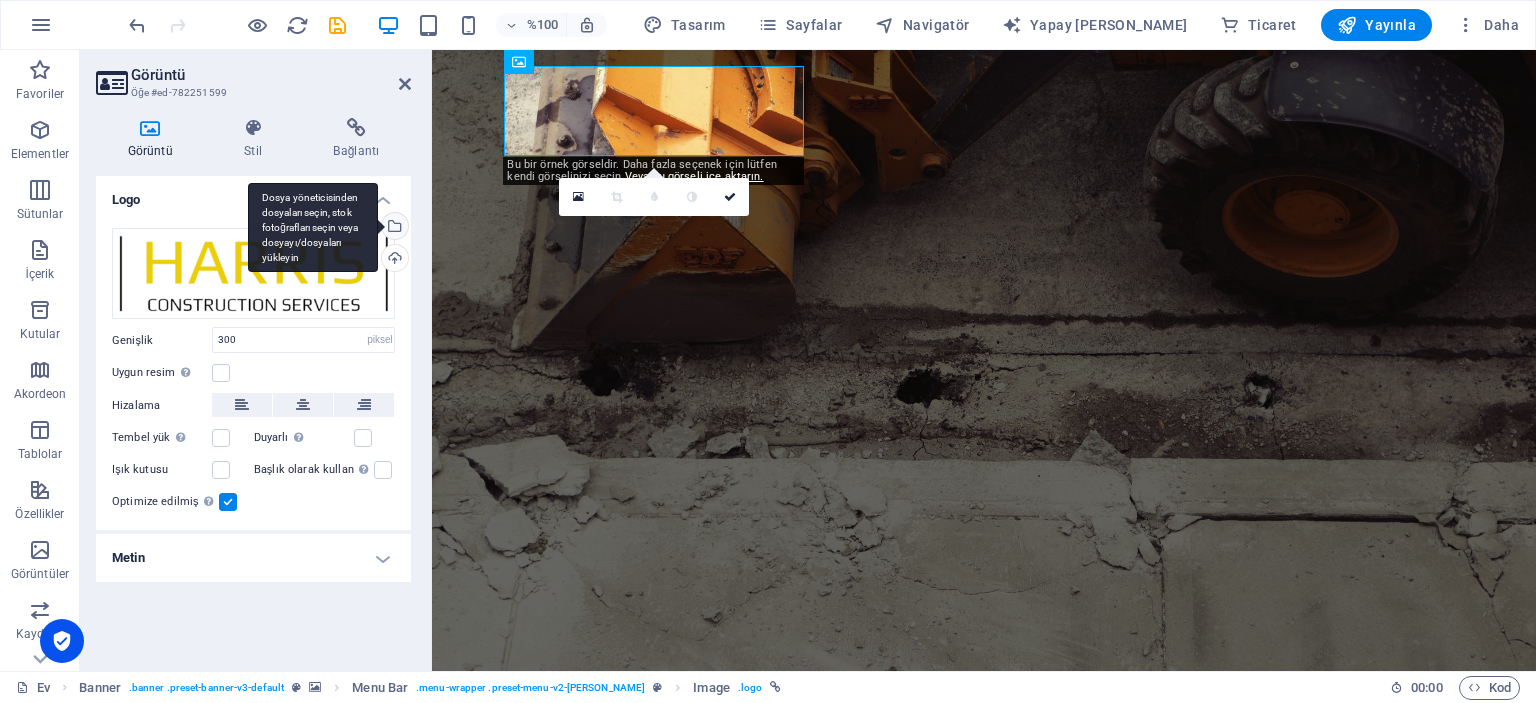 click on "Dosya yöneticisinden dosyaları seçin, stok fotoğrafları seçin veya dosyayı/dosyaları yükleyin" at bounding box center (393, 228) 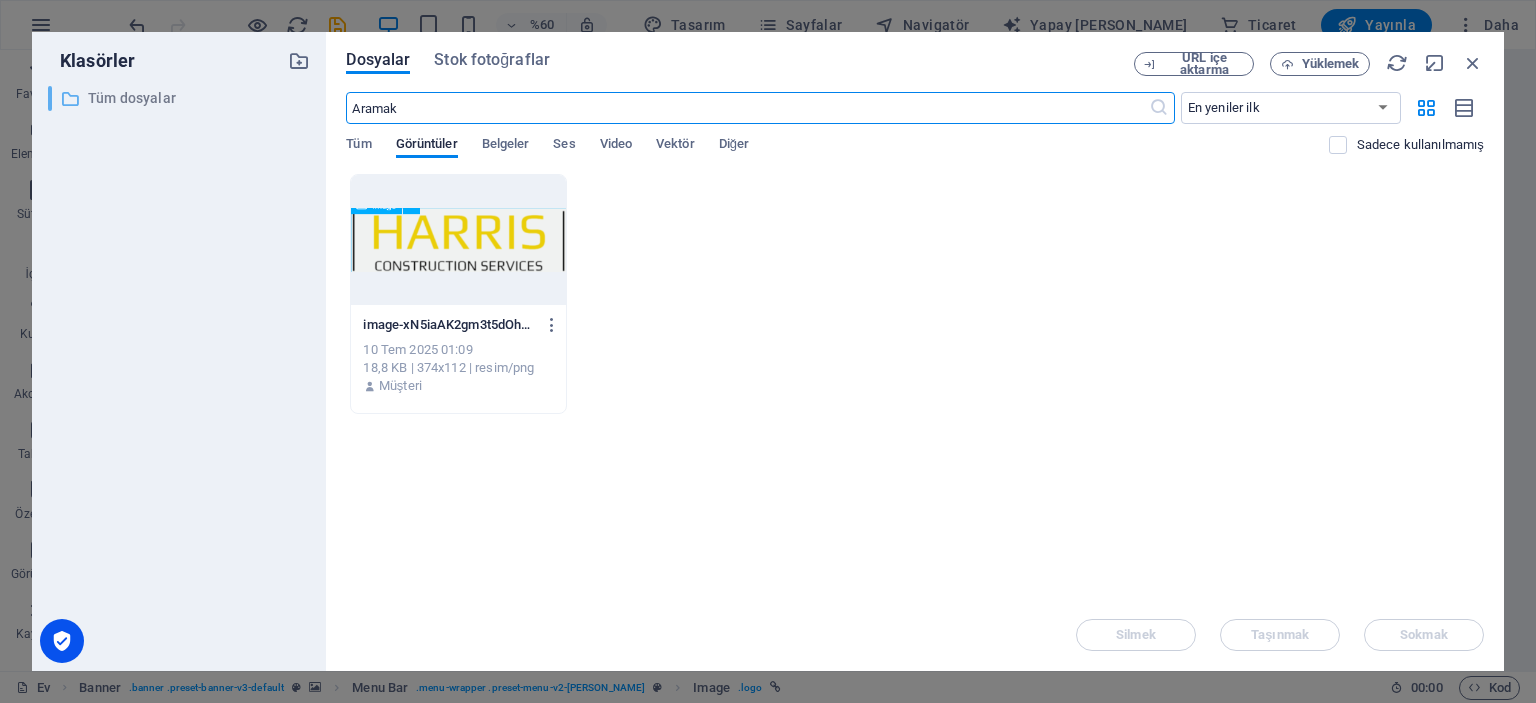 click on "Tüm dosyalar" at bounding box center (181, 98) 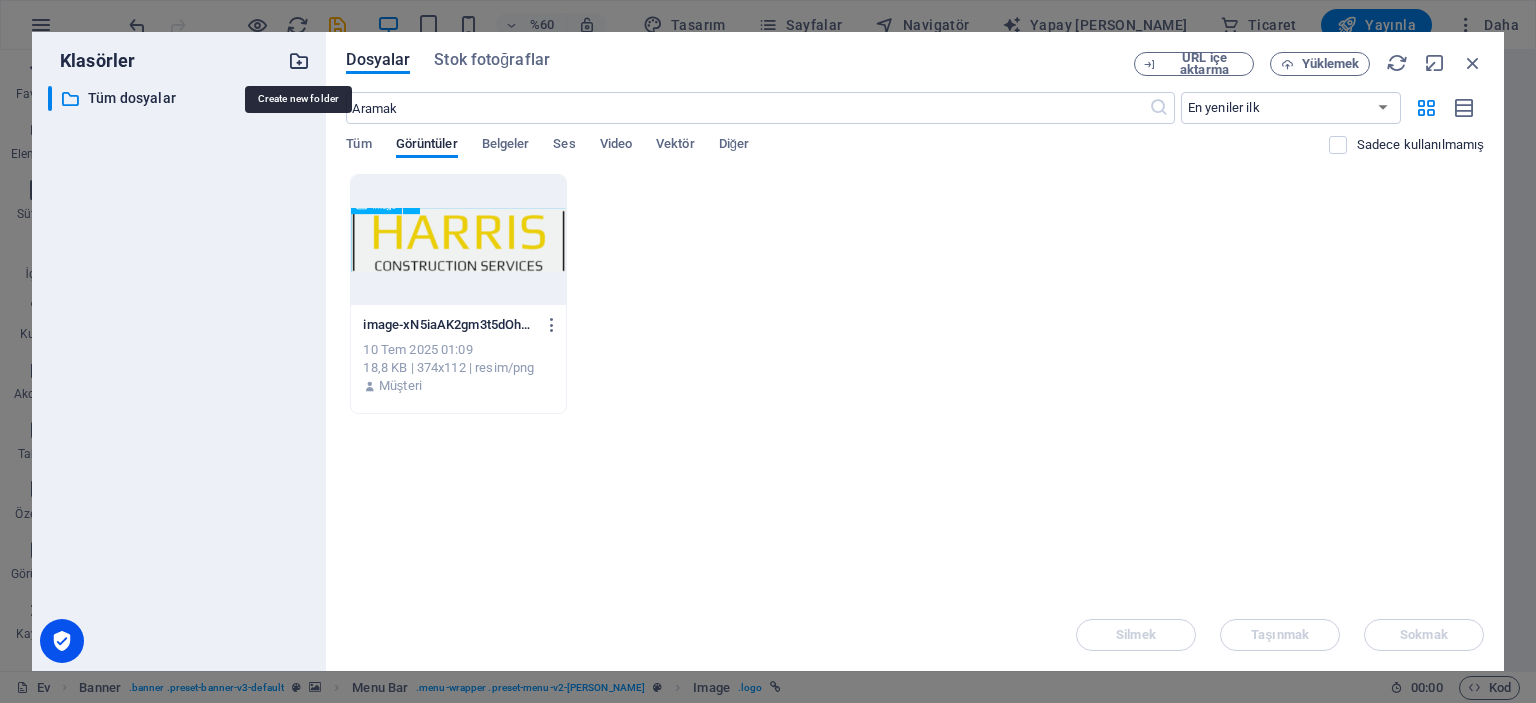 click at bounding box center (299, 61) 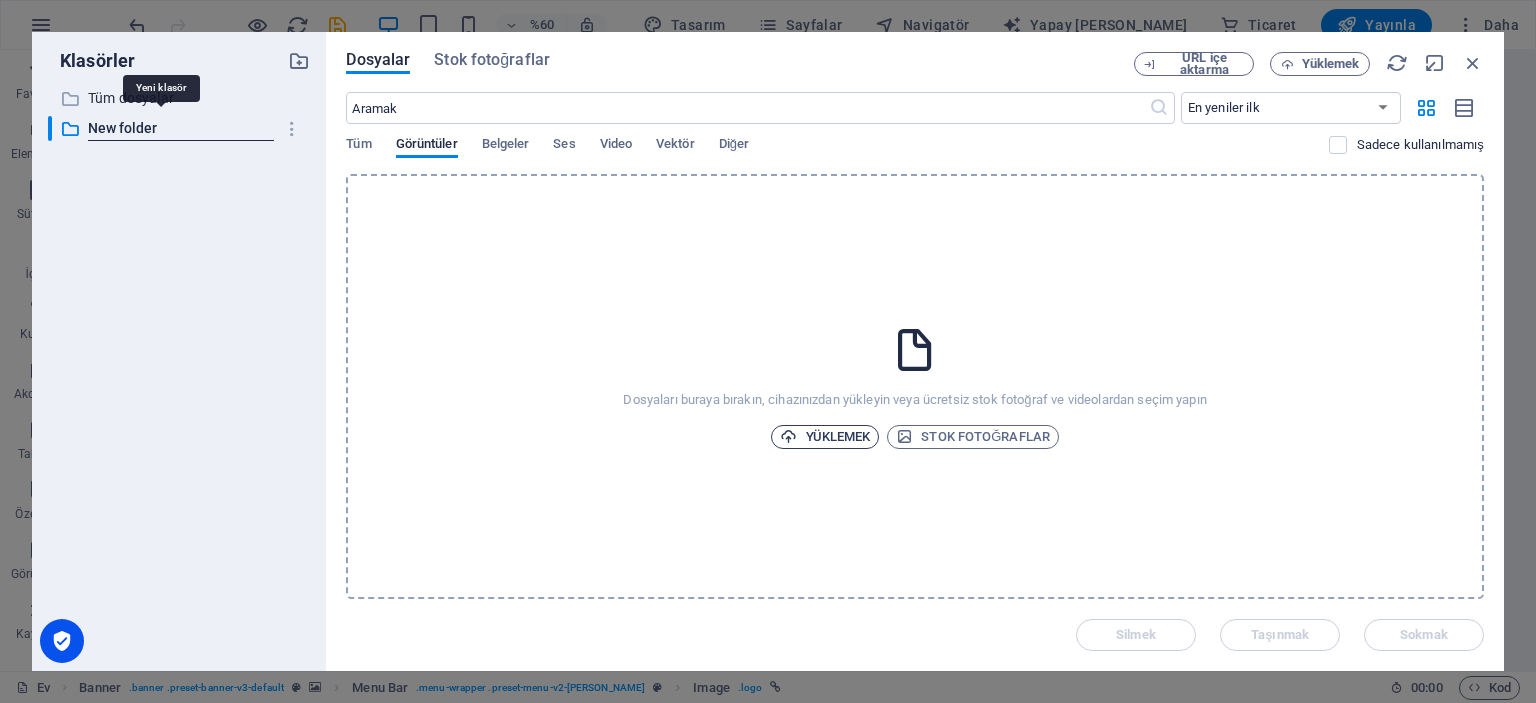 click on "Yüklemek" at bounding box center [838, 437] 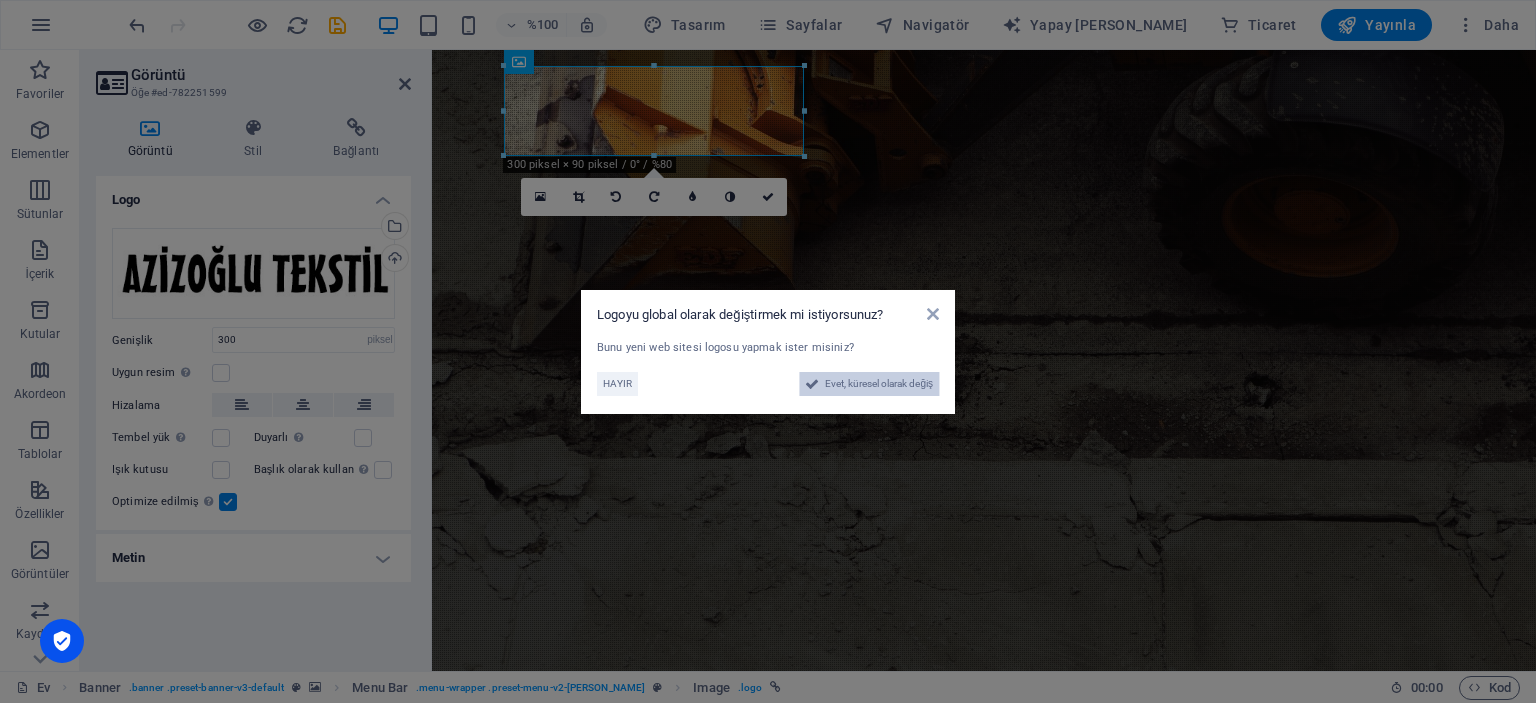 click on "Evet, küresel olarak değiş" at bounding box center (879, 383) 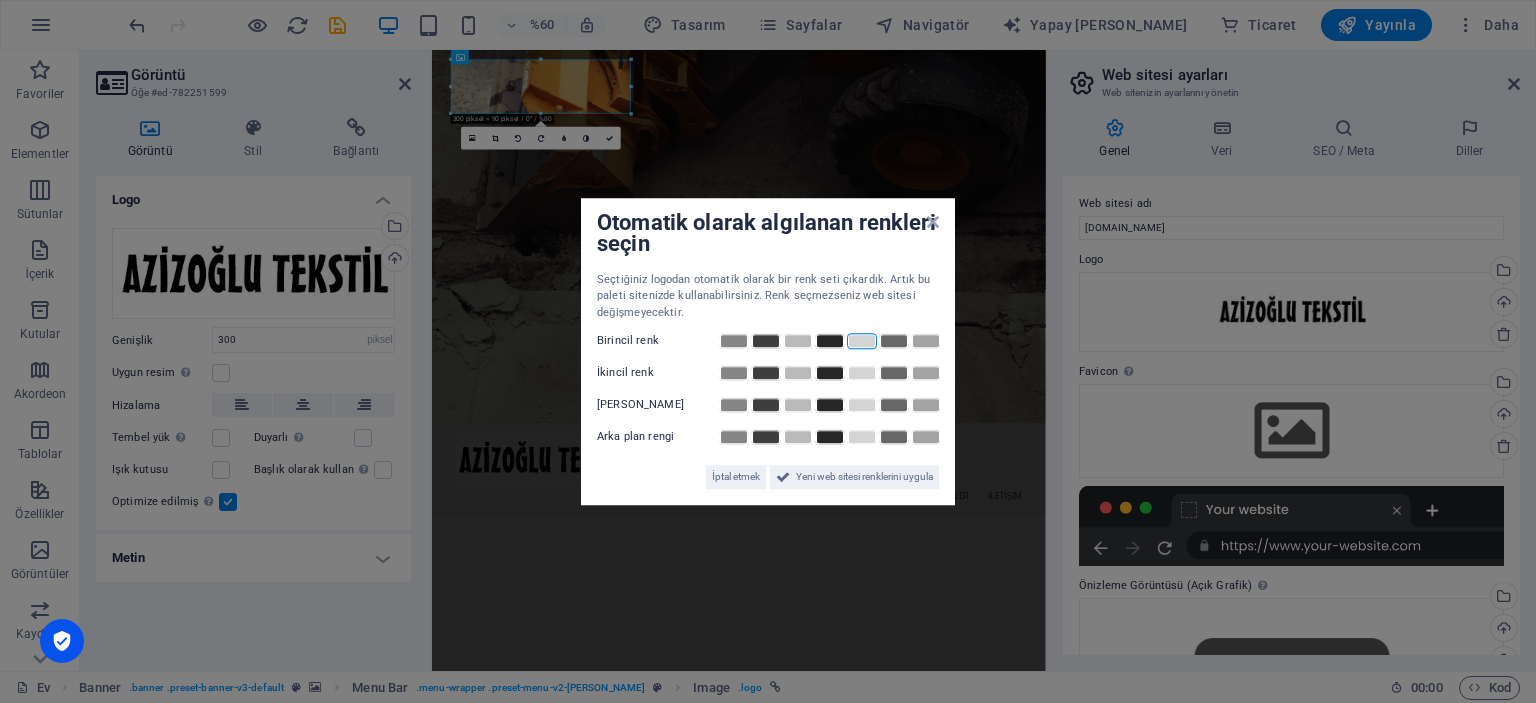 click at bounding box center (862, 341) 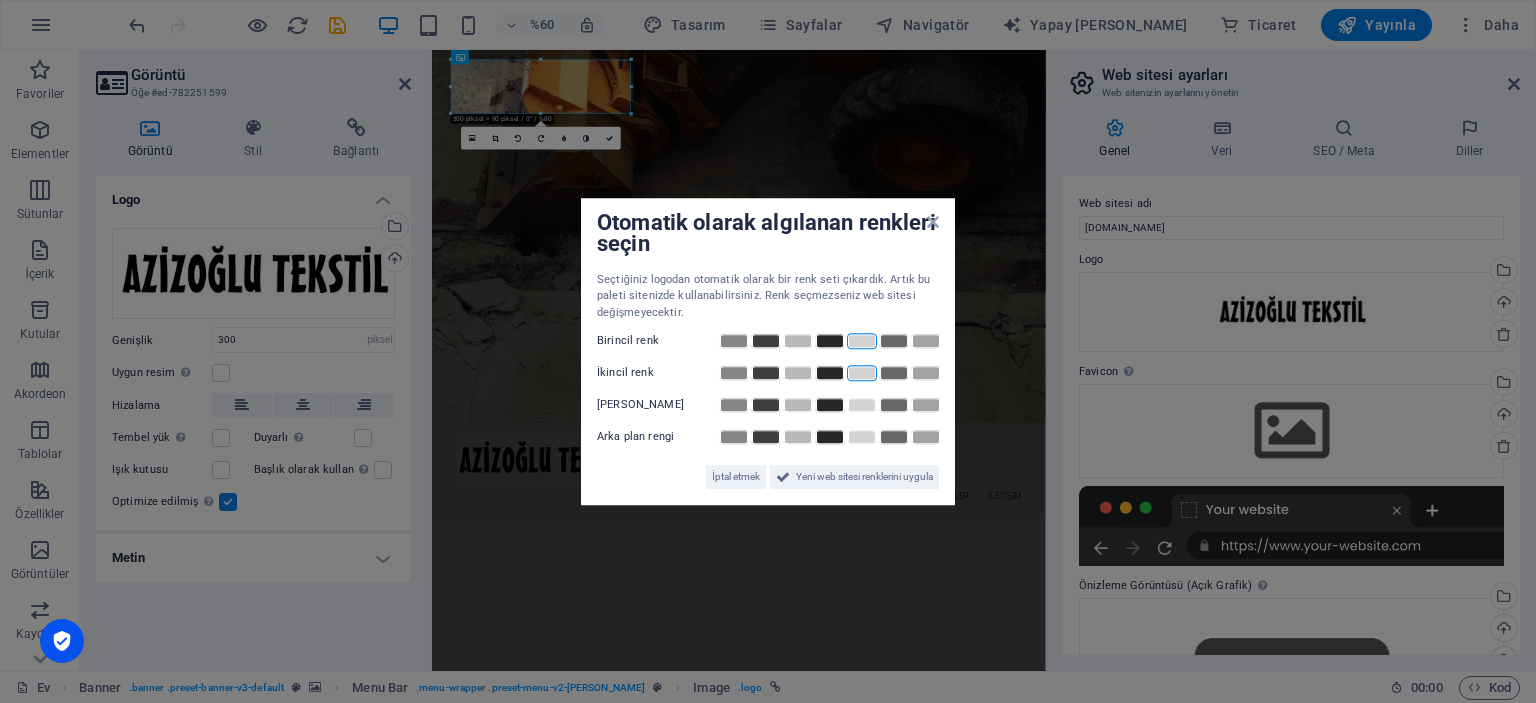 click at bounding box center [862, 373] 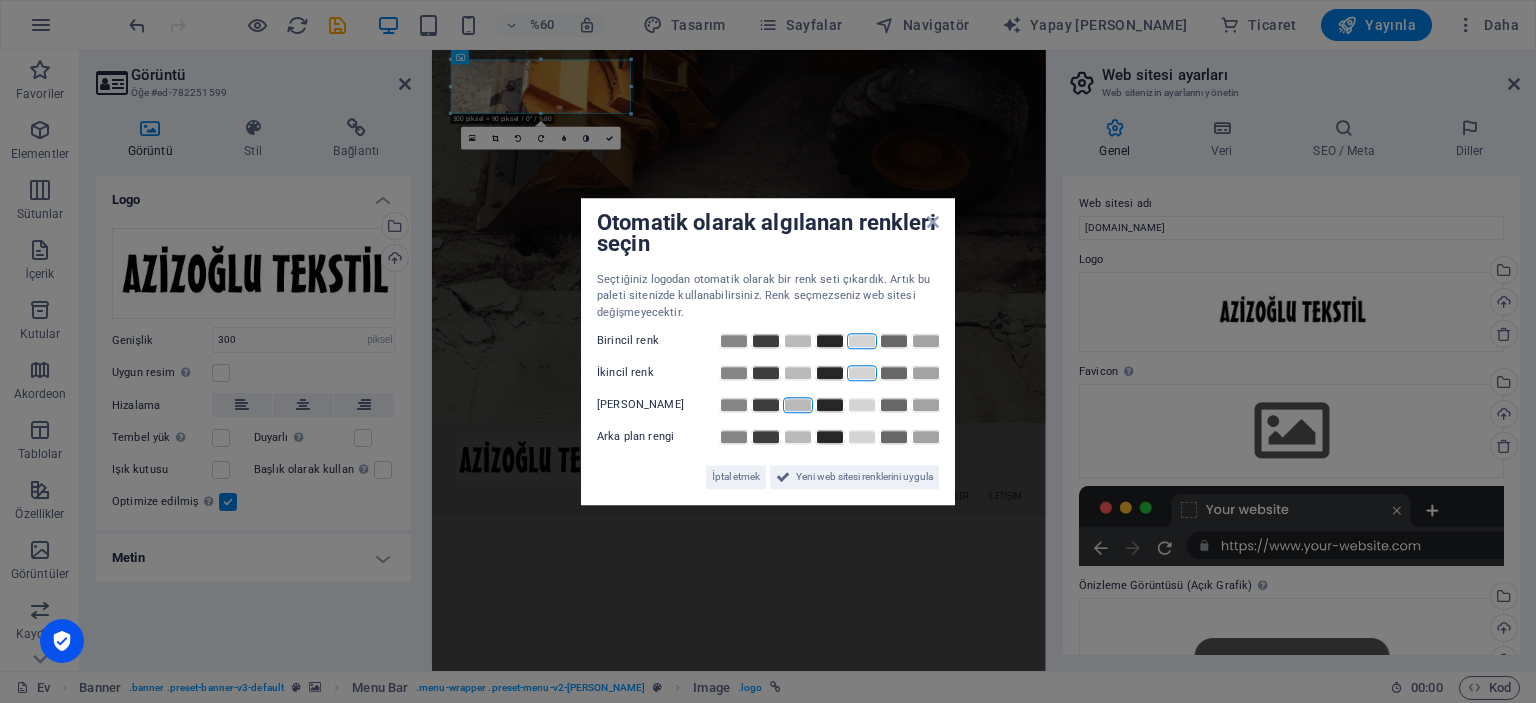 click at bounding box center [798, 405] 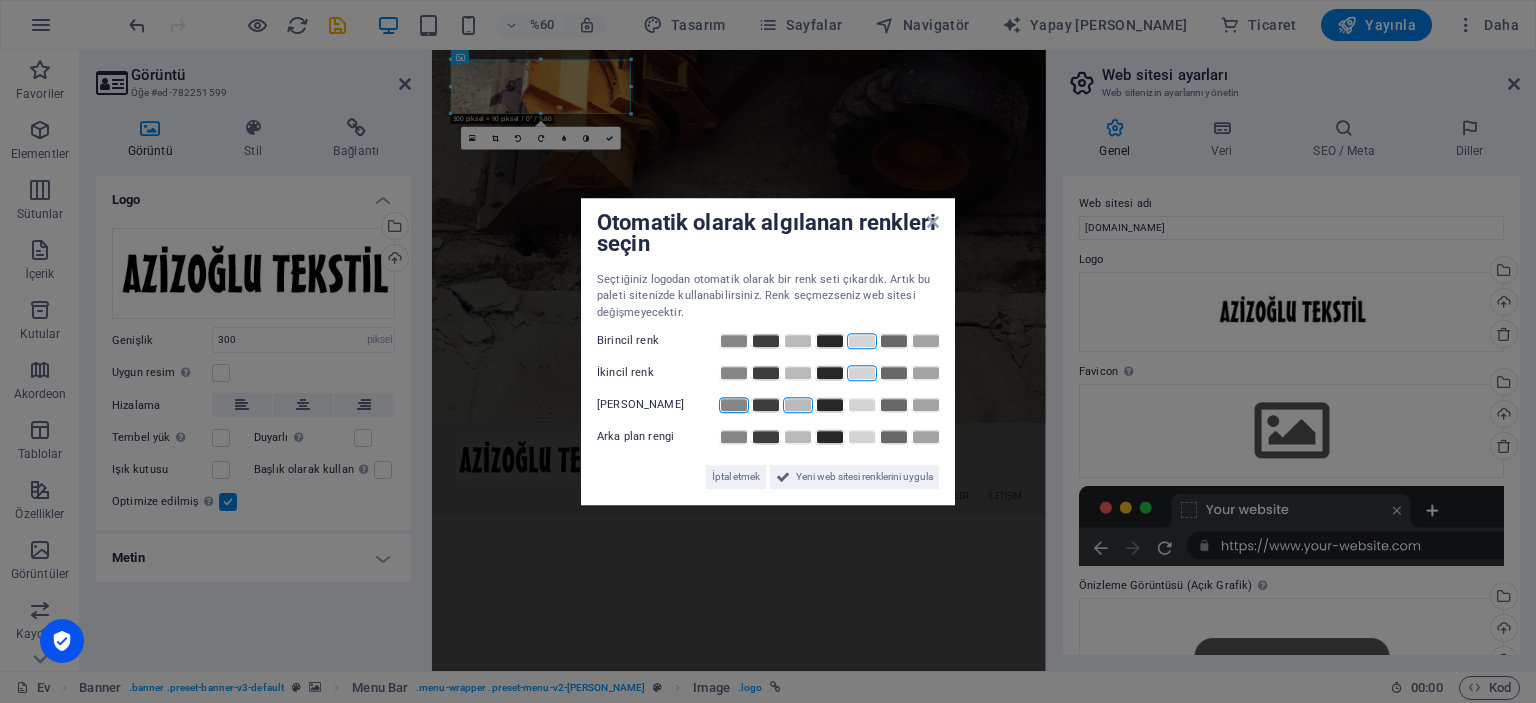click at bounding box center [734, 405] 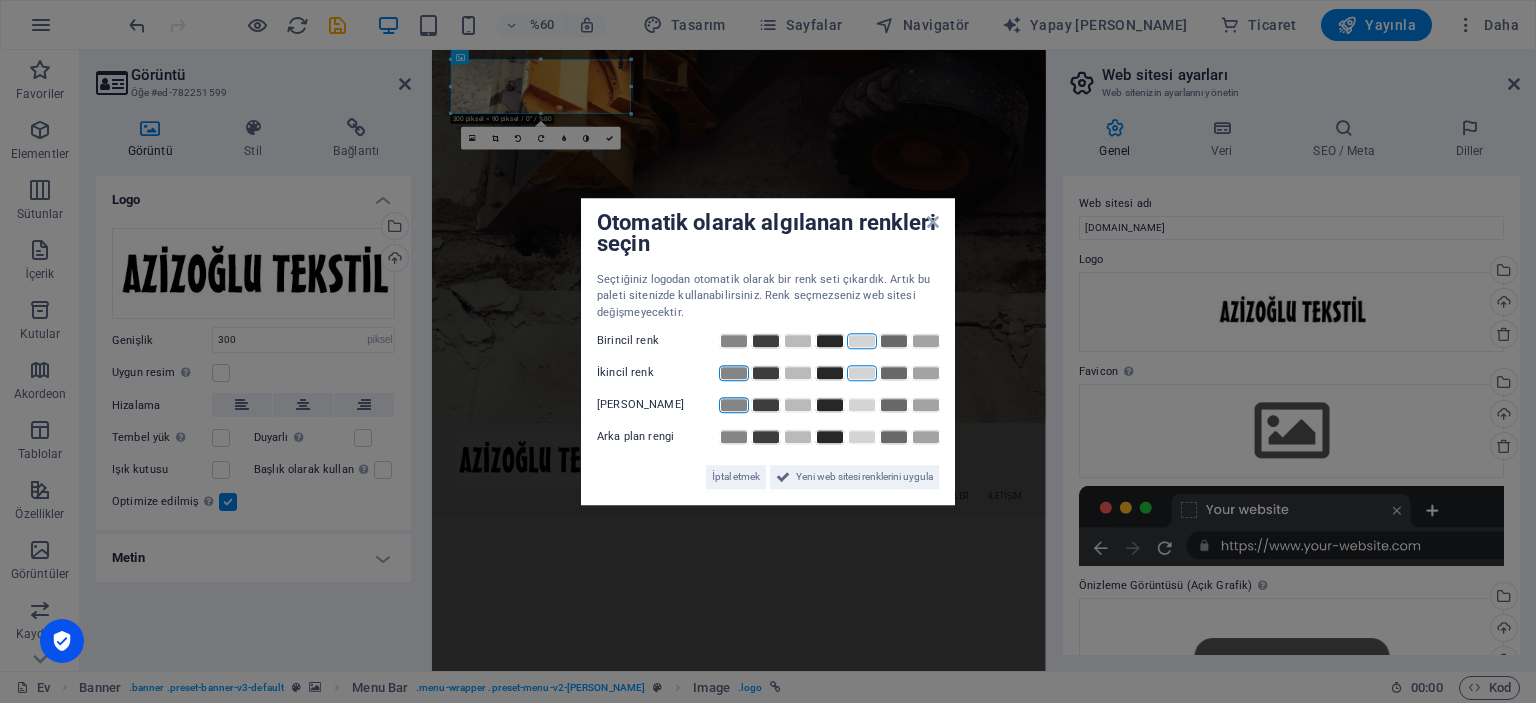 click at bounding box center [734, 373] 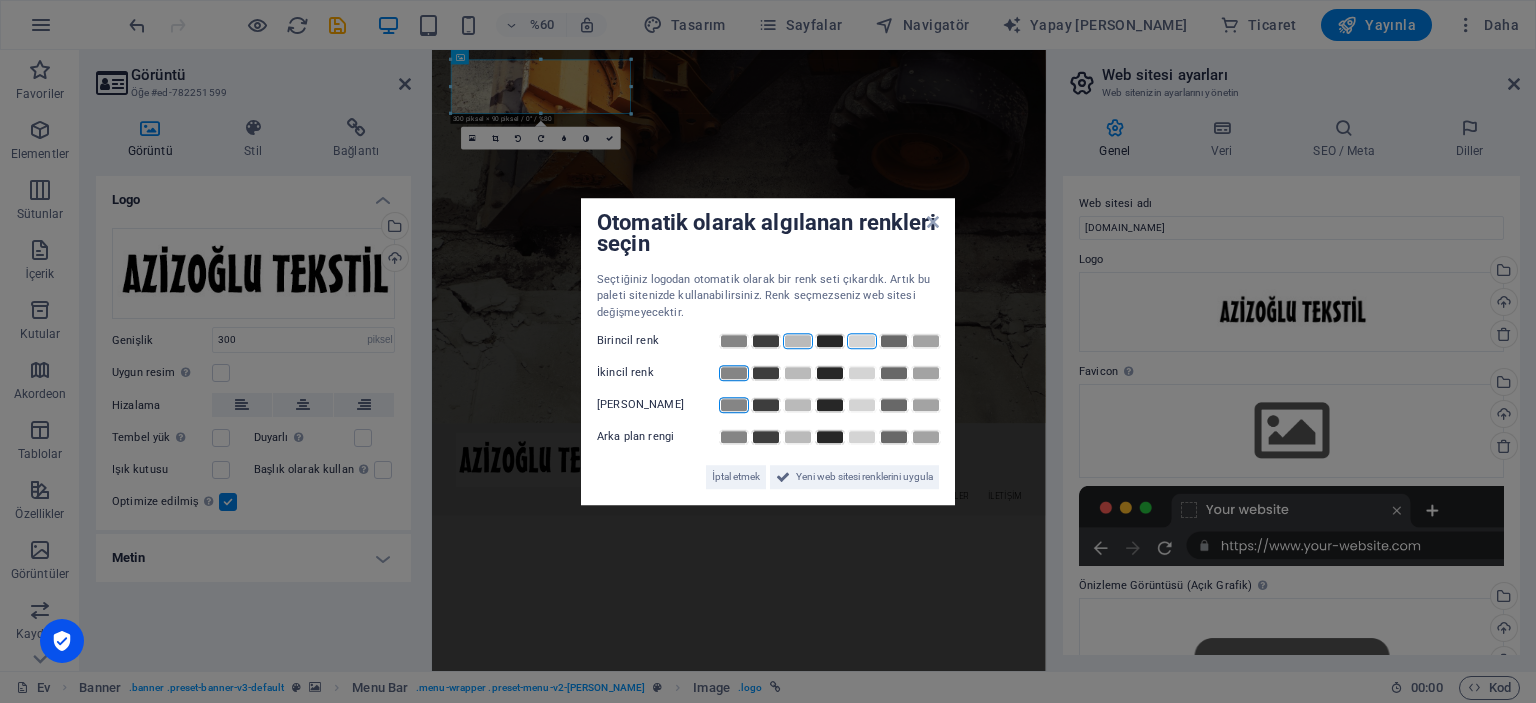 click at bounding box center (798, 341) 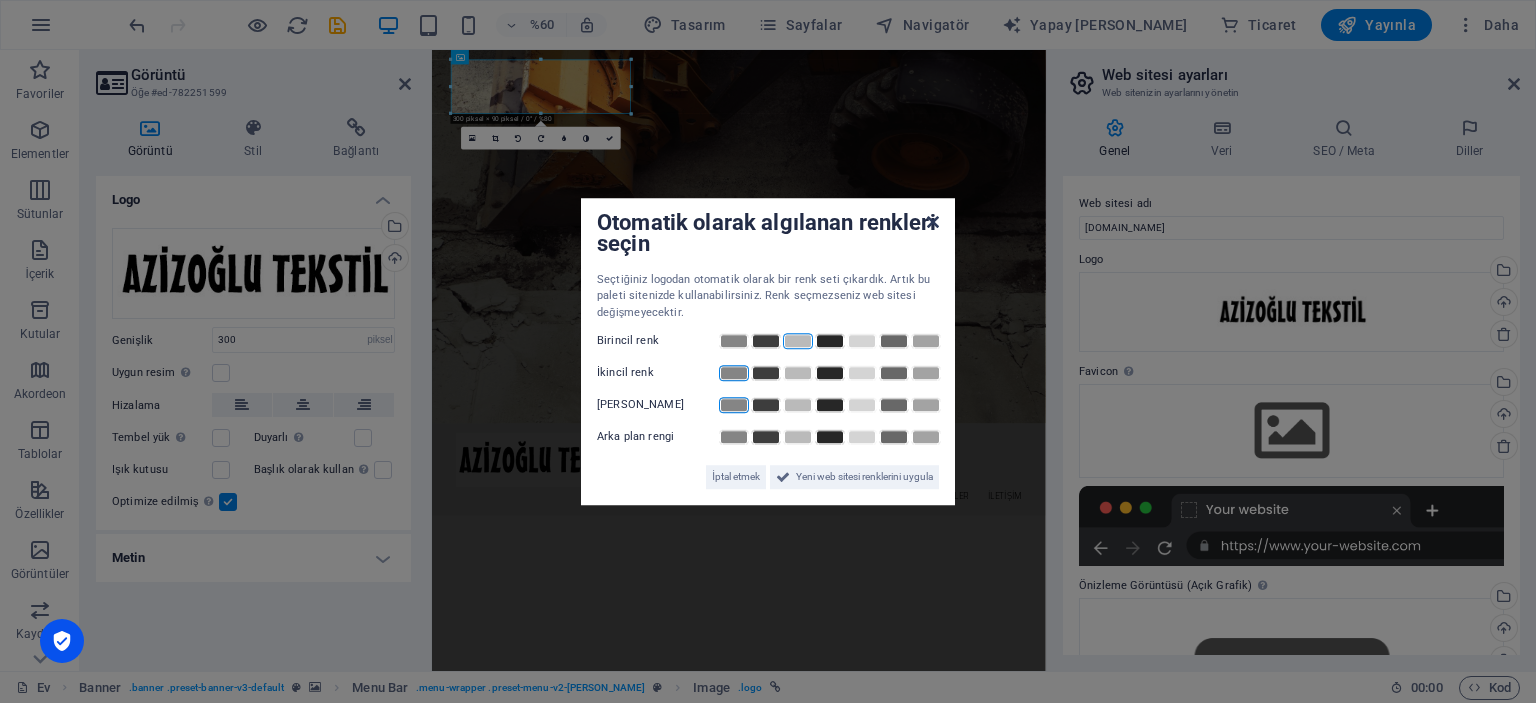 click at bounding box center [933, 222] 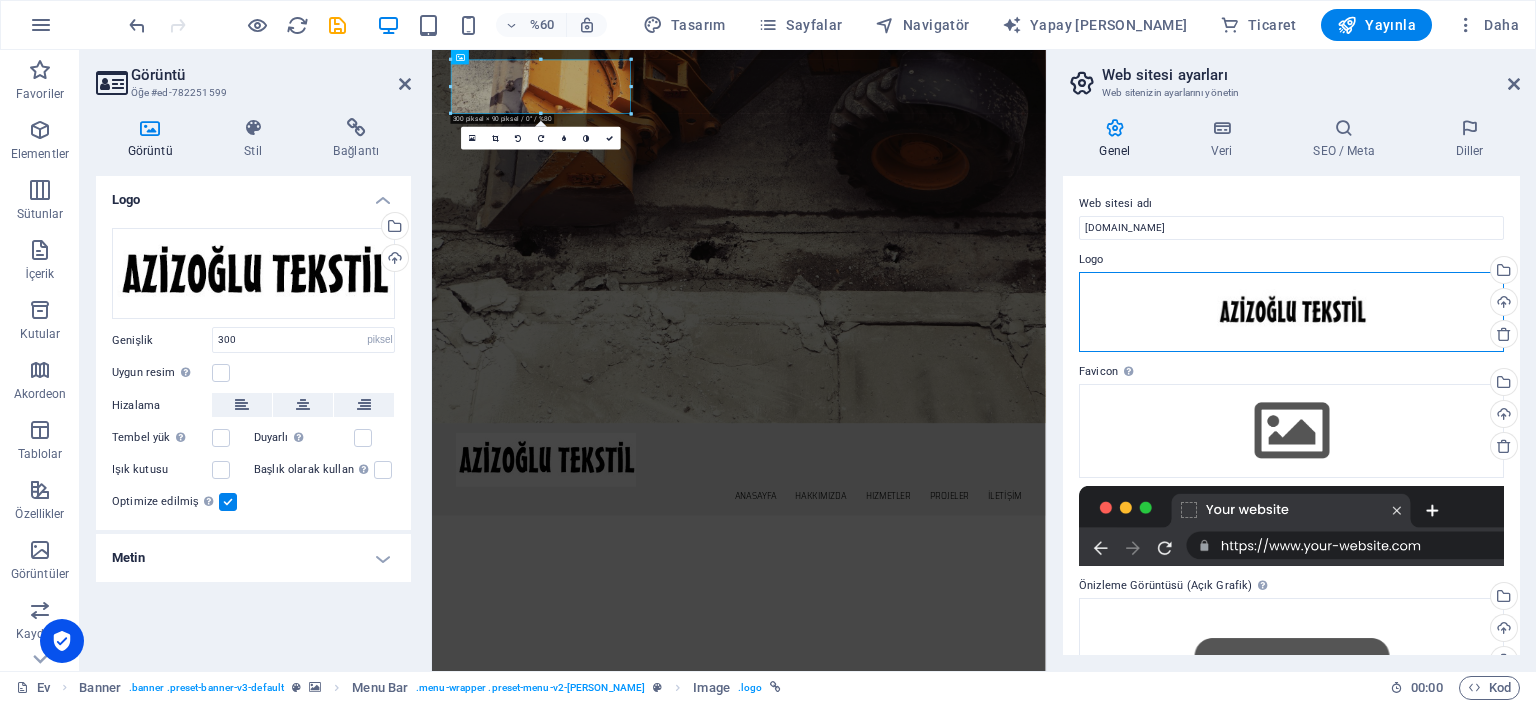 click on "Dosyaları buraya sürükleyin, dosyaları seçmek için tıklayın veya  Dosyalar'dan veya ücretsiz stok fotoğraf ve videolarımızdan dosyaları seçin" at bounding box center [1291, 312] 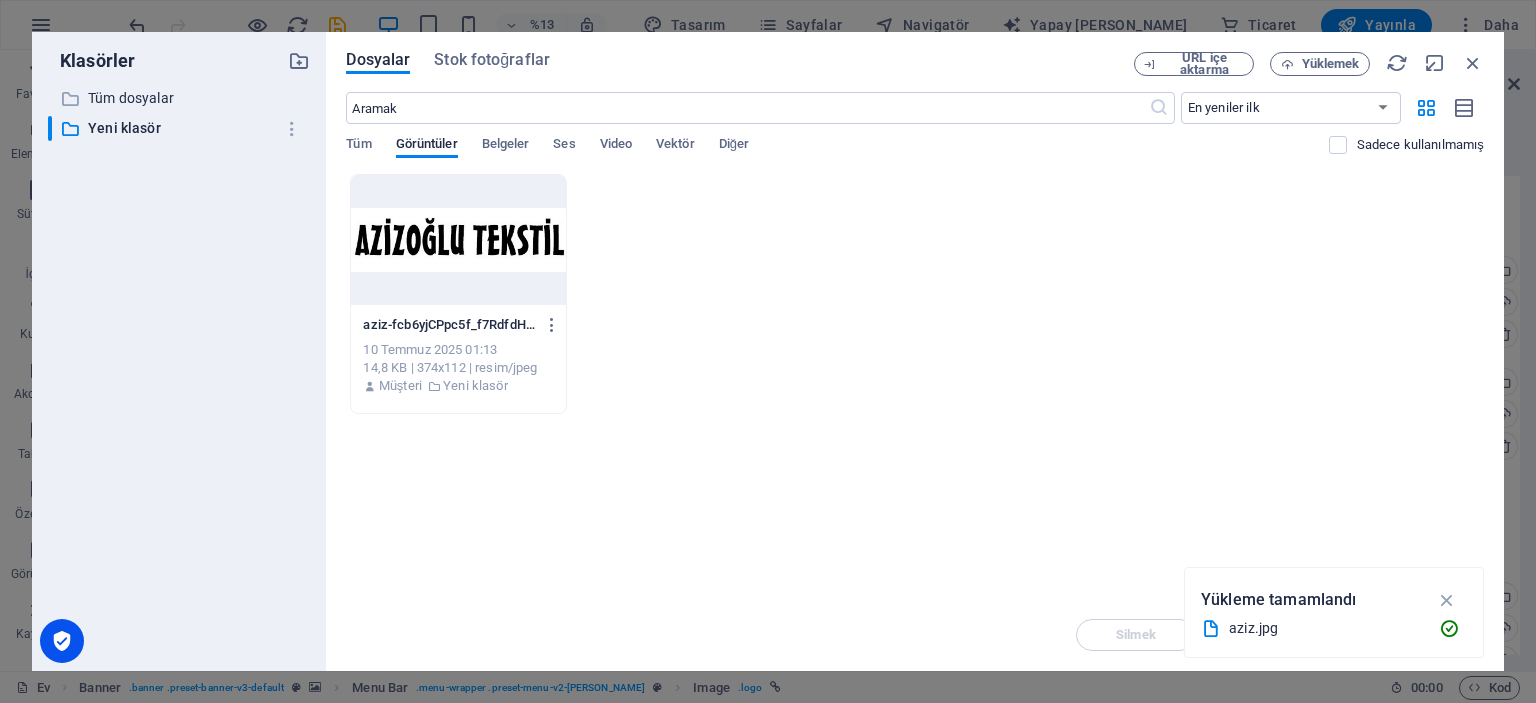 click at bounding box center [458, 240] 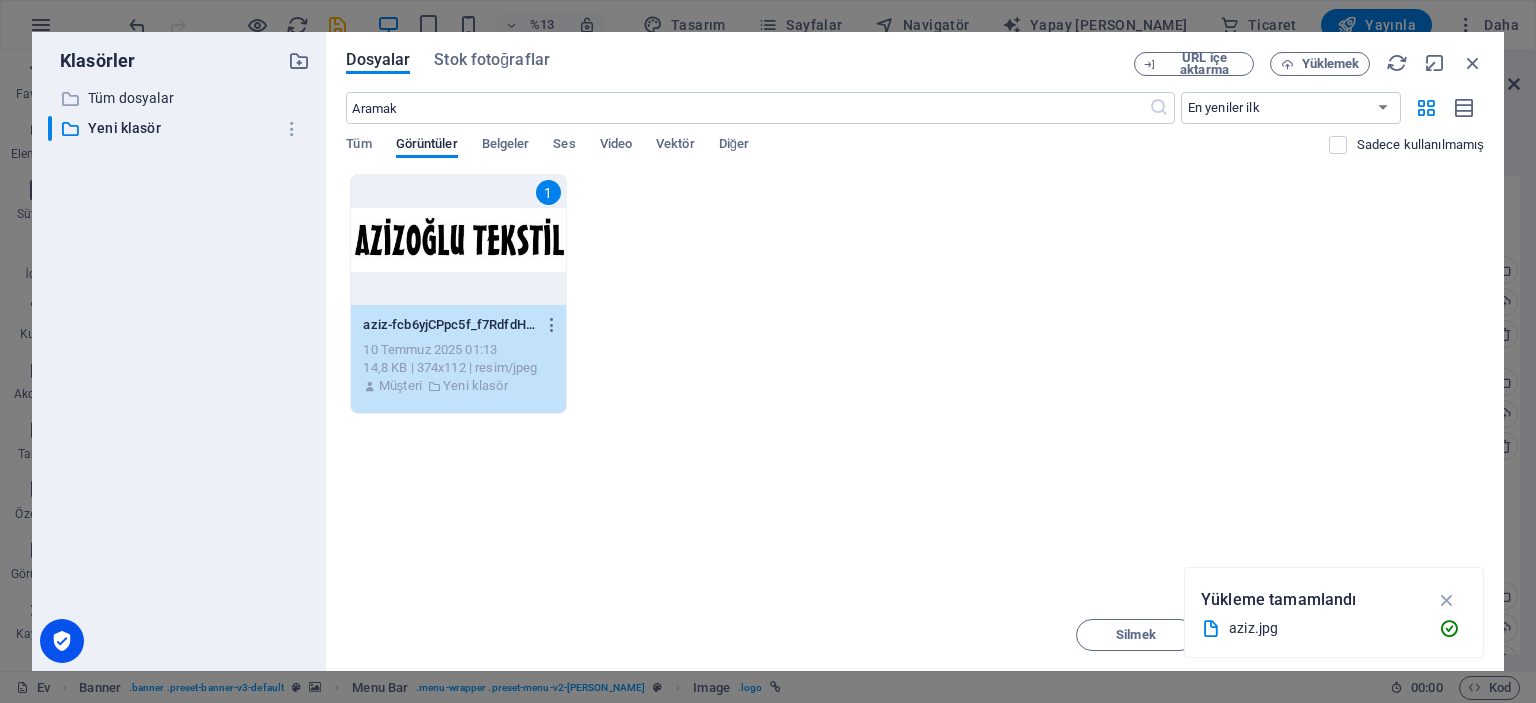 drag, startPoint x: 1473, startPoint y: 63, endPoint x: 1334, endPoint y: 165, distance: 172.4094 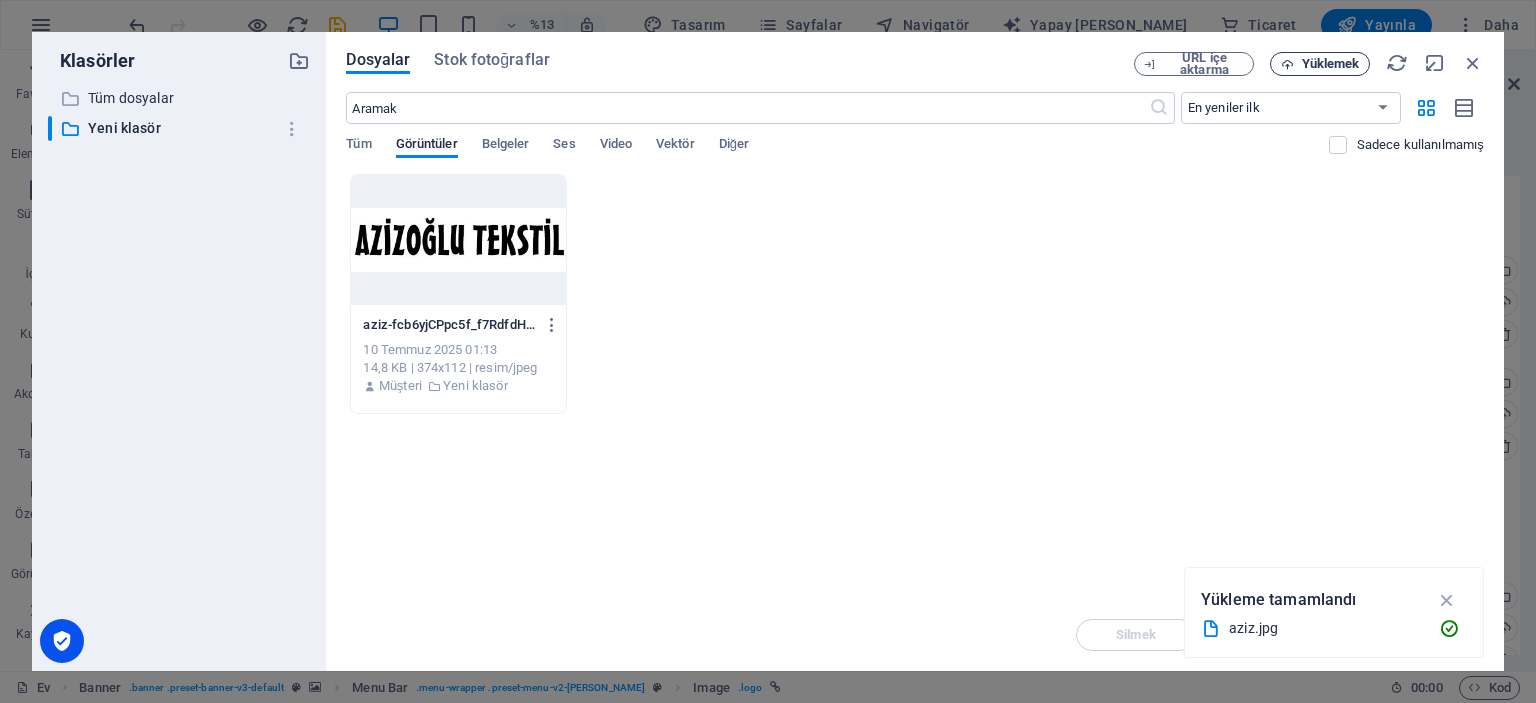 click on "Yüklemek" at bounding box center (1331, 63) 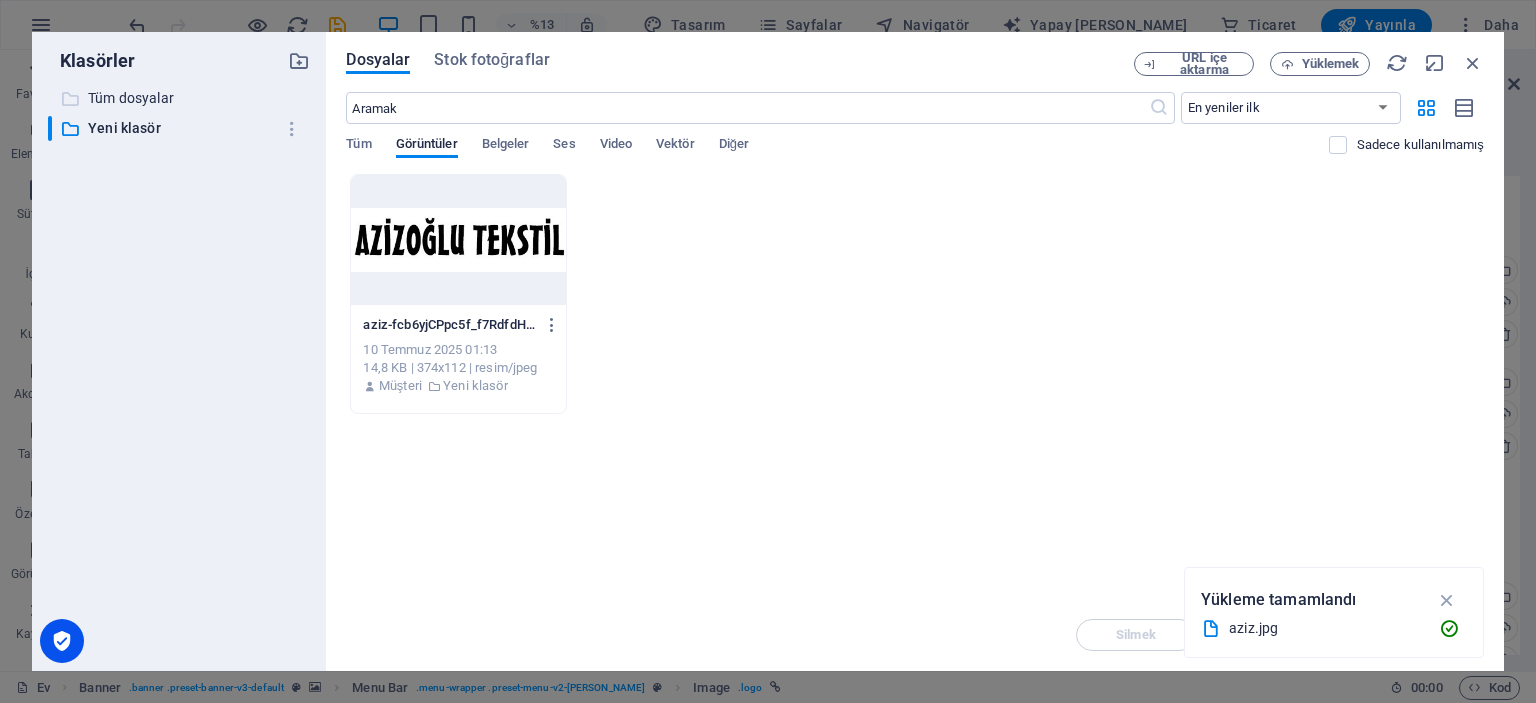 click on "Tüm dosyalar" at bounding box center [181, 98] 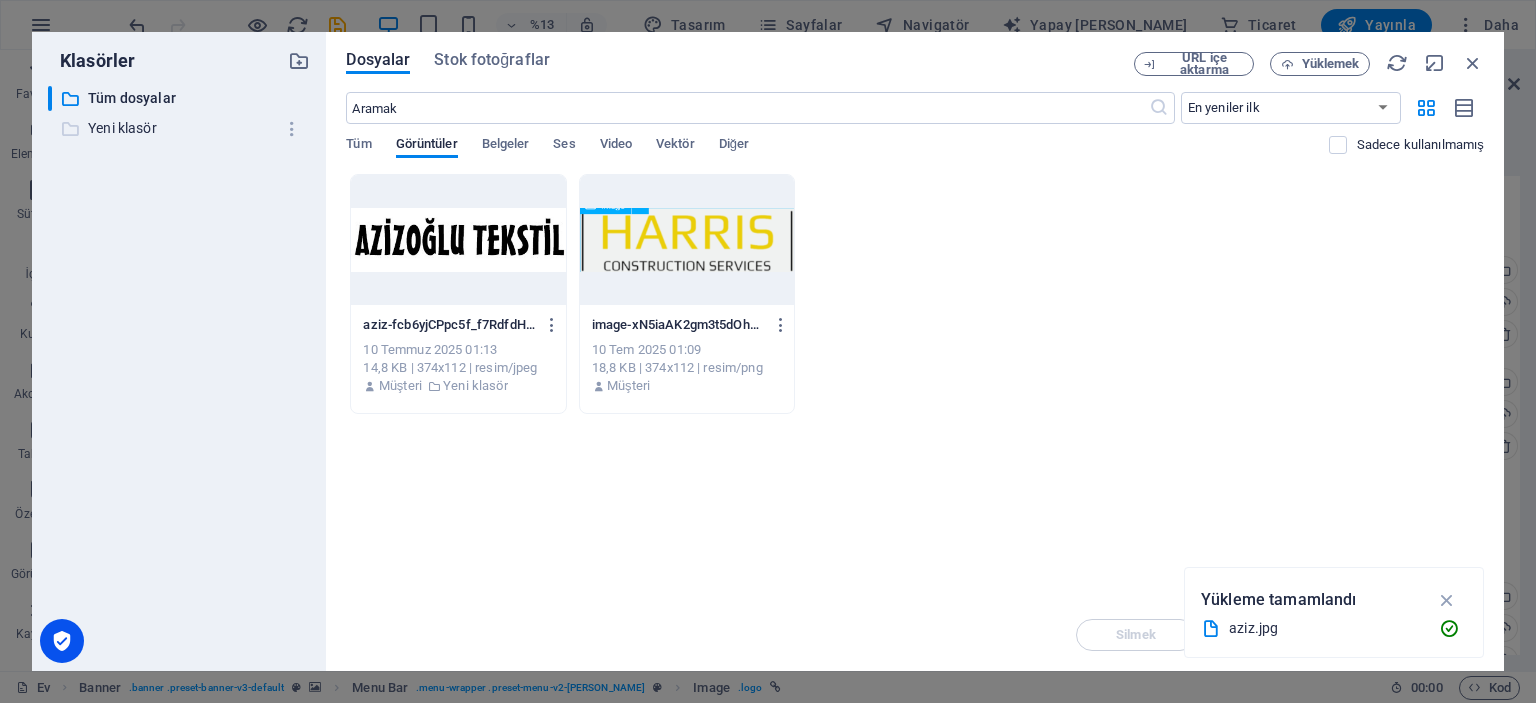 click on "Yeni klasör" at bounding box center [181, 128] 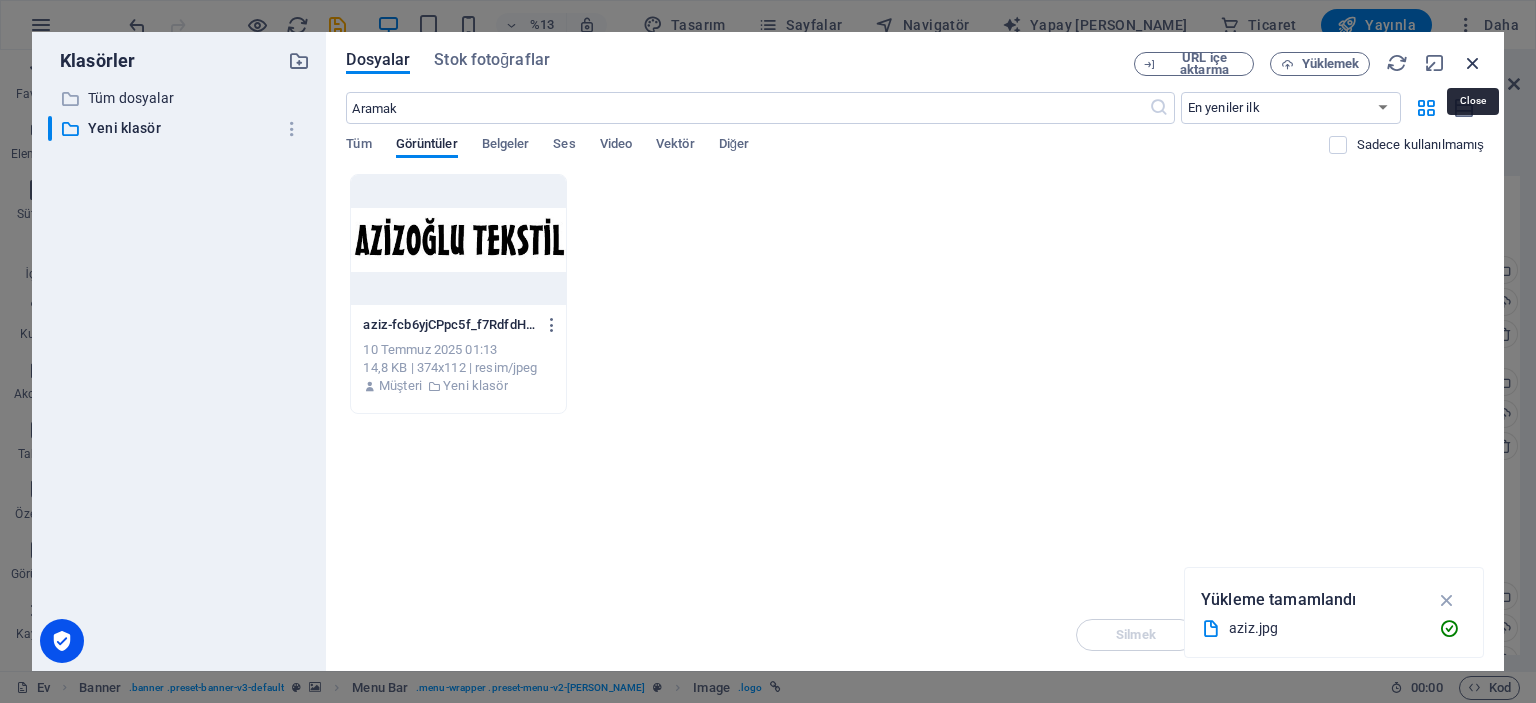 click at bounding box center (1473, 63) 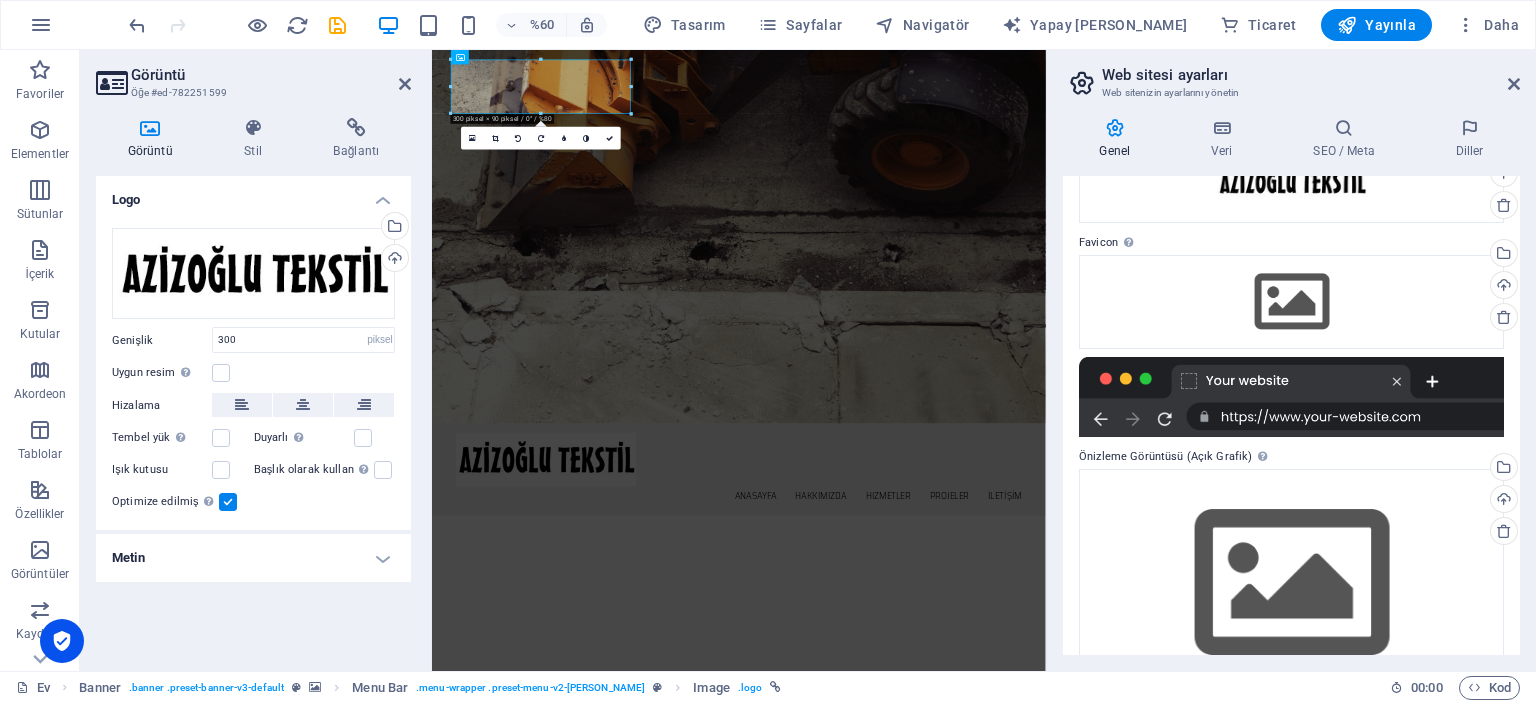 scroll, scrollTop: 188, scrollLeft: 0, axis: vertical 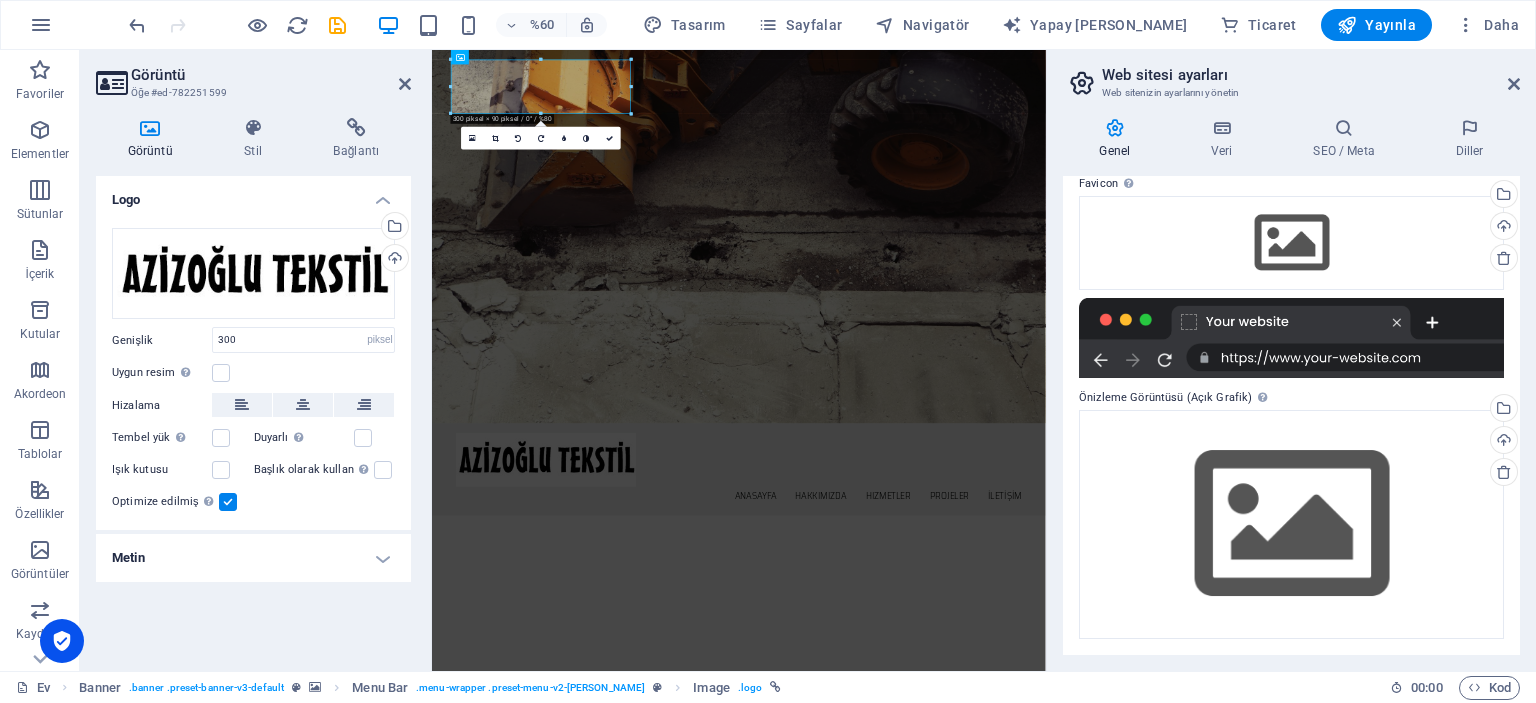 click at bounding box center (1291, 338) 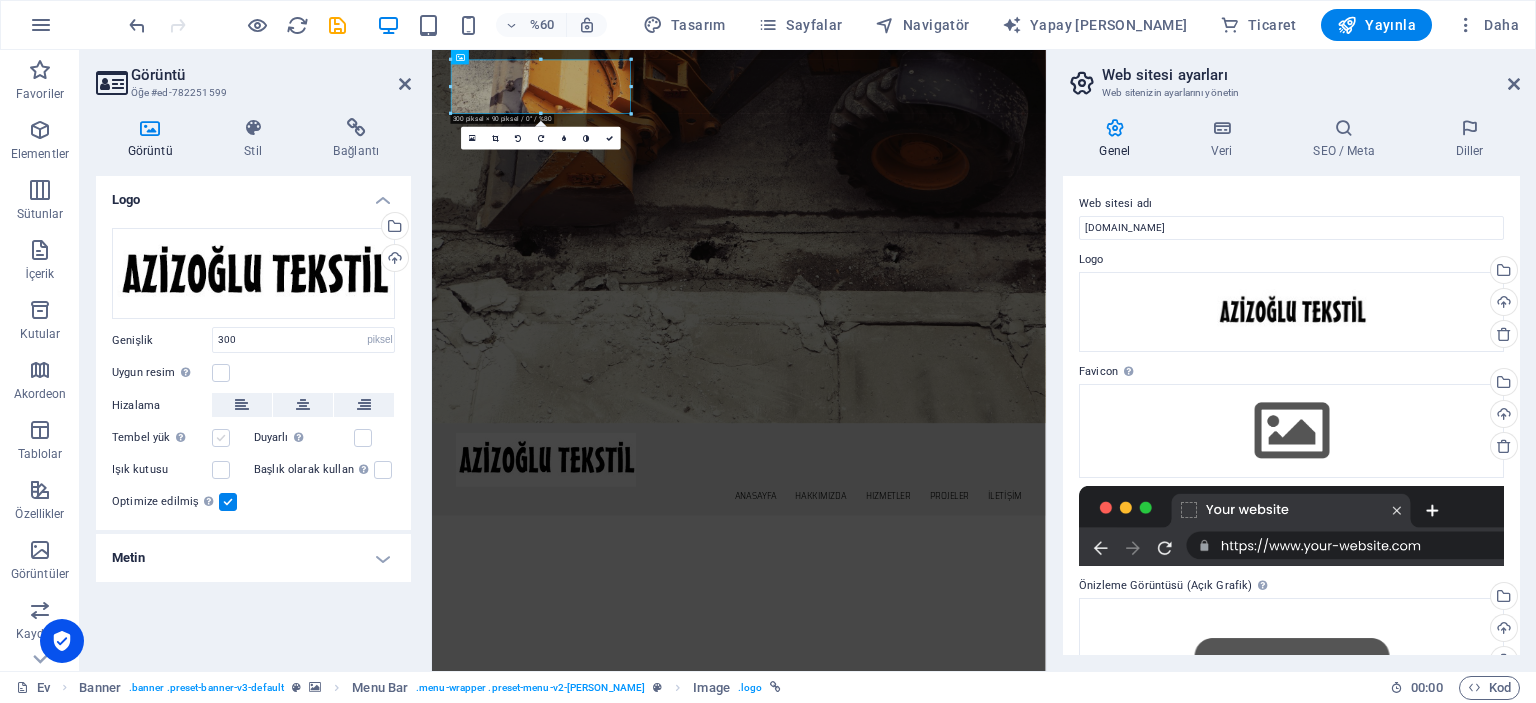 click at bounding box center (221, 438) 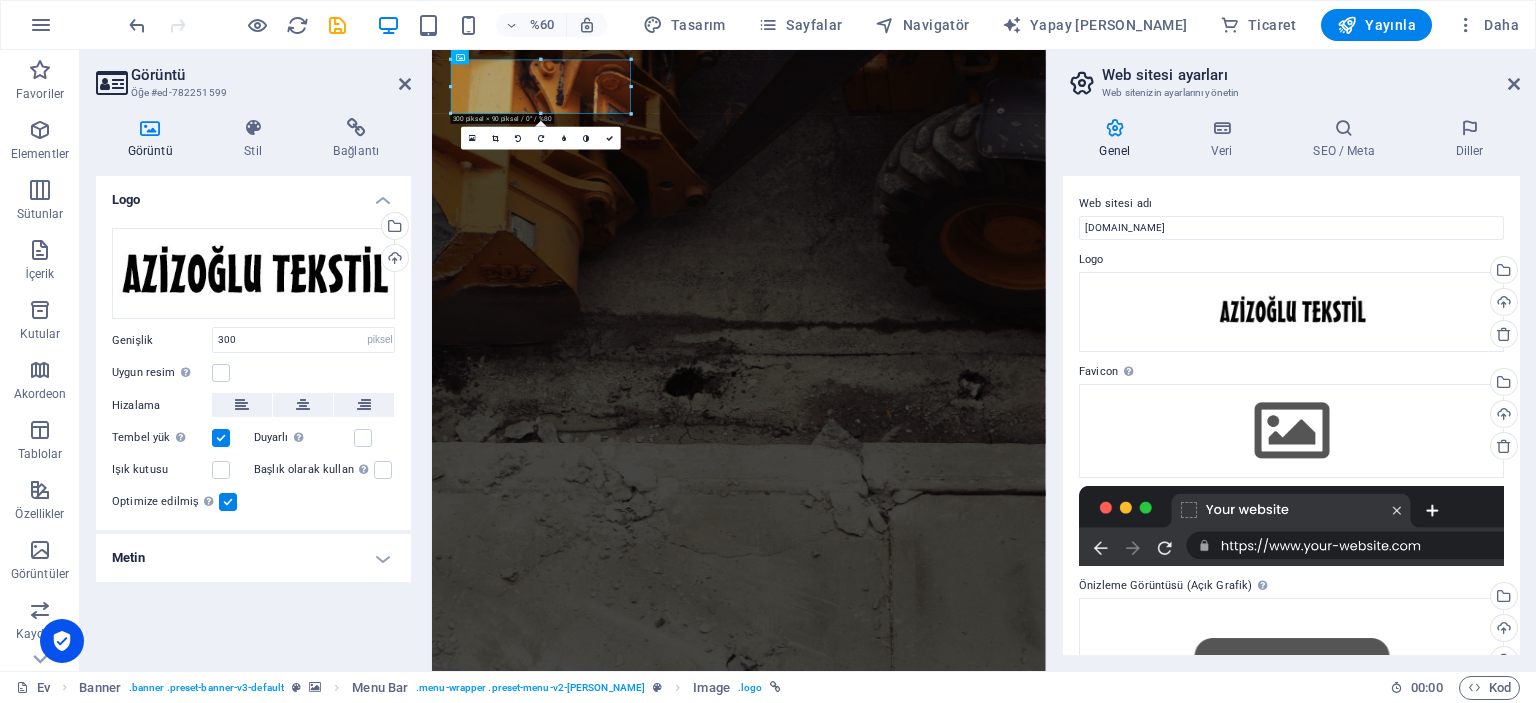 click at bounding box center (221, 438) 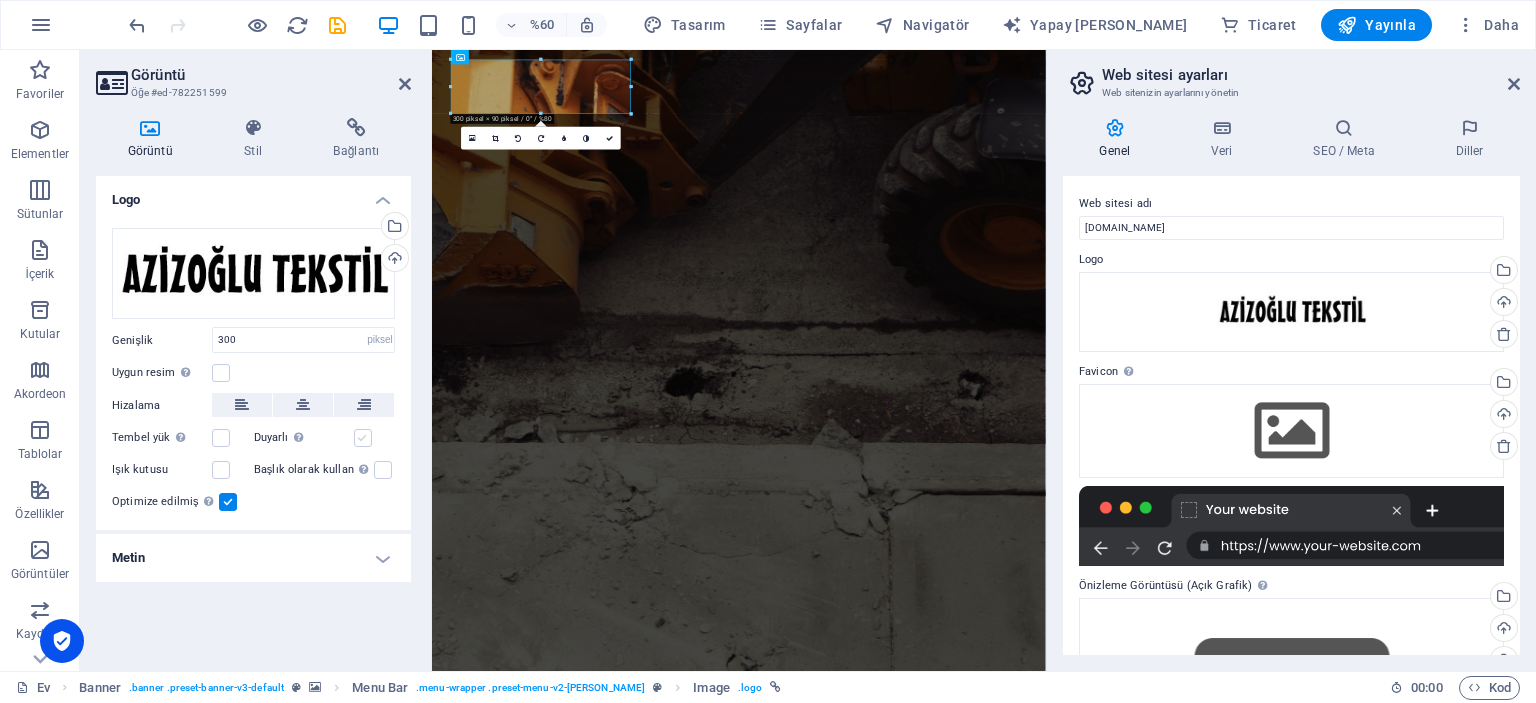 click at bounding box center [363, 438] 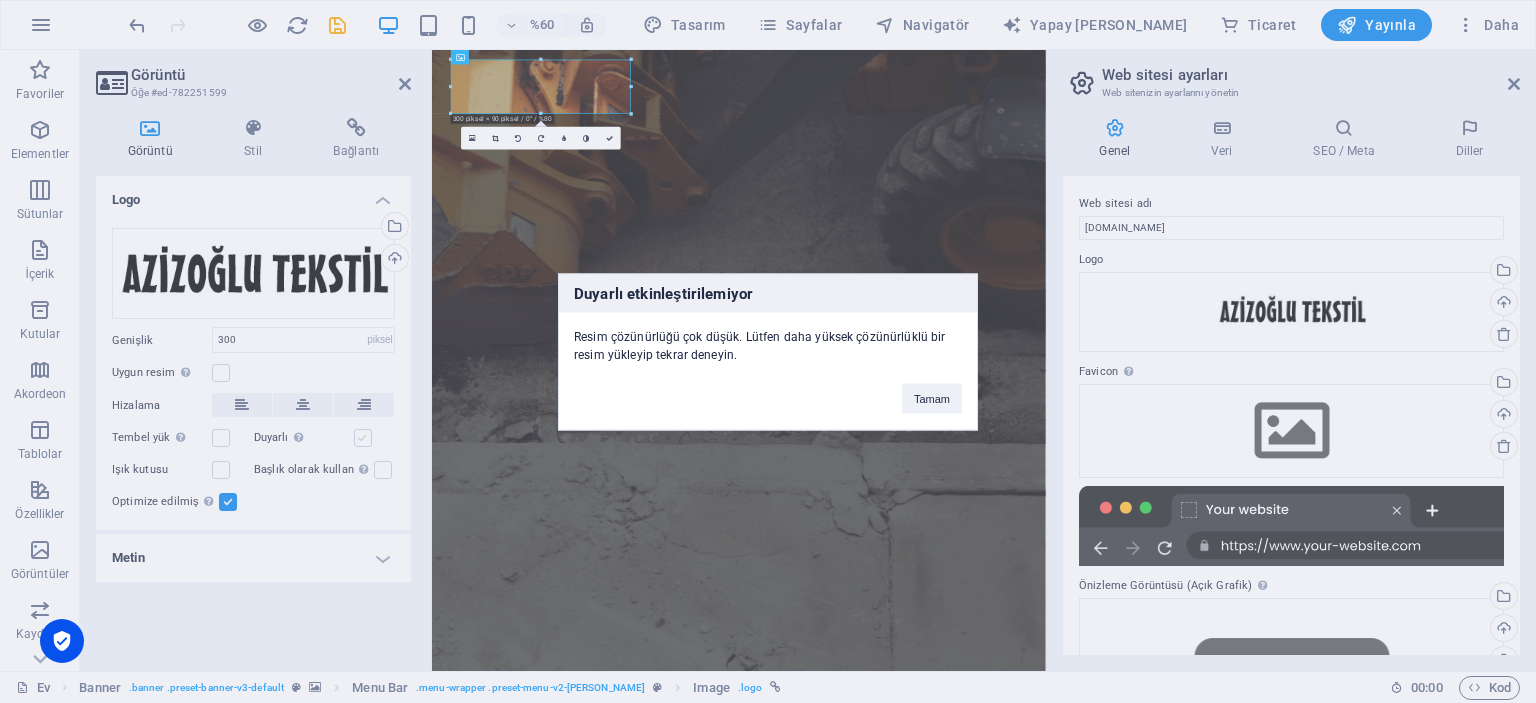click on "Duyarlı etkinleştirilemiyor Resim çözünürlüğü çok düşük. Lütfen daha yüksek çözünürlüklü bir resim yükleyip tekrar deneyin. Tamam" at bounding box center [768, 351] 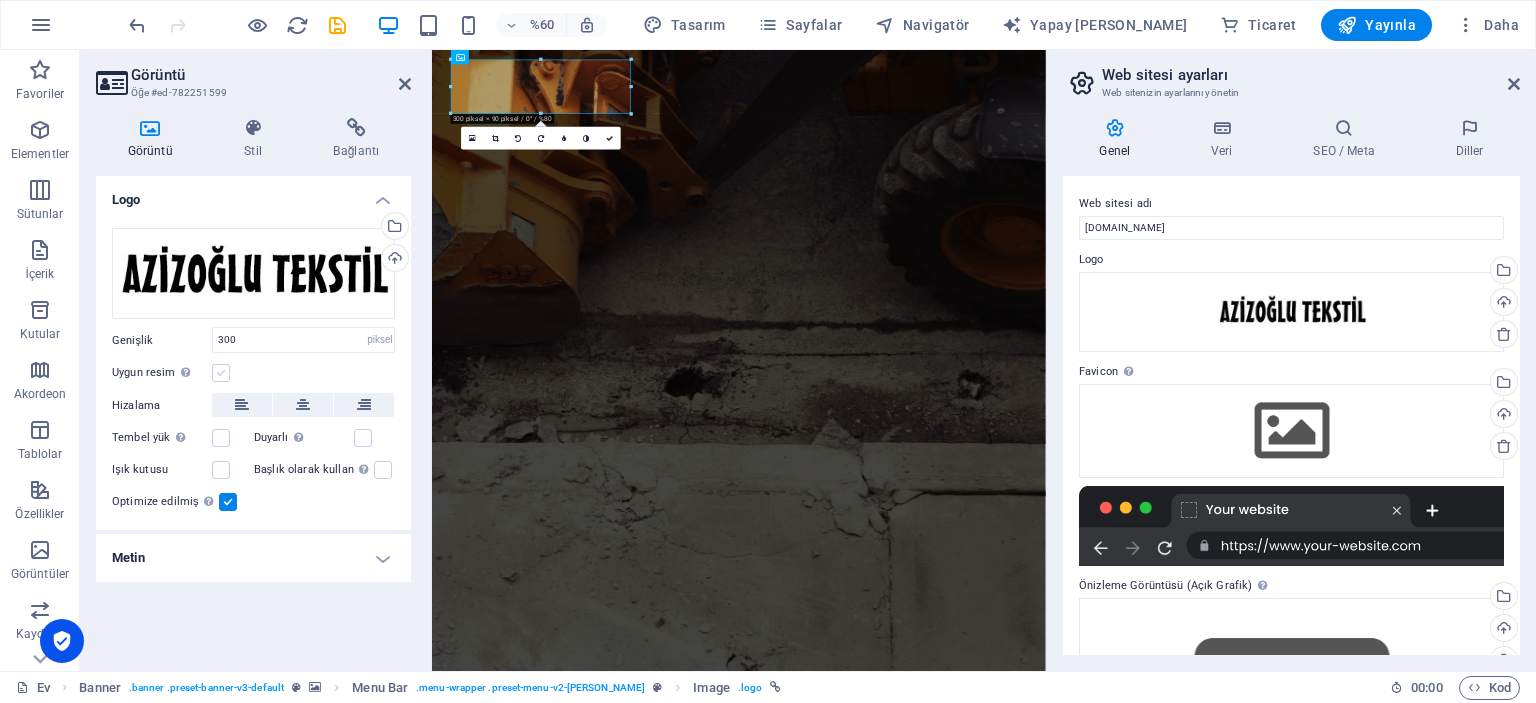 click at bounding box center [221, 373] 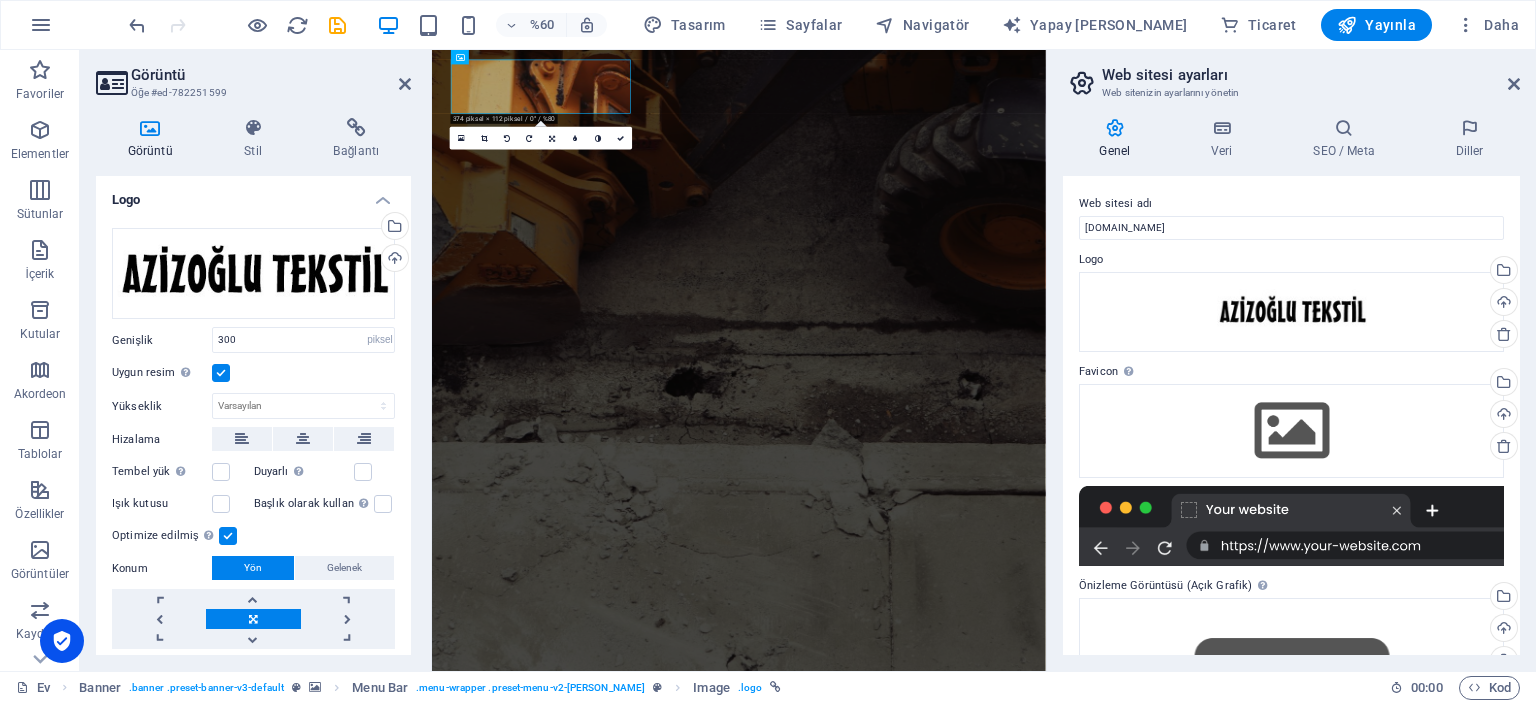 click at bounding box center (221, 373) 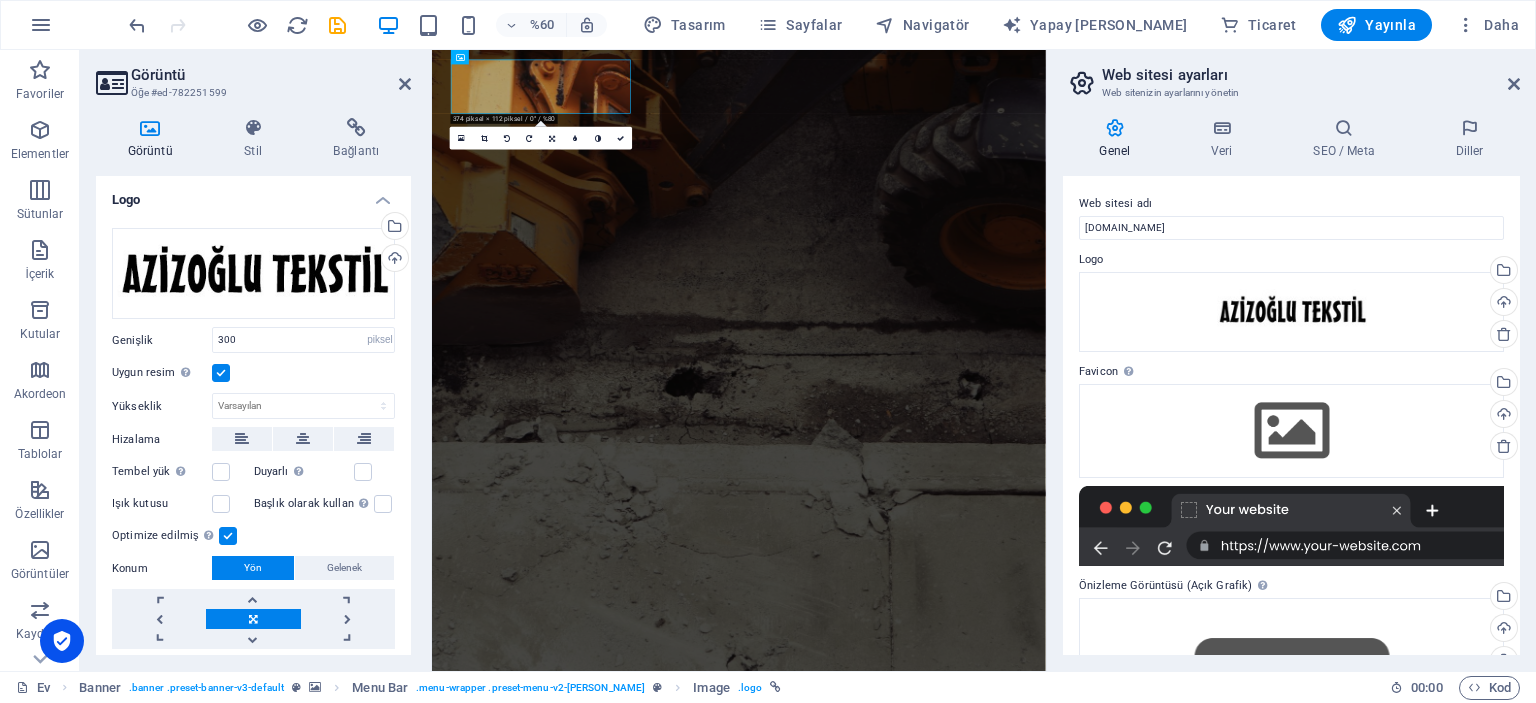 click on "Uygun resim Görüntüyü otomatik olarak sabit bir genişliğe ve yüksekliğe uydur" at bounding box center (0, 0) 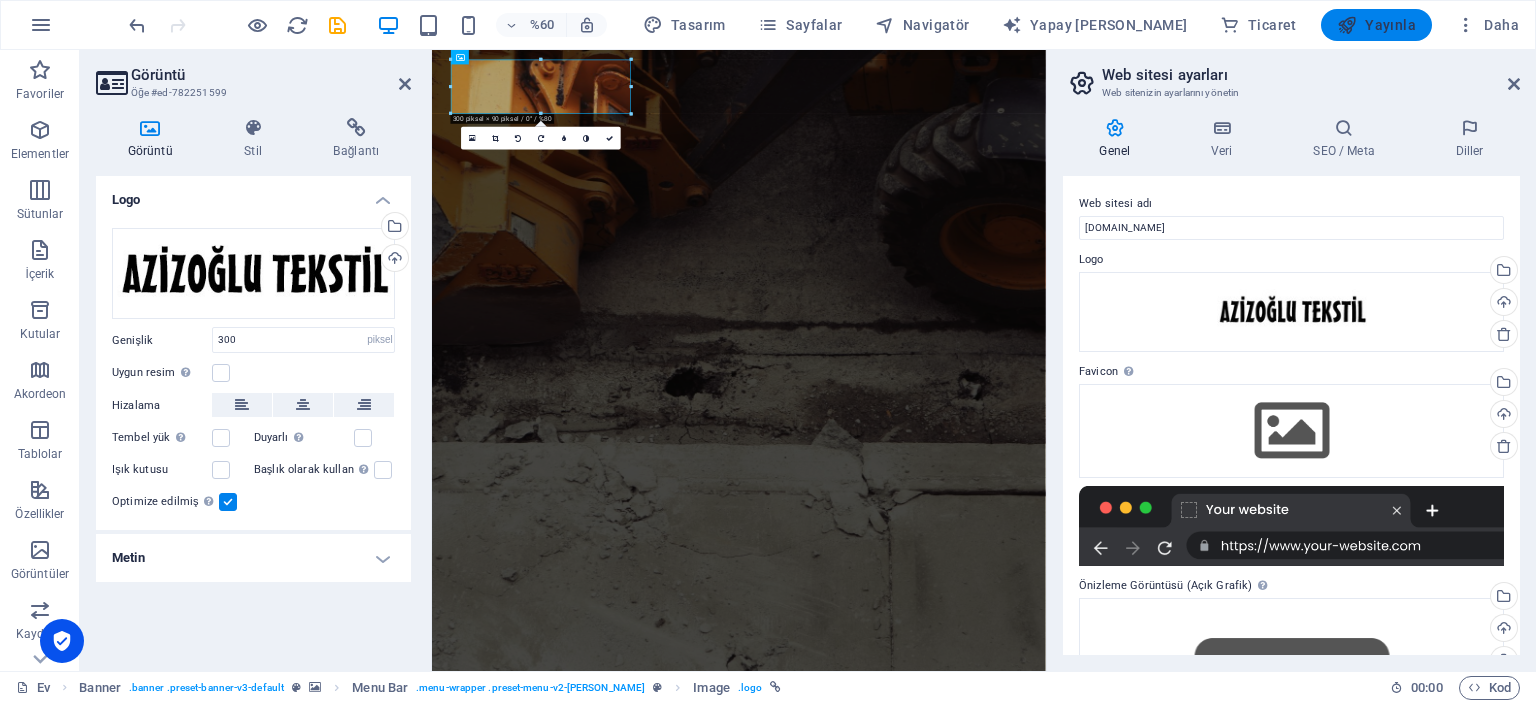 click on "Yayınla" at bounding box center (1390, 25) 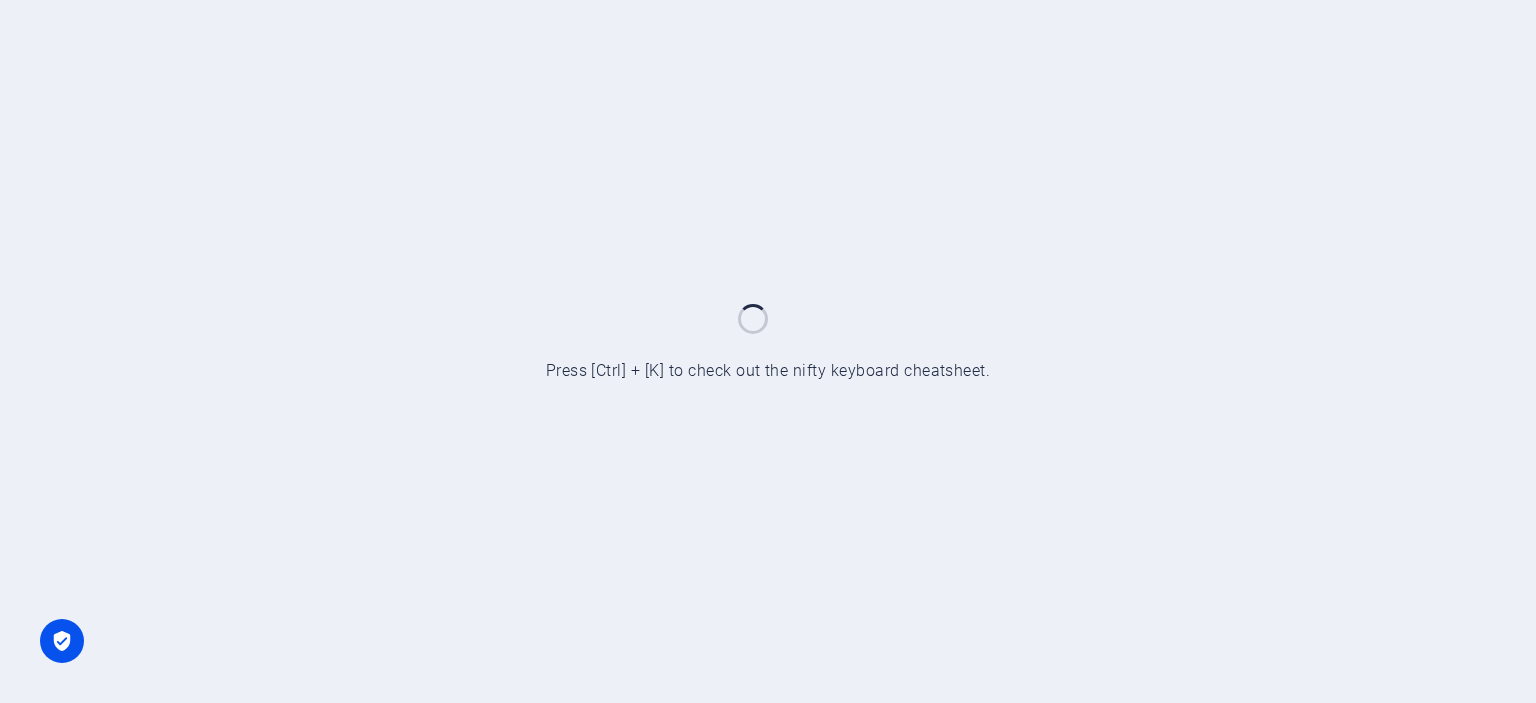 scroll, scrollTop: 0, scrollLeft: 0, axis: both 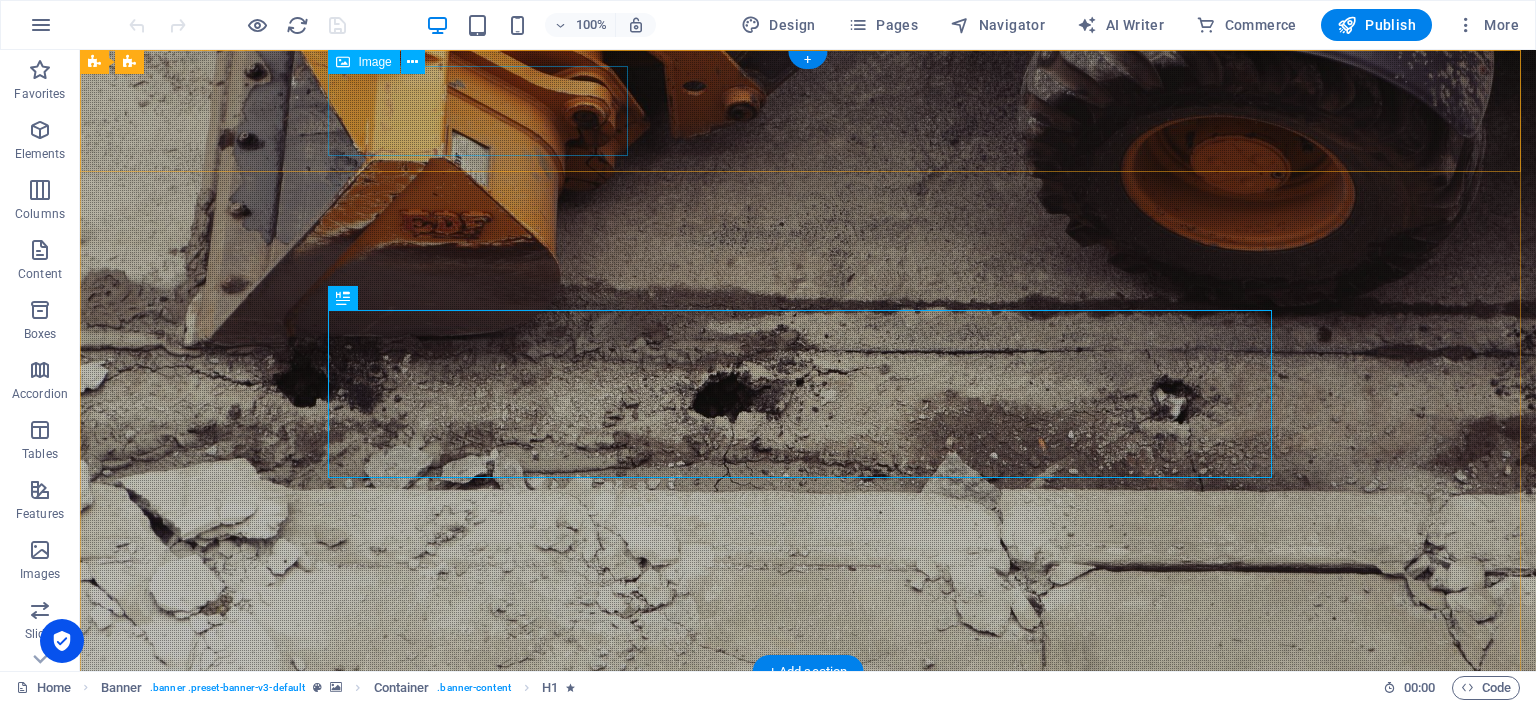 click at bounding box center [808, 733] 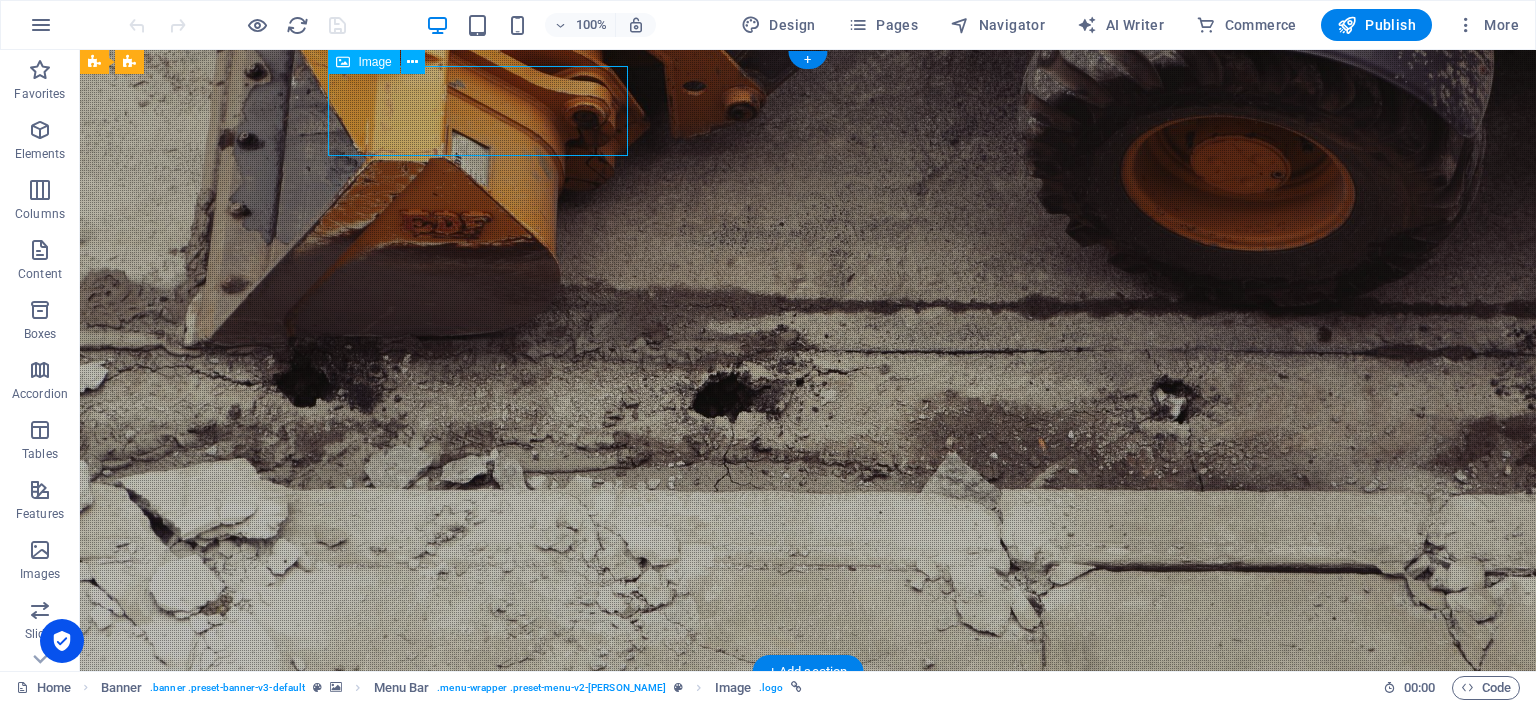 click at bounding box center (808, 733) 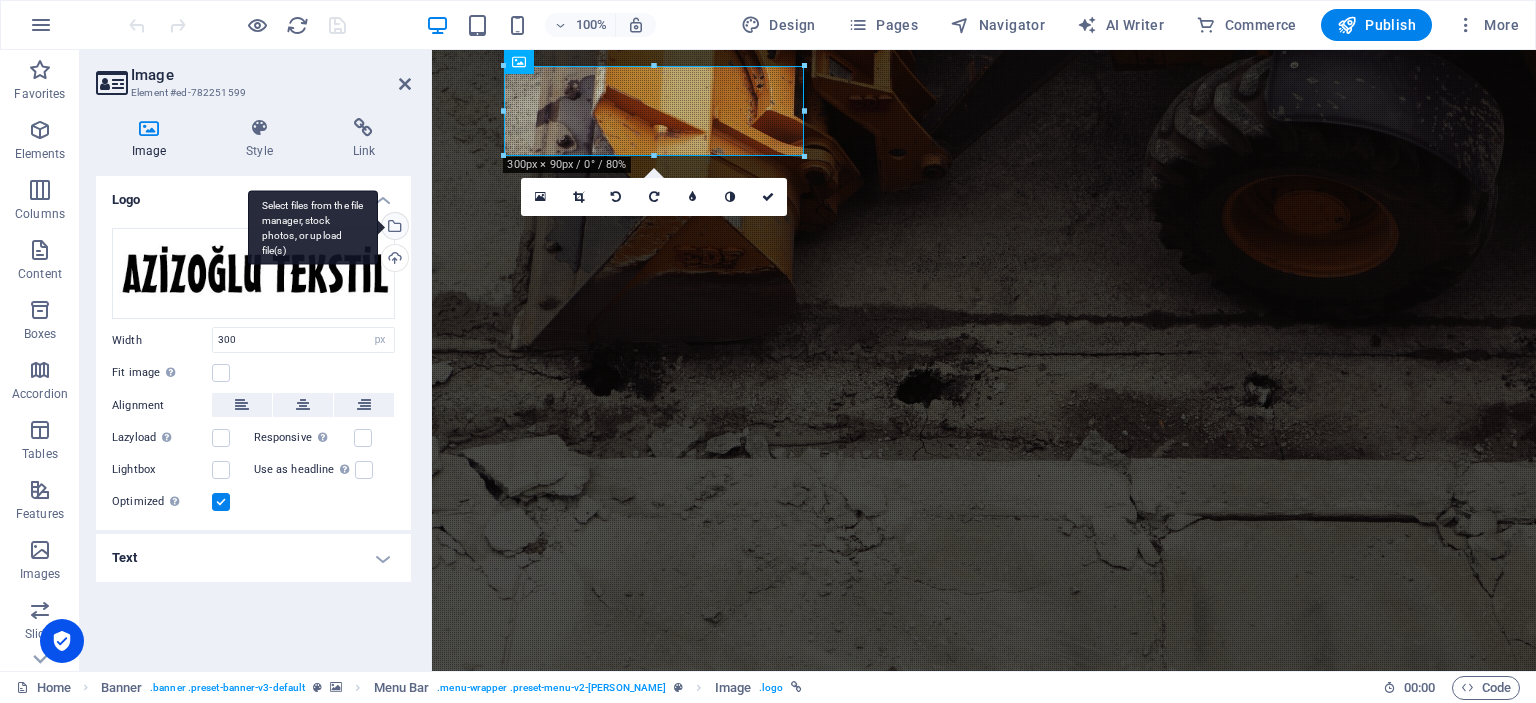 click on "Select files from the file manager, stock photos, or upload file(s)" at bounding box center (313, 227) 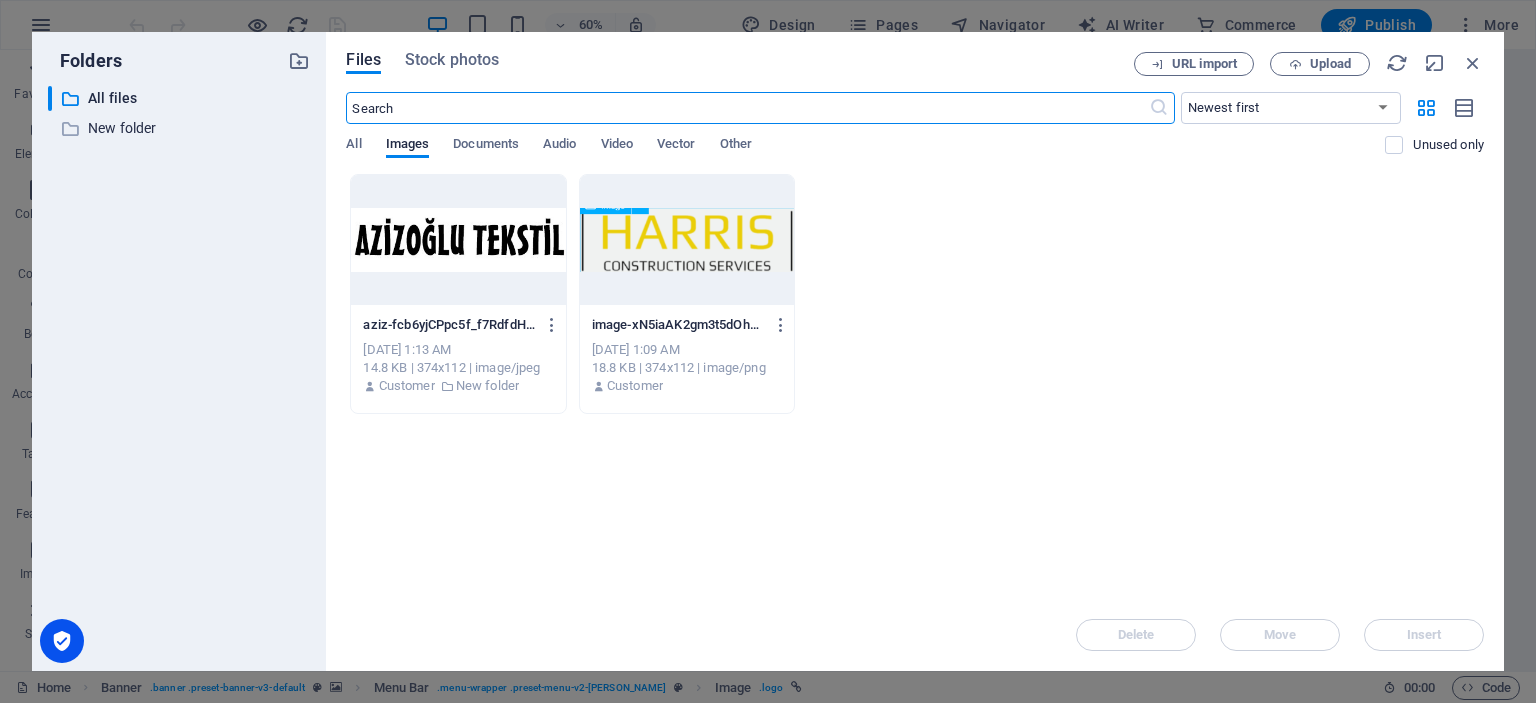 click at bounding box center [458, 240] 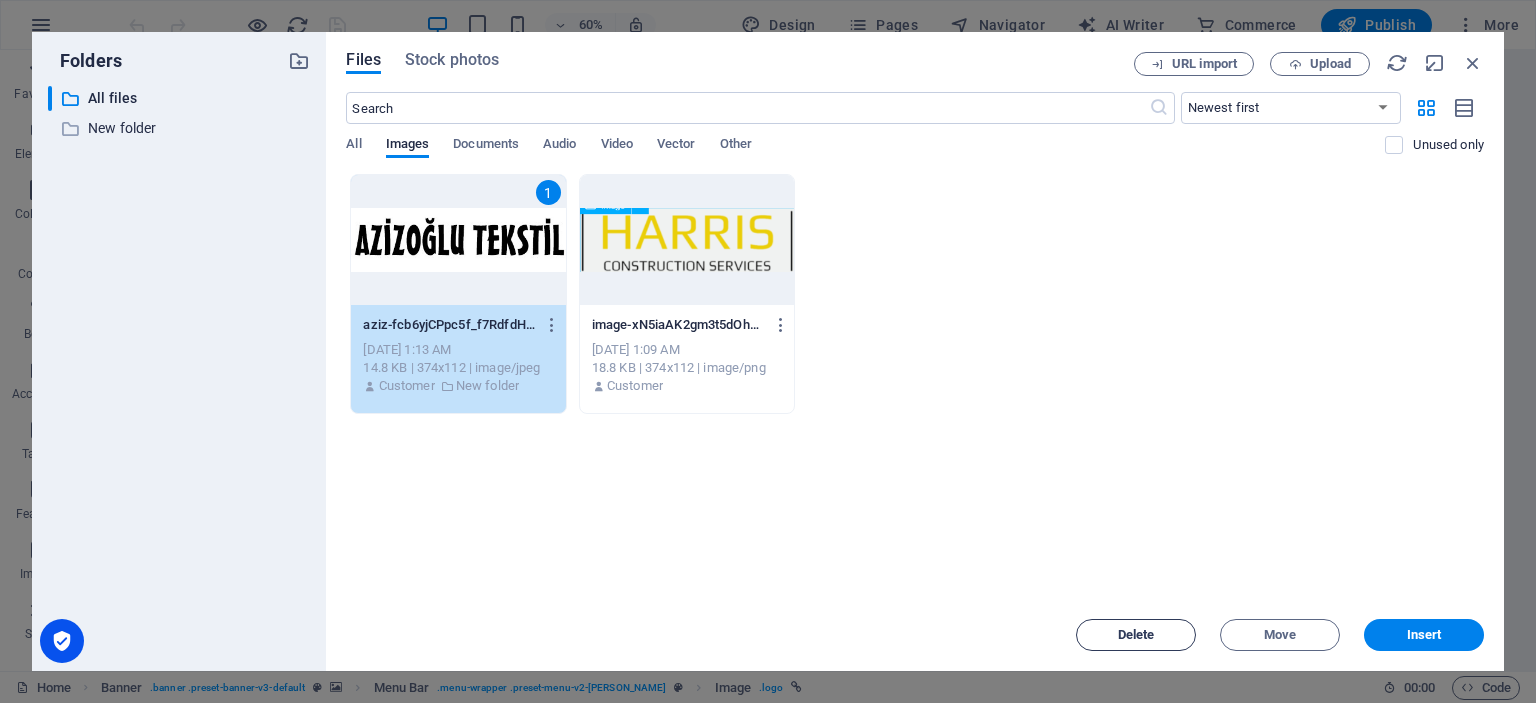 click on "Delete" at bounding box center [1136, 635] 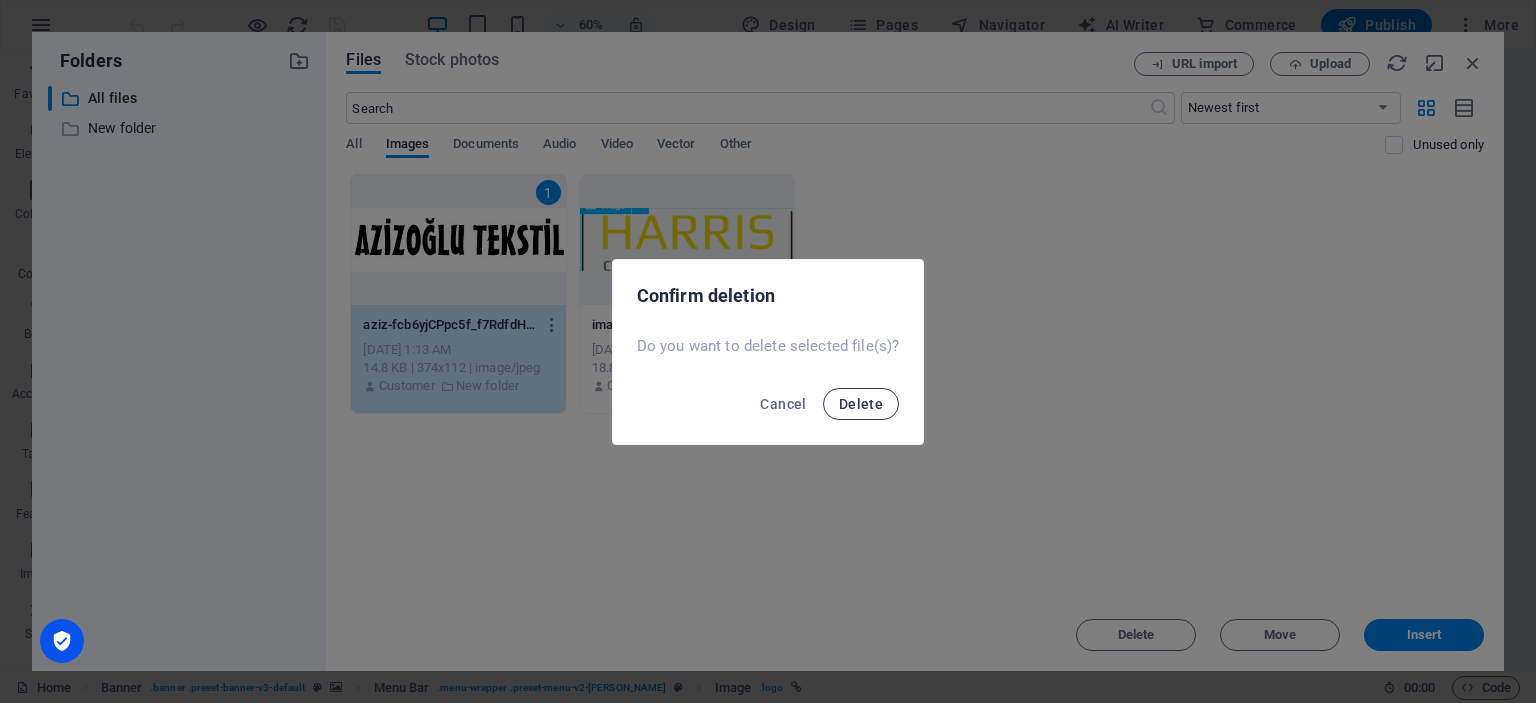 click on "Delete" at bounding box center (861, 404) 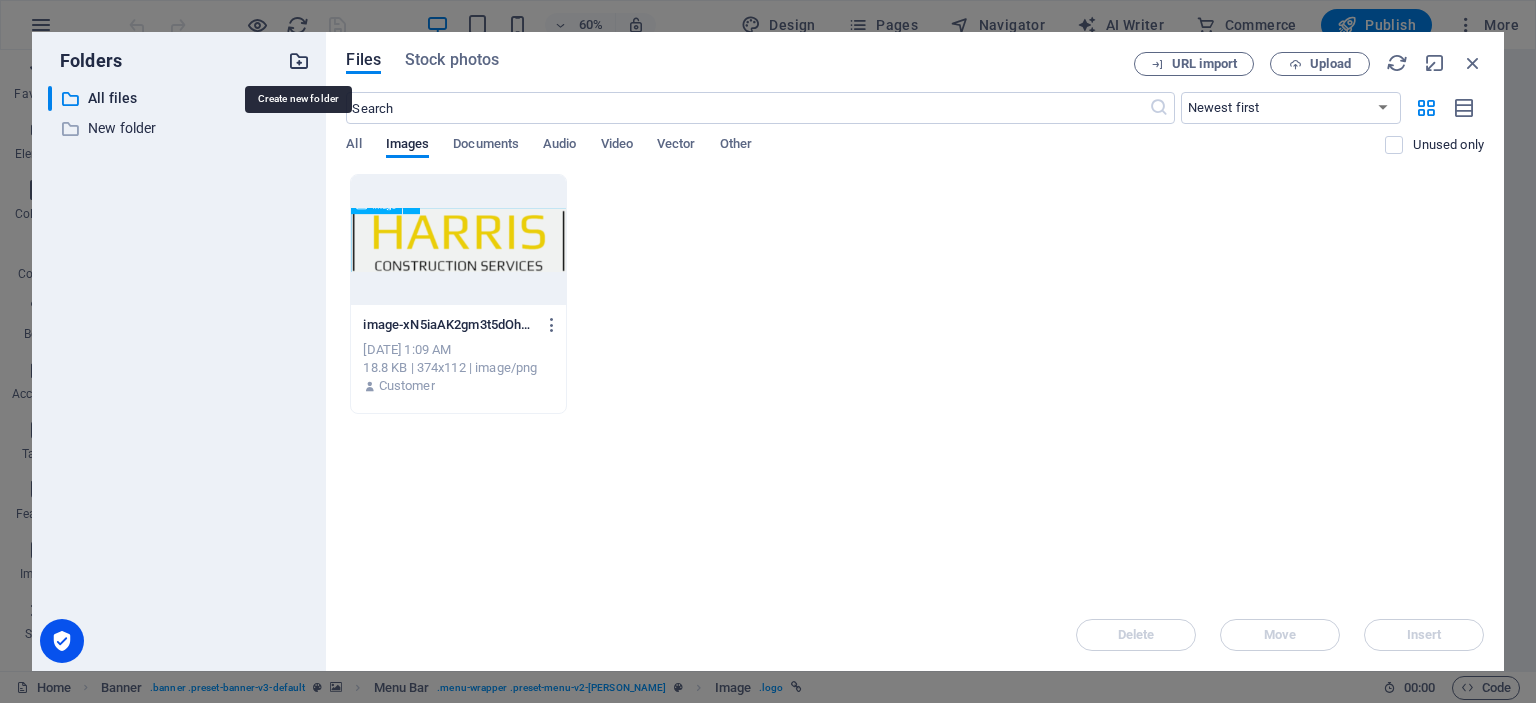 click at bounding box center [299, 61] 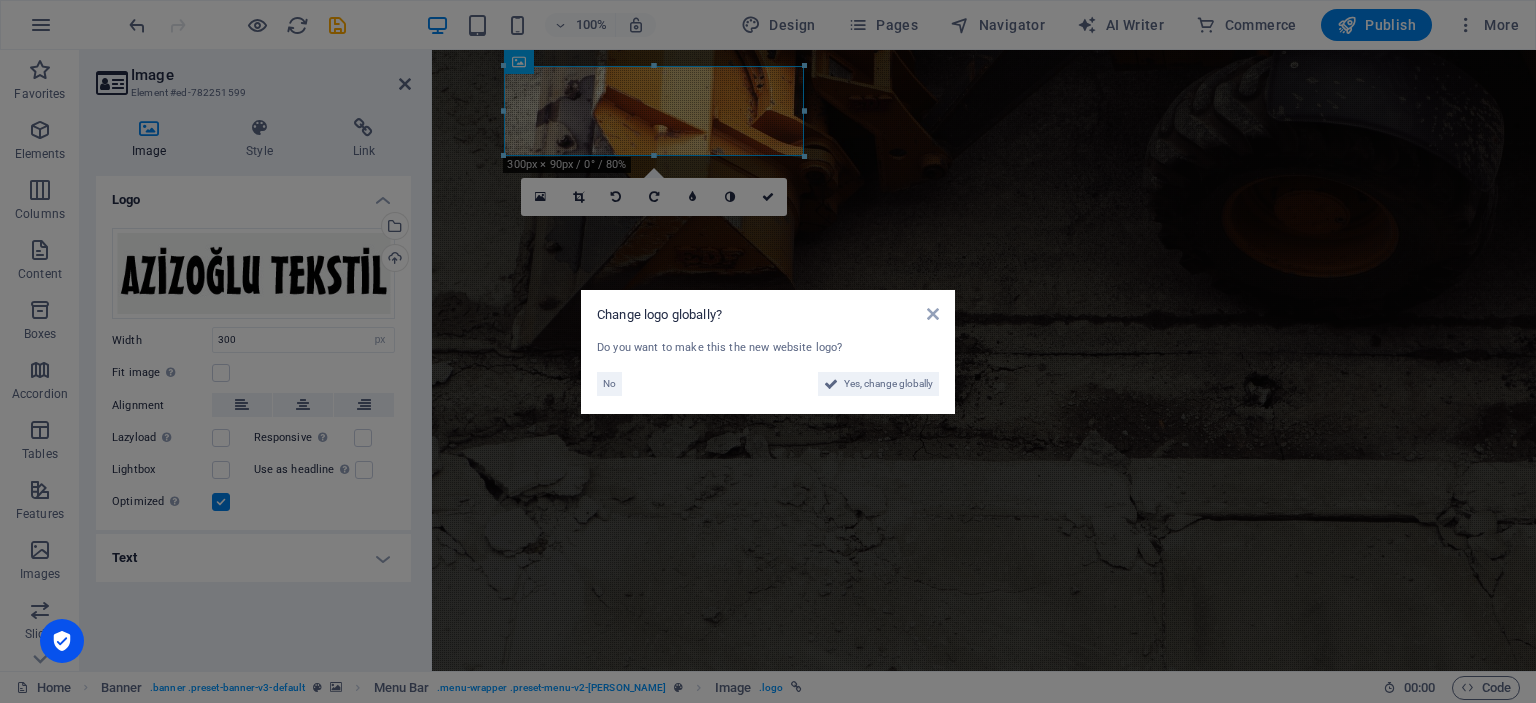 click on "Change logo globally? Do you want to make this the new website logo? No Yes, change globally" 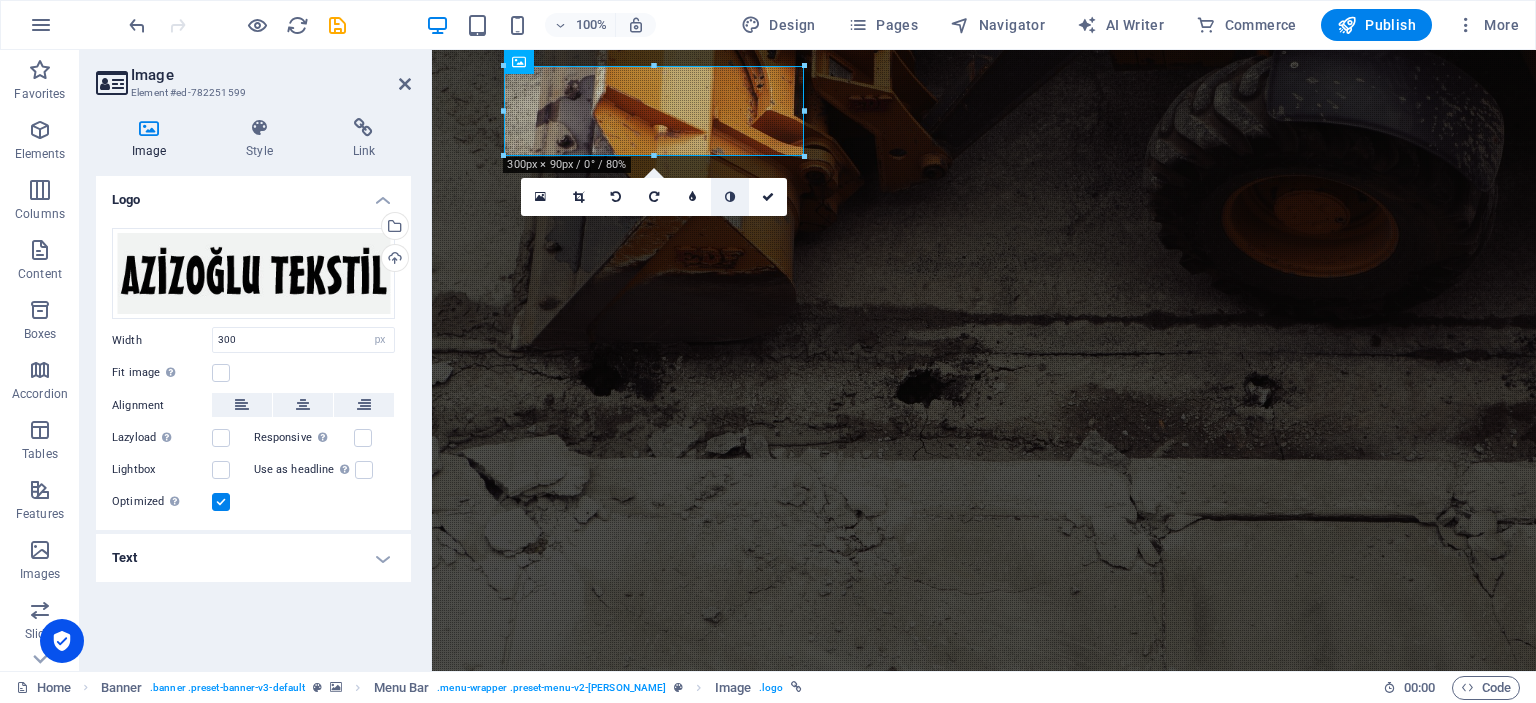 click 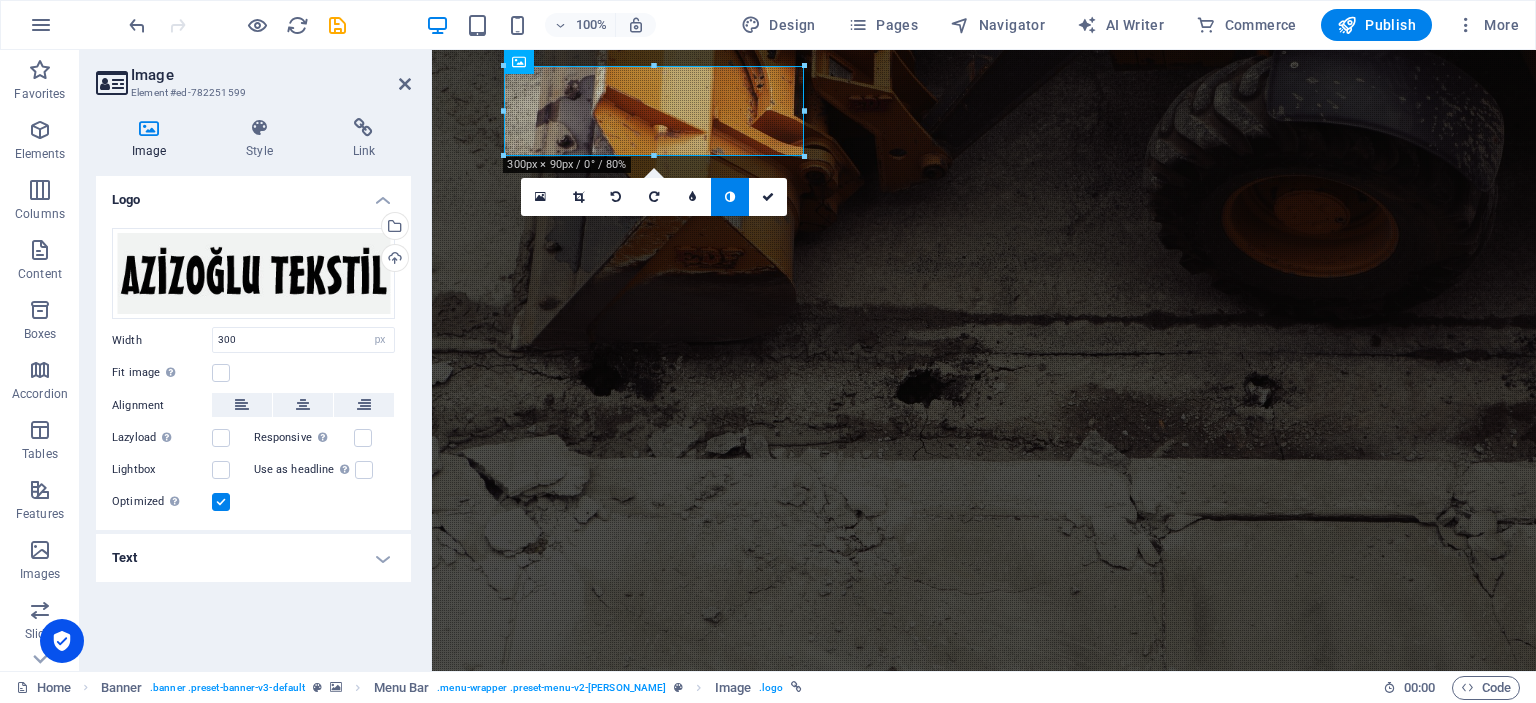 click 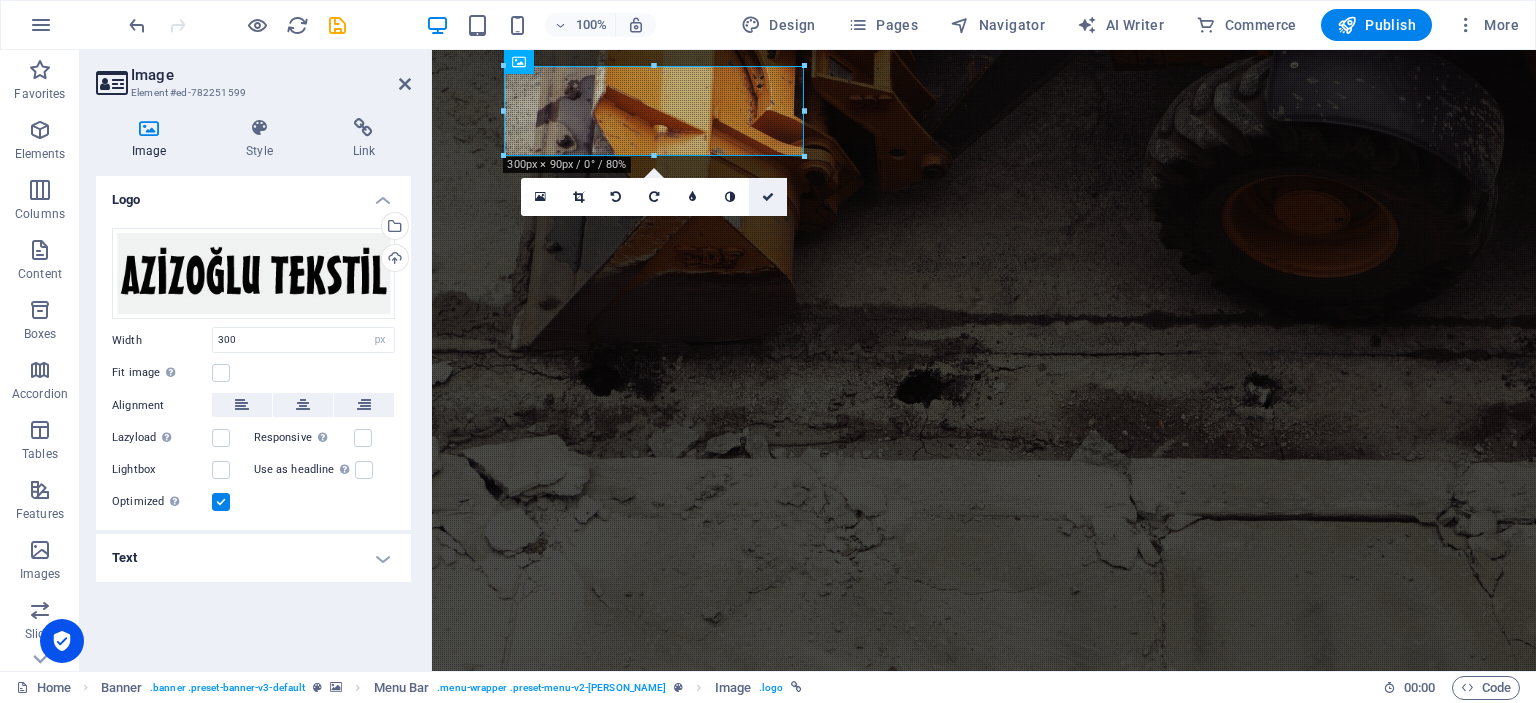 click 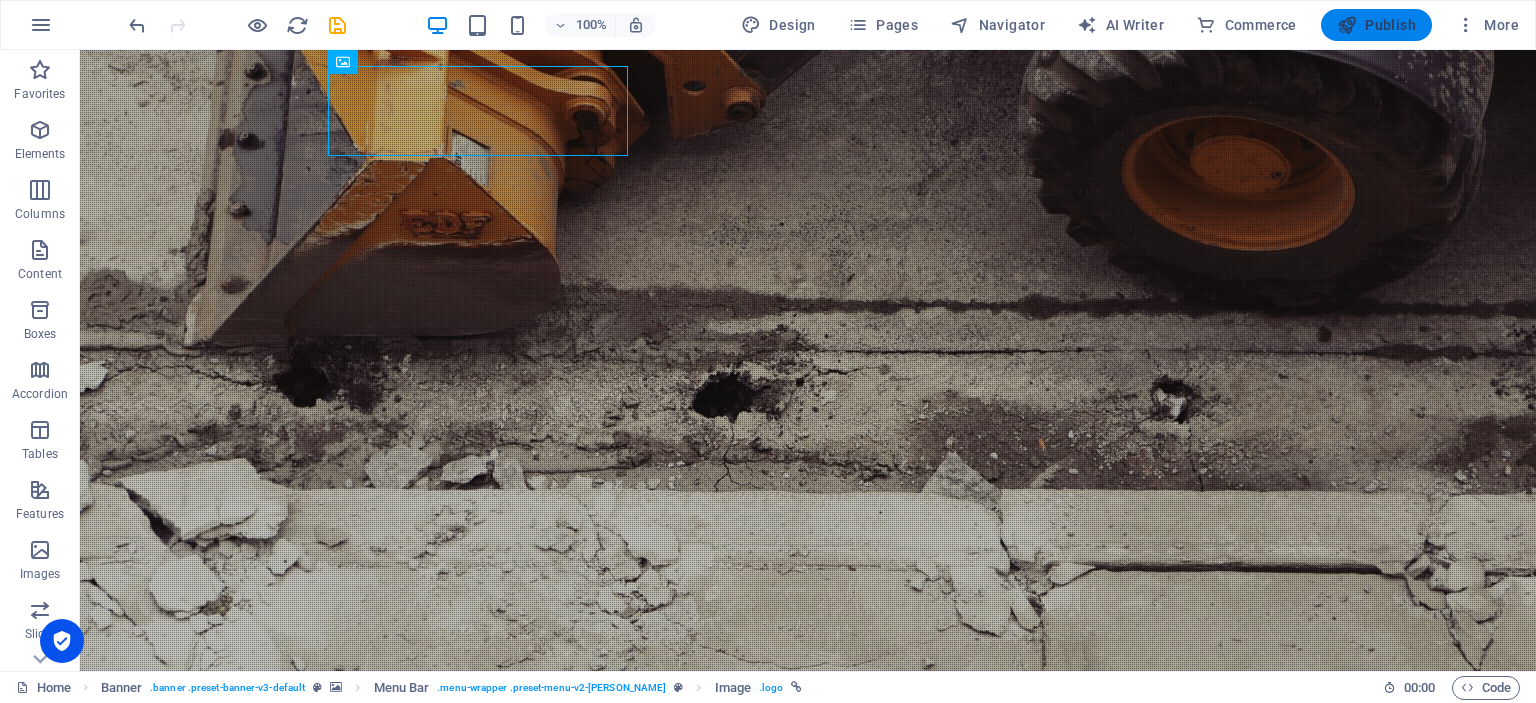 click on "Publish" 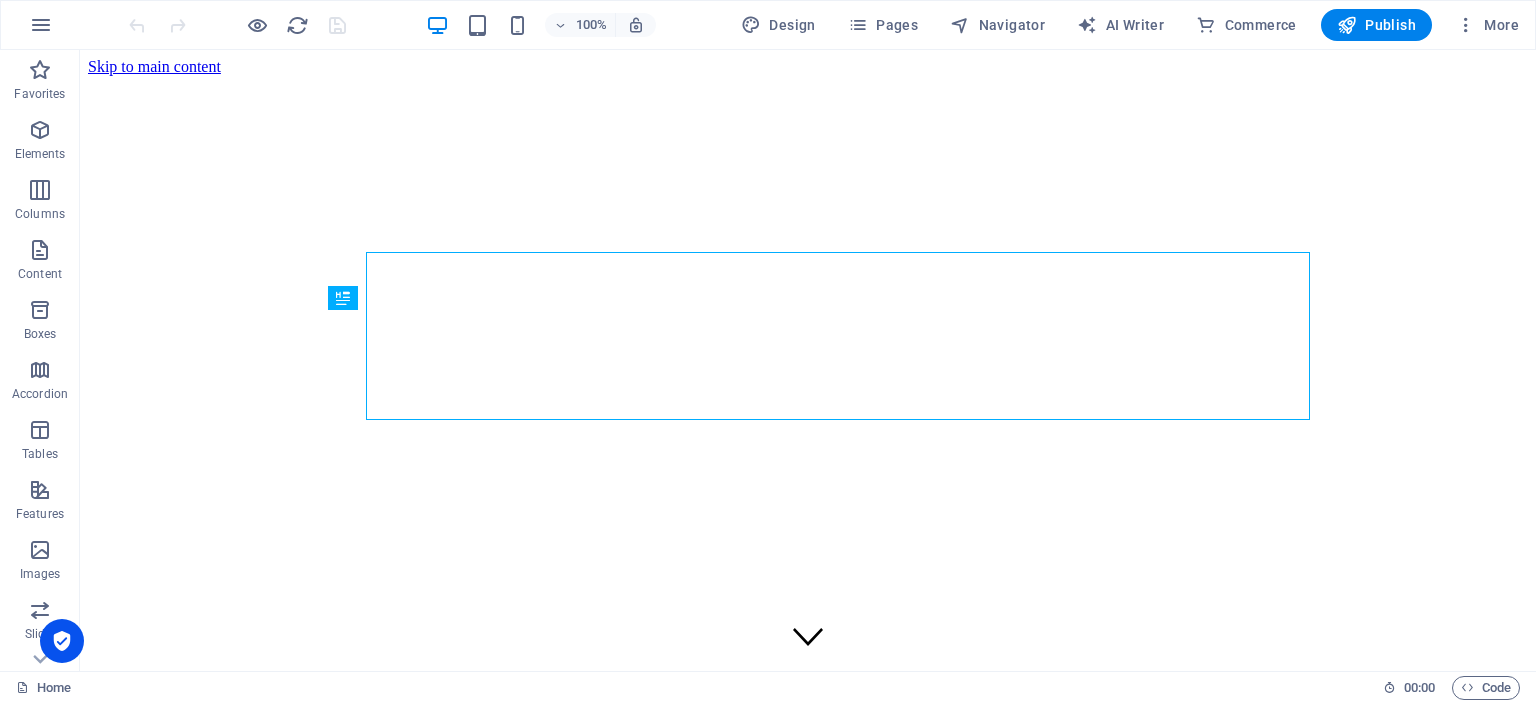 scroll, scrollTop: 0, scrollLeft: 0, axis: both 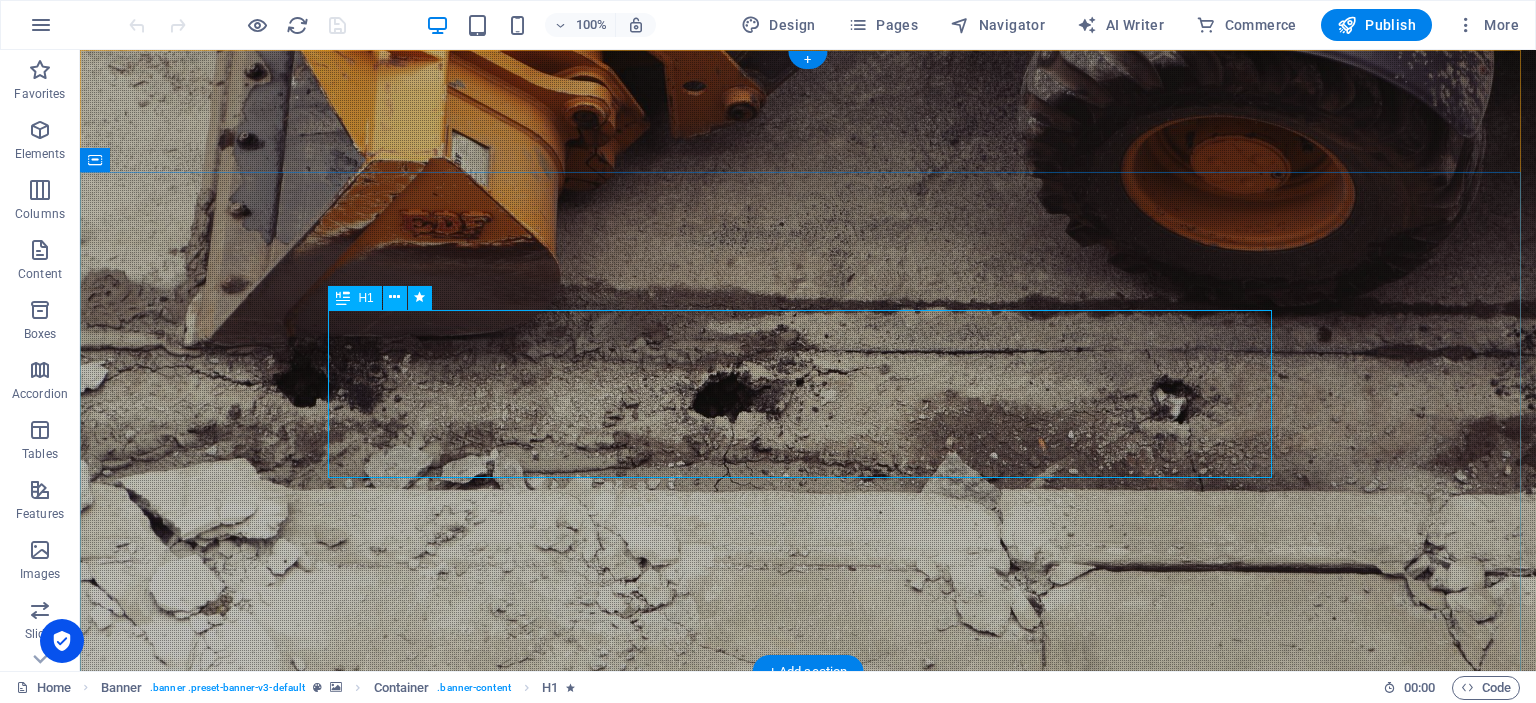 click on "Beklentilerinizi  Aşıyoruz" at bounding box center (808, 990) 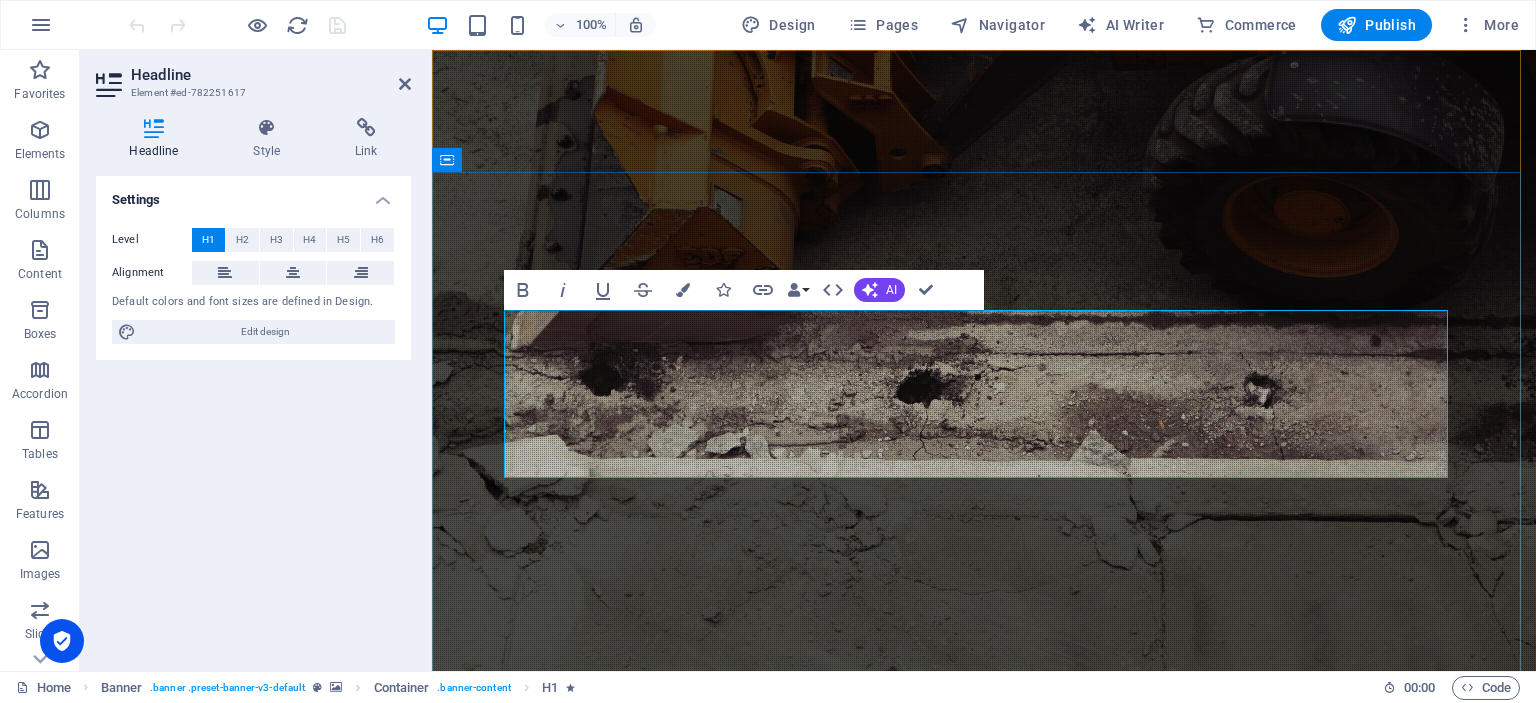 click on "Beklentilerinizi Aşıyoruz" at bounding box center (984, 1032) 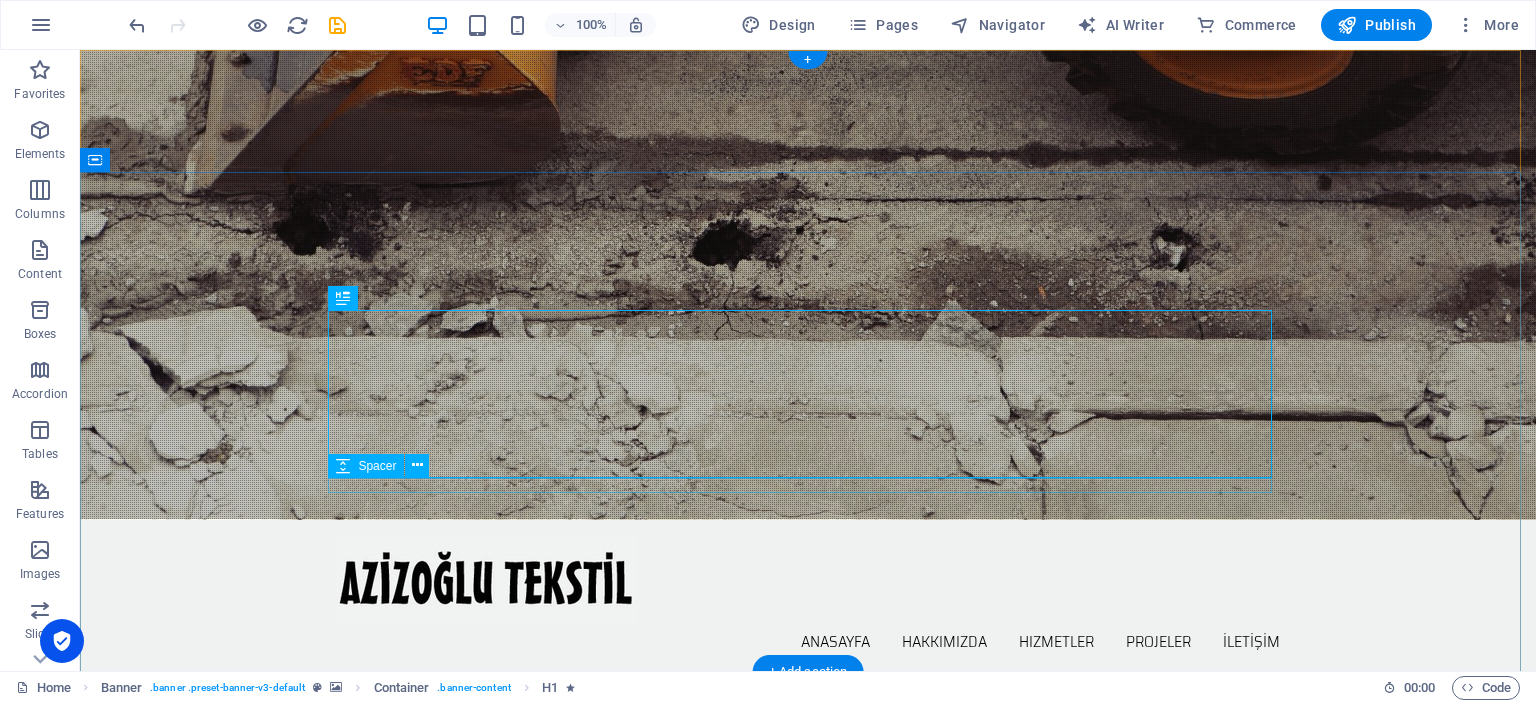 scroll, scrollTop: 200, scrollLeft: 0, axis: vertical 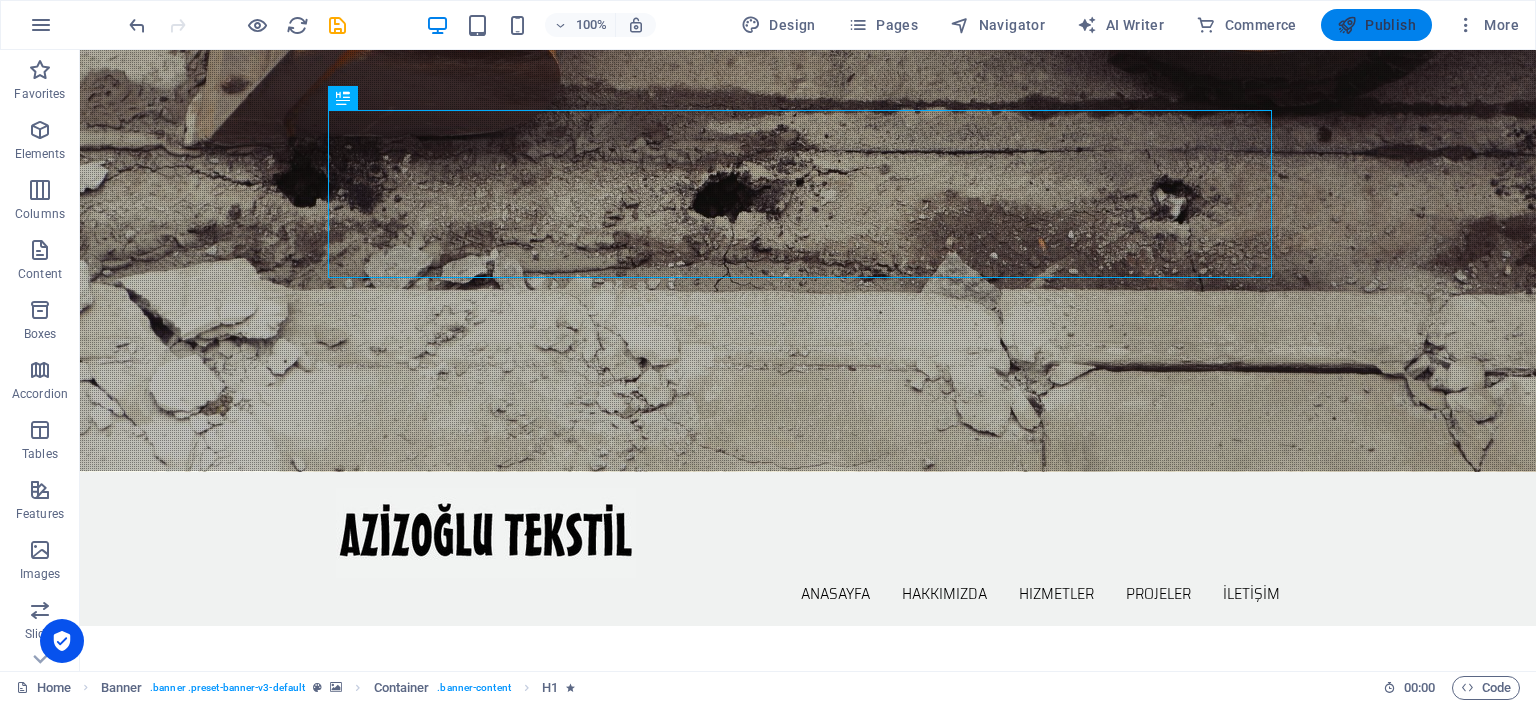 click on "Publish" at bounding box center [1376, 25] 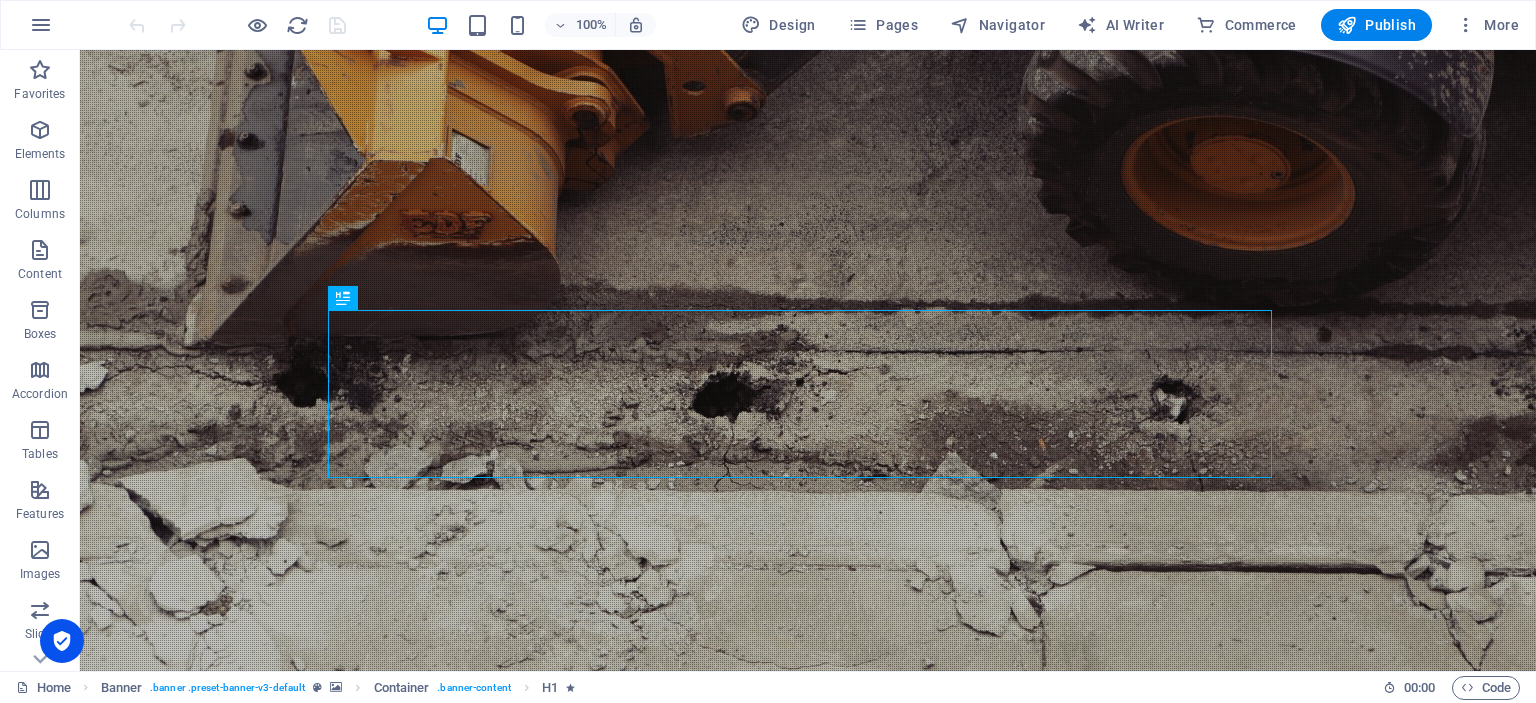 scroll, scrollTop: 0, scrollLeft: 0, axis: both 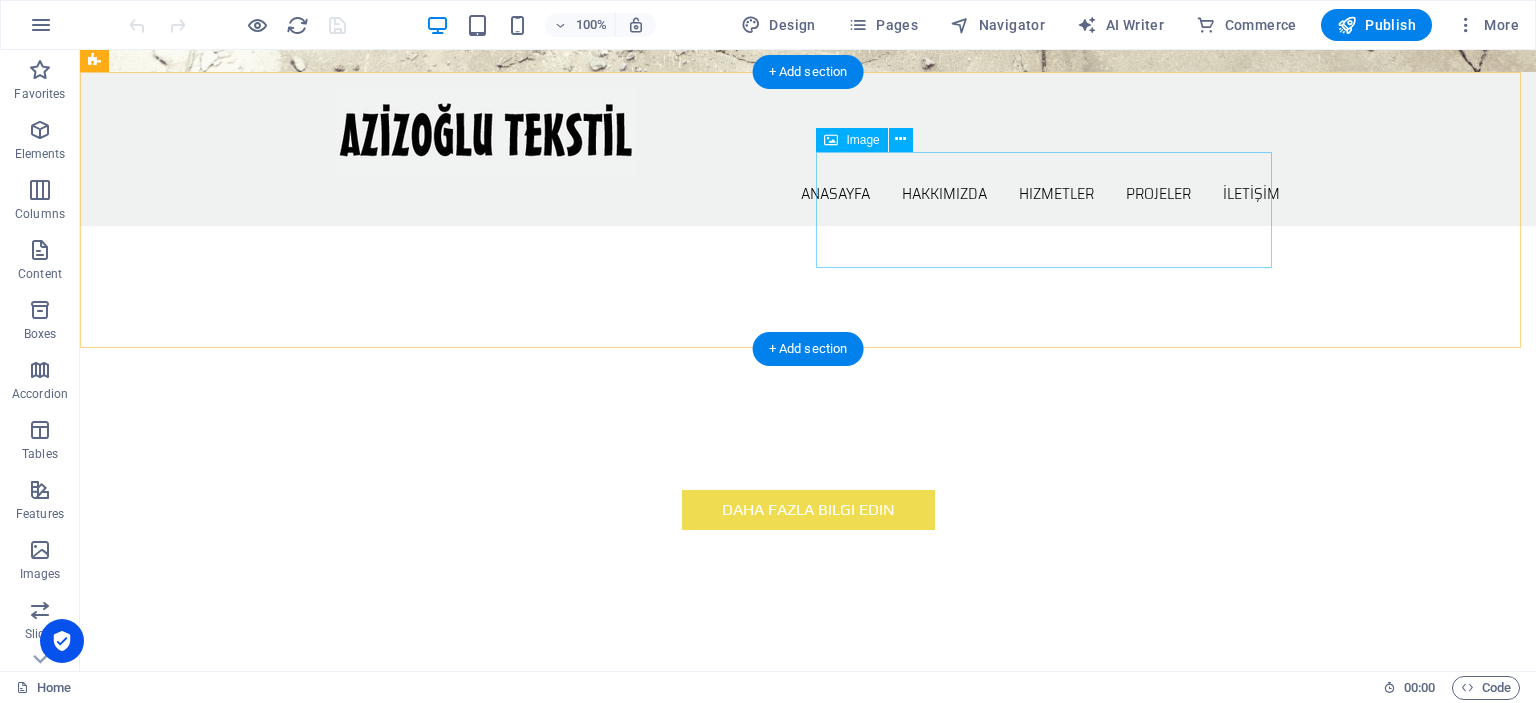 click at bounding box center [242, 874] 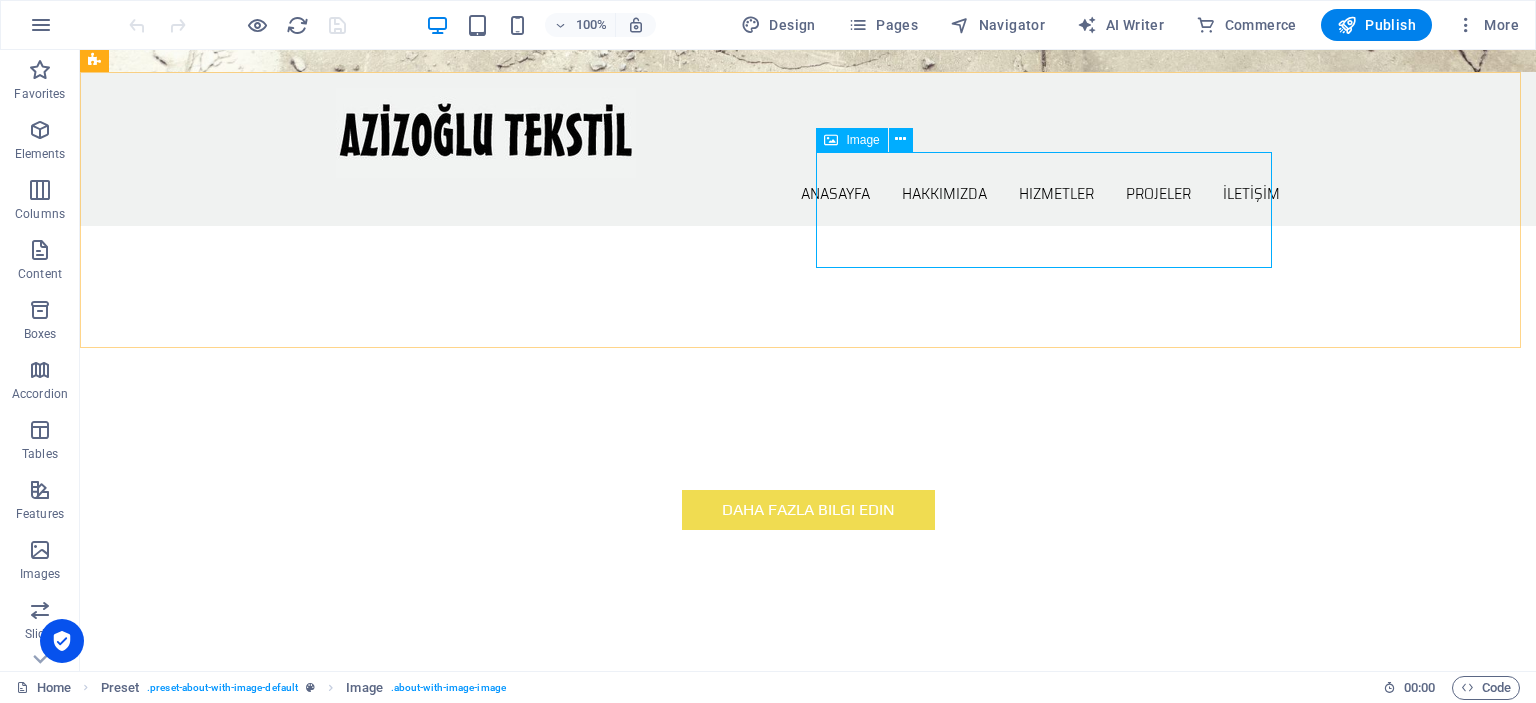 click on "Image" at bounding box center [862, 140] 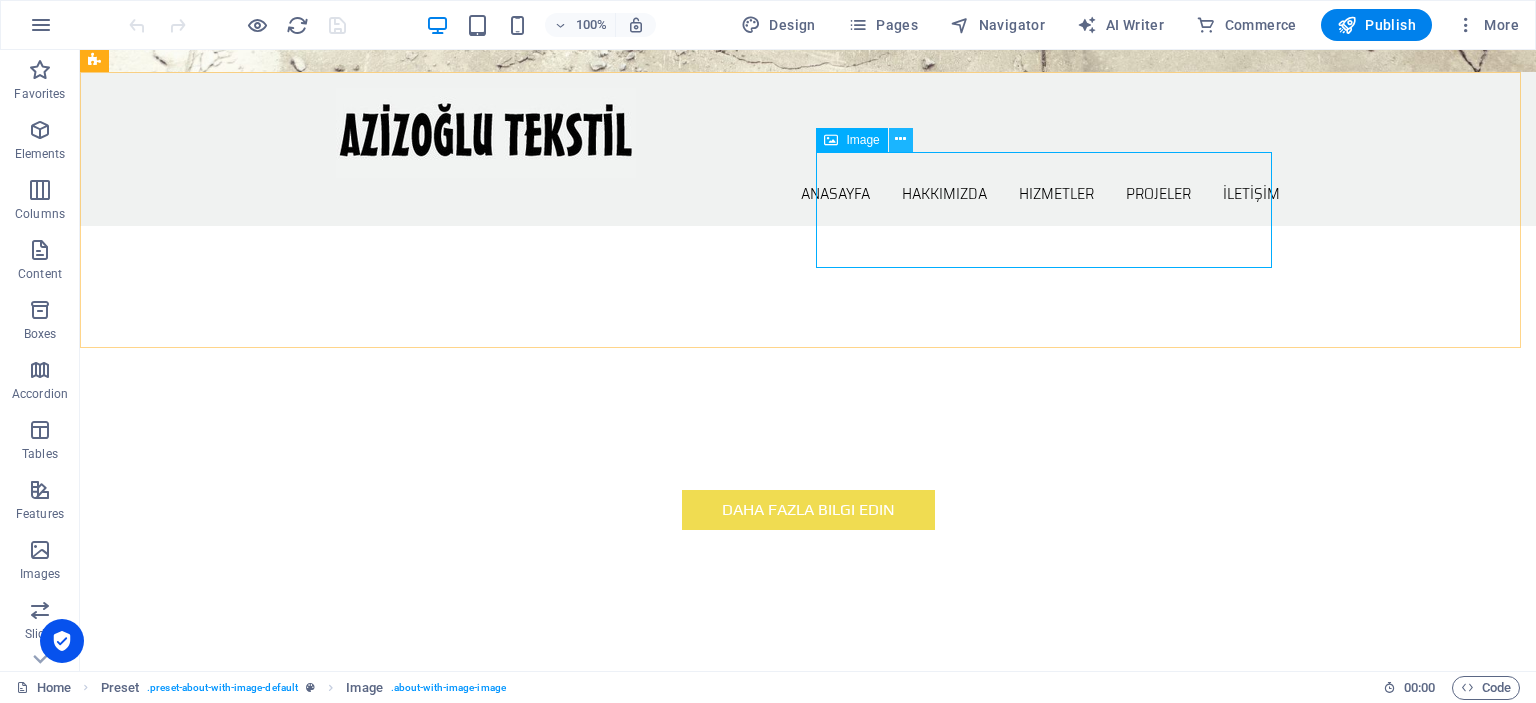 click at bounding box center [900, 139] 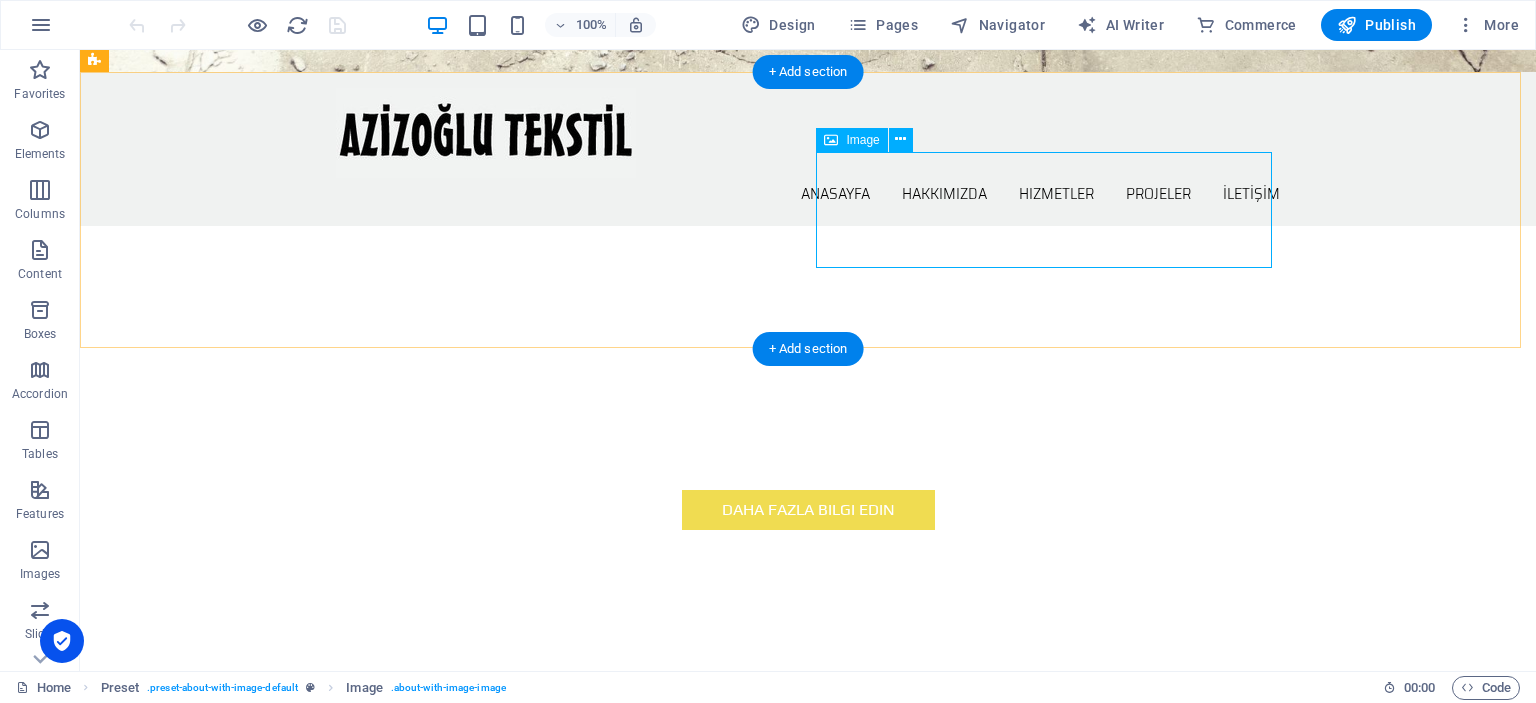 click at bounding box center (242, 874) 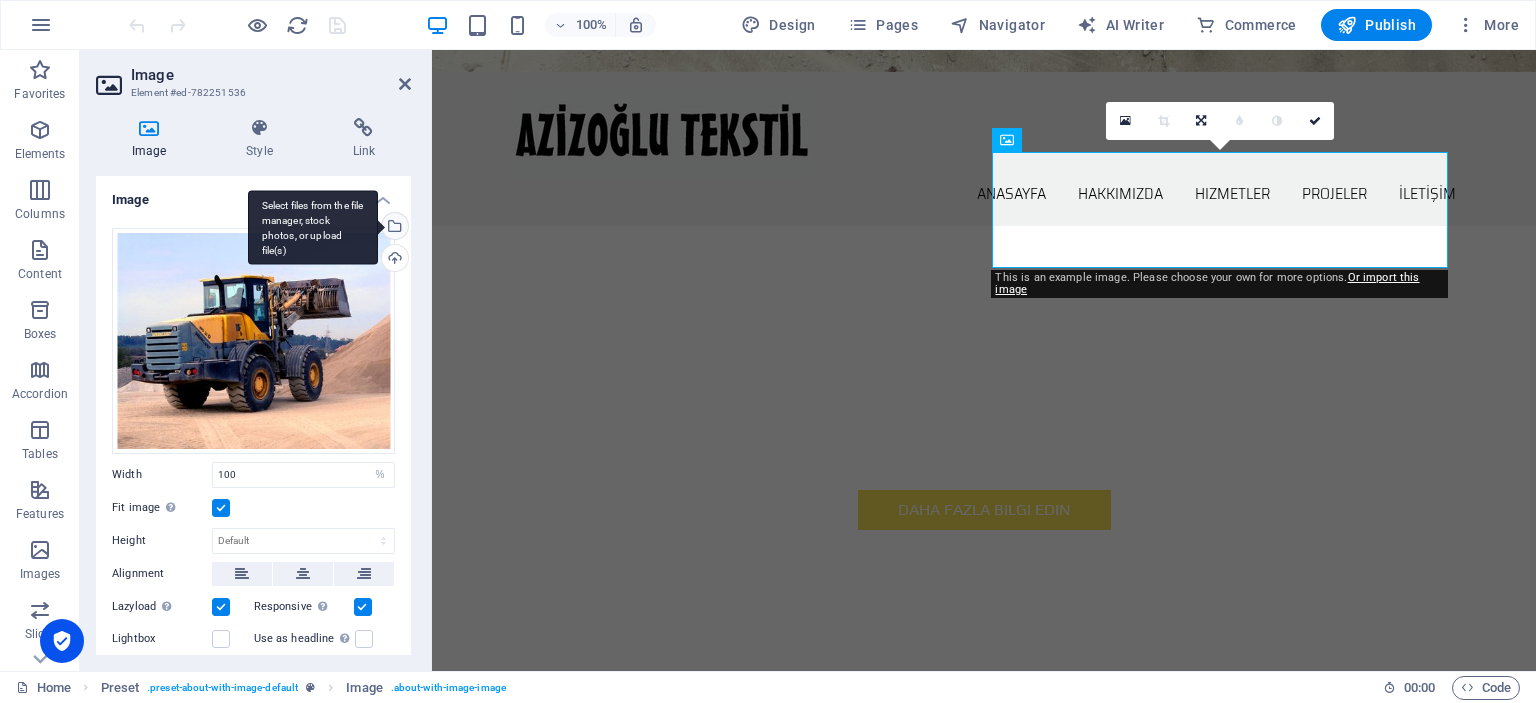 click on "Select files from the file manager, stock photos, or upload file(s)" at bounding box center (313, 227) 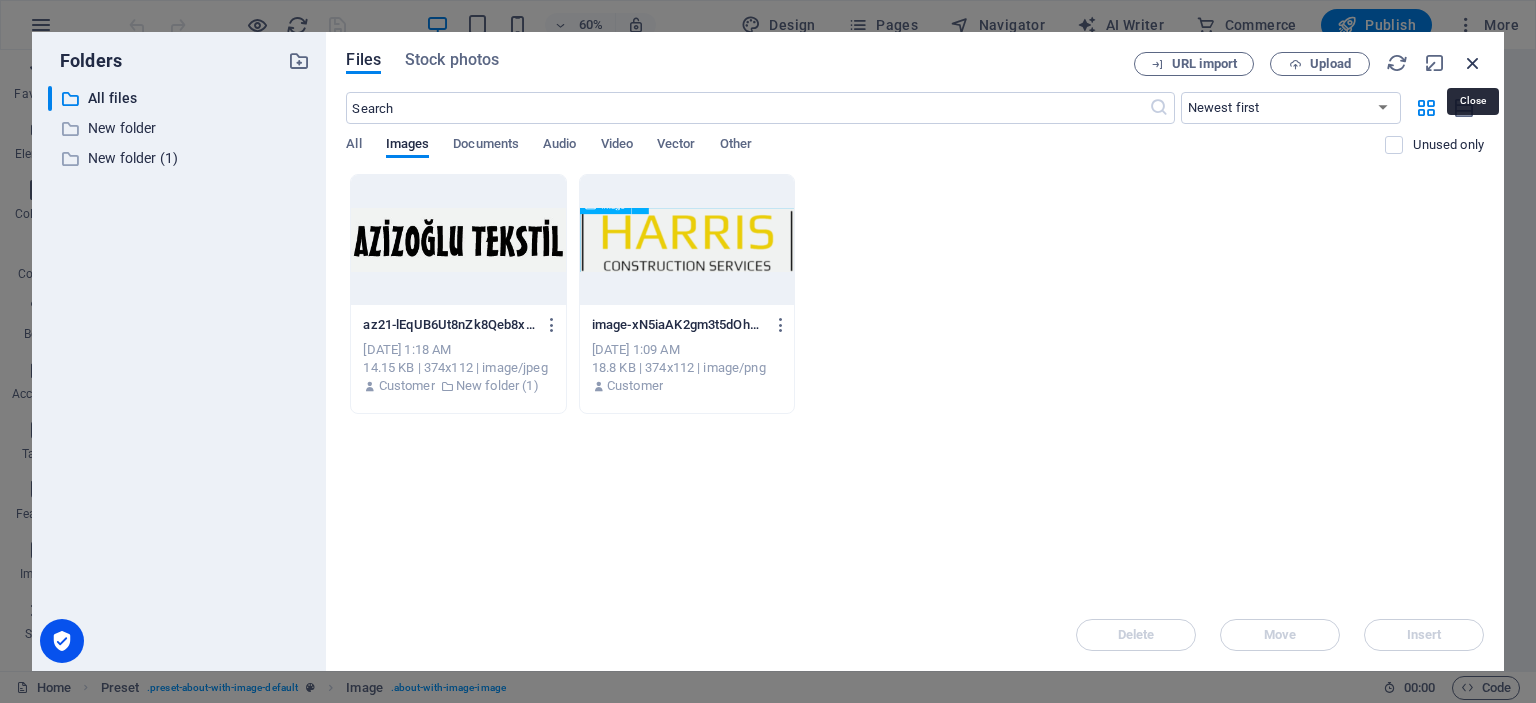 click at bounding box center [1473, 63] 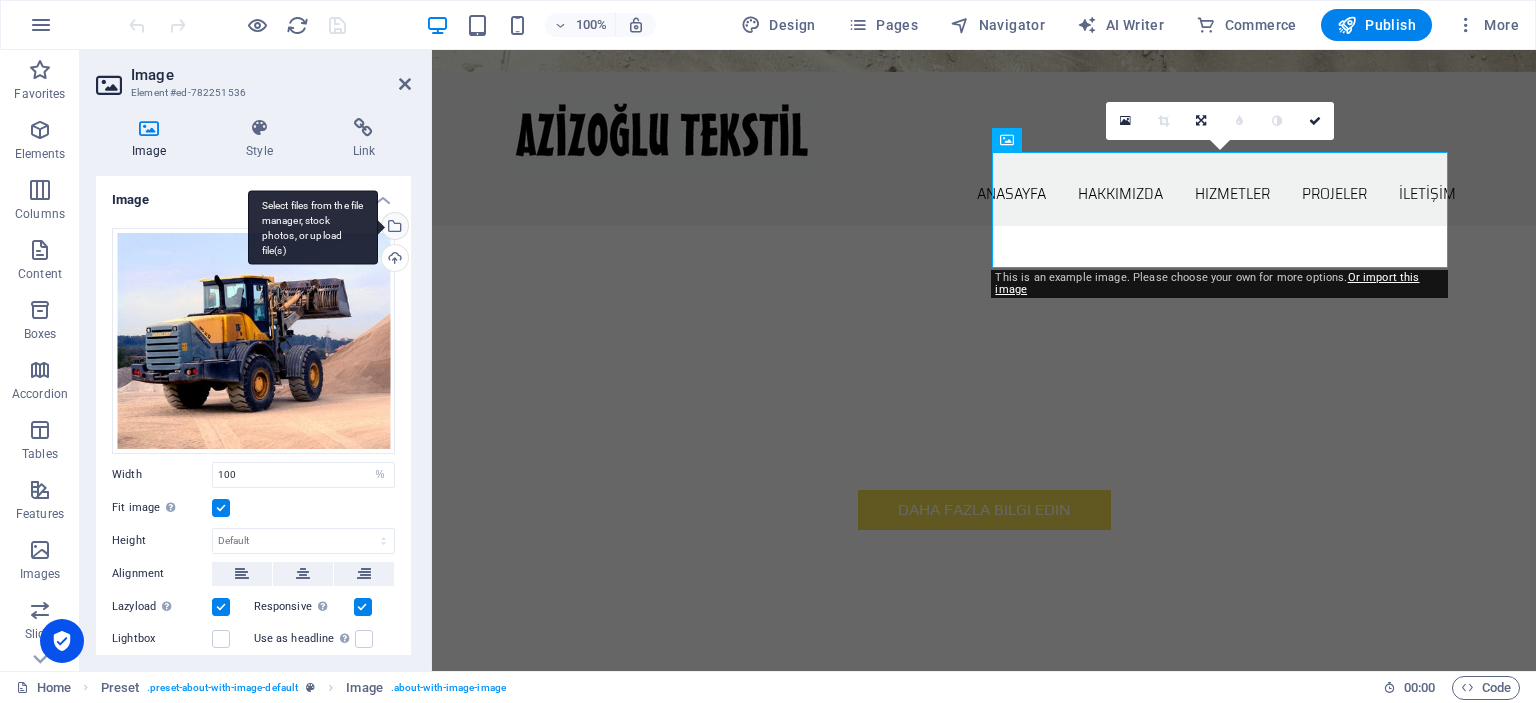 click on "Select files from the file manager, stock photos, or upload file(s)" at bounding box center [313, 227] 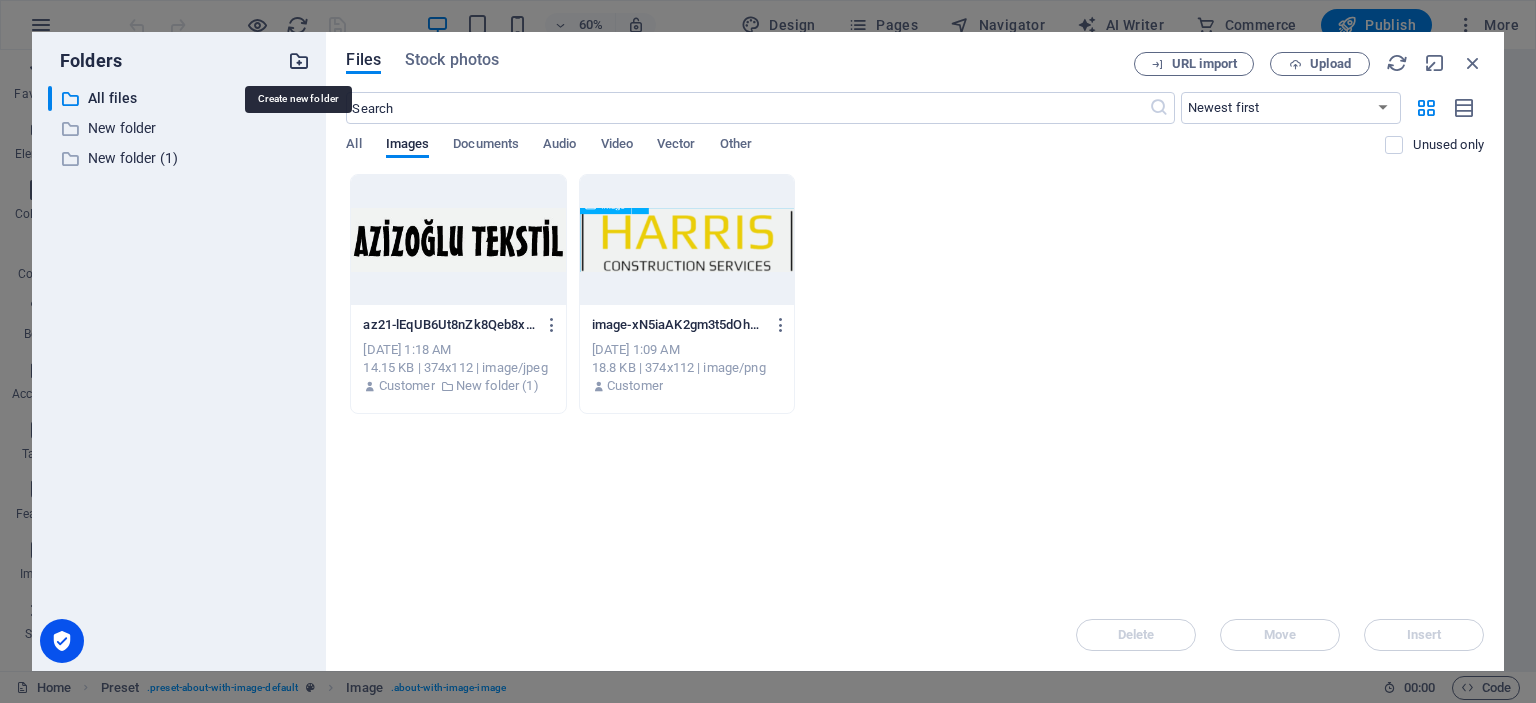 click at bounding box center [299, 61] 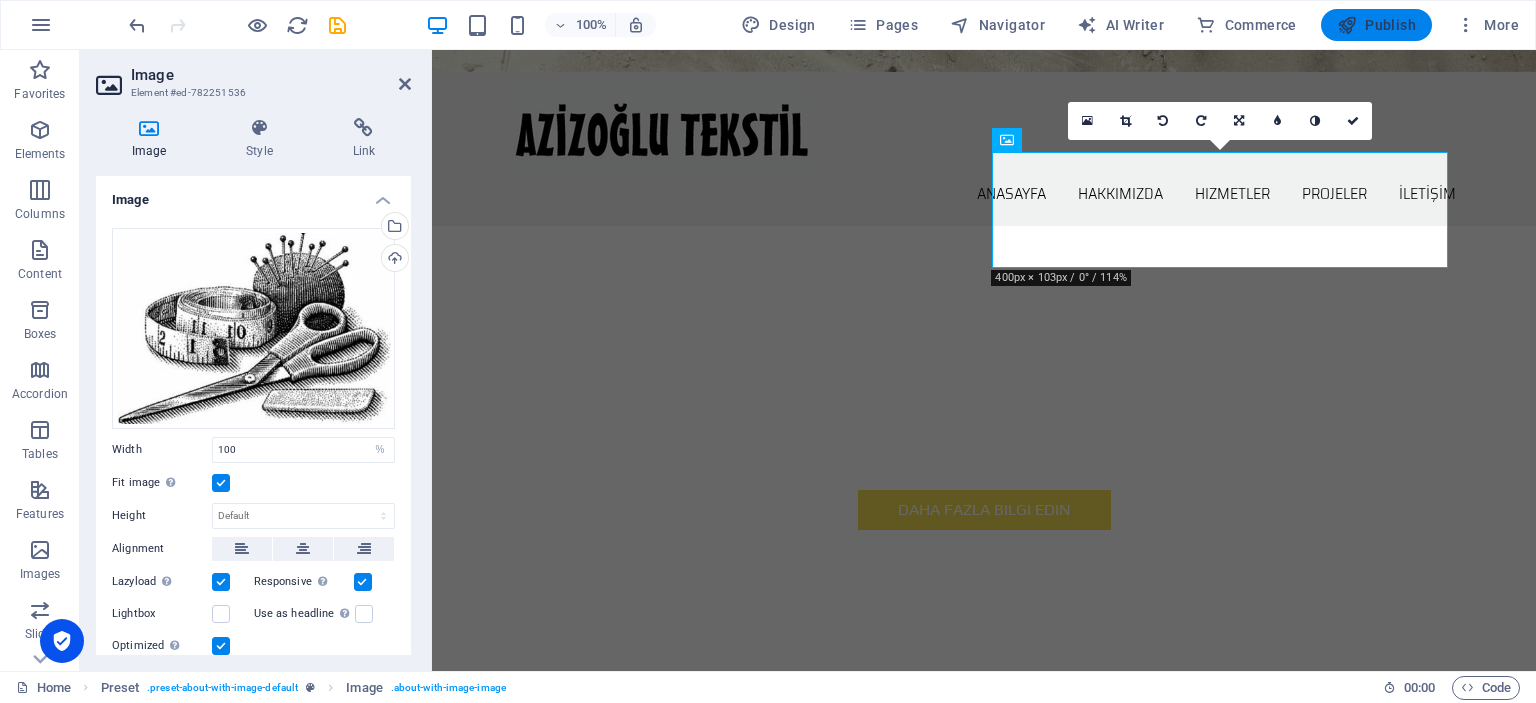 click on "Publish" at bounding box center (1376, 25) 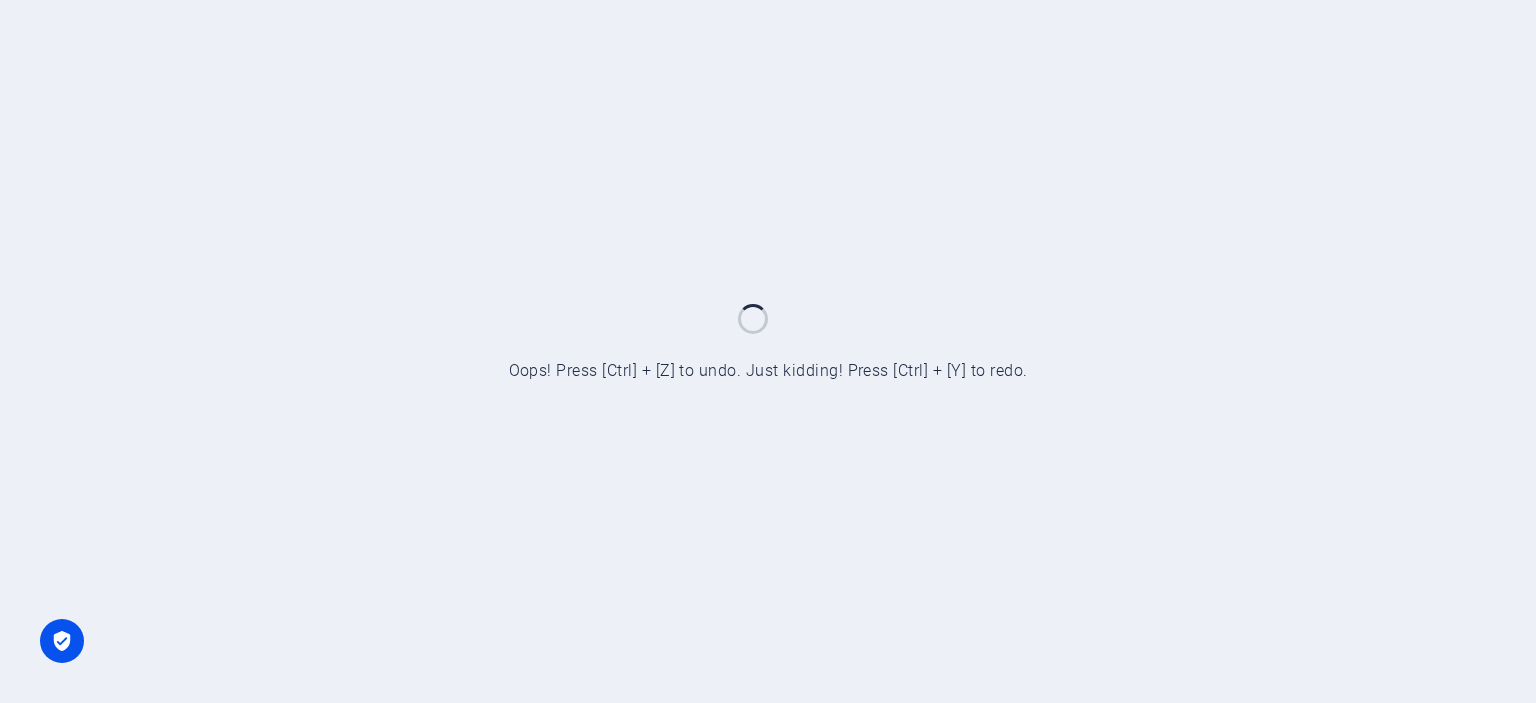 scroll, scrollTop: 0, scrollLeft: 0, axis: both 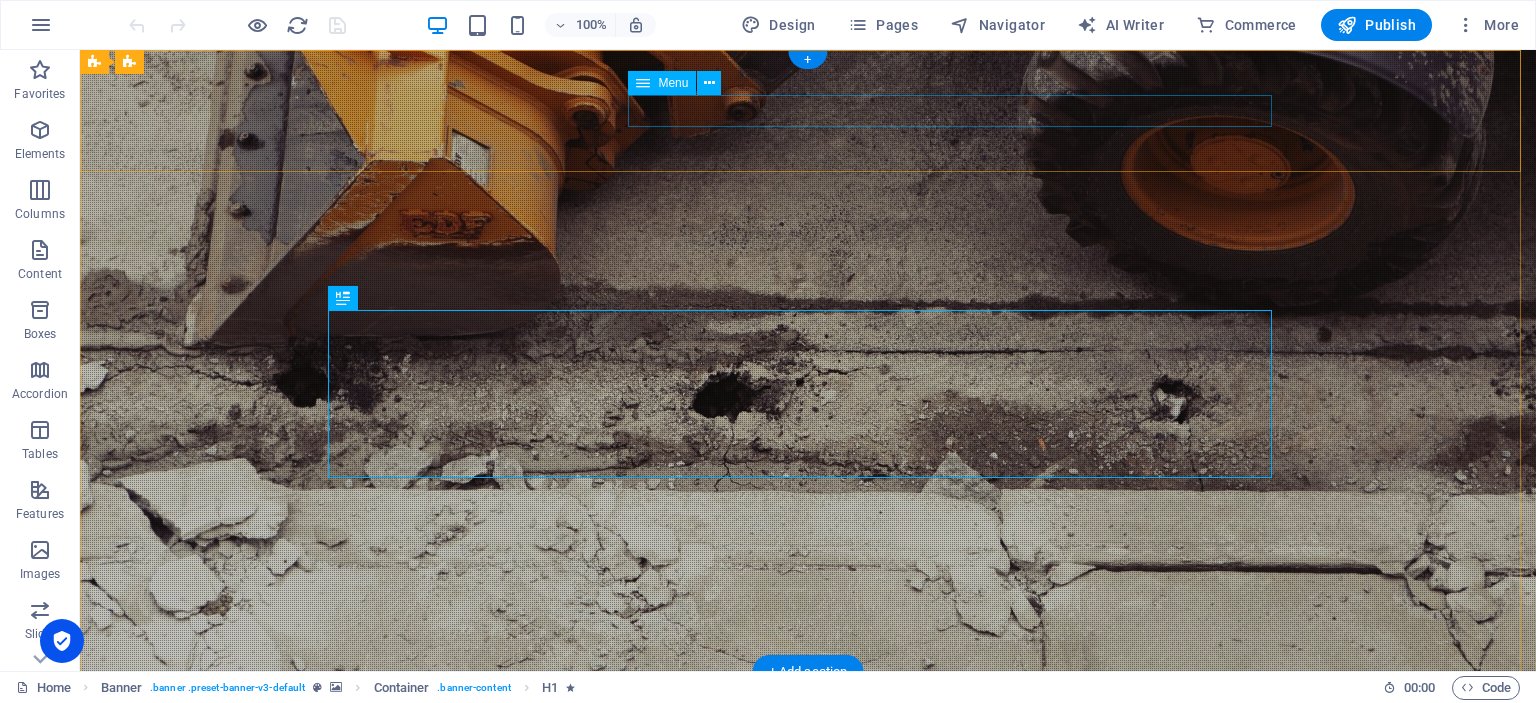 click on "ANASAYFA HAKKIMIZDA Hizmetler Projeler İLETİŞİM" at bounding box center [808, 794] 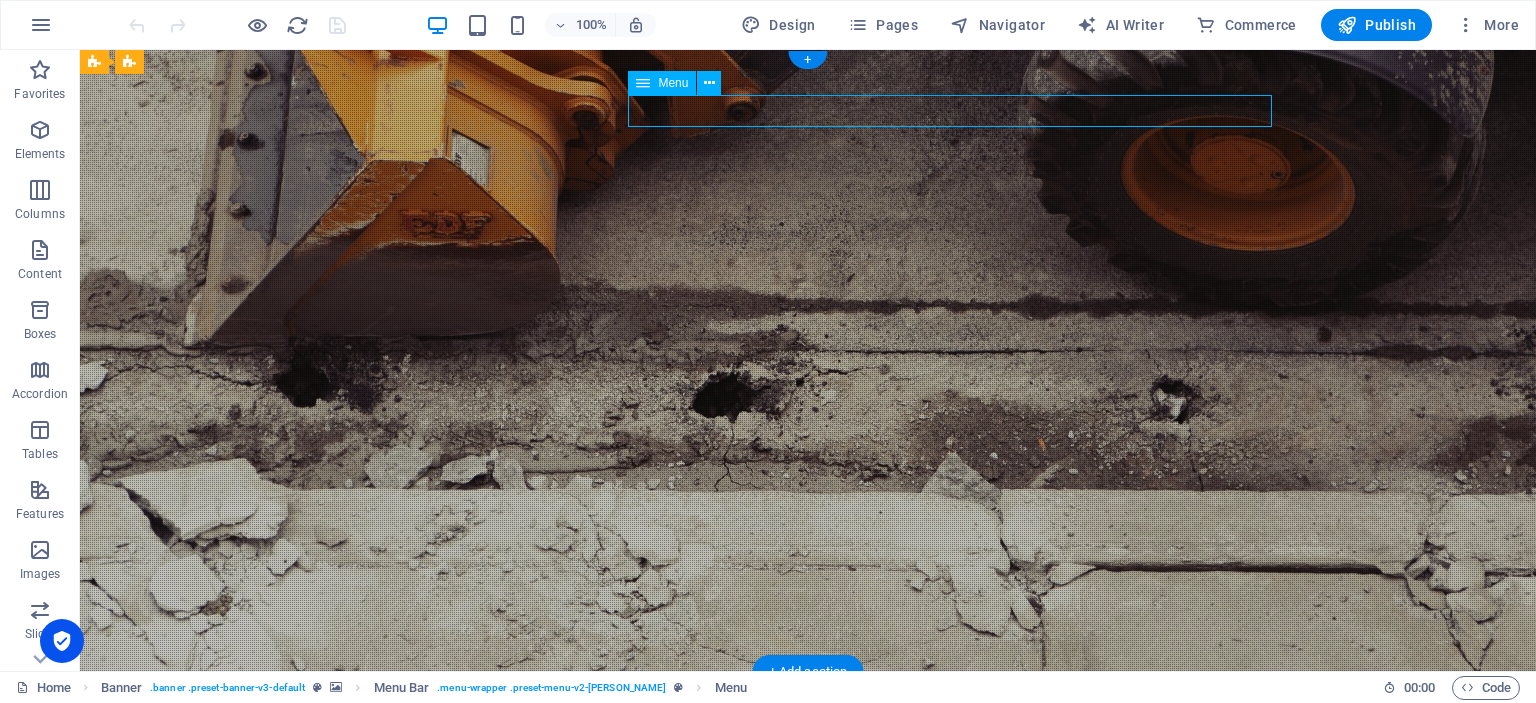 click on "ANASAYFA HAKKIMIZDA Hizmetler Projeler İLETİŞİM" at bounding box center [808, 794] 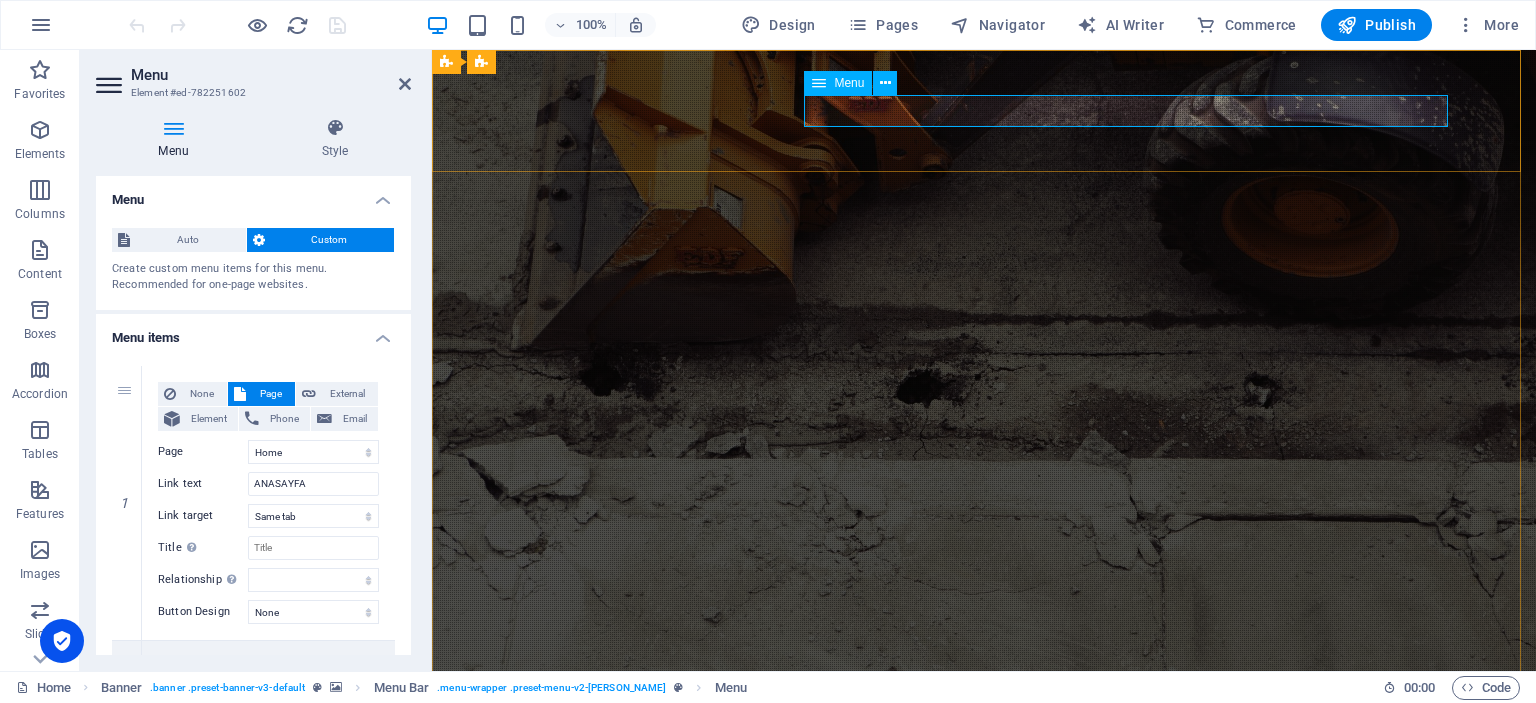 click on "ANASAYFA HAKKIMIZDA Hizmetler Projeler İLETİŞİM" at bounding box center (984, 794) 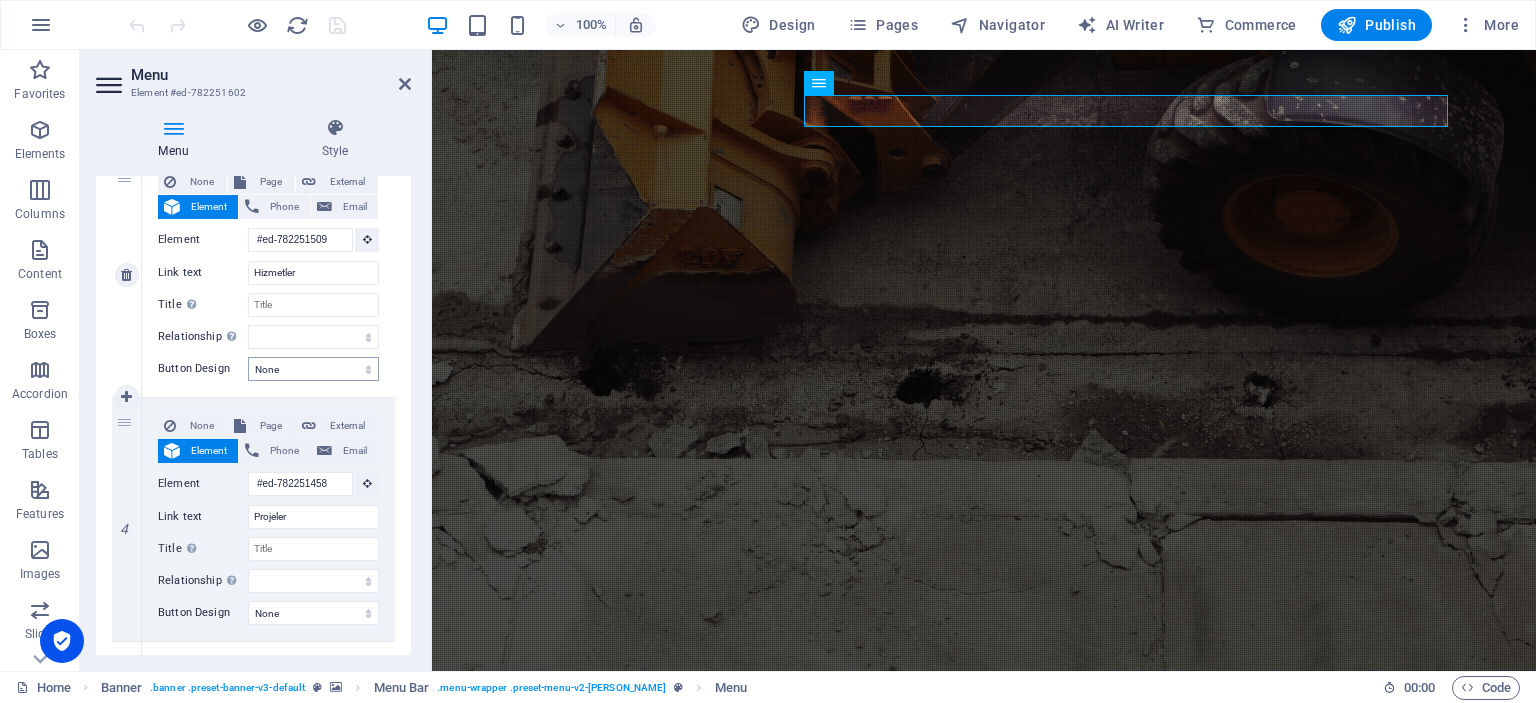 scroll, scrollTop: 800, scrollLeft: 0, axis: vertical 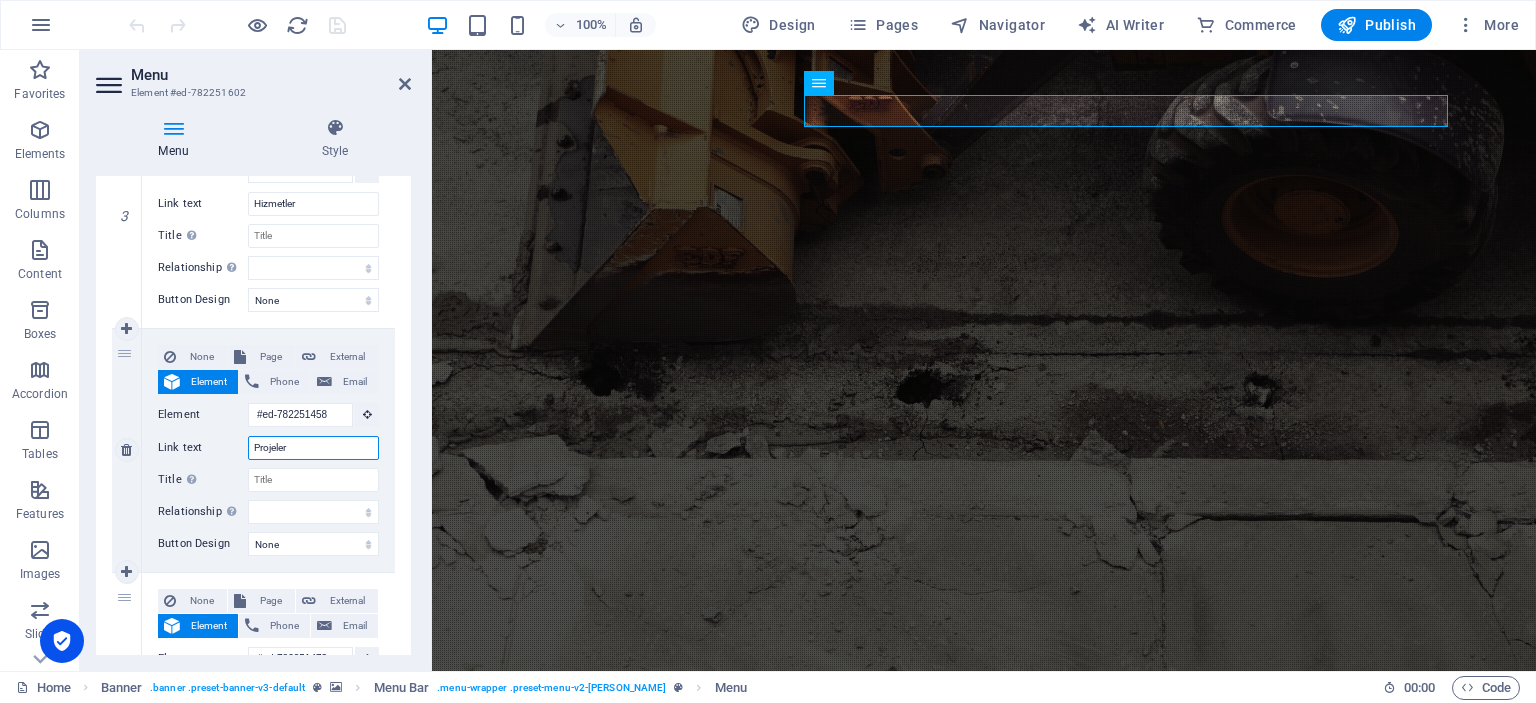 drag, startPoint x: 310, startPoint y: 452, endPoint x: 122, endPoint y: 435, distance: 188.76706 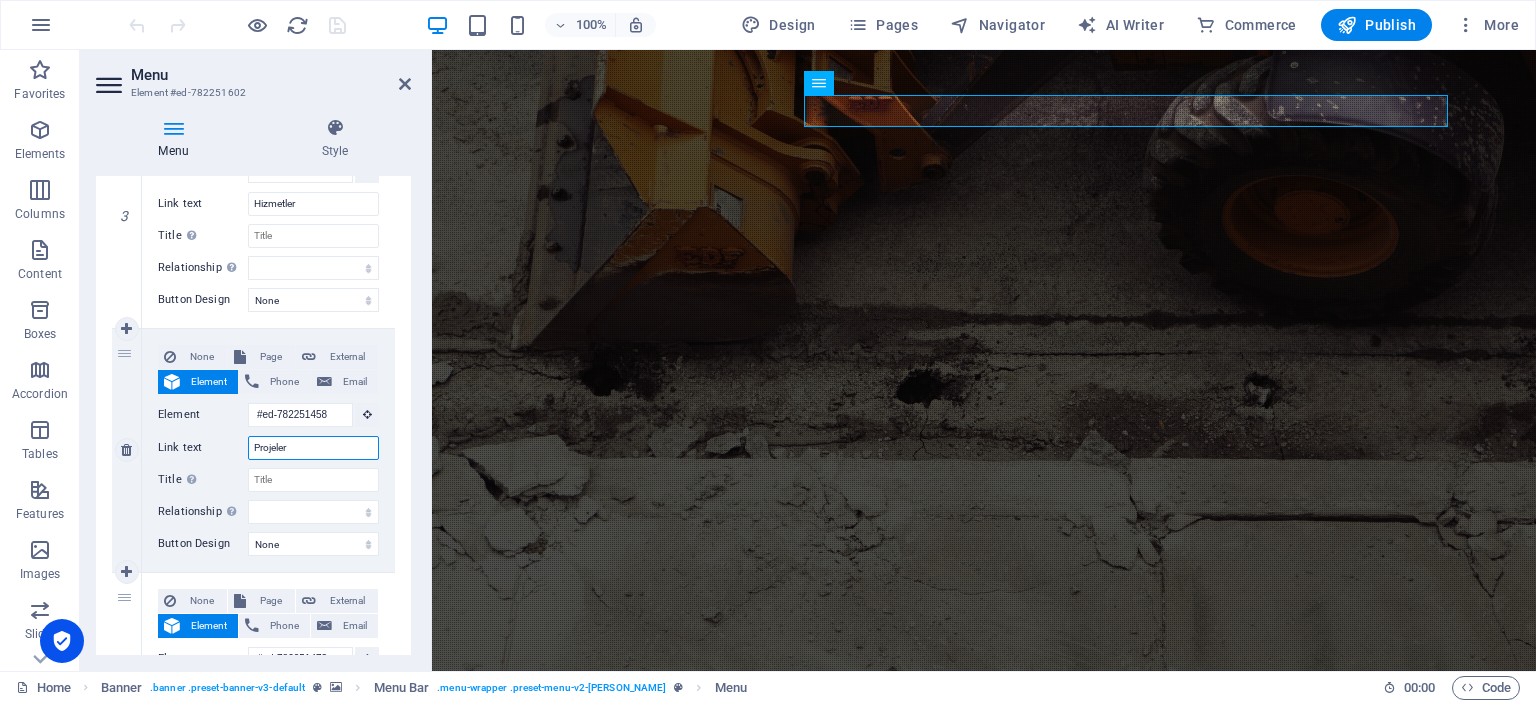 type on "R" 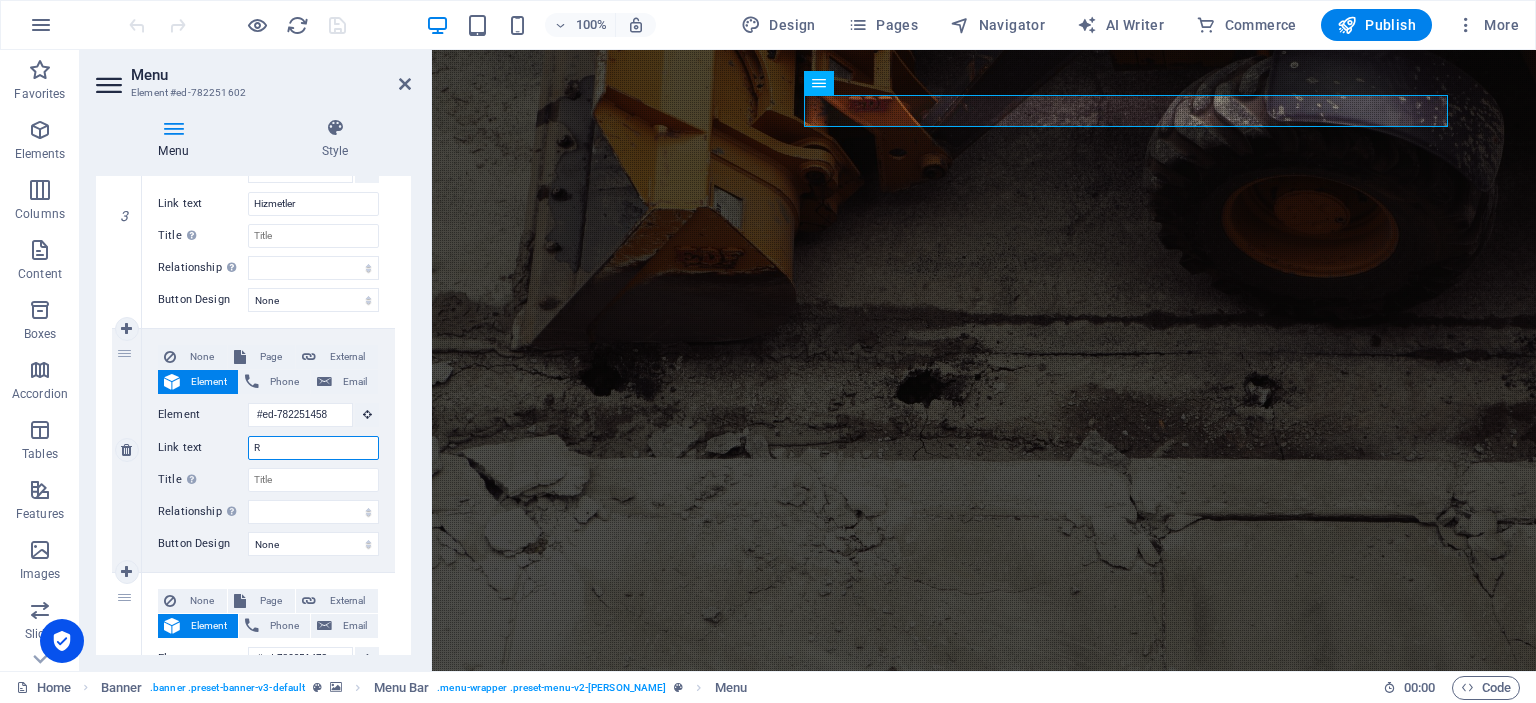 select 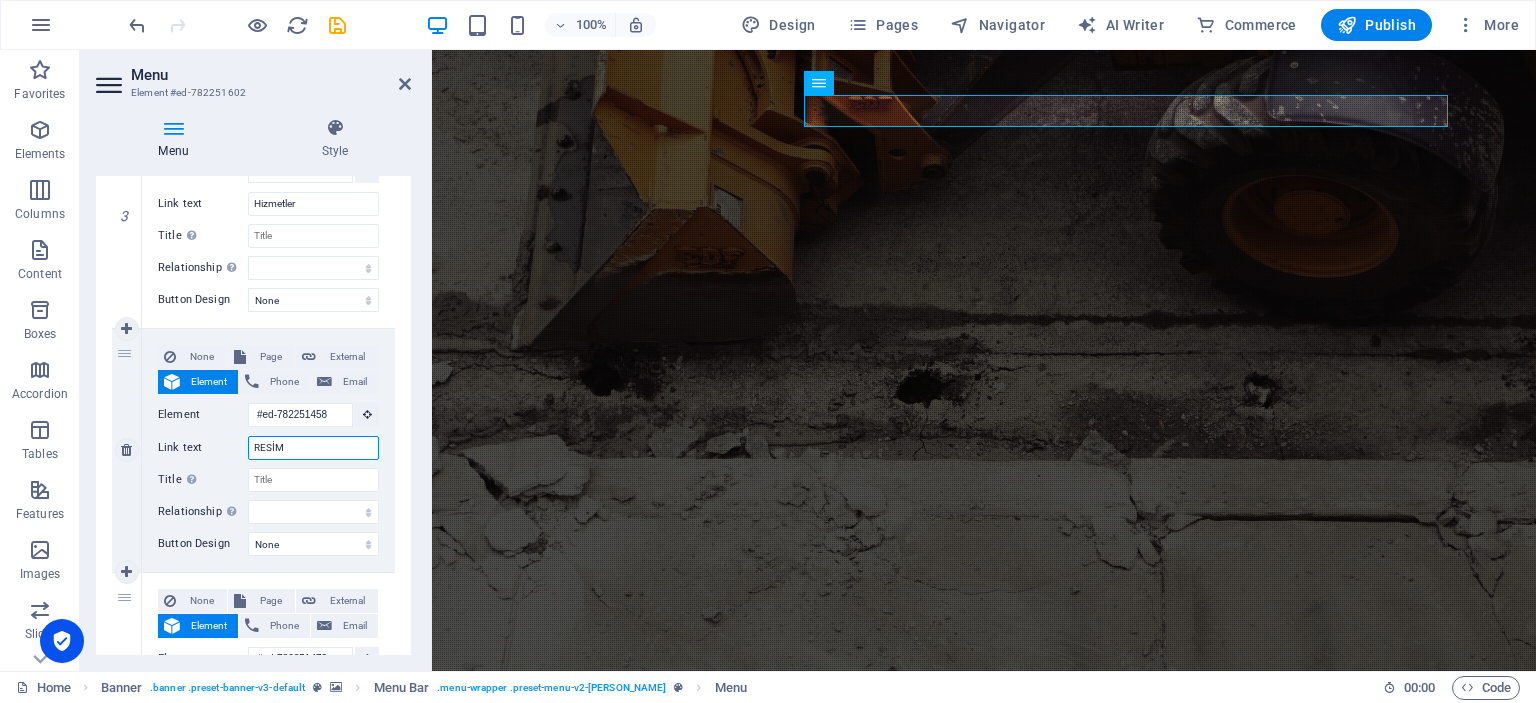 type on "RESİM" 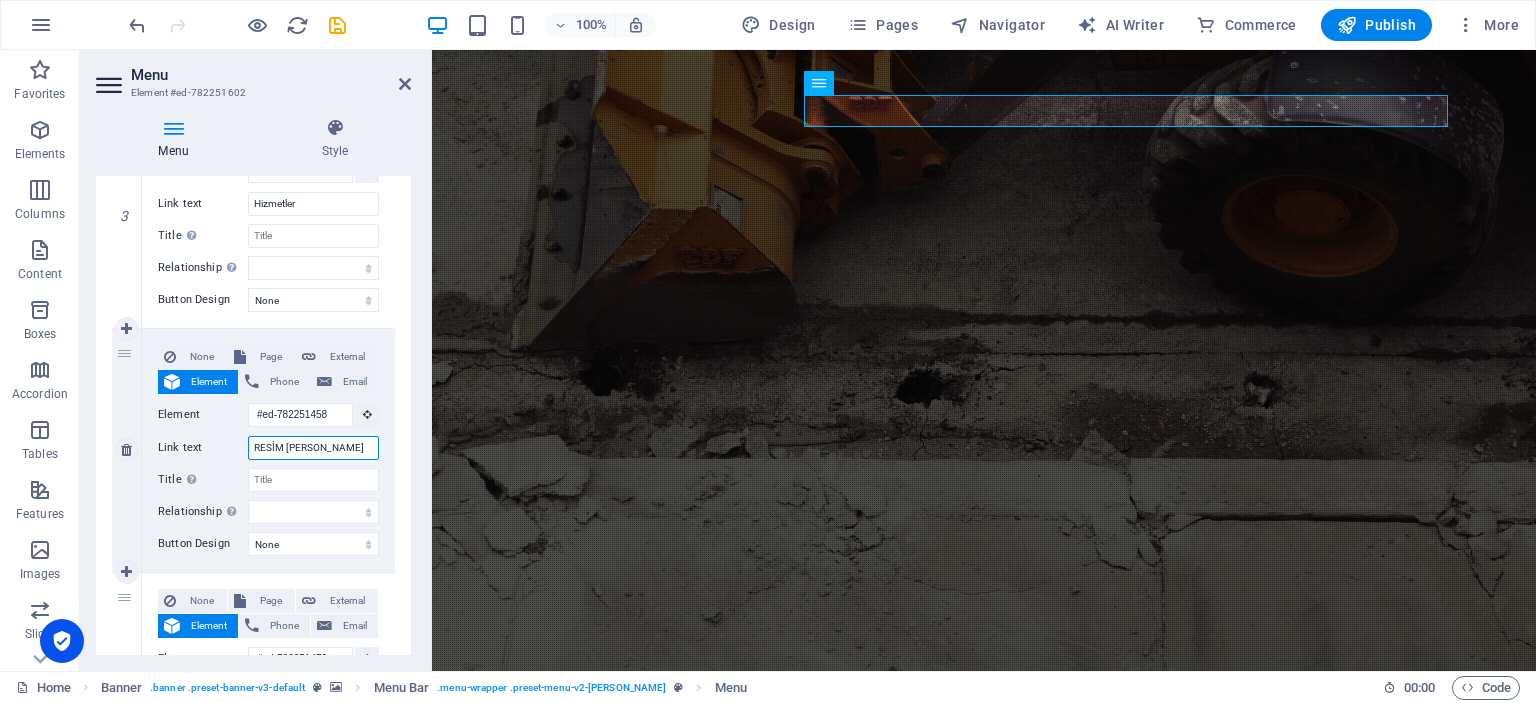 type on "RESİM GALERİ" 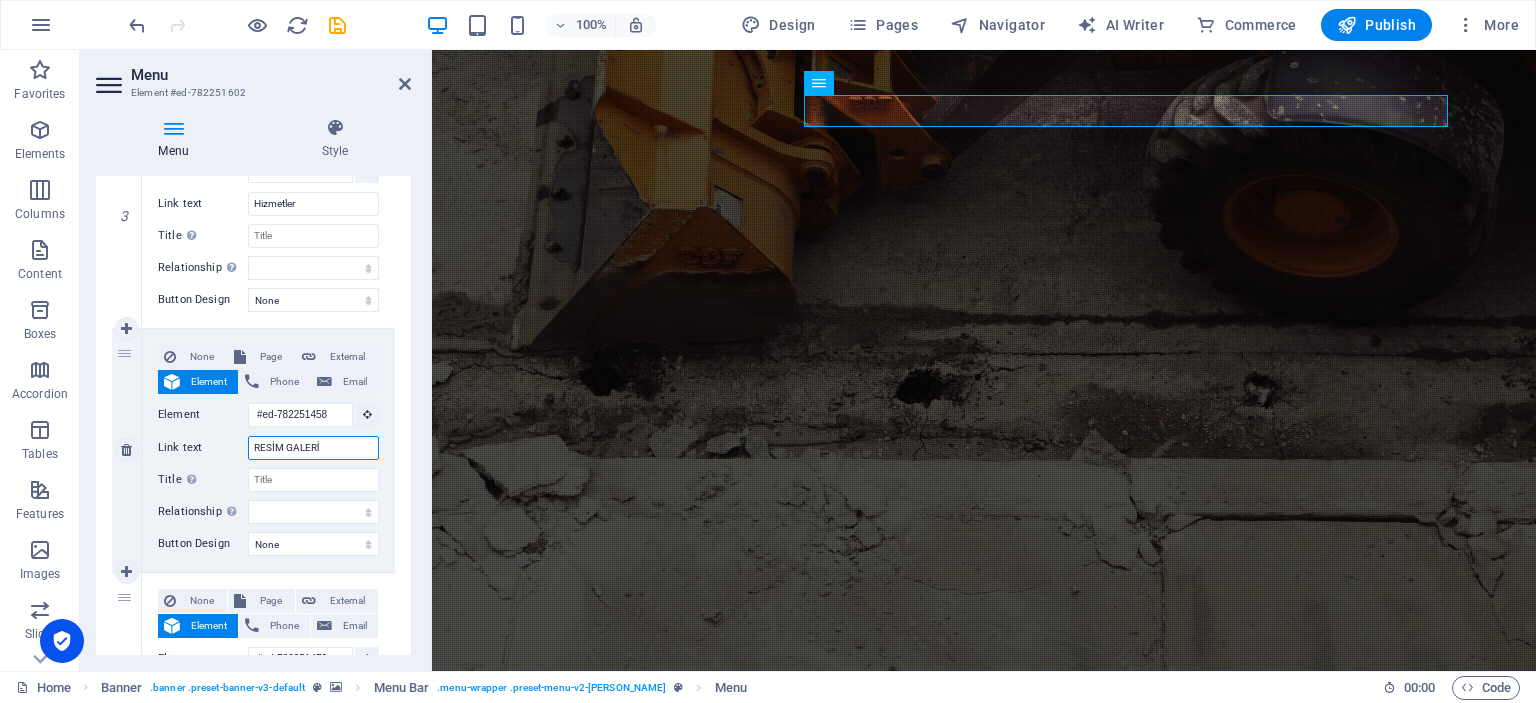 select 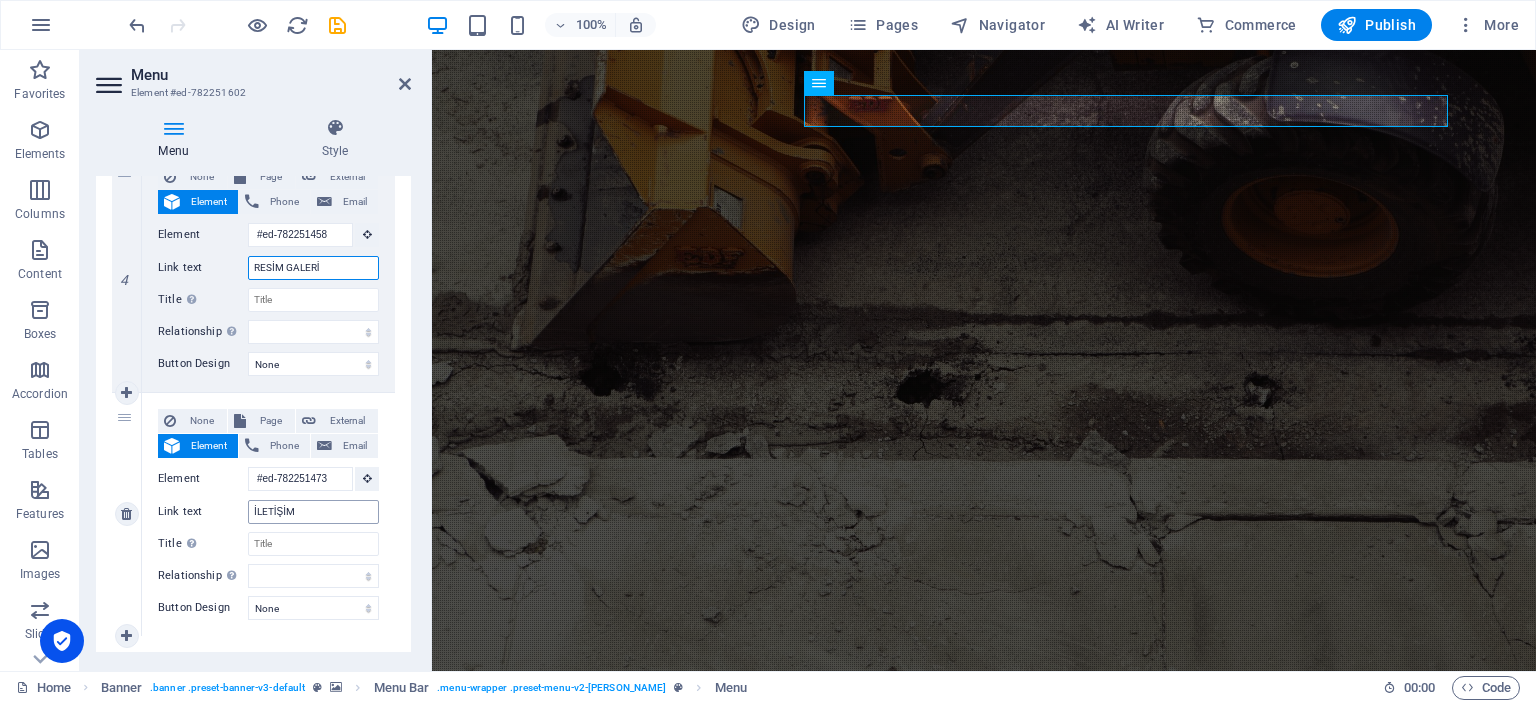 scroll, scrollTop: 1016, scrollLeft: 0, axis: vertical 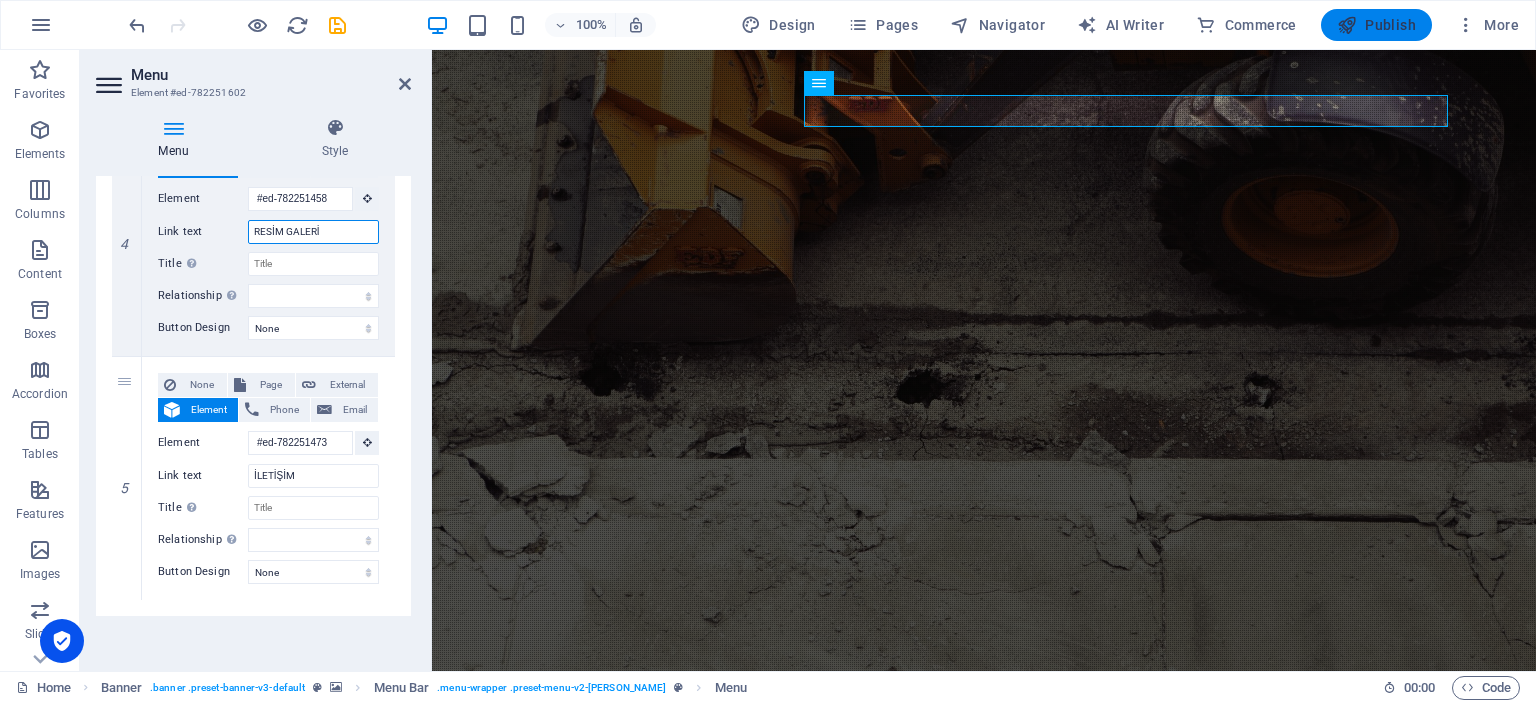 type on "RESİM GALERİ" 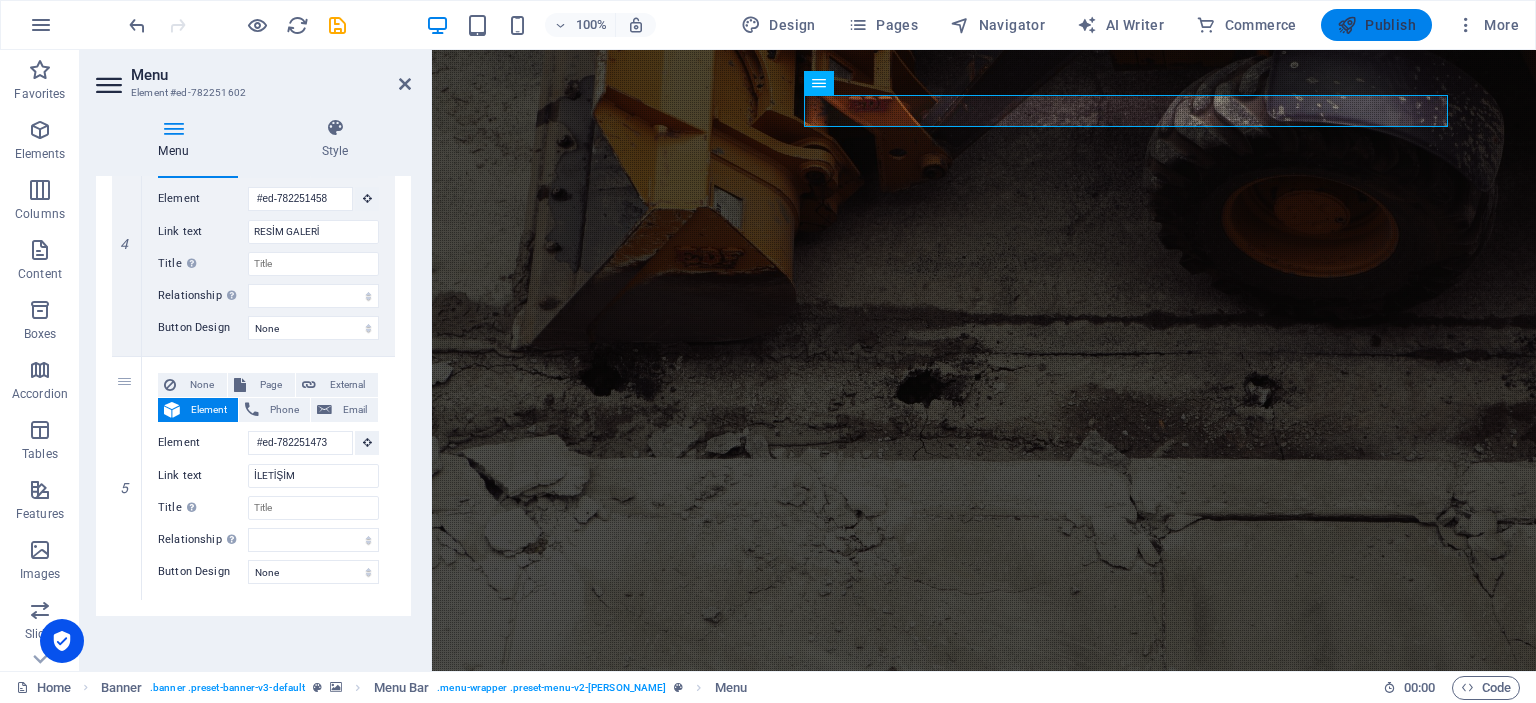 click on "Publish" at bounding box center (1376, 25) 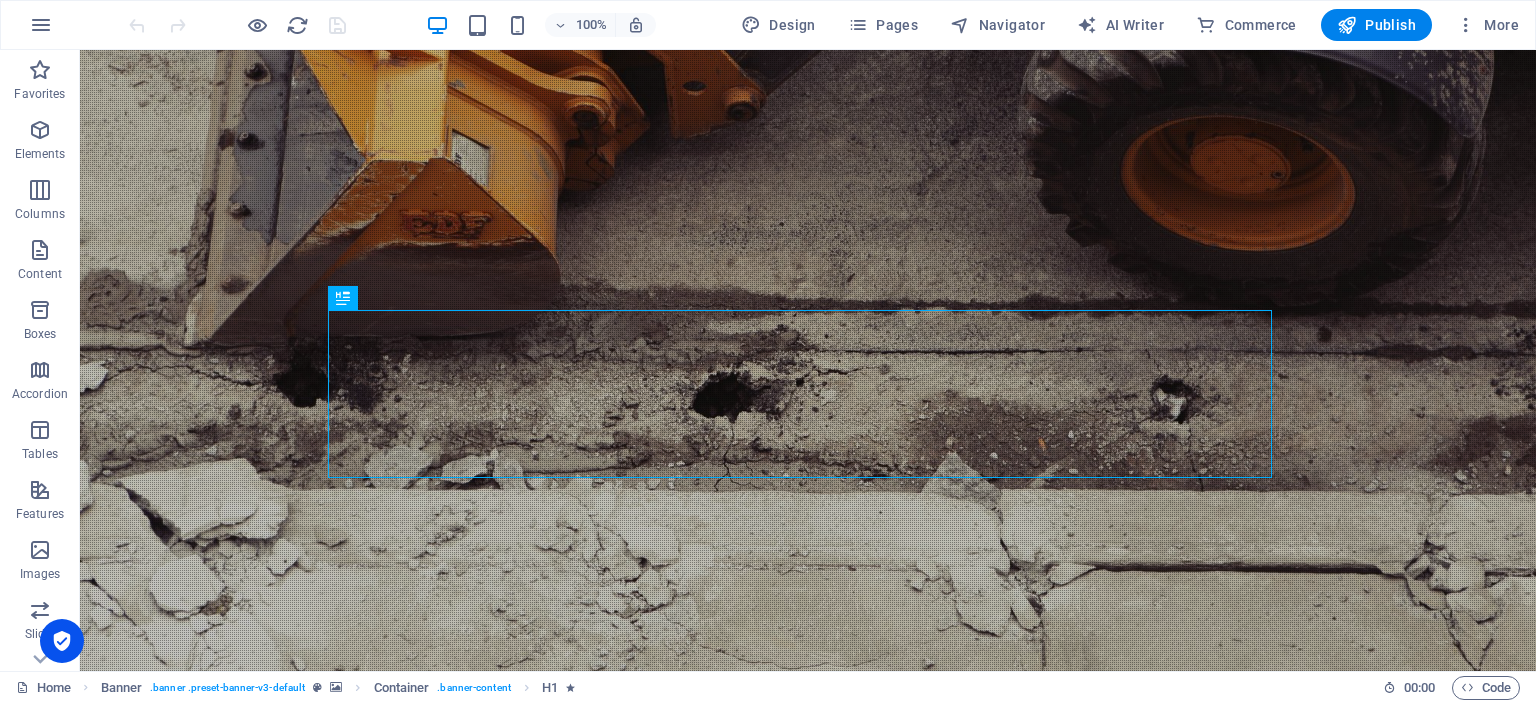 scroll, scrollTop: 0, scrollLeft: 0, axis: both 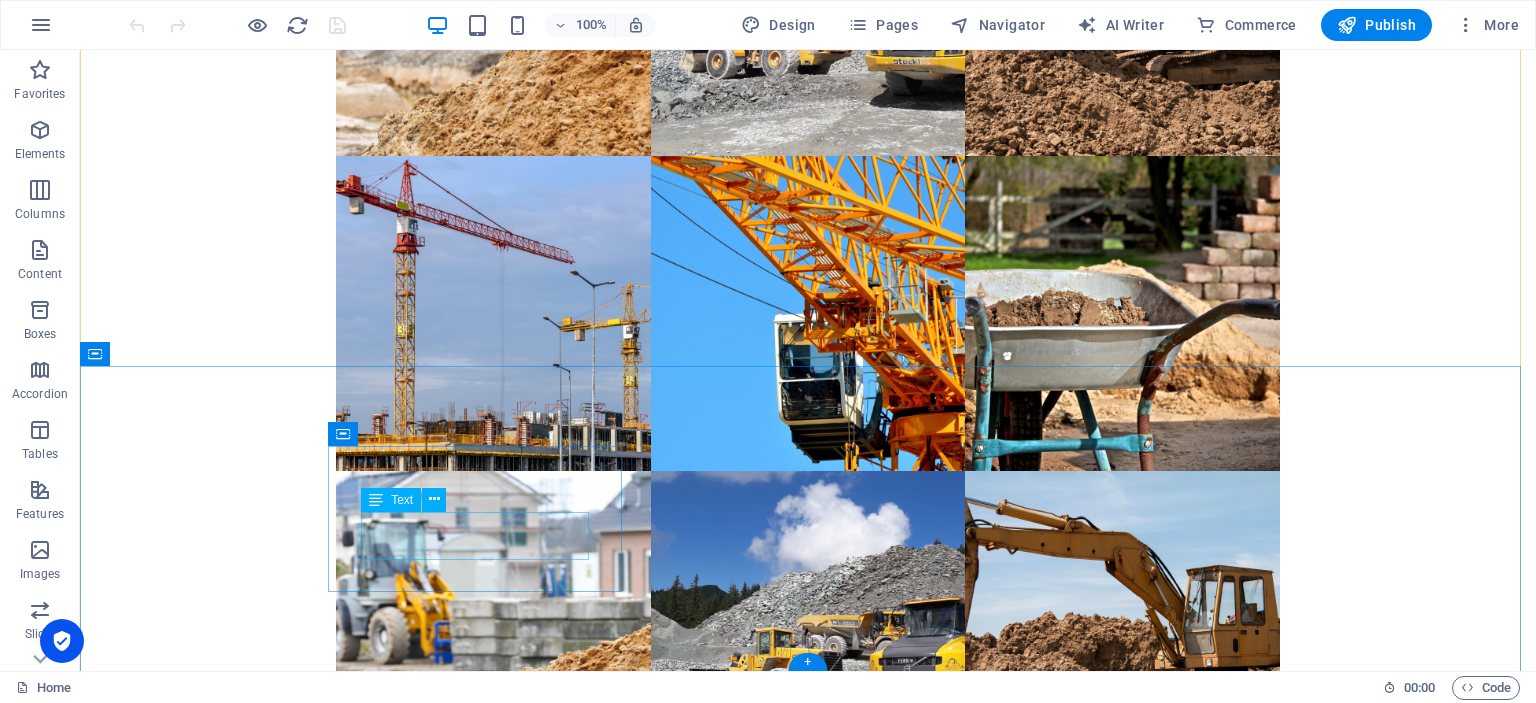 click on "[STREET_ADDRESS][US_STATE]" at bounding box center (568, 2064) 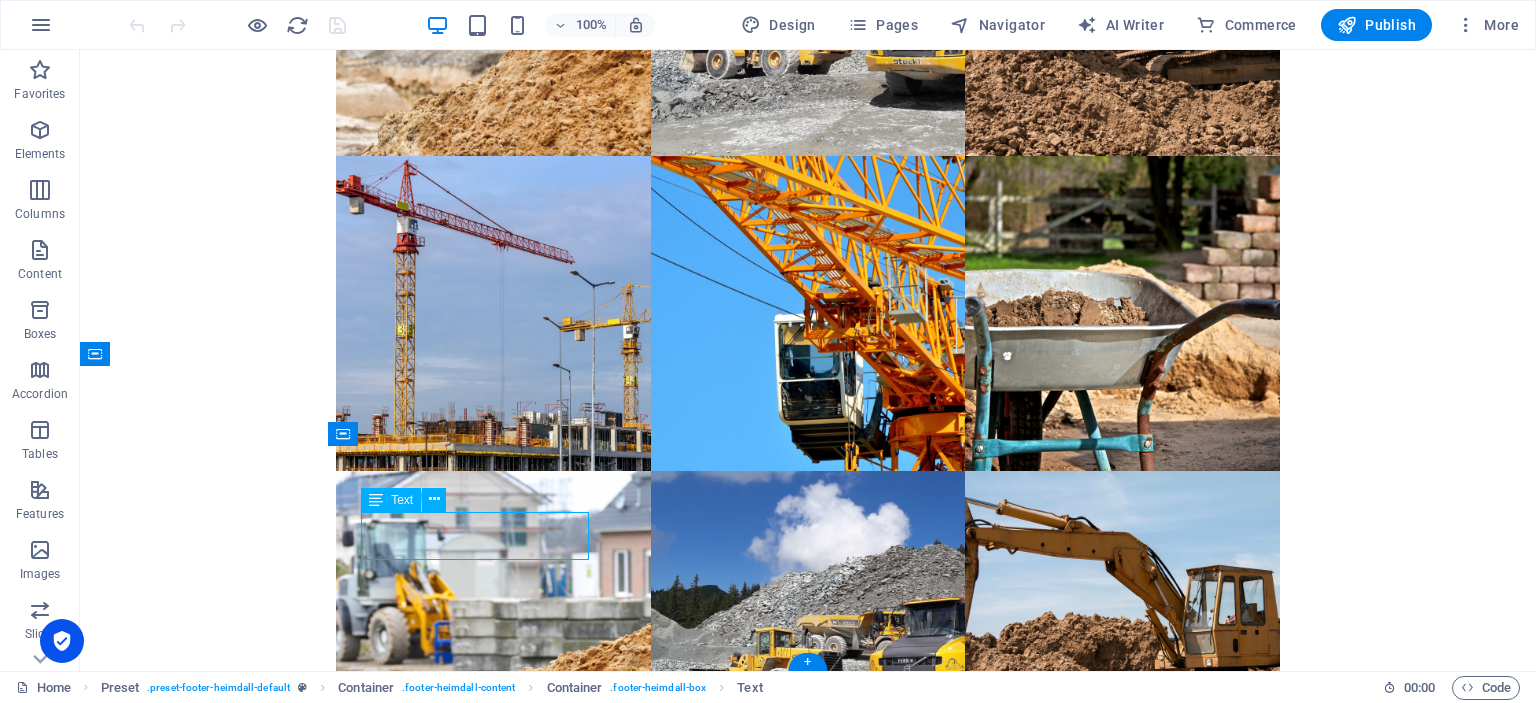 click on "[STREET_ADDRESS][US_STATE]" at bounding box center (568, 2064) 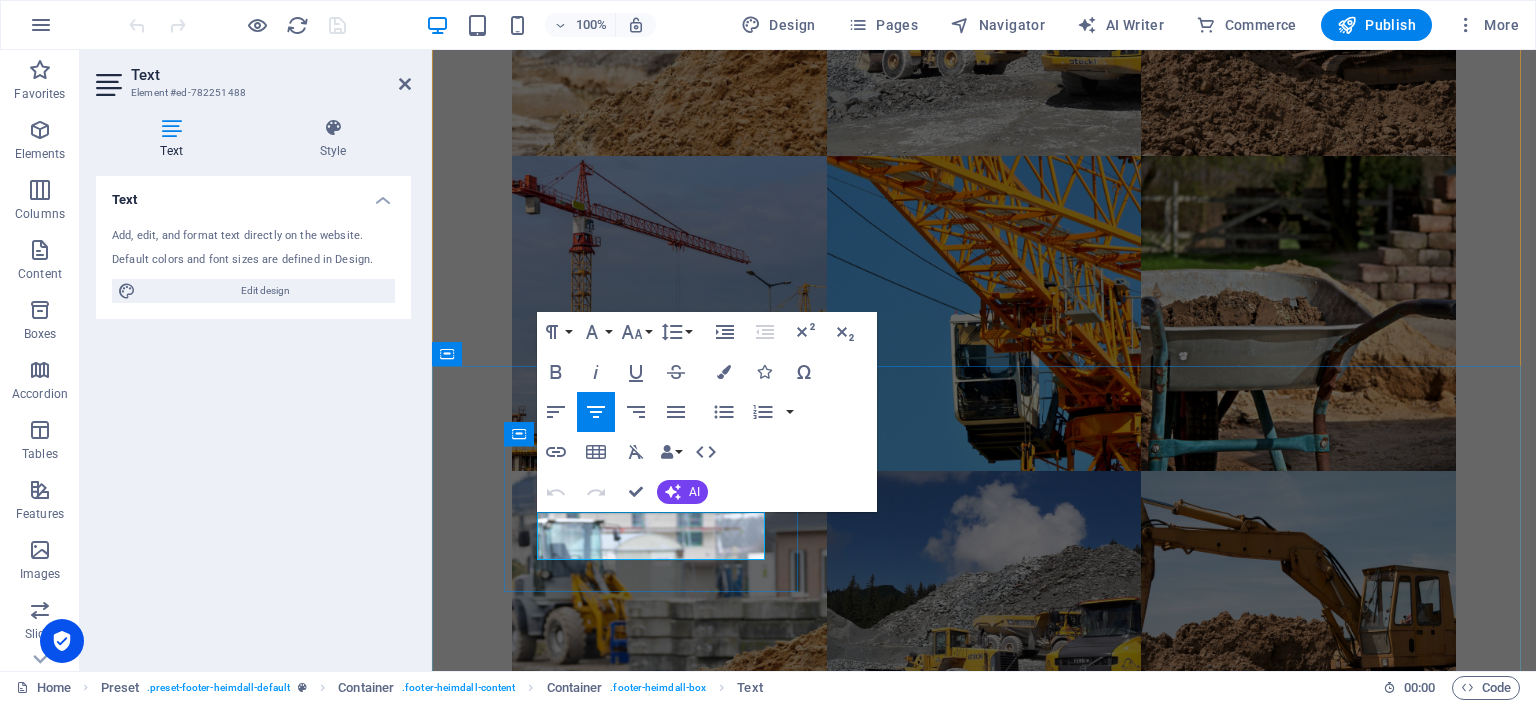 drag, startPoint x: 735, startPoint y: 552, endPoint x: 610, endPoint y: 535, distance: 126.1507 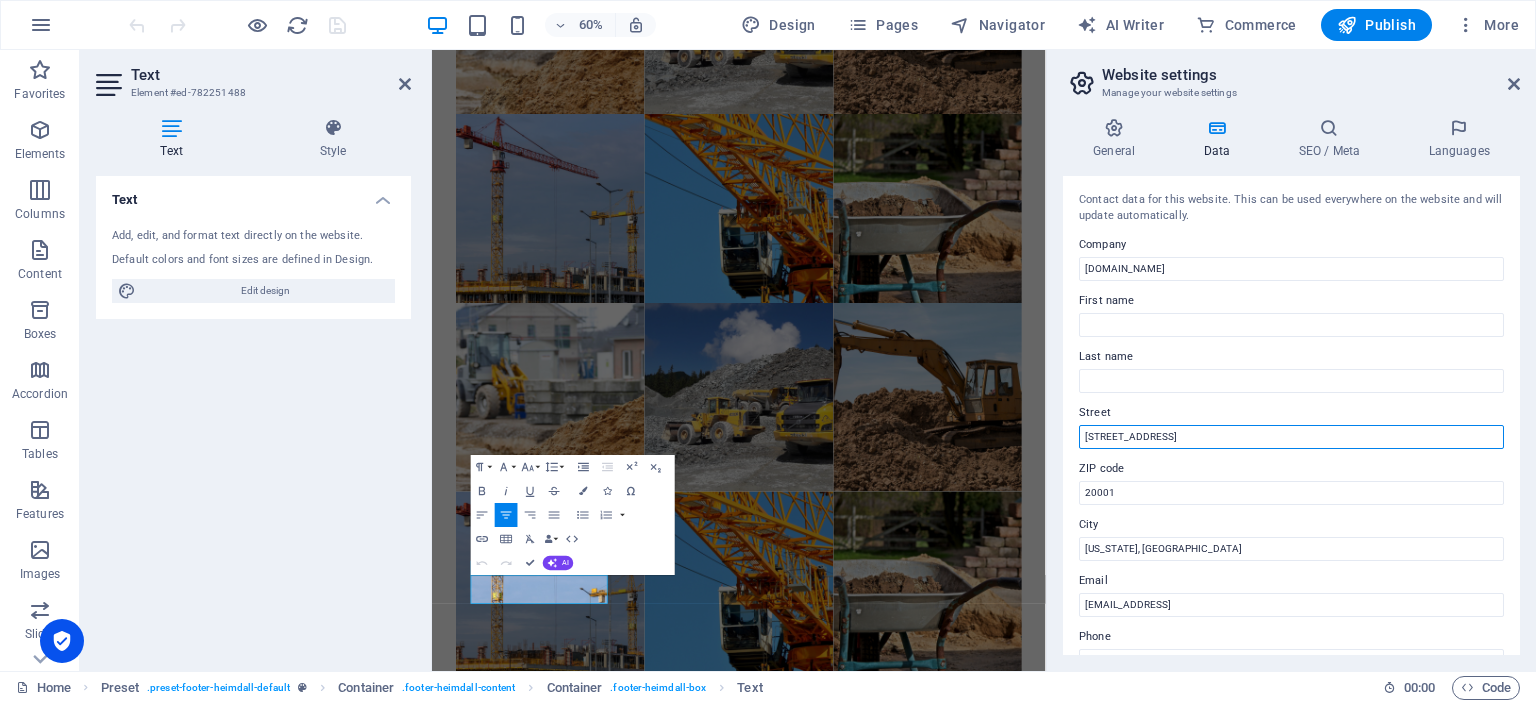 drag, startPoint x: 1505, startPoint y: 495, endPoint x: 1175, endPoint y: 687, distance: 381.79053 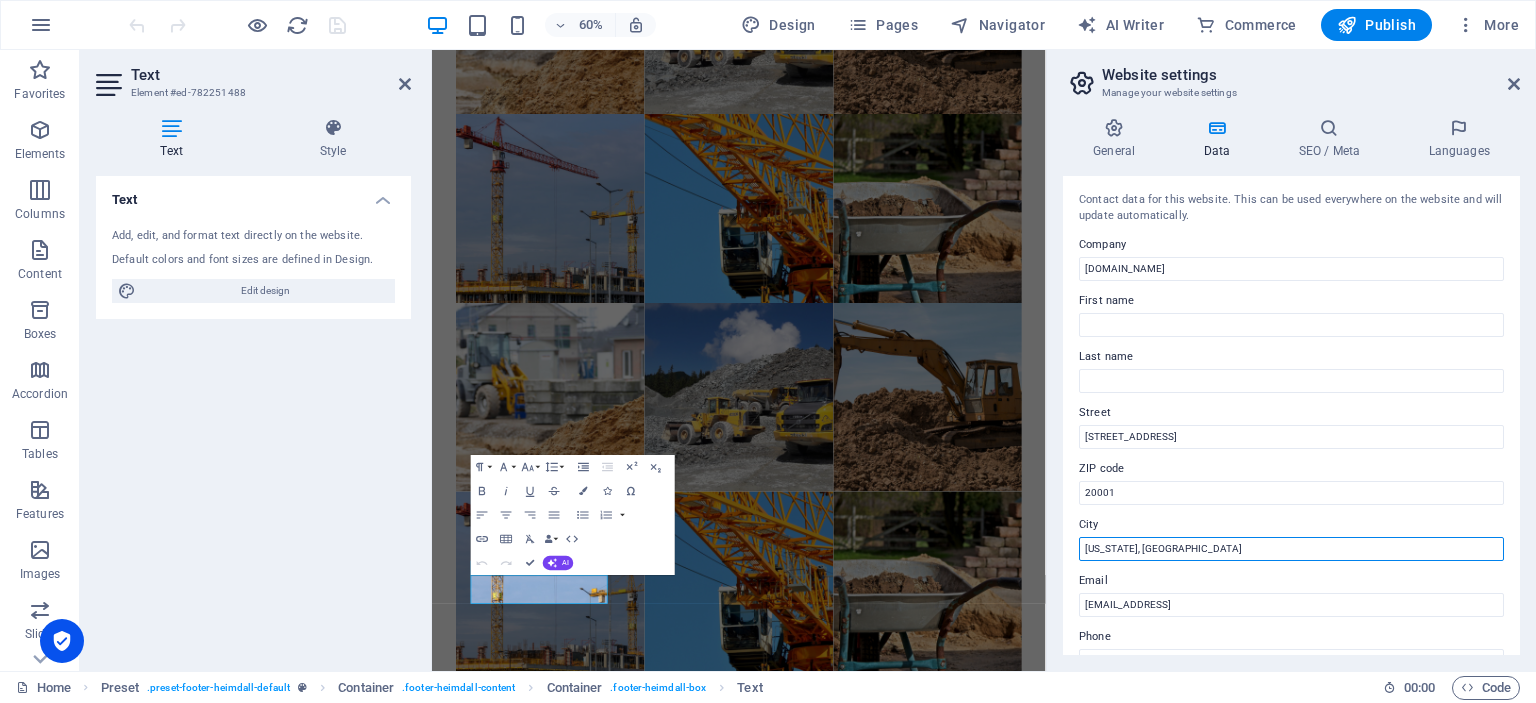 drag, startPoint x: 1155, startPoint y: 546, endPoint x: 891, endPoint y: 527, distance: 264.68283 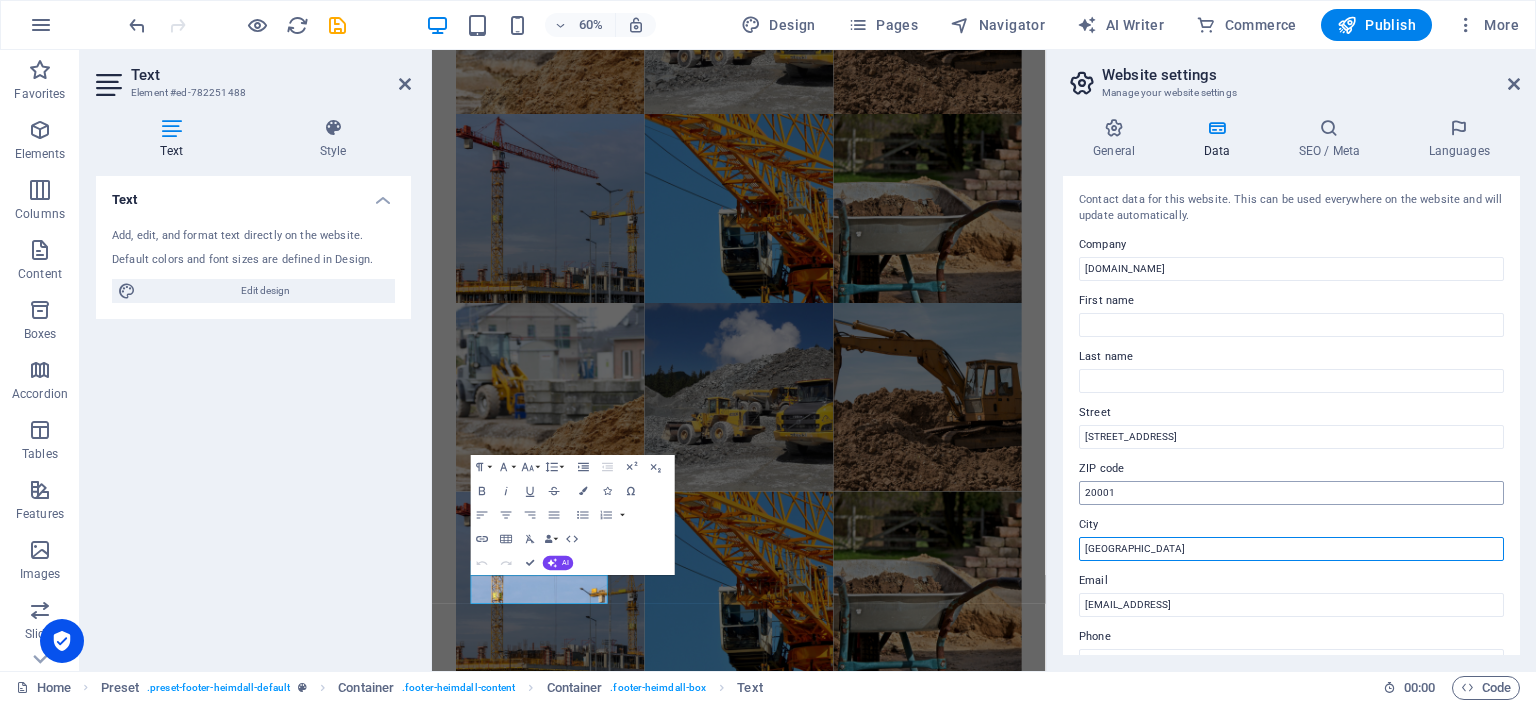 type on "[GEOGRAPHIC_DATA]" 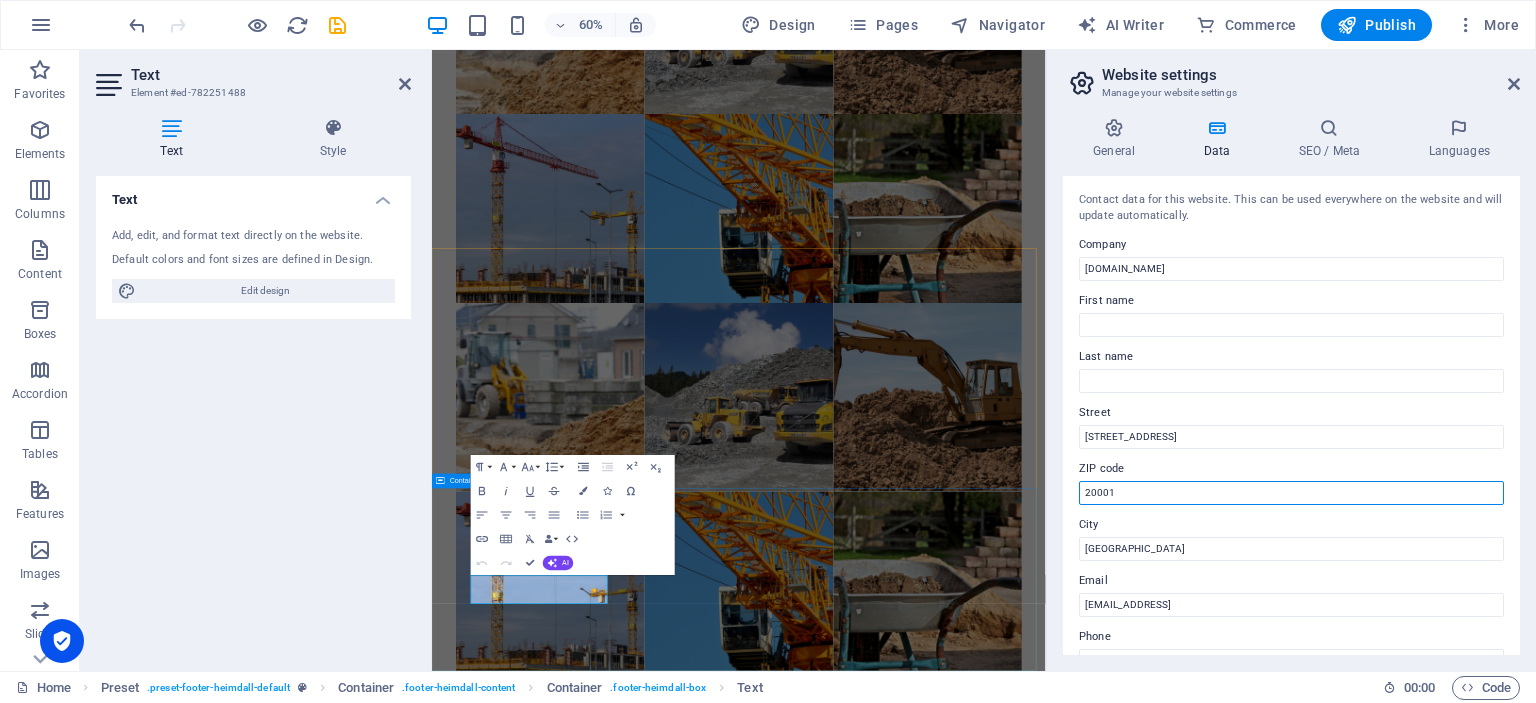 drag, startPoint x: 1563, startPoint y: 547, endPoint x: 1326, endPoint y: 775, distance: 328.86624 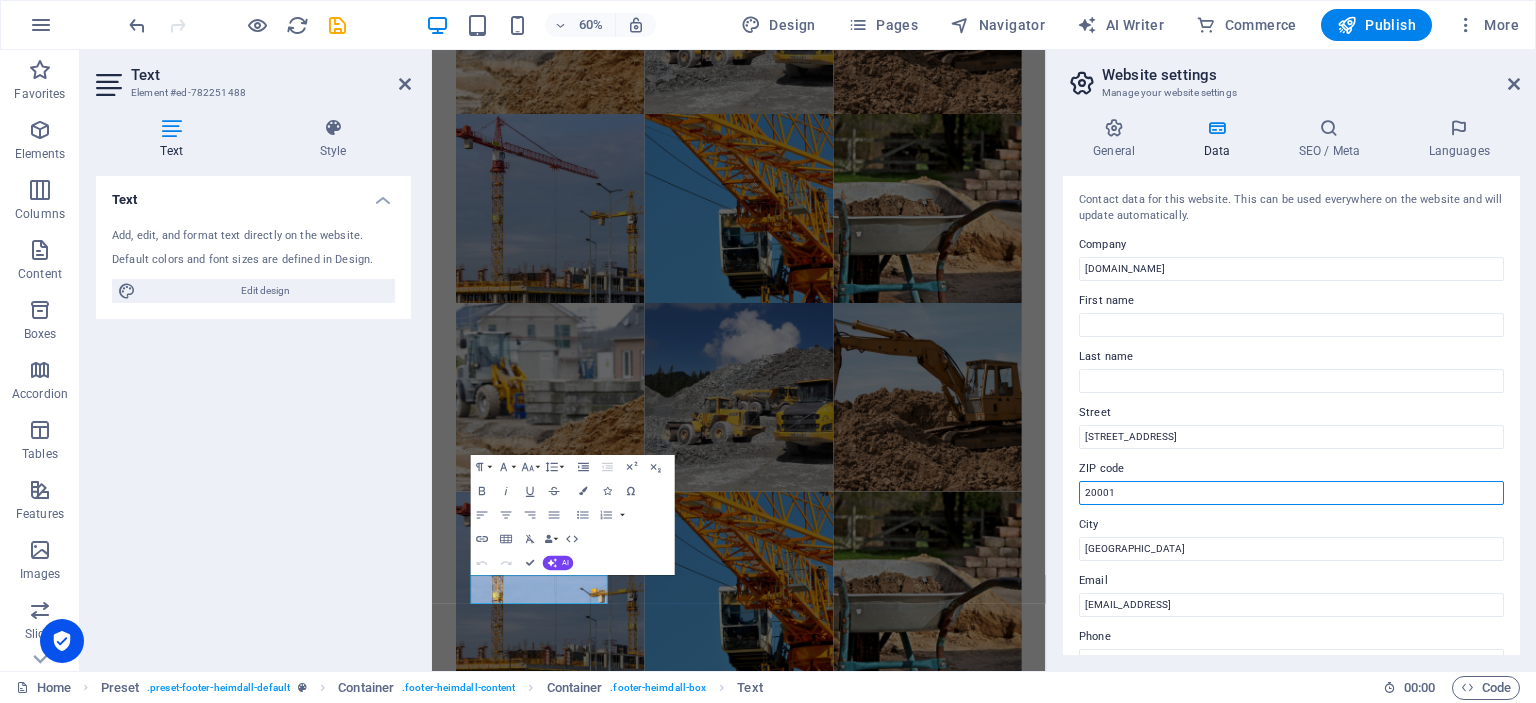 click on "20001" at bounding box center (1291, 493) 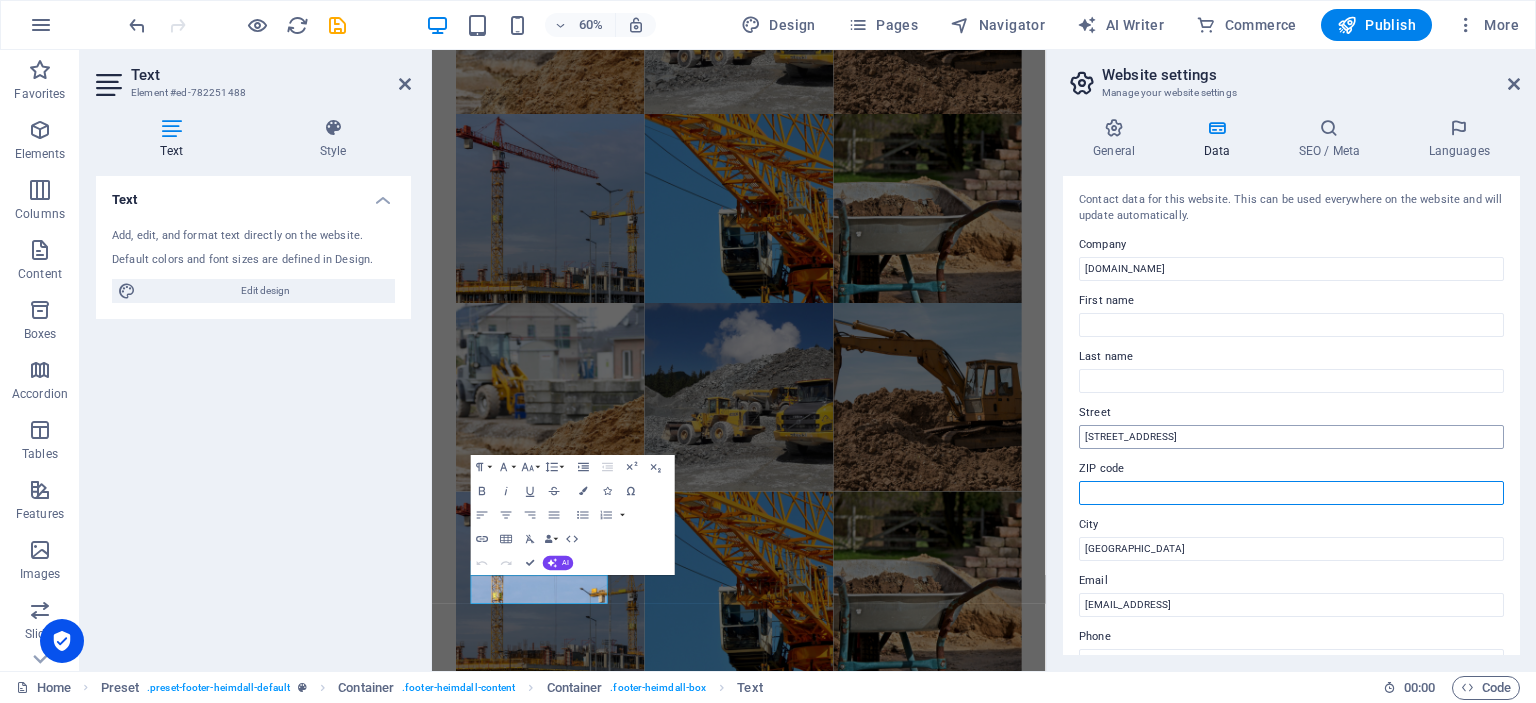 type 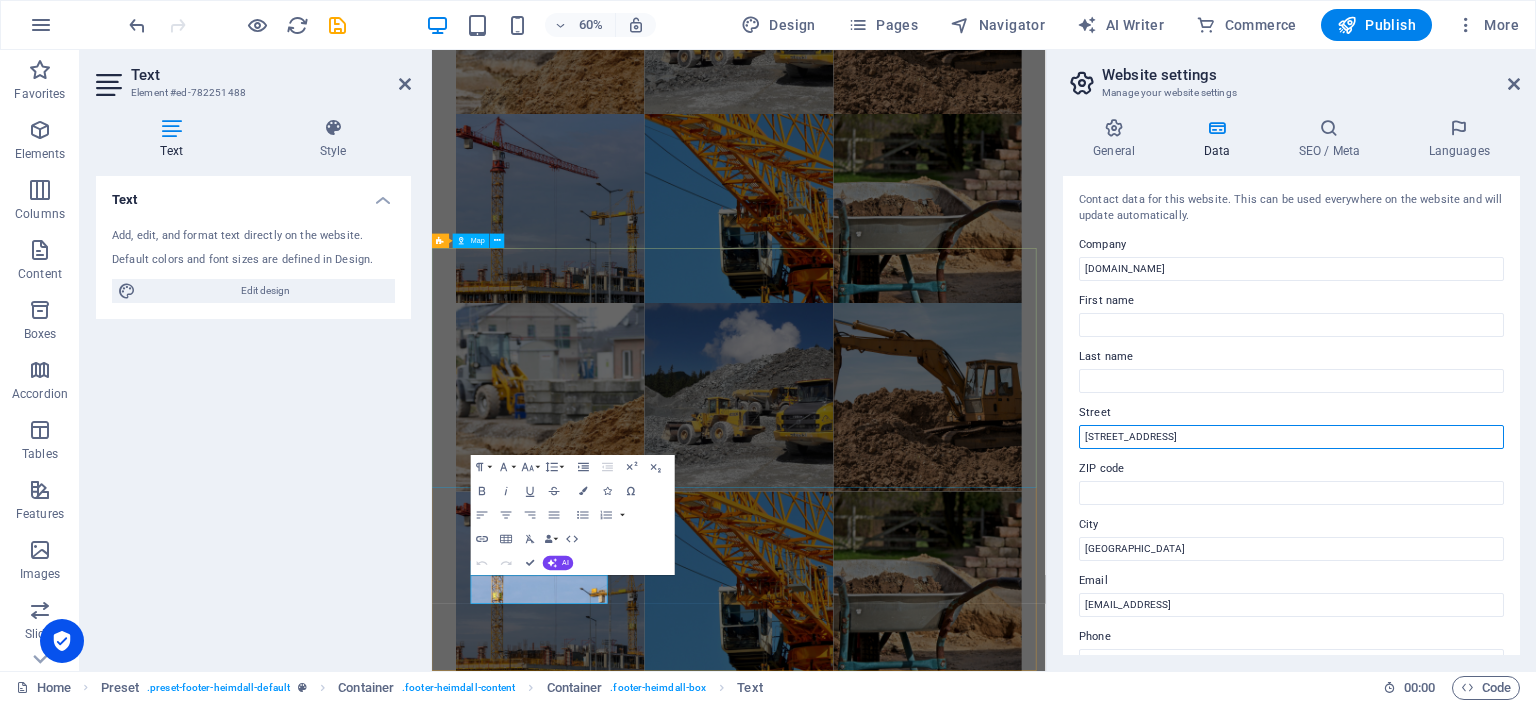drag, startPoint x: 1423, startPoint y: 668, endPoint x: 1495, endPoint y: 477, distance: 204.12006 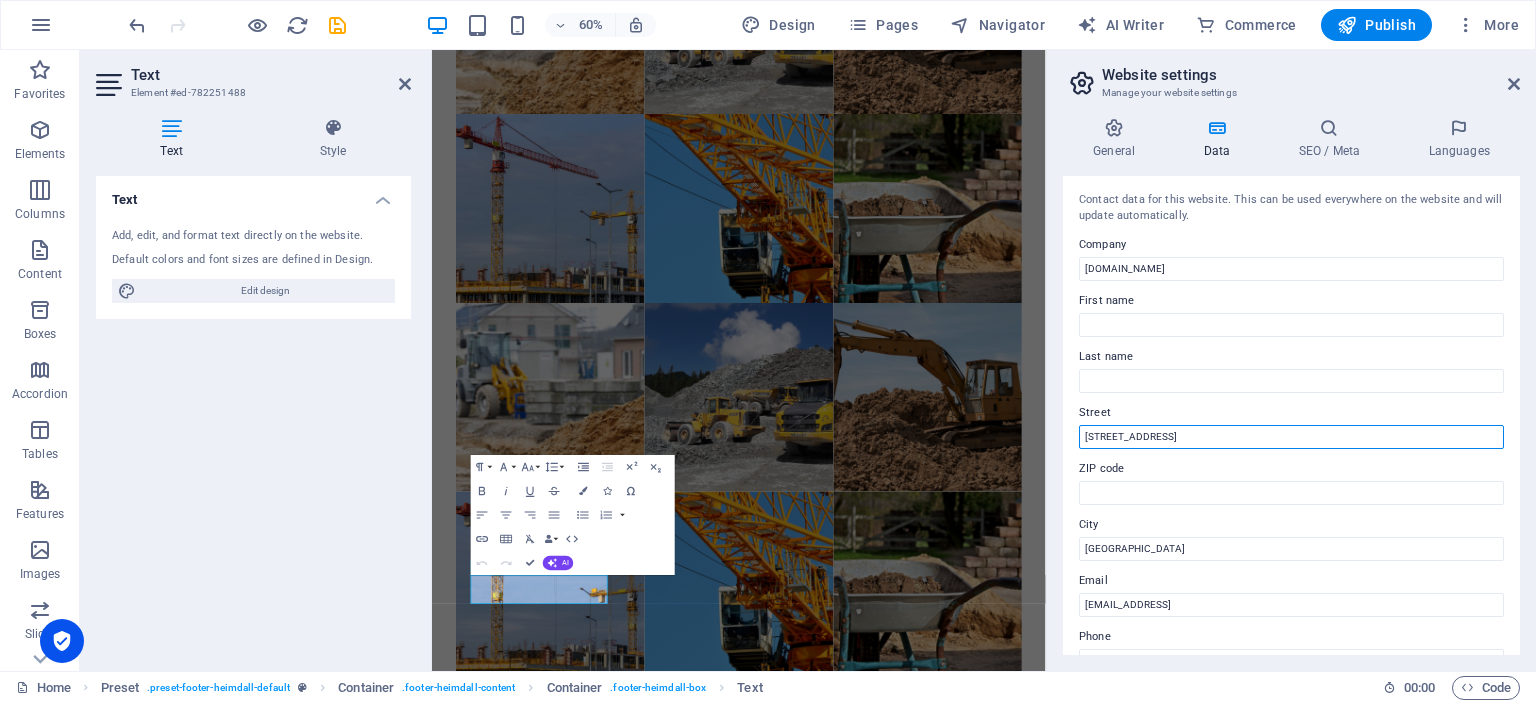 drag, startPoint x: 1181, startPoint y: 434, endPoint x: 1067, endPoint y: 428, distance: 114.15778 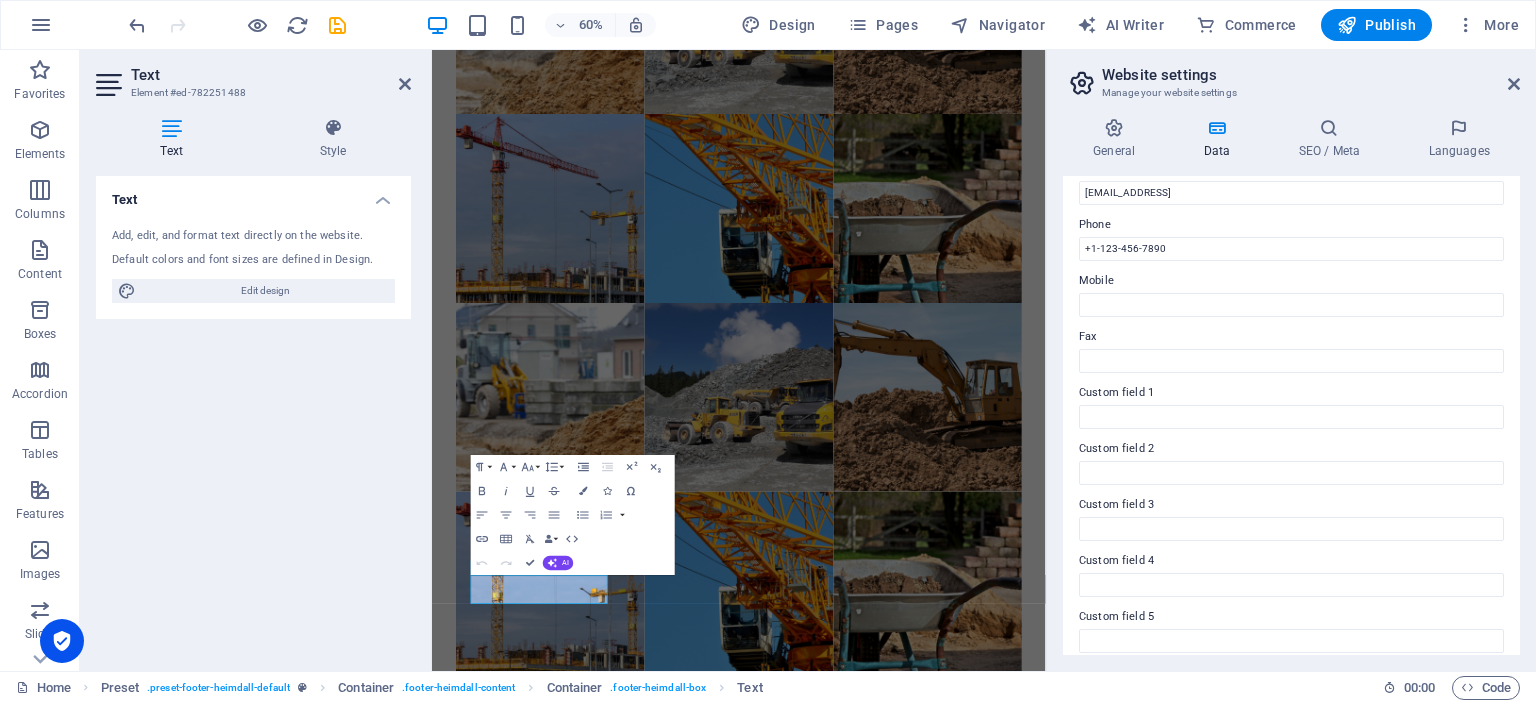 scroll, scrollTop: 480, scrollLeft: 0, axis: vertical 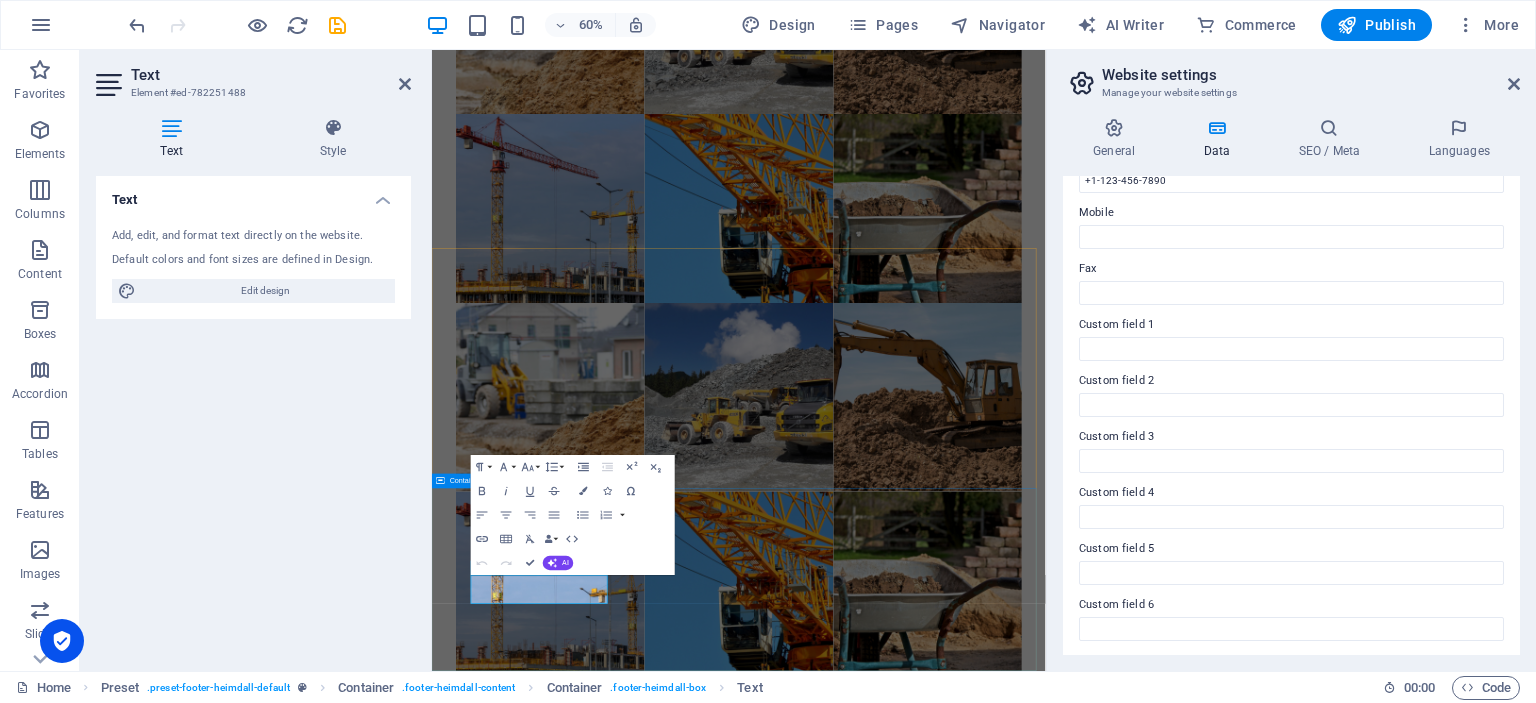 type on "Güngören - Merter" 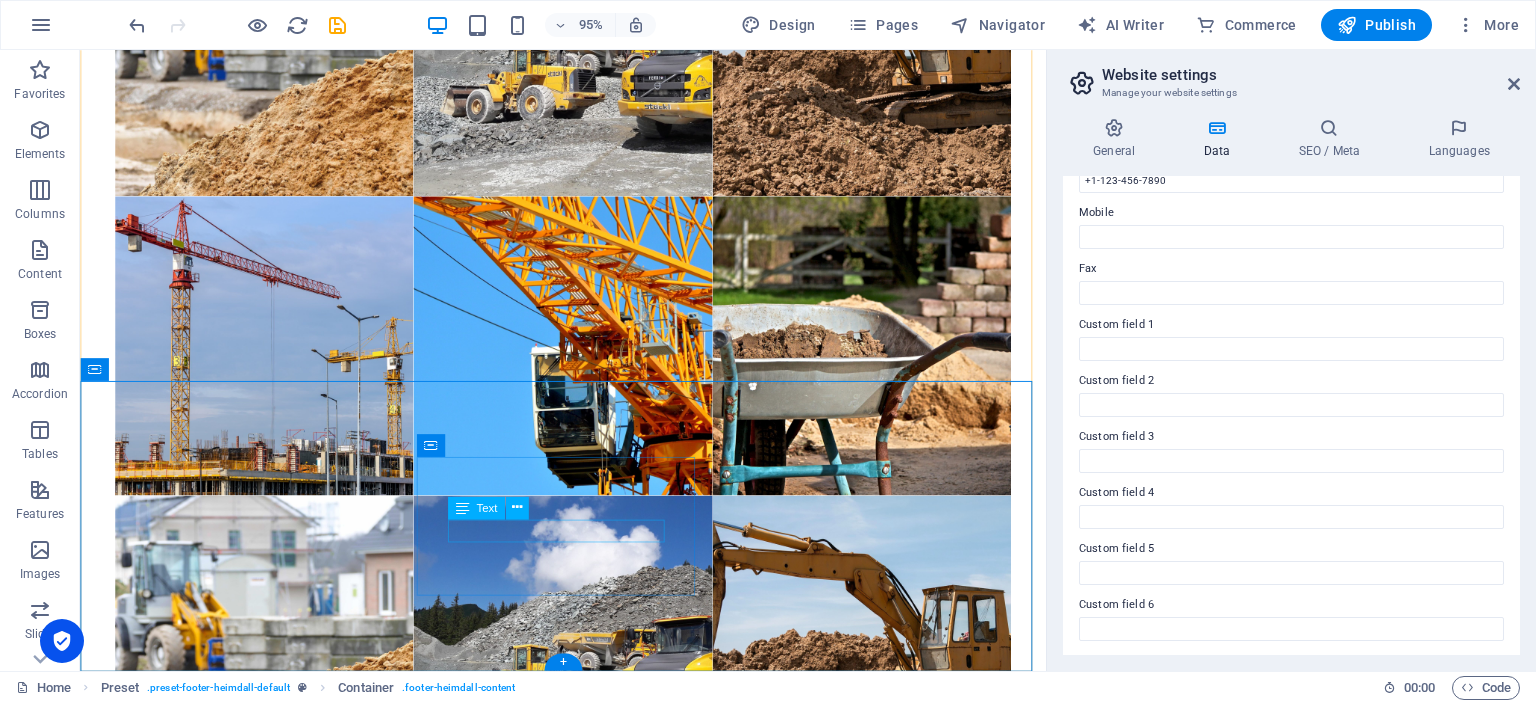 click on "+1-123-456-7890" at bounding box center (568, 2262) 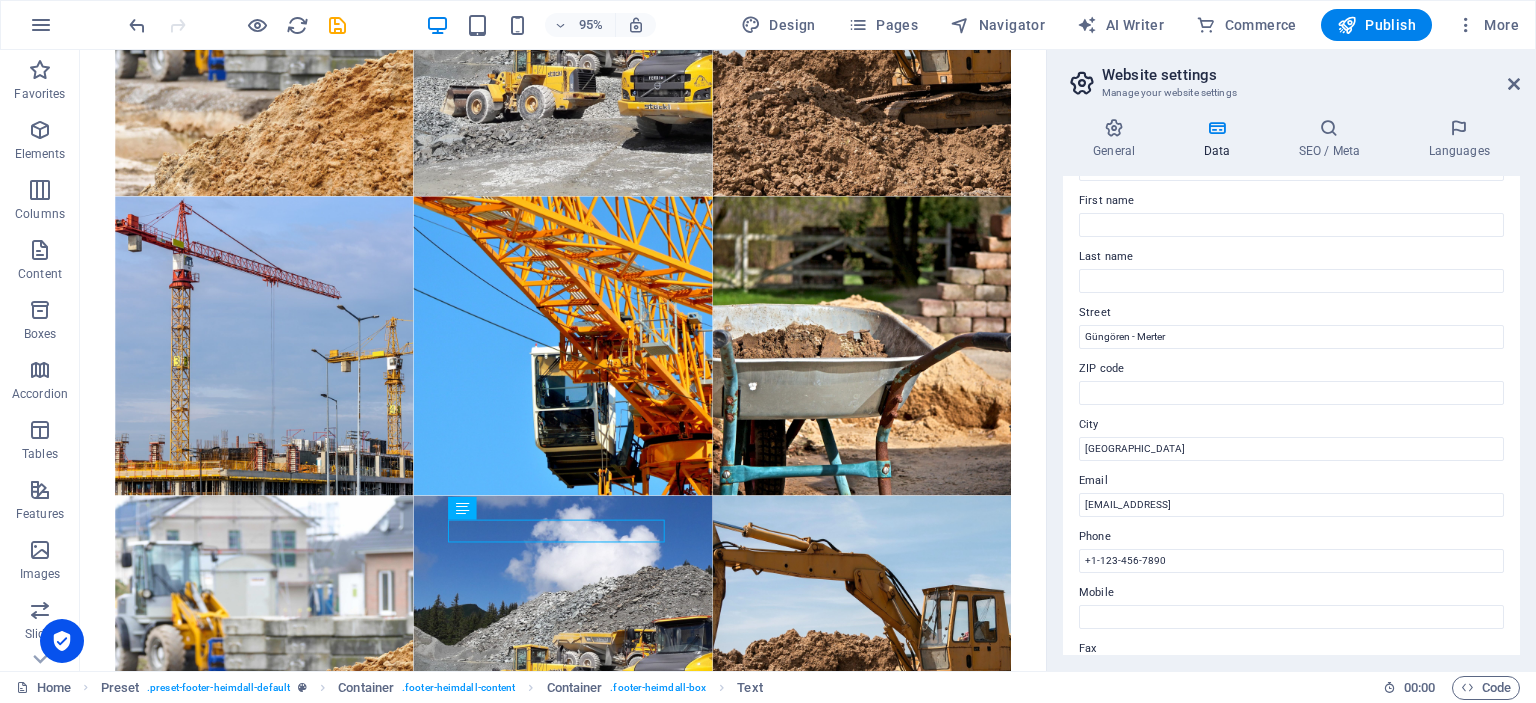 scroll, scrollTop: 81, scrollLeft: 0, axis: vertical 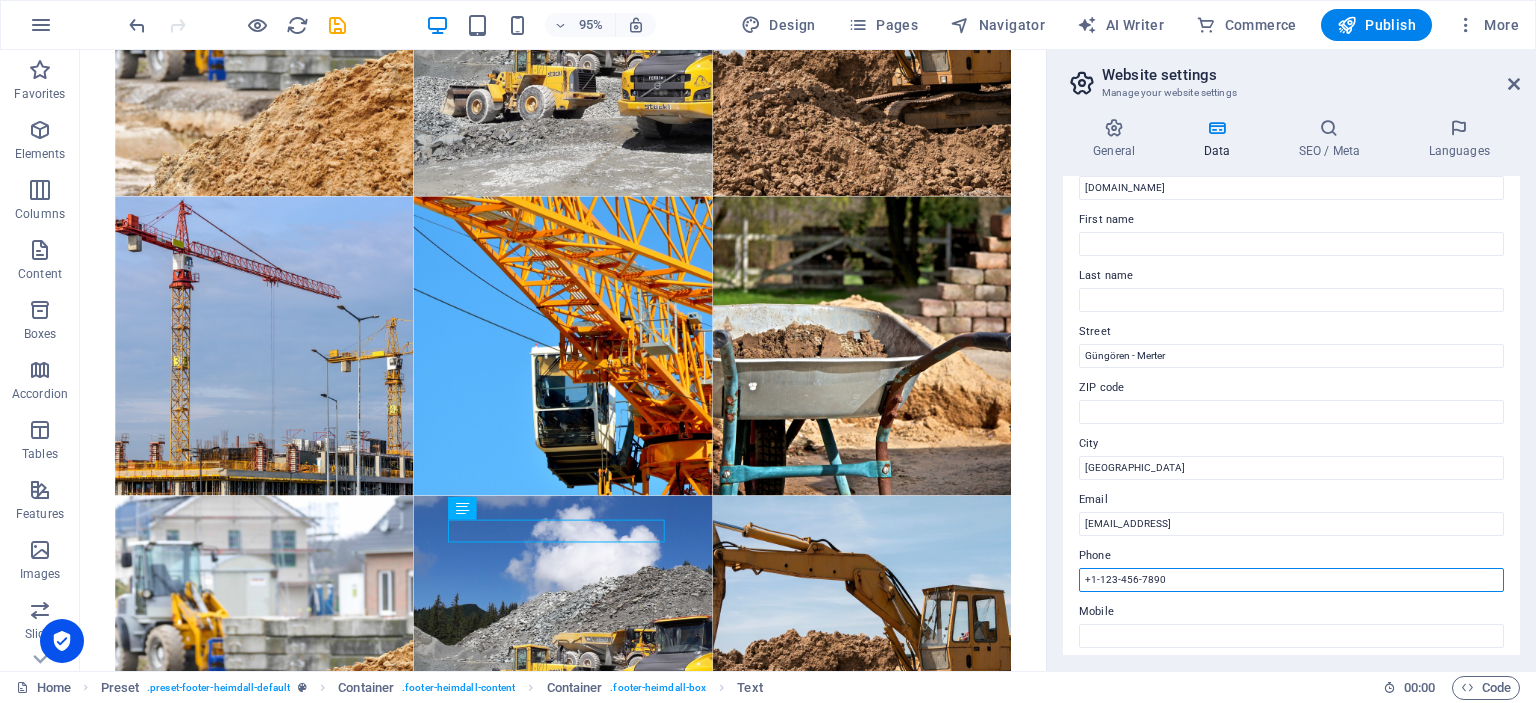 drag, startPoint x: 1180, startPoint y: 579, endPoint x: 1046, endPoint y: 573, distance: 134.13426 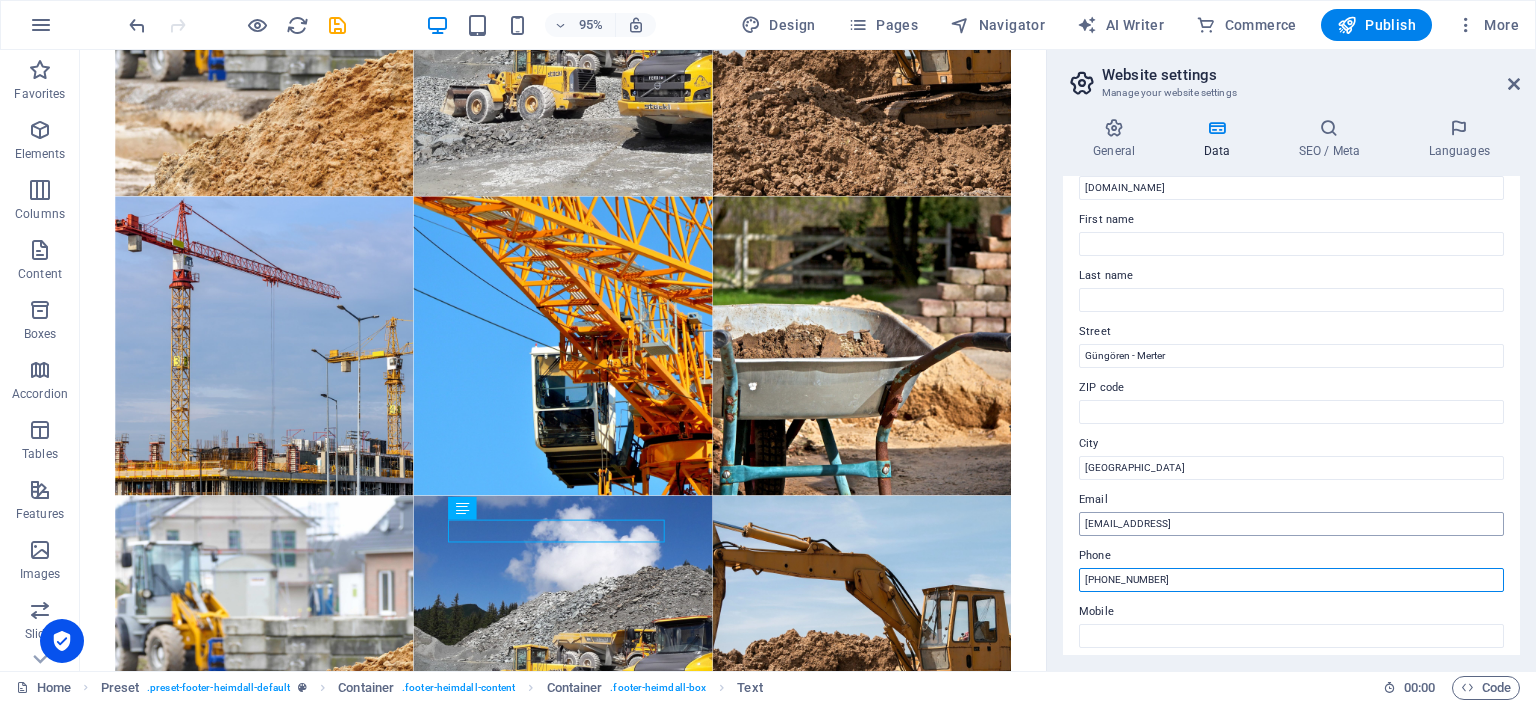 type on "[PHONE_NUMBER]" 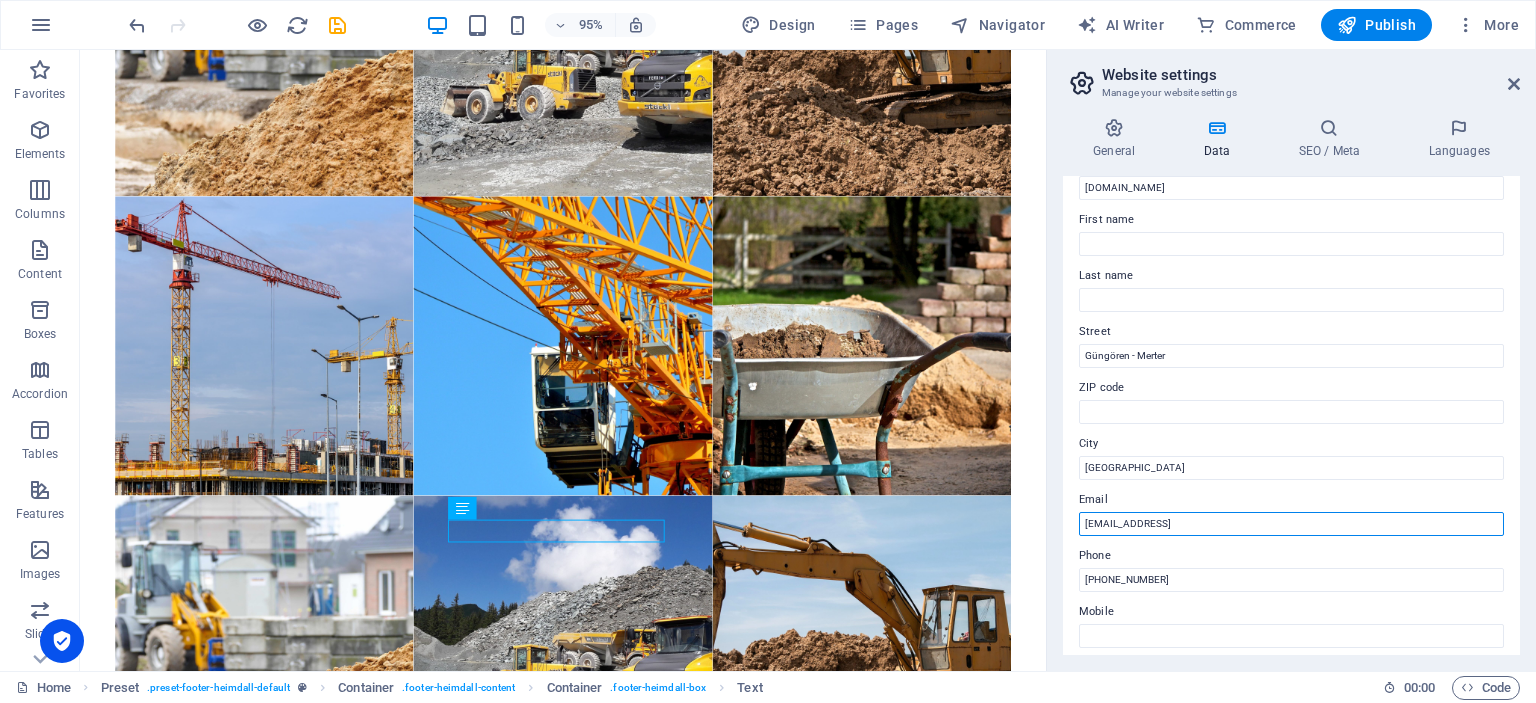 click on "350550d938bdf85f80c16d6154a76e@plesk.local" at bounding box center [1291, 524] 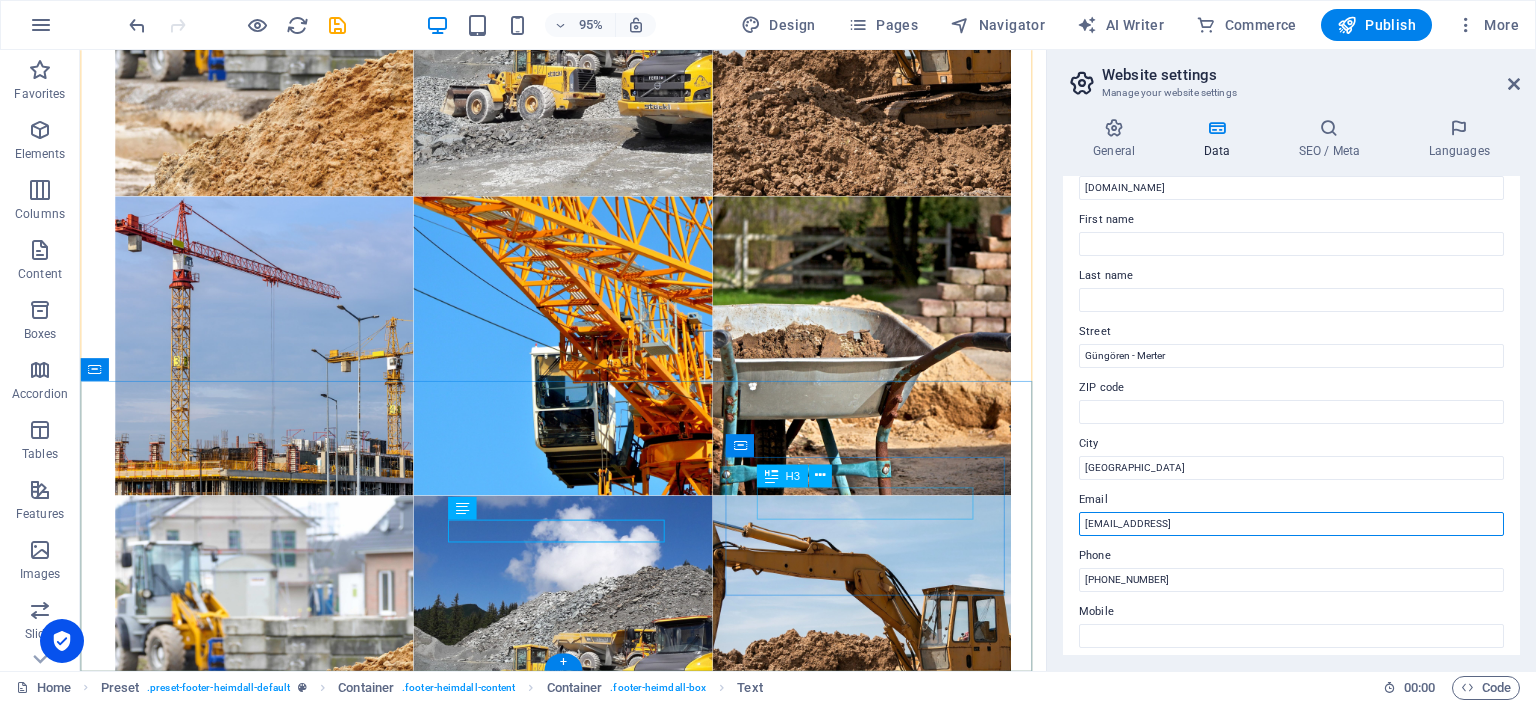 drag, startPoint x: 1424, startPoint y: 573, endPoint x: 920, endPoint y: 533, distance: 505.5848 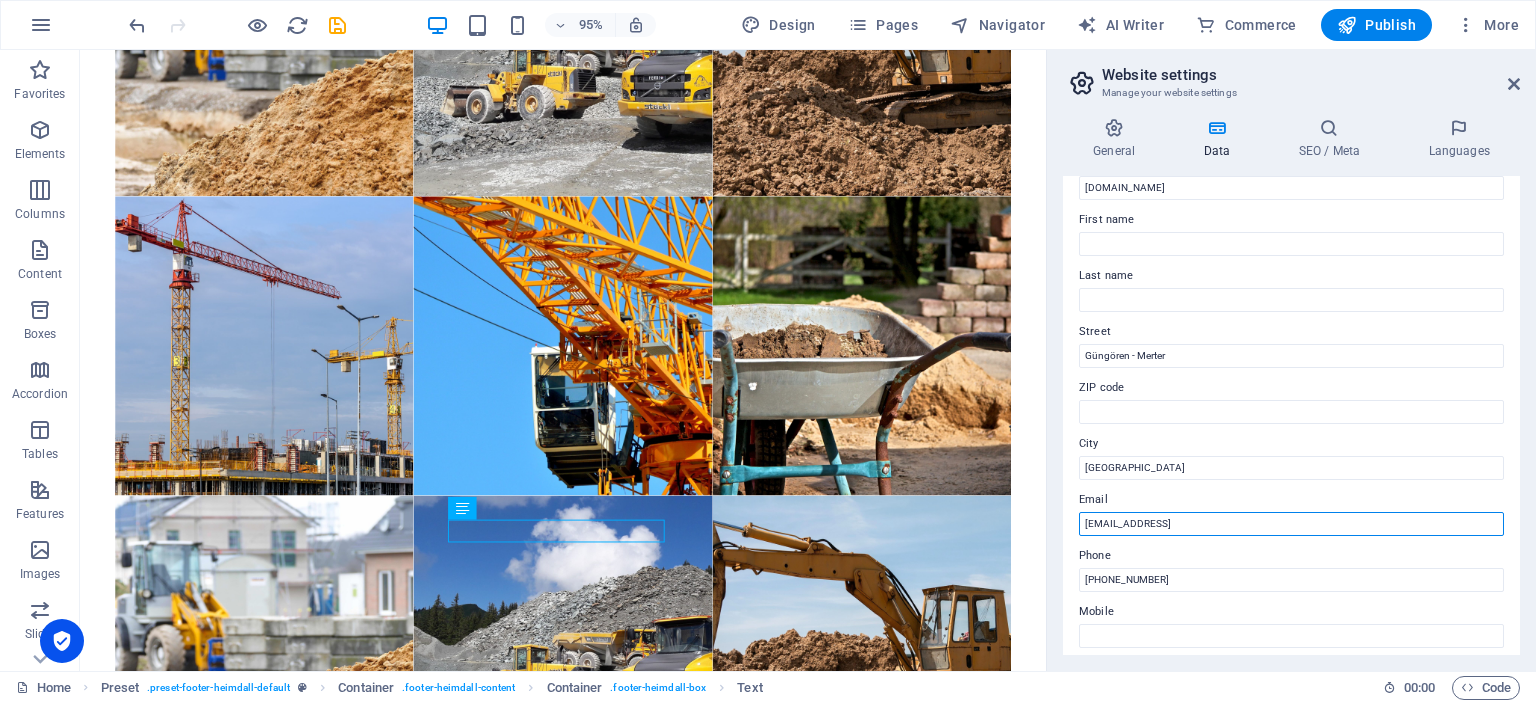click on "350550d938bdf85f80c16d6154a76e@plesk.local" at bounding box center [1291, 524] 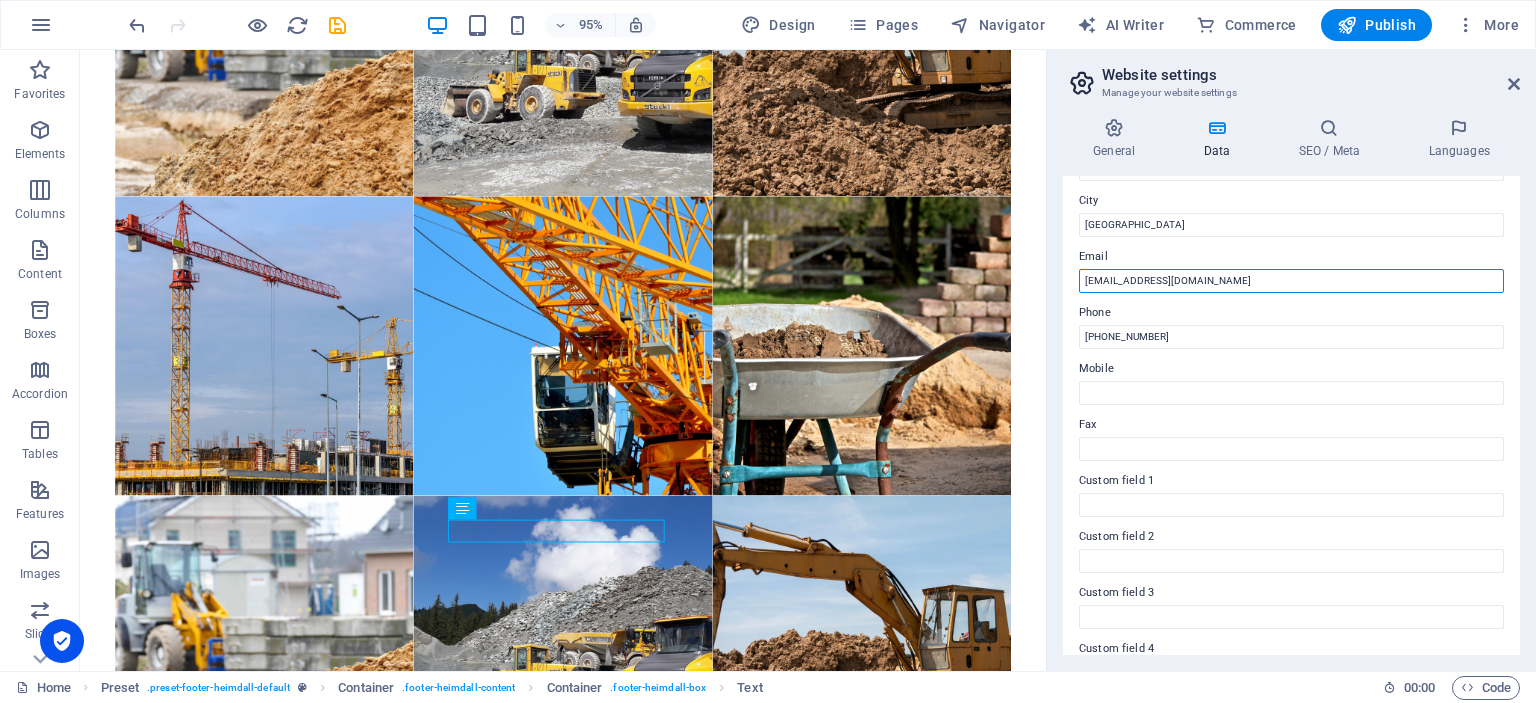 scroll, scrollTop: 480, scrollLeft: 0, axis: vertical 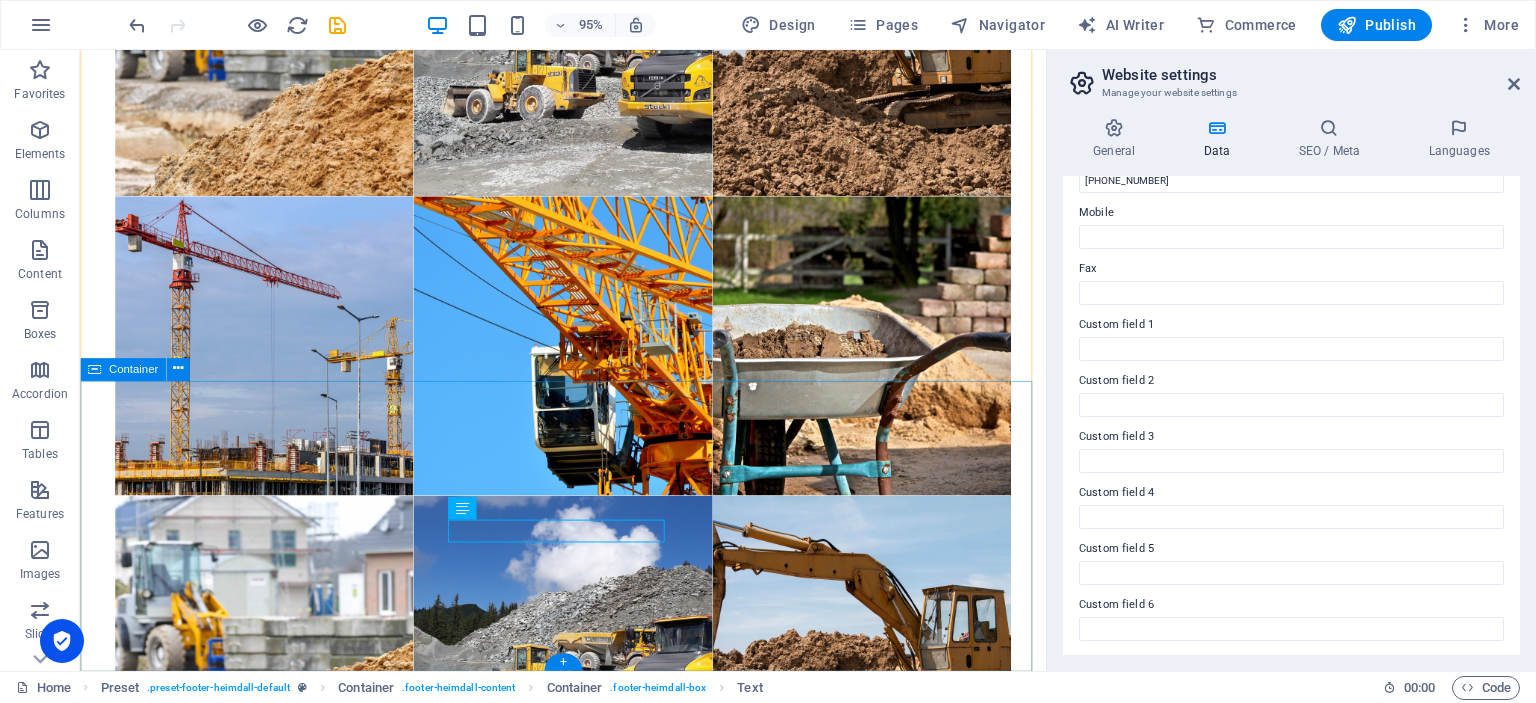type on "[EMAIL_ADDRESS][DOMAIN_NAME]" 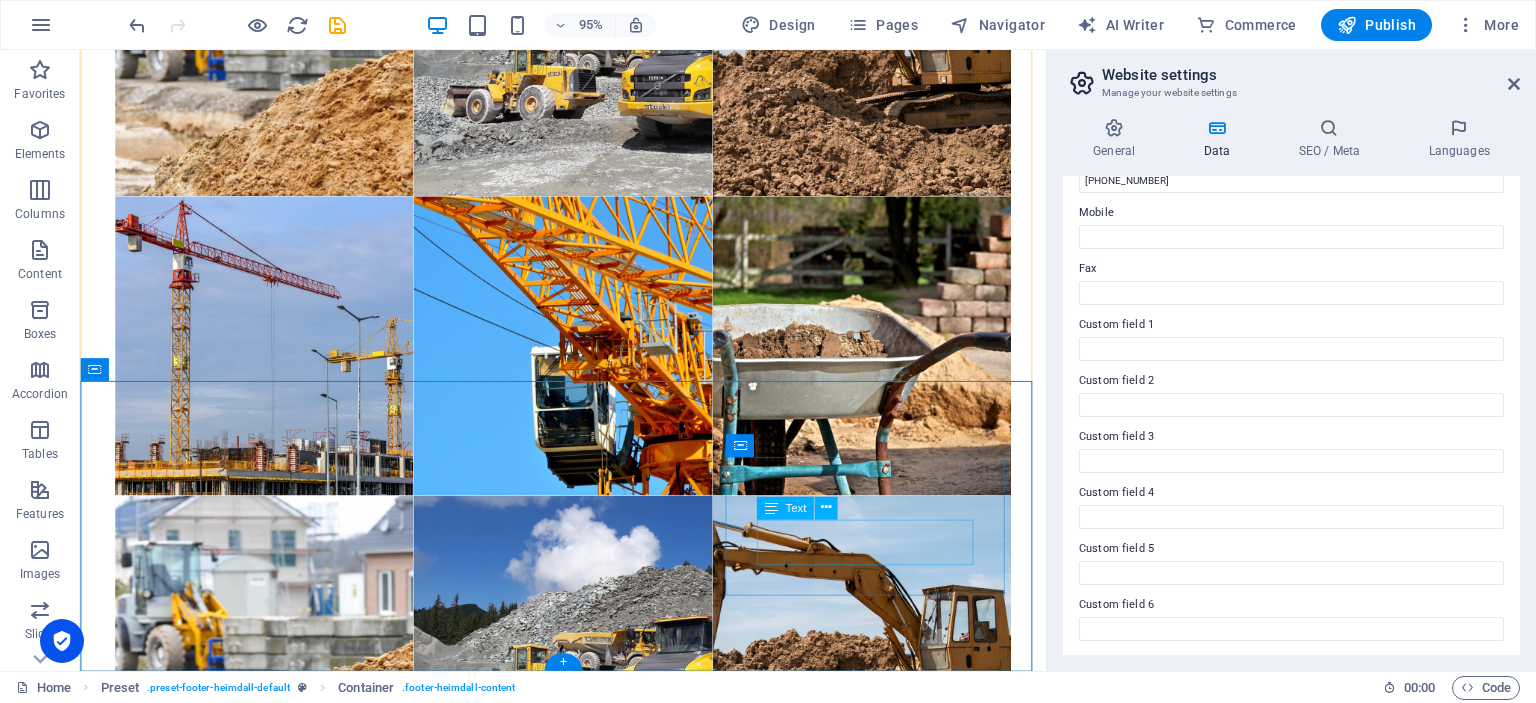 click on "deneme@azizoglutekstil.com.tr Yasal Uyarı  |  Aralık" at bounding box center (568, 2412) 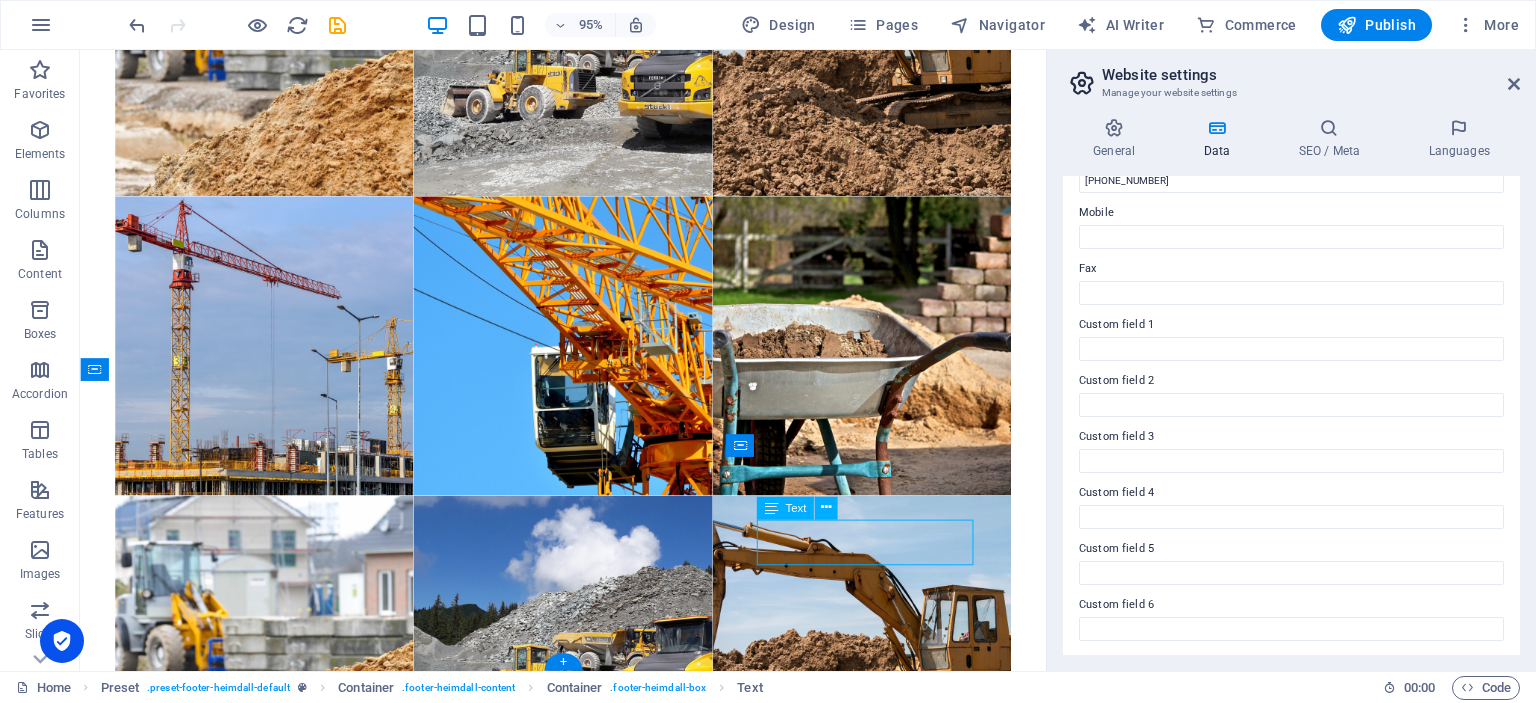 click on "deneme@azizoglutekstil.com.tr Yasal Uyarı  |  Aralık" at bounding box center [568, 2412] 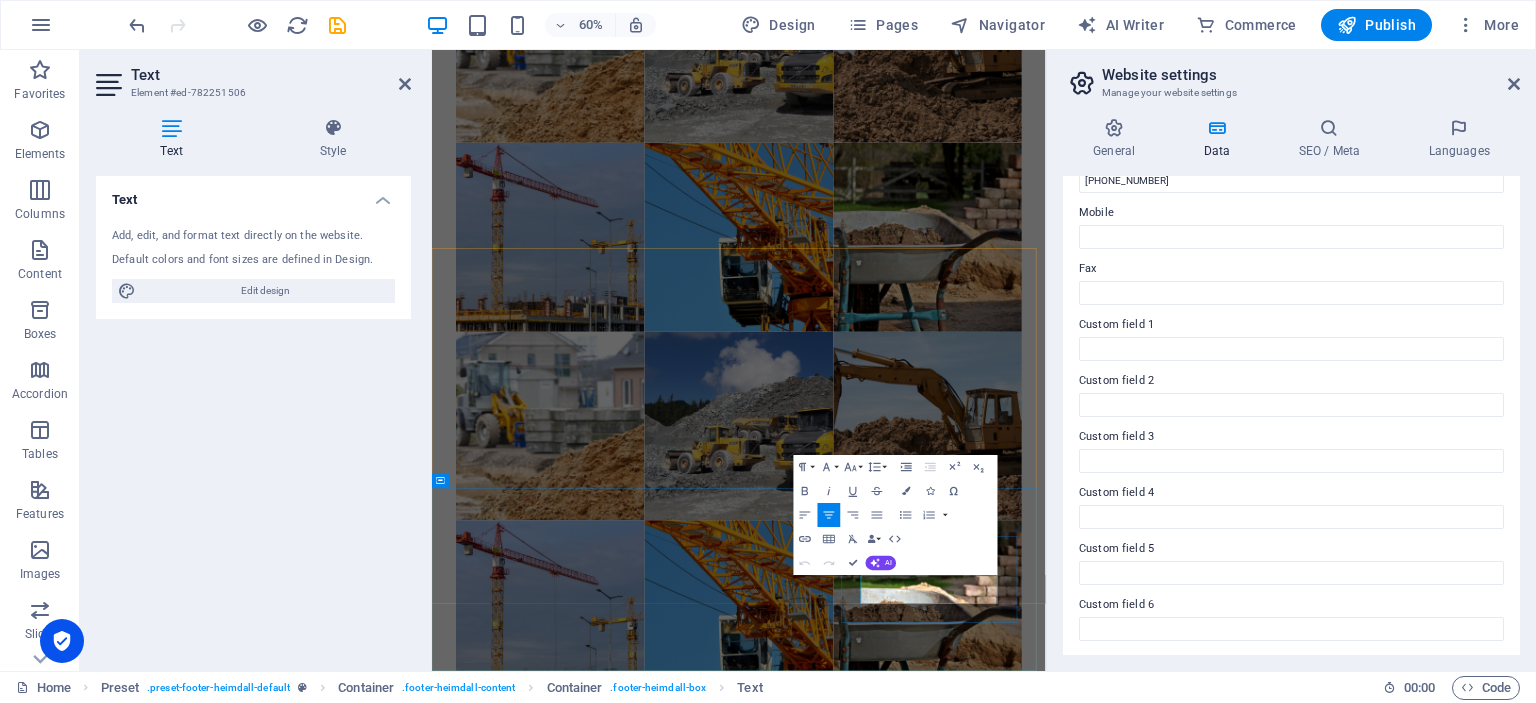 click on "Aralık" at bounding box center (957, 2423) 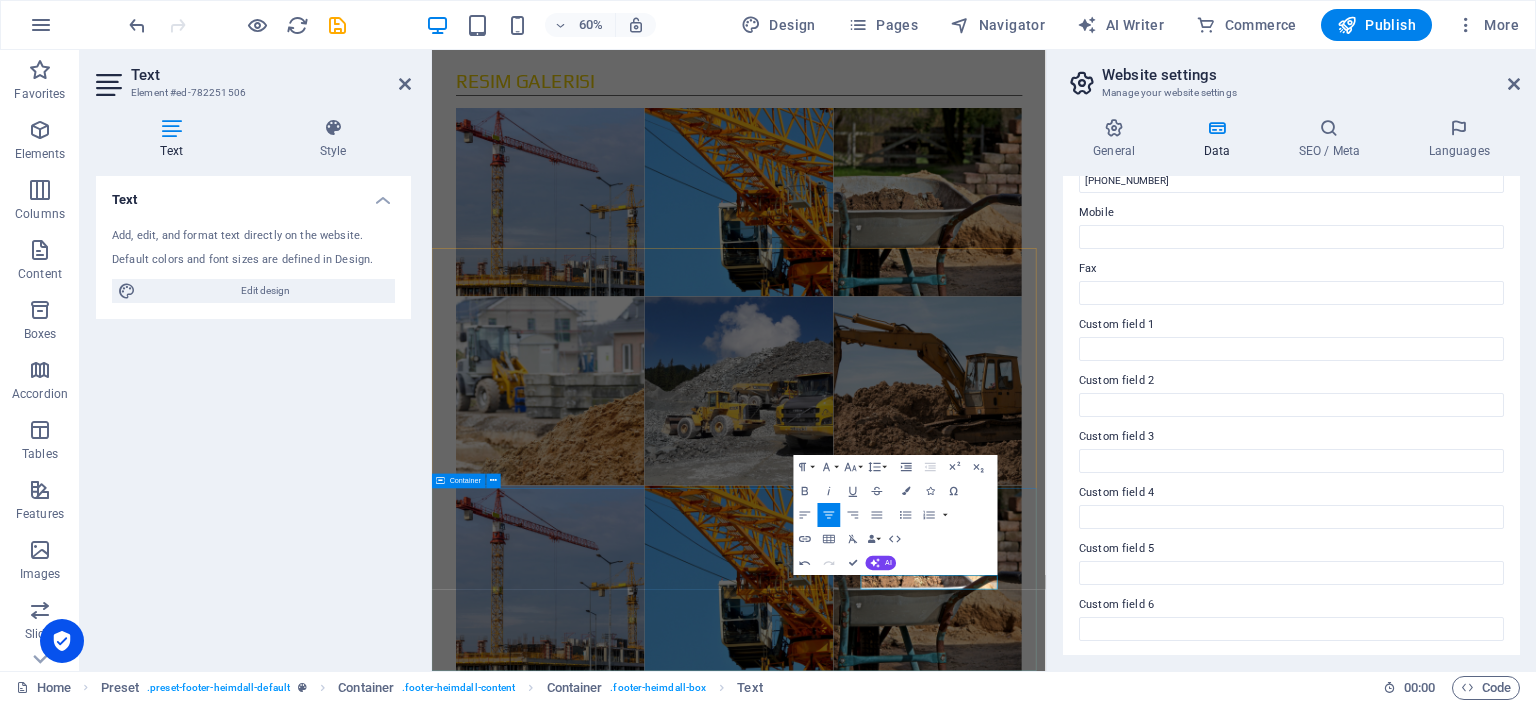 click on "Adres Güngören - Merter İSTANBUL   Telefon +90 212 000 00 00 Temas etmek deneme@azizoglutekstil.com.tr" at bounding box center [943, 2804] 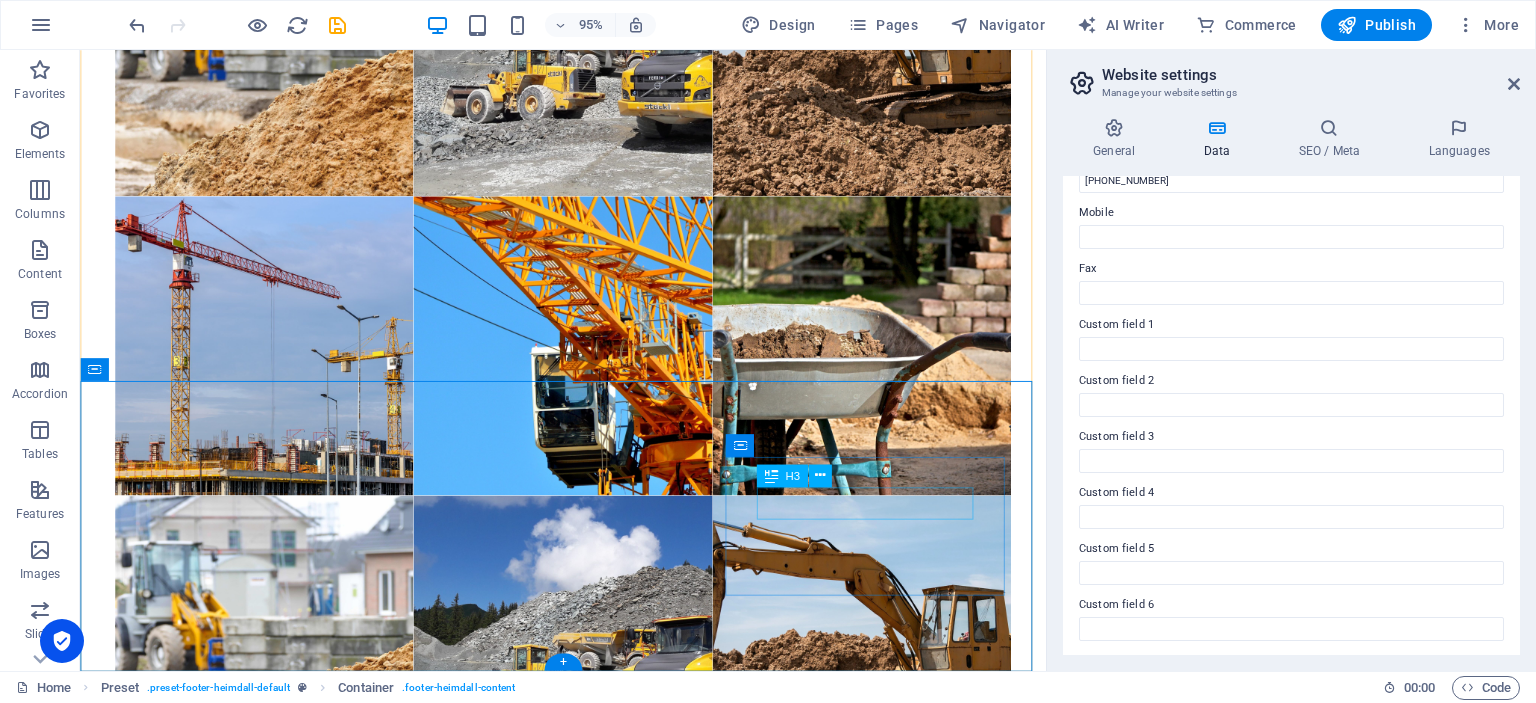 click on "Temas etmek" at bounding box center (568, 2371) 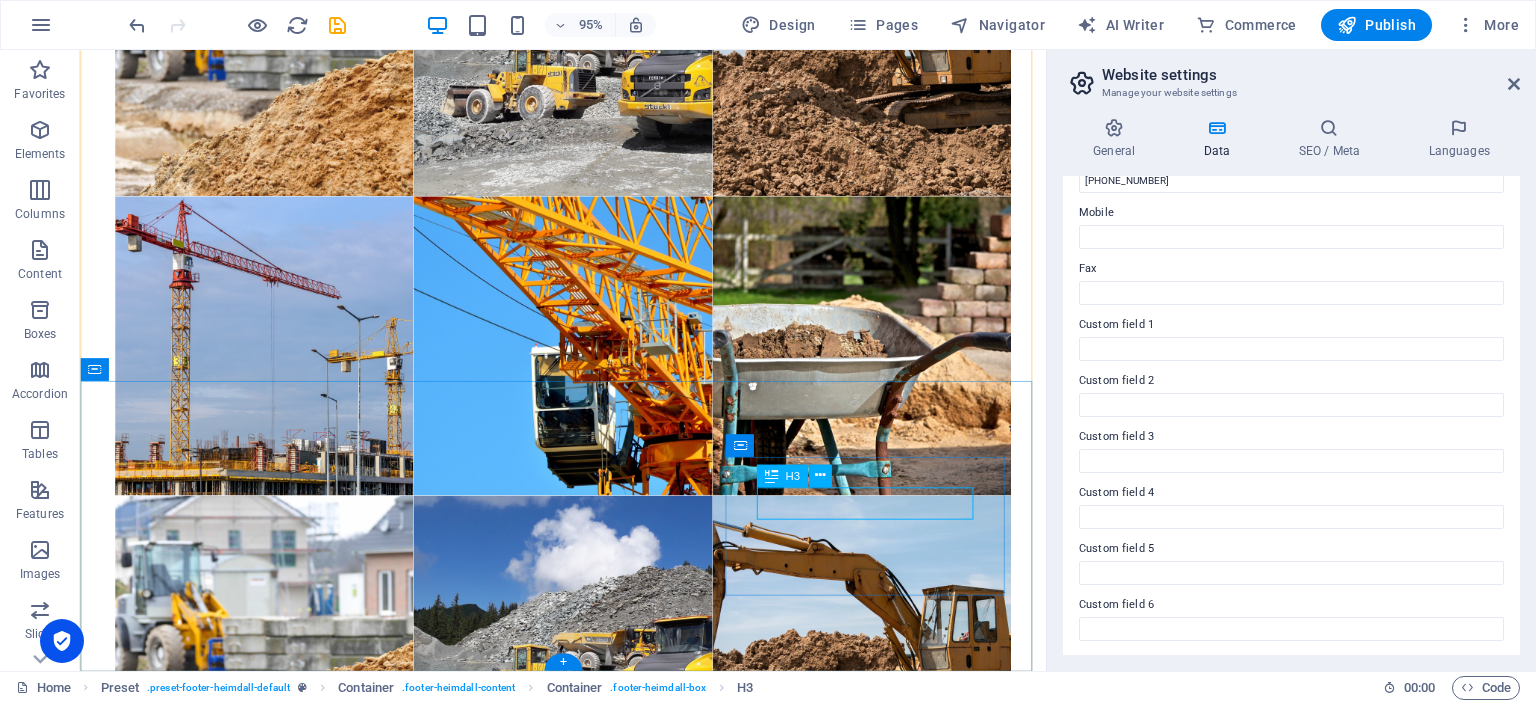click on "Temas etmek" at bounding box center [568, 2371] 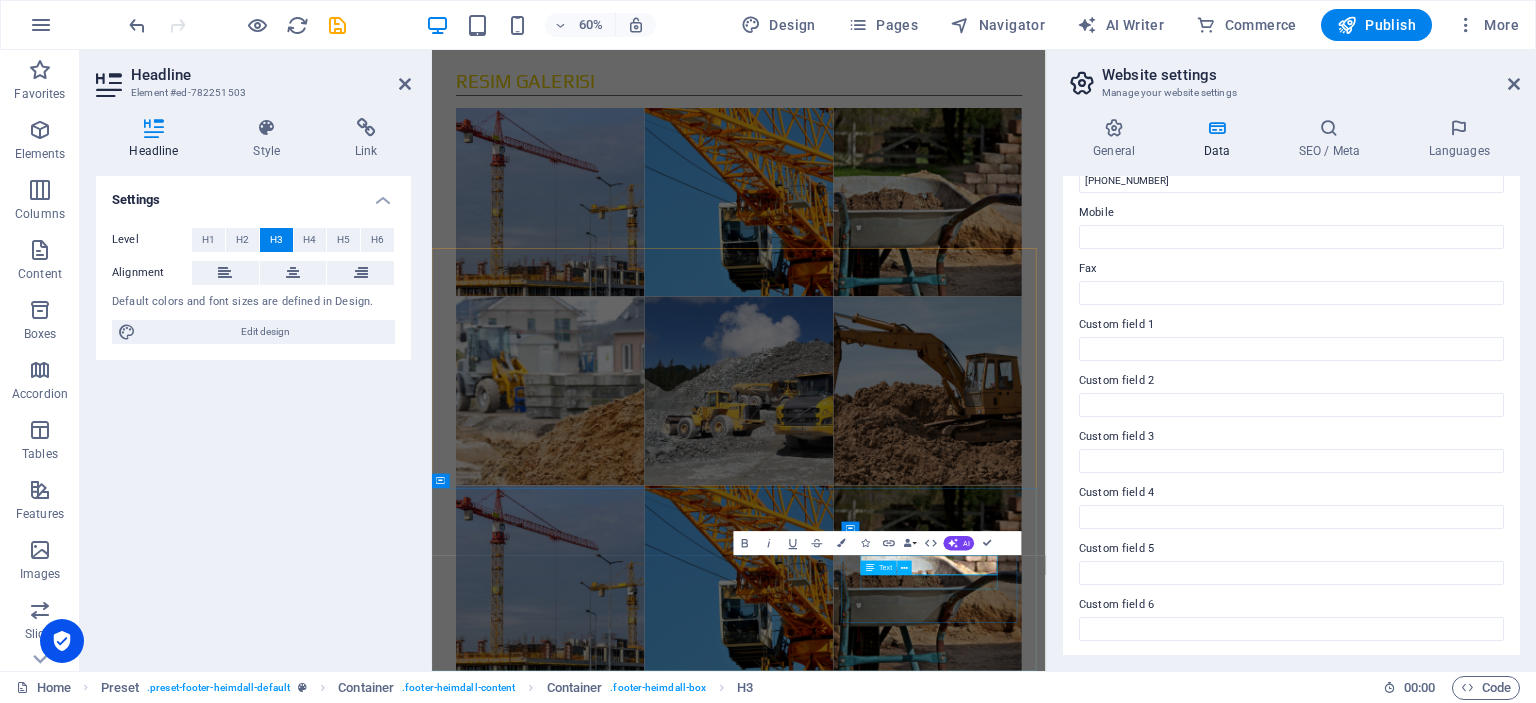 type 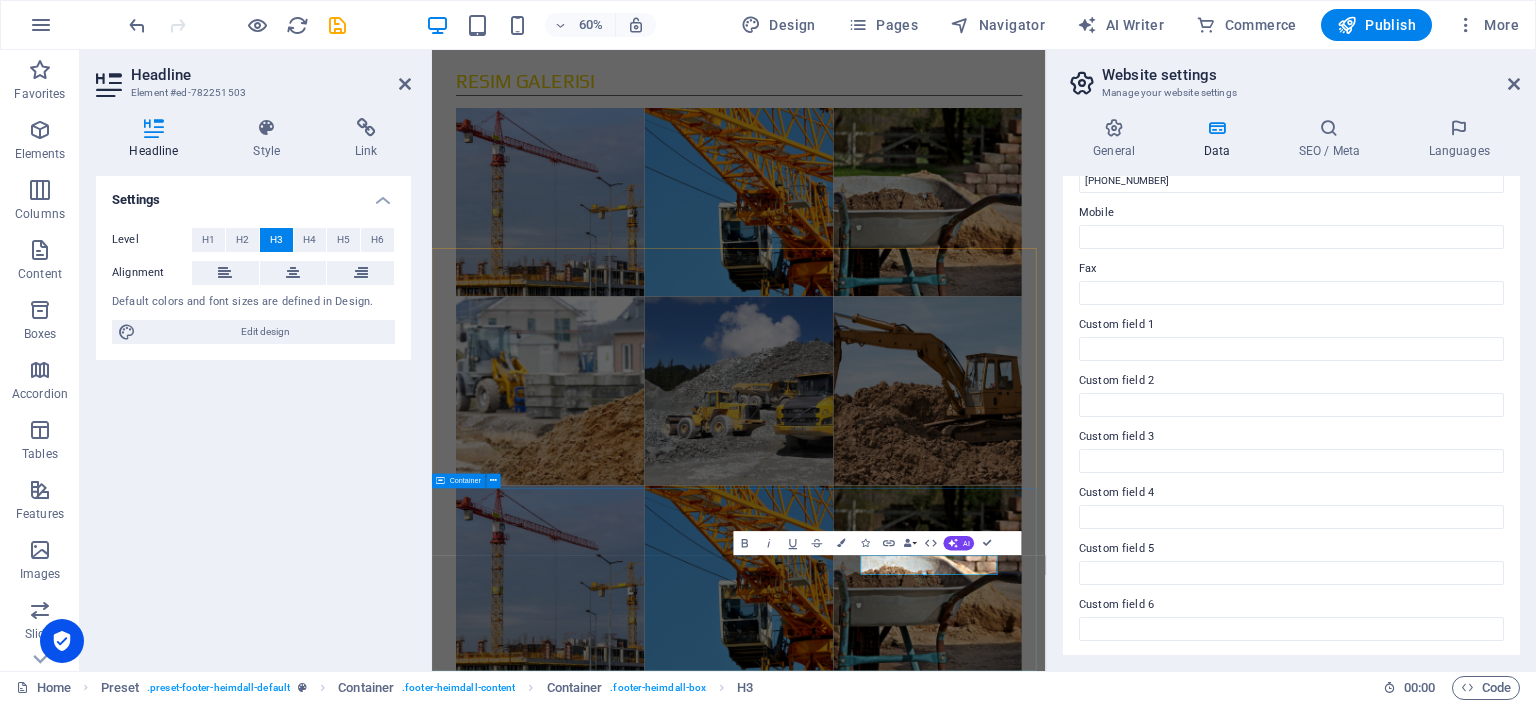 click on "Adres Güngören - Merter İSTANBUL   Telefon +90 212 000 00 00 E-MAİL deneme@azizoglutekstil.com.tr" at bounding box center (943, 2804) 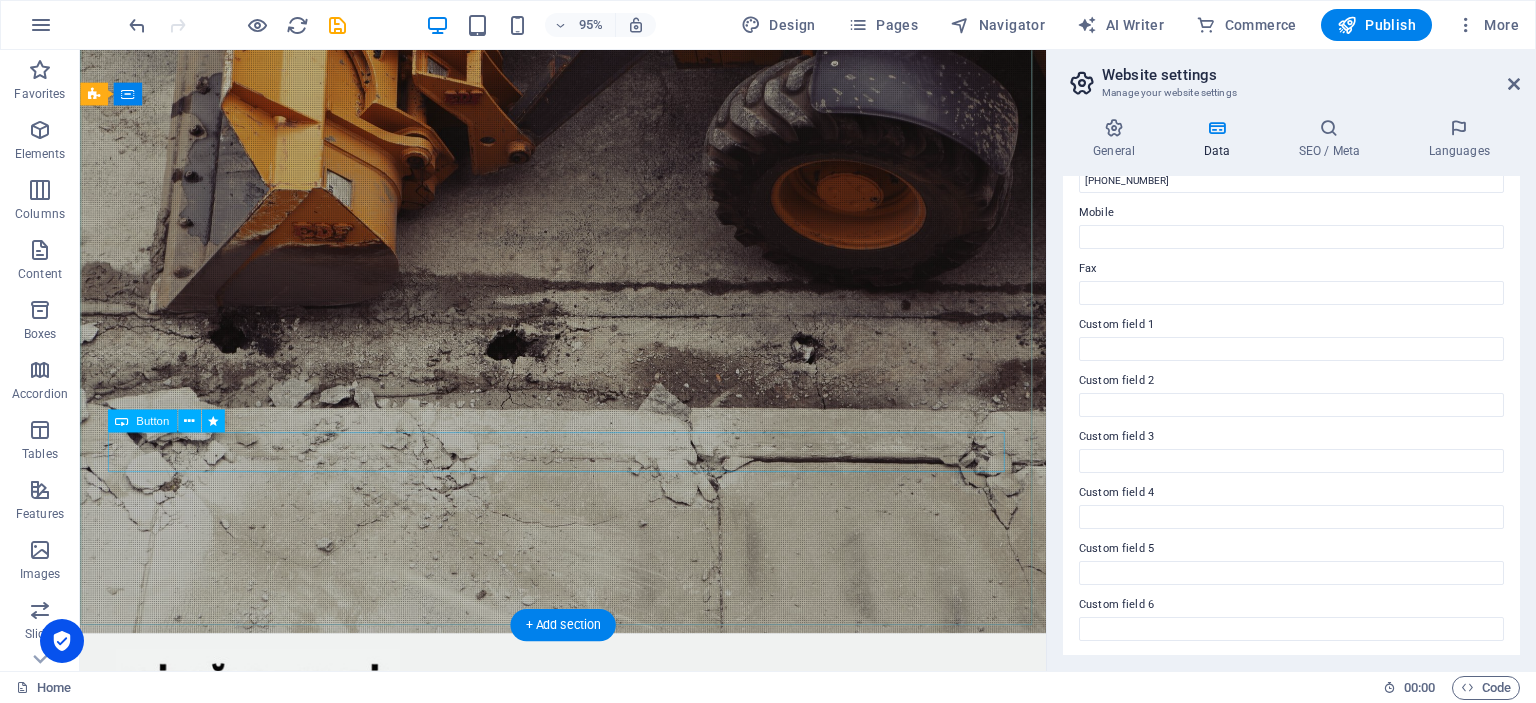 scroll, scrollTop: 39, scrollLeft: 0, axis: vertical 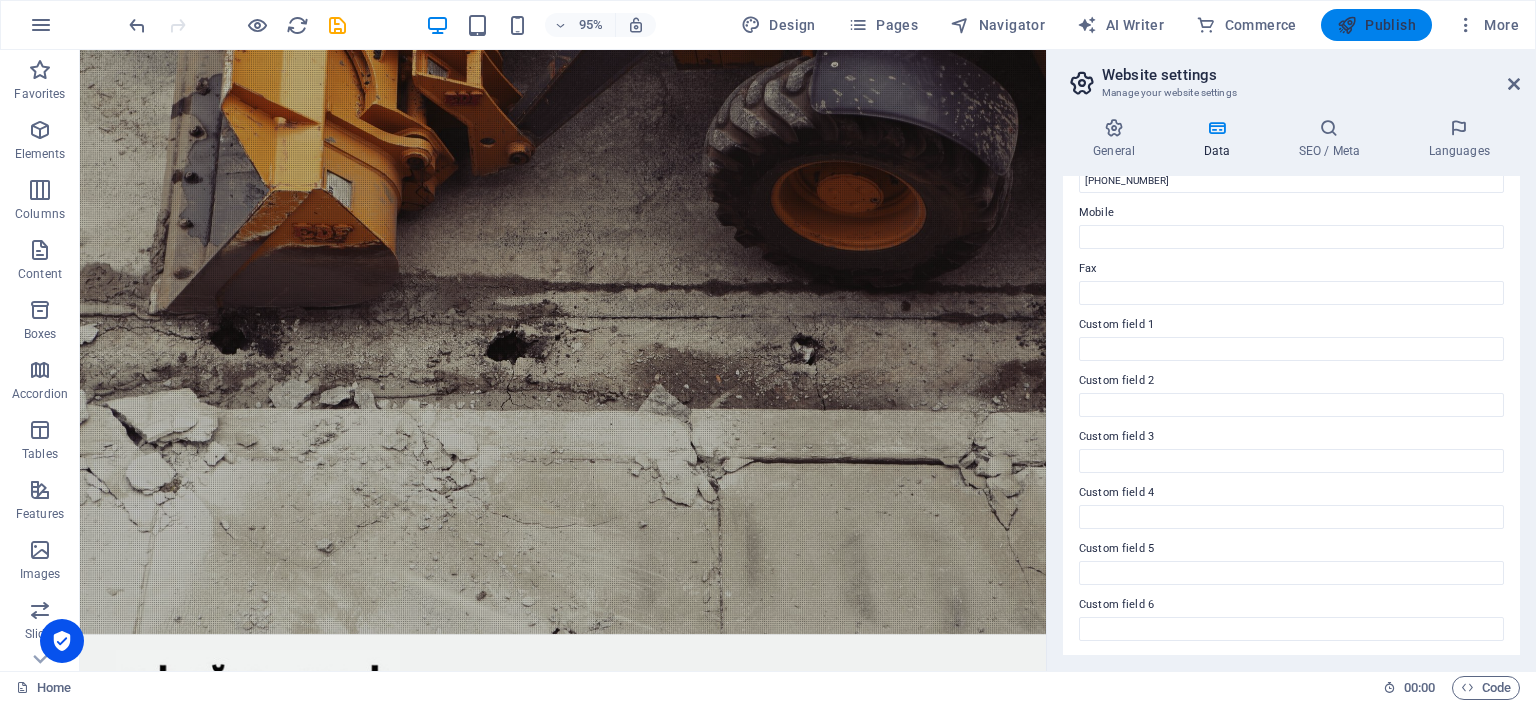 click on "Publish" at bounding box center [1376, 25] 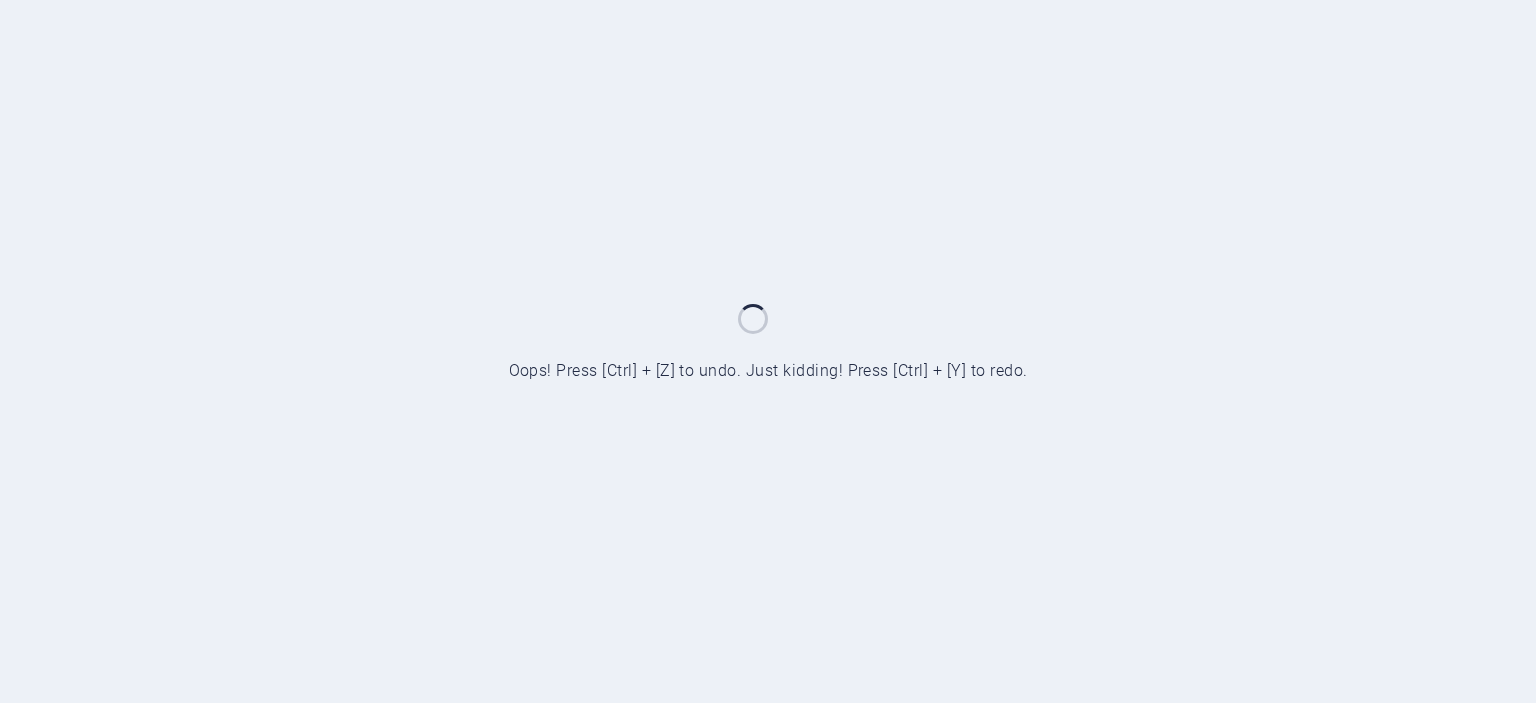 scroll, scrollTop: 0, scrollLeft: 0, axis: both 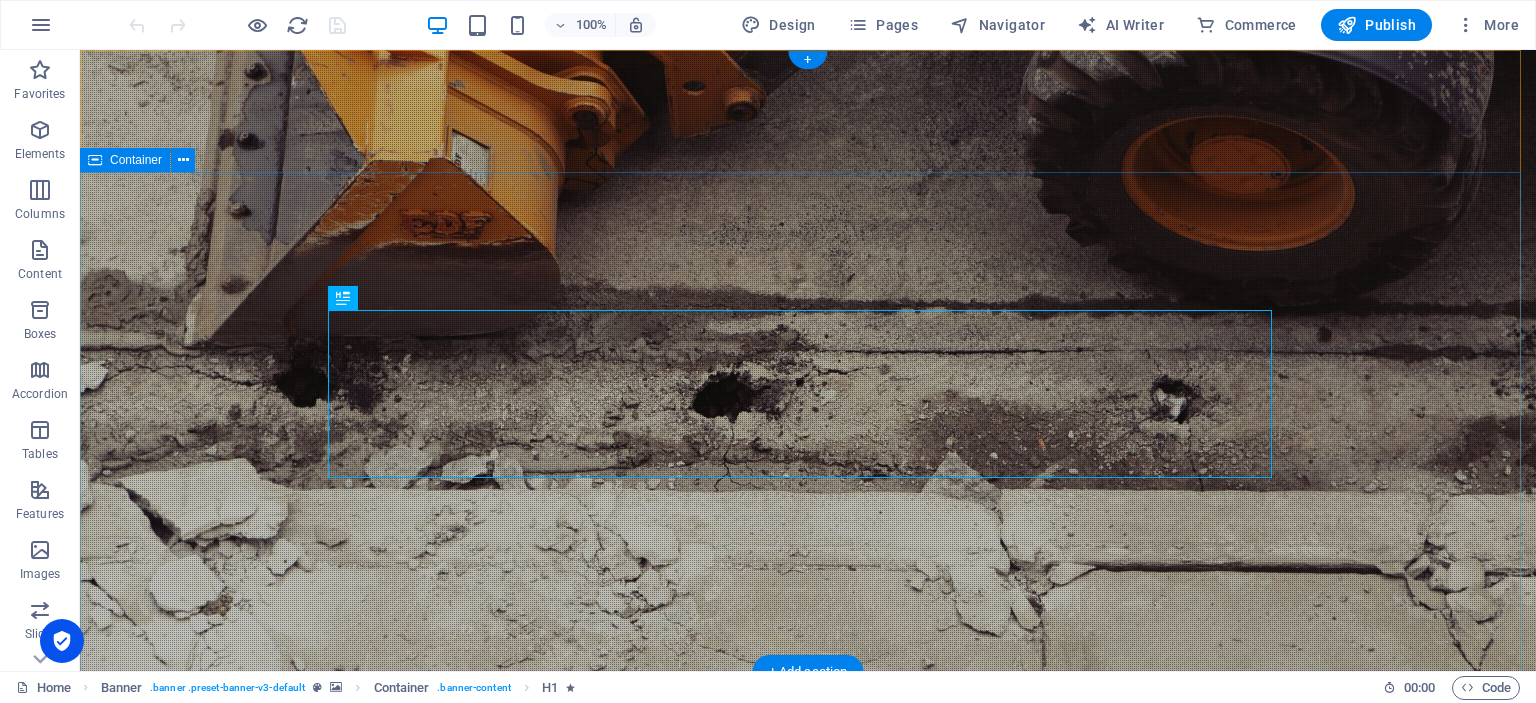 click on "YARIM ASIRLIK TECRÜBE Daha fazla bilgi edin" at bounding box center [808, 1018] 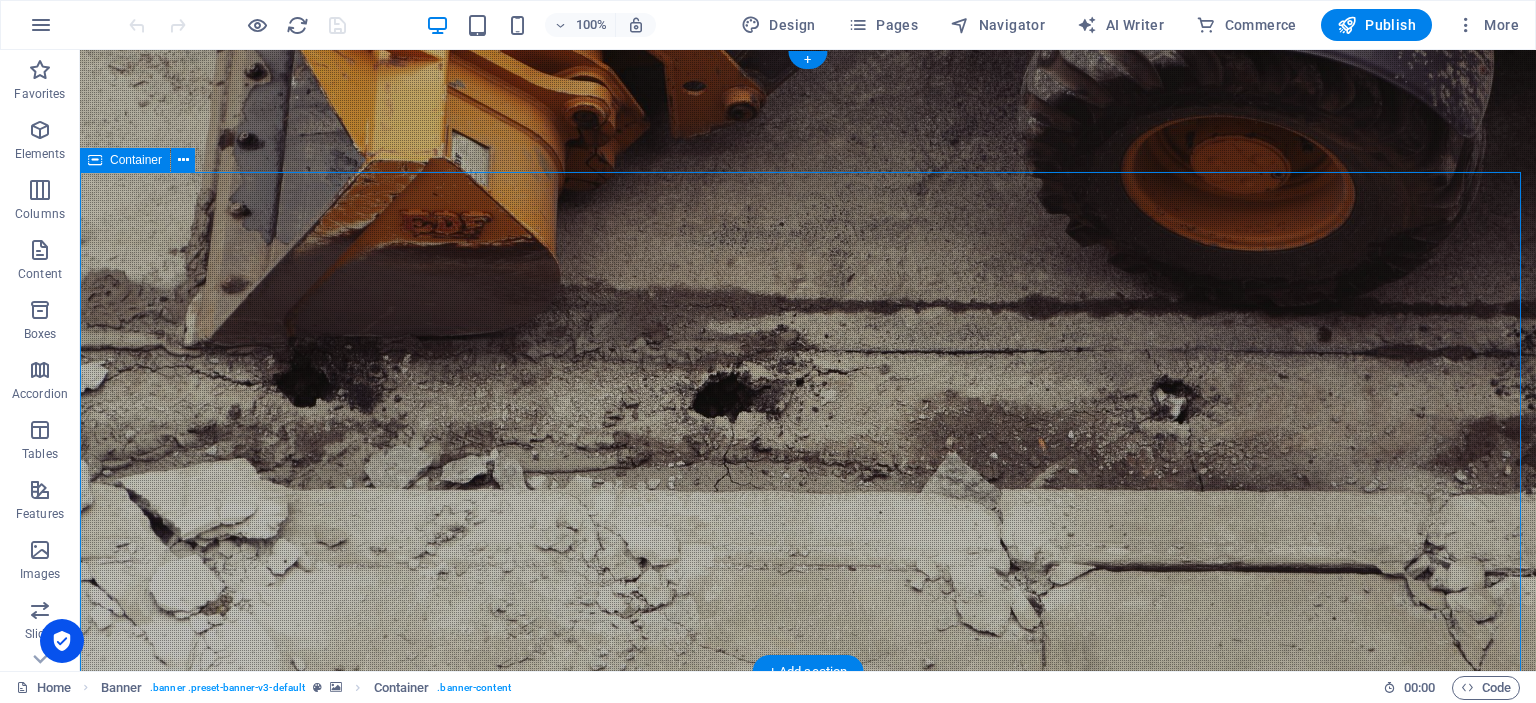 click on "YARIM ASIRLIK TECRÜBE Daha fazla bilgi edin" at bounding box center [808, 1018] 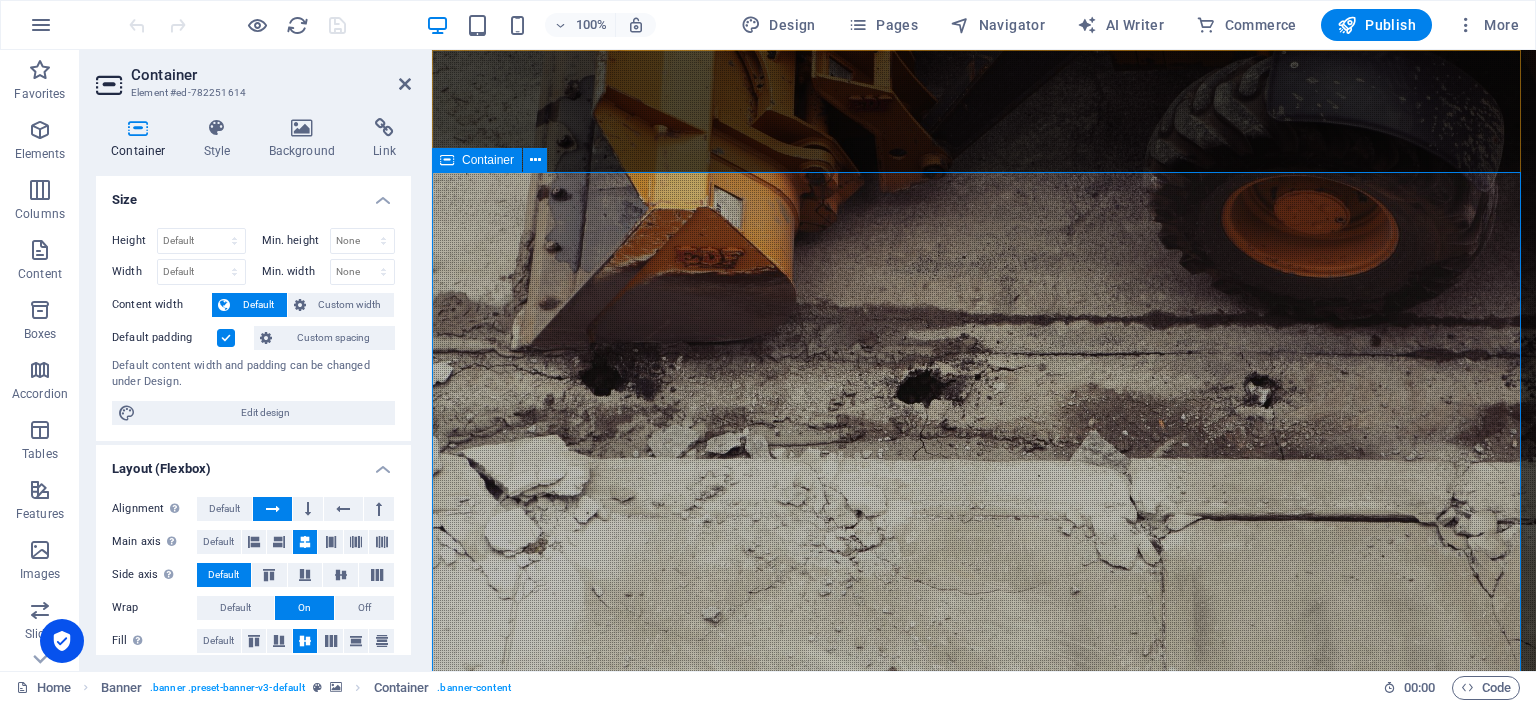 click on "YARIM ASIRLIK TECRÜBE Daha fazla bilgi edin" at bounding box center (984, 1018) 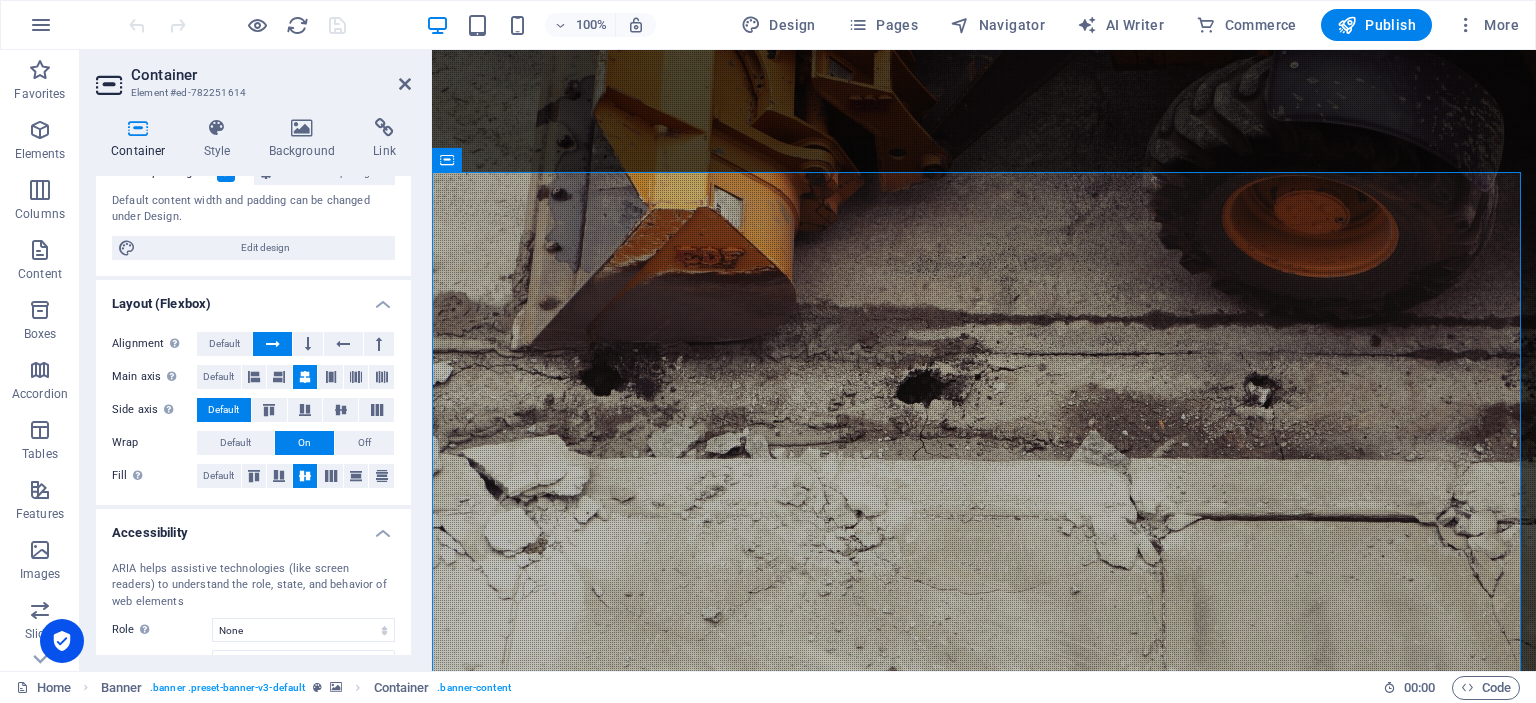 scroll, scrollTop: 0, scrollLeft: 0, axis: both 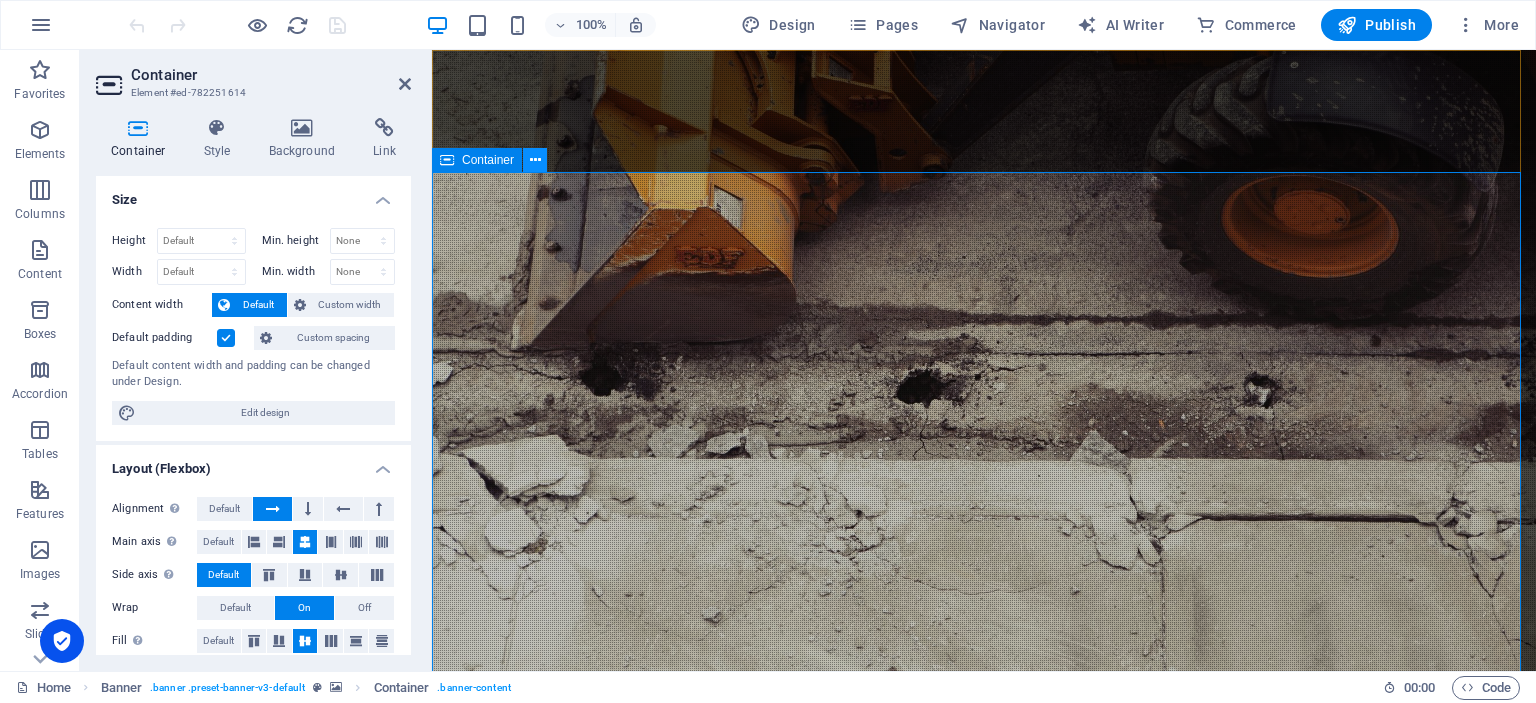 click at bounding box center (535, 160) 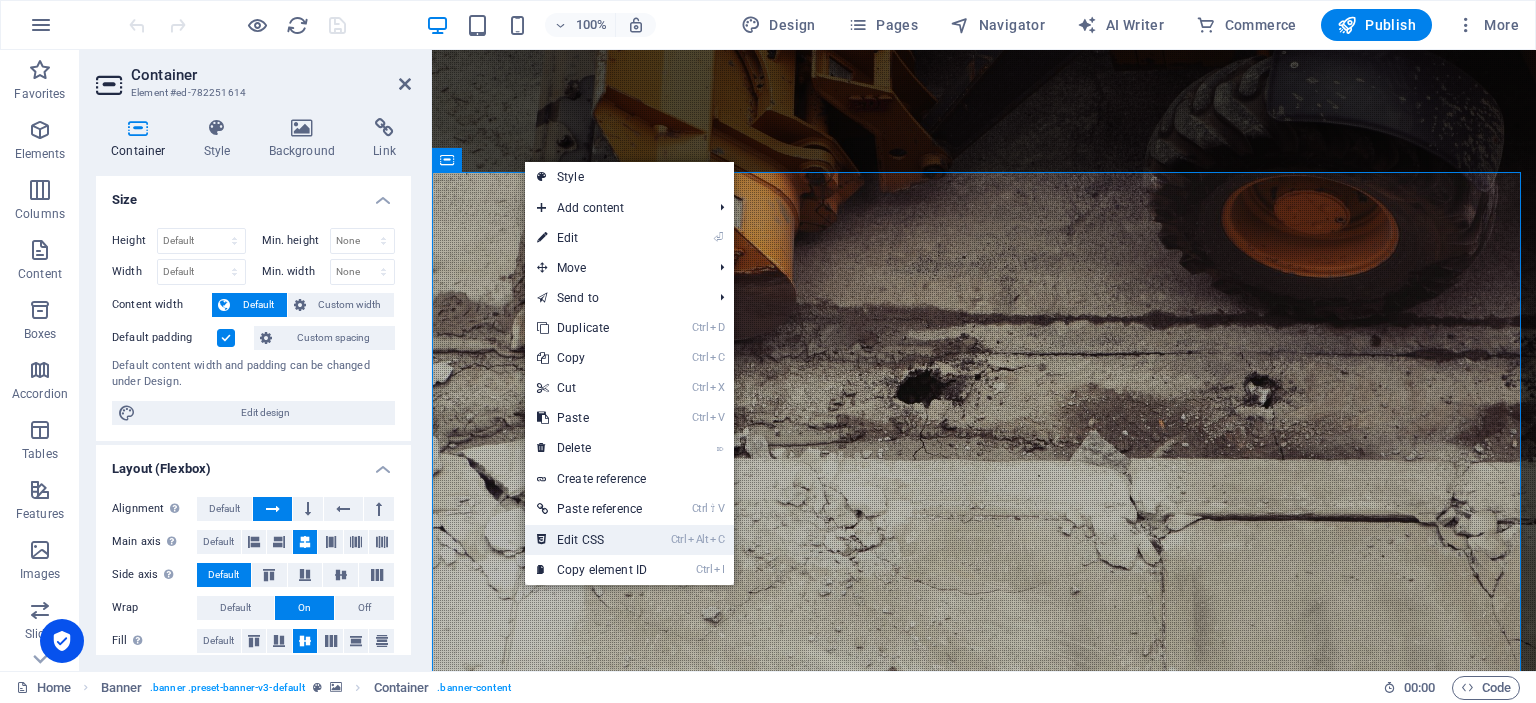 click on "Ctrl Alt C  Edit CSS" at bounding box center (592, 540) 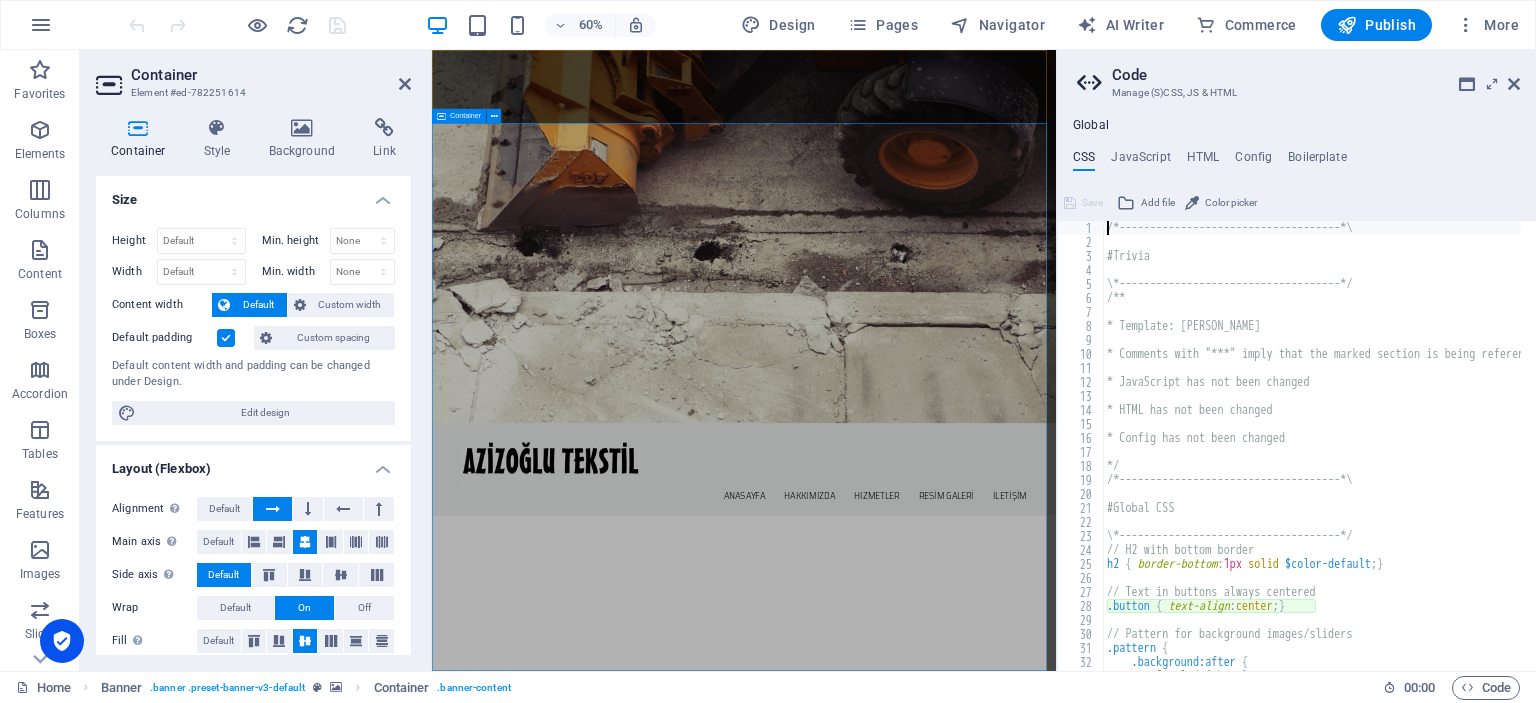 type on ".button { text-align: center; }" 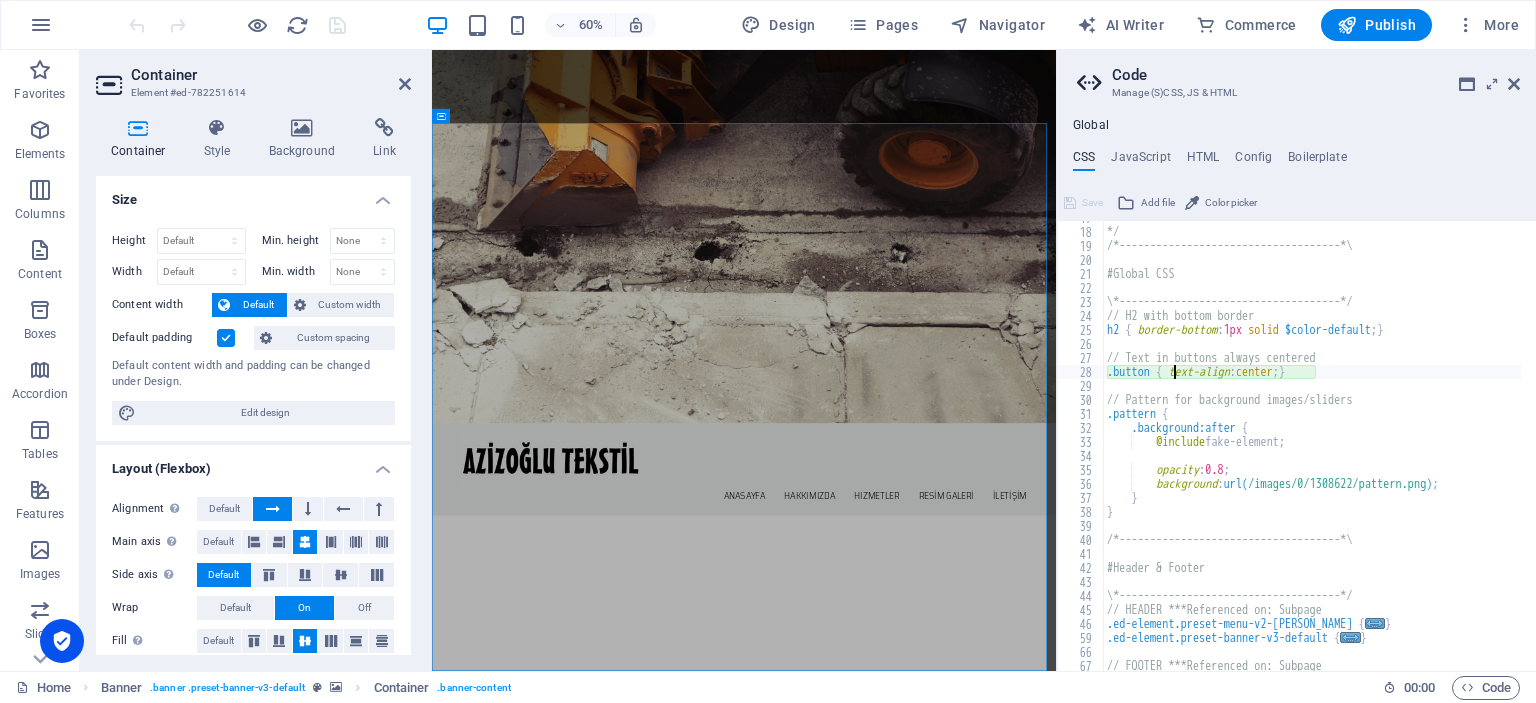 scroll, scrollTop: 354, scrollLeft: 0, axis: vertical 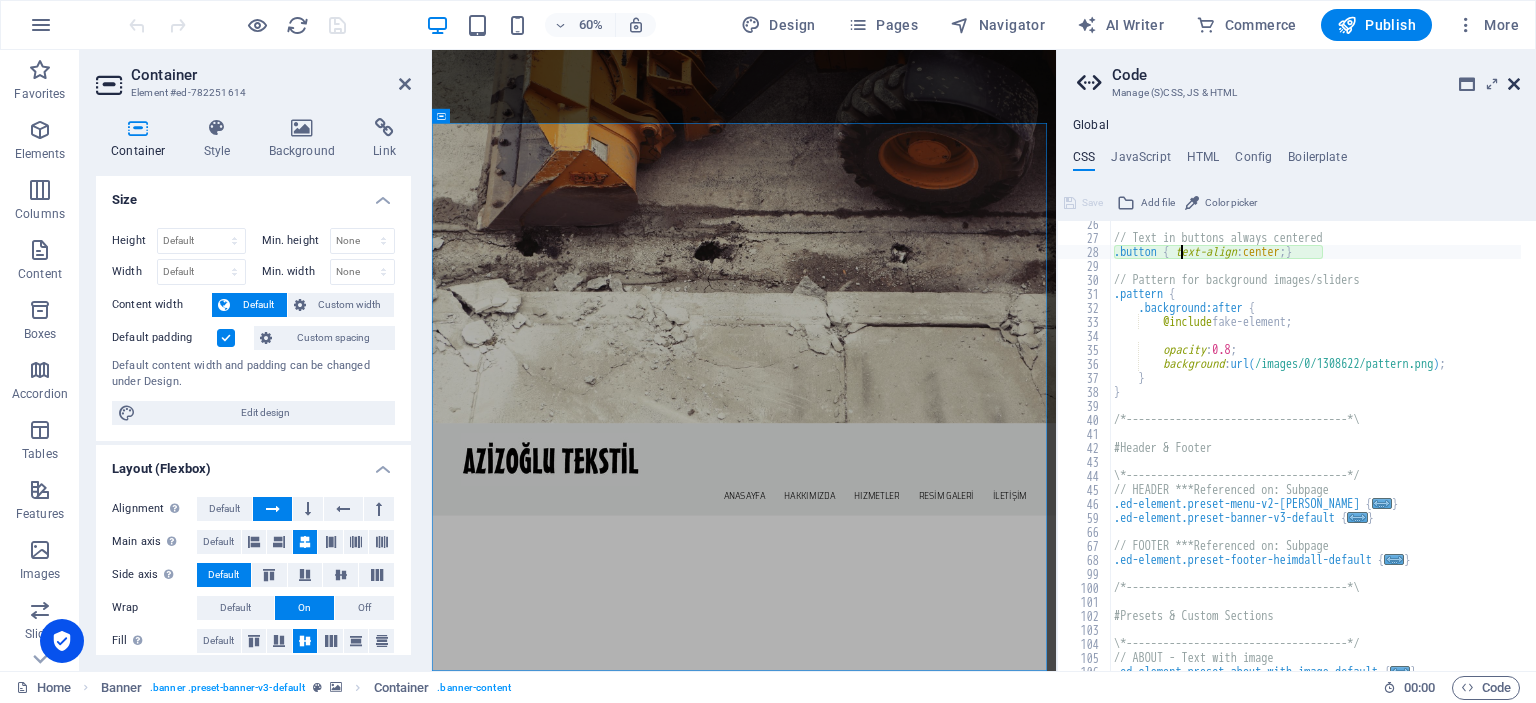 click at bounding box center (1514, 84) 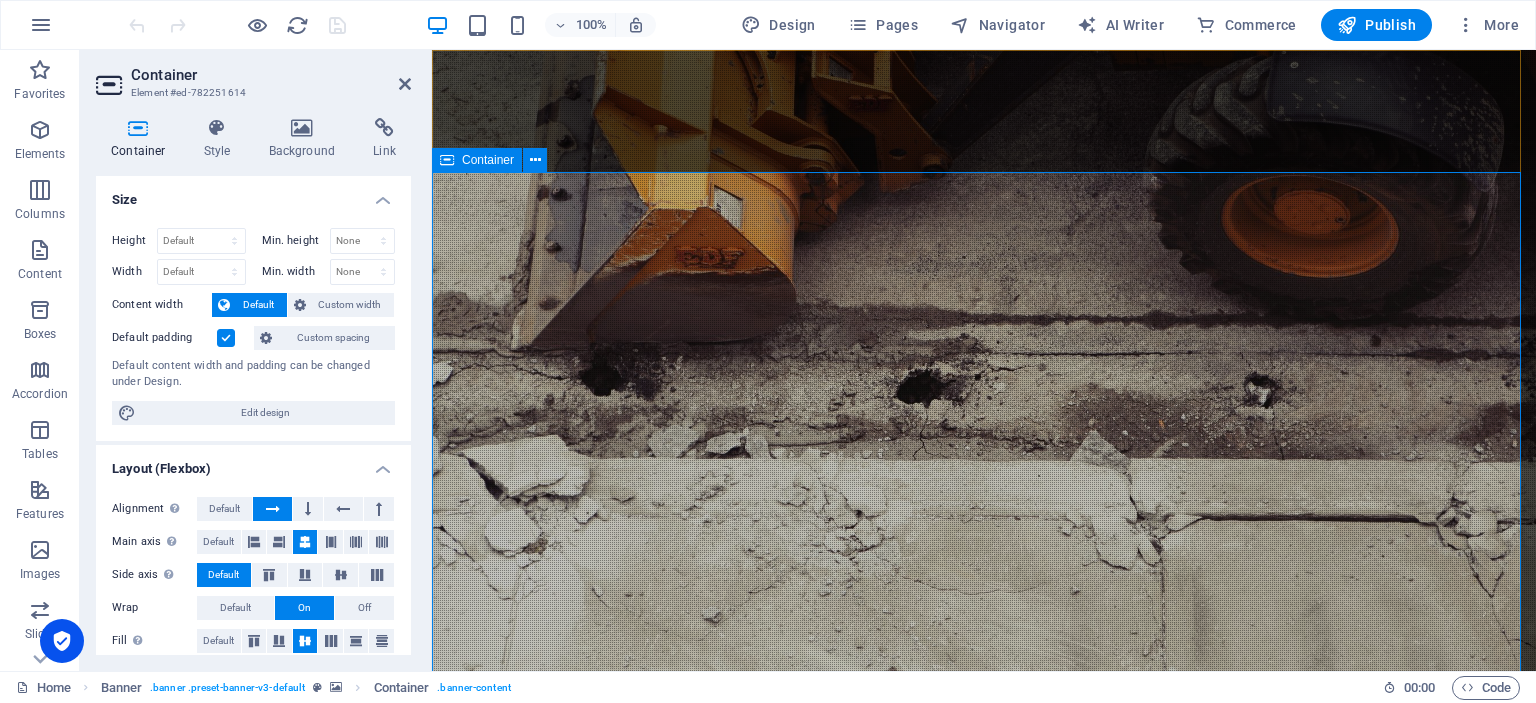 scroll, scrollTop: 300, scrollLeft: 0, axis: vertical 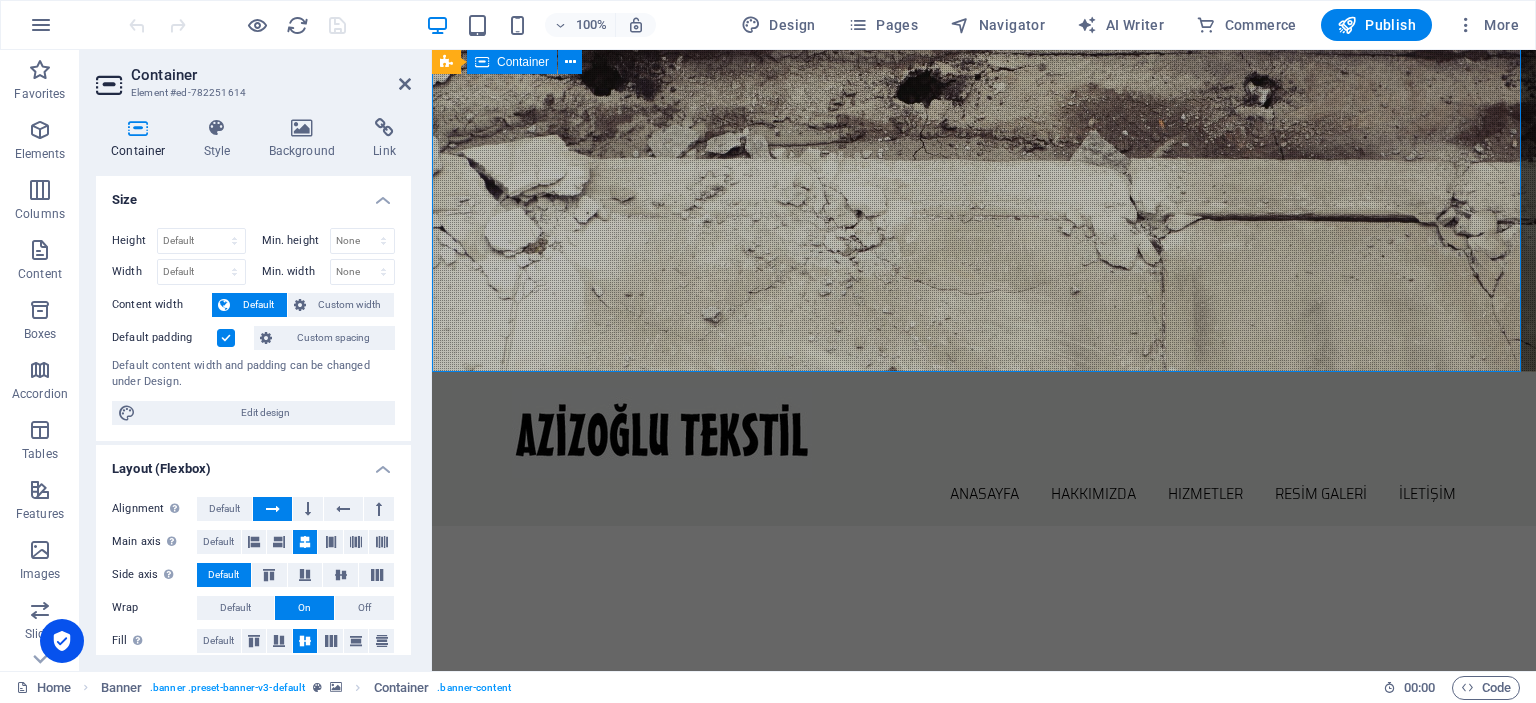 click on "YARIM ASIRLIK TECRÜBE Daha fazla bilgi edin" at bounding box center [984, 718] 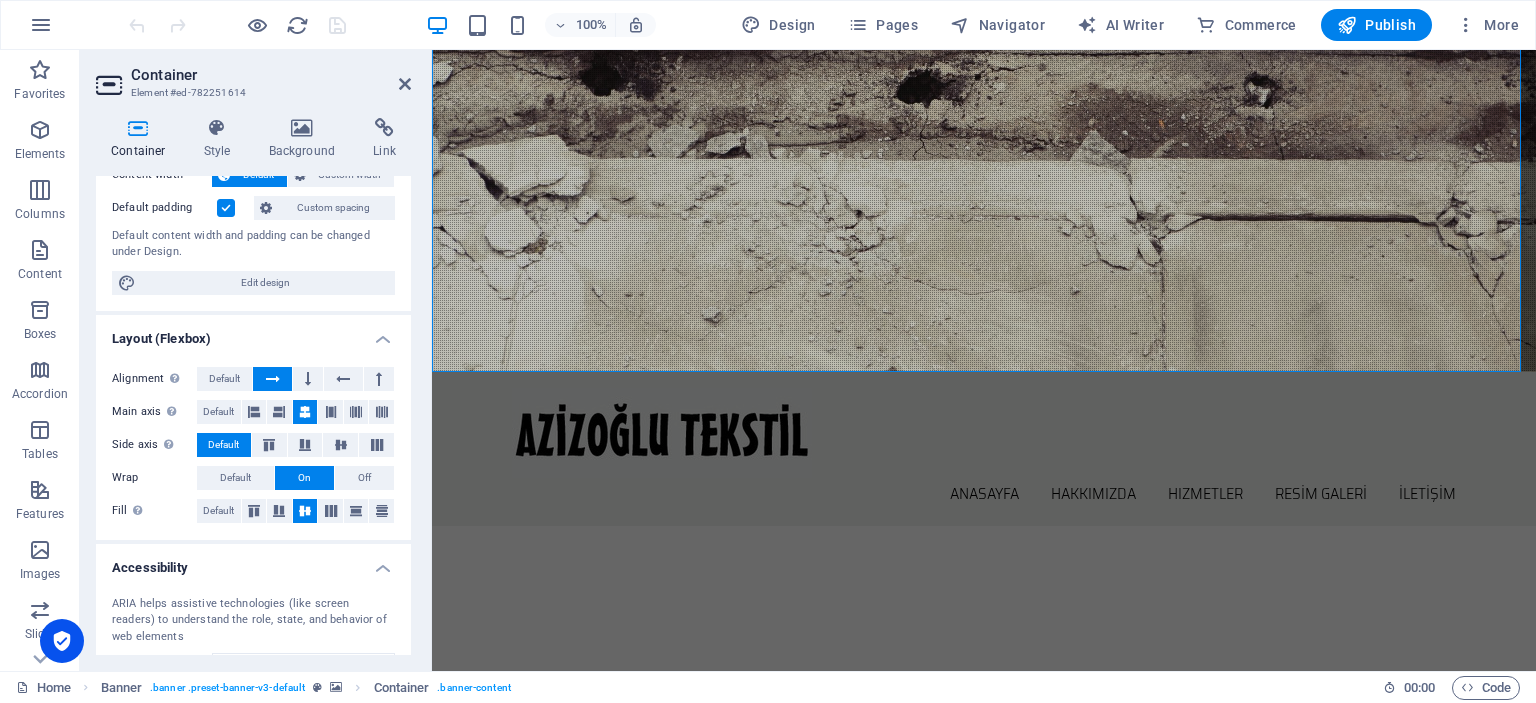scroll, scrollTop: 0, scrollLeft: 0, axis: both 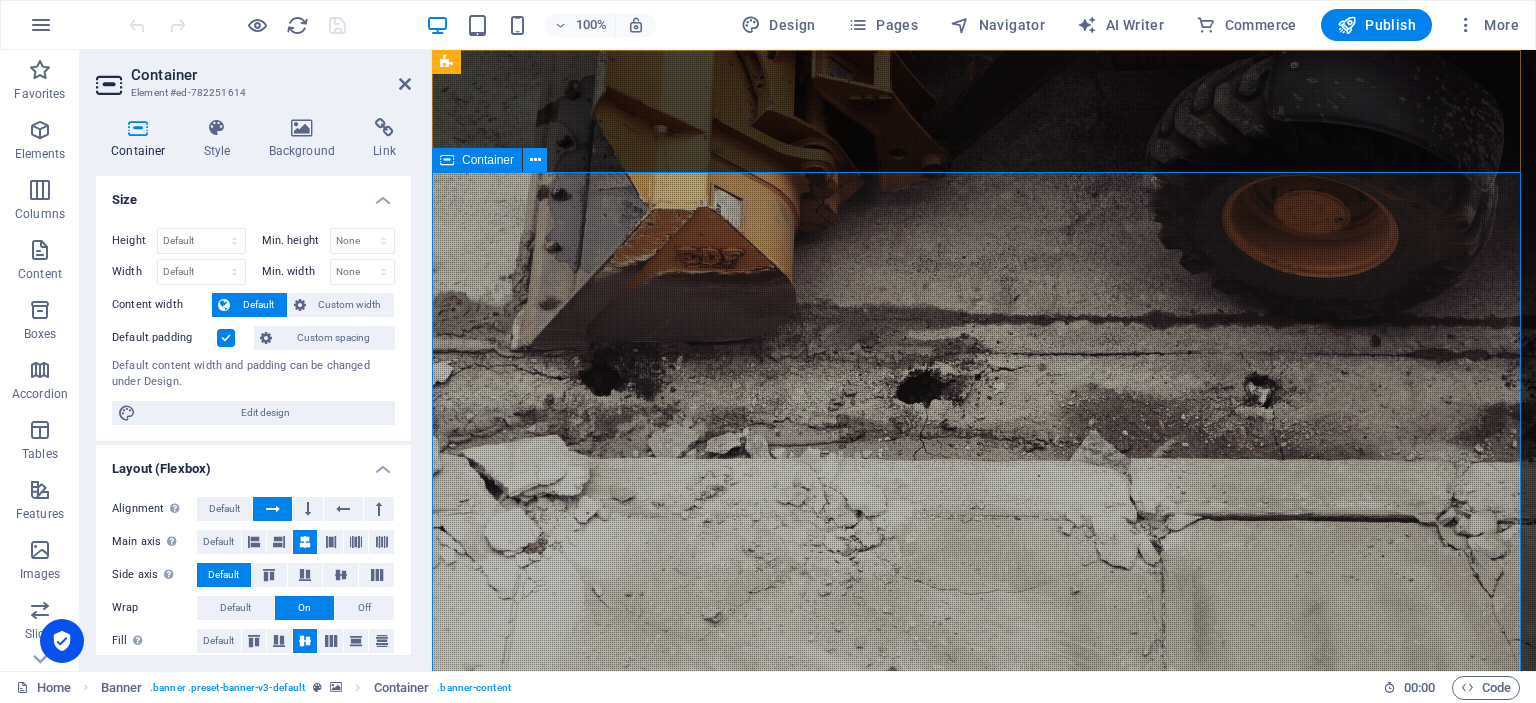 click at bounding box center [535, 160] 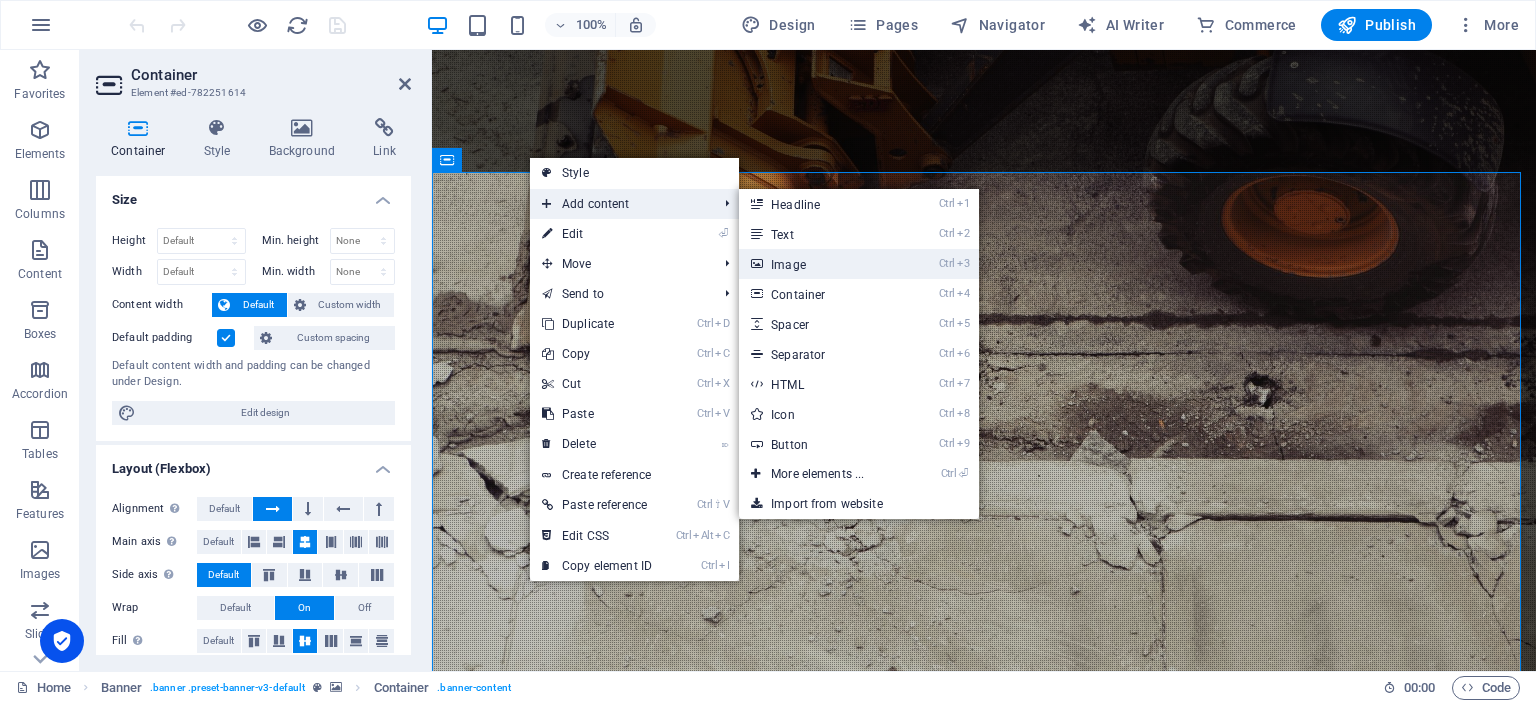 click on "Ctrl 3  Image" at bounding box center [821, 264] 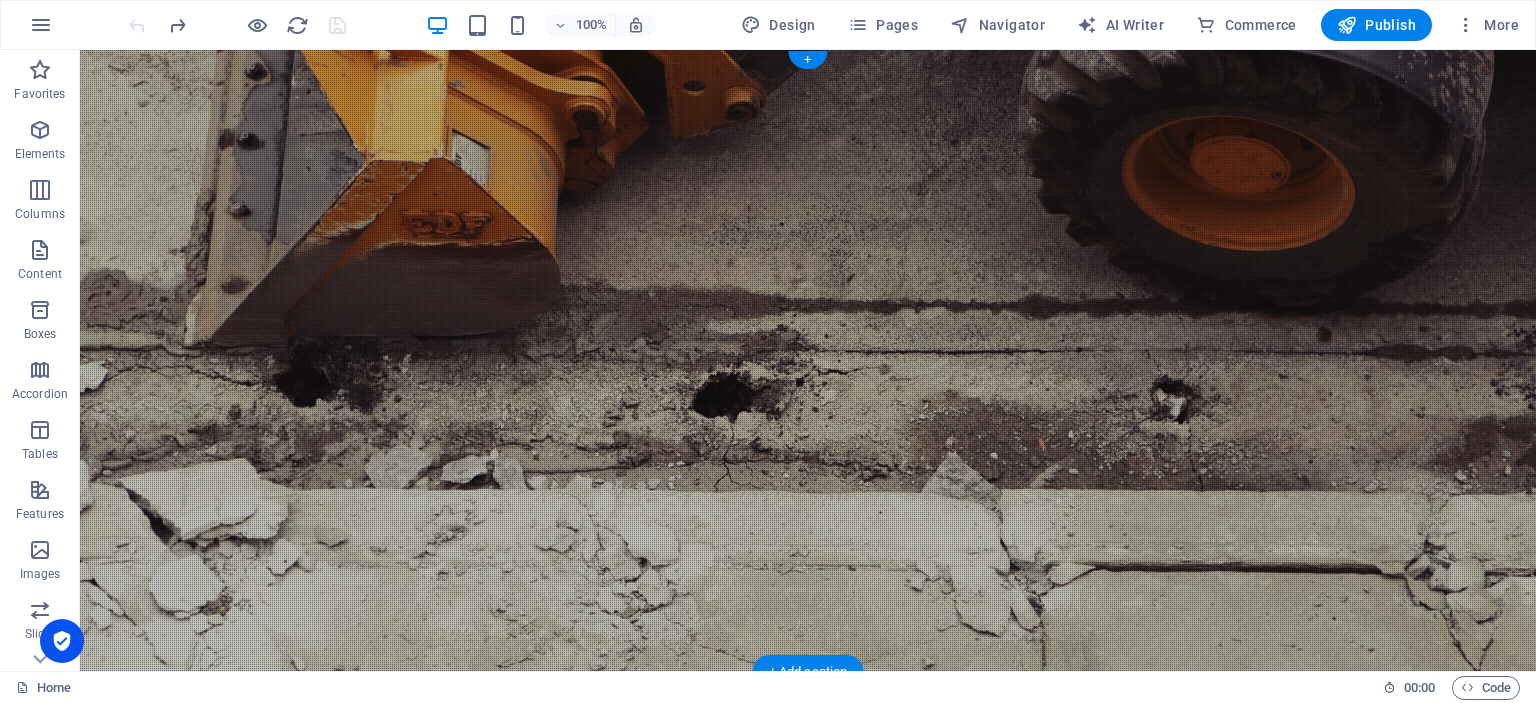 click on "YARIM ASIRLIK TECRÜBE Daha fazla bilgi edin" at bounding box center (808, 1018) 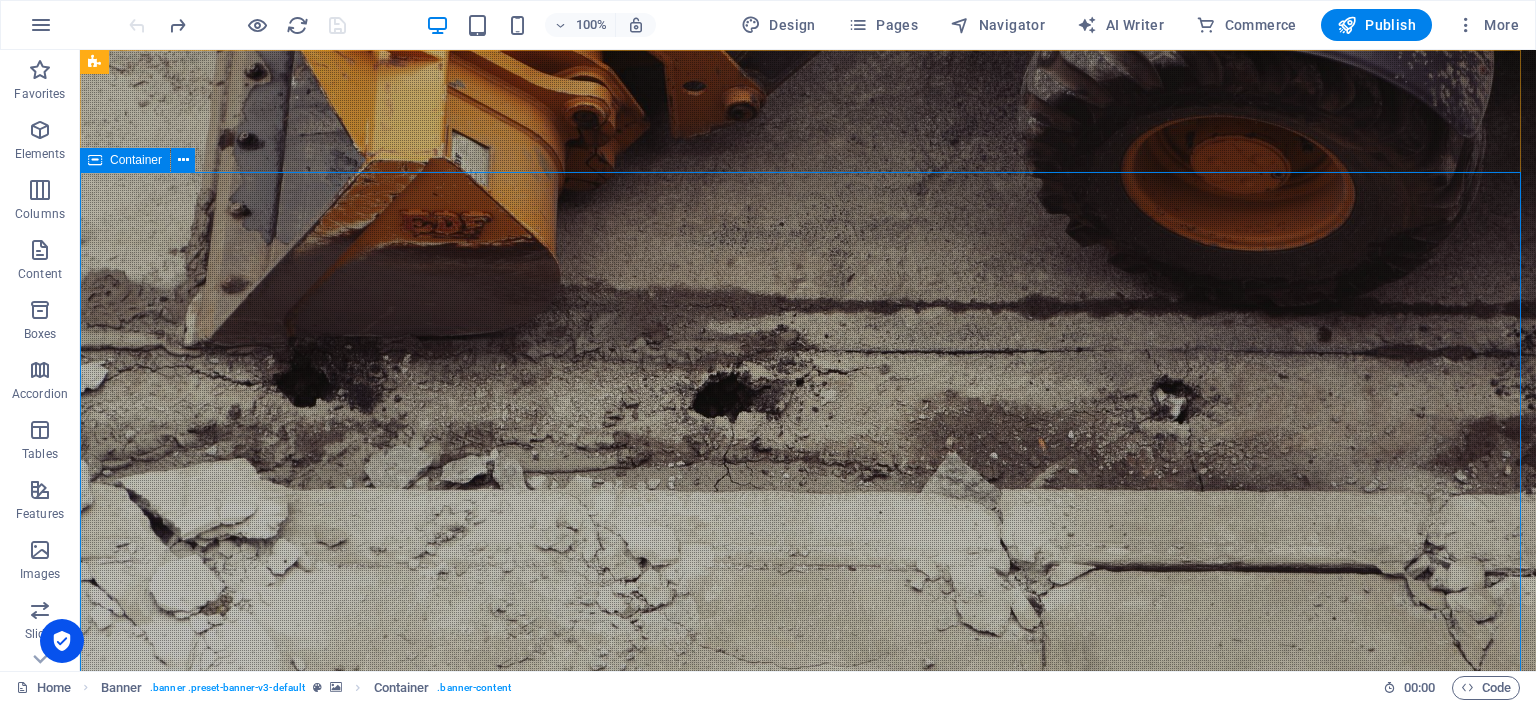 click at bounding box center (95, 160) 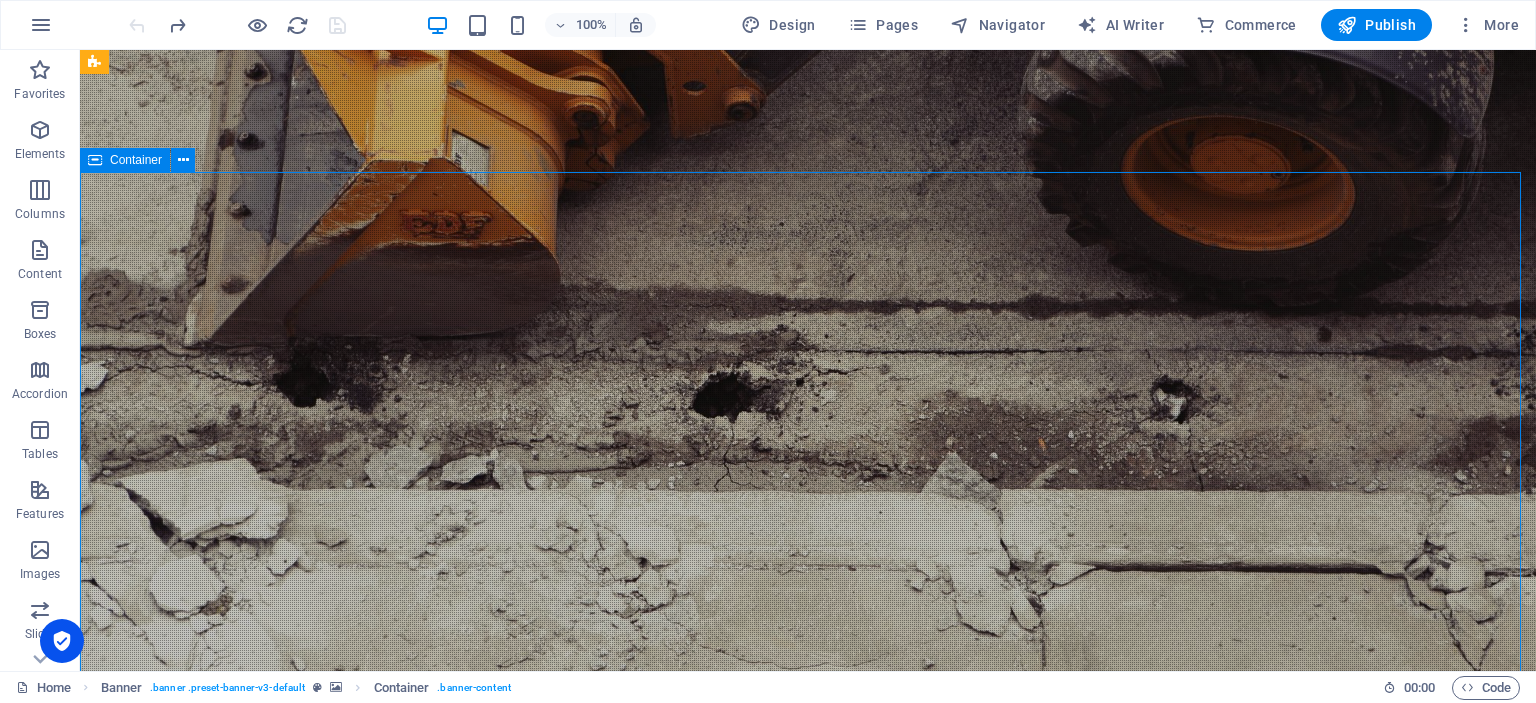 click on "Container" at bounding box center [136, 160] 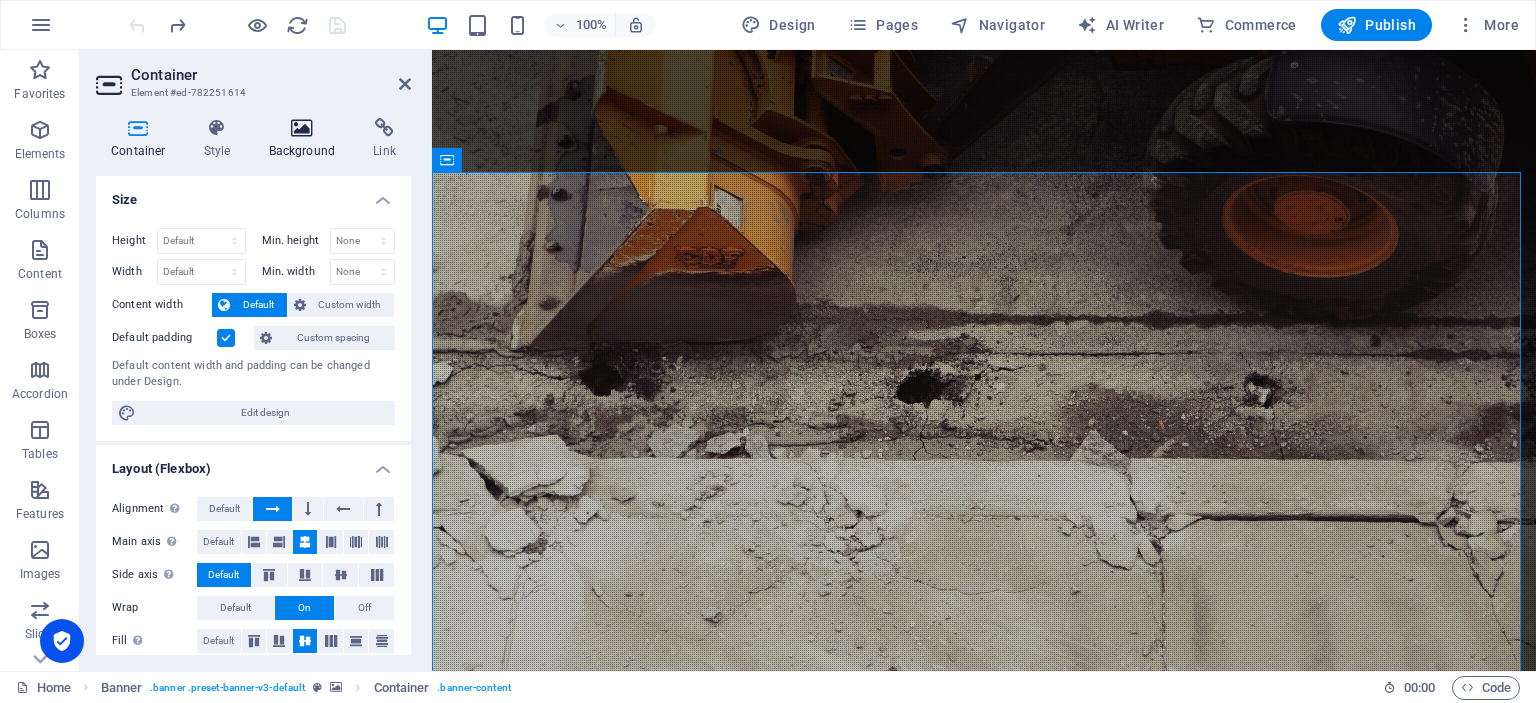 click at bounding box center (302, 128) 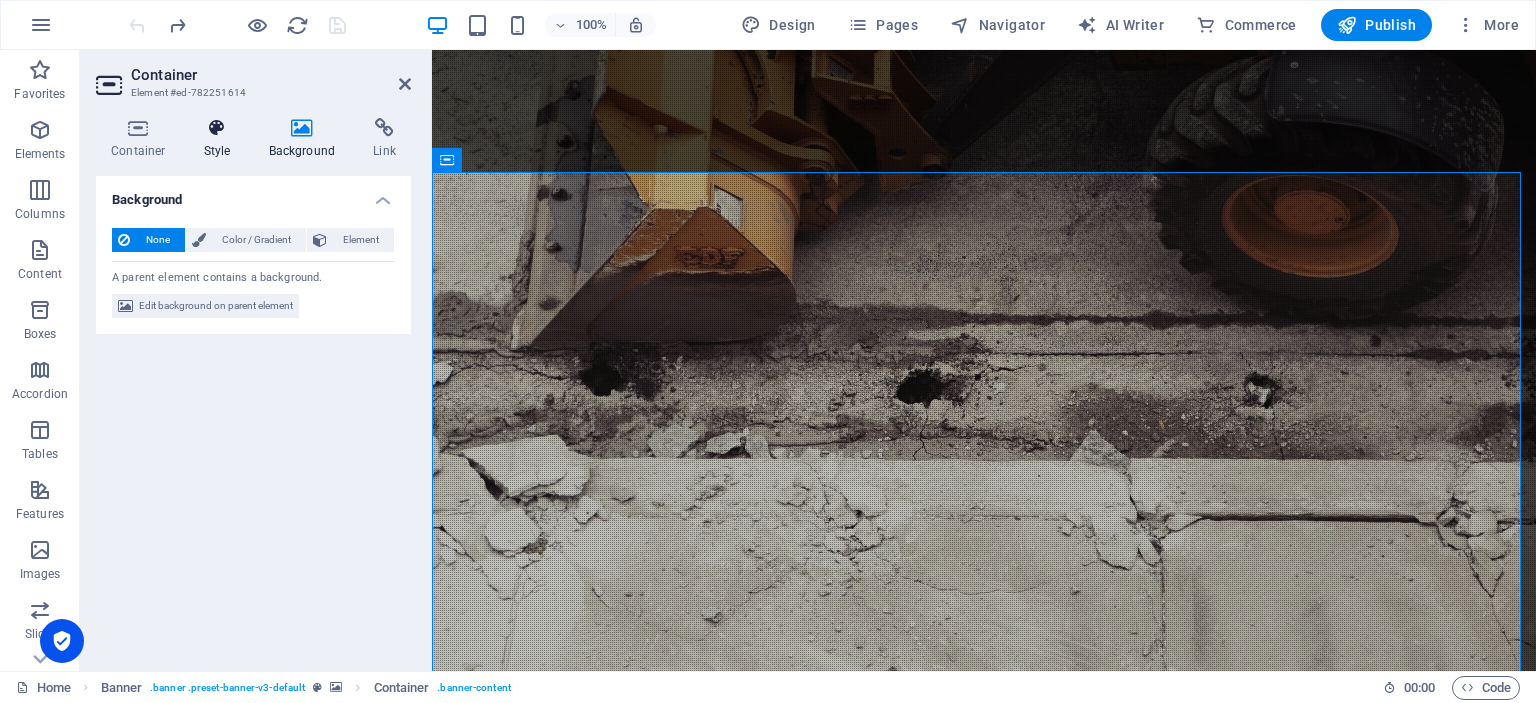 click at bounding box center [217, 128] 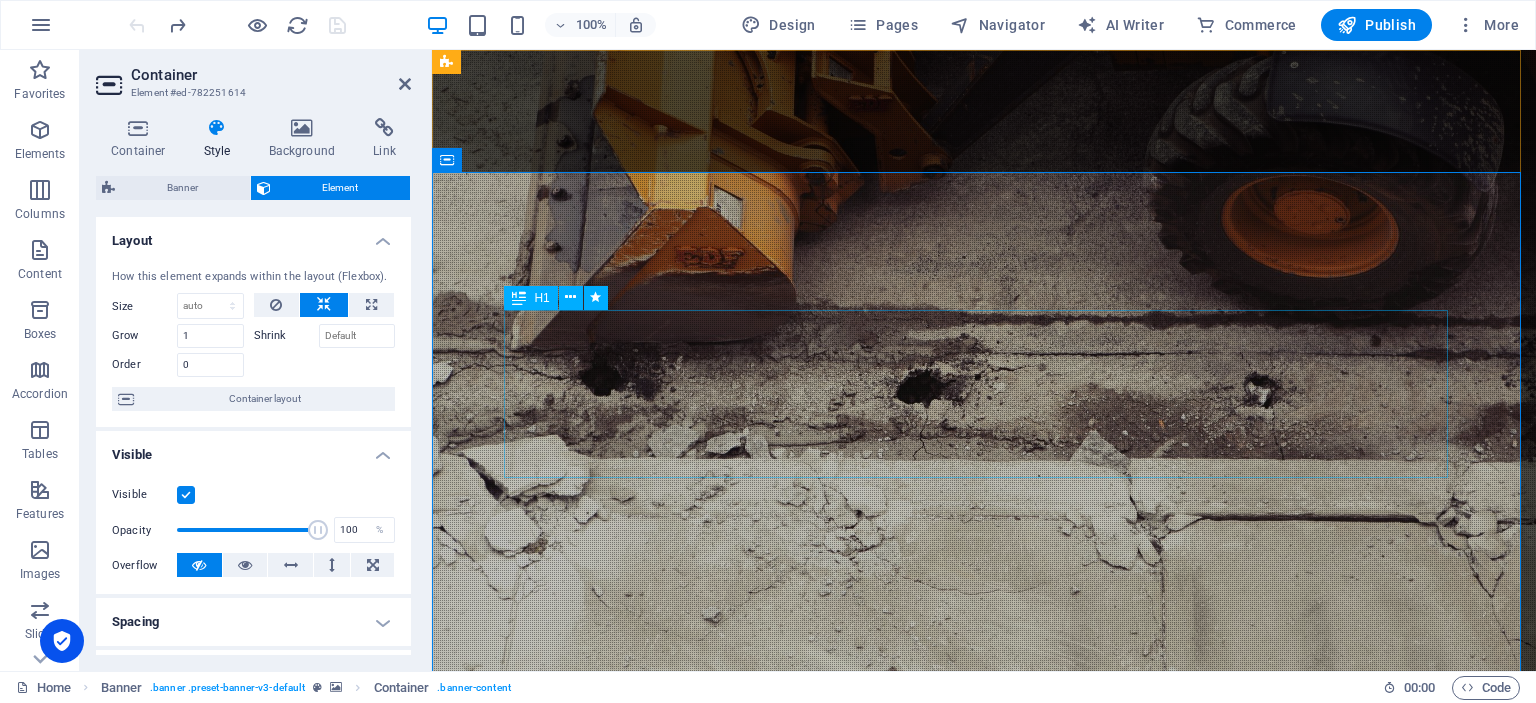 click on "YARIM ASIRLIK TECRÜBE" at bounding box center (984, 990) 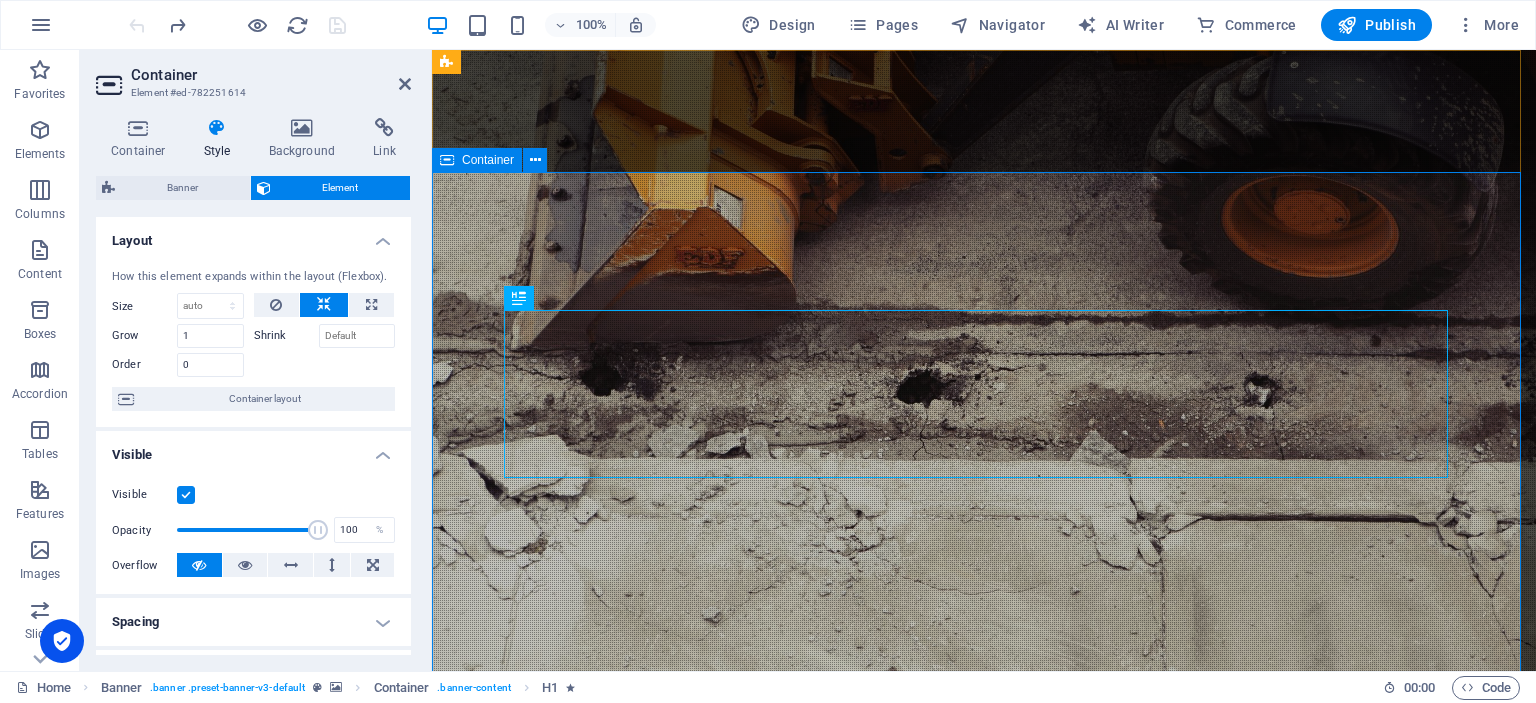 click on "YARIM ASIRLIK TECRÜBE Daha fazla bilgi edin" at bounding box center [984, 1018] 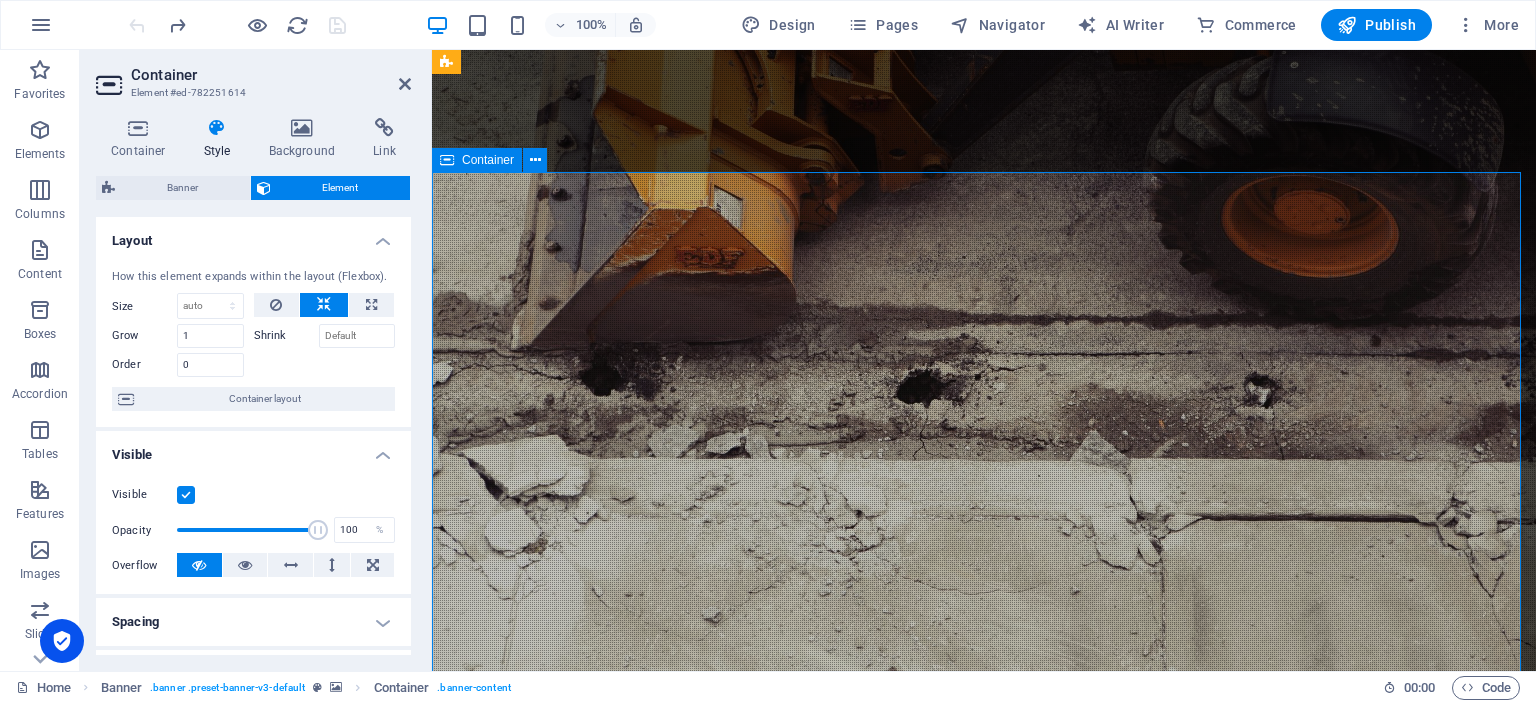 click on "YARIM ASIRLIK TECRÜBE Daha fazla bilgi edin" at bounding box center (984, 1018) 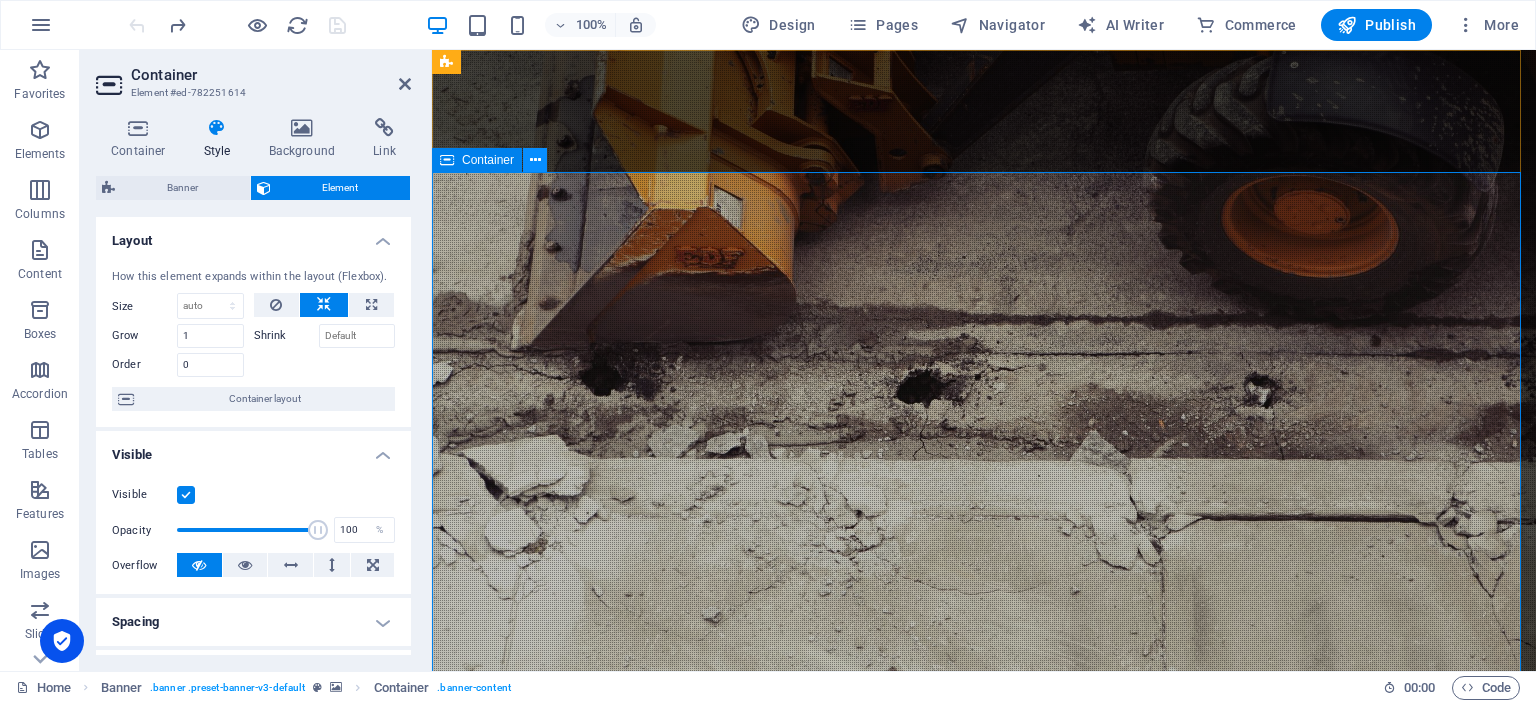 click at bounding box center [535, 160] 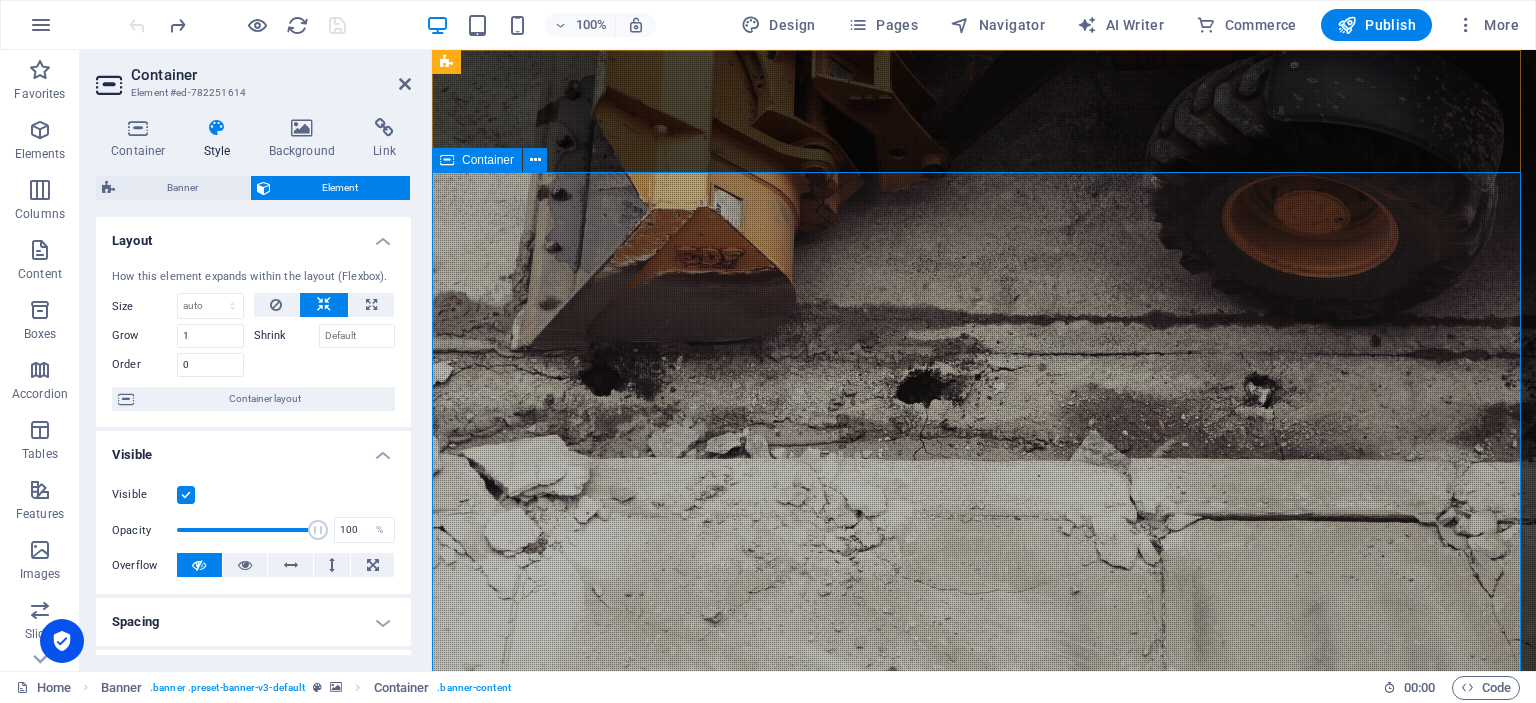 click on "YARIM ASIRLIK TECRÜBE Daha fazla bilgi edin" at bounding box center [984, 1018] 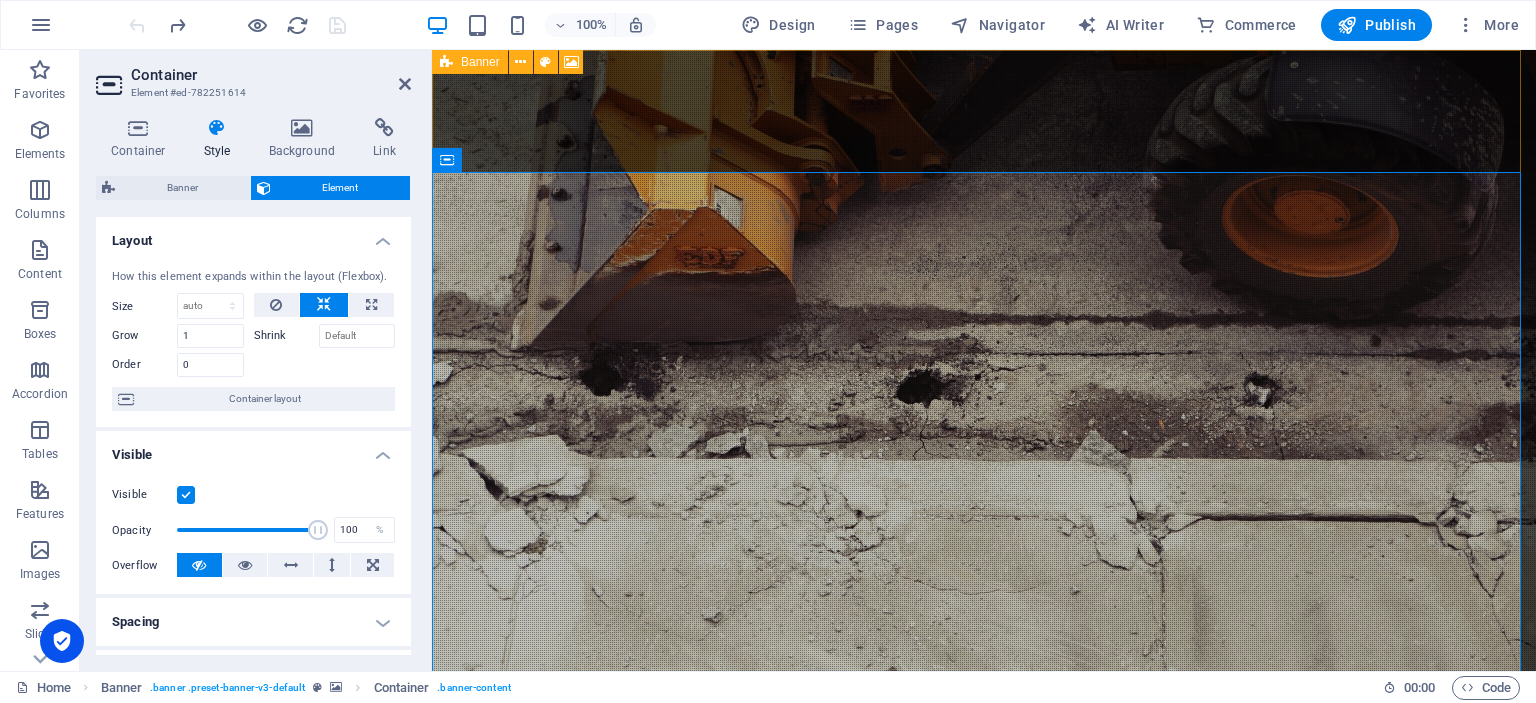 click on "Banner" at bounding box center [480, 62] 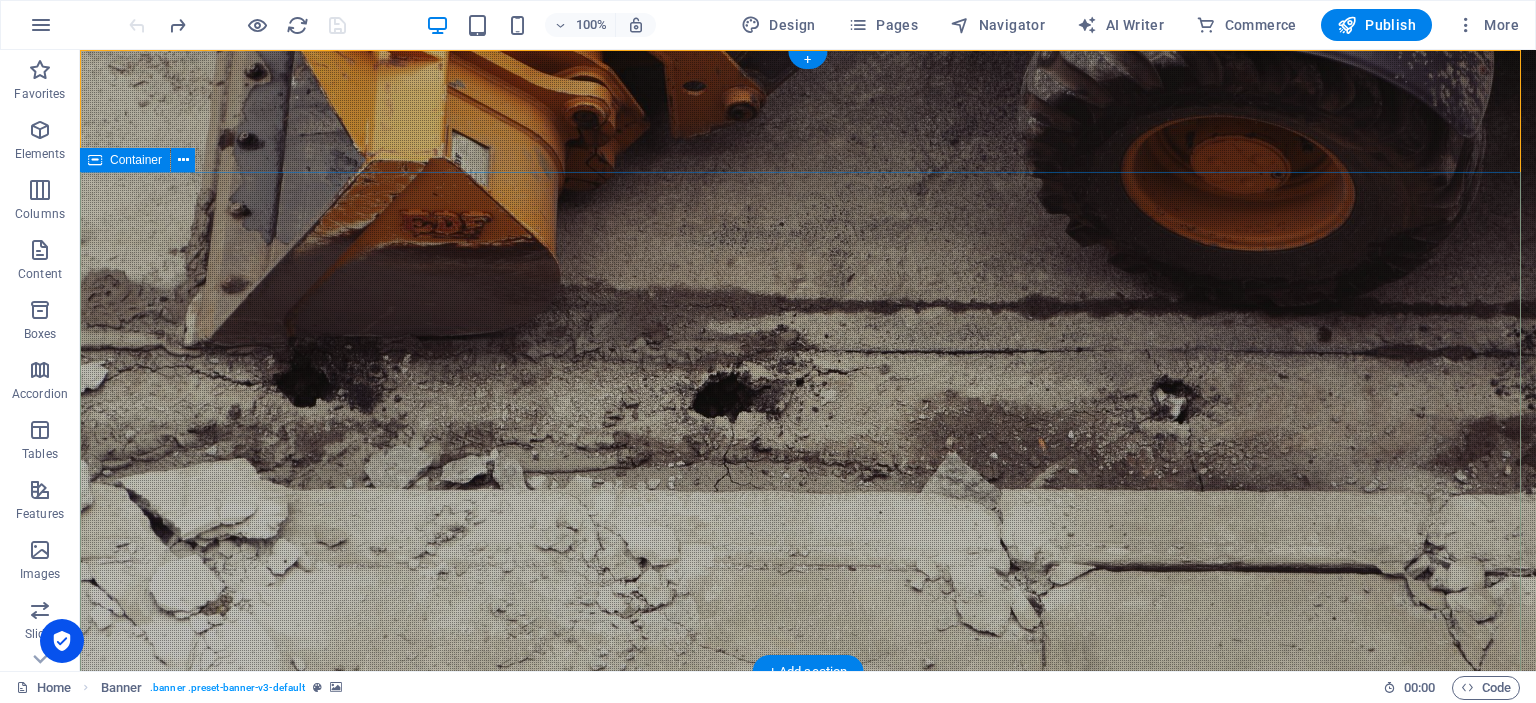 click on "YARIM ASIRLIK TECRÜBE Daha fazla bilgi edin" at bounding box center [808, 1018] 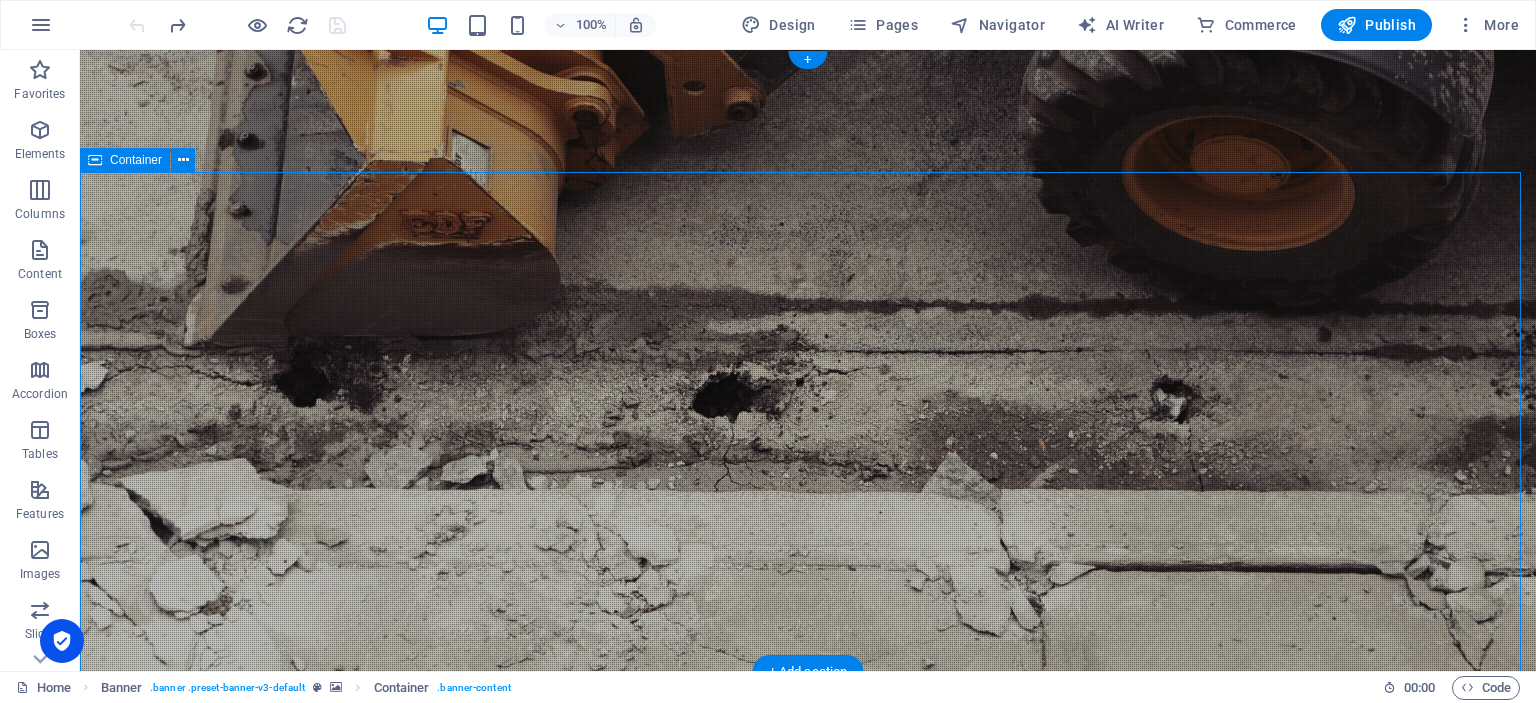 click on "YARIM ASIRLIK TECRÜBE Daha fazla bilgi edin" at bounding box center (808, 1018) 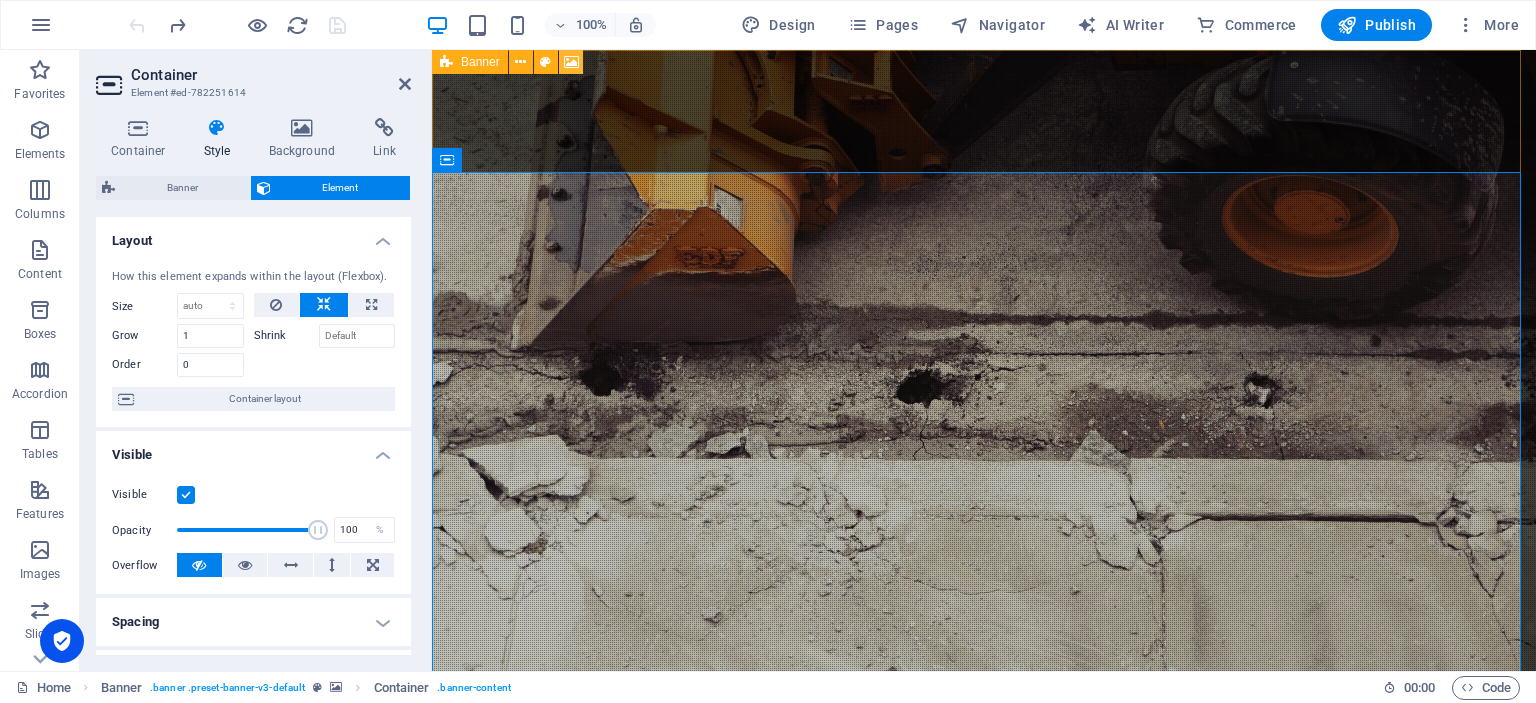 click at bounding box center (571, 62) 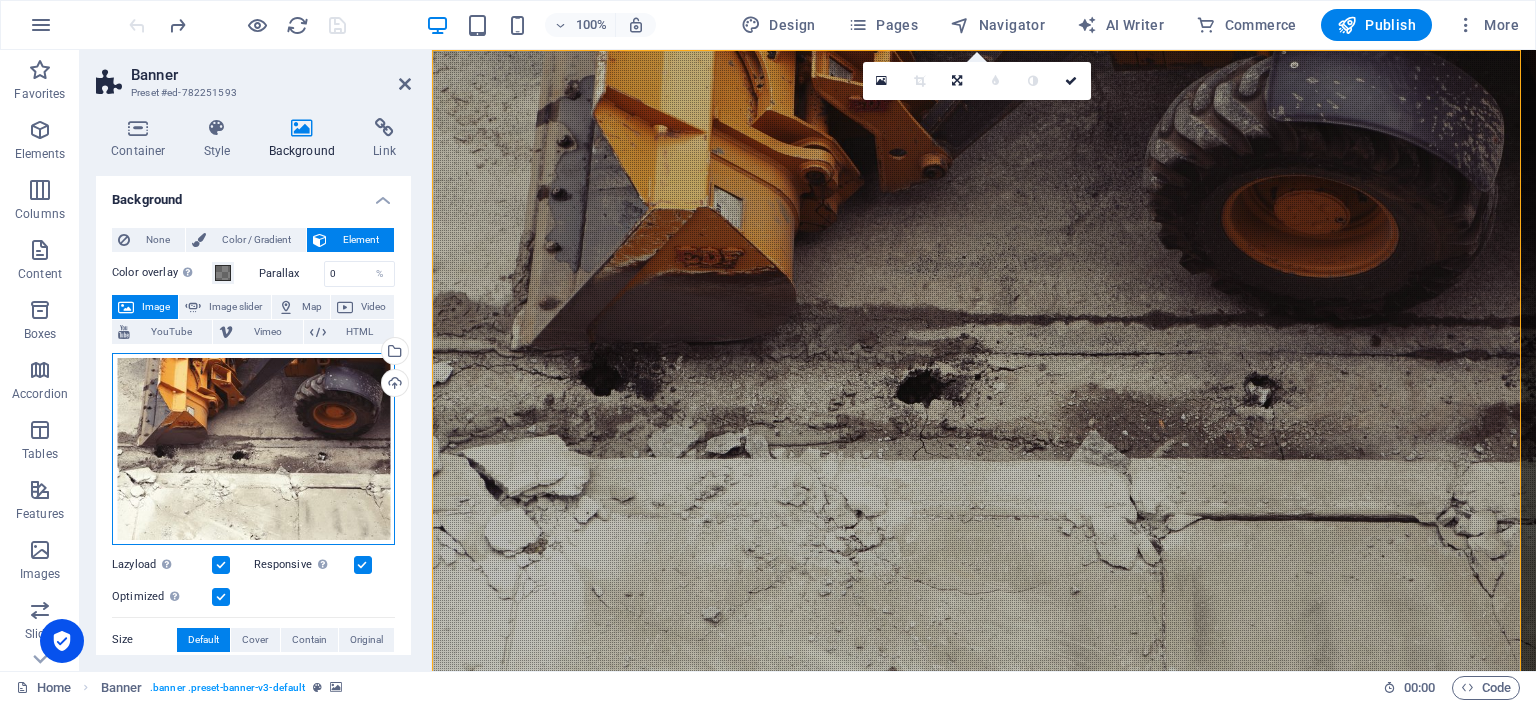 click on "Drag files here, click to choose files or select files from Files or our free stock photos & videos" at bounding box center [253, 449] 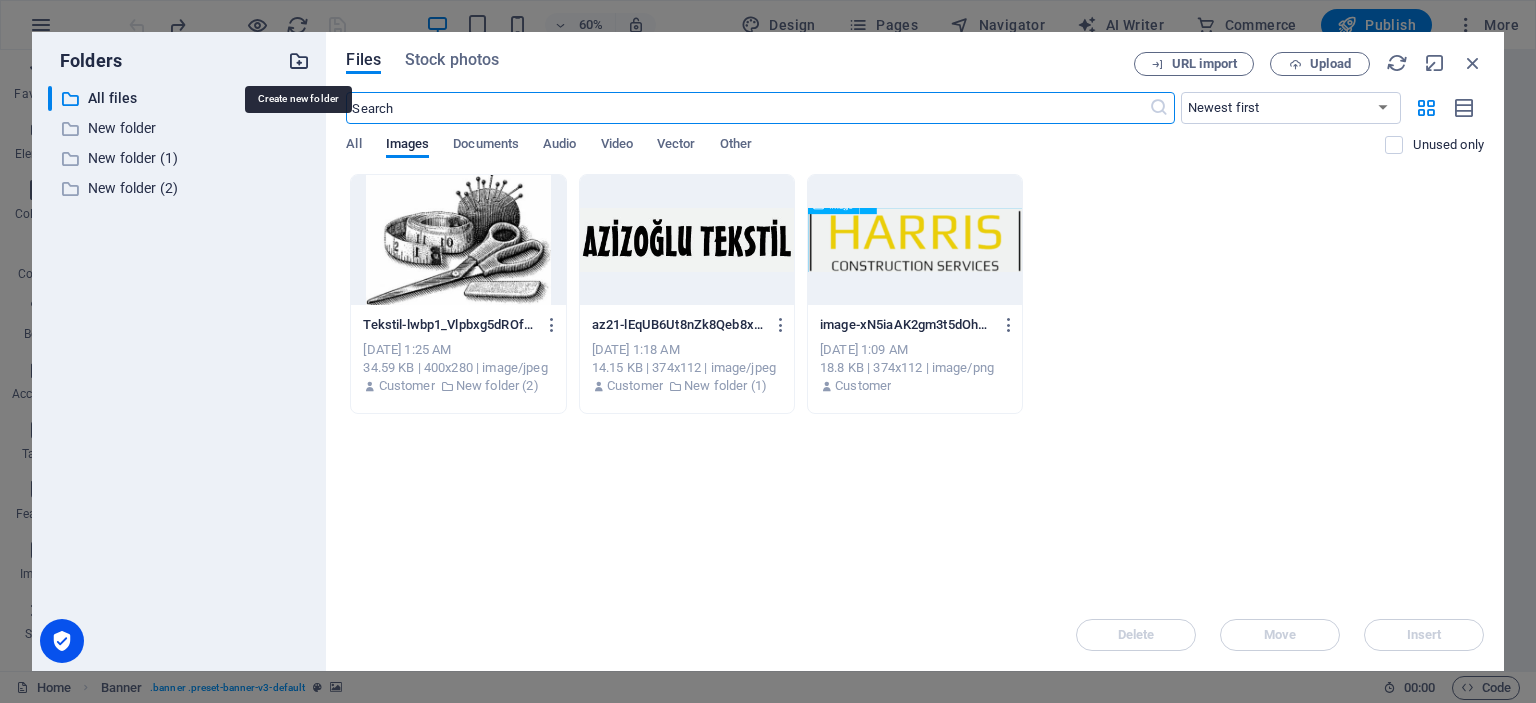 click at bounding box center (299, 61) 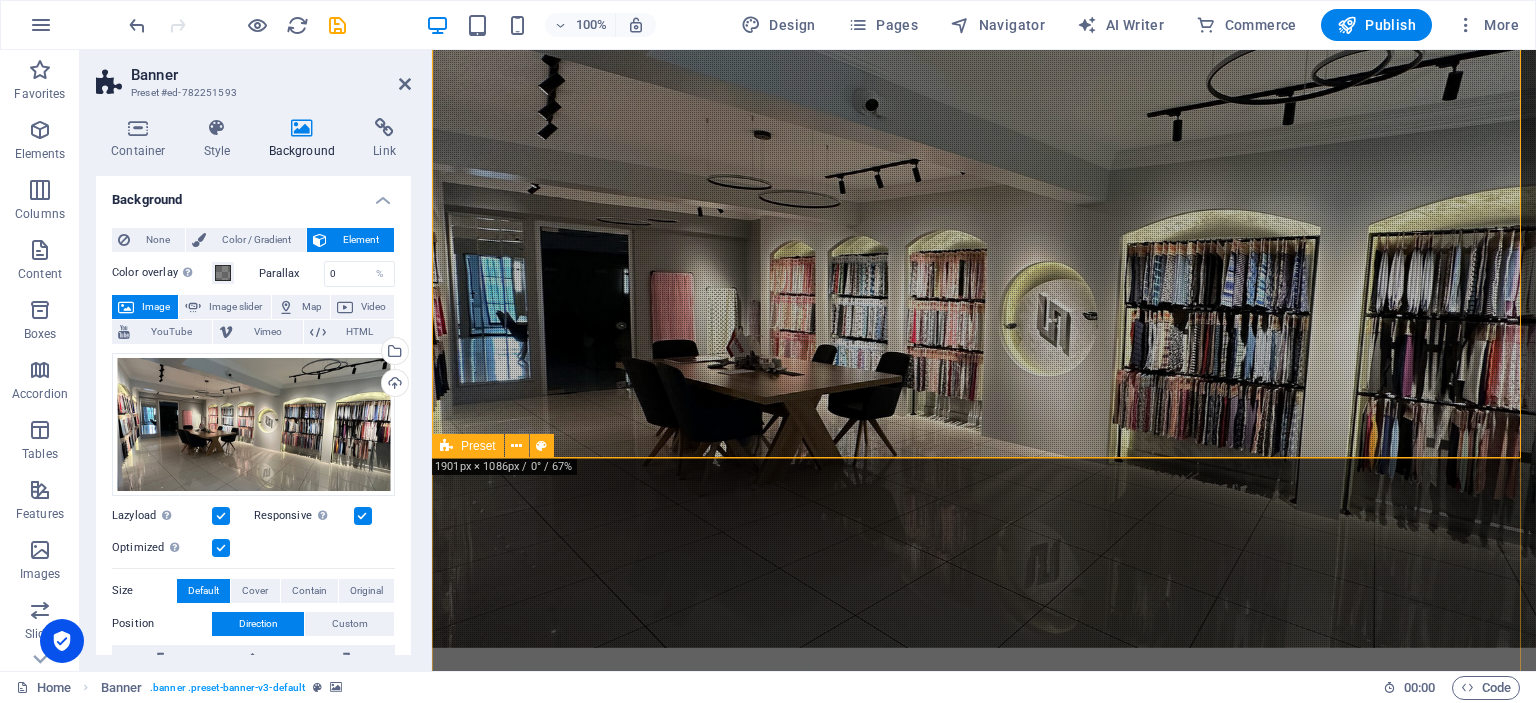 scroll, scrollTop: 0, scrollLeft: 0, axis: both 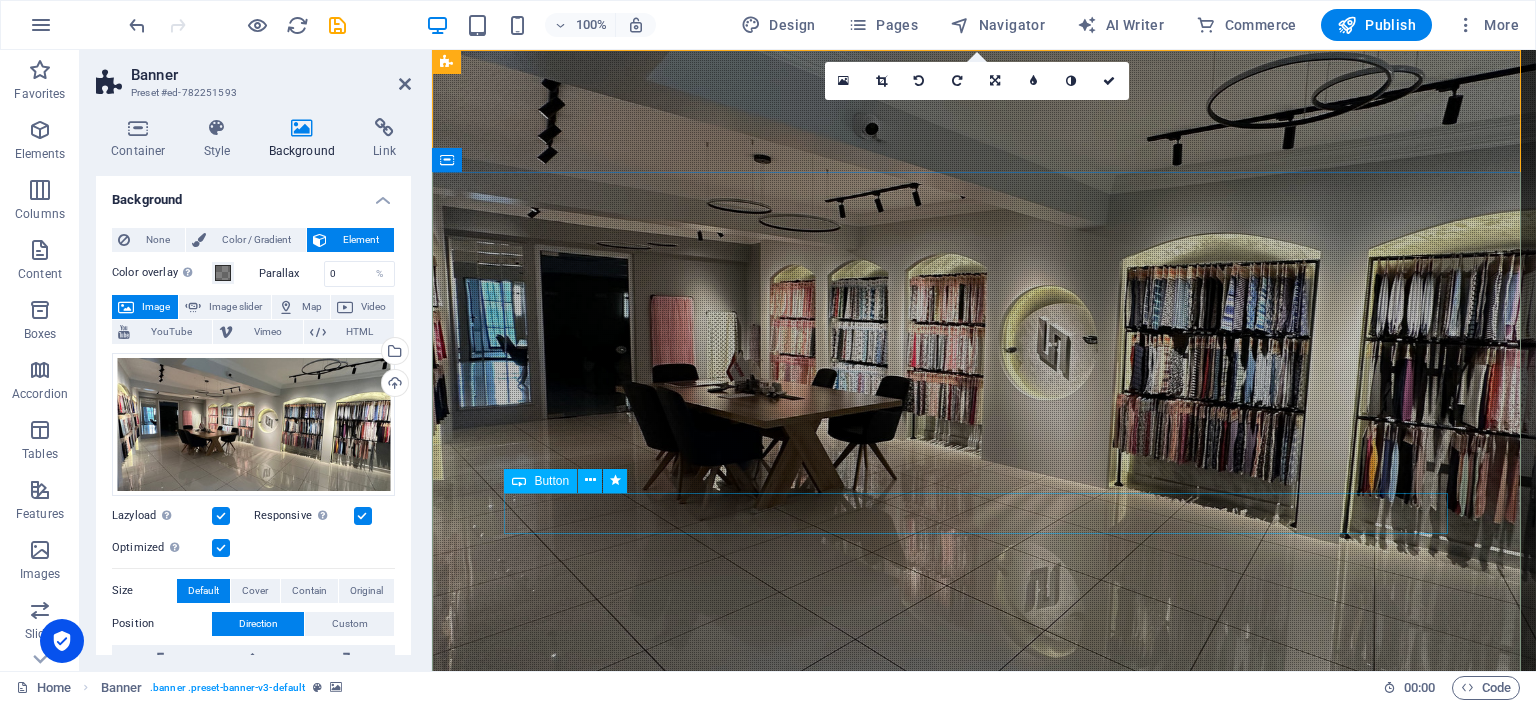 click on "Daha fazla bilgi edin" at bounding box center [984, 1110] 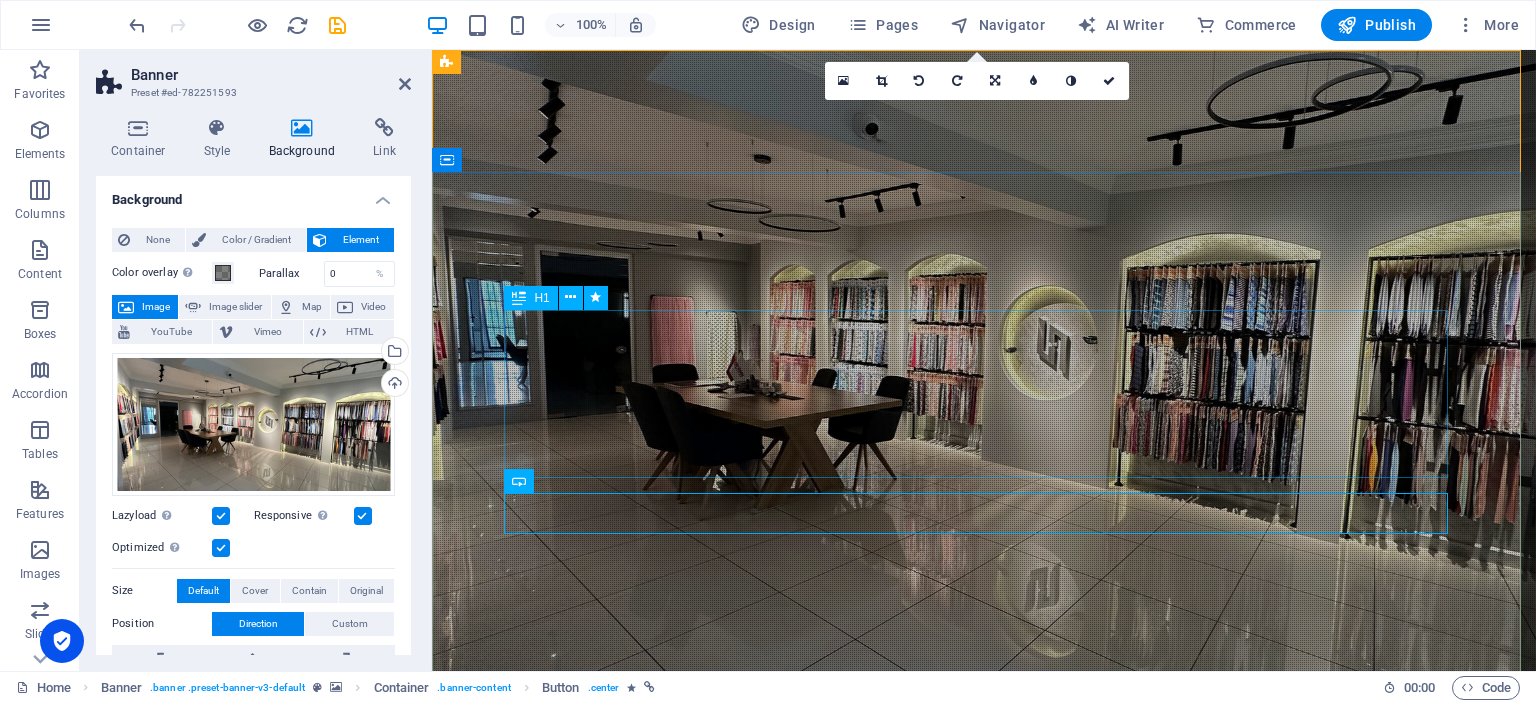 click on "YARIM ASIRLIK TECRÜBE" at bounding box center (984, 990) 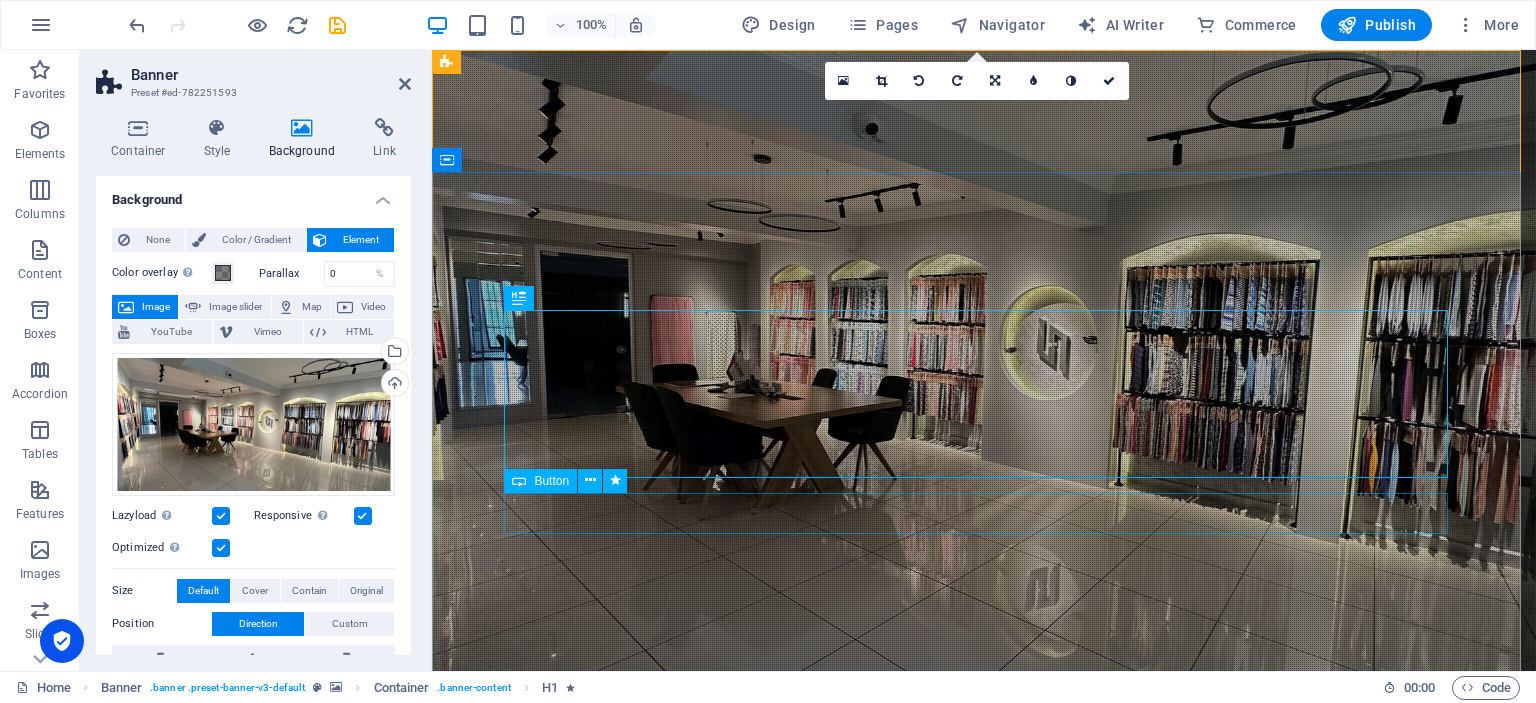 click on "Daha fazla bilgi edin" at bounding box center [984, 1110] 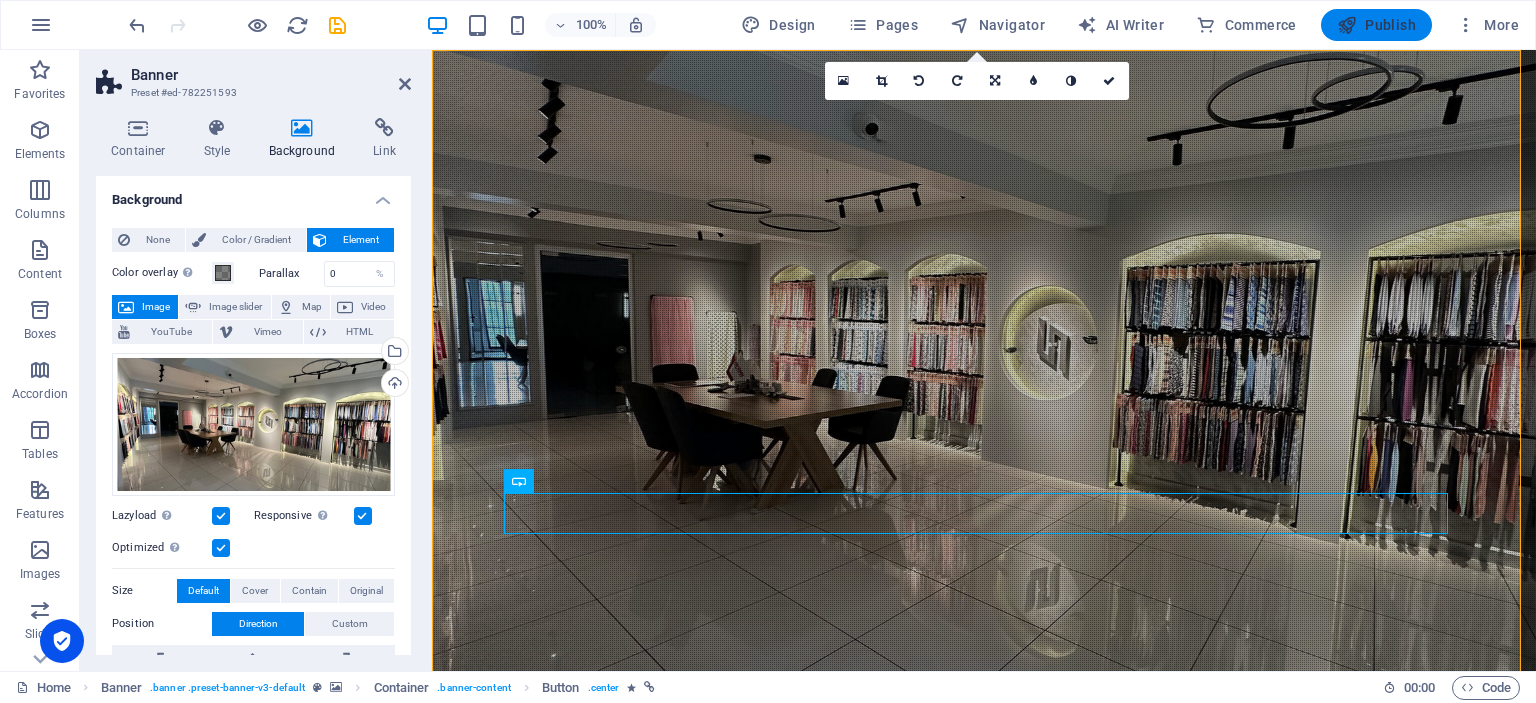 click on "Publish" at bounding box center (1376, 25) 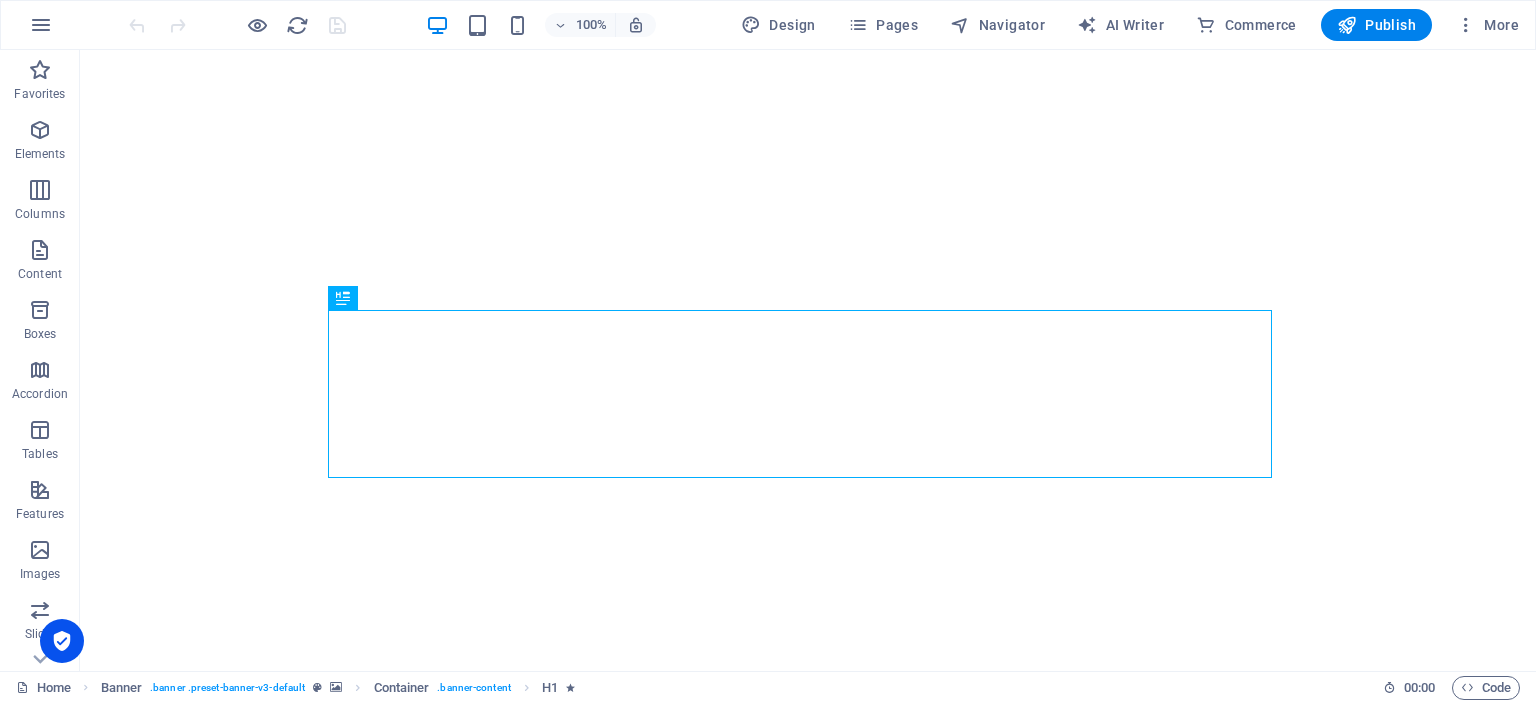 scroll, scrollTop: 0, scrollLeft: 0, axis: both 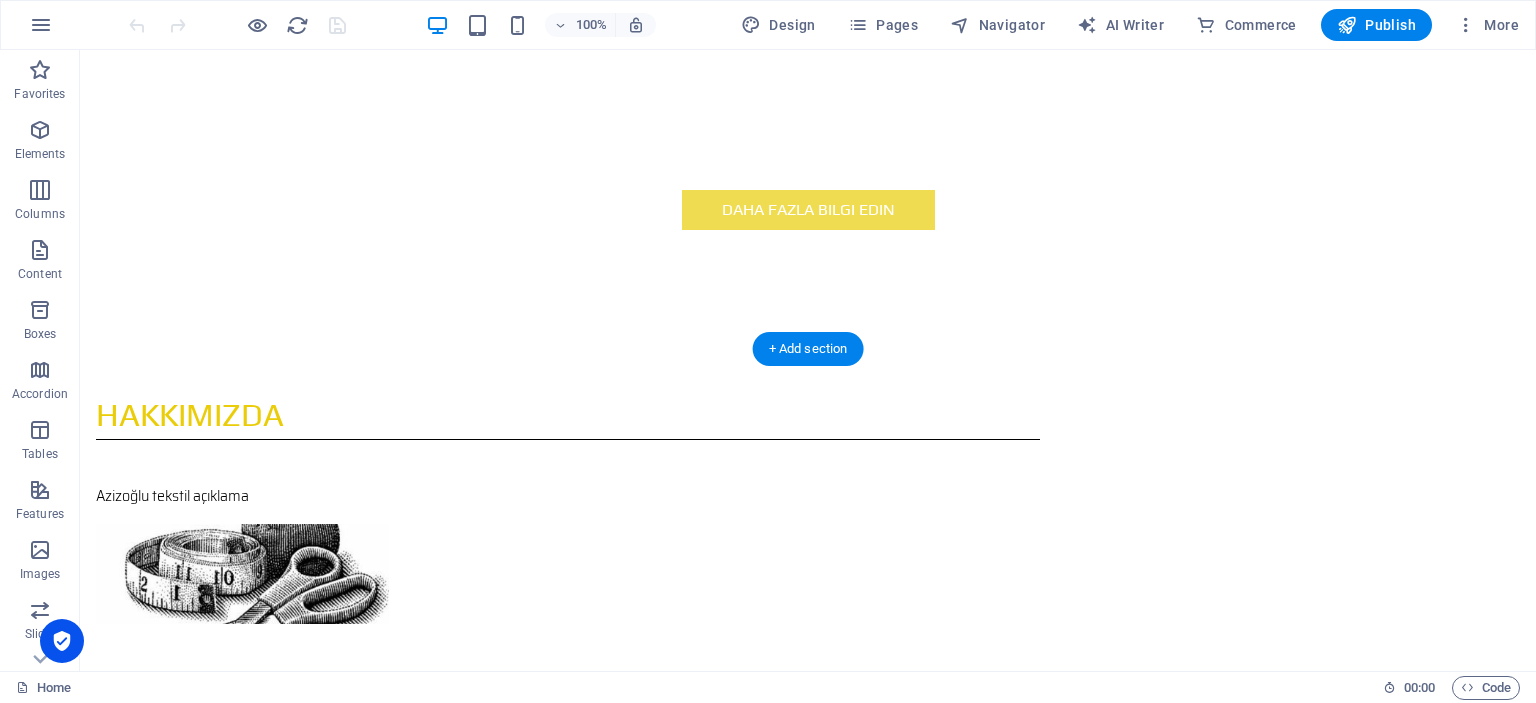 click at bounding box center (808, 1095) 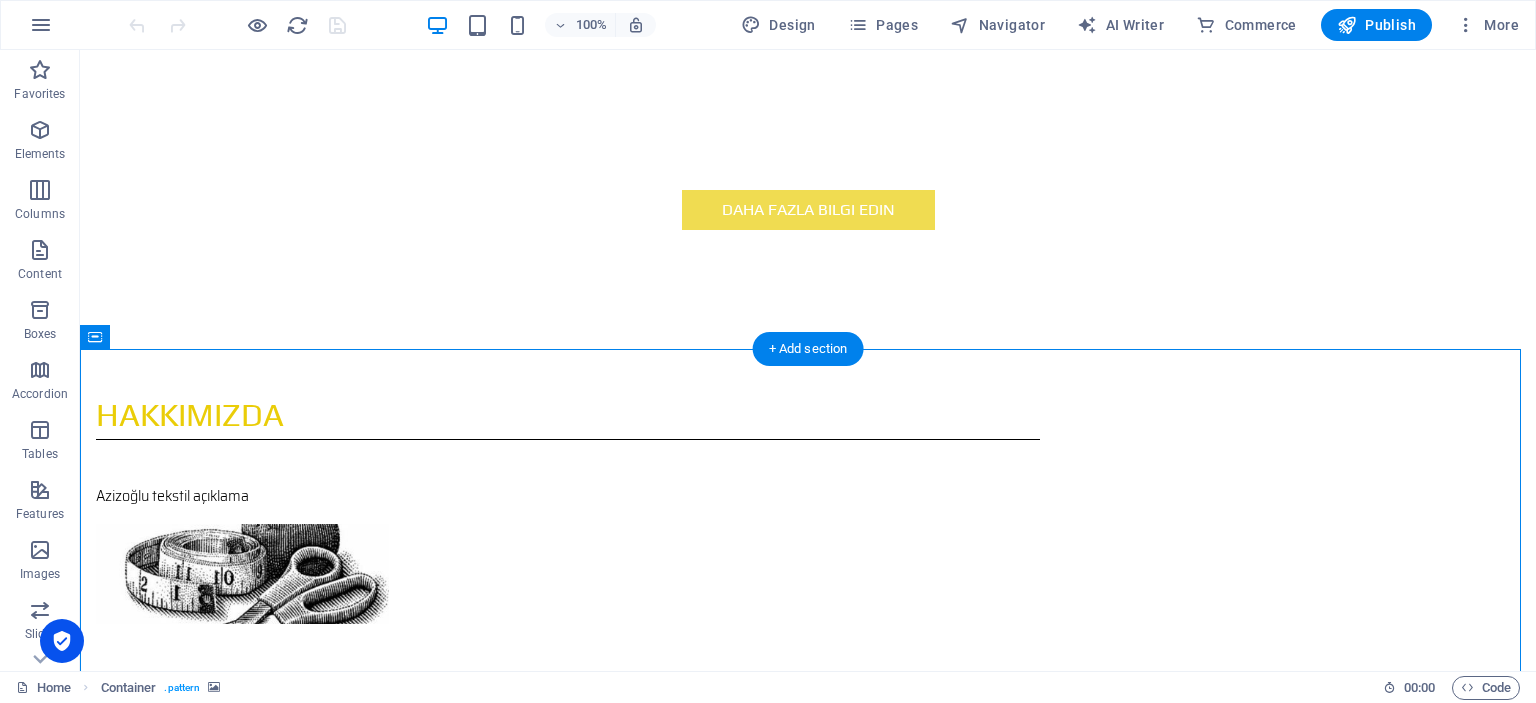click at bounding box center [808, 1095] 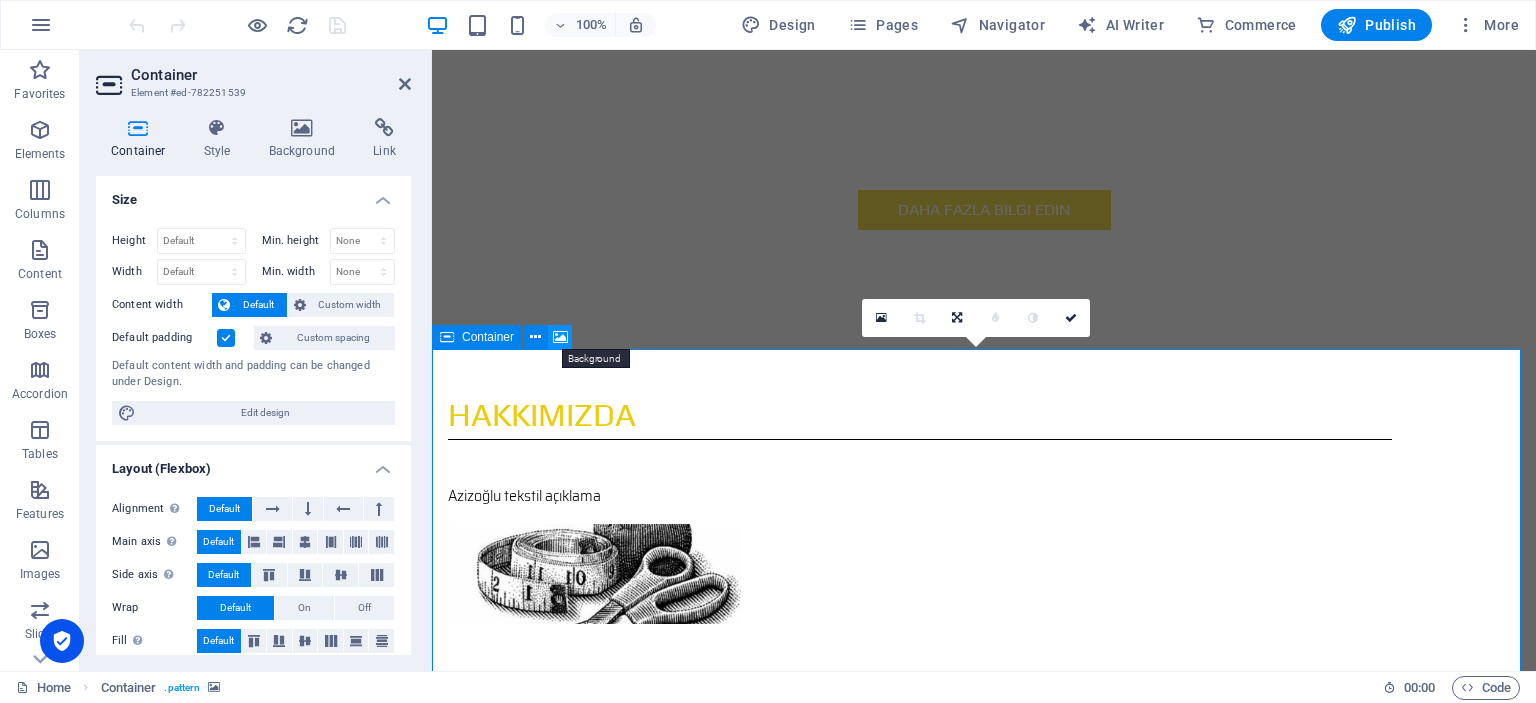 click at bounding box center (560, 337) 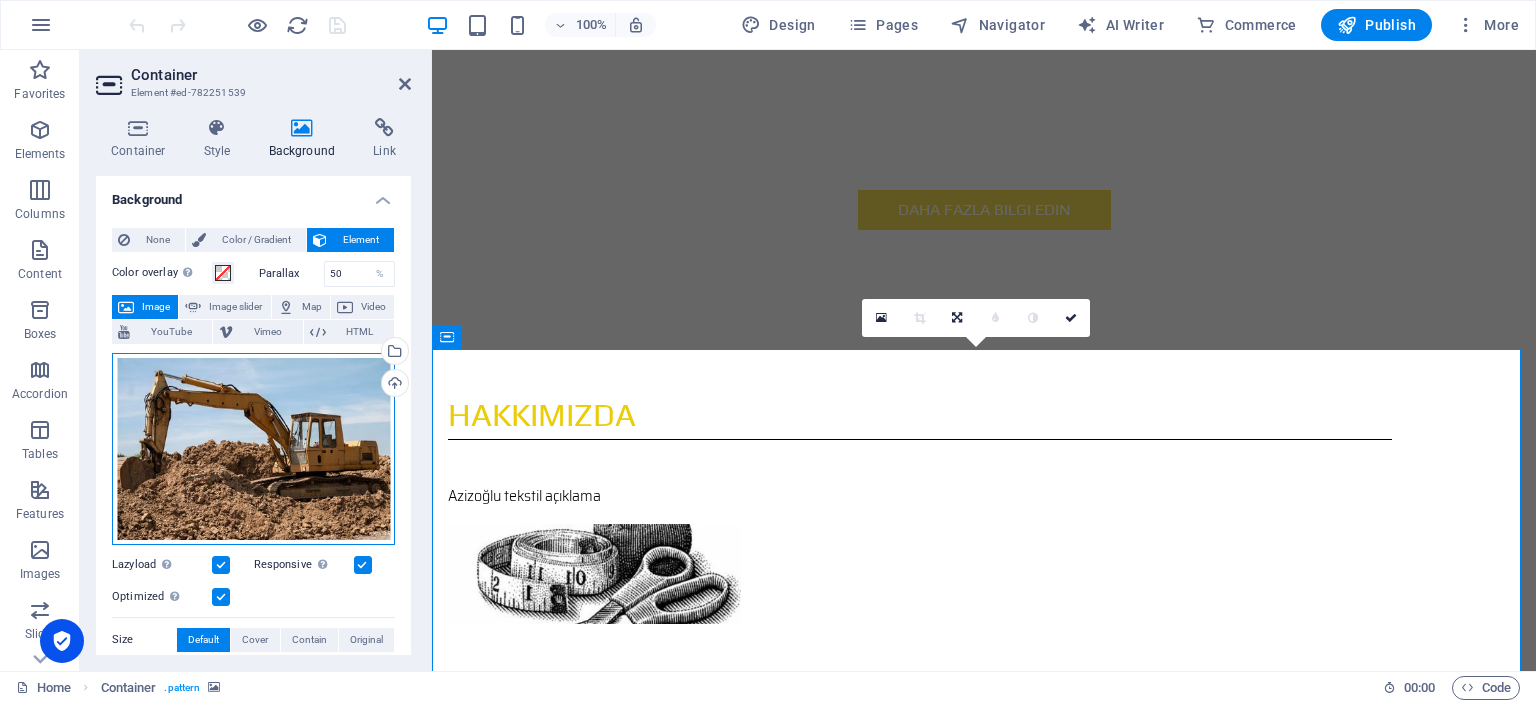 click on "Drag files here, click to choose files or select files from Files or our free stock photos & videos" at bounding box center (253, 449) 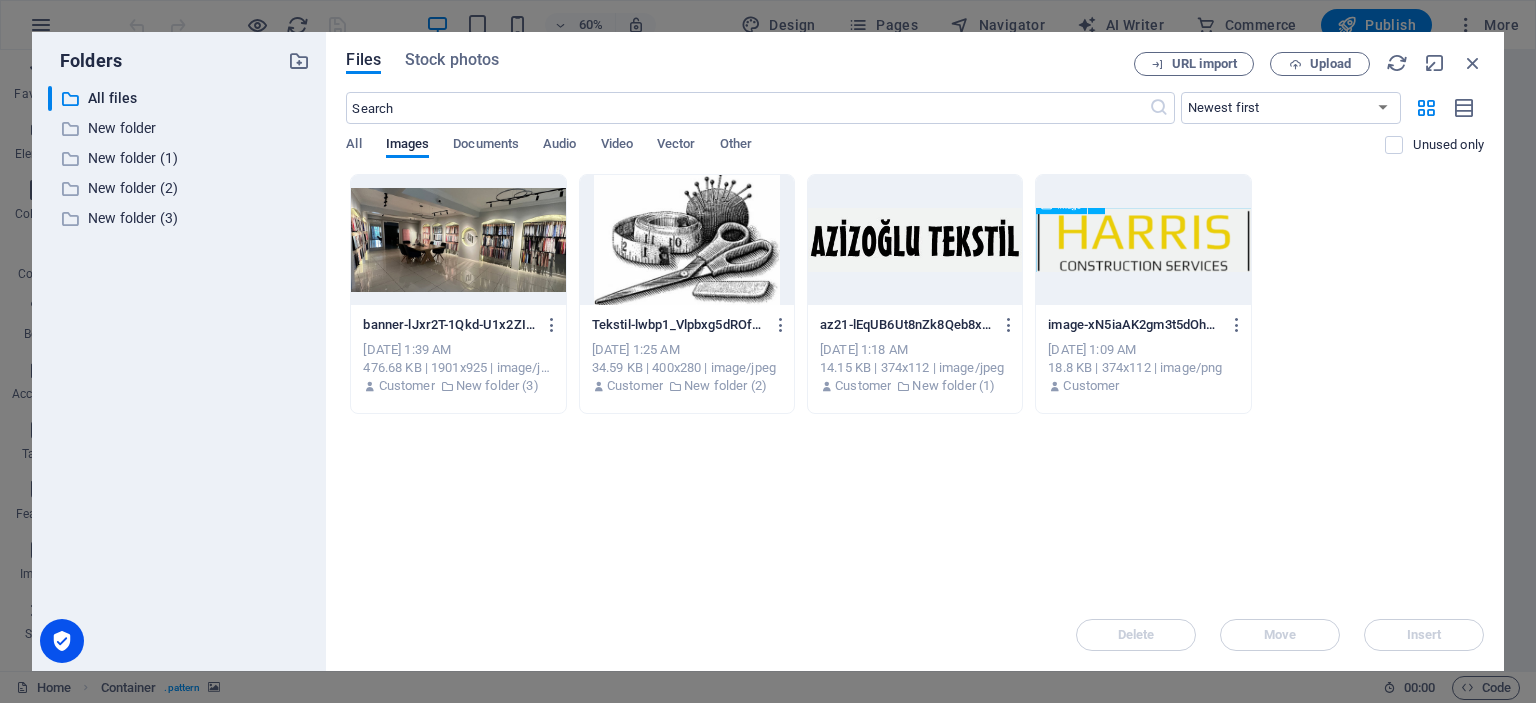 scroll, scrollTop: 1313, scrollLeft: 0, axis: vertical 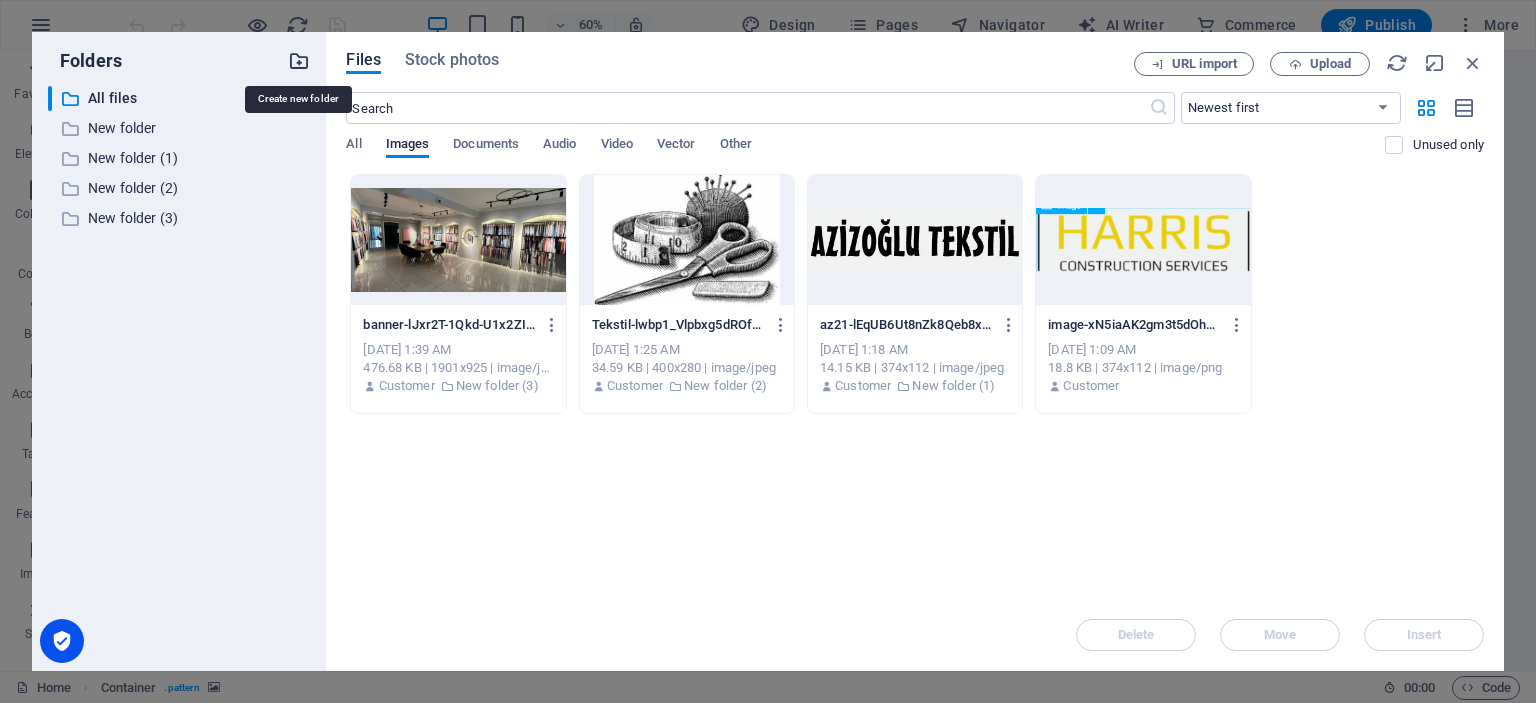 click at bounding box center [299, 61] 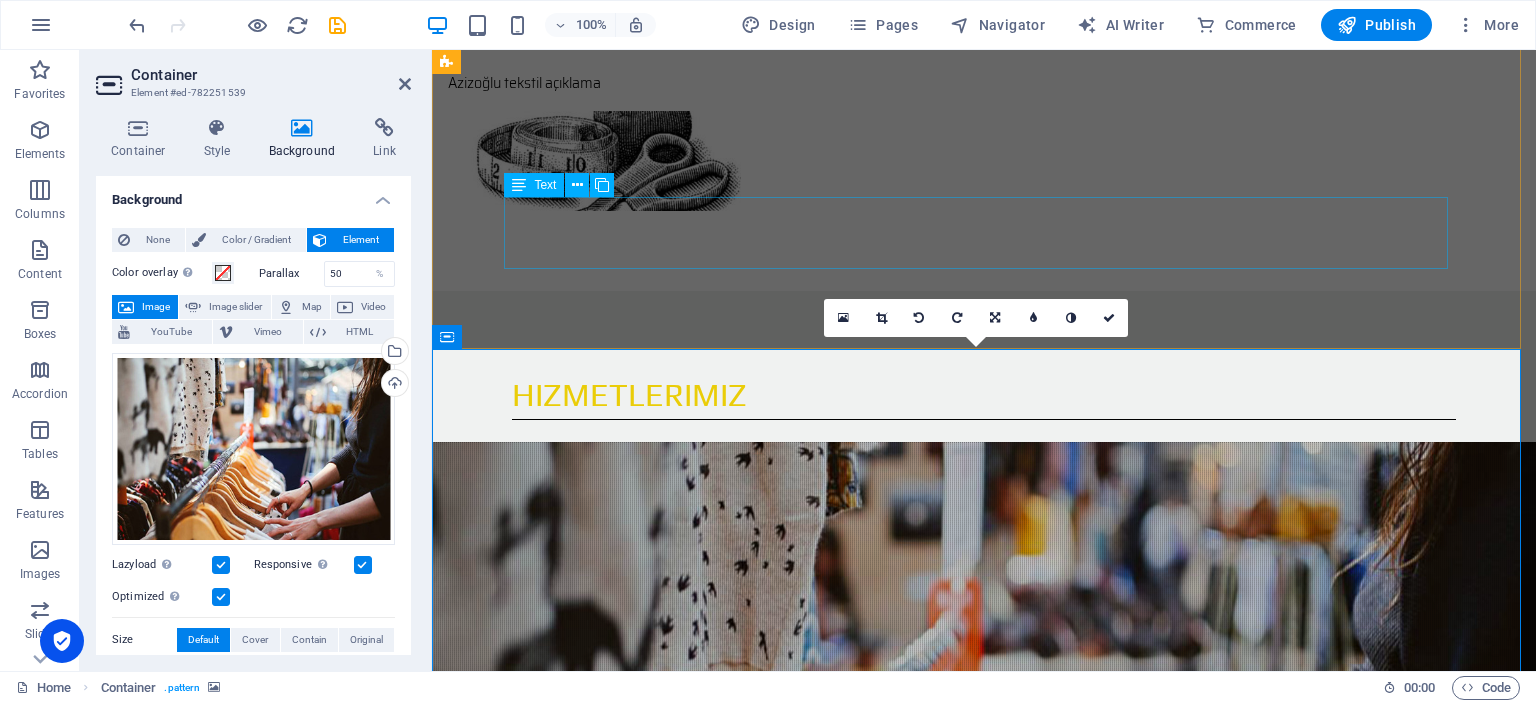 scroll, scrollTop: 900, scrollLeft: 0, axis: vertical 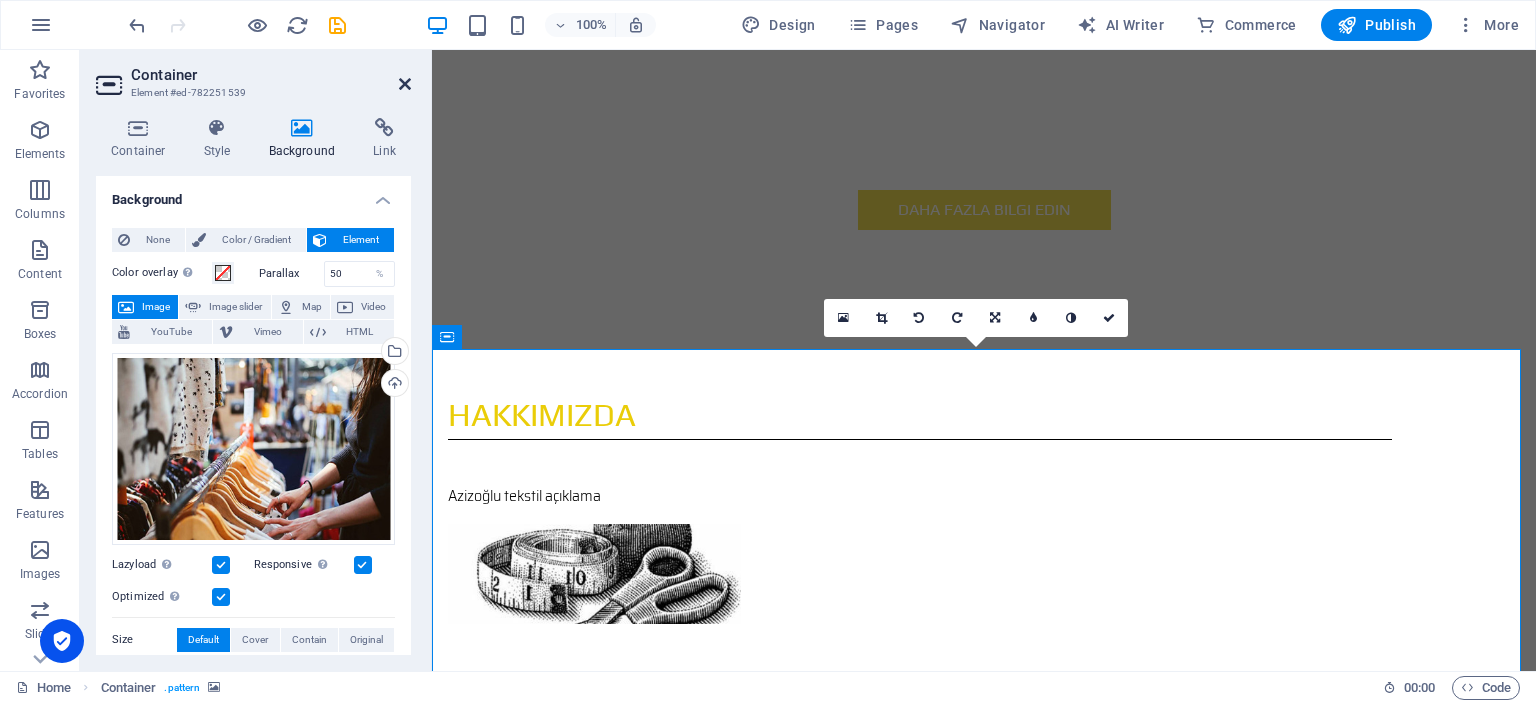 click at bounding box center (405, 84) 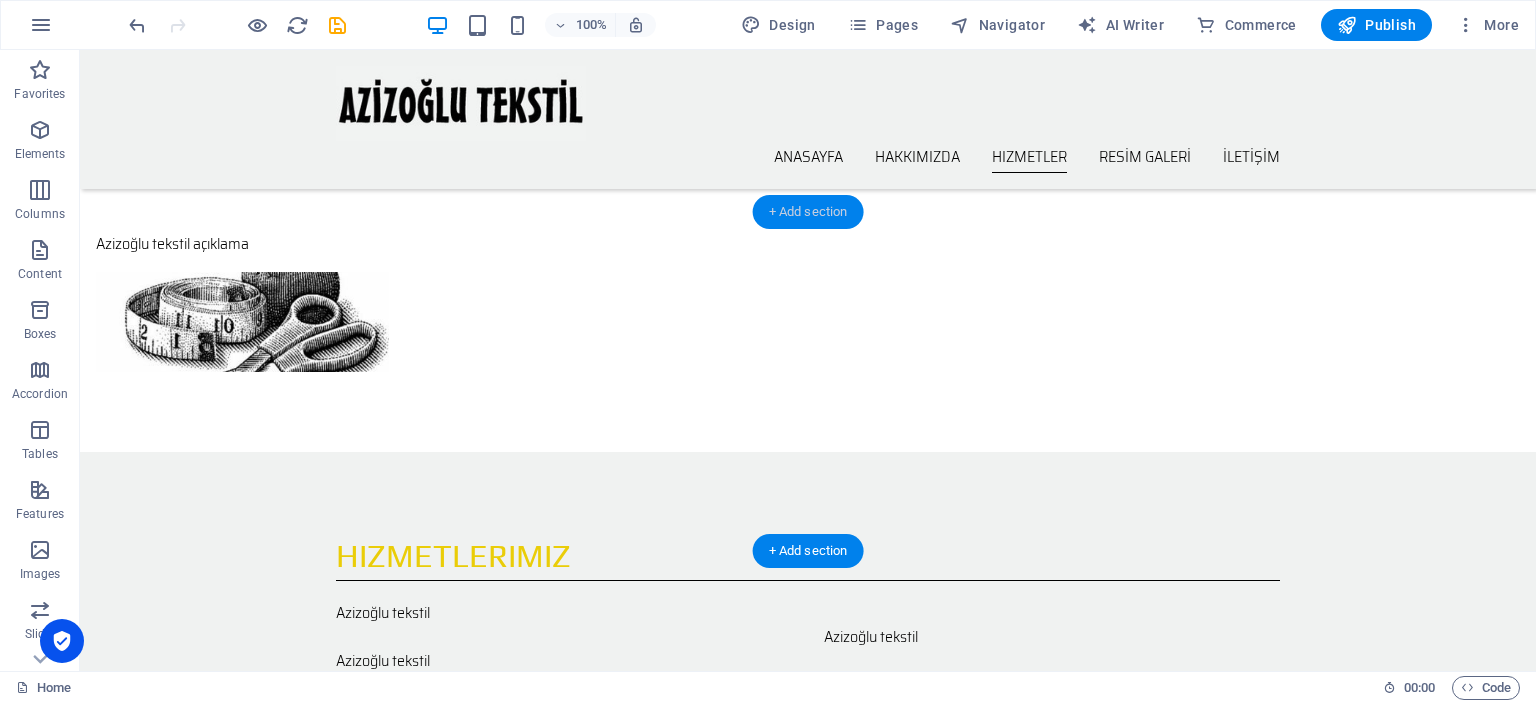 scroll, scrollTop: 1000, scrollLeft: 0, axis: vertical 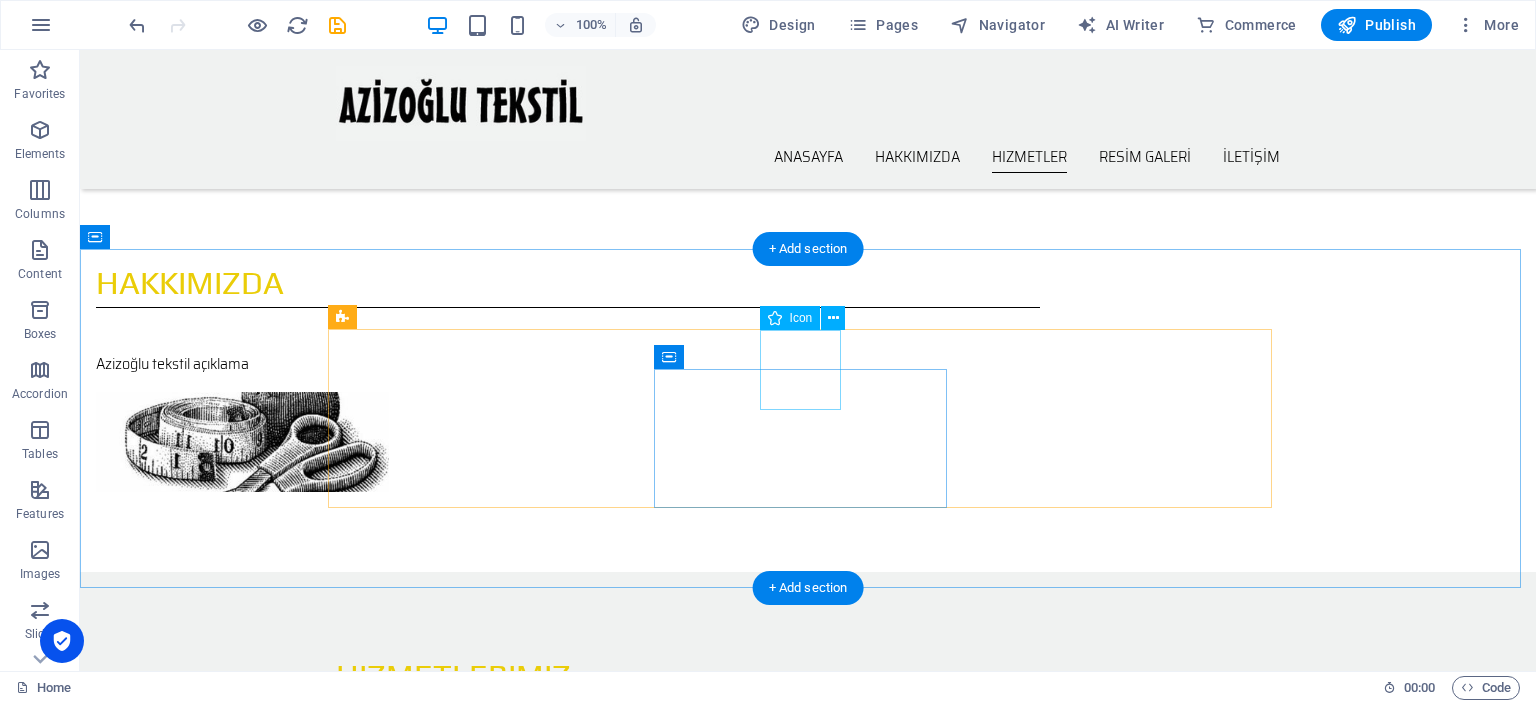 click at bounding box center (808, 1671) 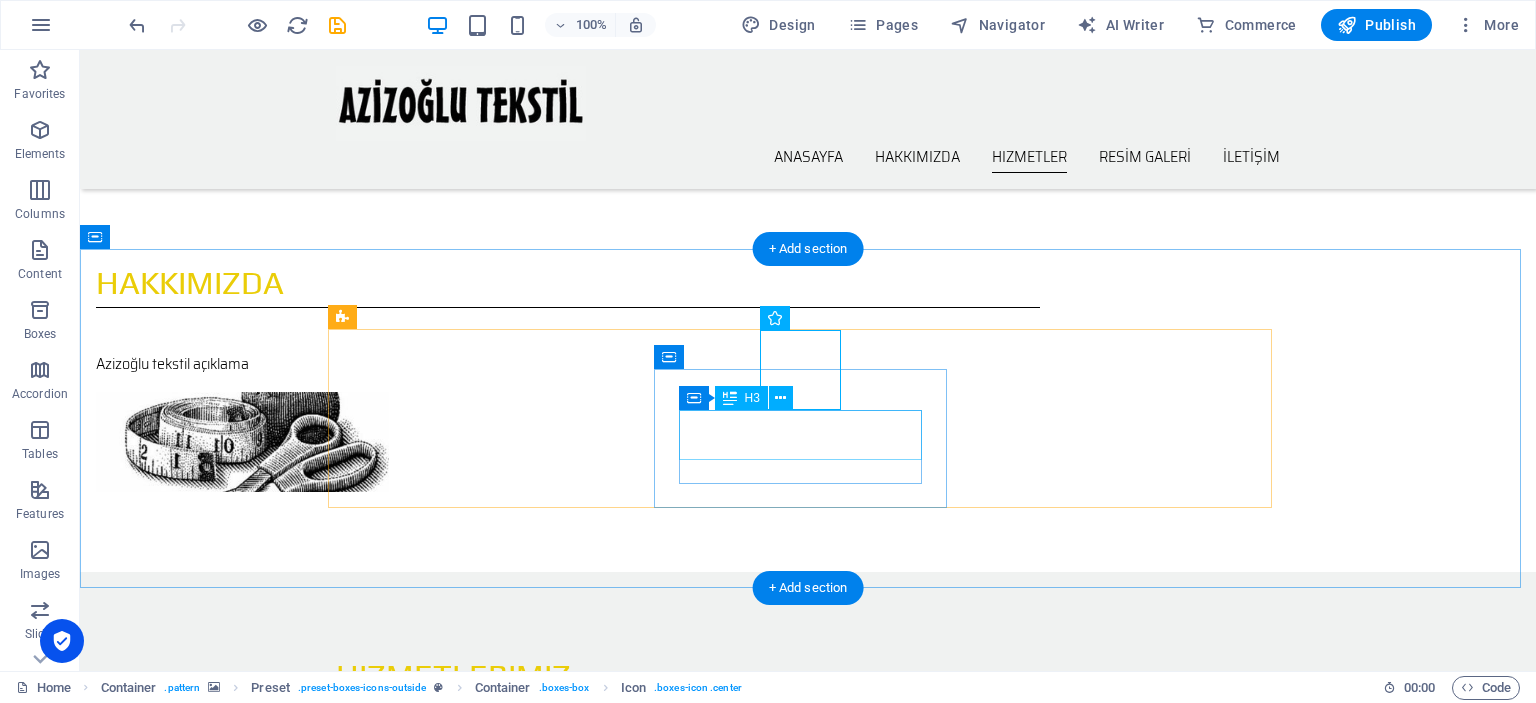 click on "ALANLARI" at bounding box center [808, 1736] 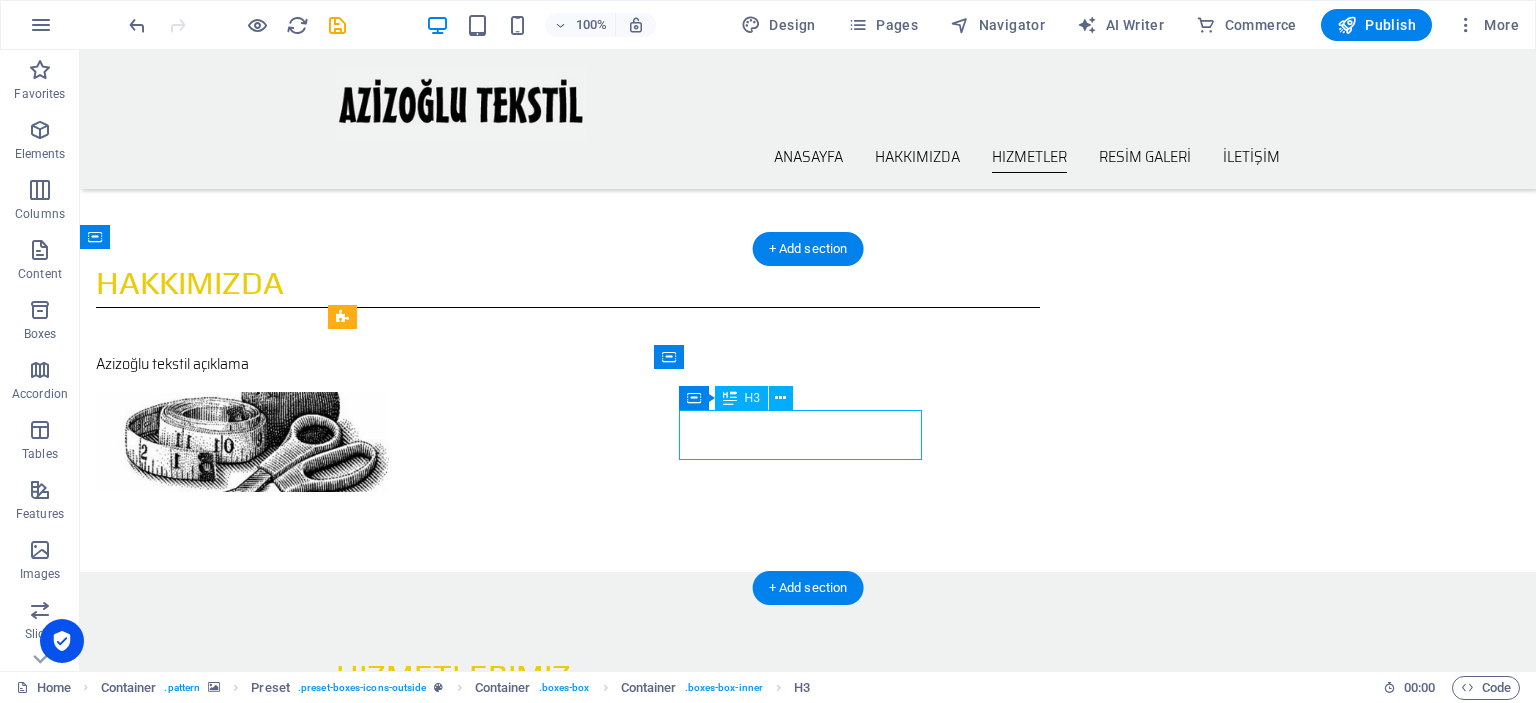 click on "ALANLARI" at bounding box center (808, 1736) 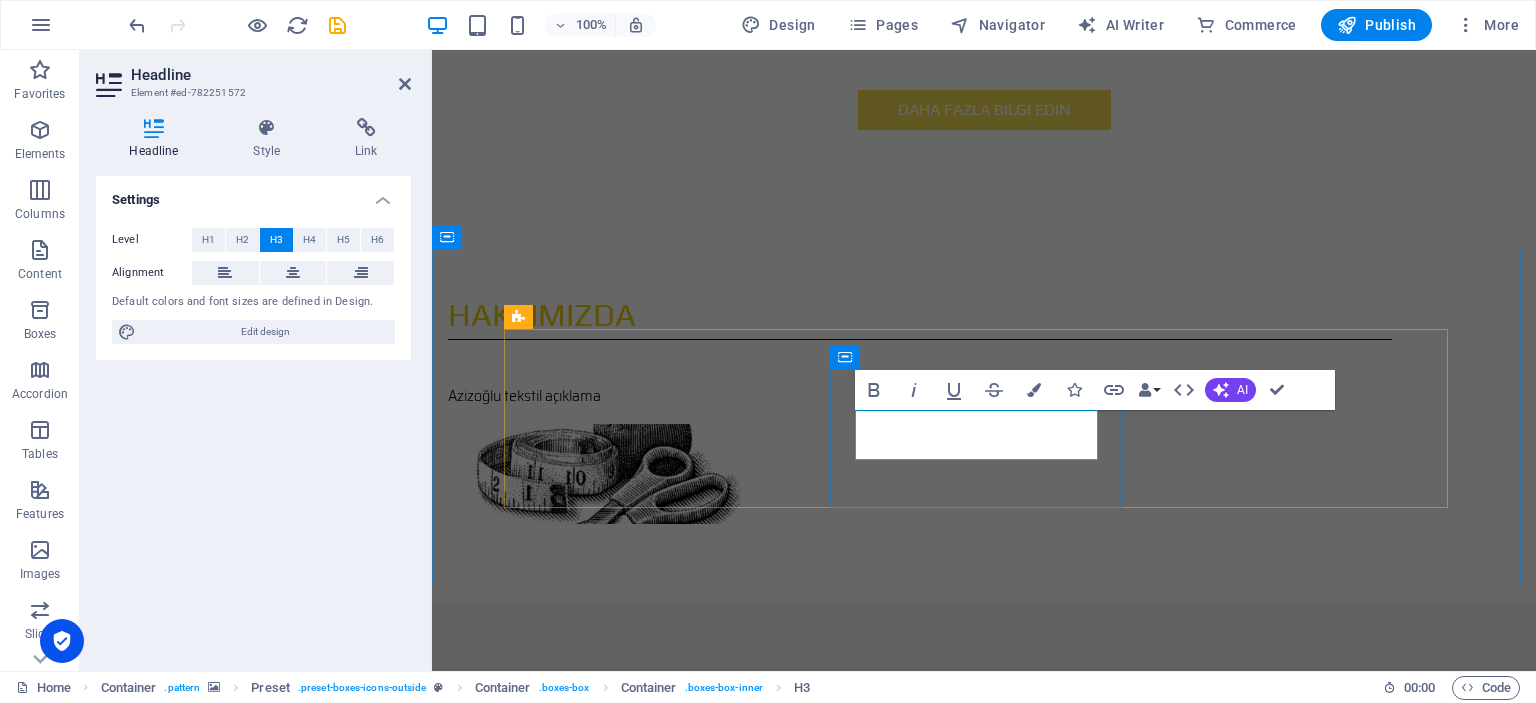 click on "ALANLARI" at bounding box center [984, 1768] 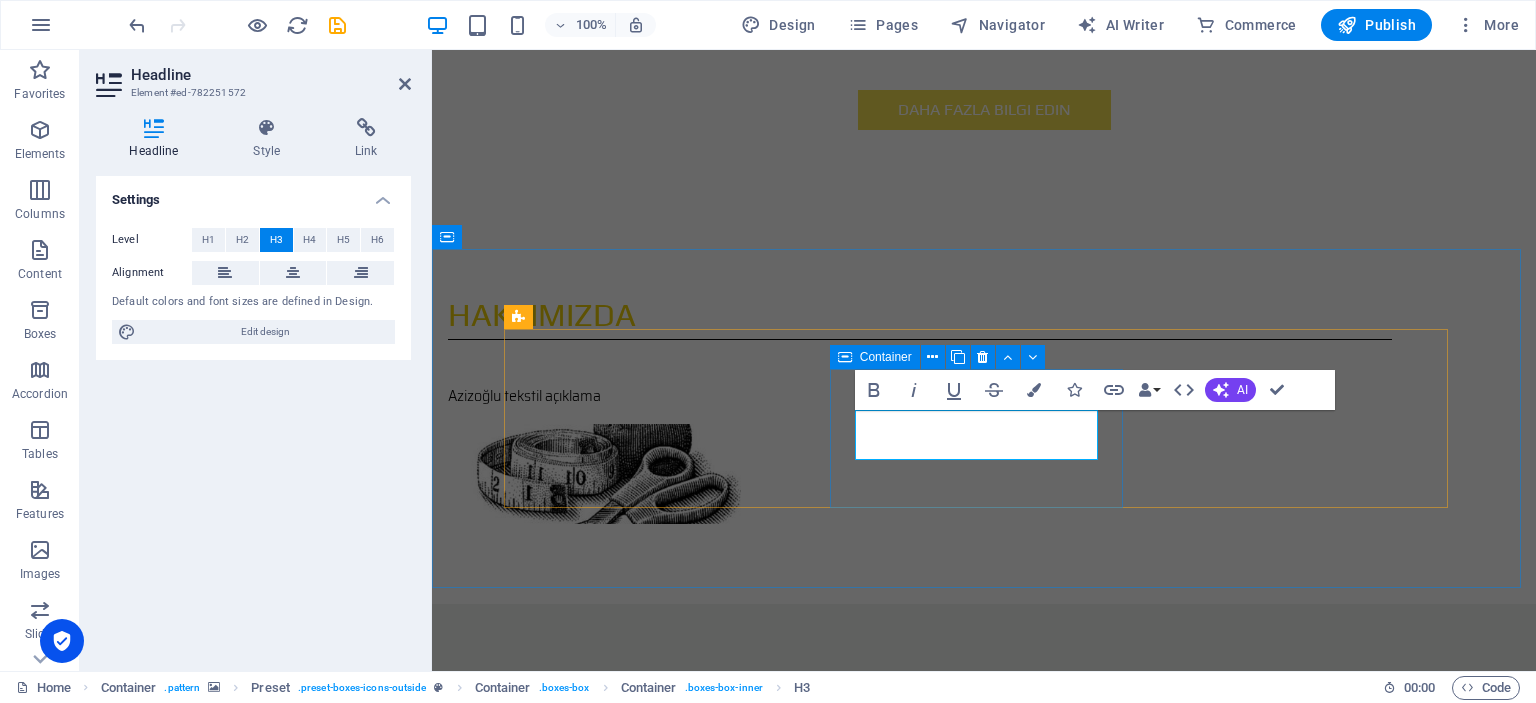 type 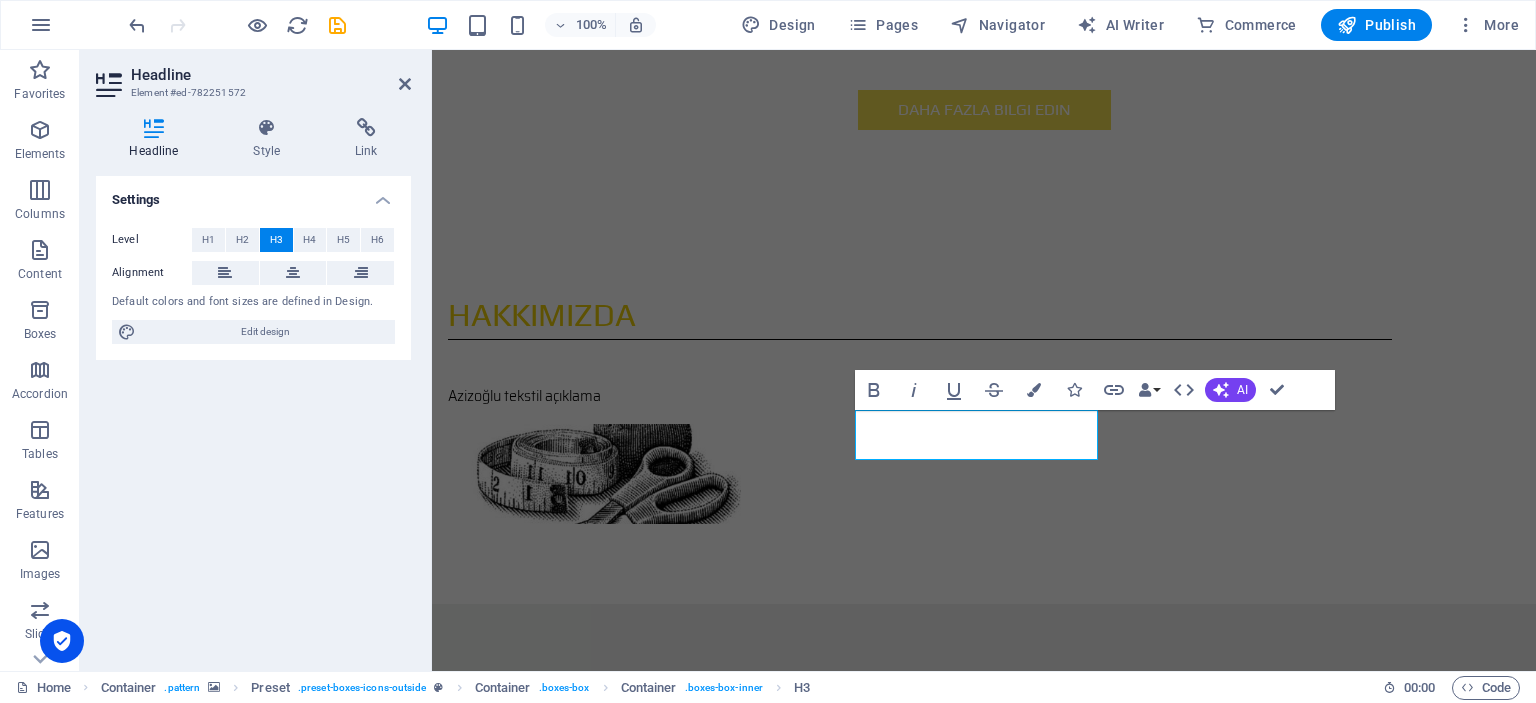click at bounding box center [984, 1045] 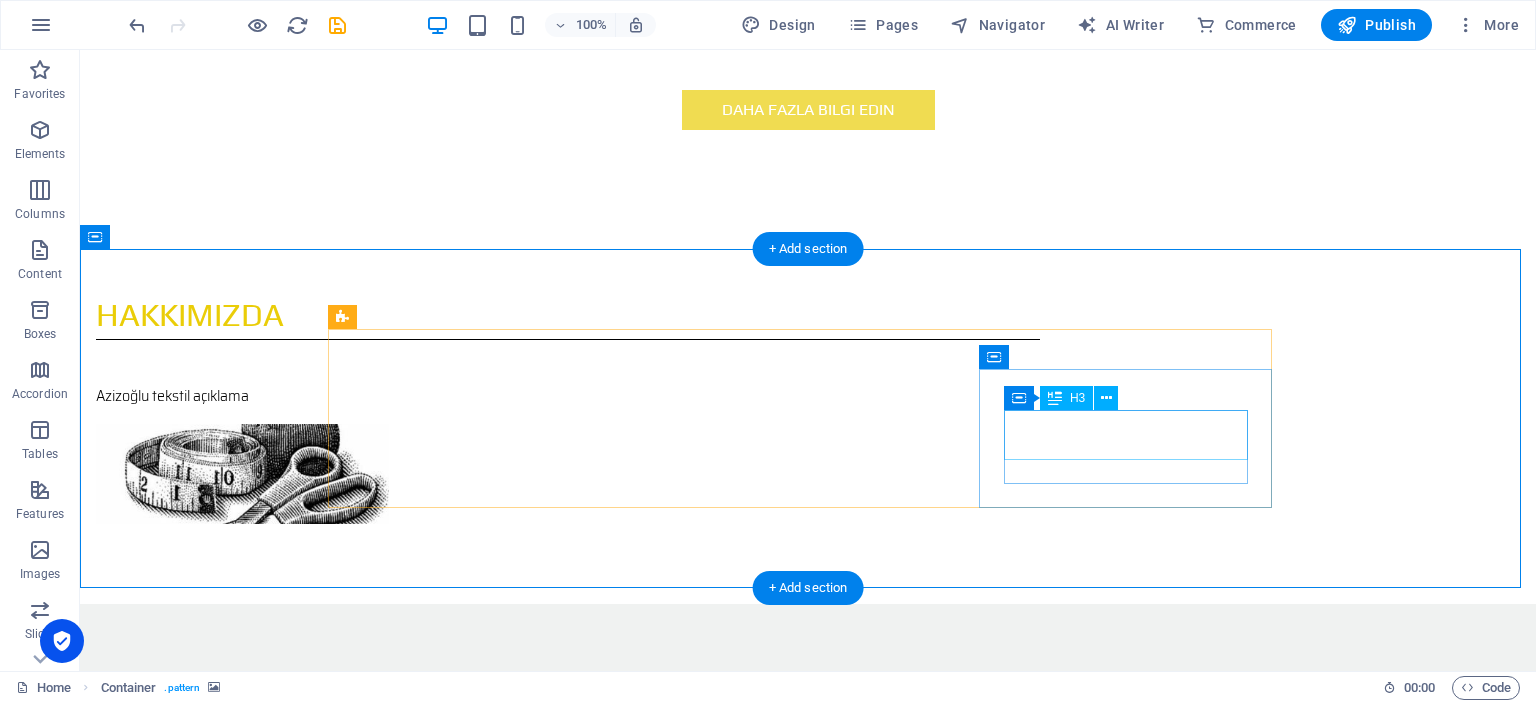 click on "Sonuçlandırma" at bounding box center [808, 1963] 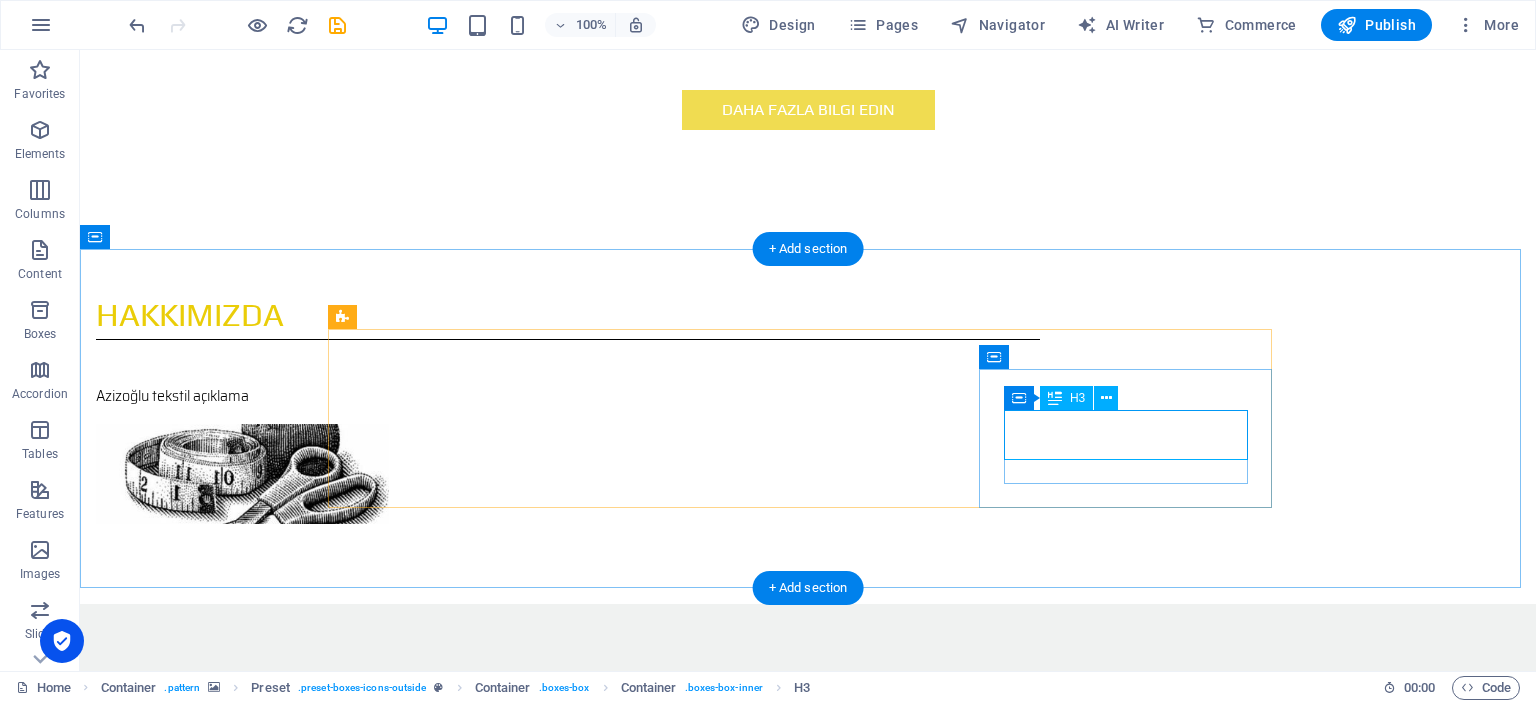 click on "Sonuçlandırma" at bounding box center (808, 1963) 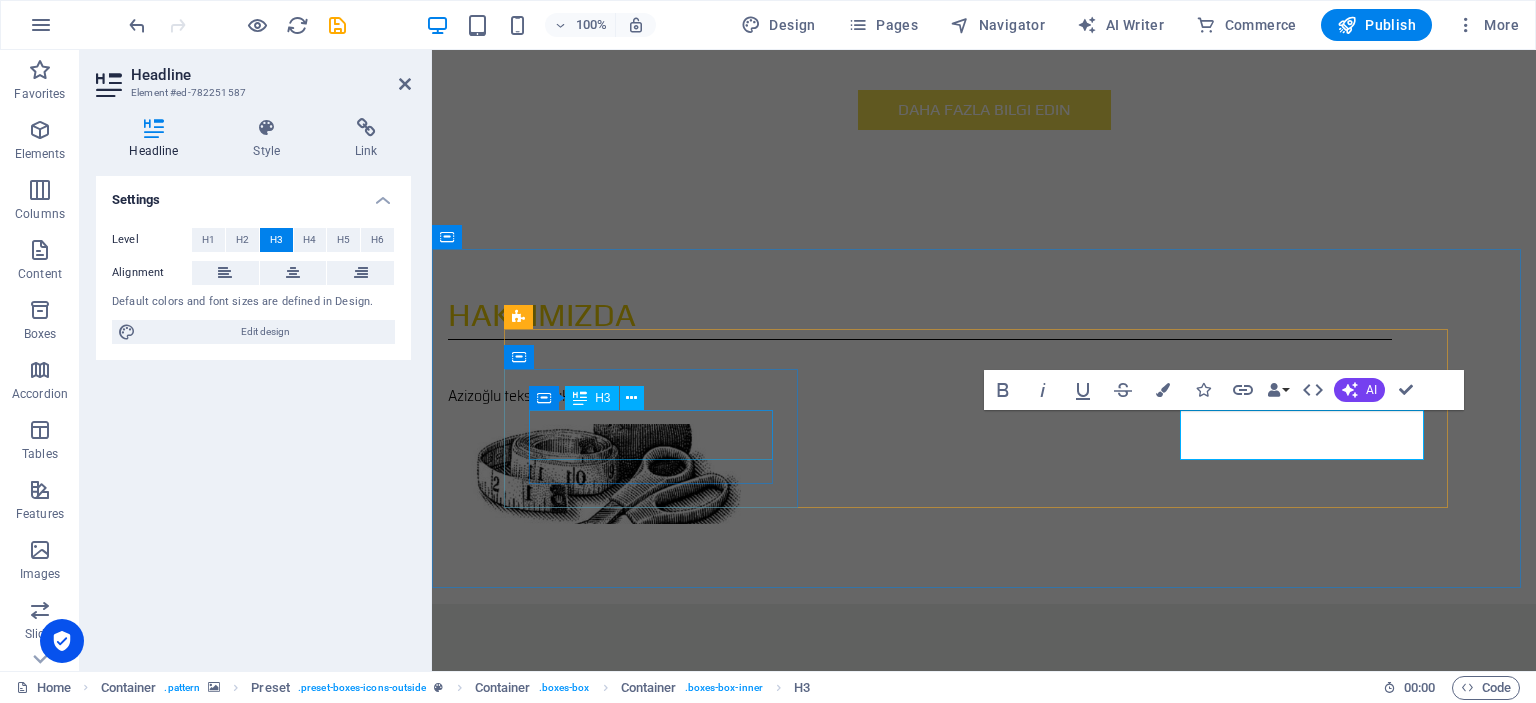 click on "HİZMET" at bounding box center (984, 1572) 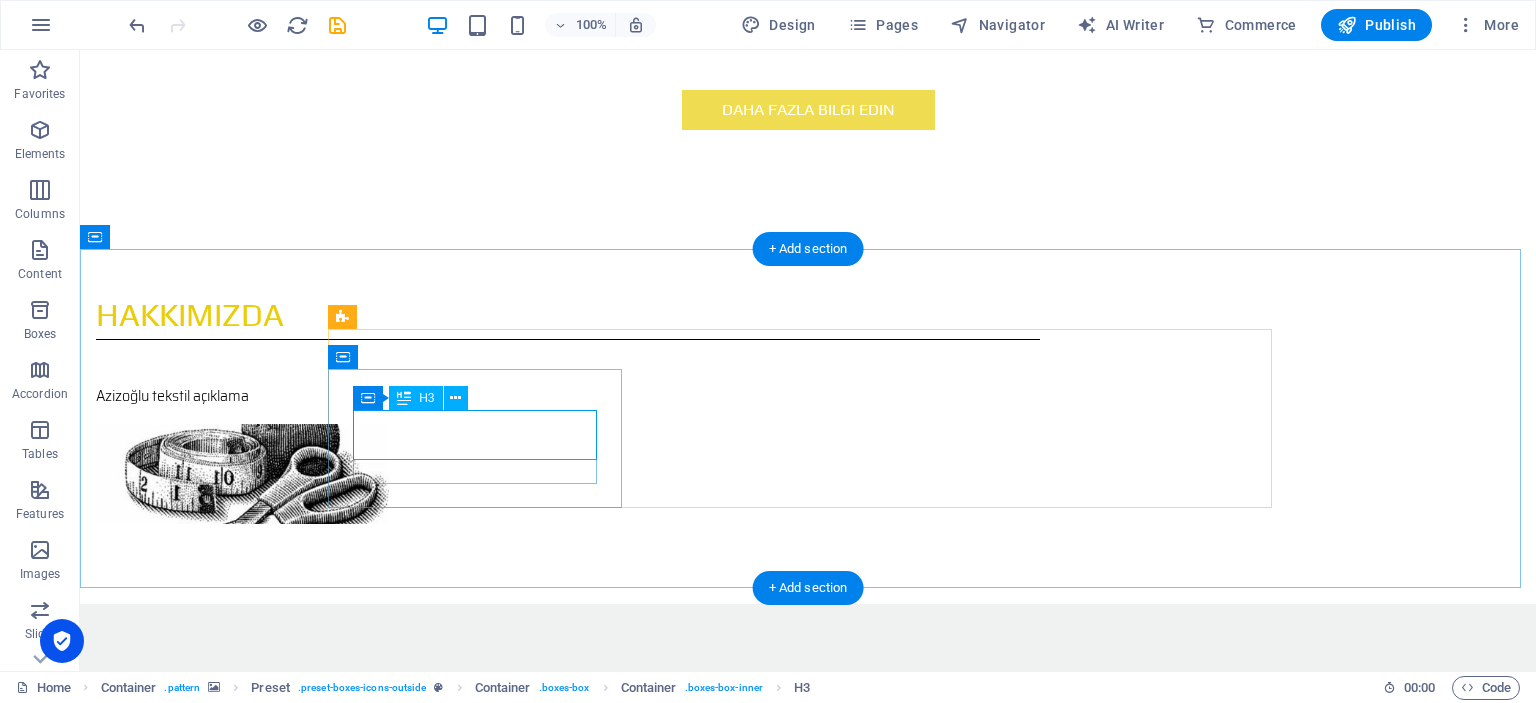click on "HİZMET" at bounding box center [808, 1572] 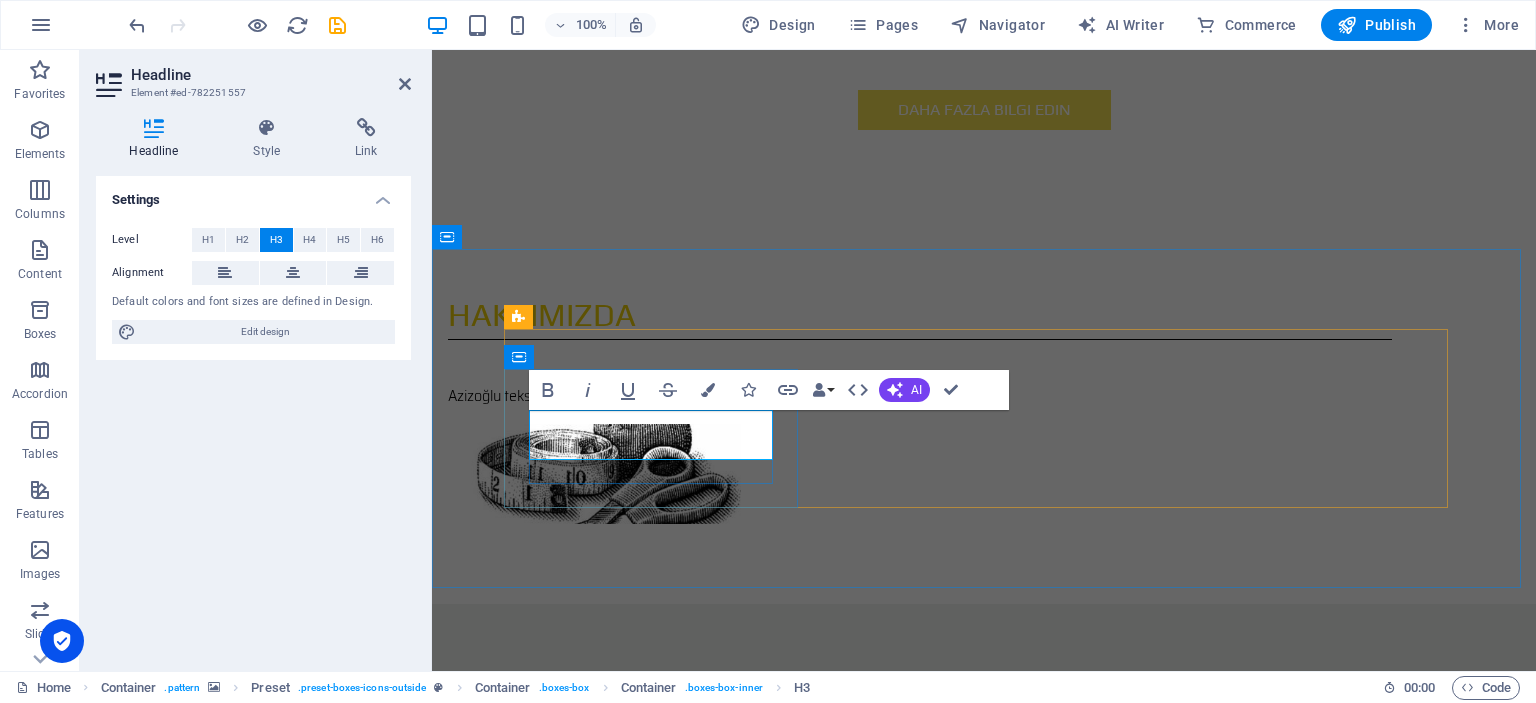 click on "HİZMET" at bounding box center [984, 1572] 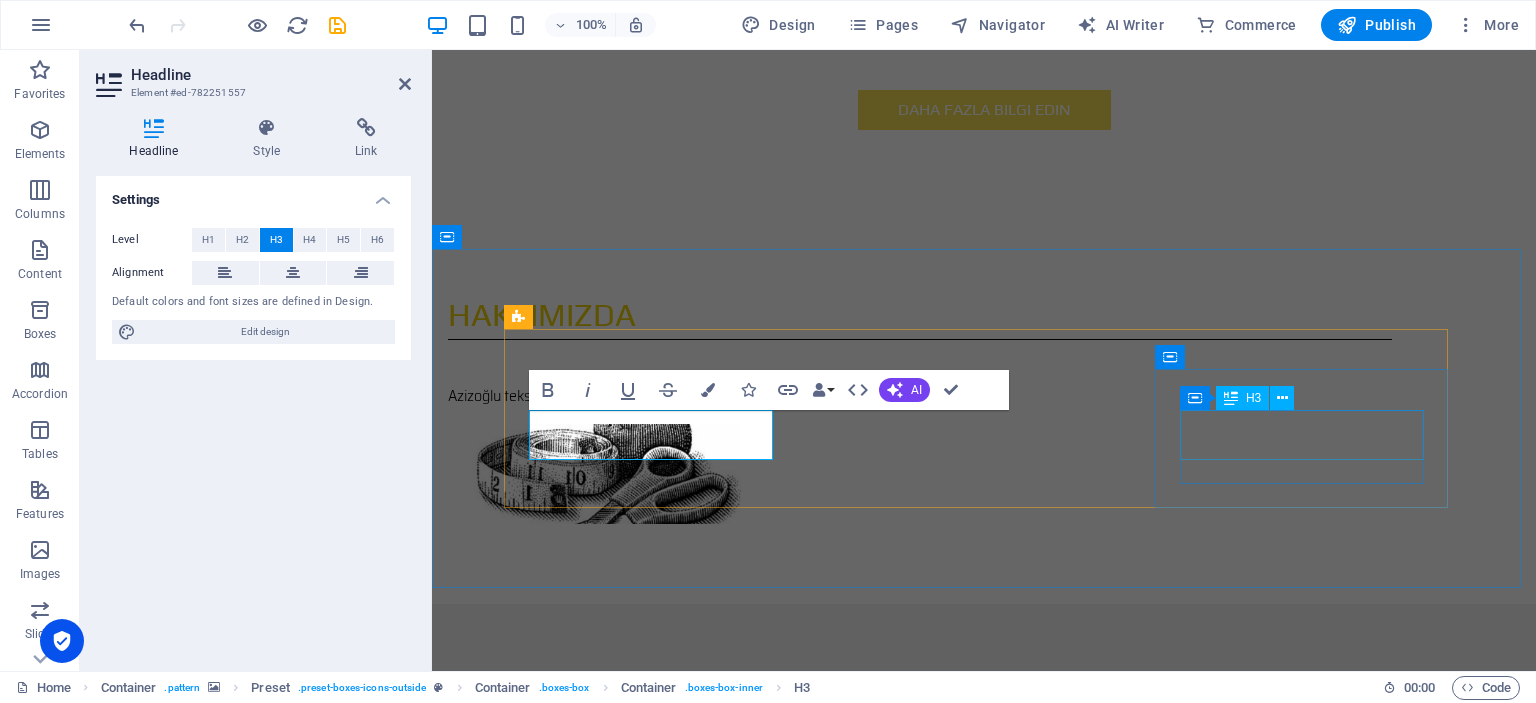 click on "Sonuçlandırma" at bounding box center (984, 1963) 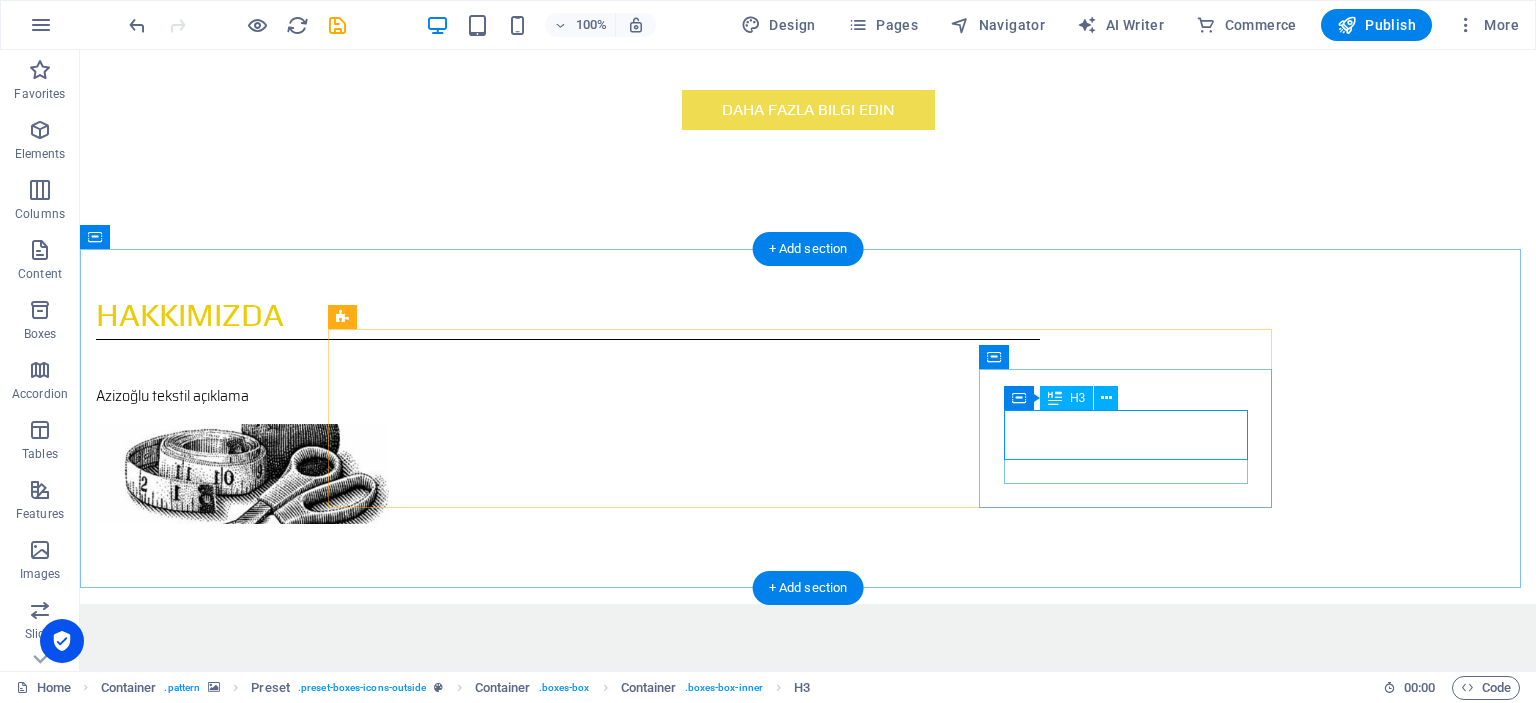 click on "Sonuçlandırma" at bounding box center [808, 1963] 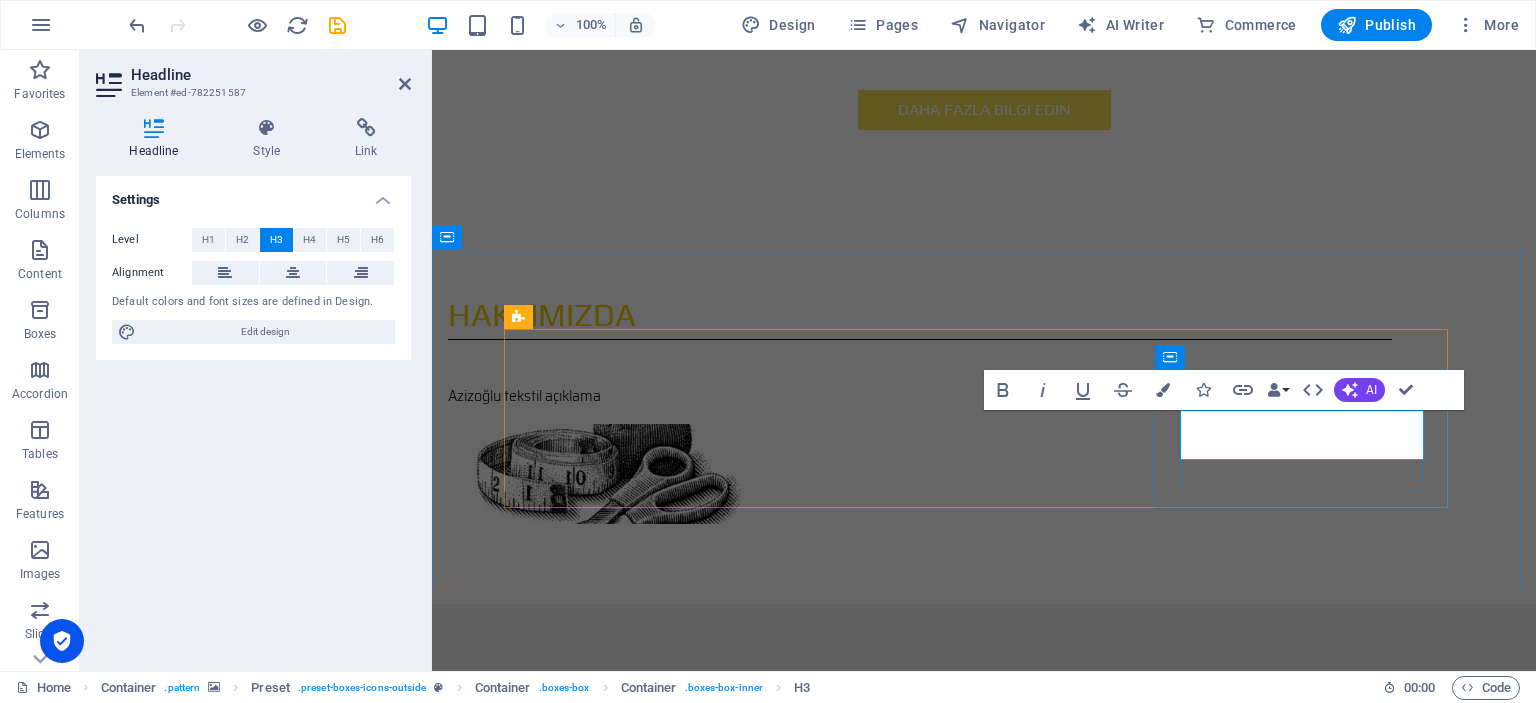 click on "Sonuçlandırma" at bounding box center (984, 1963) 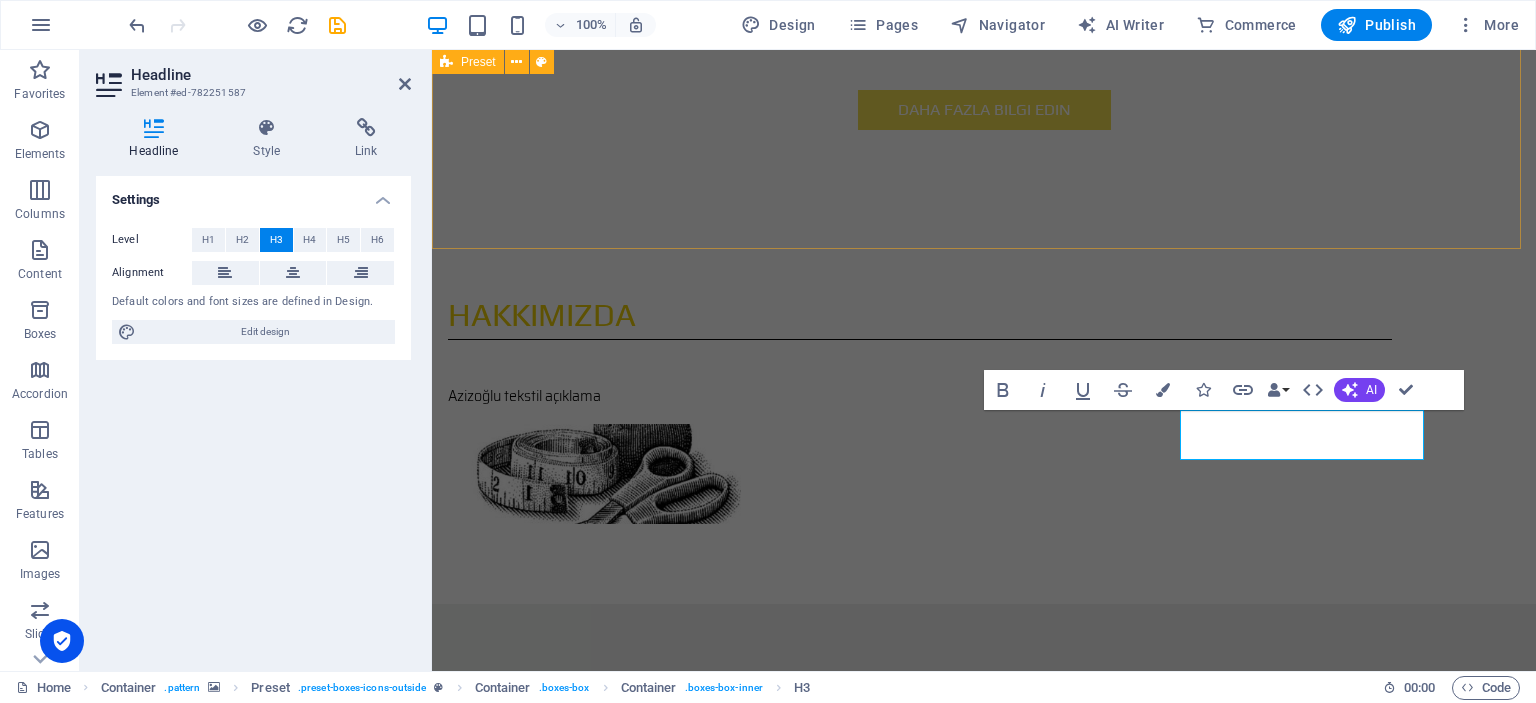 click on "Hizmetlerimiz Azizoğlu tekstil Azizoğlu tekstil Azizoğlu tekstil" at bounding box center [984, 754] 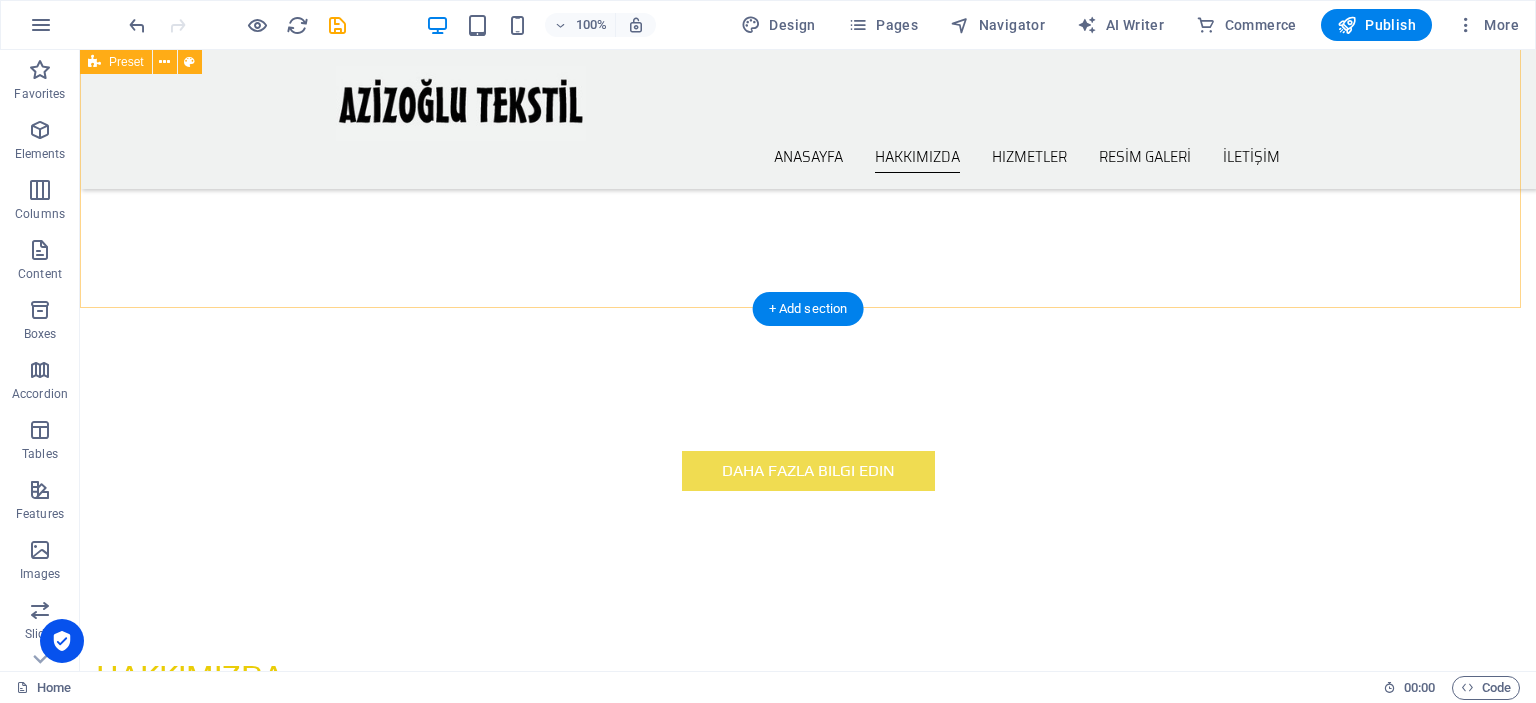 scroll, scrollTop: 600, scrollLeft: 0, axis: vertical 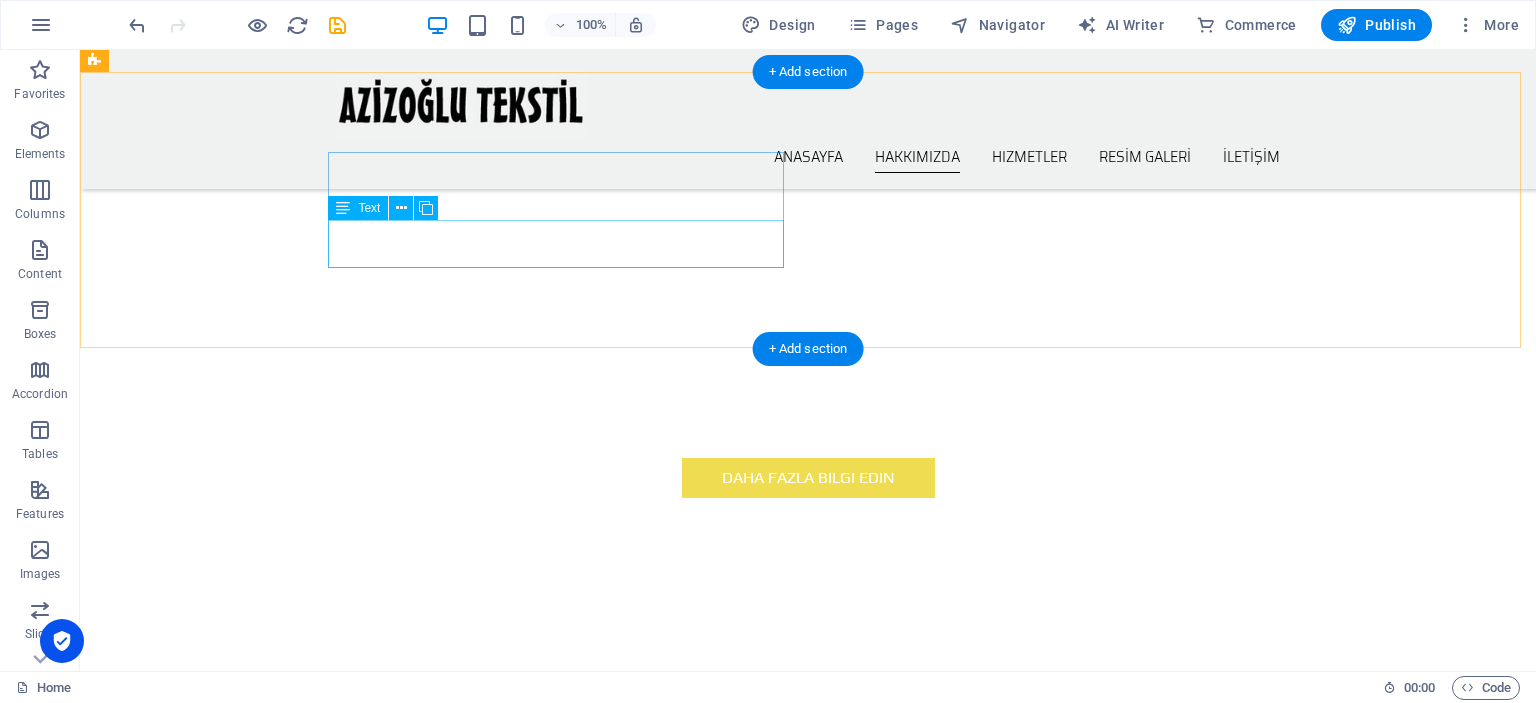 click on "Azizoğlu tekstil açıklama" at bounding box center (568, 752) 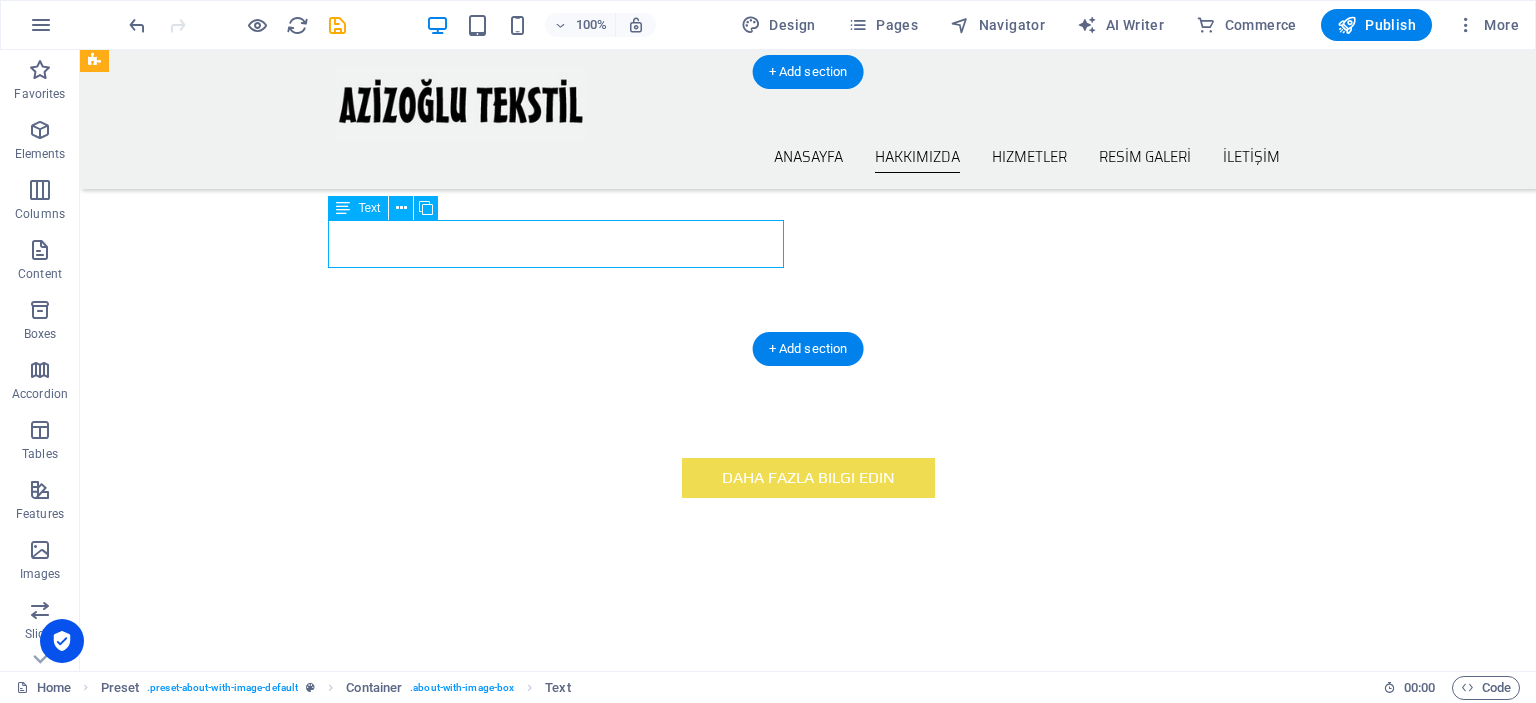 click on "Azizoğlu tekstil açıklama" at bounding box center [568, 752] 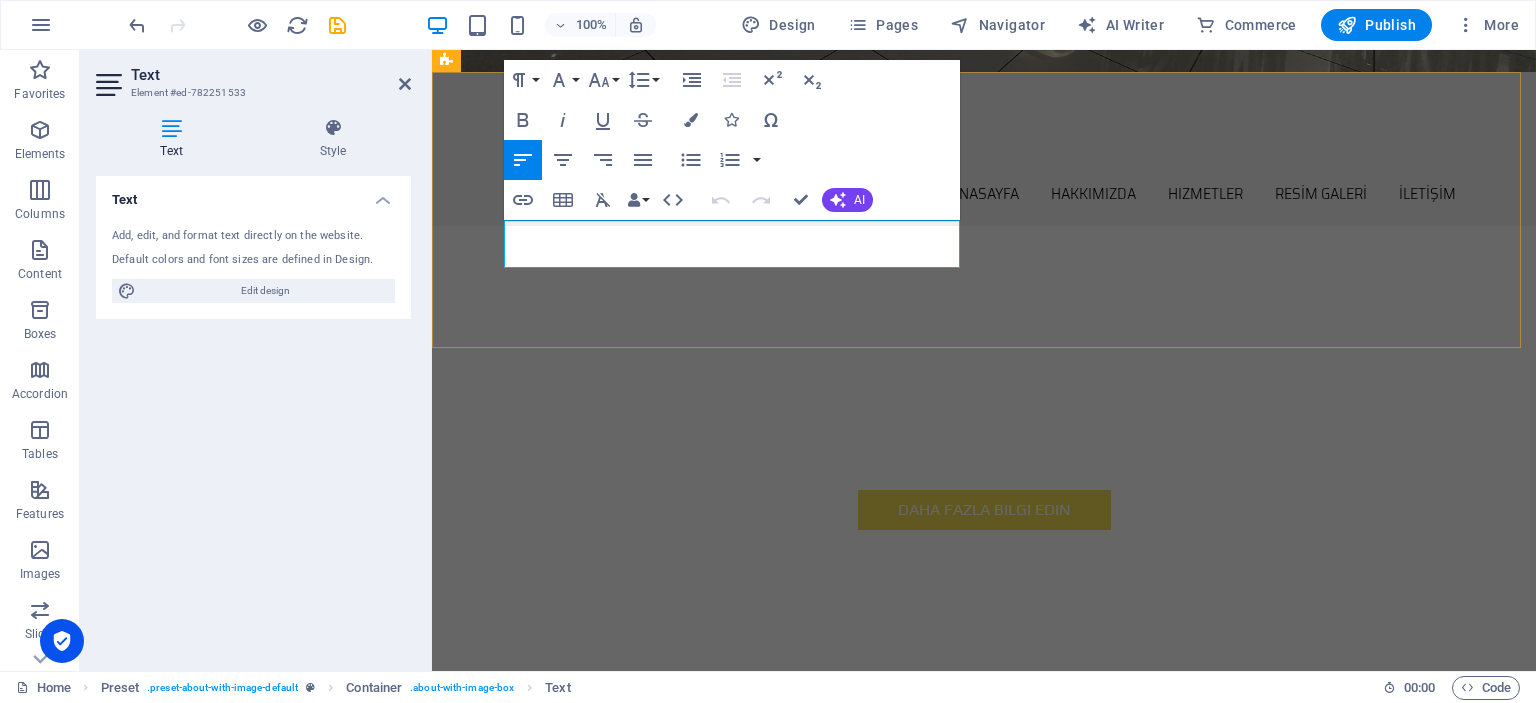 click on "Azizoğlu tekstil açıklama" at bounding box center [920, 796] 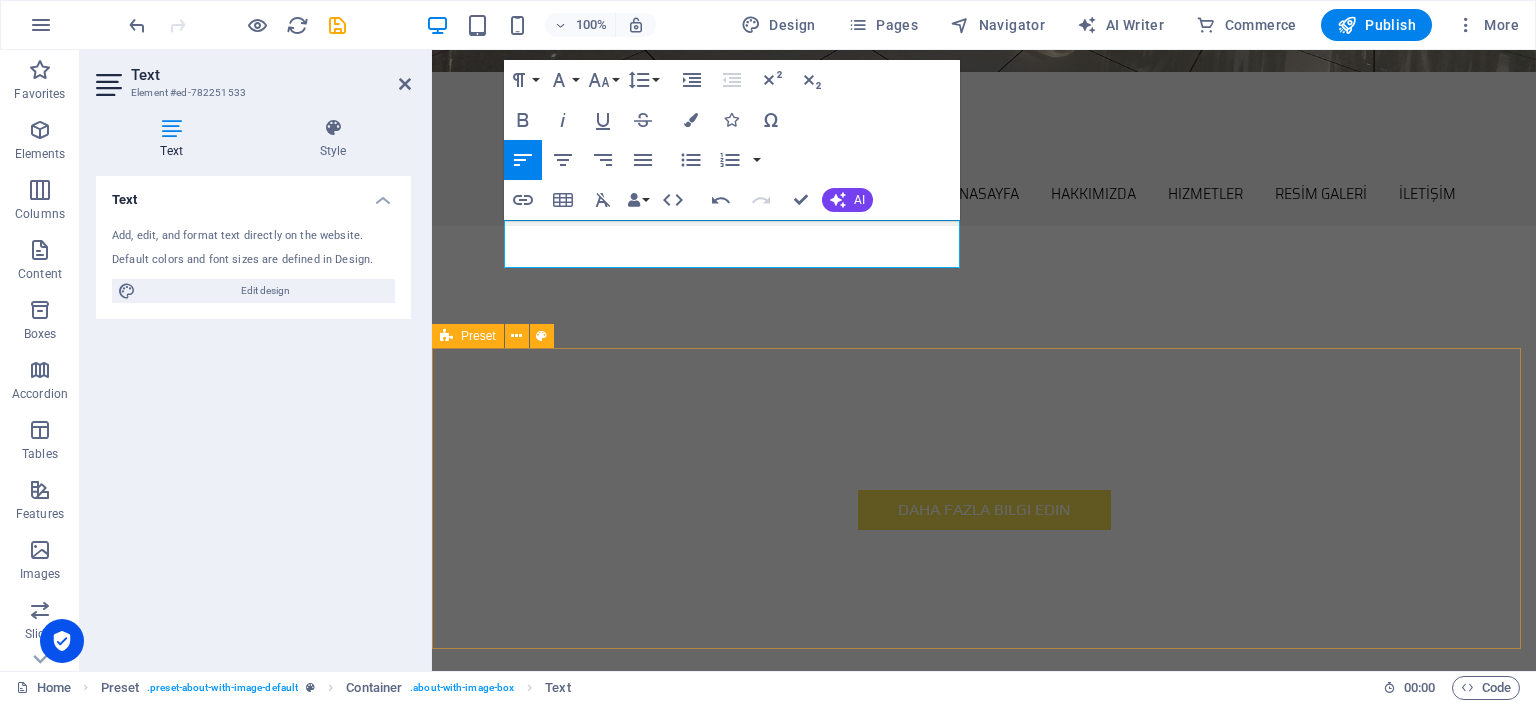 click on "Hizmetlerimiz Azizoğlu tekstil Azizoğlu tekstil Azizoğlu tekstil" at bounding box center (984, 1154) 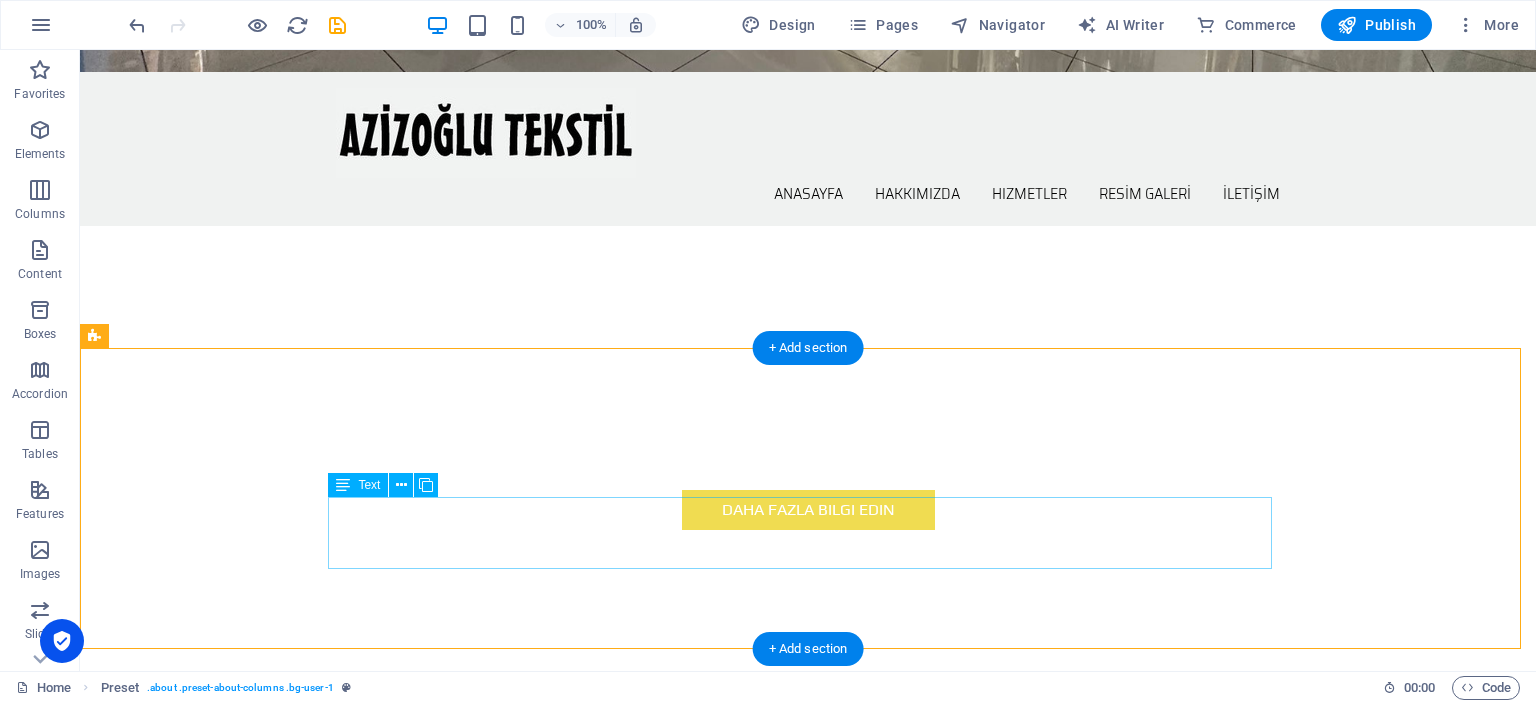 click on "Azizoğlu tekstil Azizoğlu tekstil Azizoğlu tekstil" at bounding box center (808, 1189) 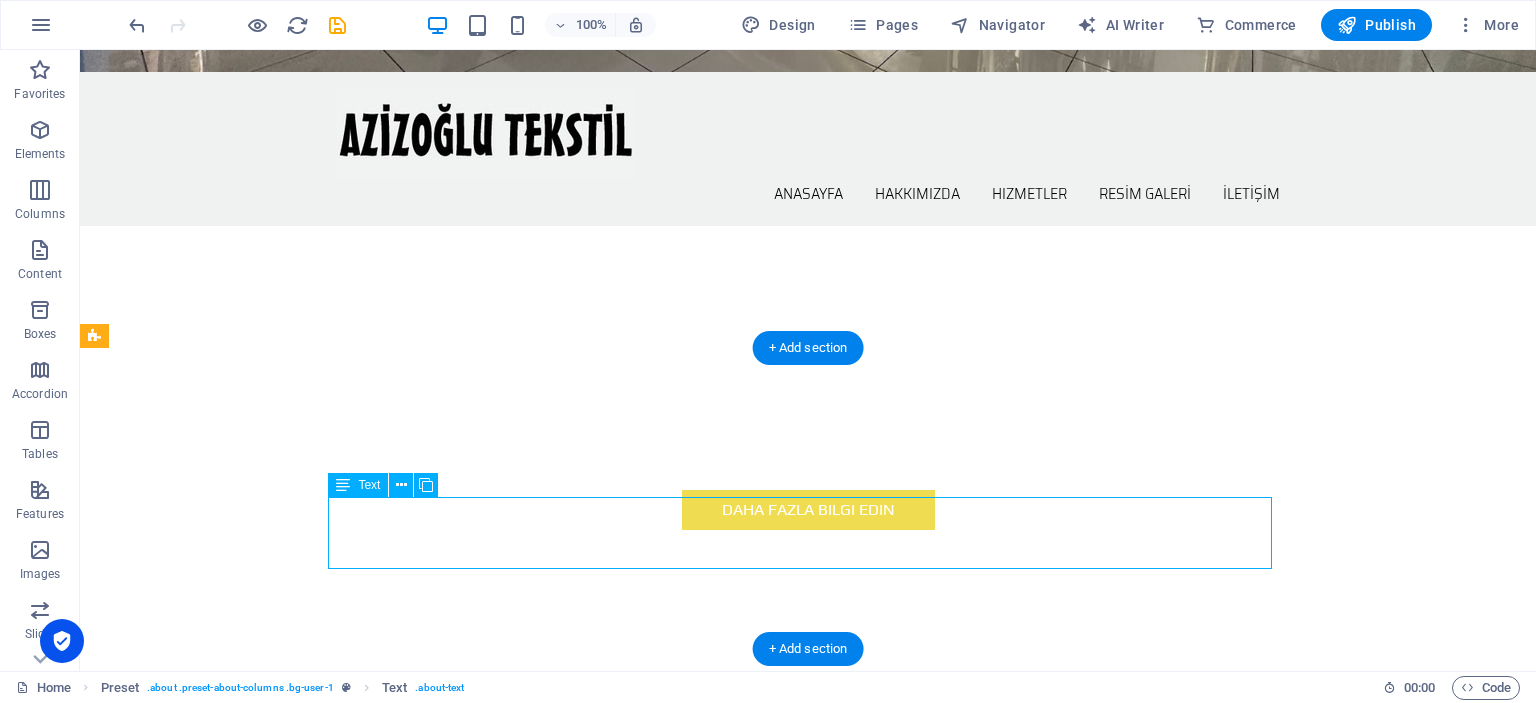 click on "Azizoğlu tekstil Azizoğlu tekstil Azizoğlu tekstil" at bounding box center (808, 1189) 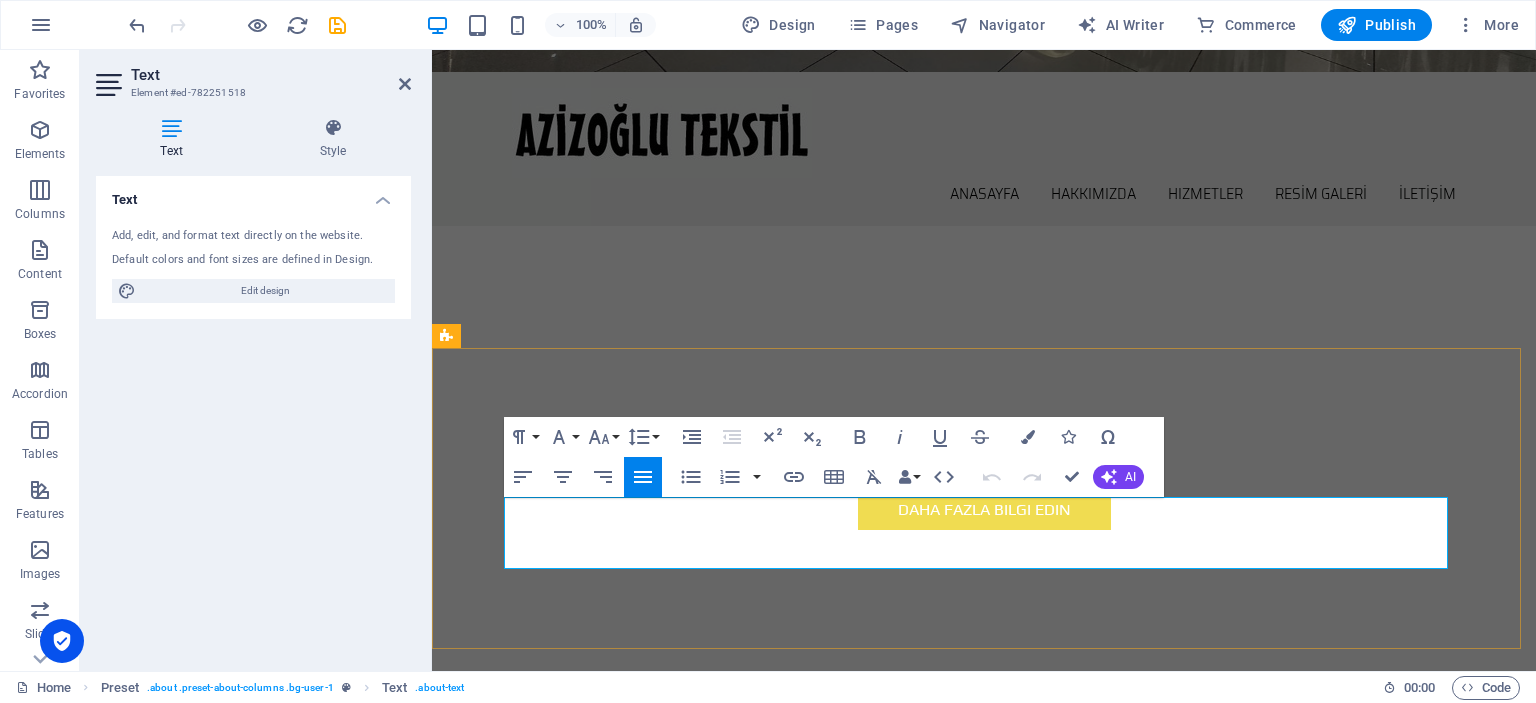 drag, startPoint x: 627, startPoint y: 511, endPoint x: 498, endPoint y: 506, distance: 129.09686 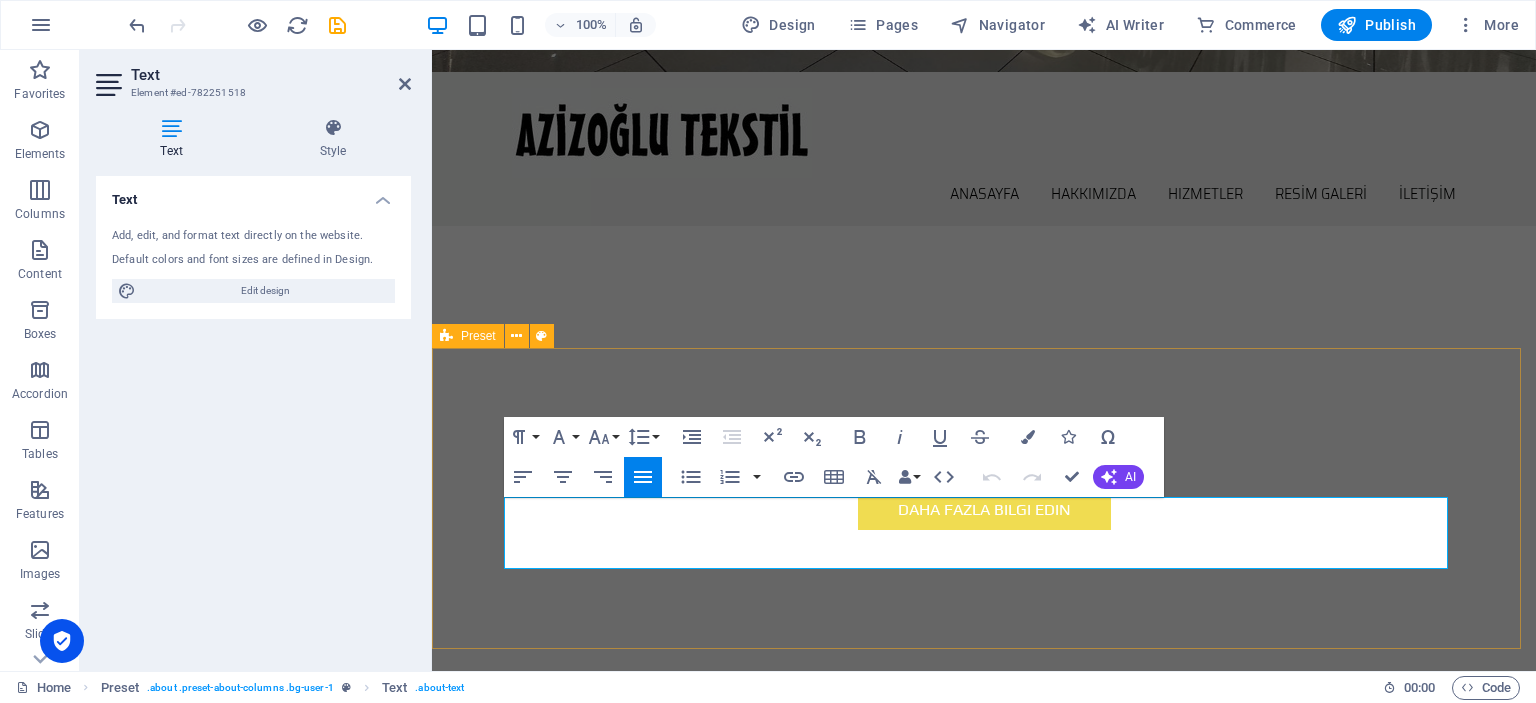 click on "Hizmetlerimiz Azizoğlu tekstil Azizoğlu tekstil Azizoğlu tekstil" at bounding box center [984, 1154] 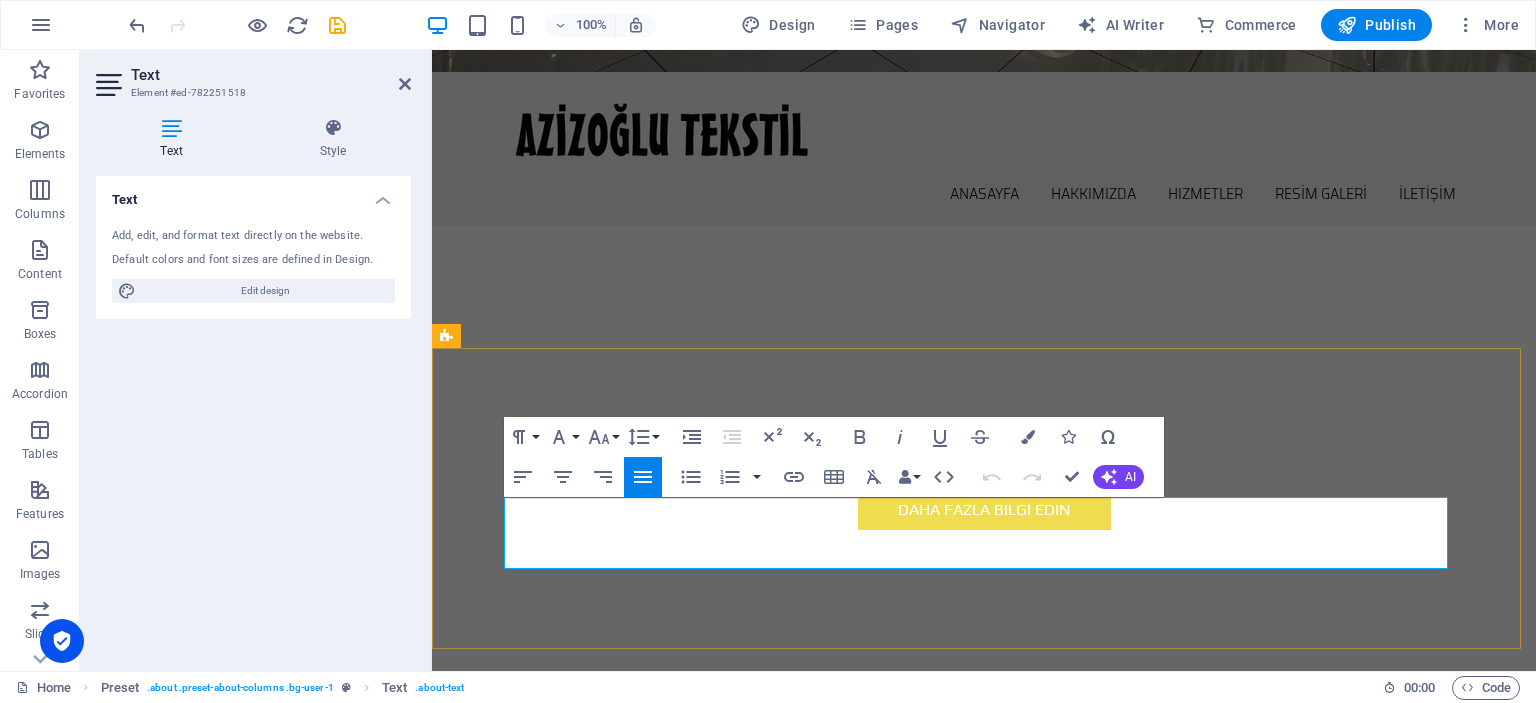 click on "Azizoğlu tekstil" at bounding box center [740, 1165] 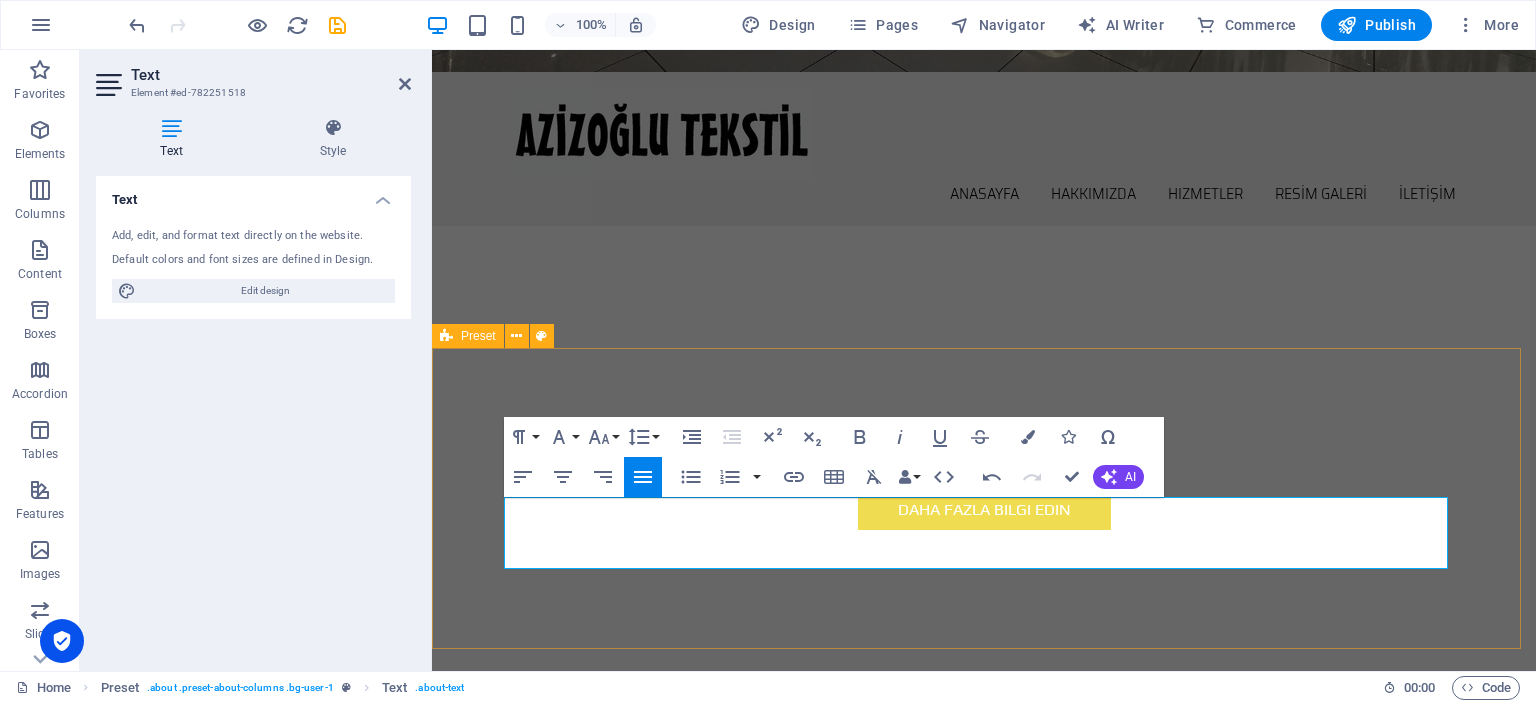 click on "Hizmetlerimiz Azizoğlu tekstil sektörel  Azizoğlu tekstil Azizoğlu tekstil" at bounding box center (984, 1154) 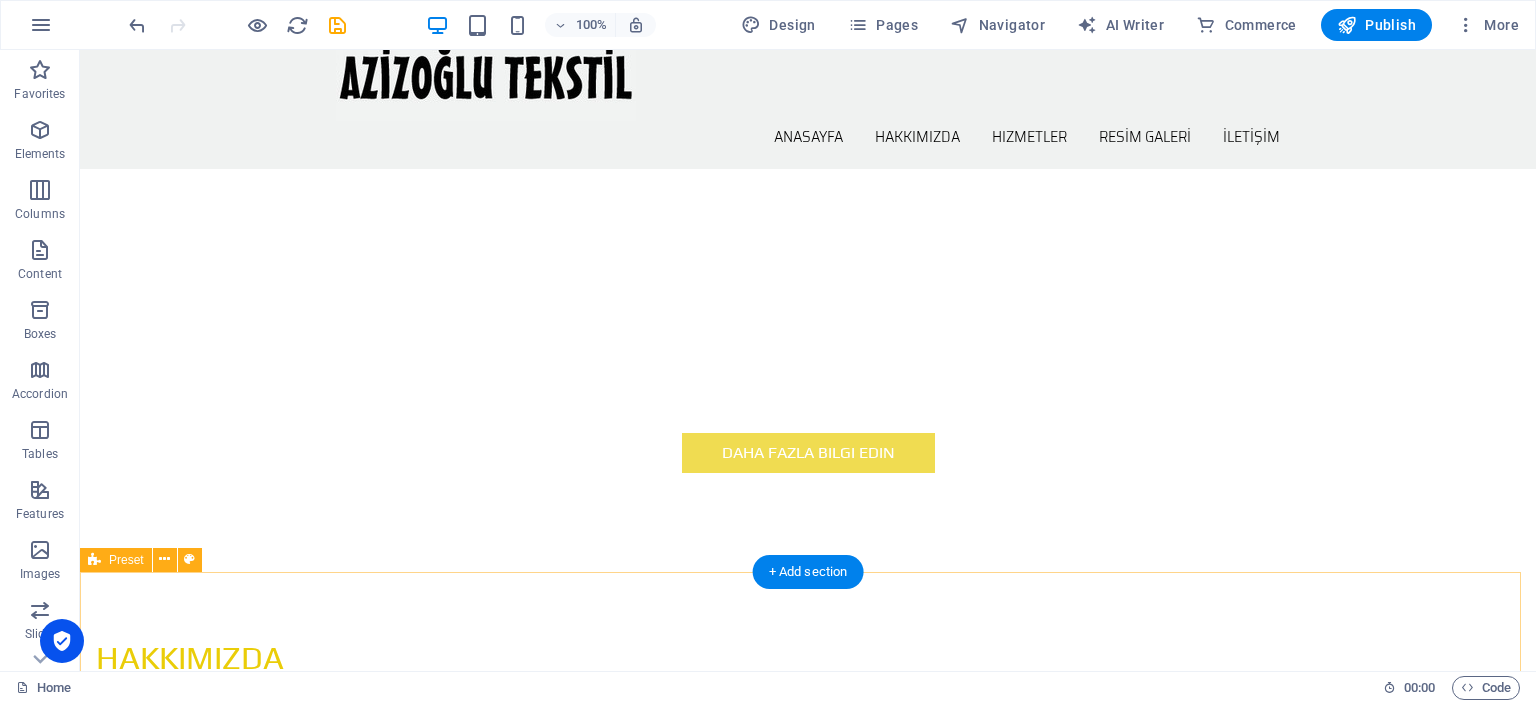scroll, scrollTop: 800, scrollLeft: 0, axis: vertical 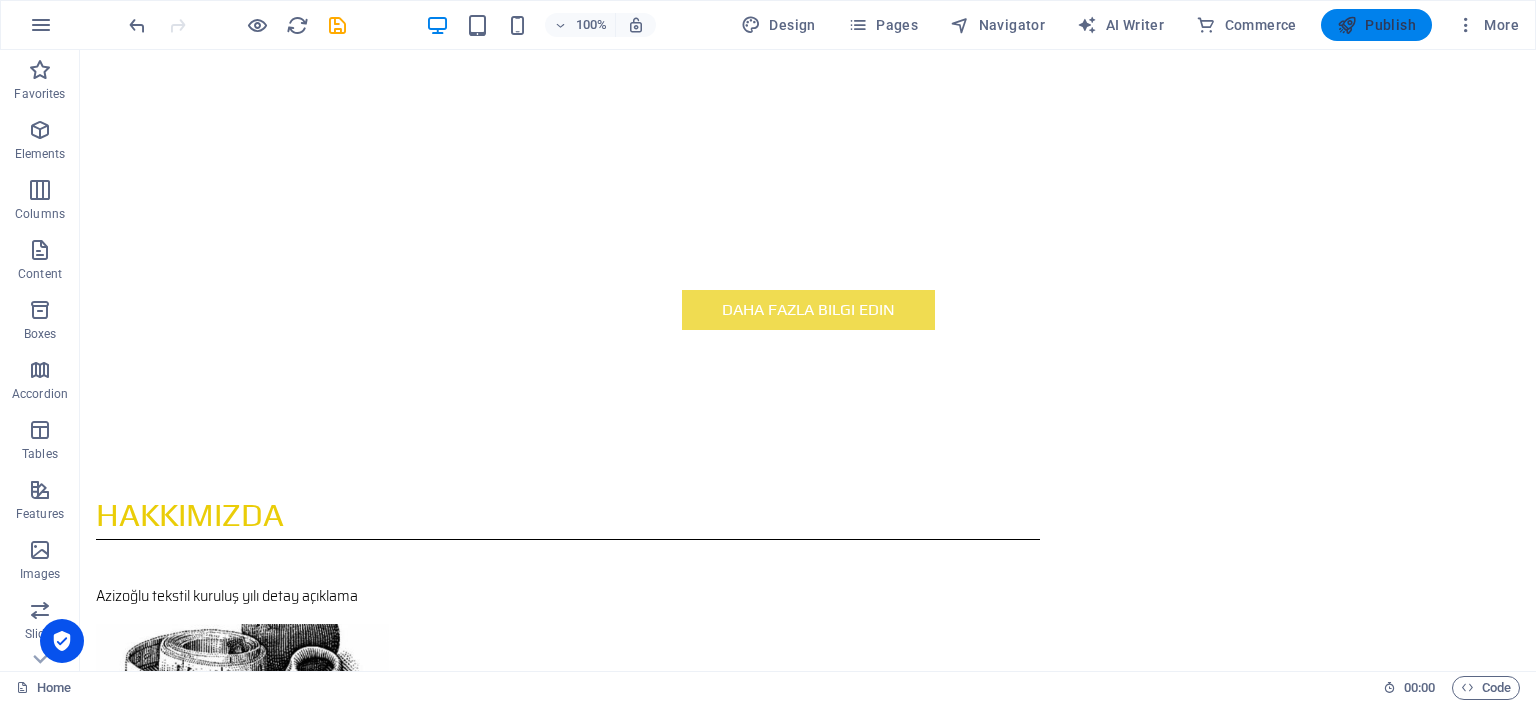 click at bounding box center (1347, 25) 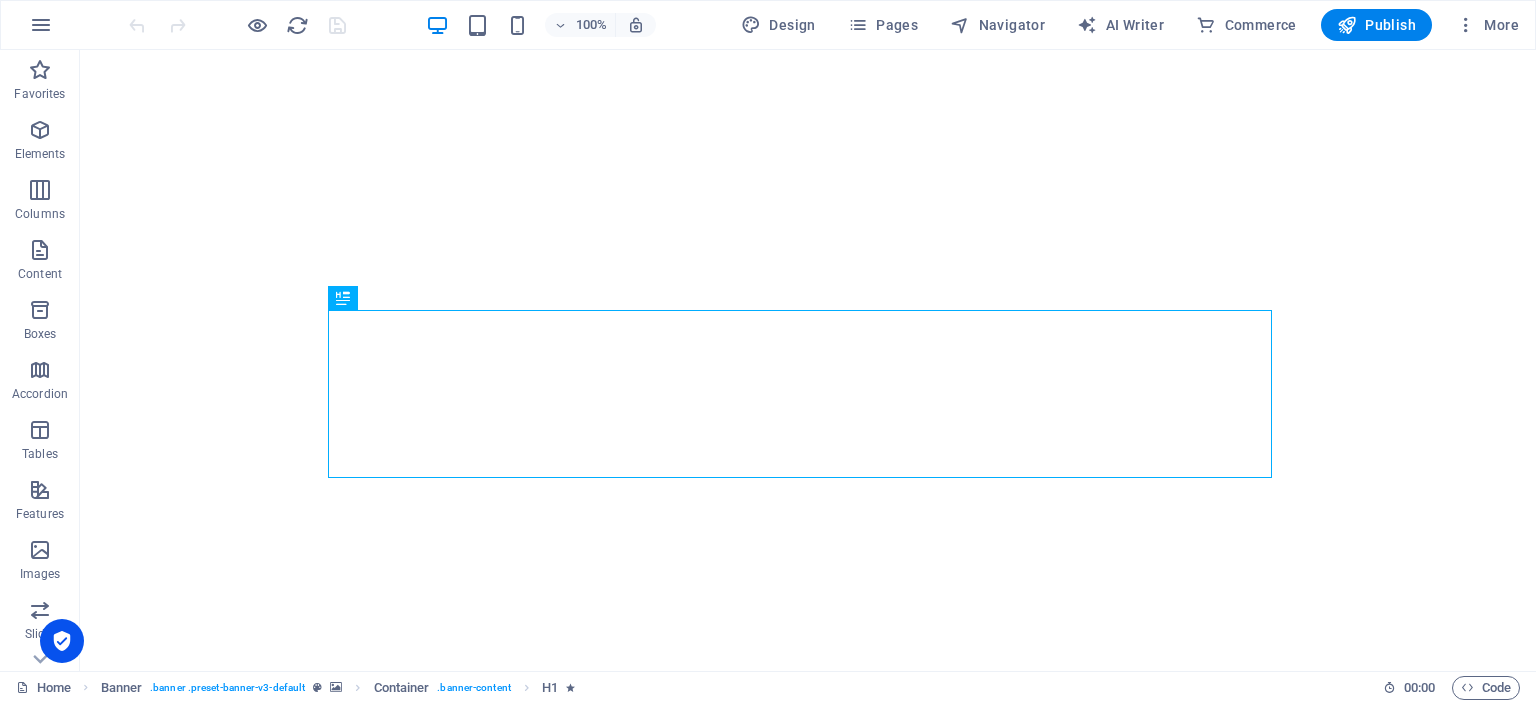 scroll, scrollTop: 0, scrollLeft: 0, axis: both 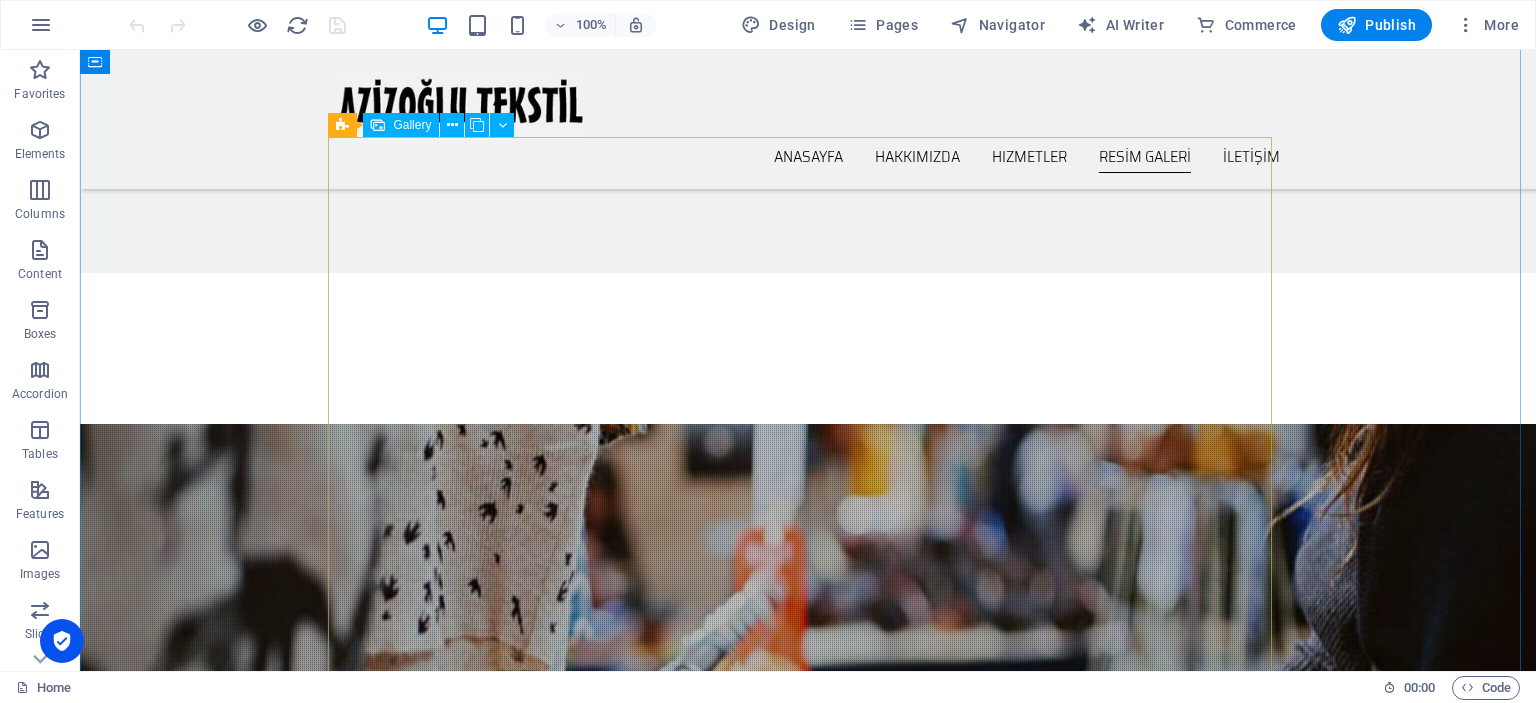 click at bounding box center [493, 1791] 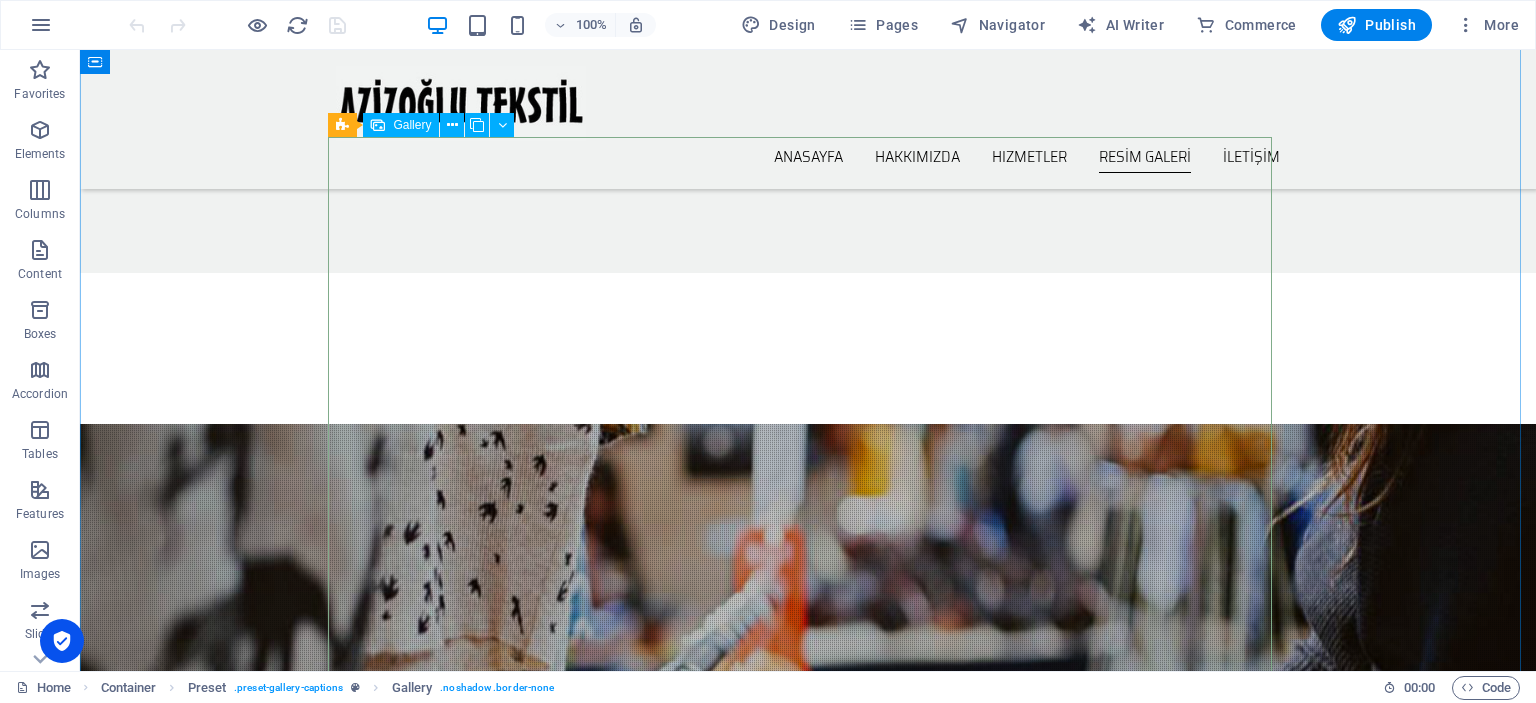 click at bounding box center [493, 1791] 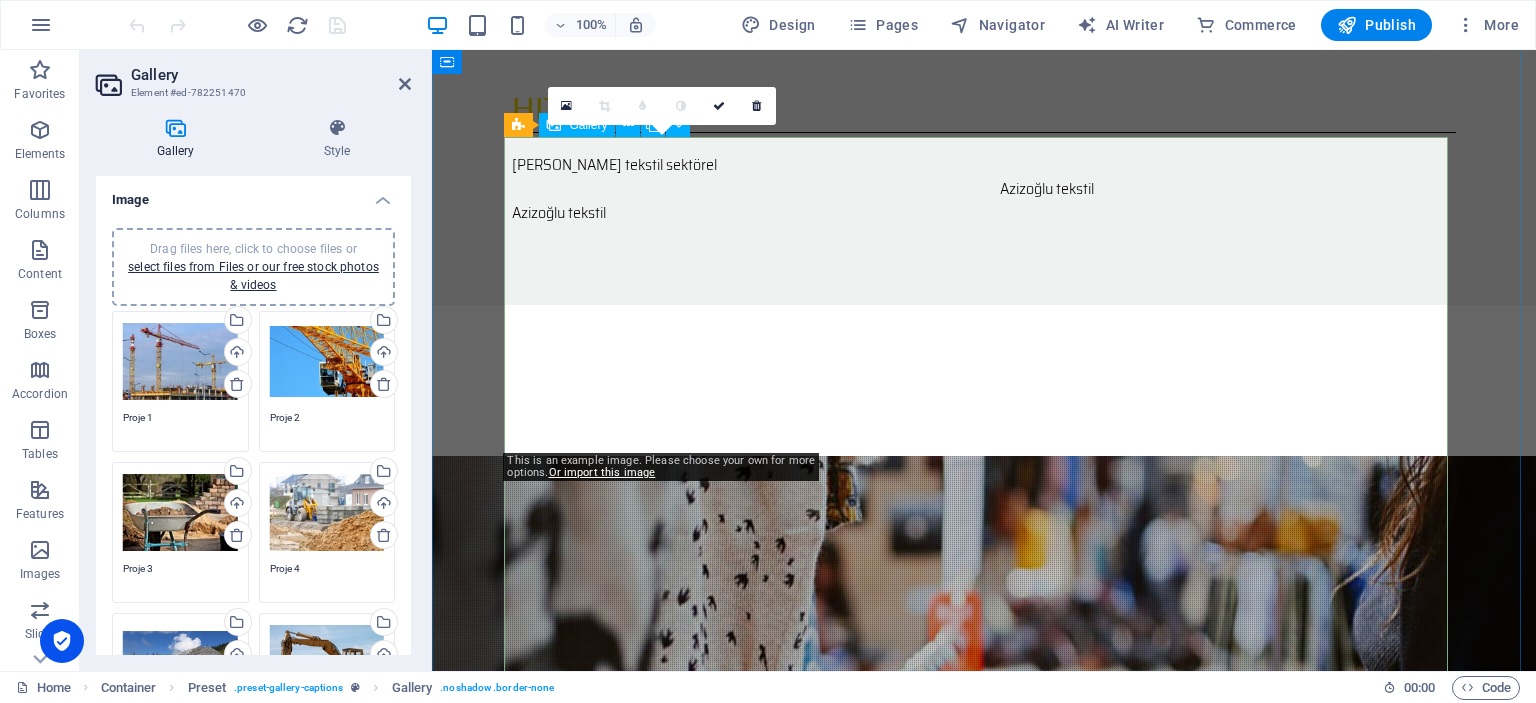 click at bounding box center (669, 1823) 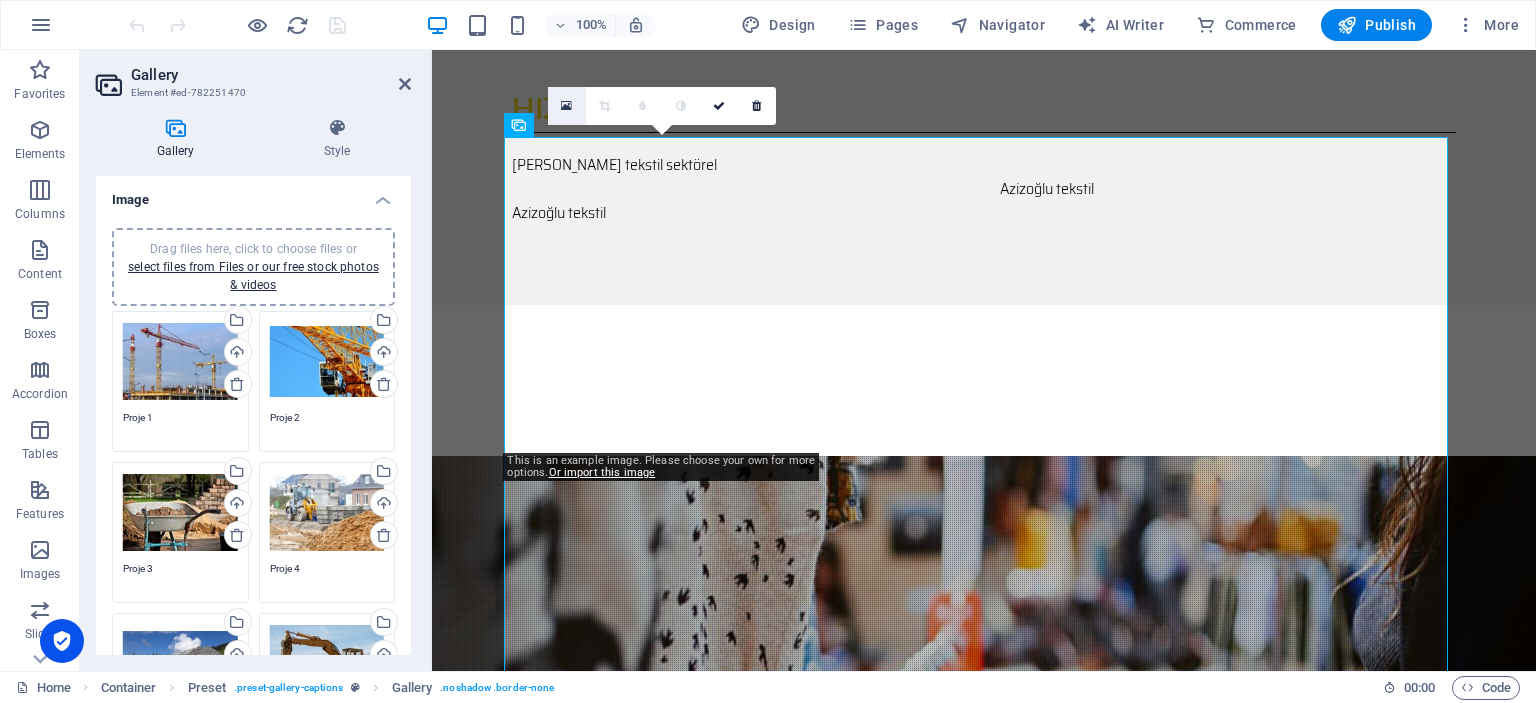click at bounding box center [566, 106] 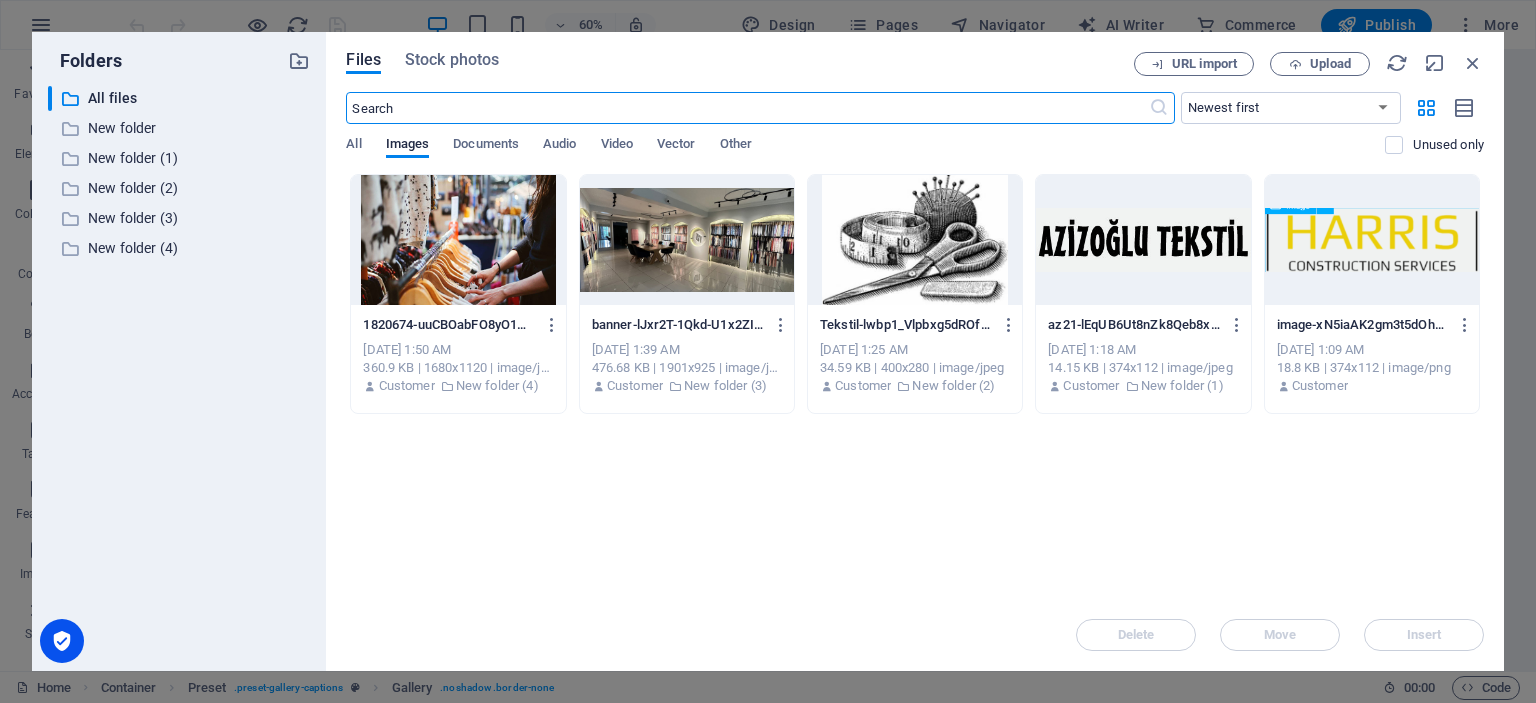 scroll, scrollTop: 2013, scrollLeft: 0, axis: vertical 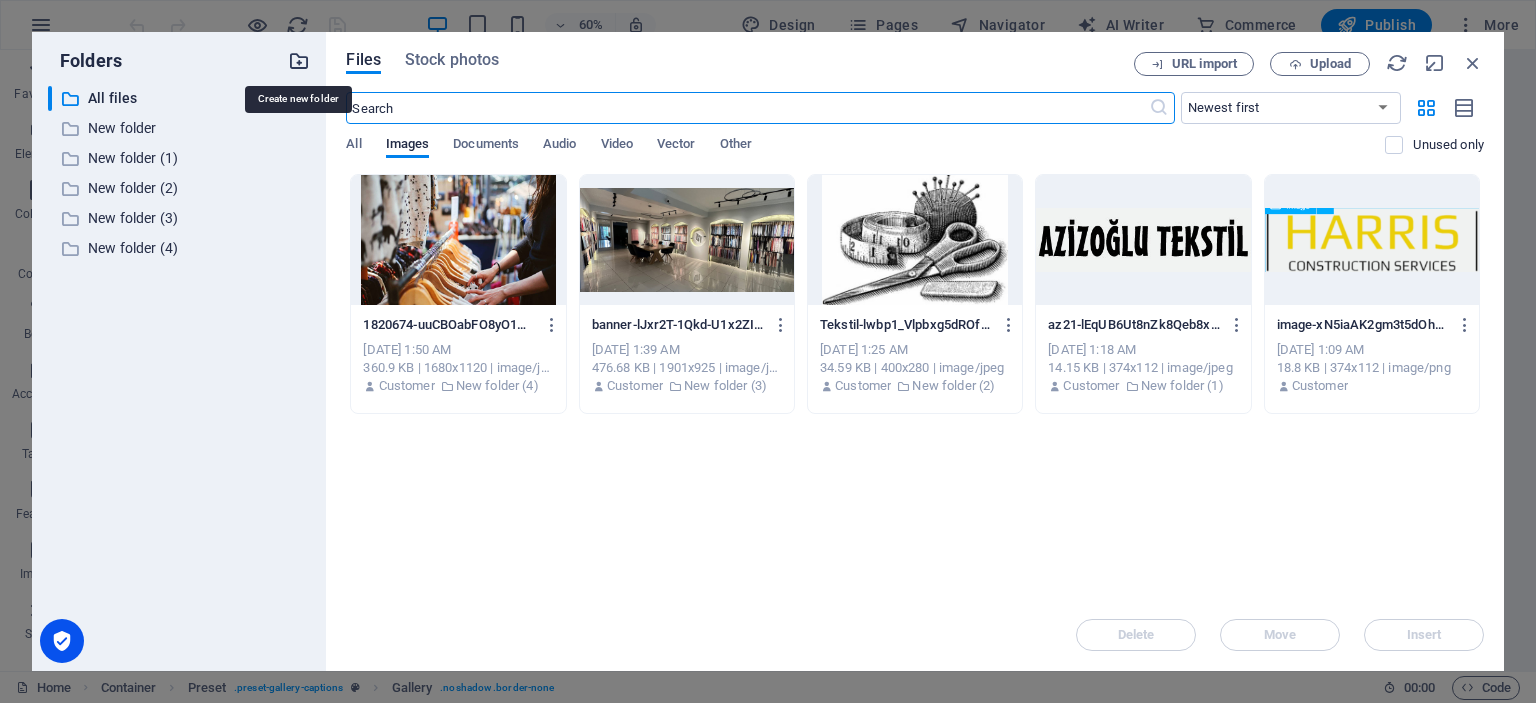 click at bounding box center (299, 61) 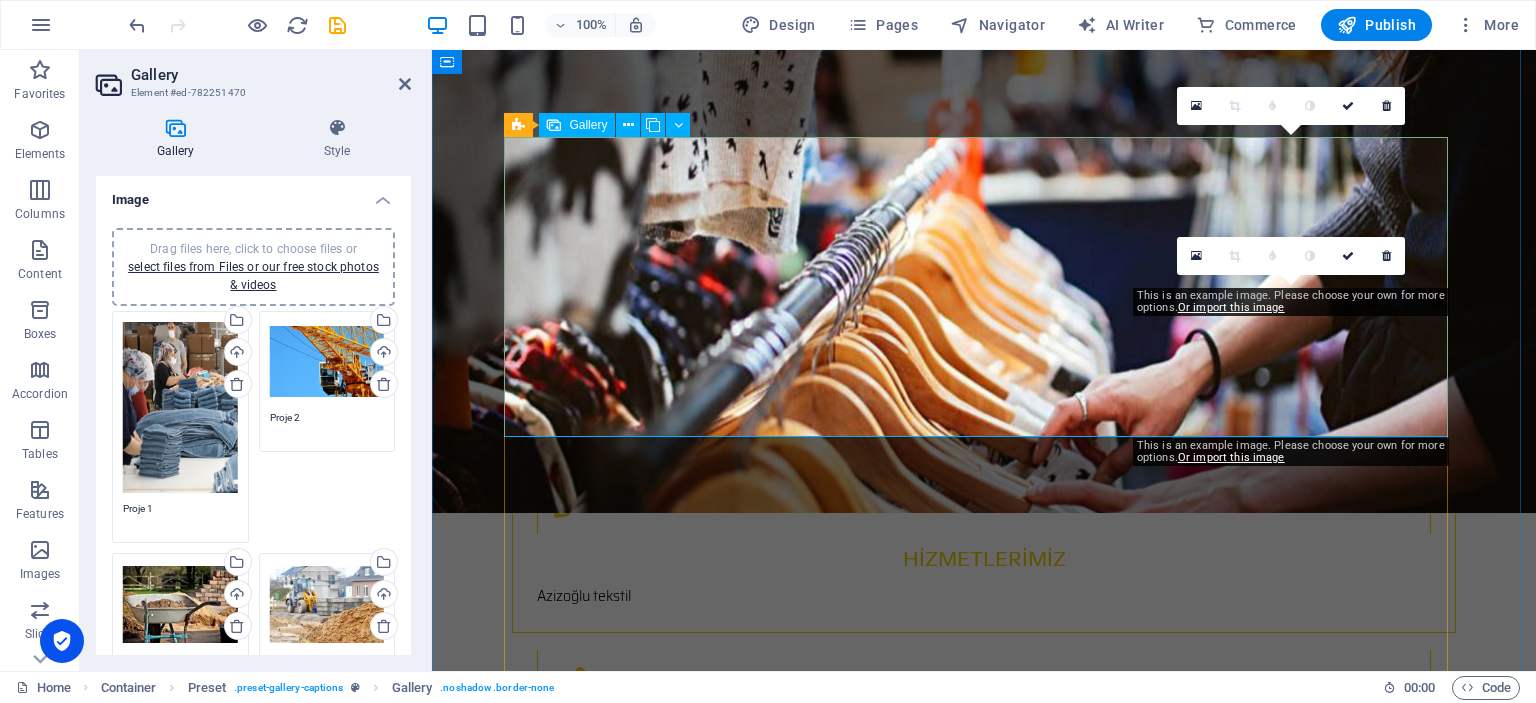 scroll, scrollTop: 1600, scrollLeft: 0, axis: vertical 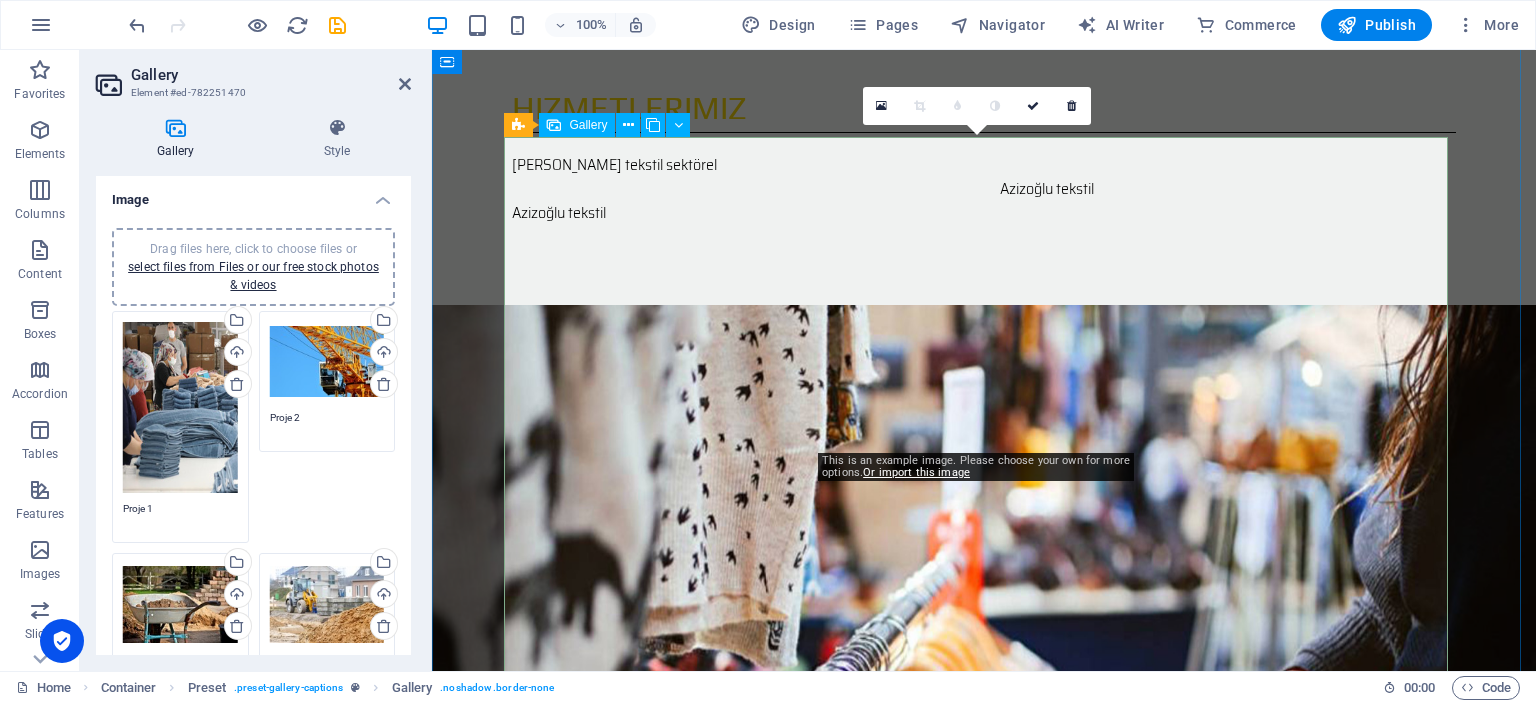 click at bounding box center [984, 1823] 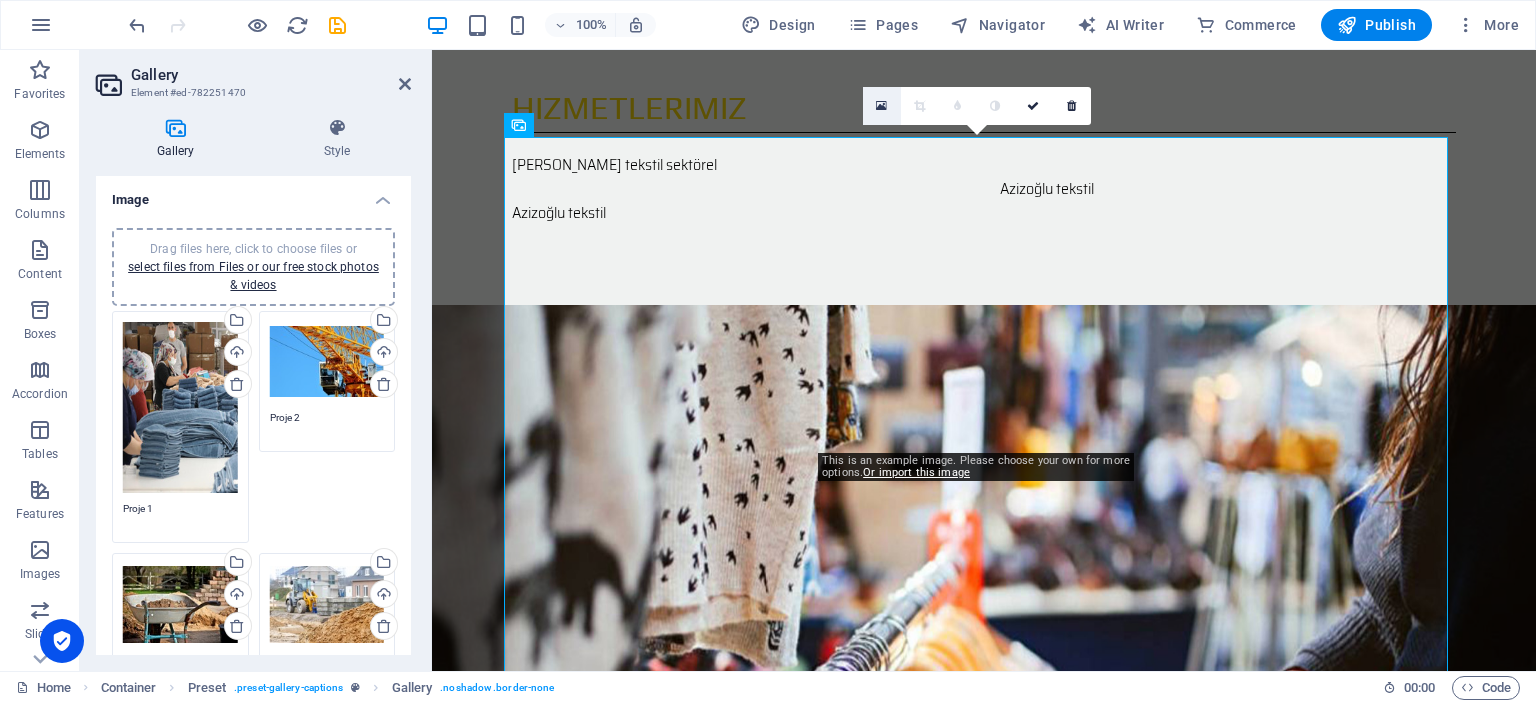 click at bounding box center (881, 106) 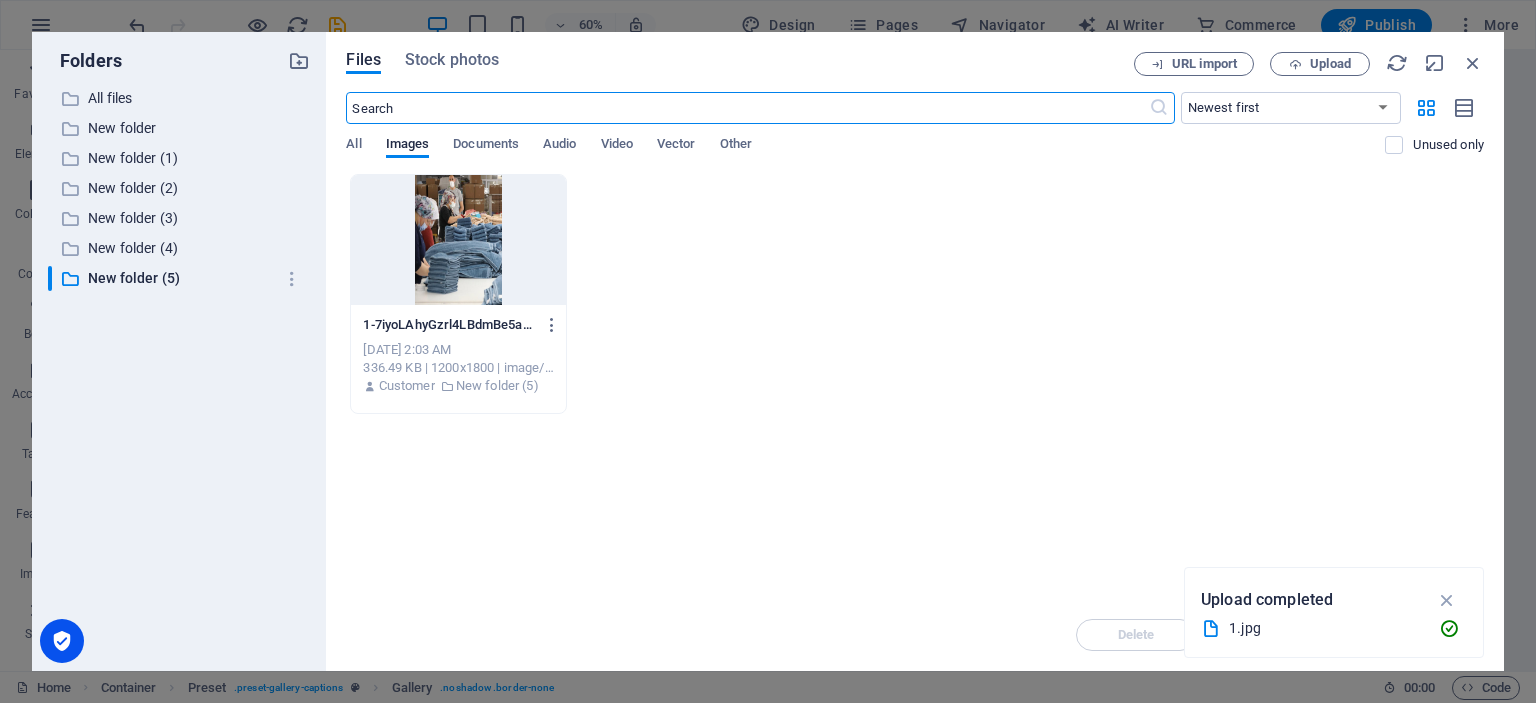 scroll, scrollTop: 2013, scrollLeft: 0, axis: vertical 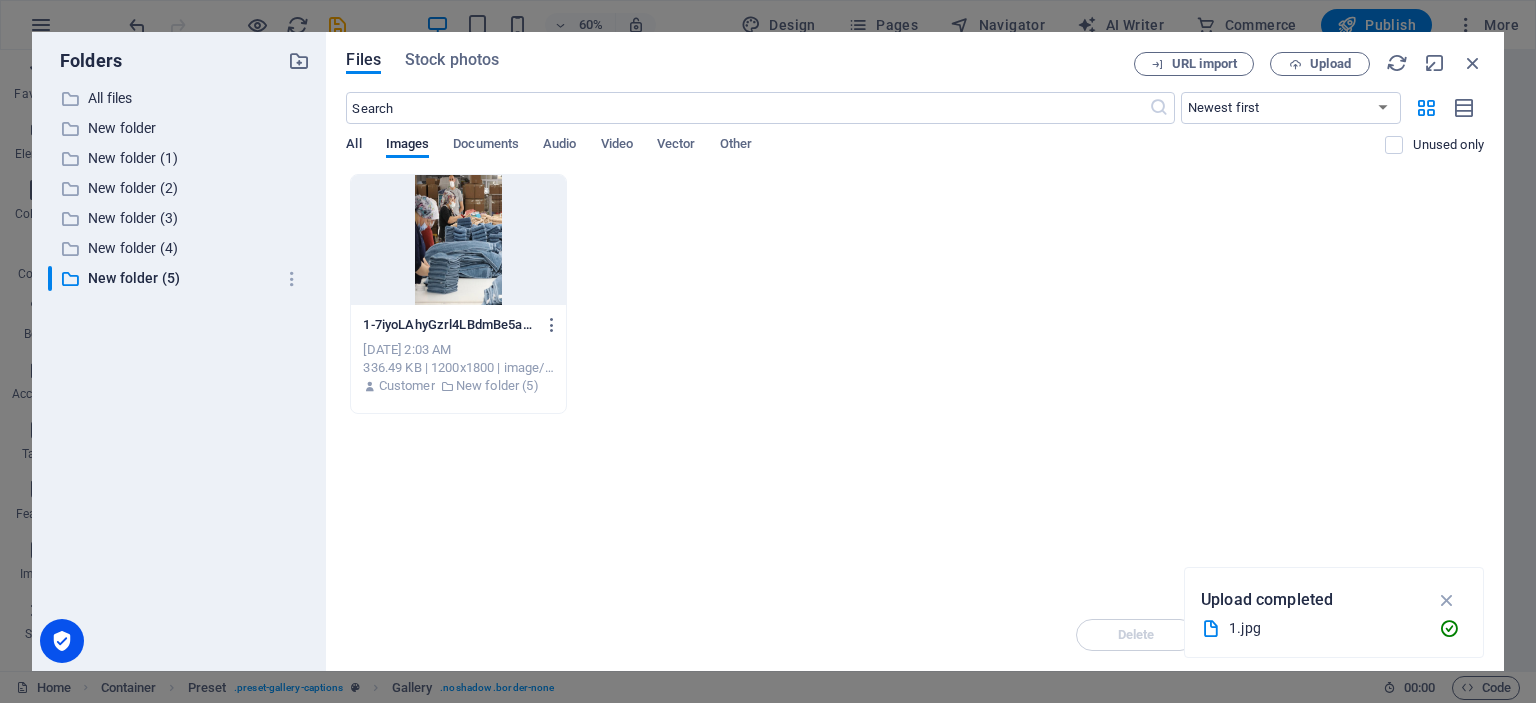 click on "All" at bounding box center [353, 146] 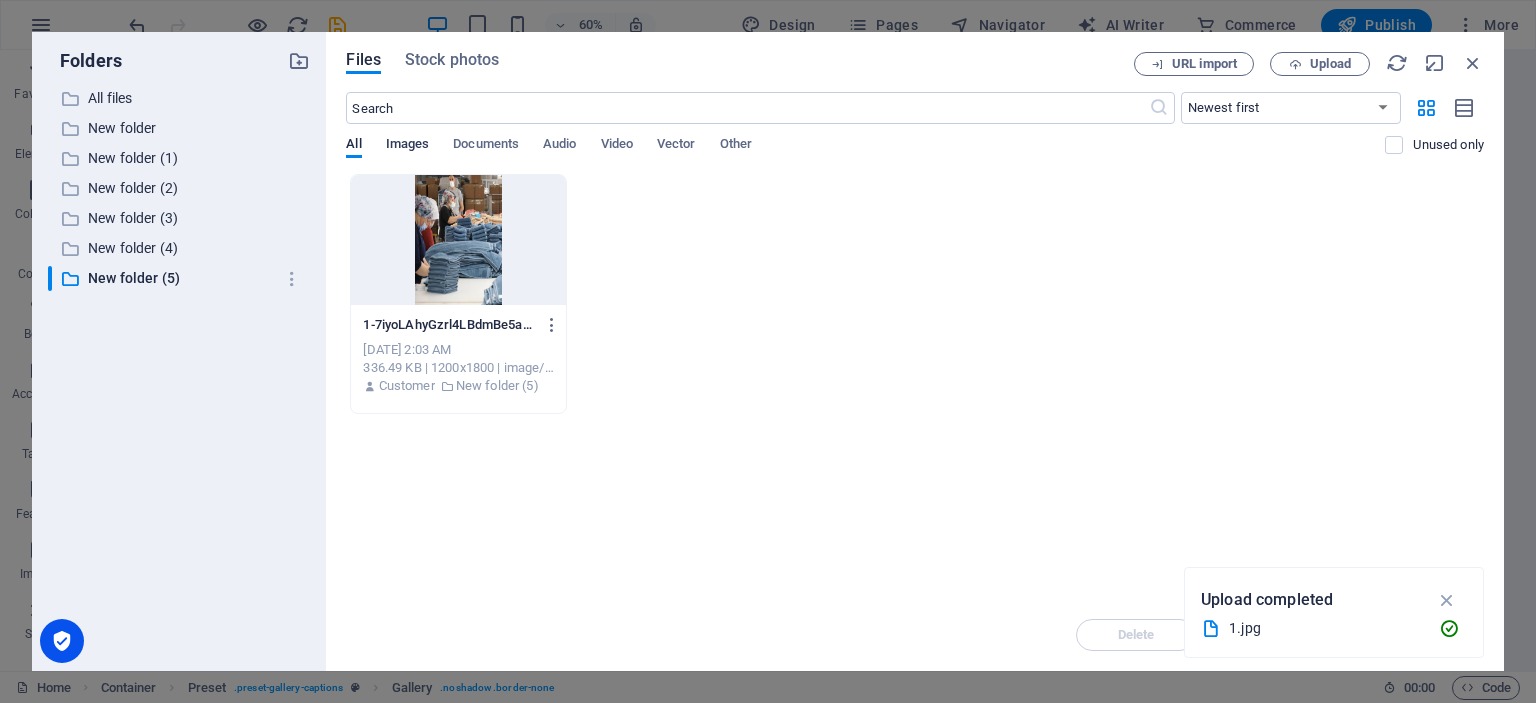 click on "Images" at bounding box center [408, 146] 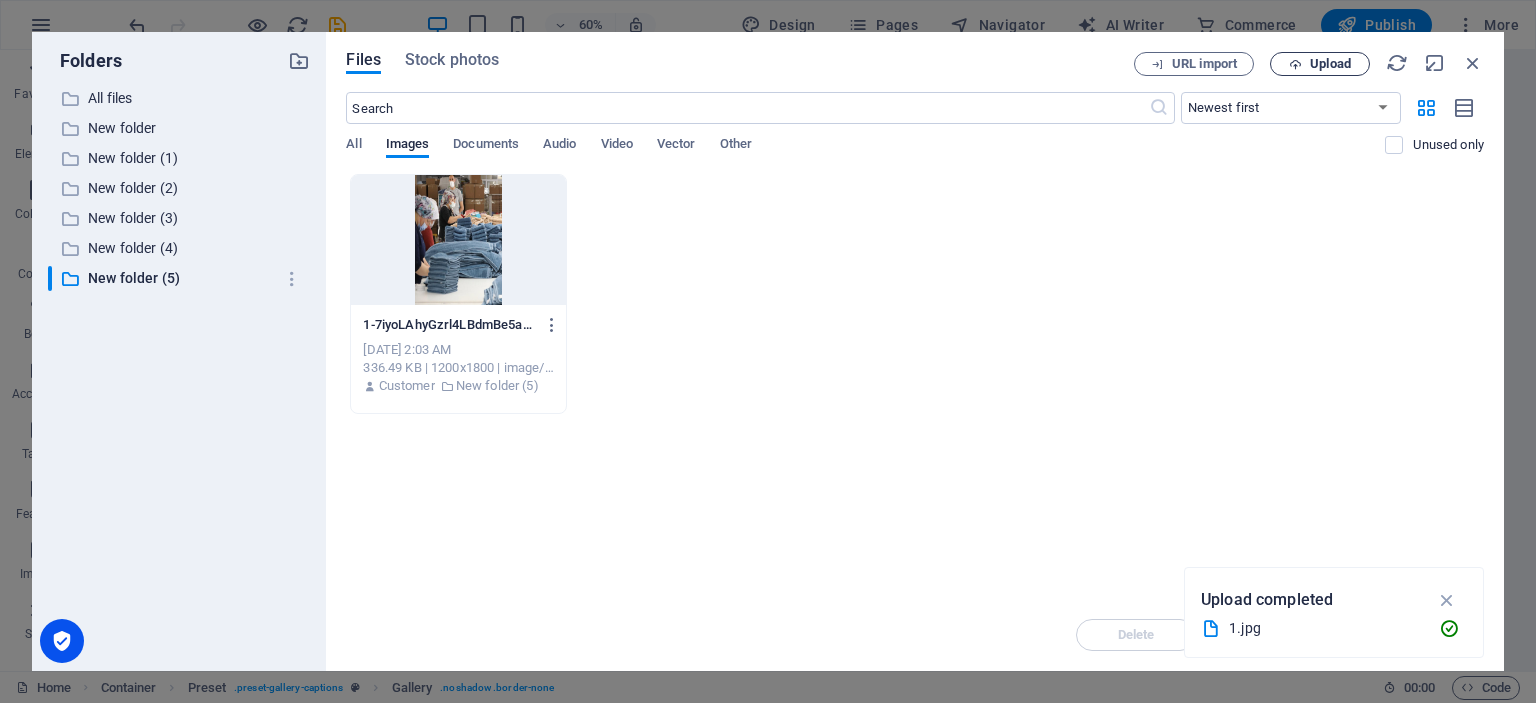 click on "Upload" at bounding box center (1320, 64) 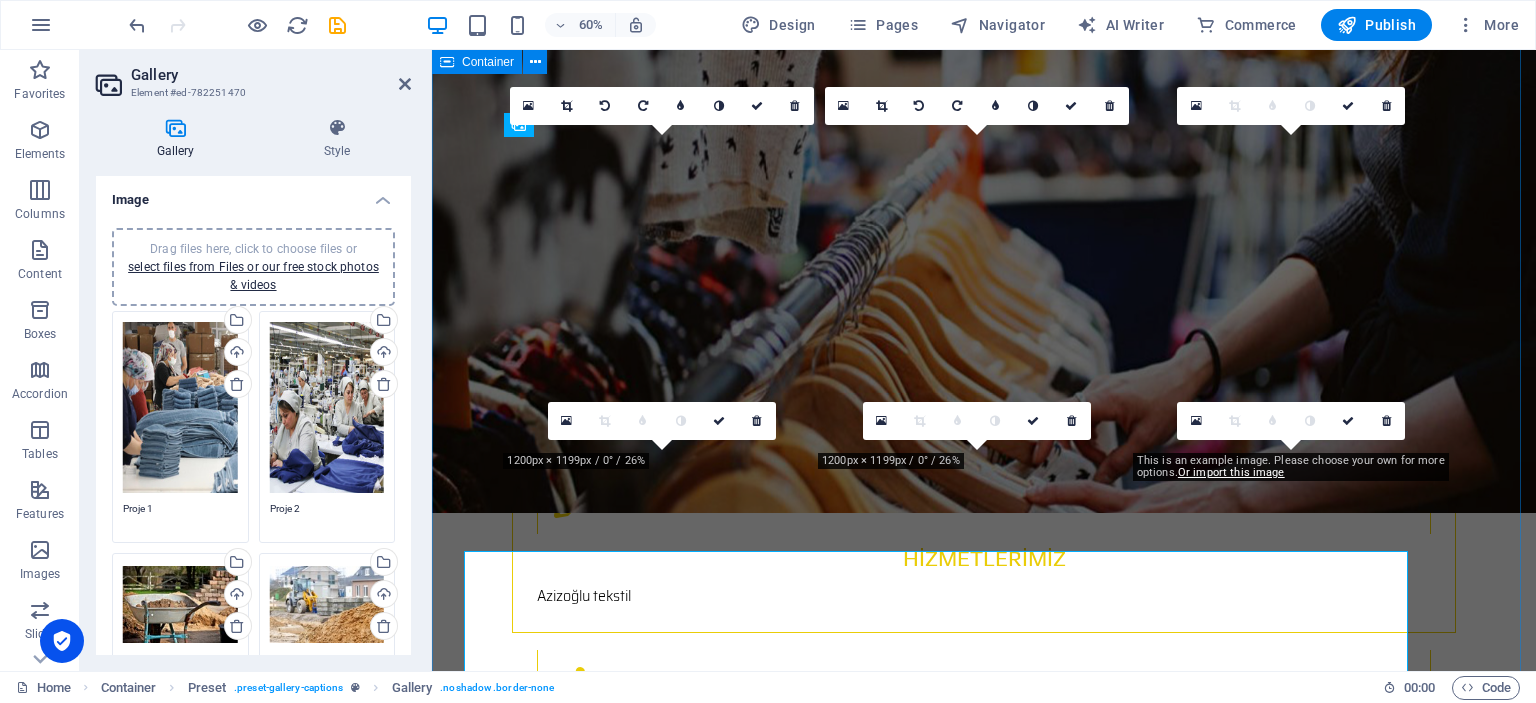 scroll, scrollTop: 1600, scrollLeft: 0, axis: vertical 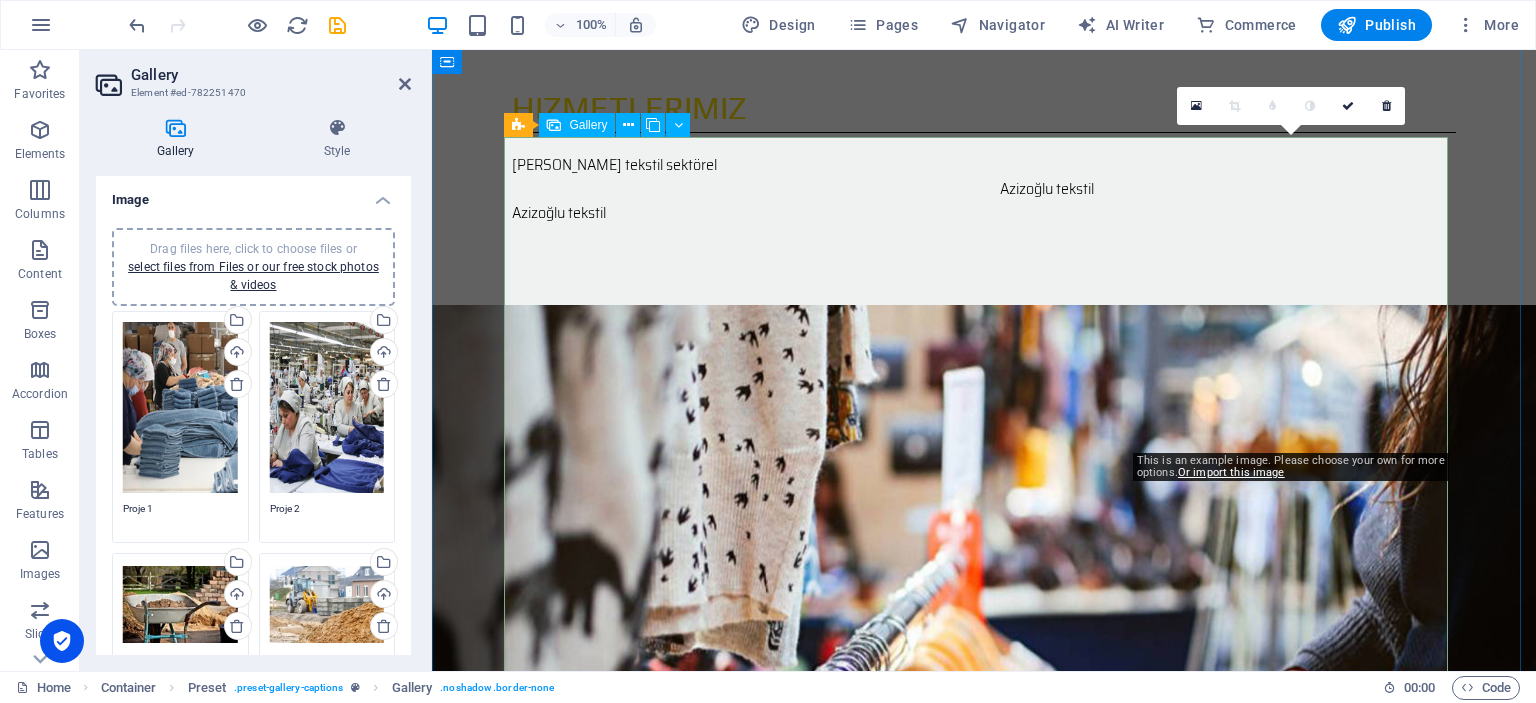 click at bounding box center [1298, 1823] 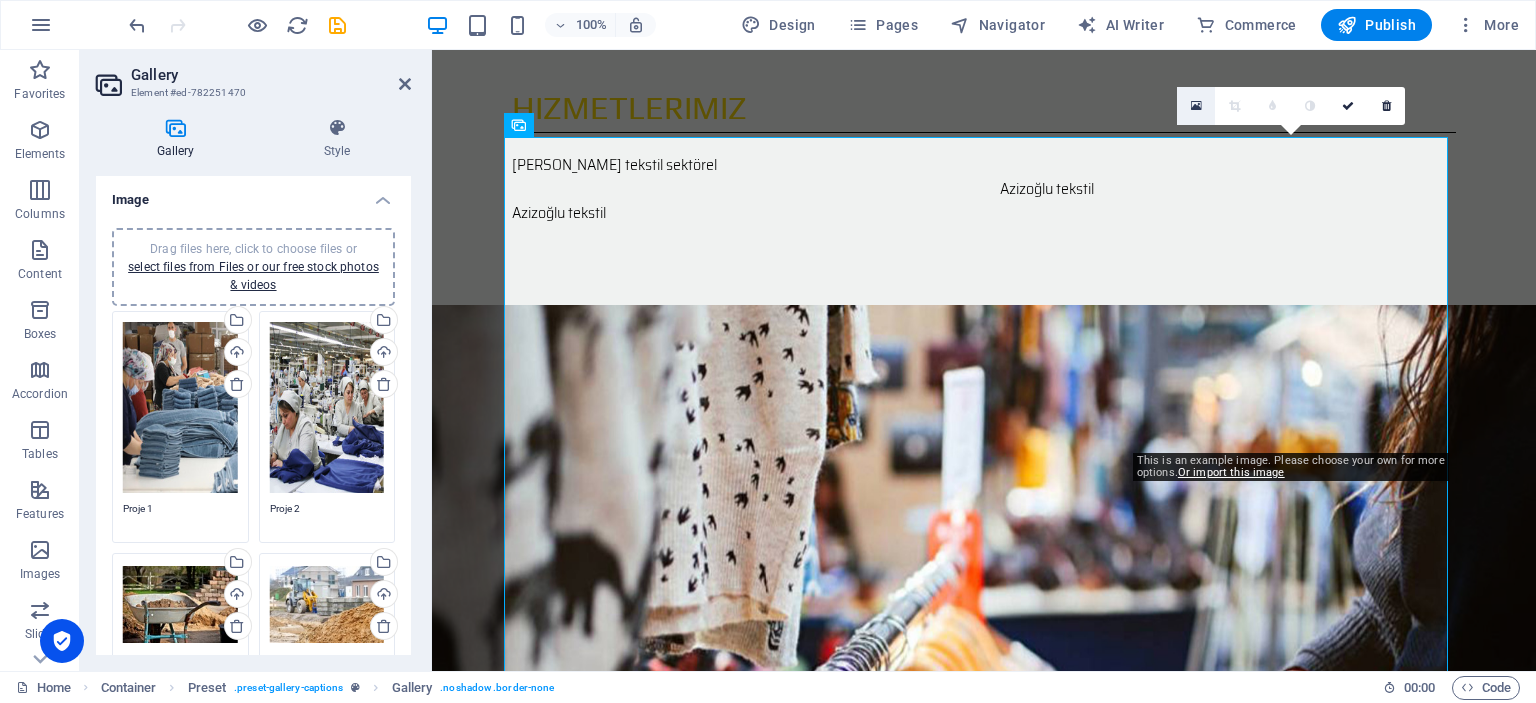 click at bounding box center (1196, 106) 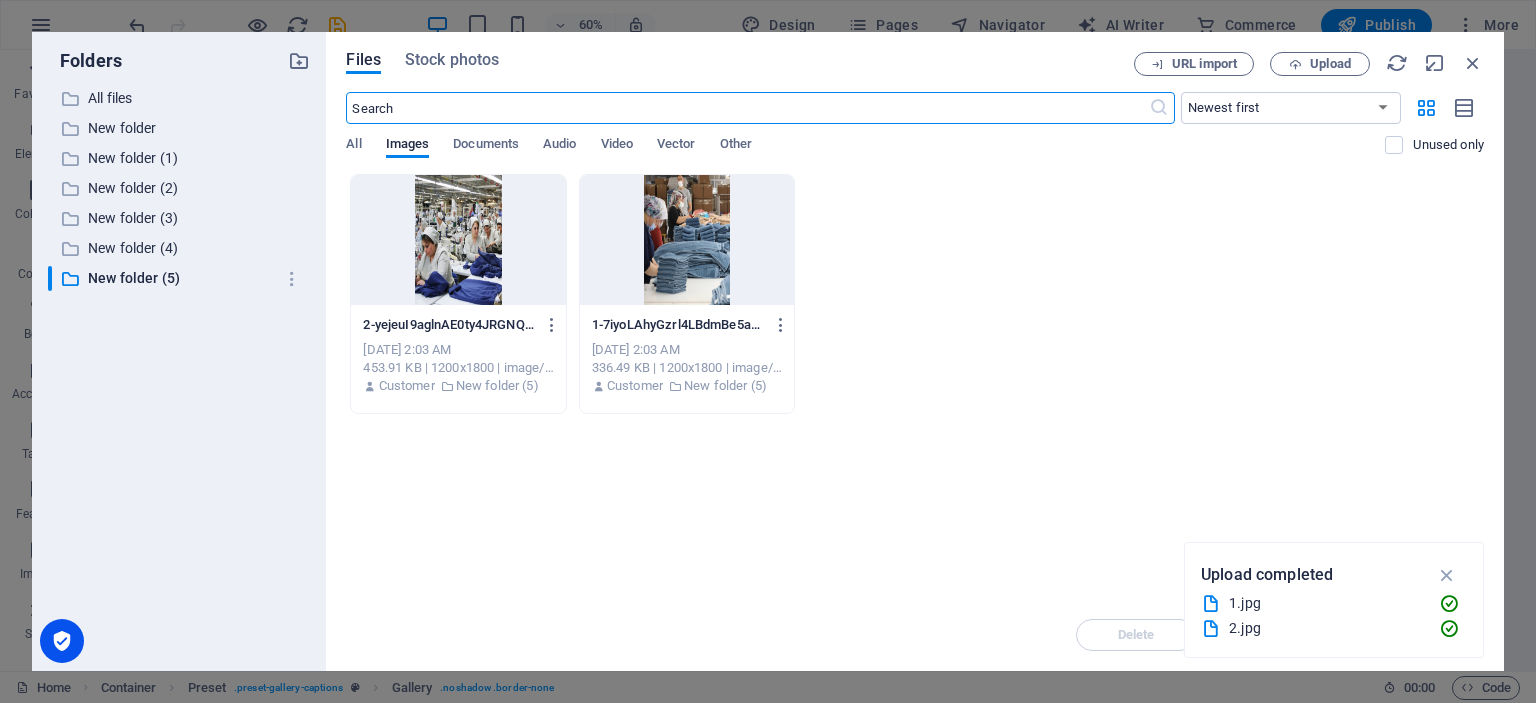 scroll, scrollTop: 2013, scrollLeft: 0, axis: vertical 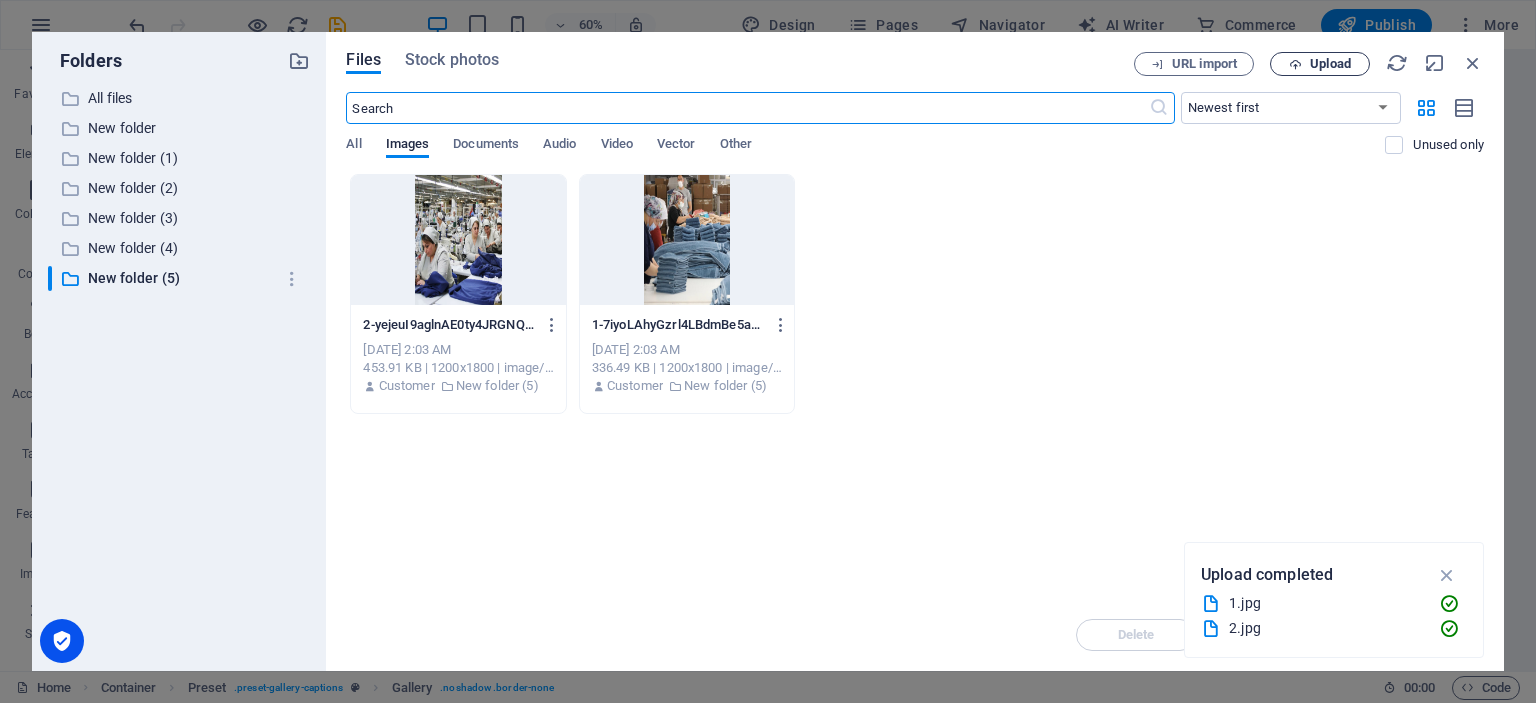 click on "Upload" at bounding box center [1320, 64] 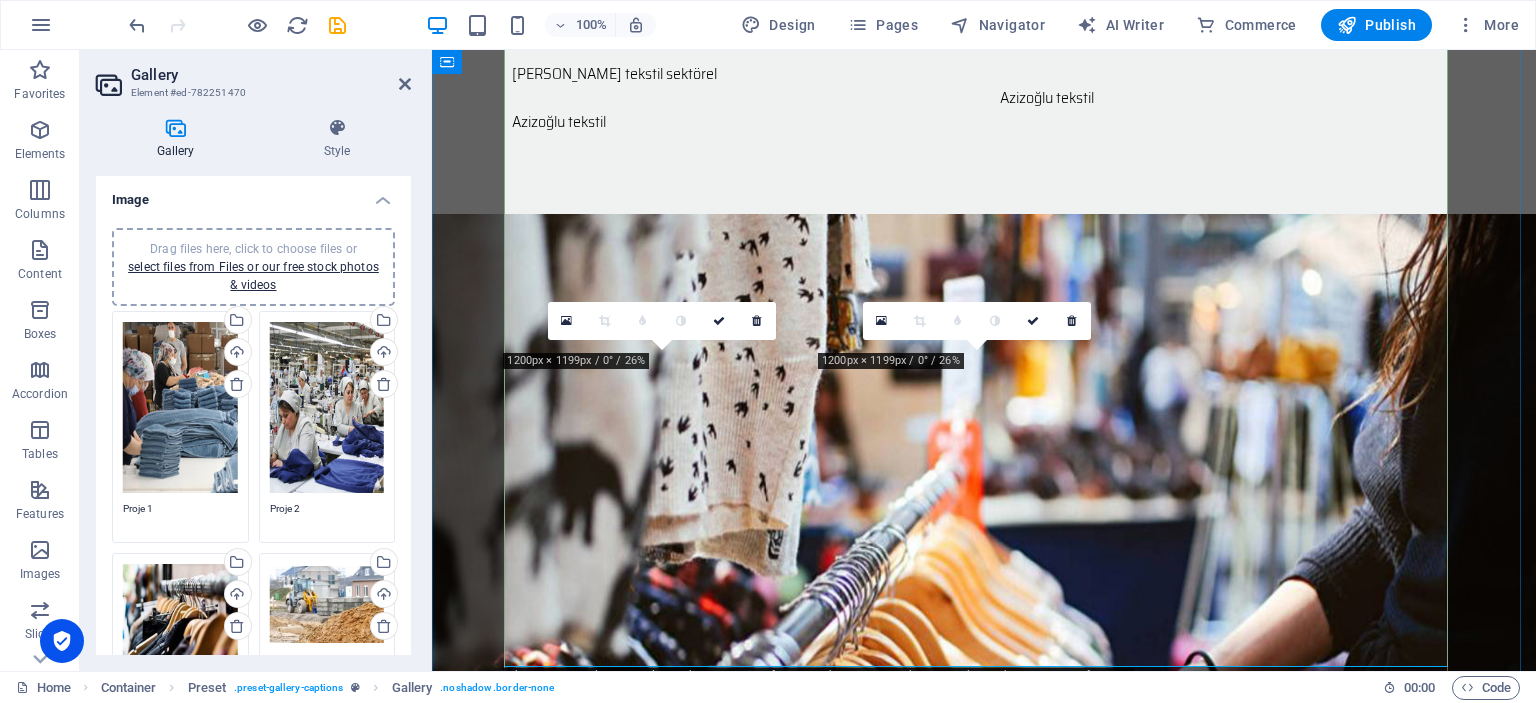 scroll, scrollTop: 1700, scrollLeft: 0, axis: vertical 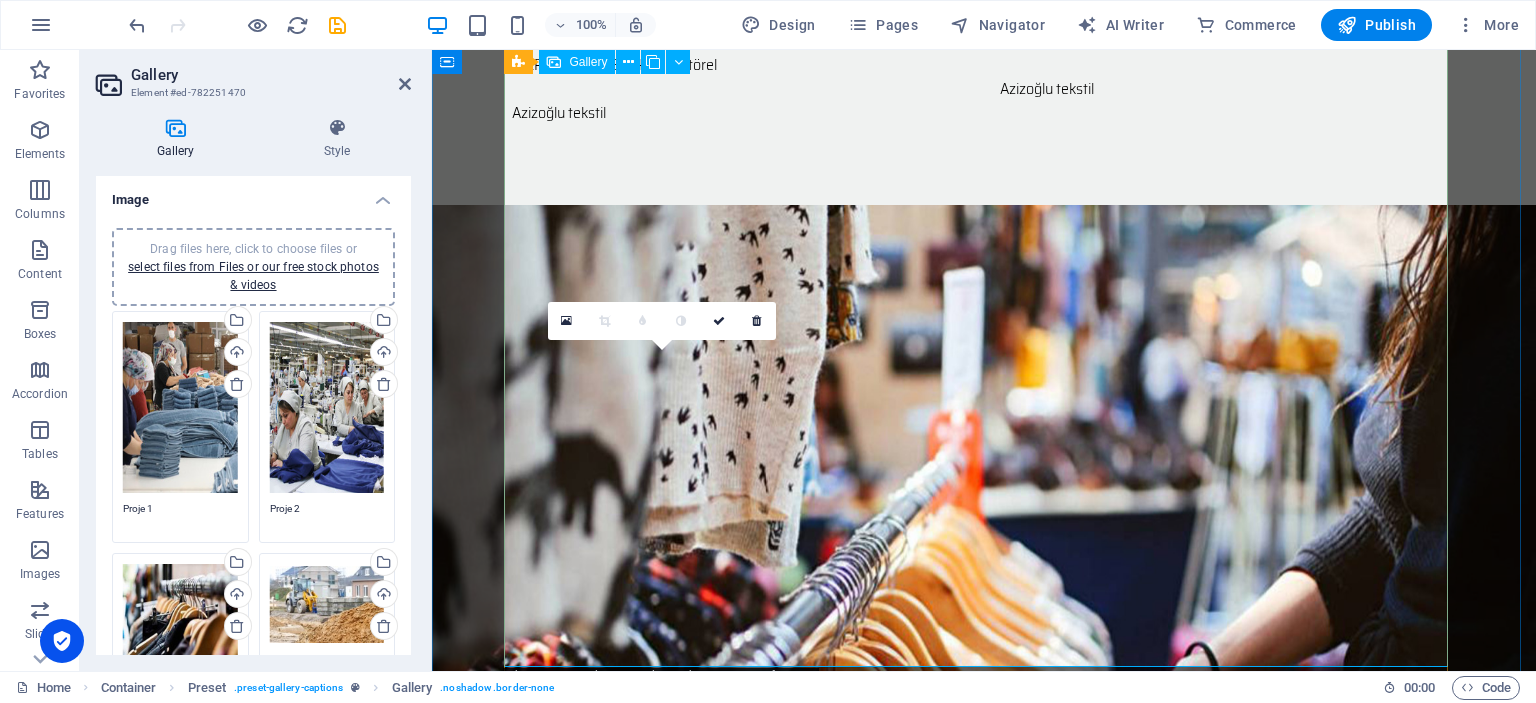 click at bounding box center [669, 2037] 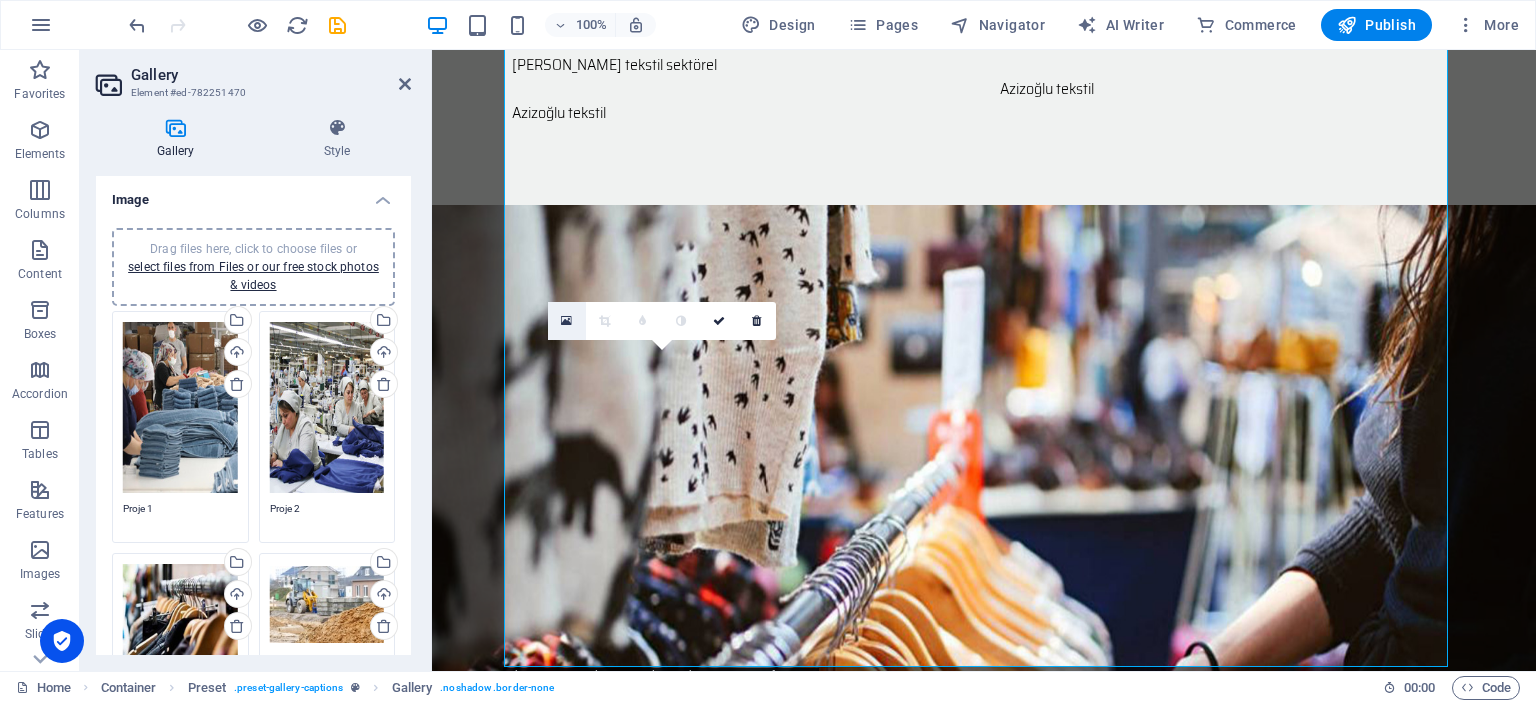 click at bounding box center [567, 321] 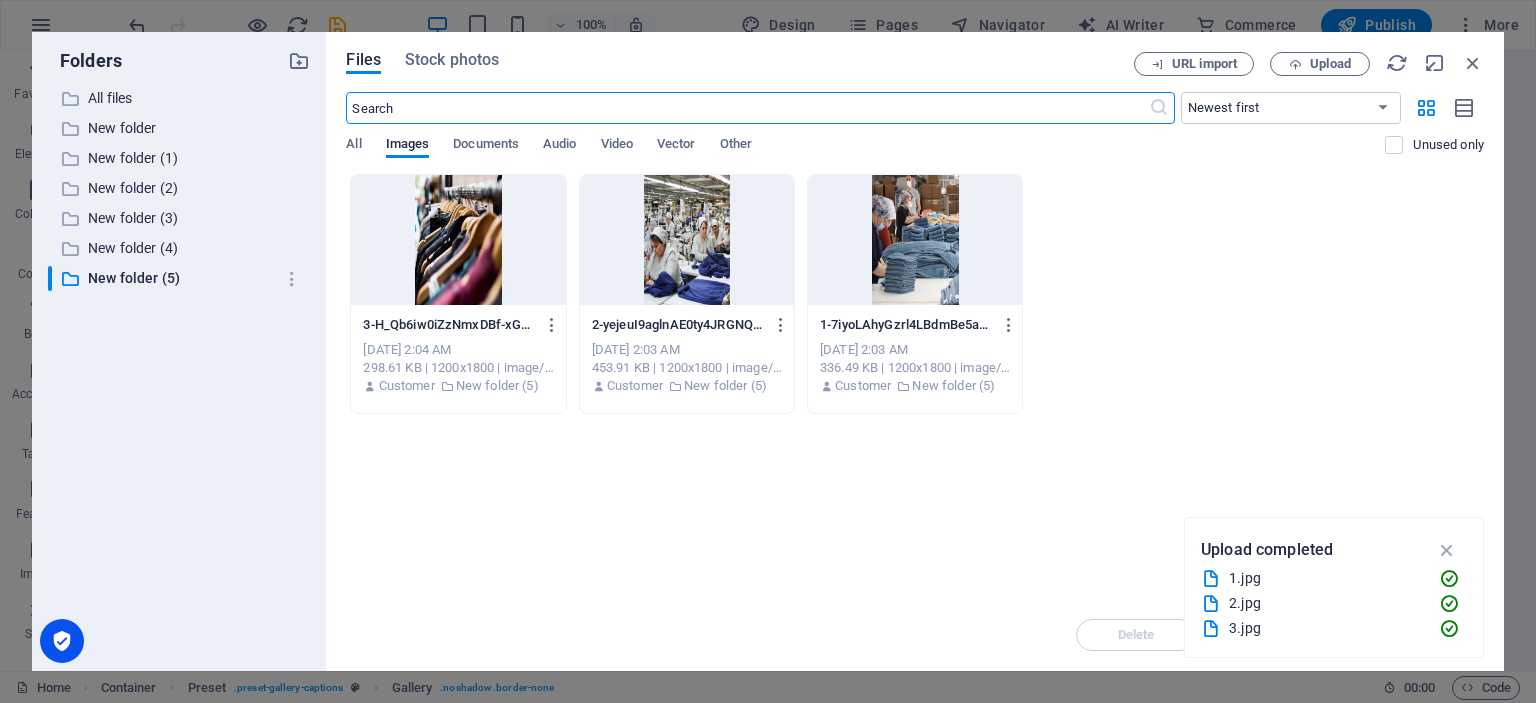 scroll, scrollTop: 2113, scrollLeft: 0, axis: vertical 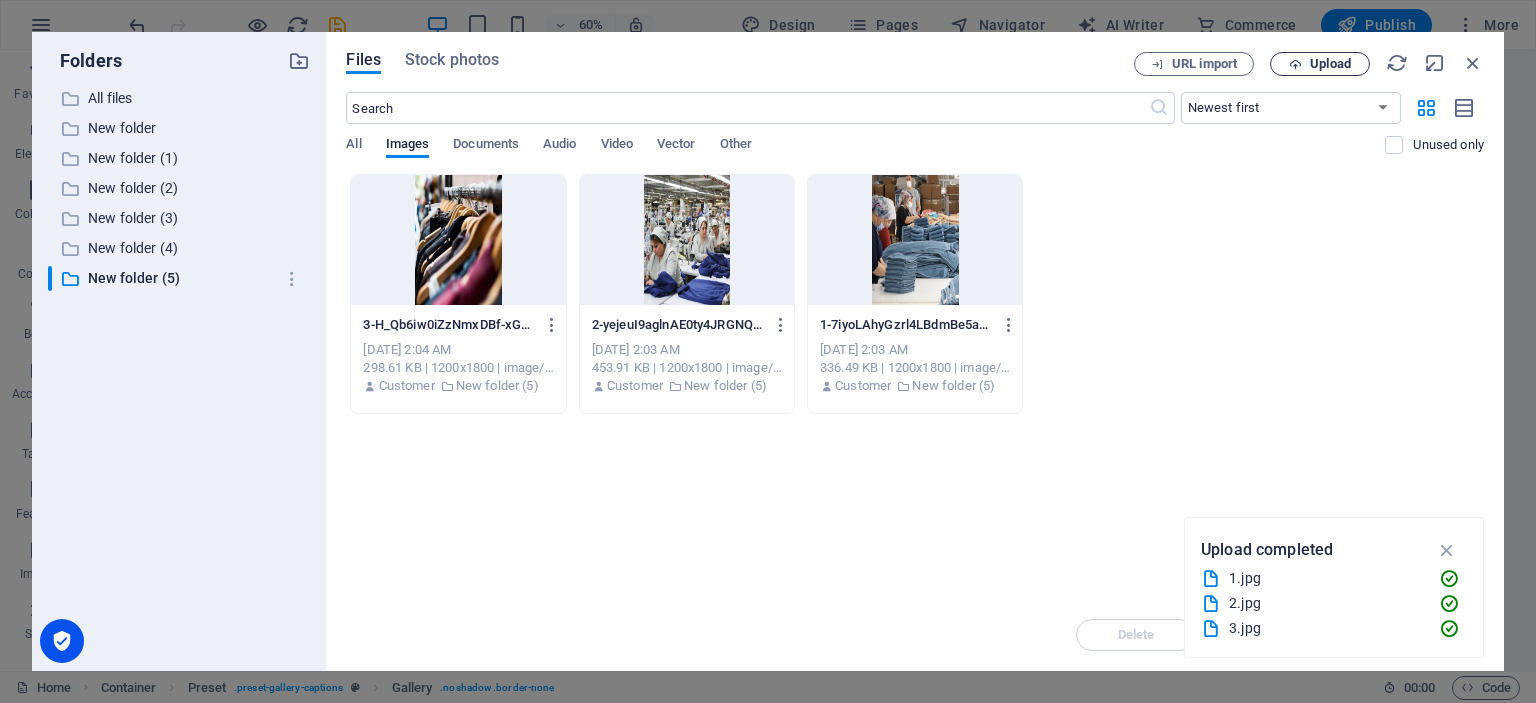 click on "Upload" at bounding box center [1320, 64] 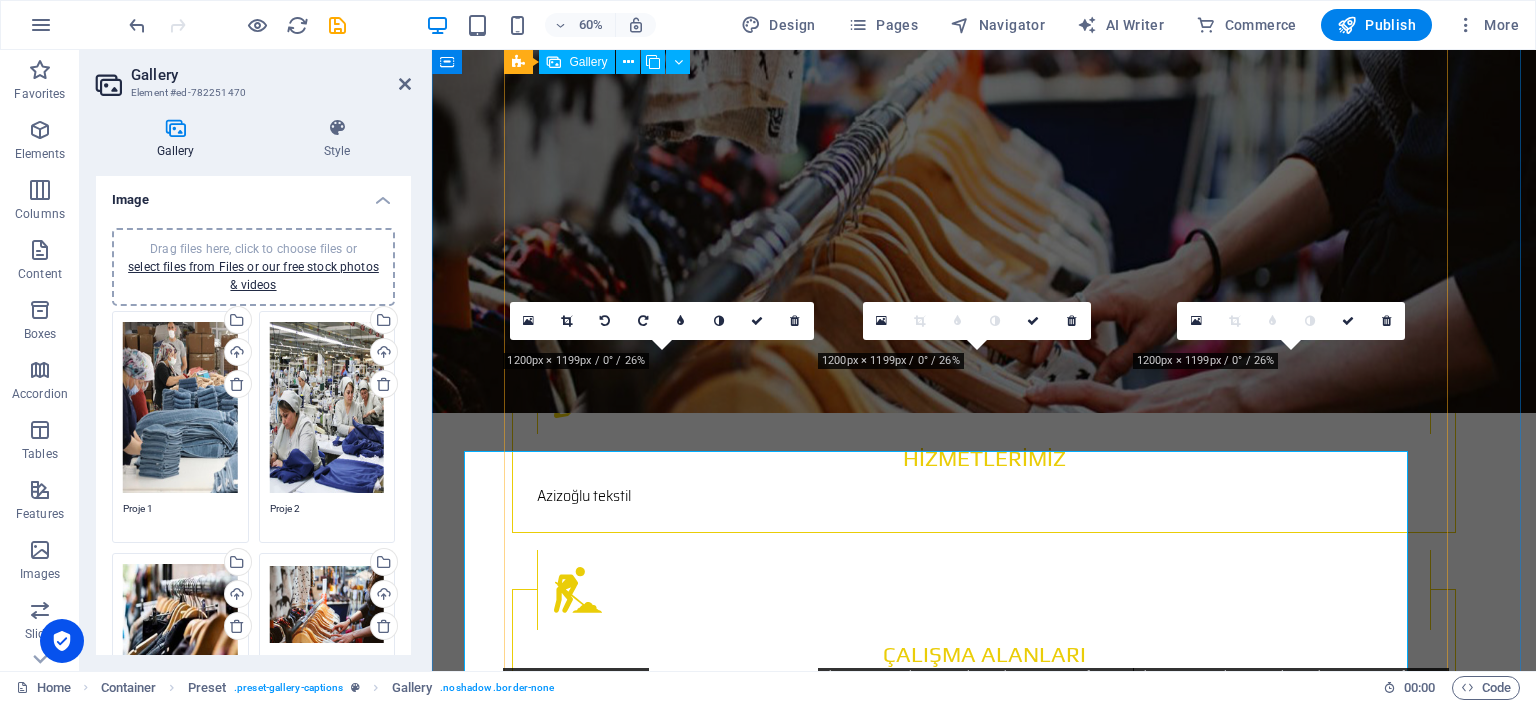 scroll, scrollTop: 1700, scrollLeft: 0, axis: vertical 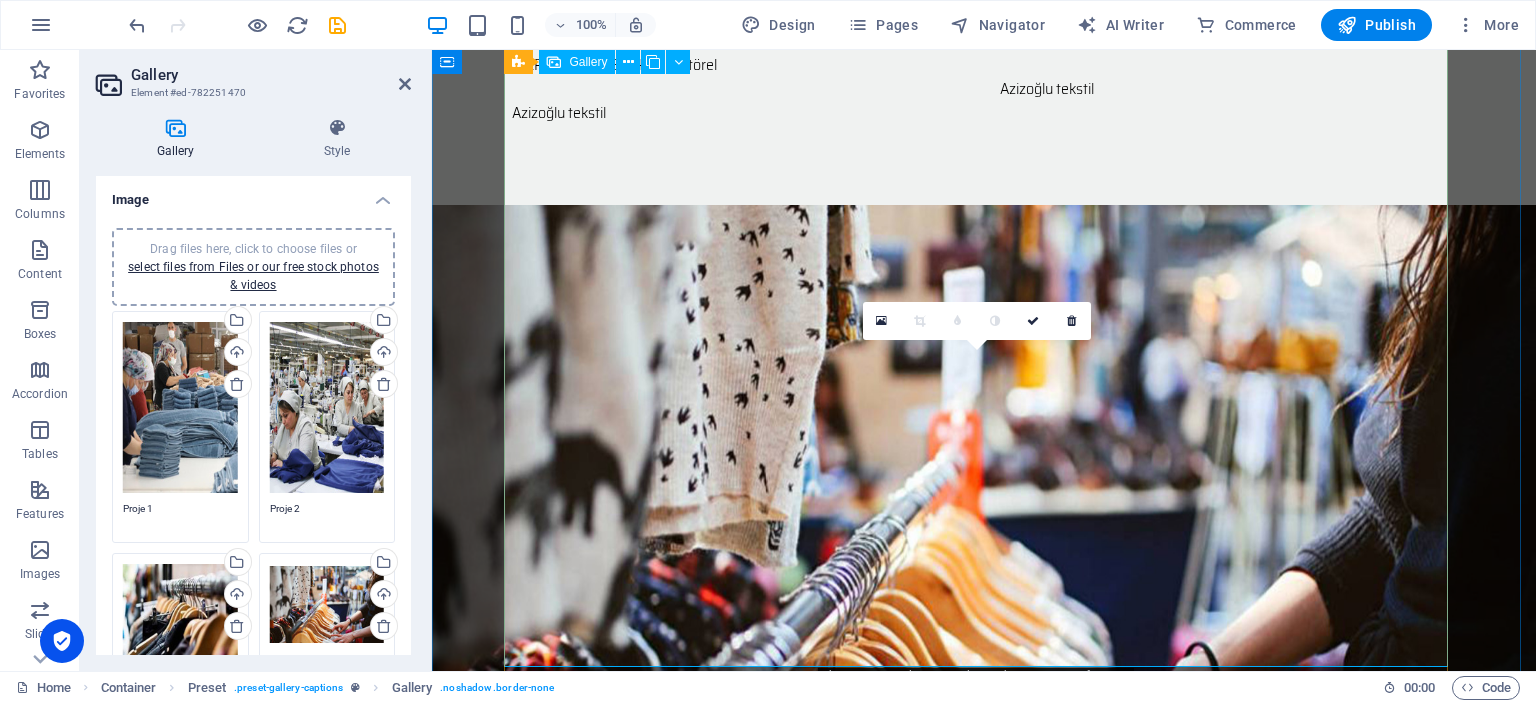 click at bounding box center (984, 2037) 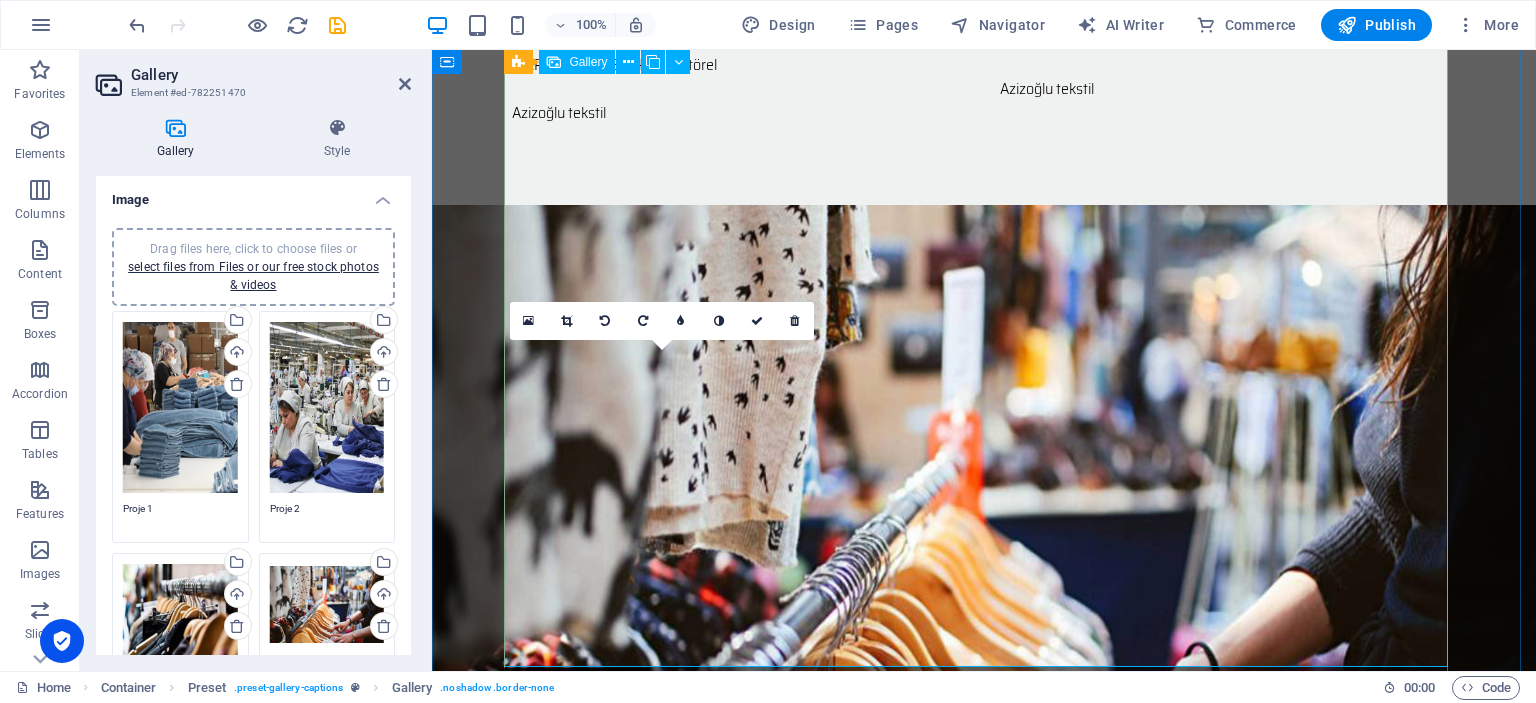 click at bounding box center (669, 2037) 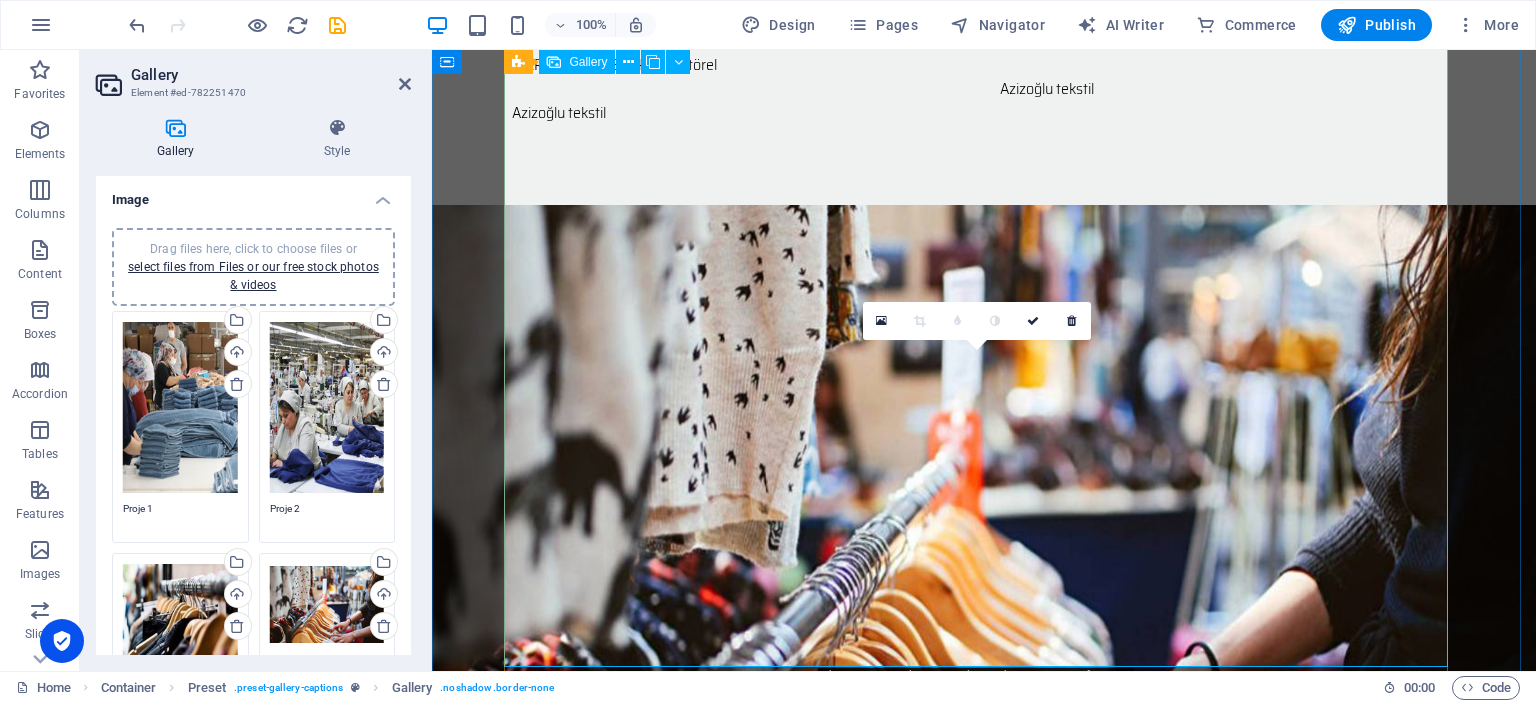click at bounding box center [984, 2037] 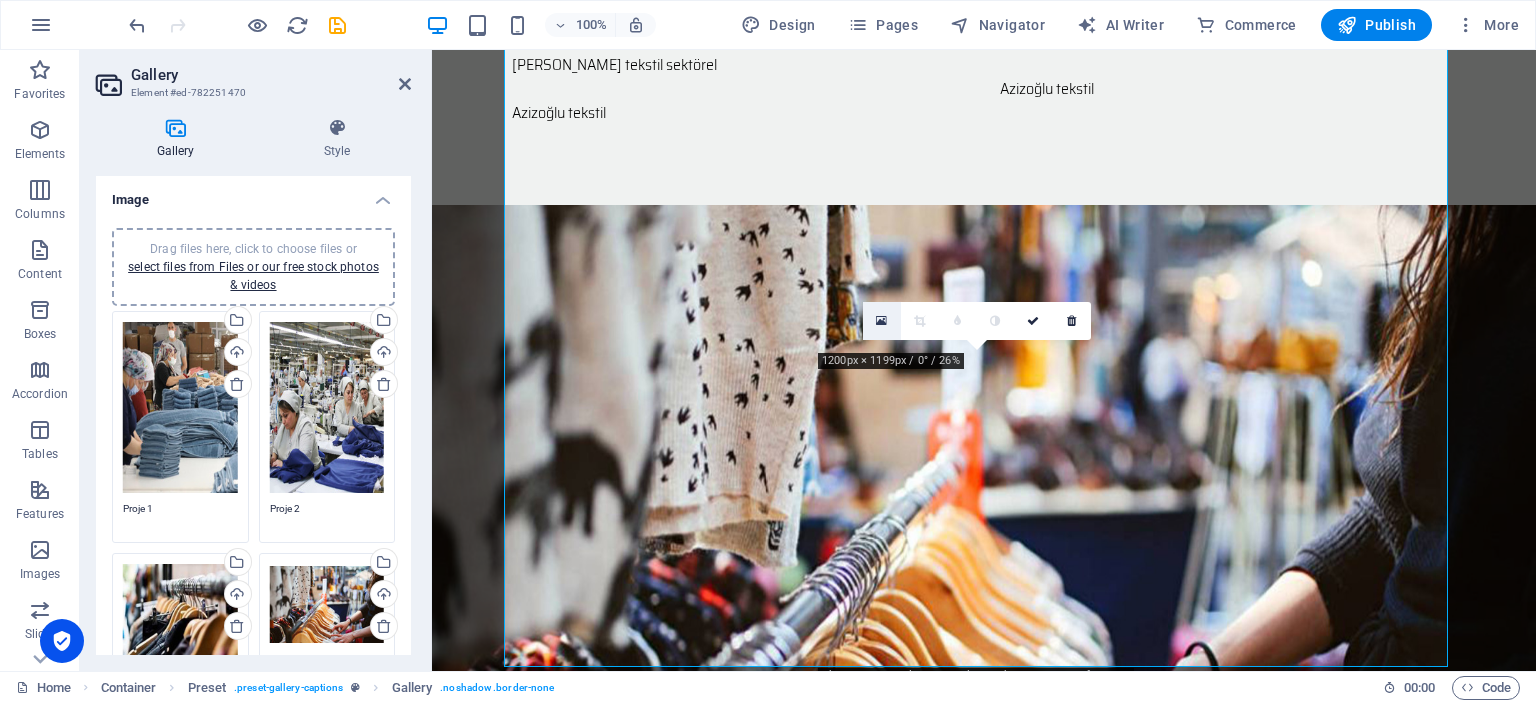 click at bounding box center (881, 321) 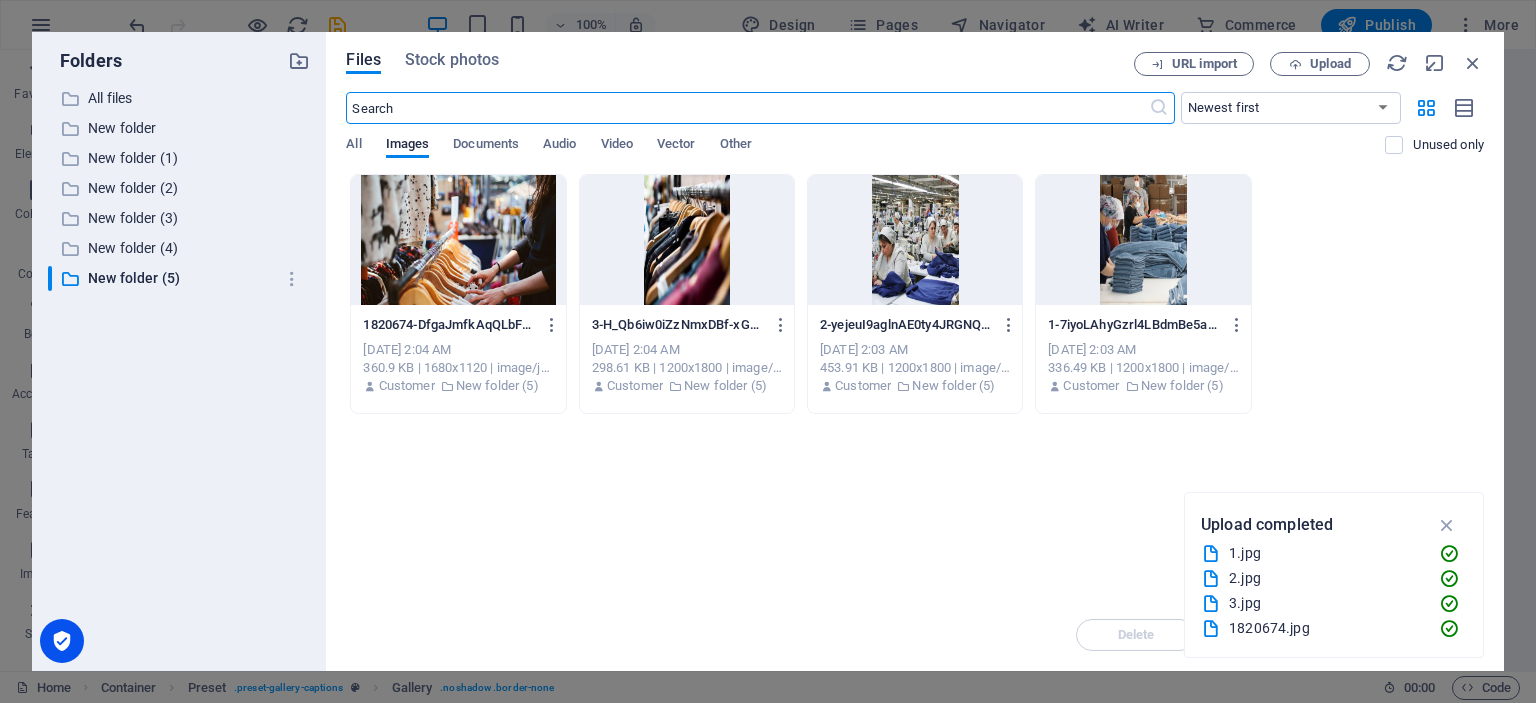 scroll, scrollTop: 2113, scrollLeft: 0, axis: vertical 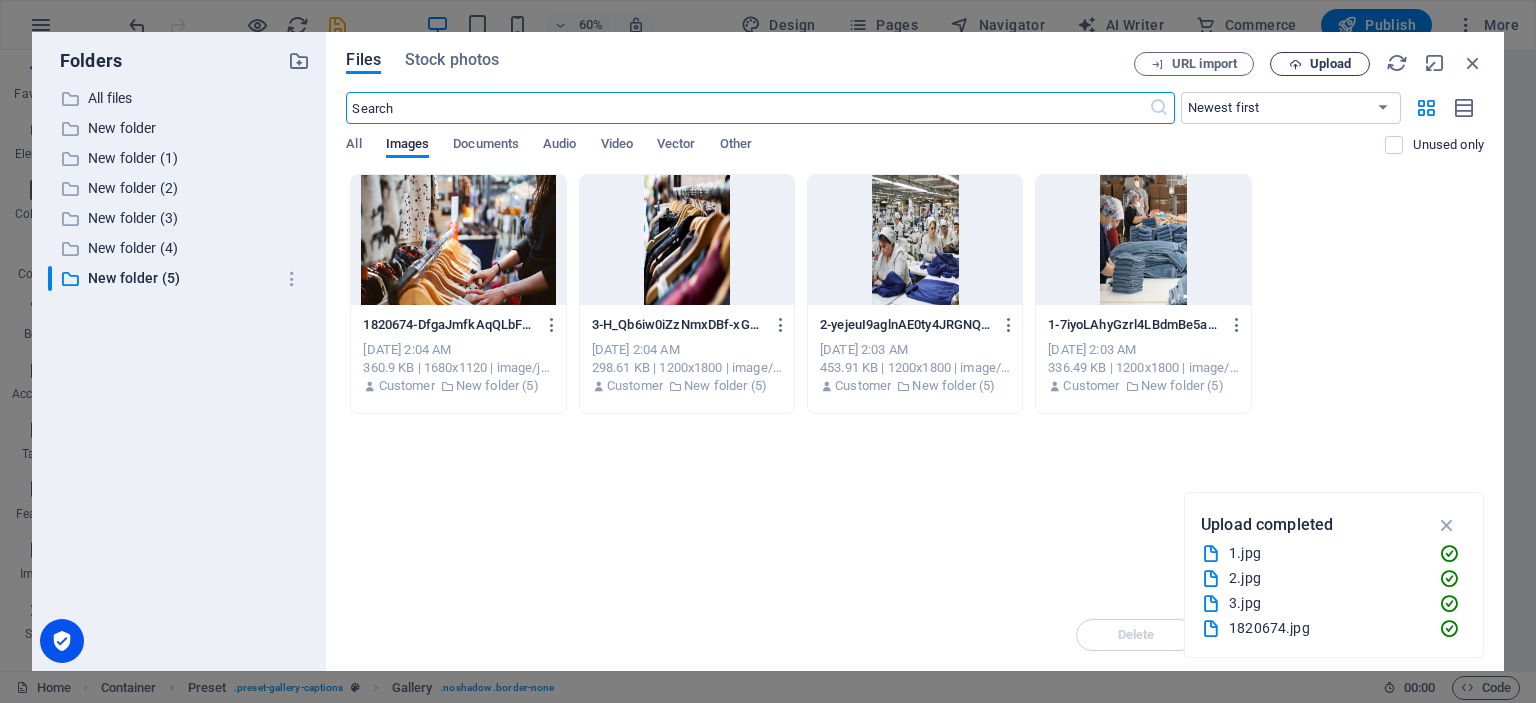 click on "Upload" at bounding box center (1320, 64) 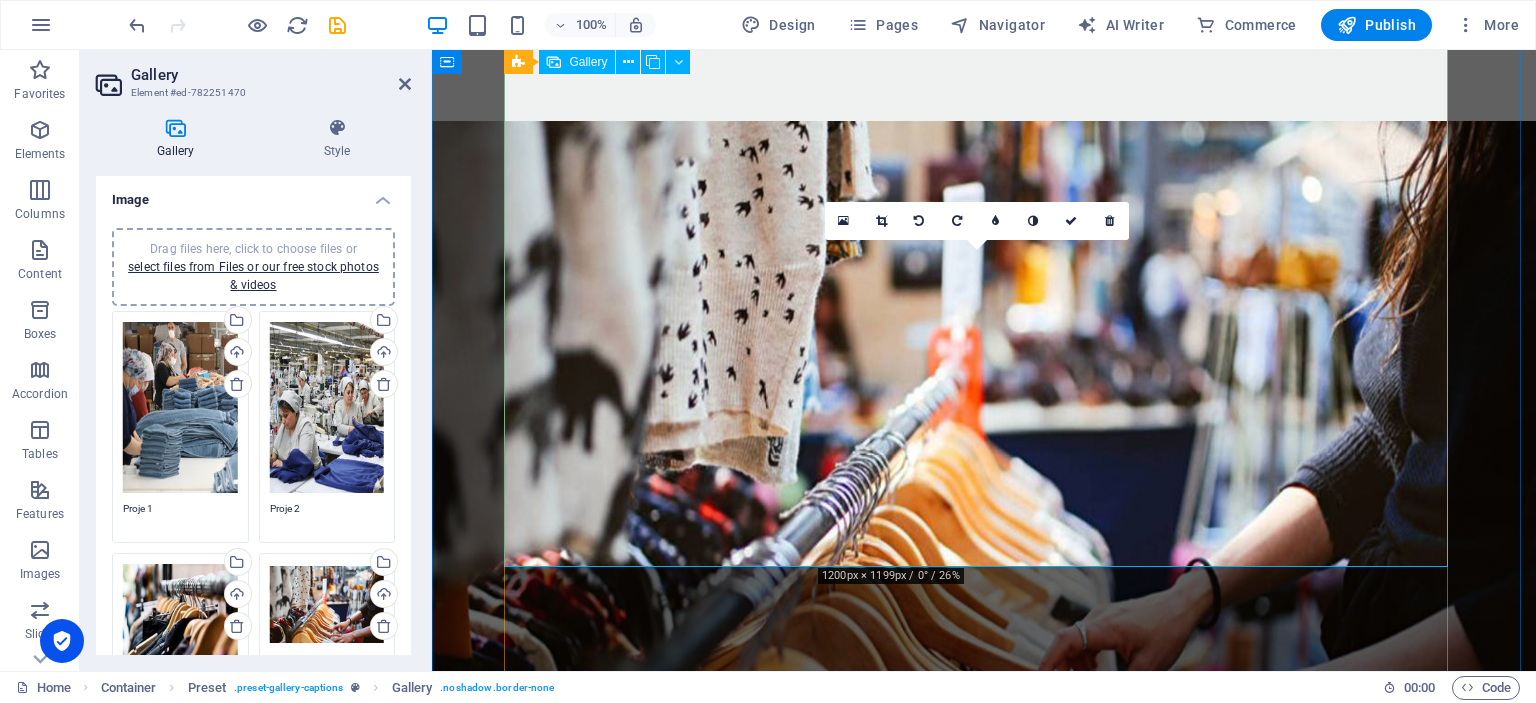 scroll, scrollTop: 1800, scrollLeft: 0, axis: vertical 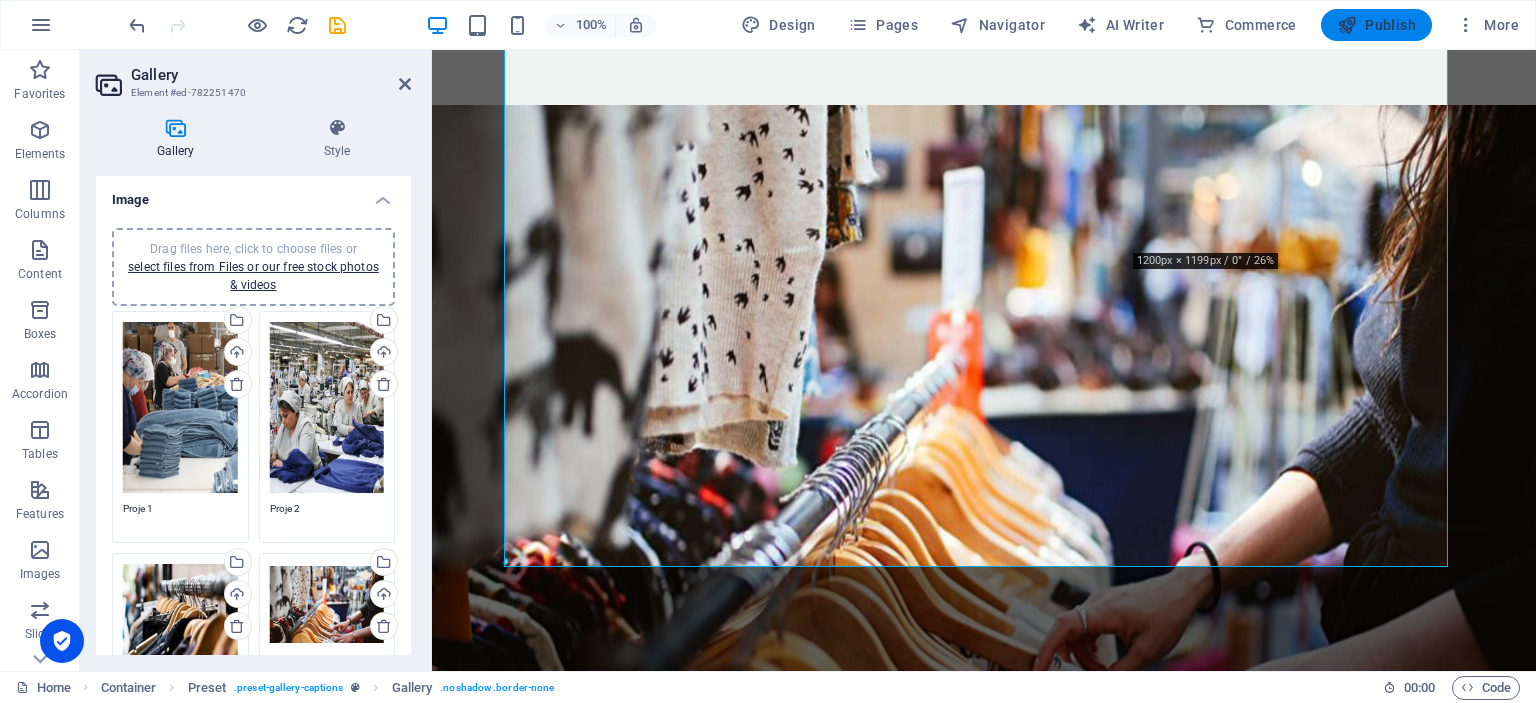 click on "Publish" at bounding box center (1376, 25) 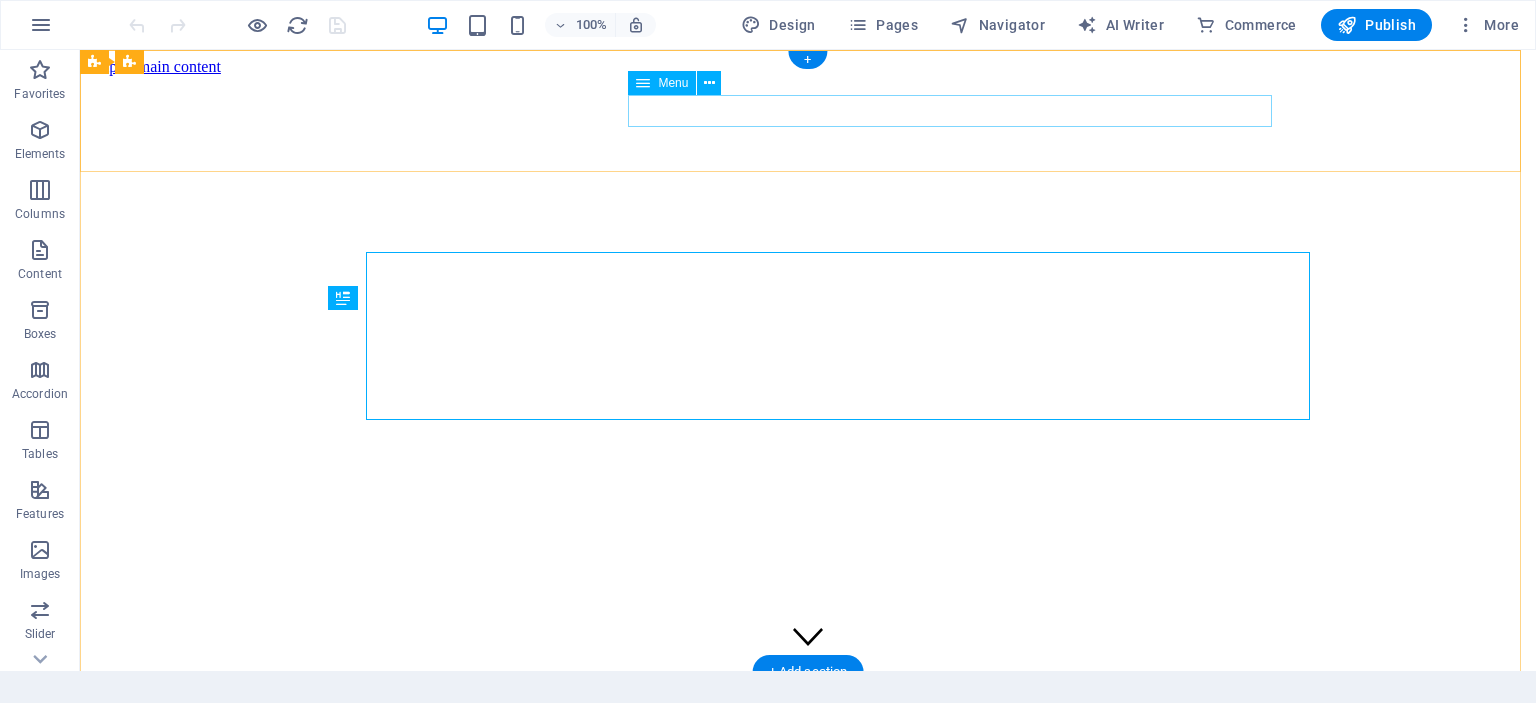scroll, scrollTop: 0, scrollLeft: 0, axis: both 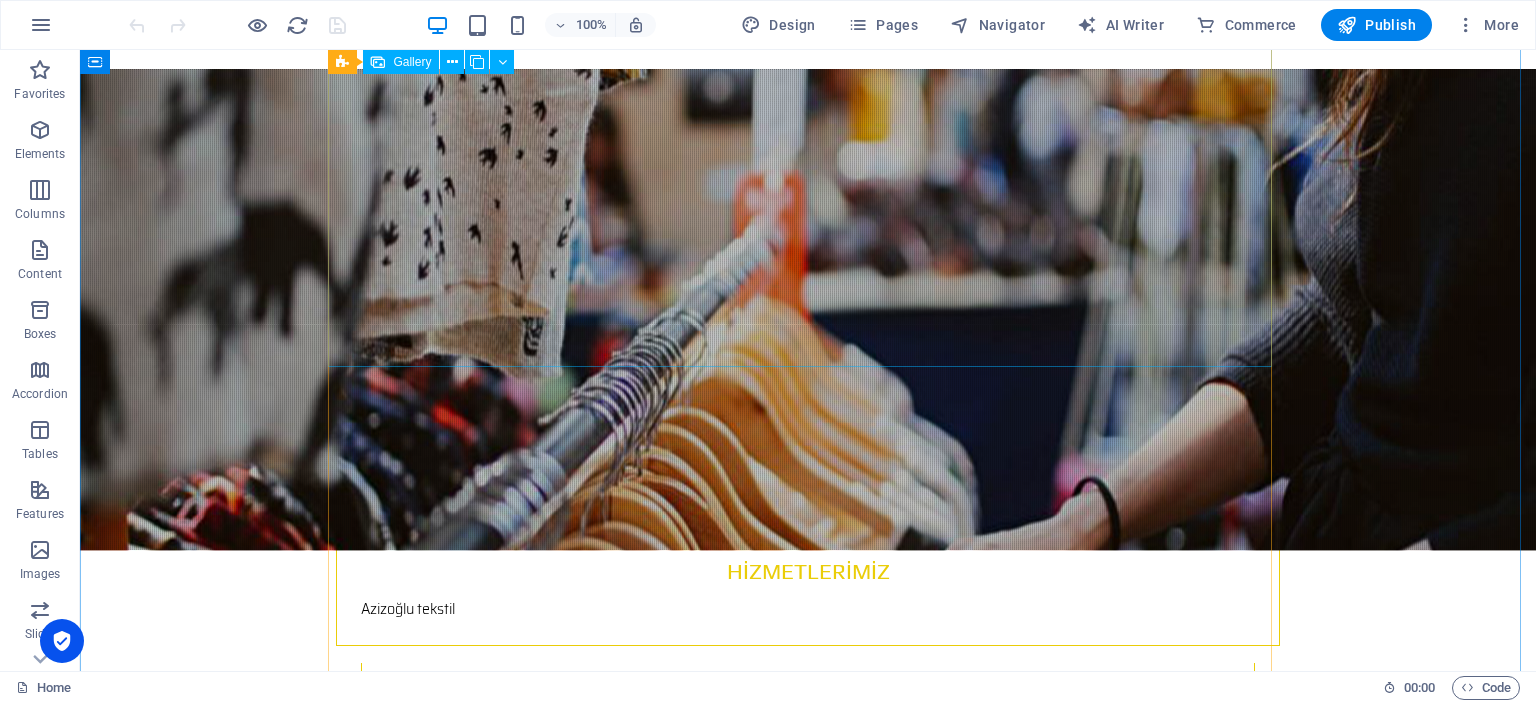 click at bounding box center (1122, 1737) 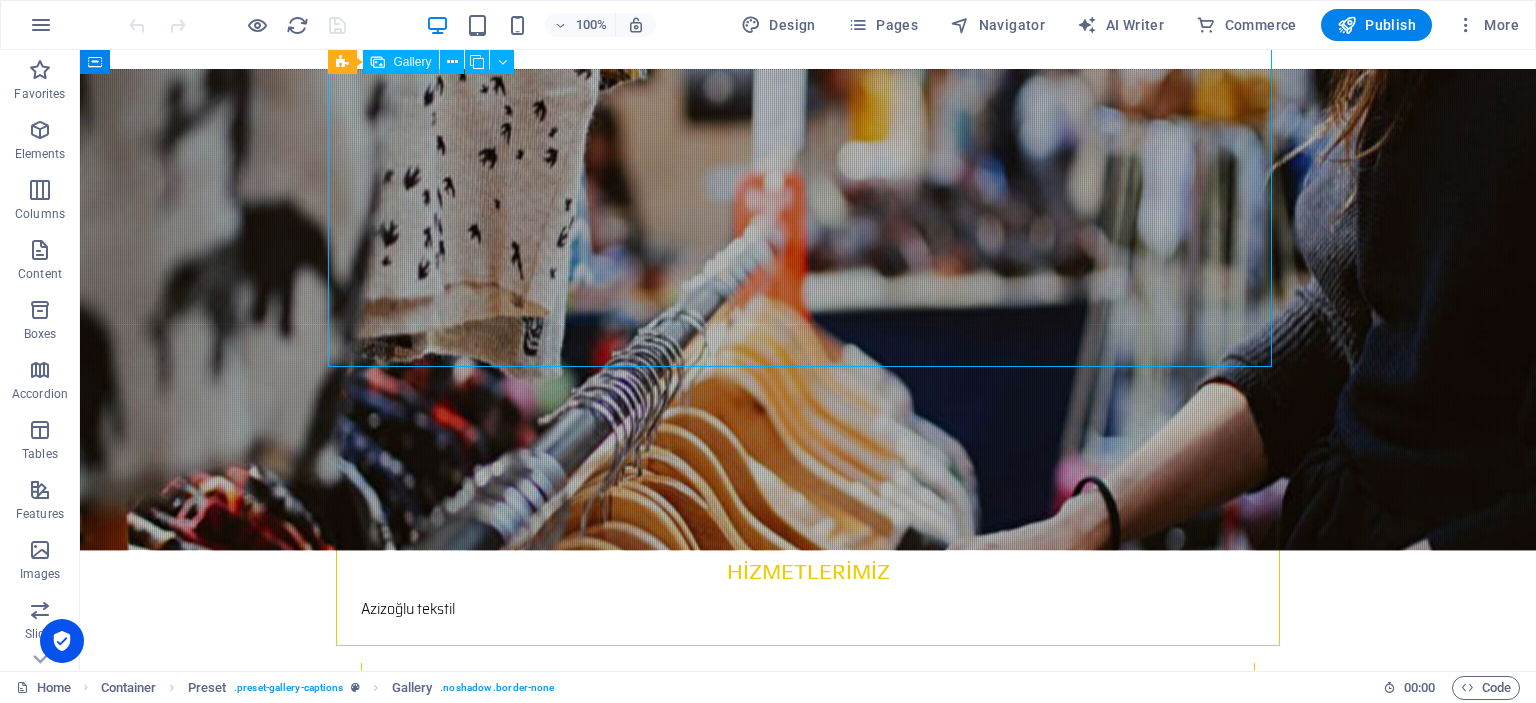 click at bounding box center (1122, 1737) 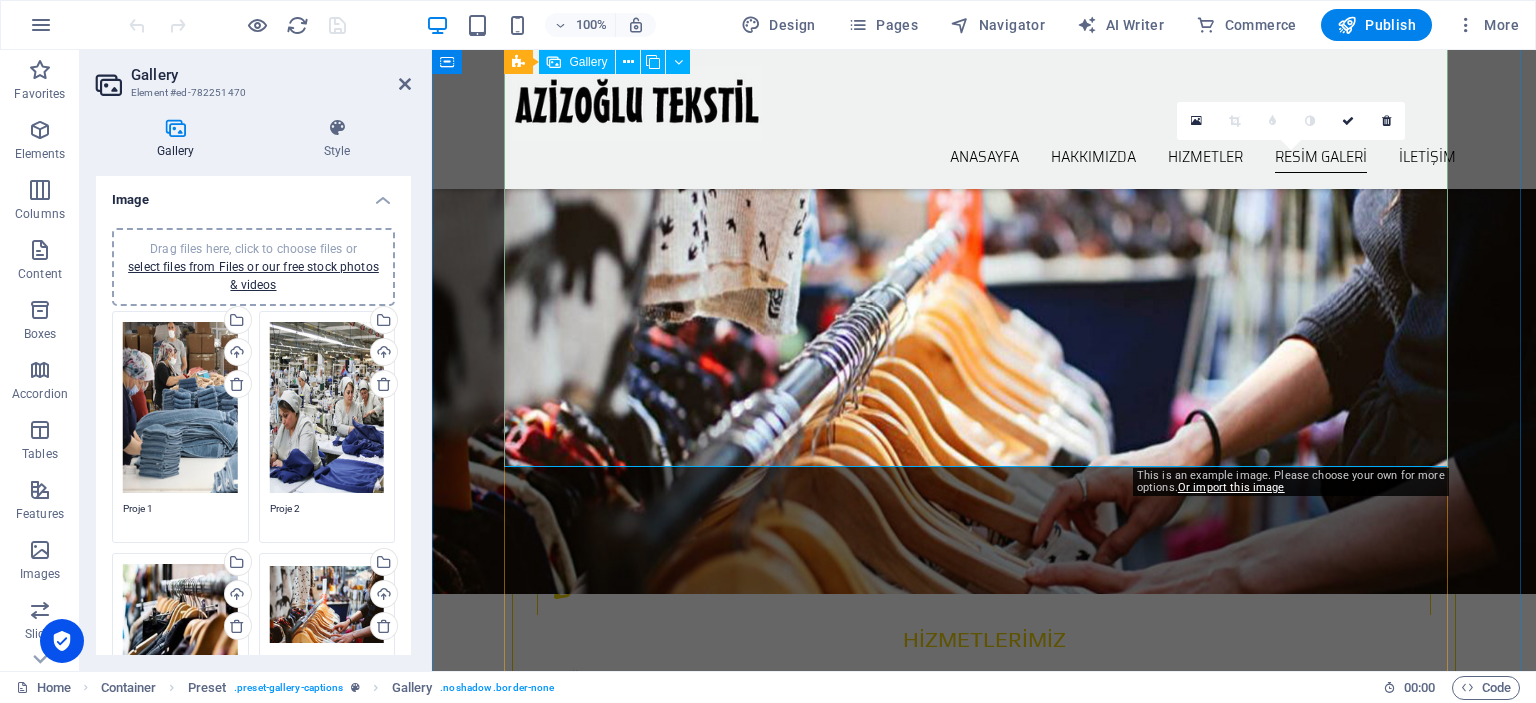 click at bounding box center (1298, 1805) 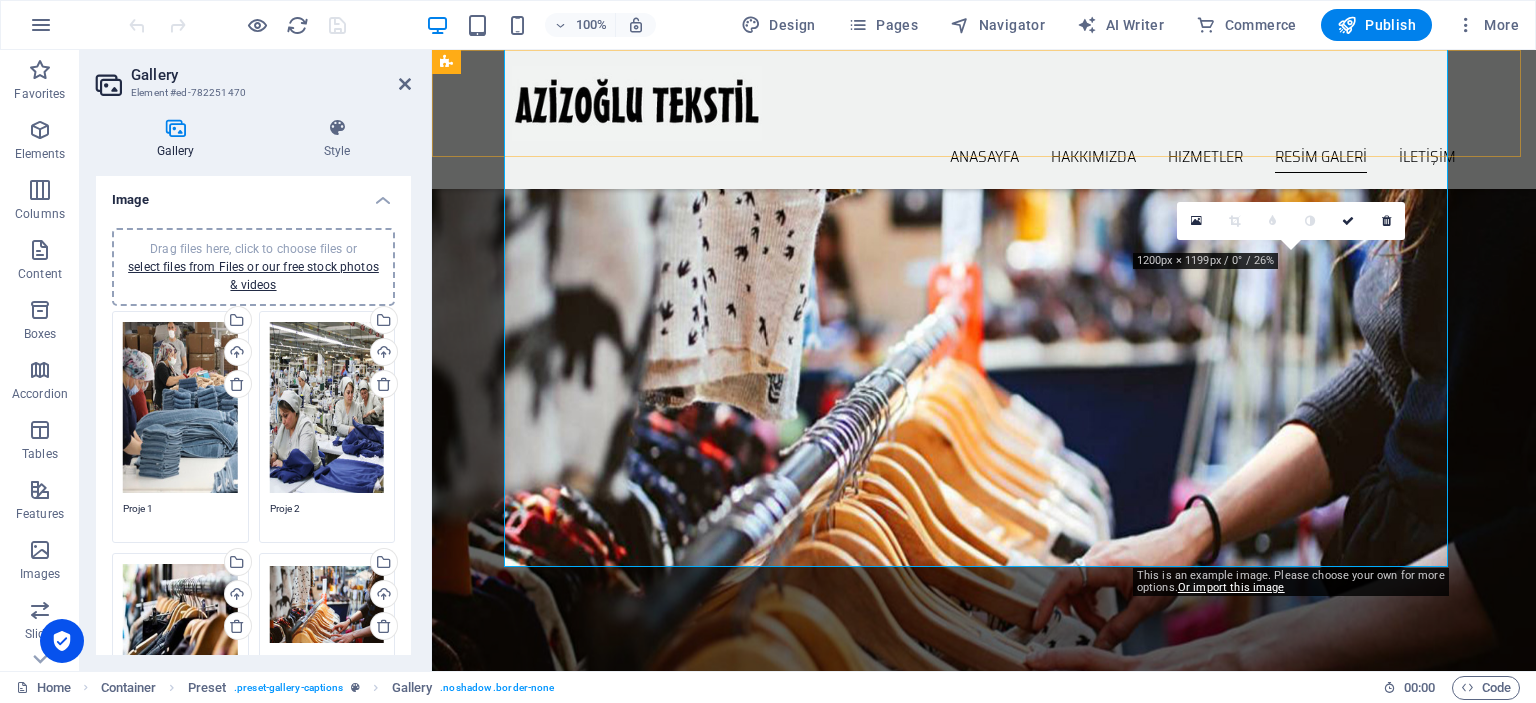 scroll, scrollTop: 1800, scrollLeft: 0, axis: vertical 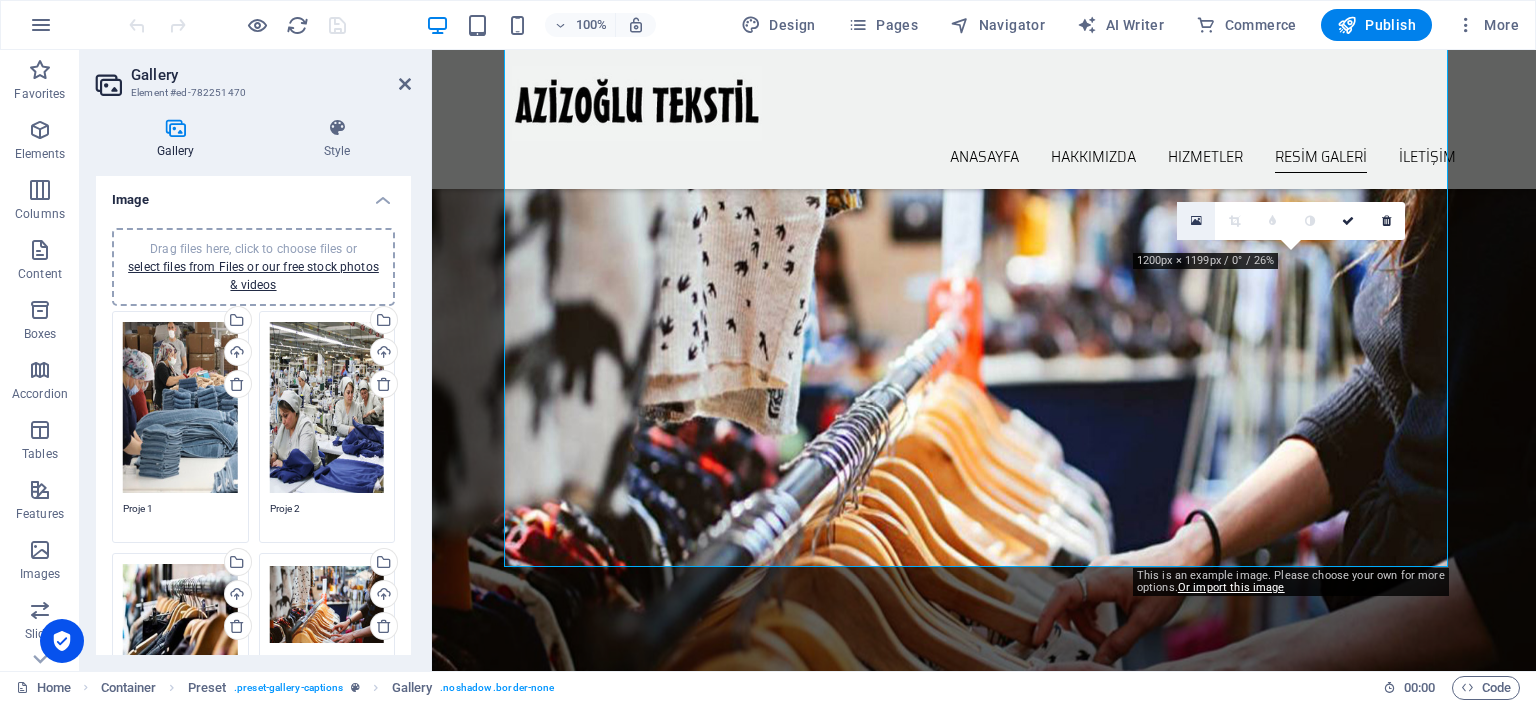 click at bounding box center (1196, 221) 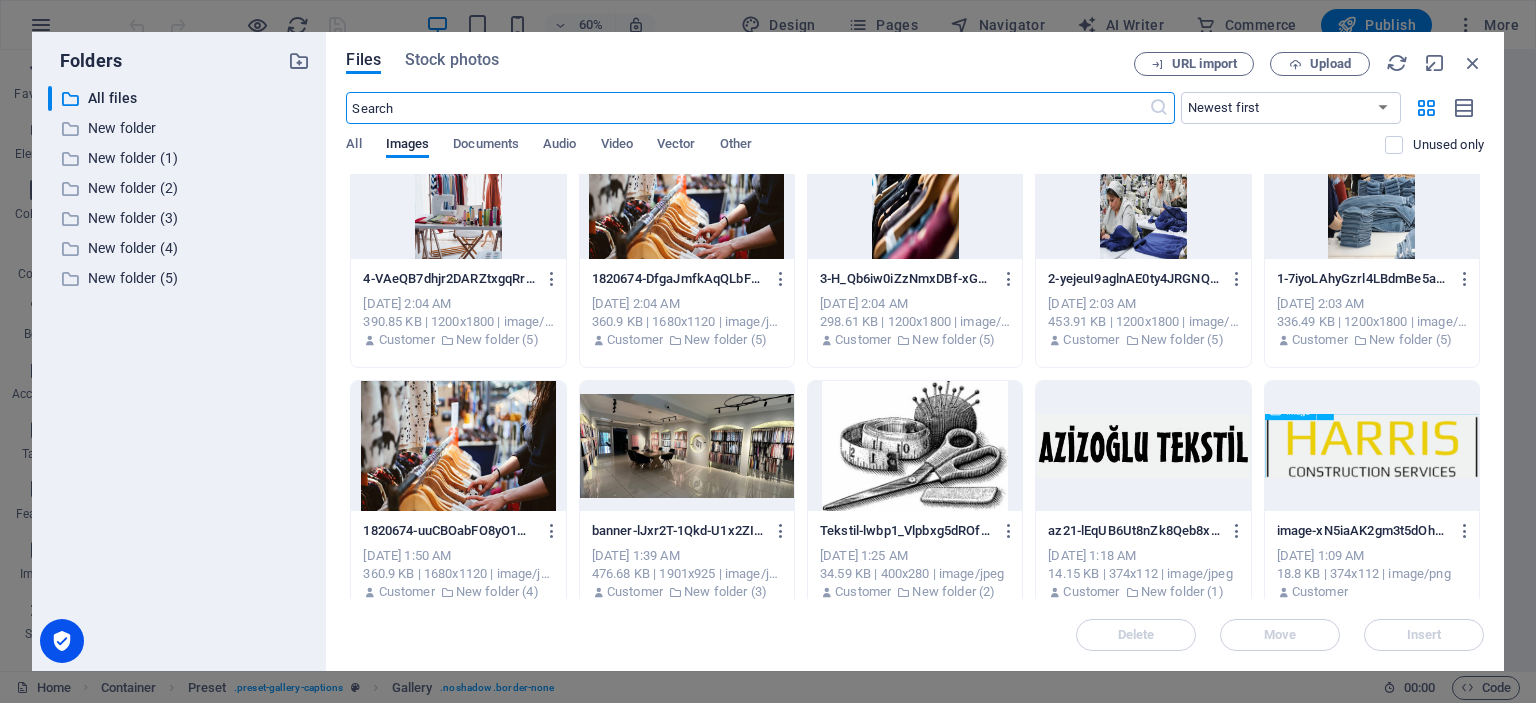 scroll, scrollTop: 66, scrollLeft: 0, axis: vertical 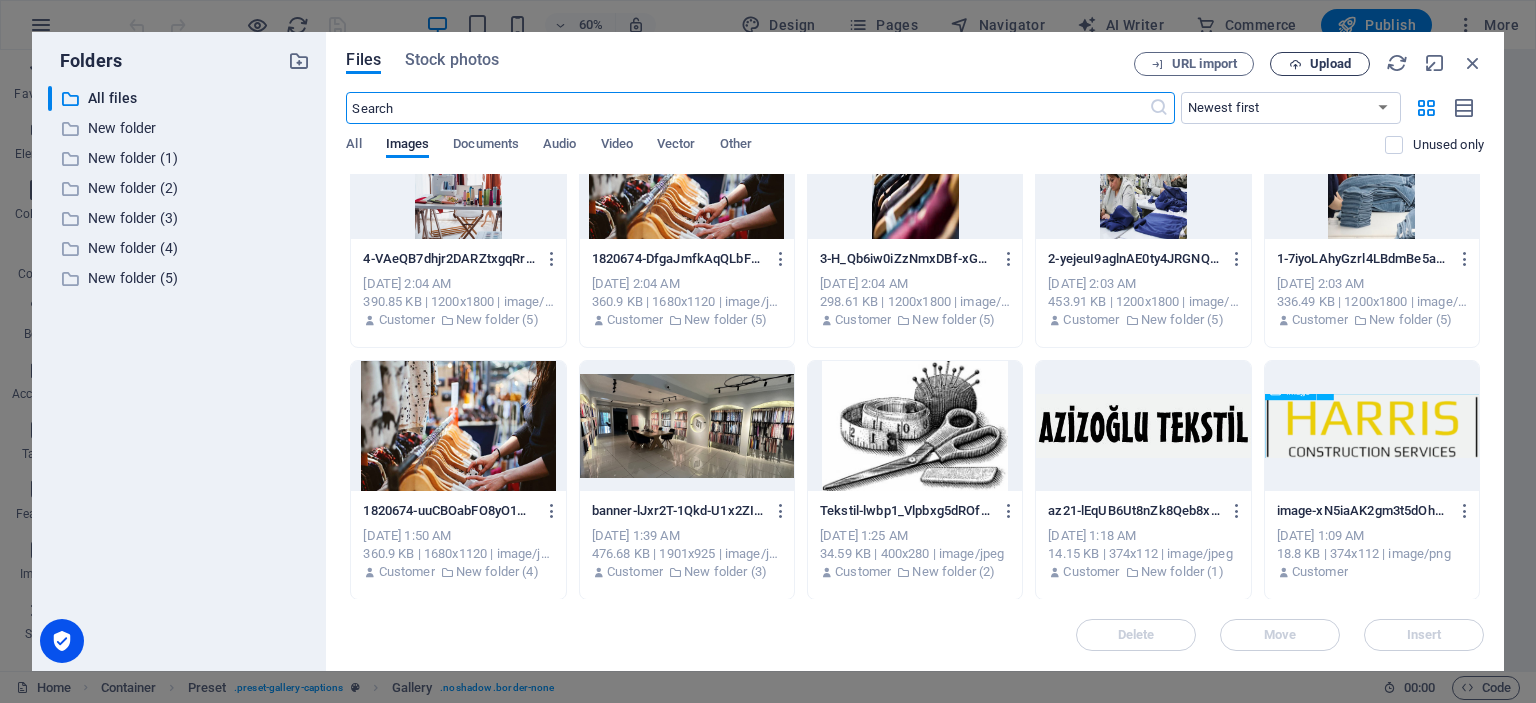 click at bounding box center [1295, 64] 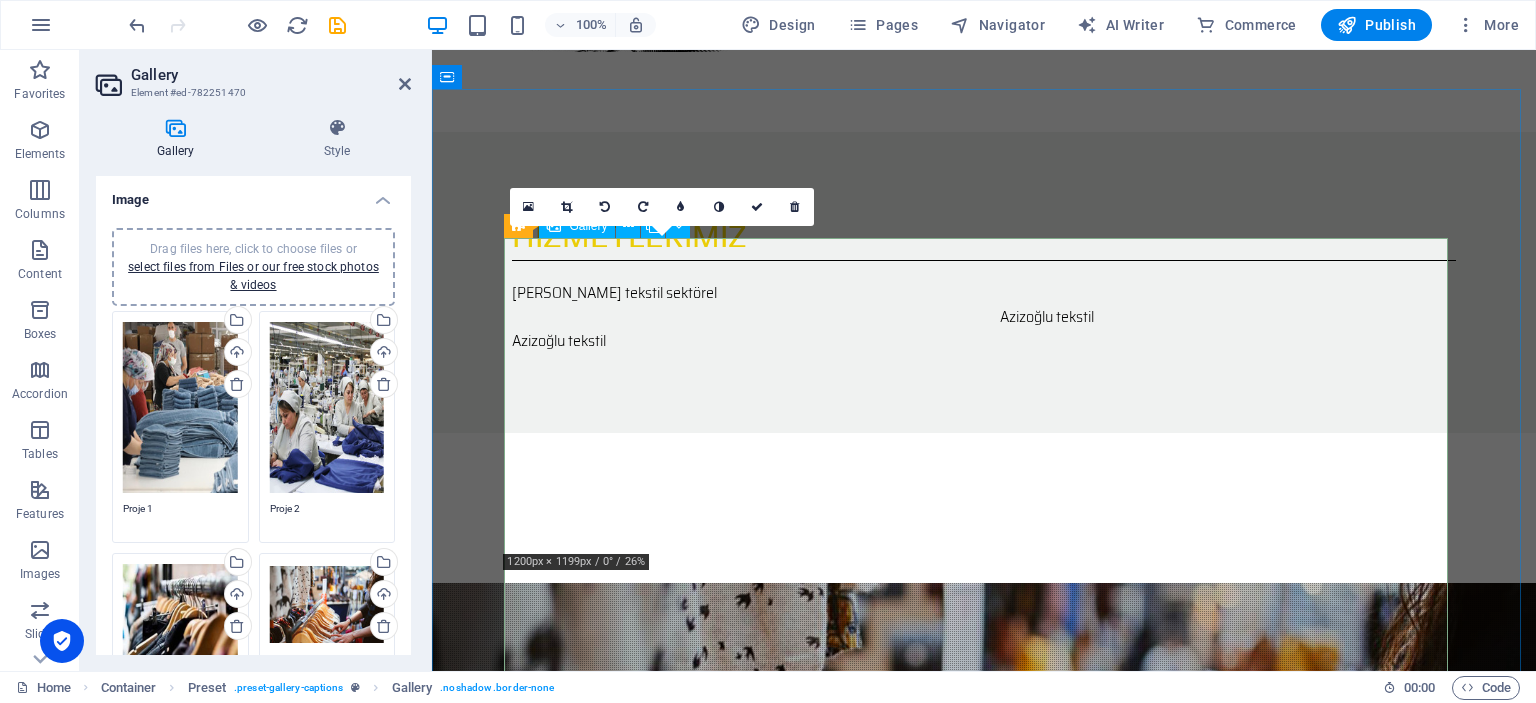 scroll, scrollTop: 1500, scrollLeft: 0, axis: vertical 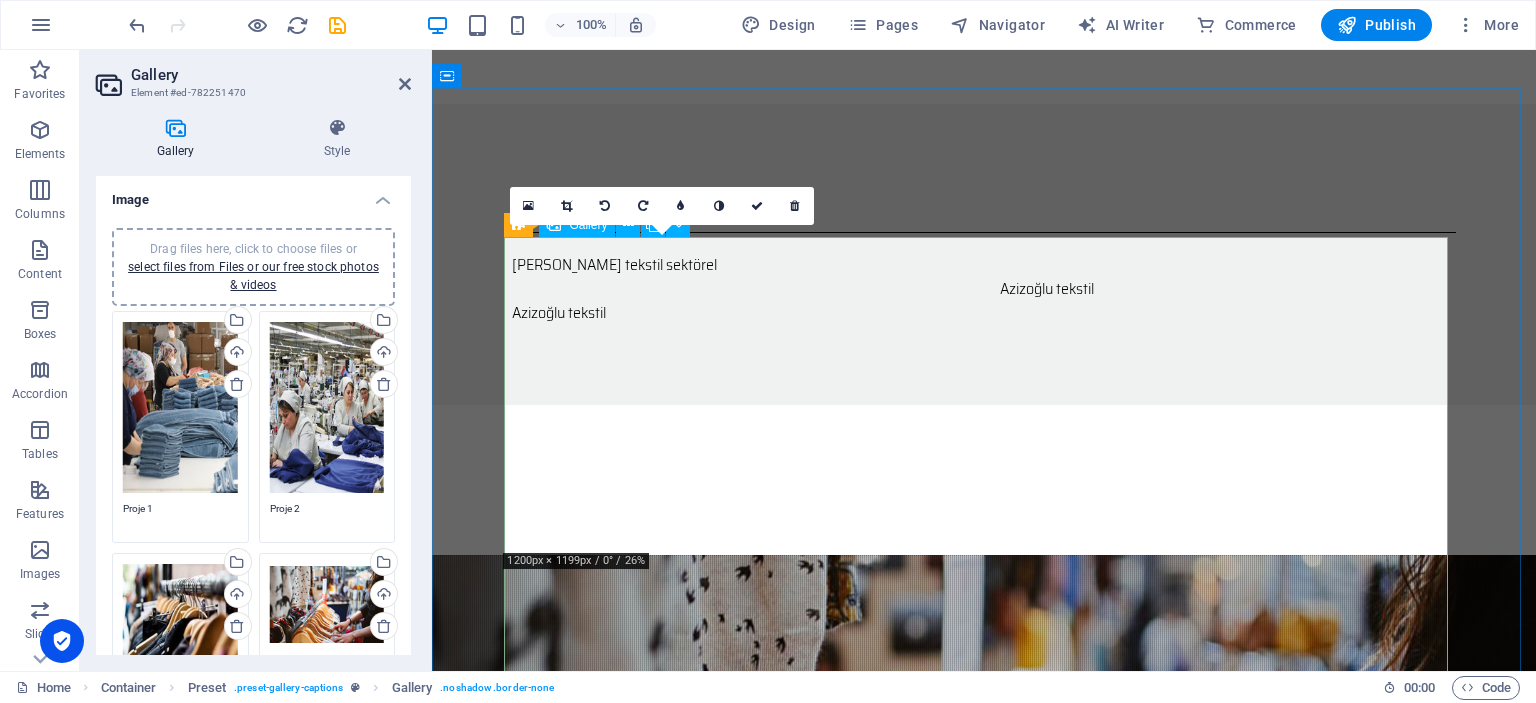 click at bounding box center (669, 1923) 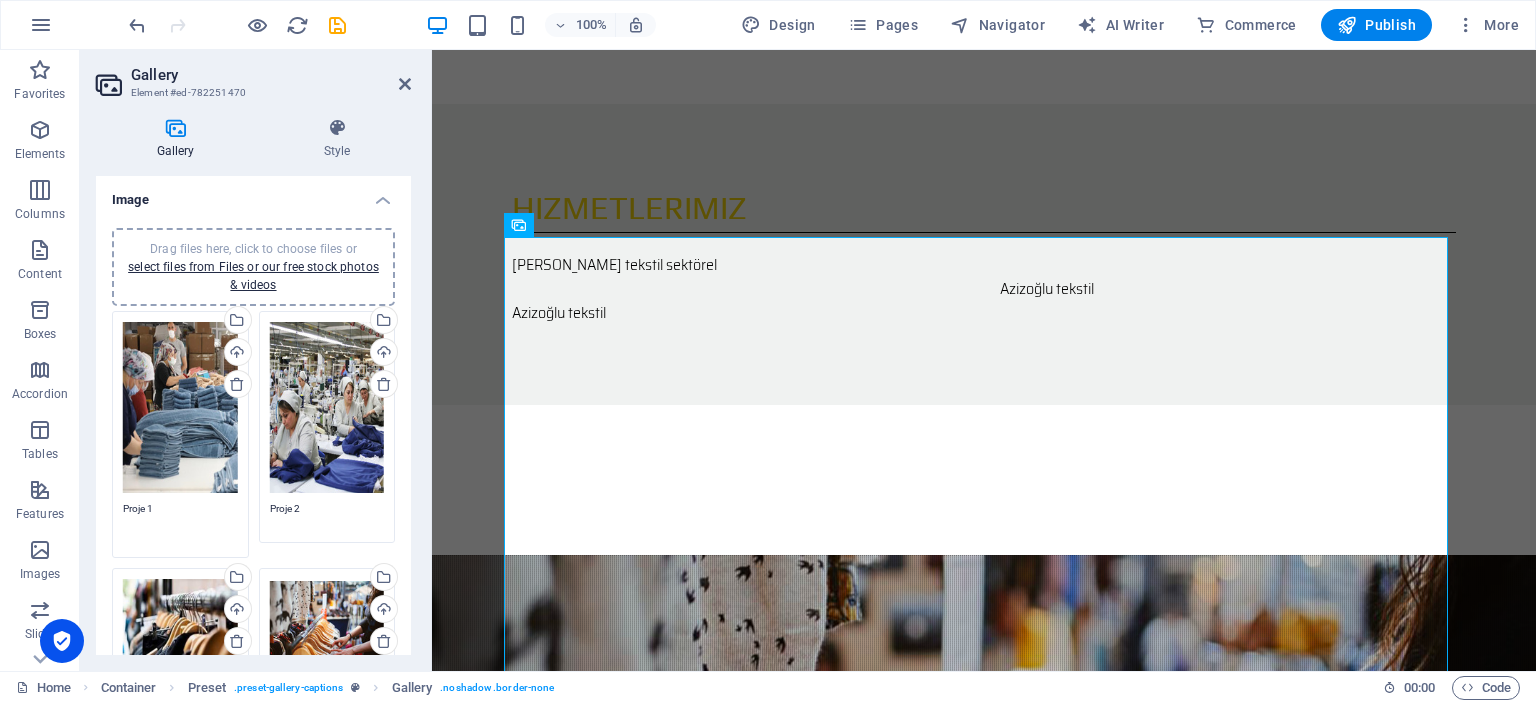 click on "Proje 1" at bounding box center [180, 523] 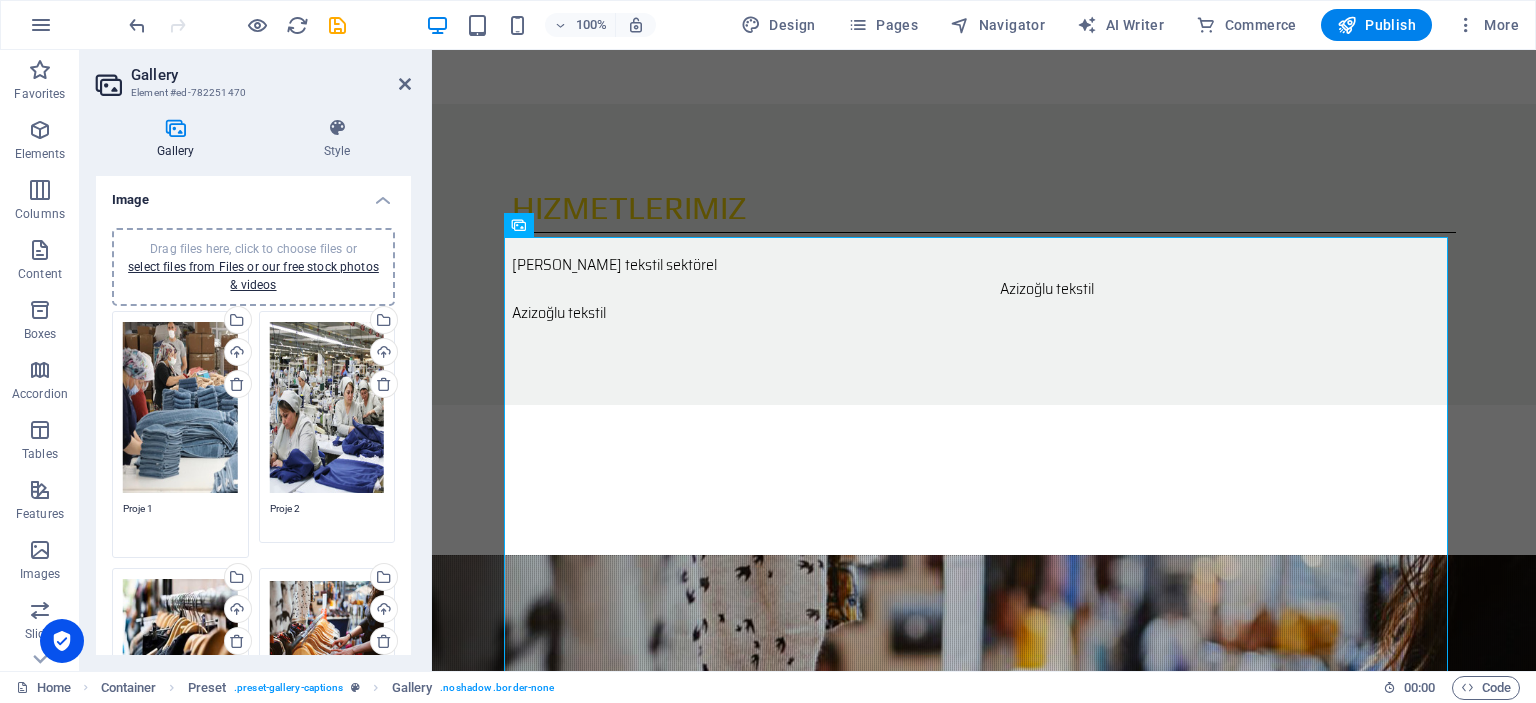 click on "Proje 1" at bounding box center [180, 523] 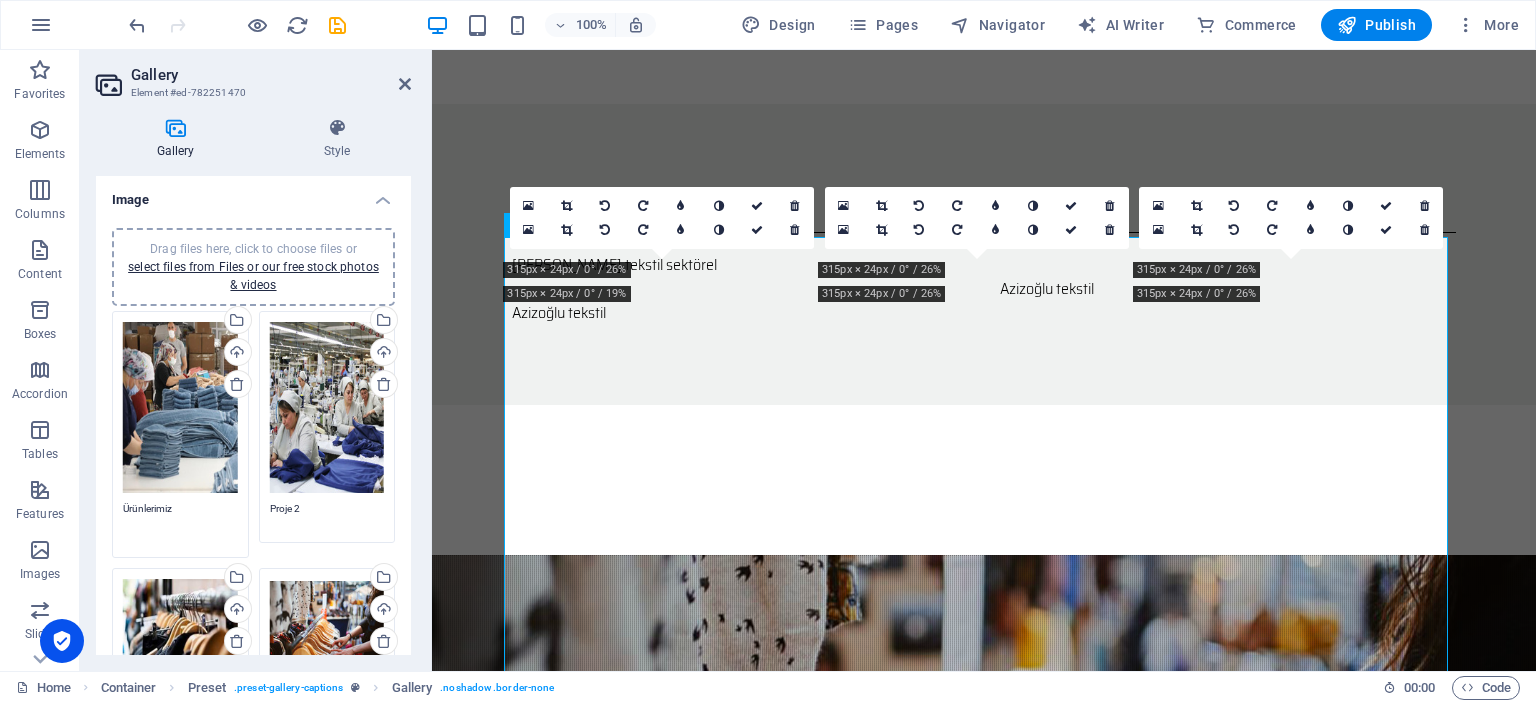 type on "Ürünlerimiz" 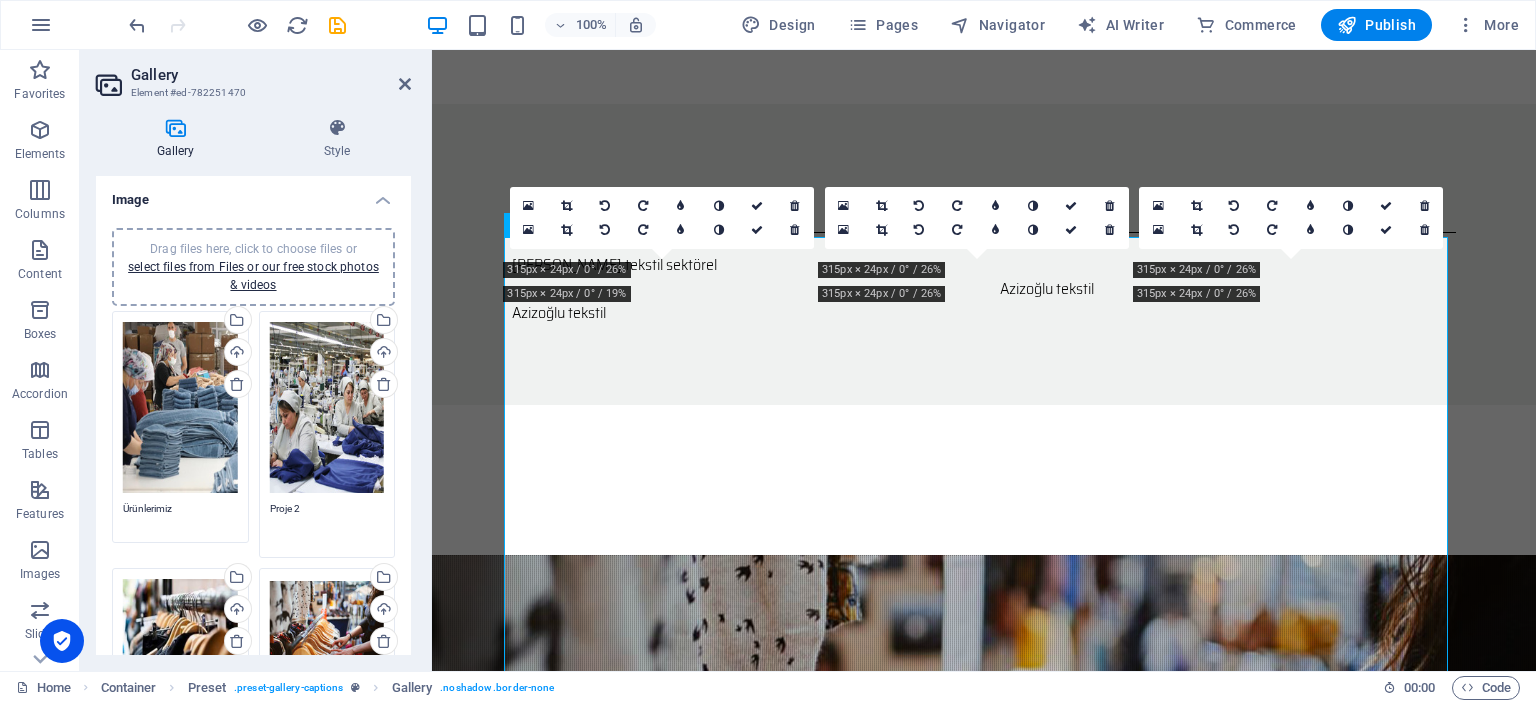 paste on "Ürünlerimiz" 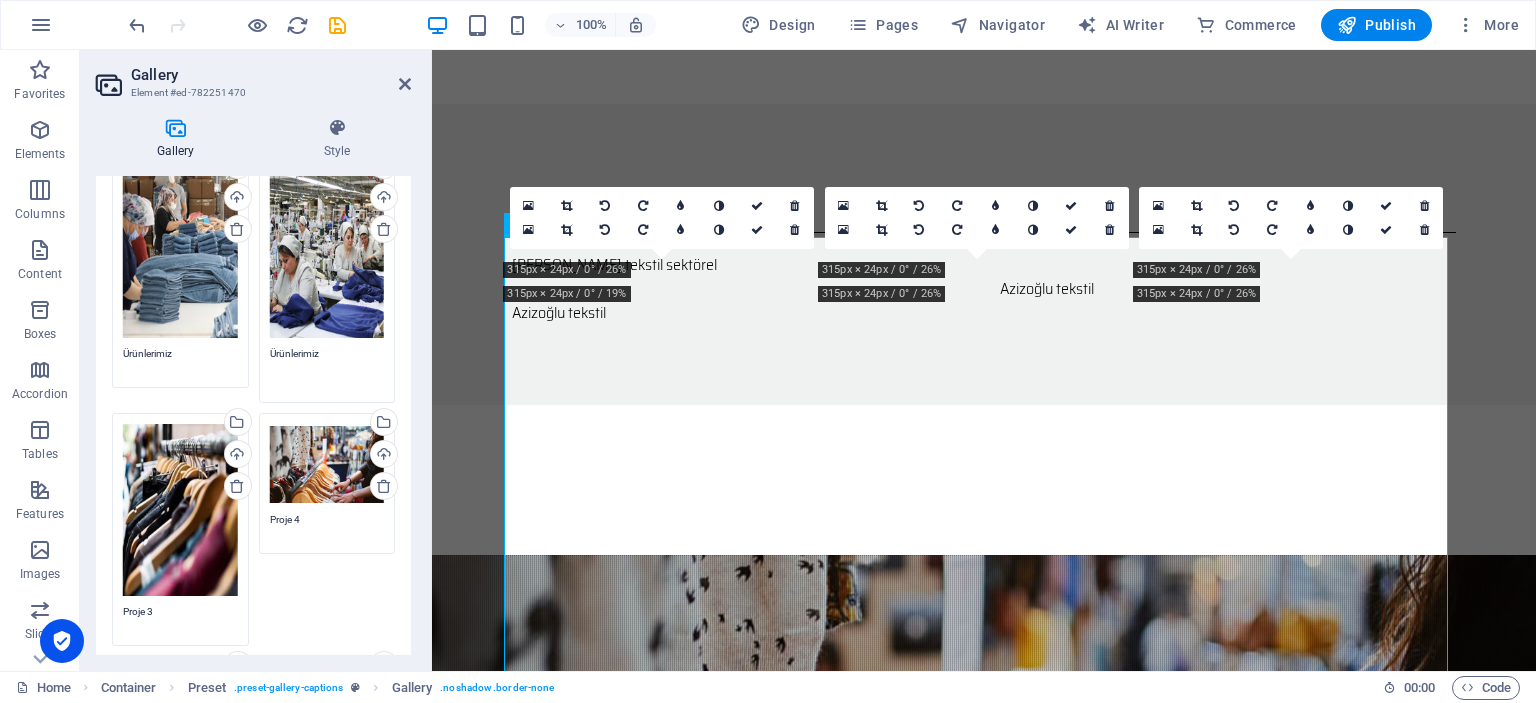 scroll, scrollTop: 200, scrollLeft: 0, axis: vertical 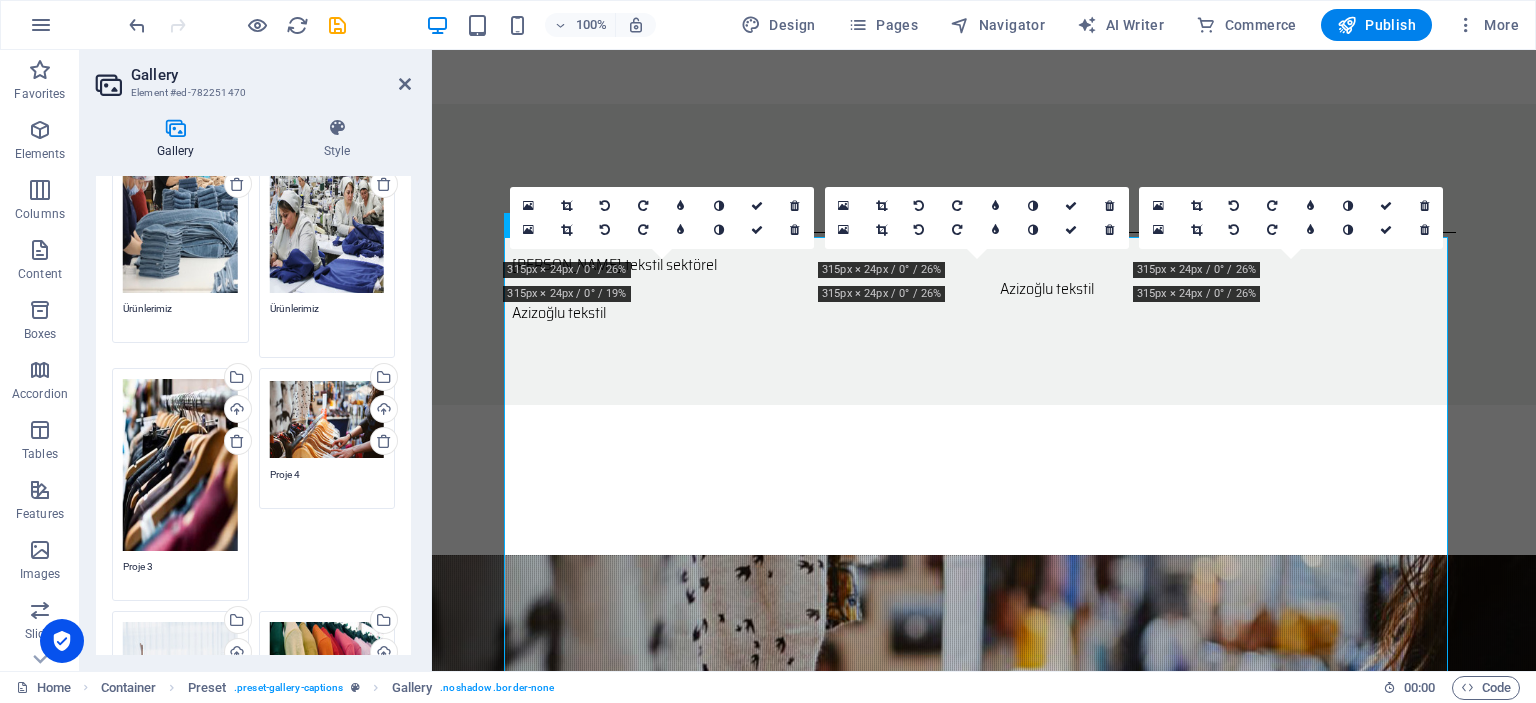 type on "Ürünlerimiz" 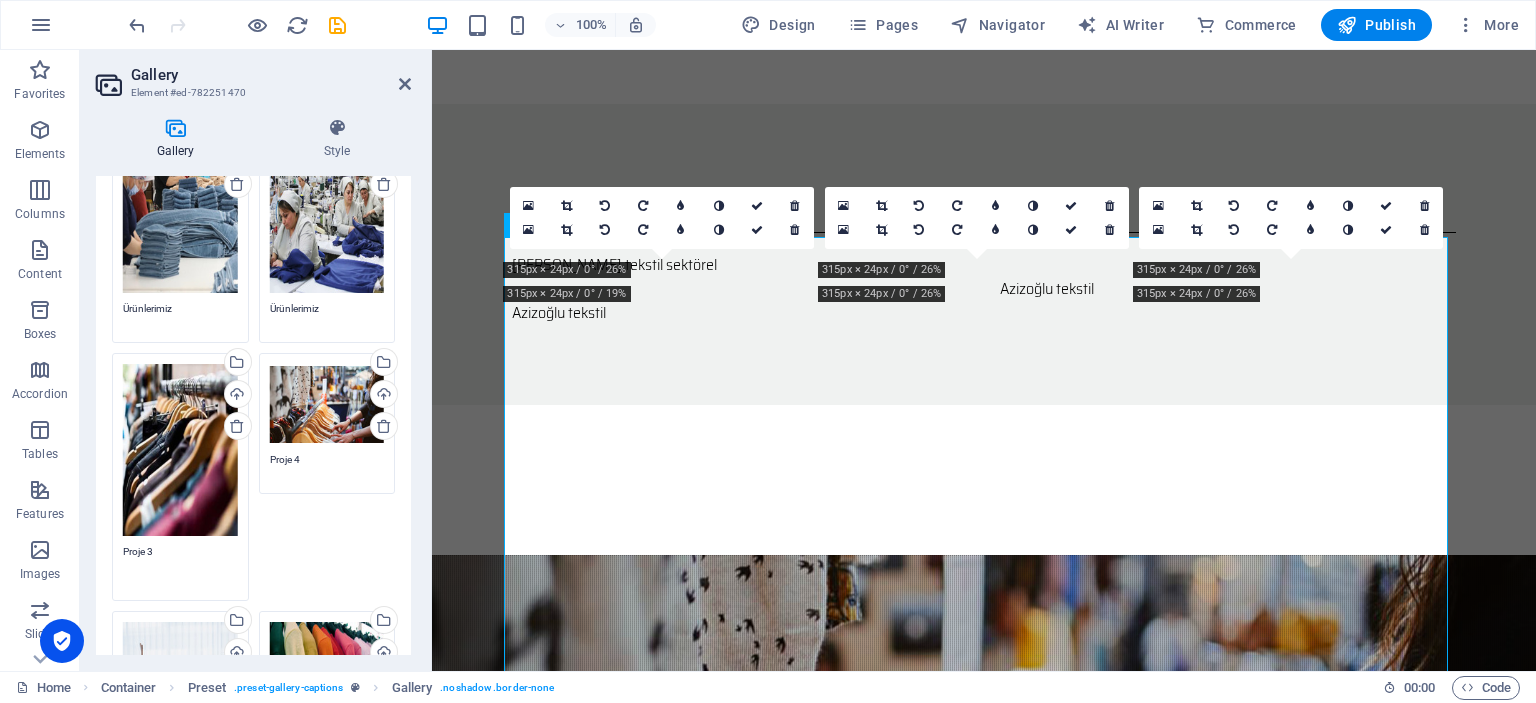 click on "Proje 3" at bounding box center (180, 566) 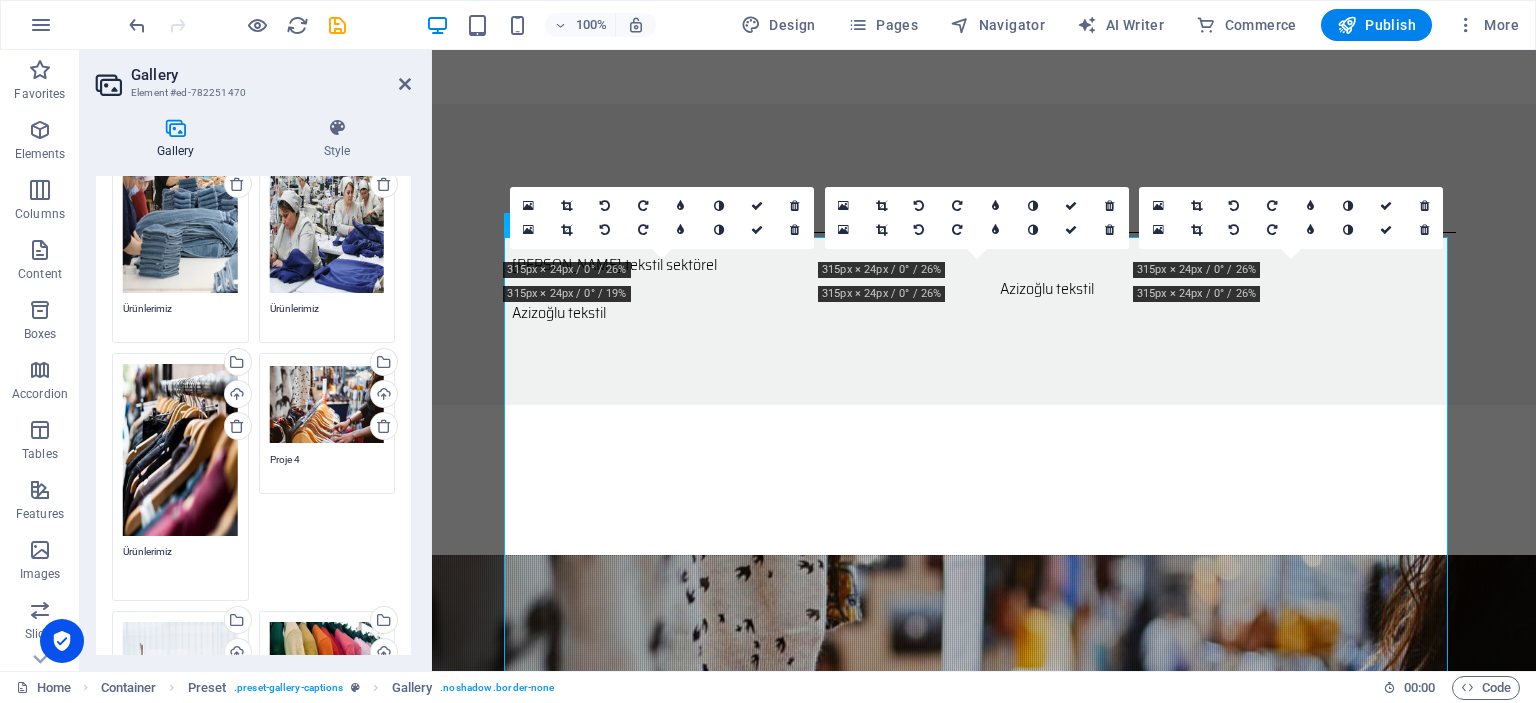 type on "Ürünlerimiz" 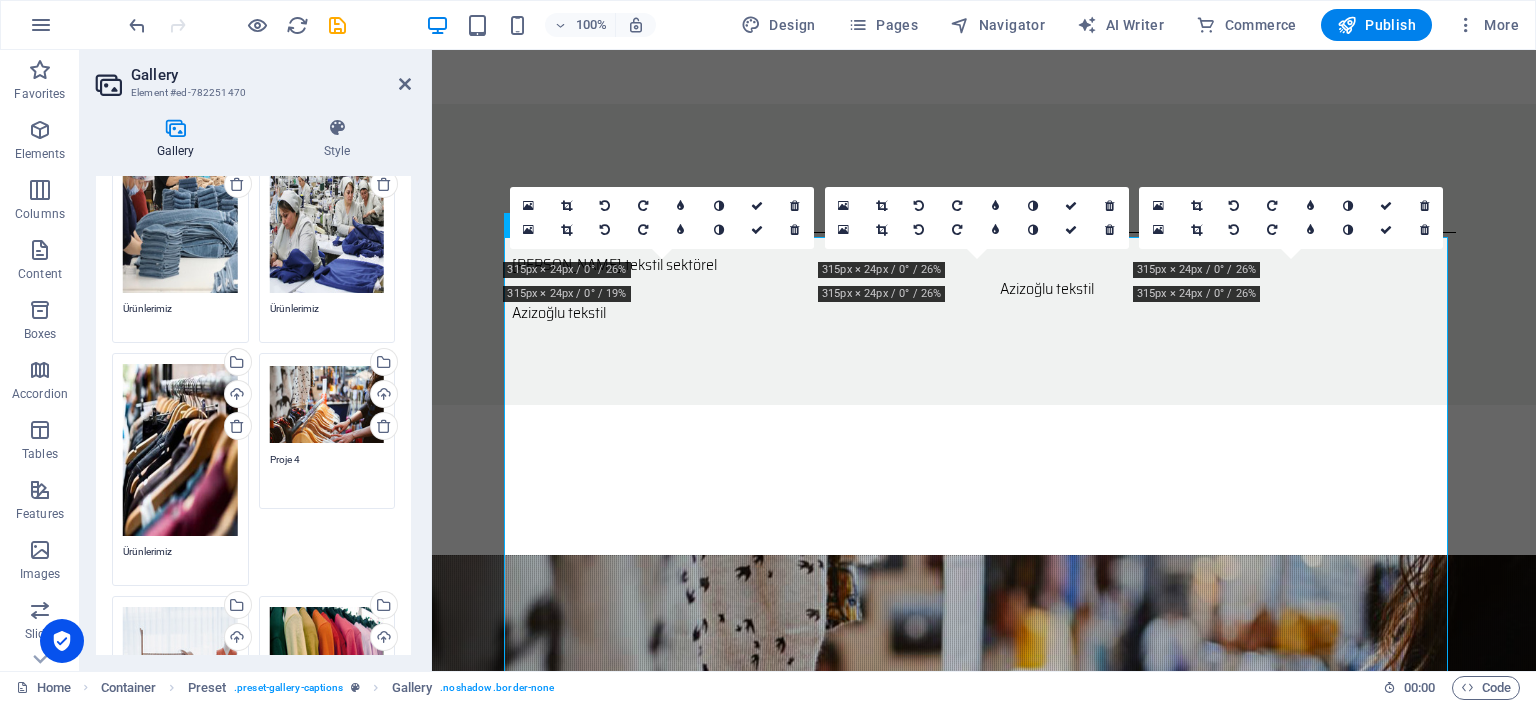 paste on "Ürünlerimiz" 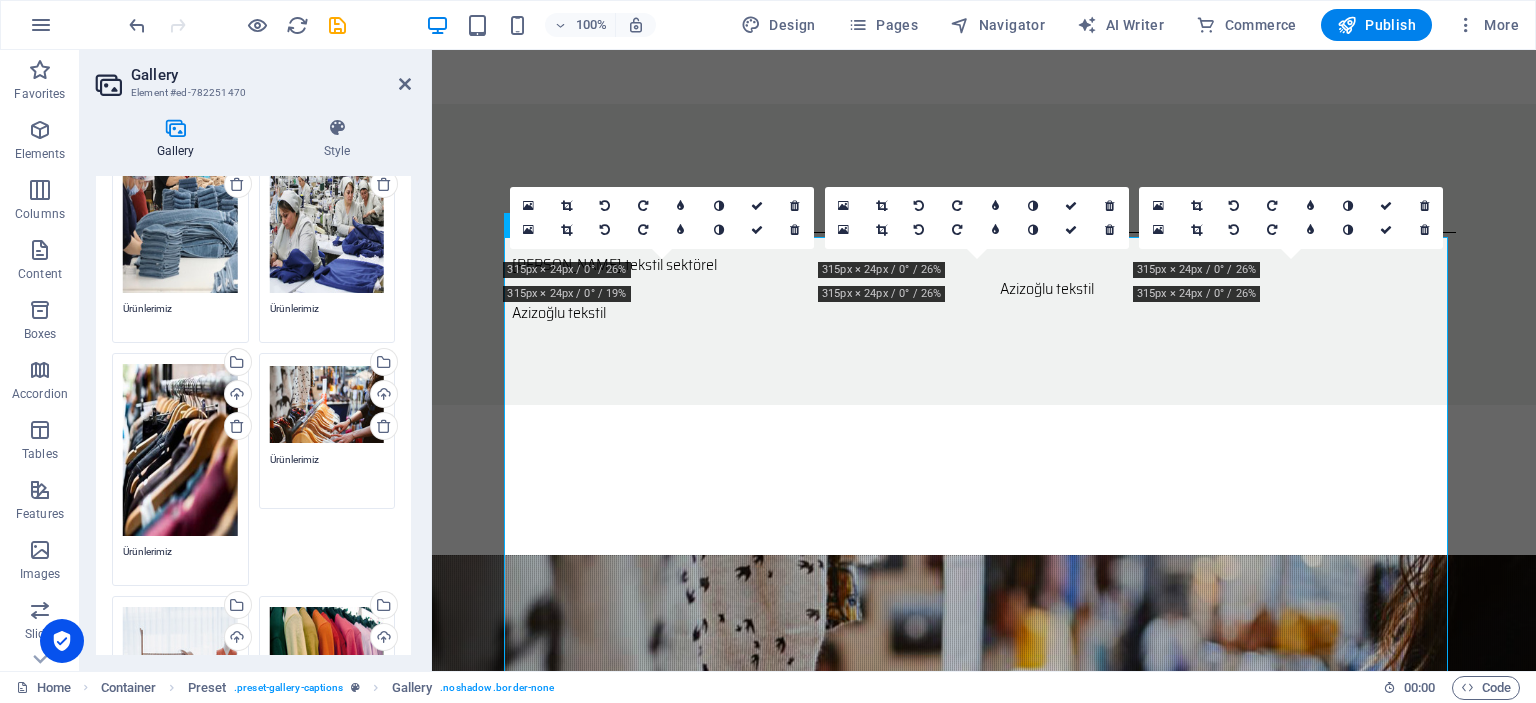 scroll, scrollTop: 400, scrollLeft: 0, axis: vertical 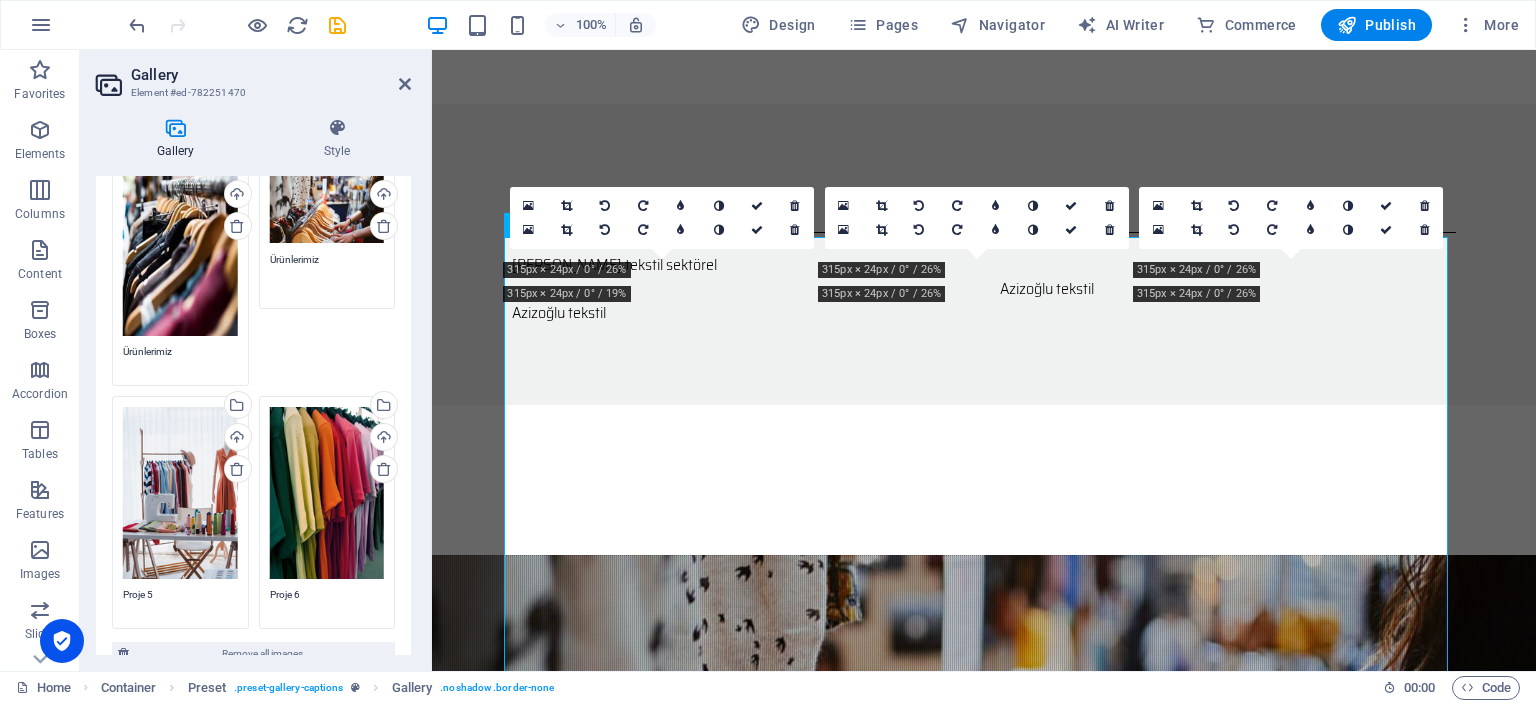 type on "Ürünlerimiz" 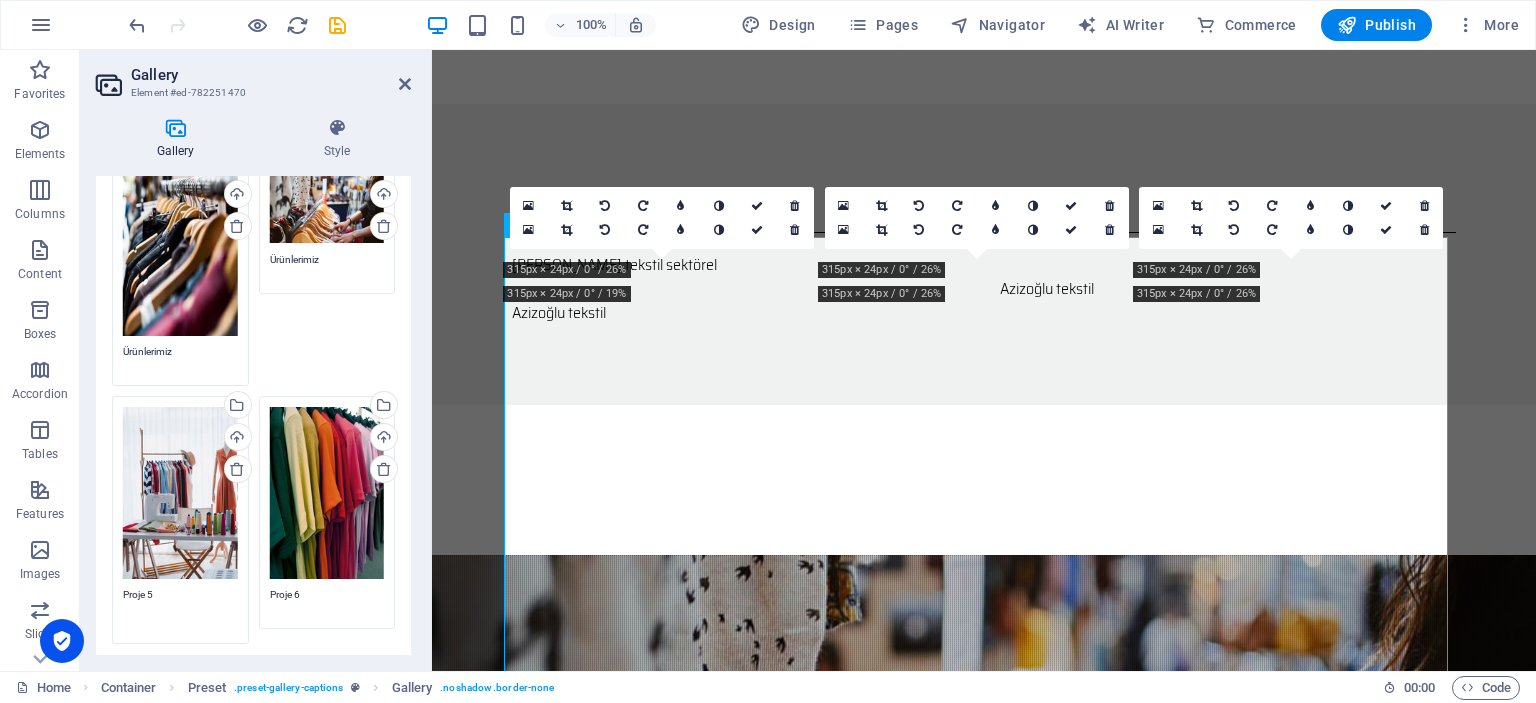 paste on "Ürünlerimiz" 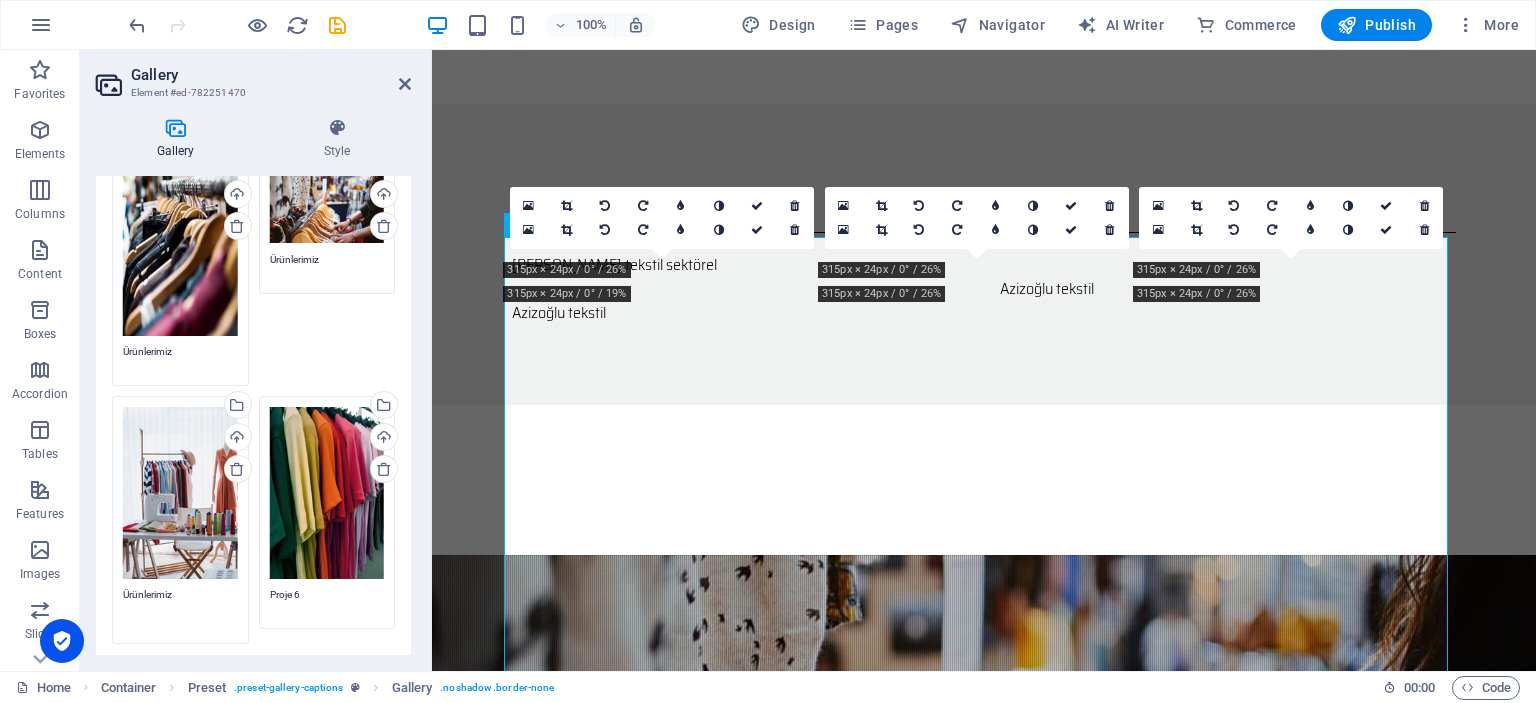 type on "Ürünlerimiz" 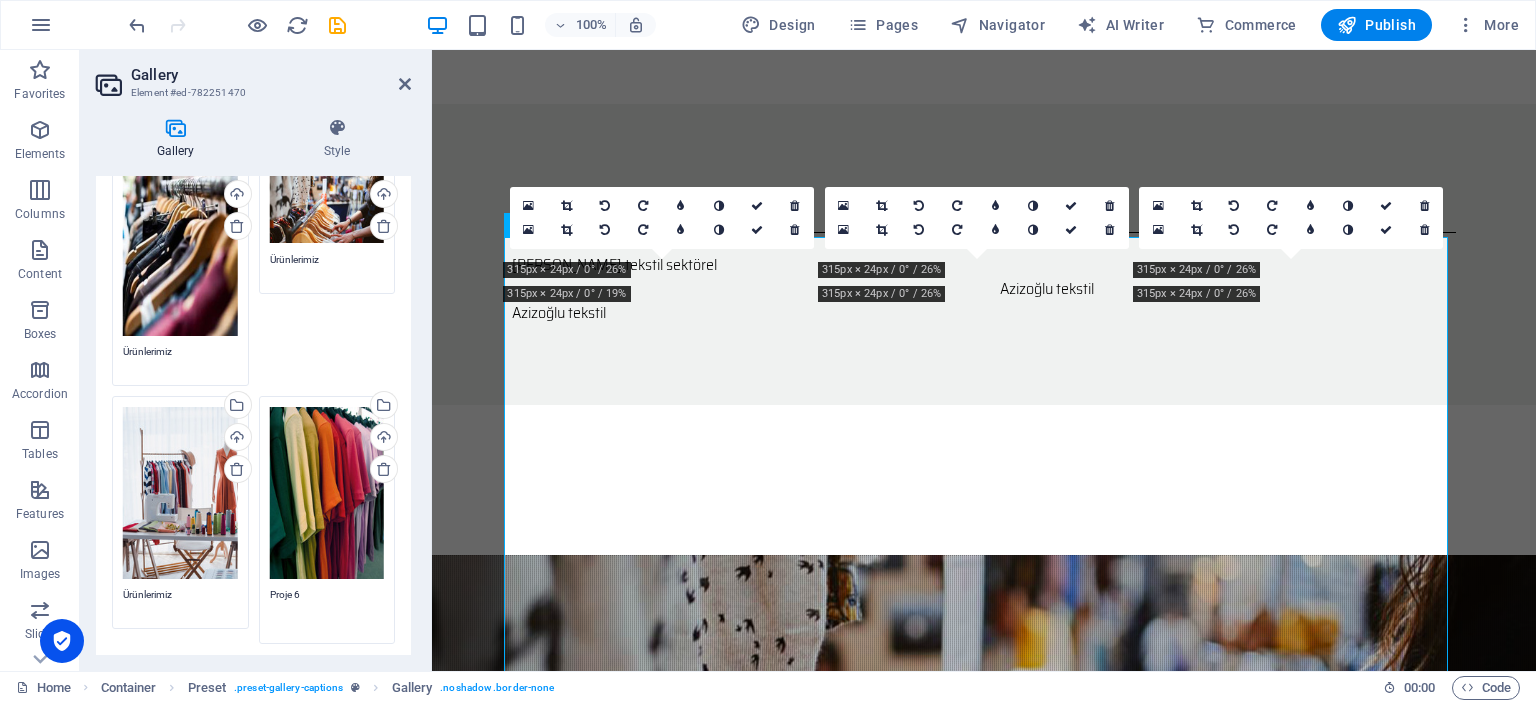 paste on "Ürünlerimiz" 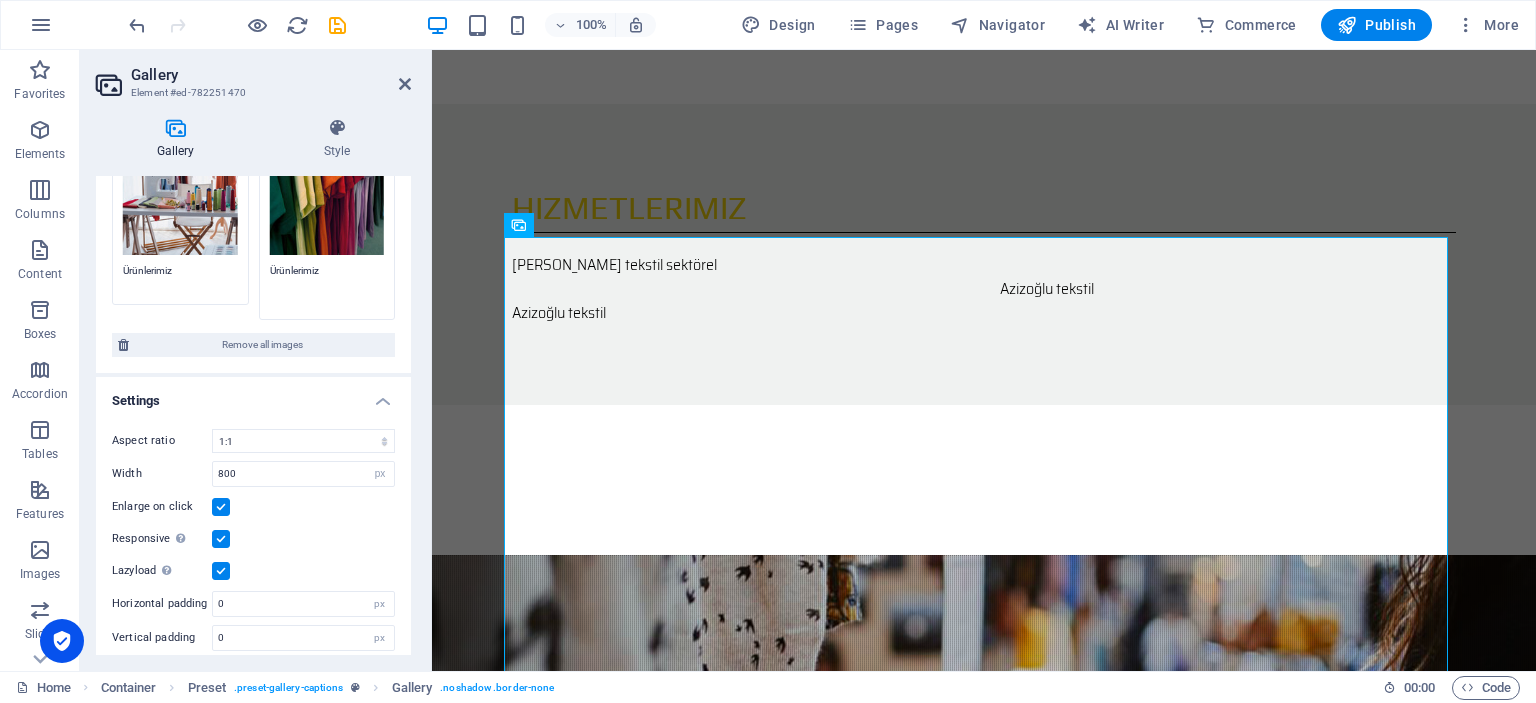 scroll, scrollTop: 524, scrollLeft: 0, axis: vertical 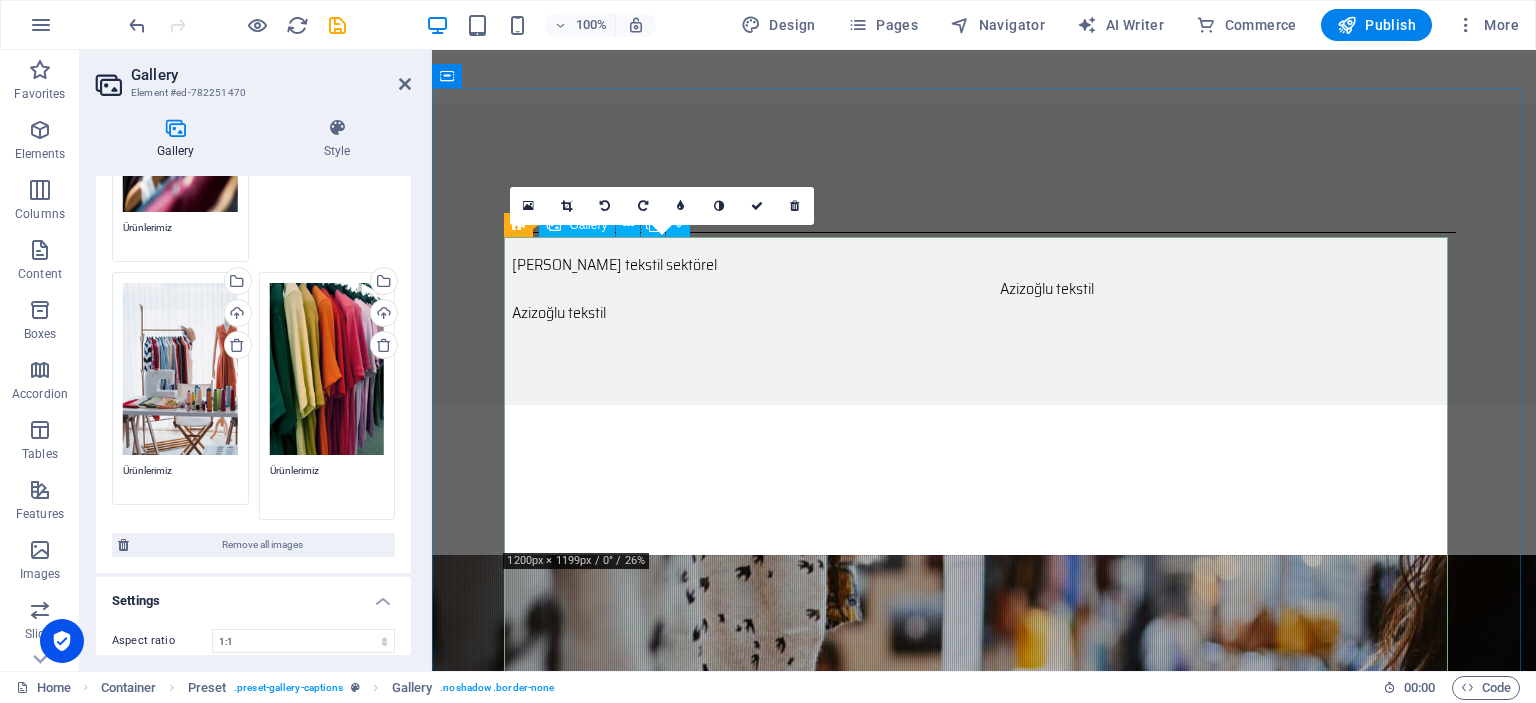 type on "Ürünlerimiz" 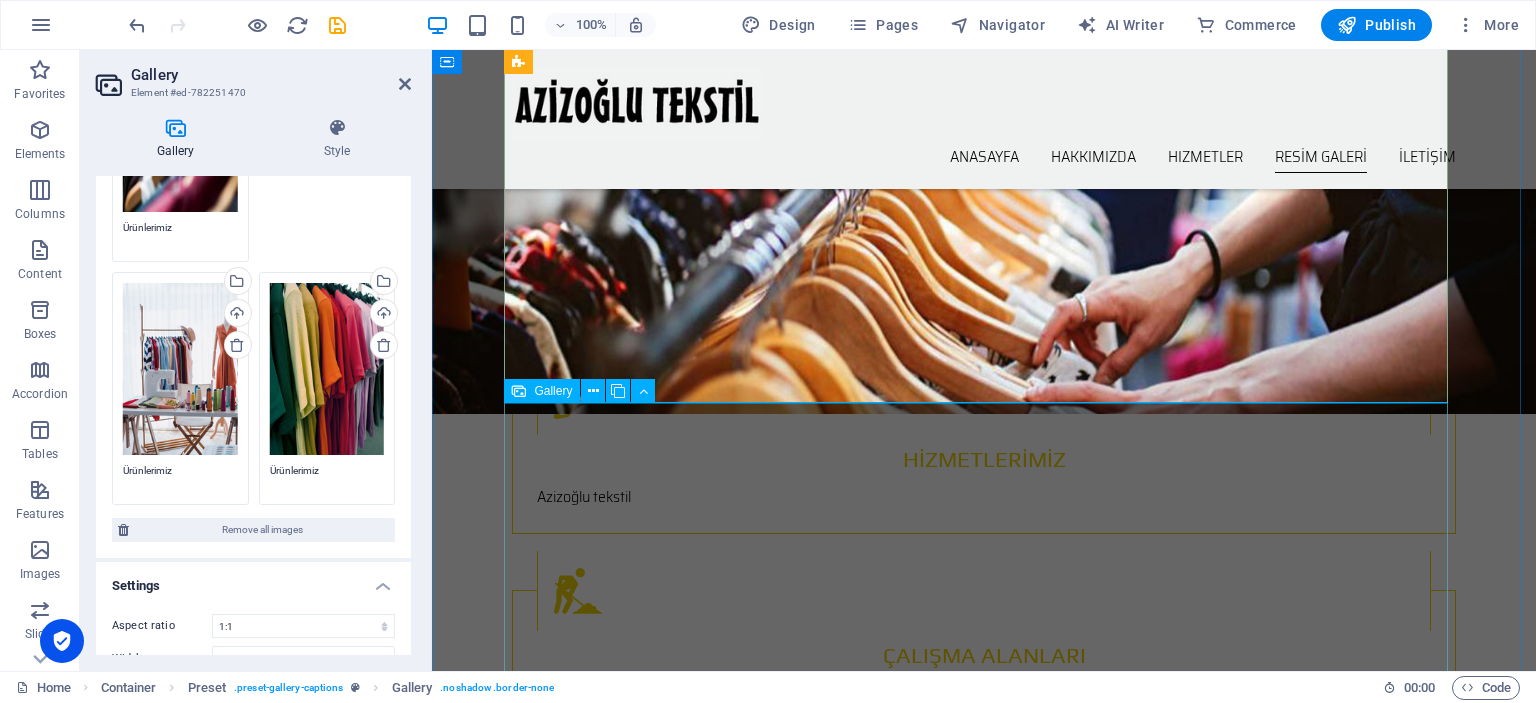 scroll, scrollTop: 1900, scrollLeft: 0, axis: vertical 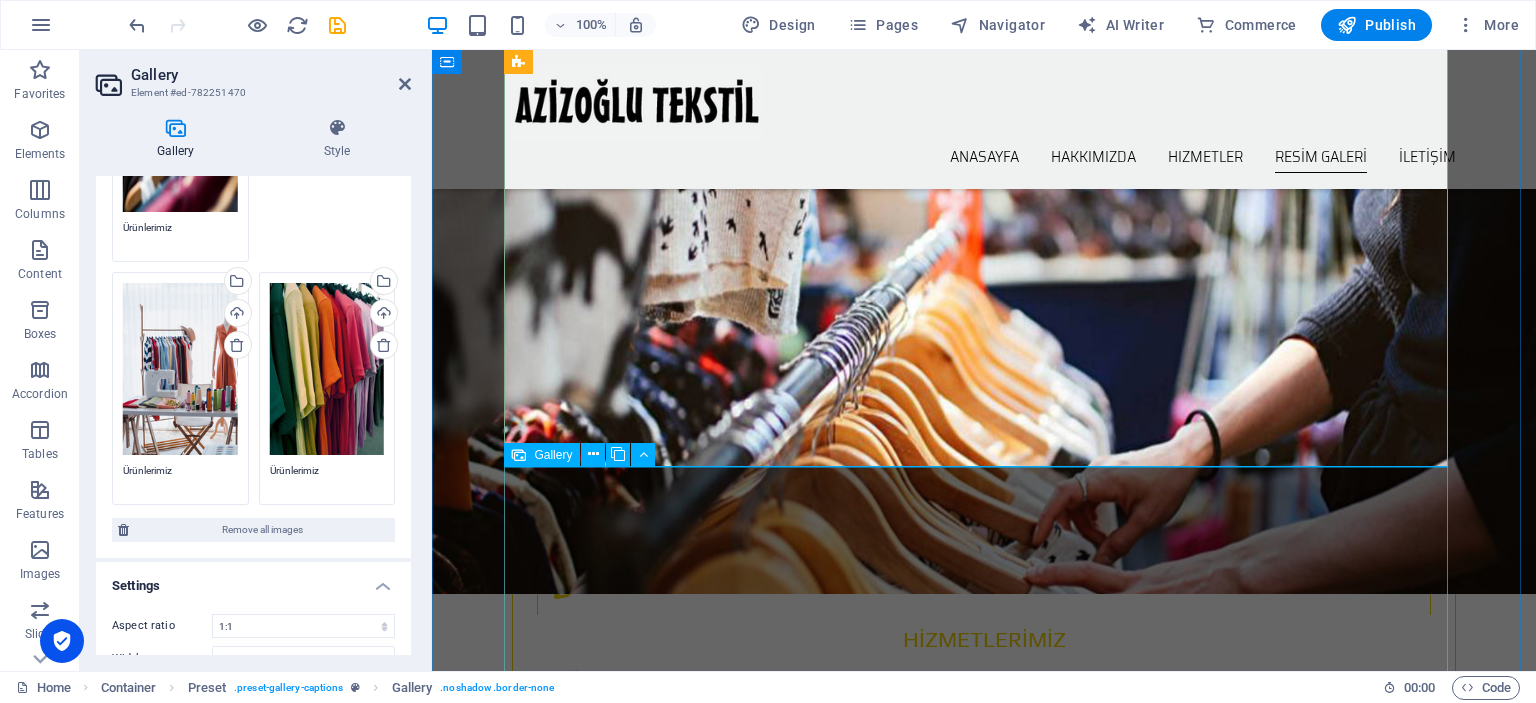click at bounding box center (669, 2120) 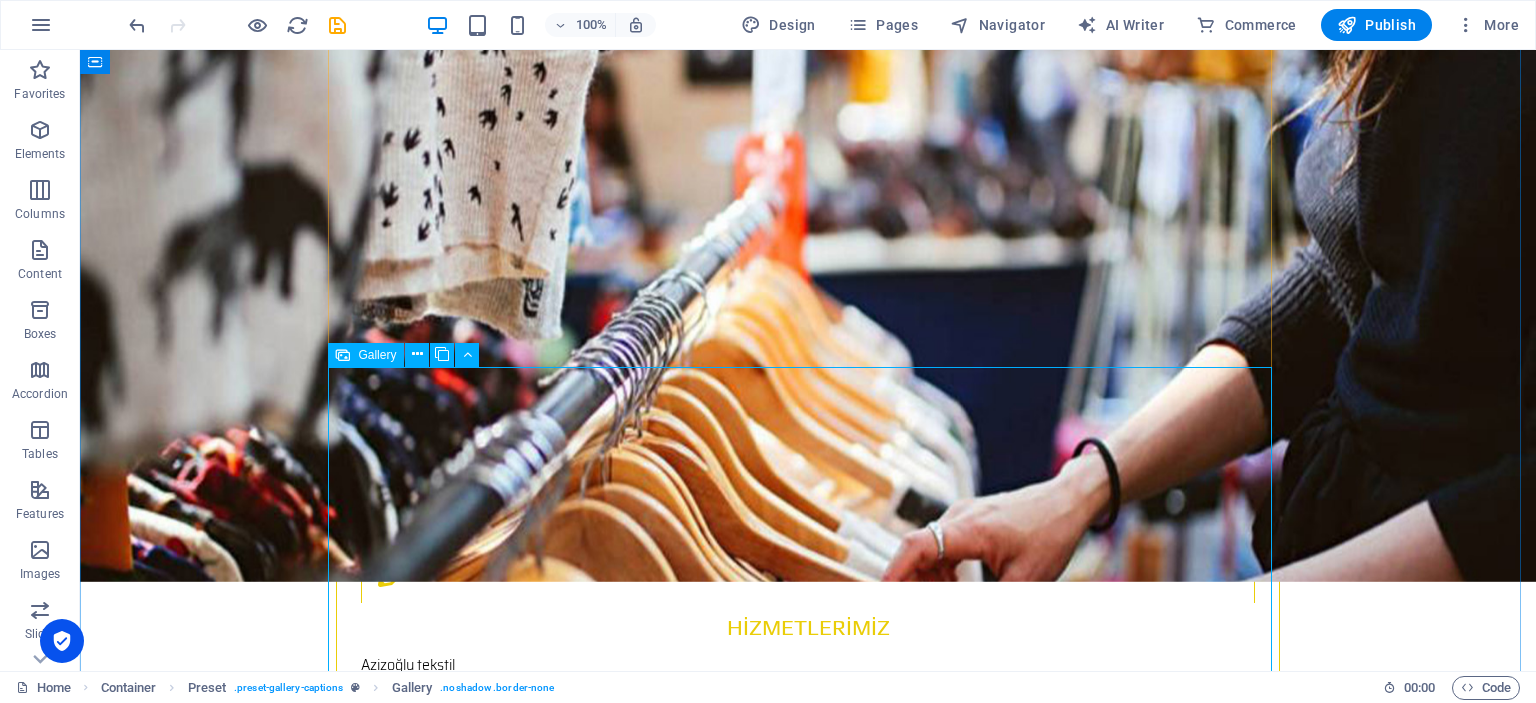scroll, scrollTop: 2000, scrollLeft: 0, axis: vertical 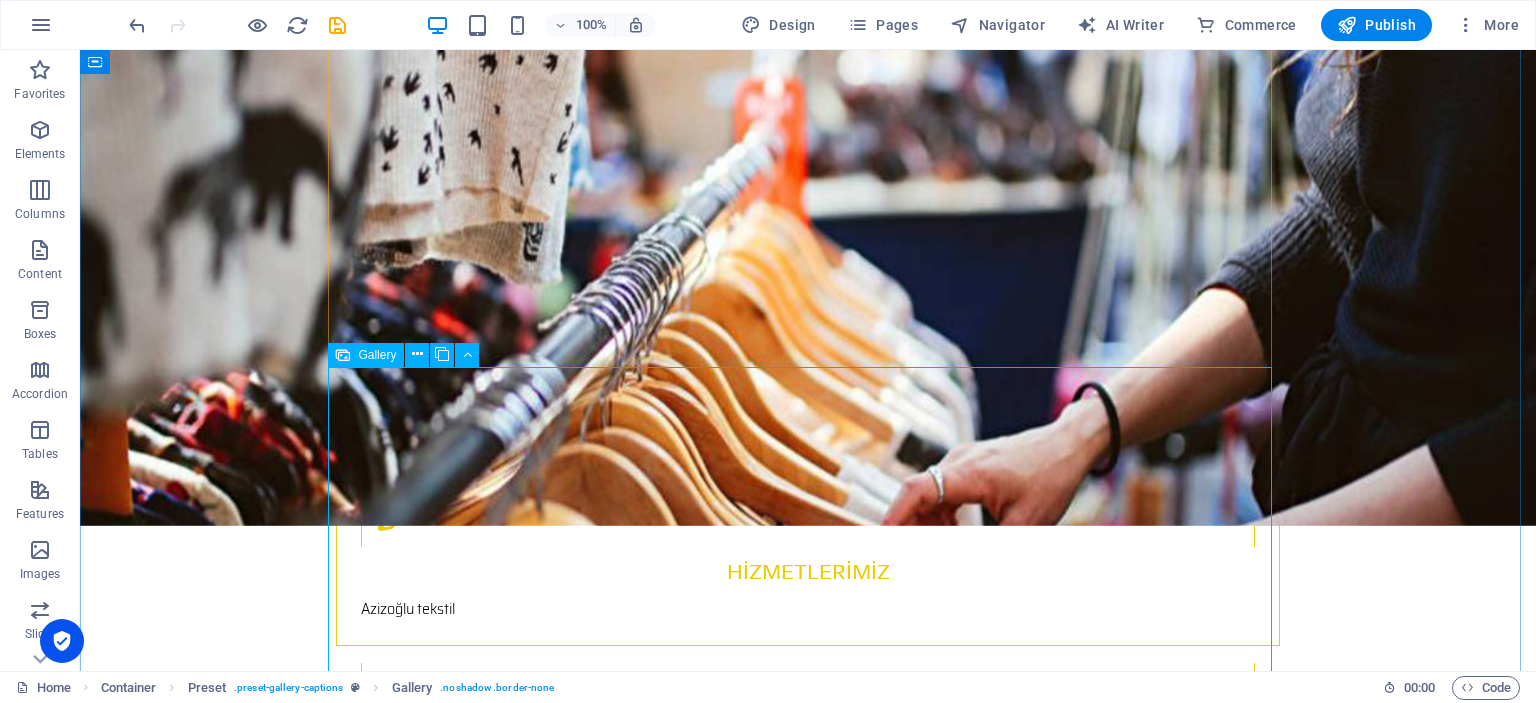 click at bounding box center [493, 2052] 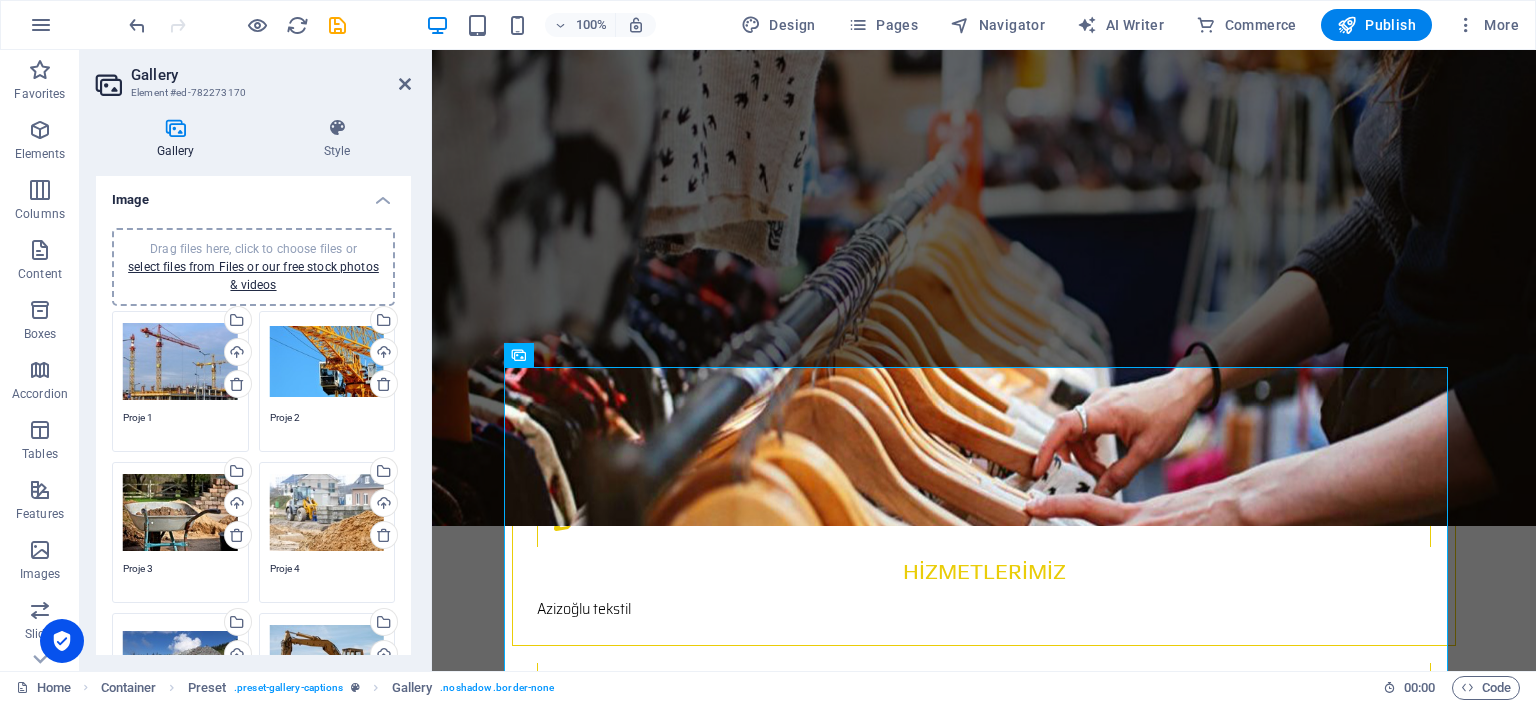click on "Proje 1" at bounding box center (180, 425) 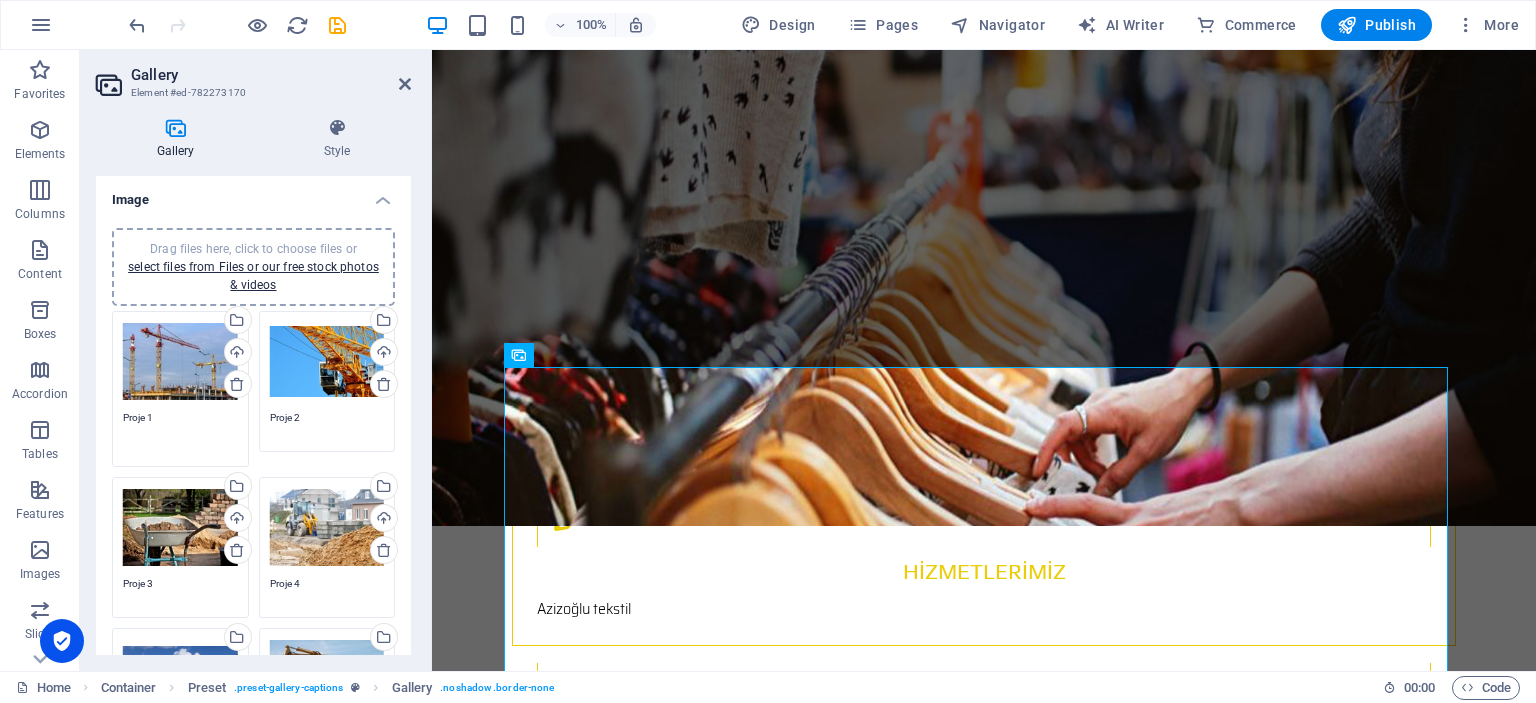 paste on "Ürünlerimiz" 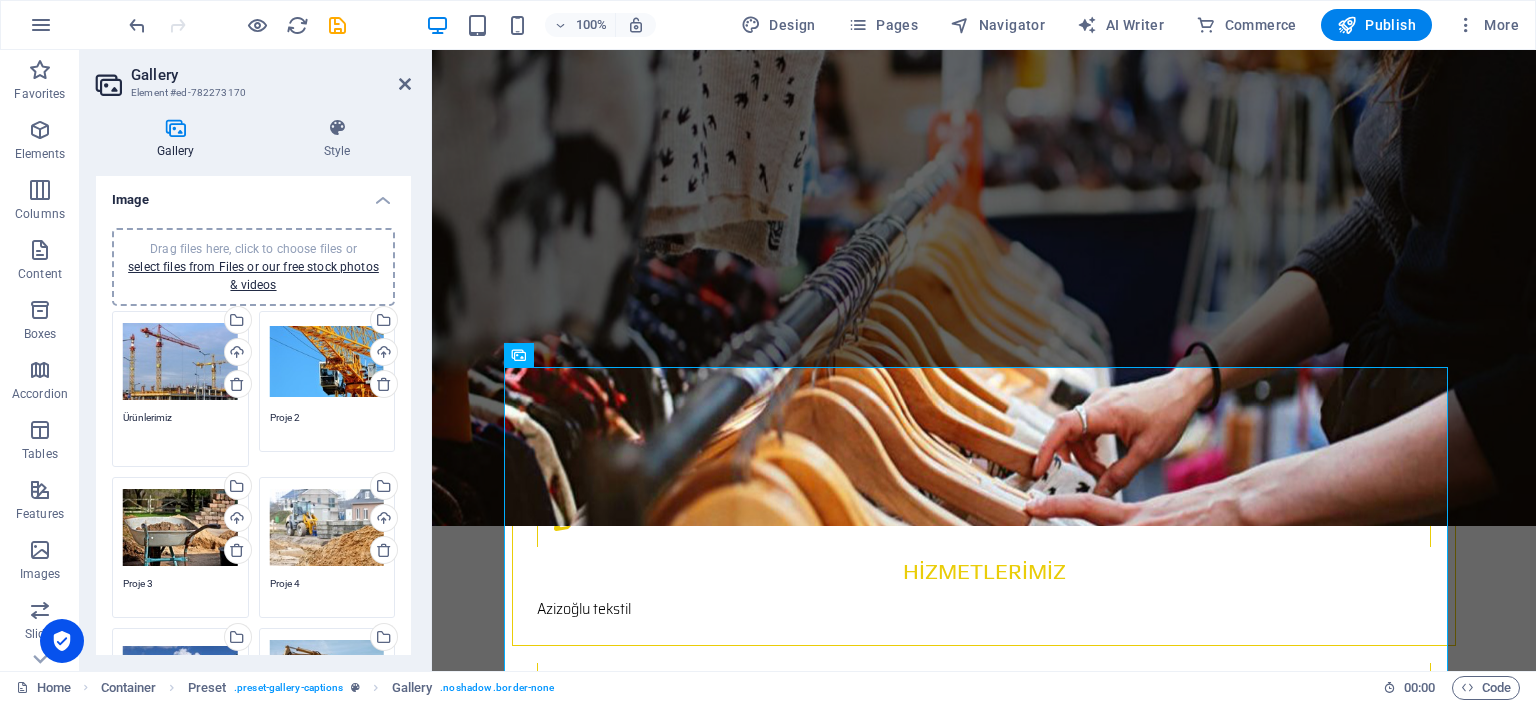 type on "Ürünlerimiz" 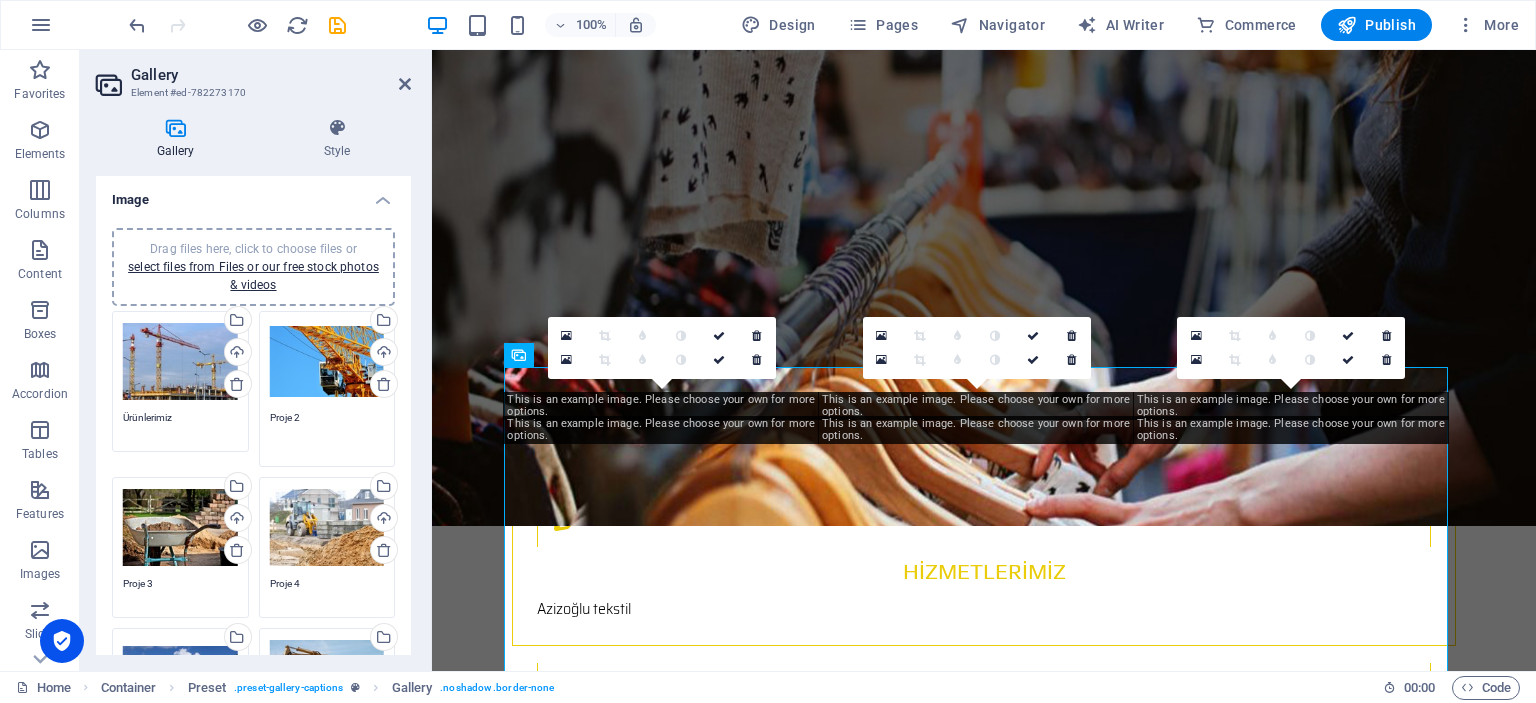 paste on "Ürünlerimiz" 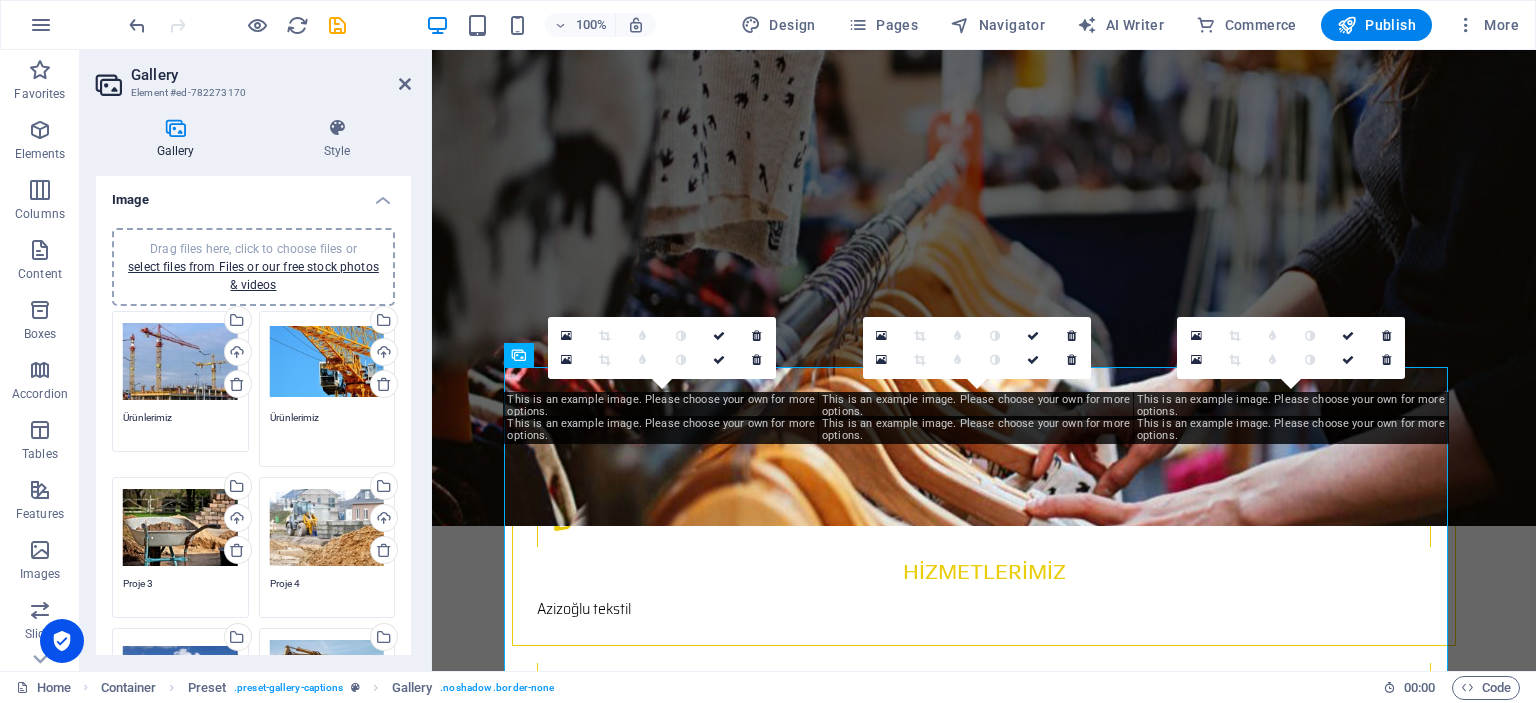 type on "Ürünlerimiz" 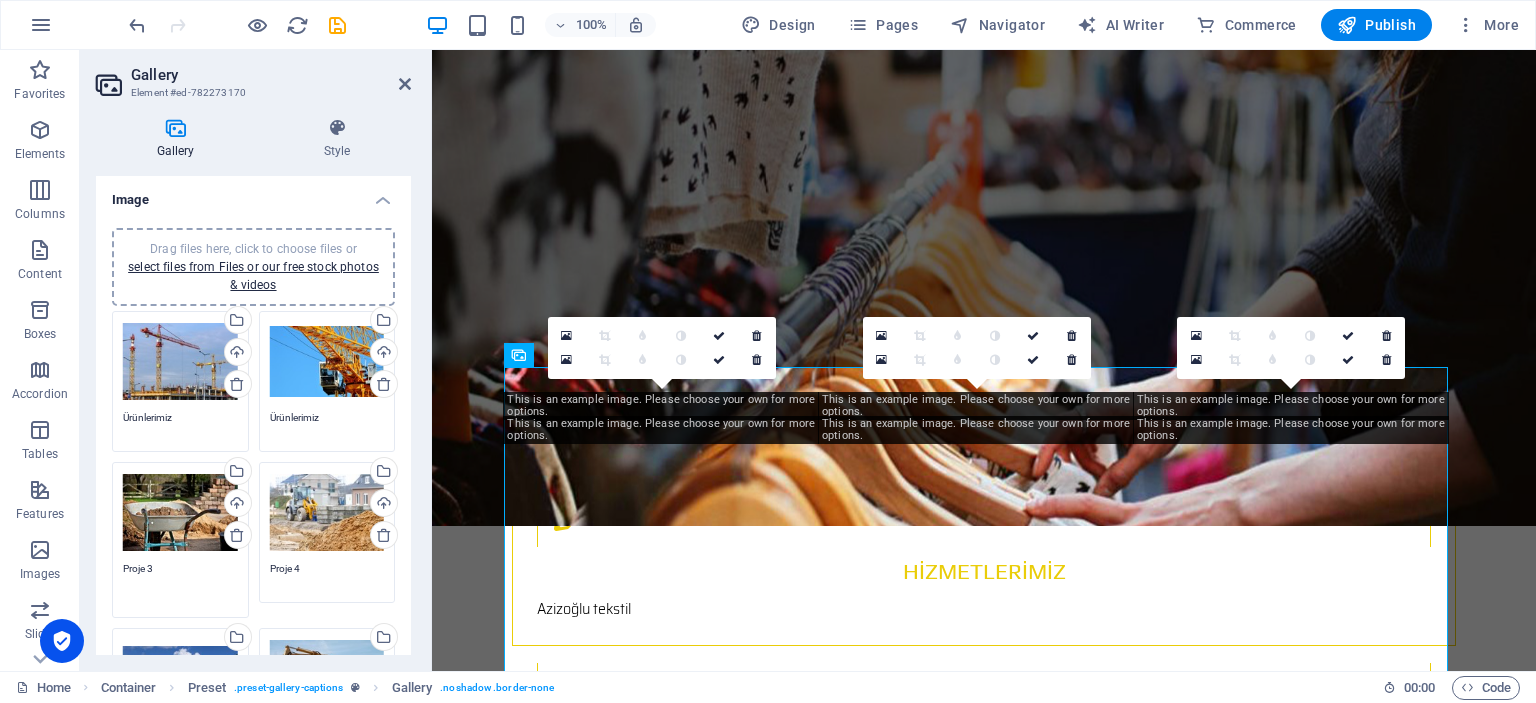 click on "Proje 3" at bounding box center [180, 583] 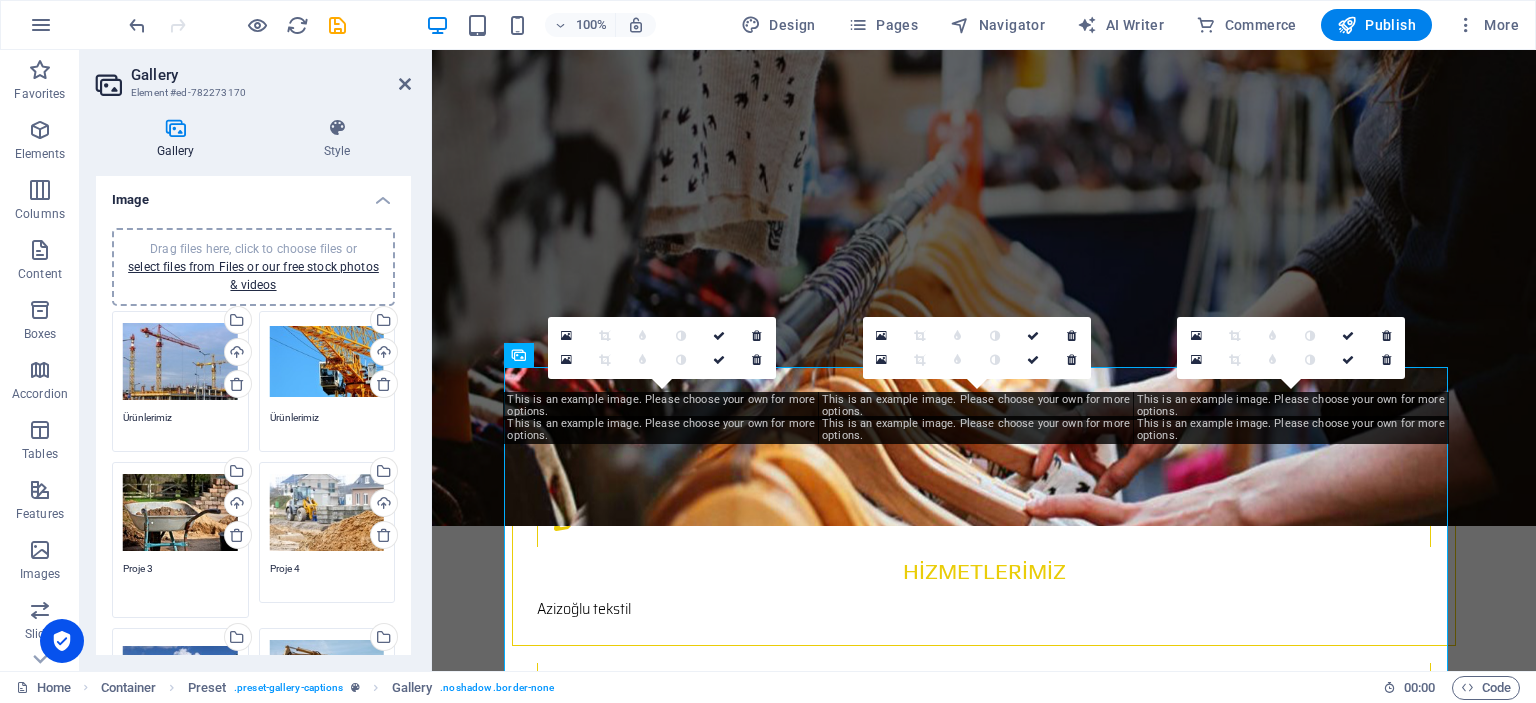 paste on "Ürünlerimiz" 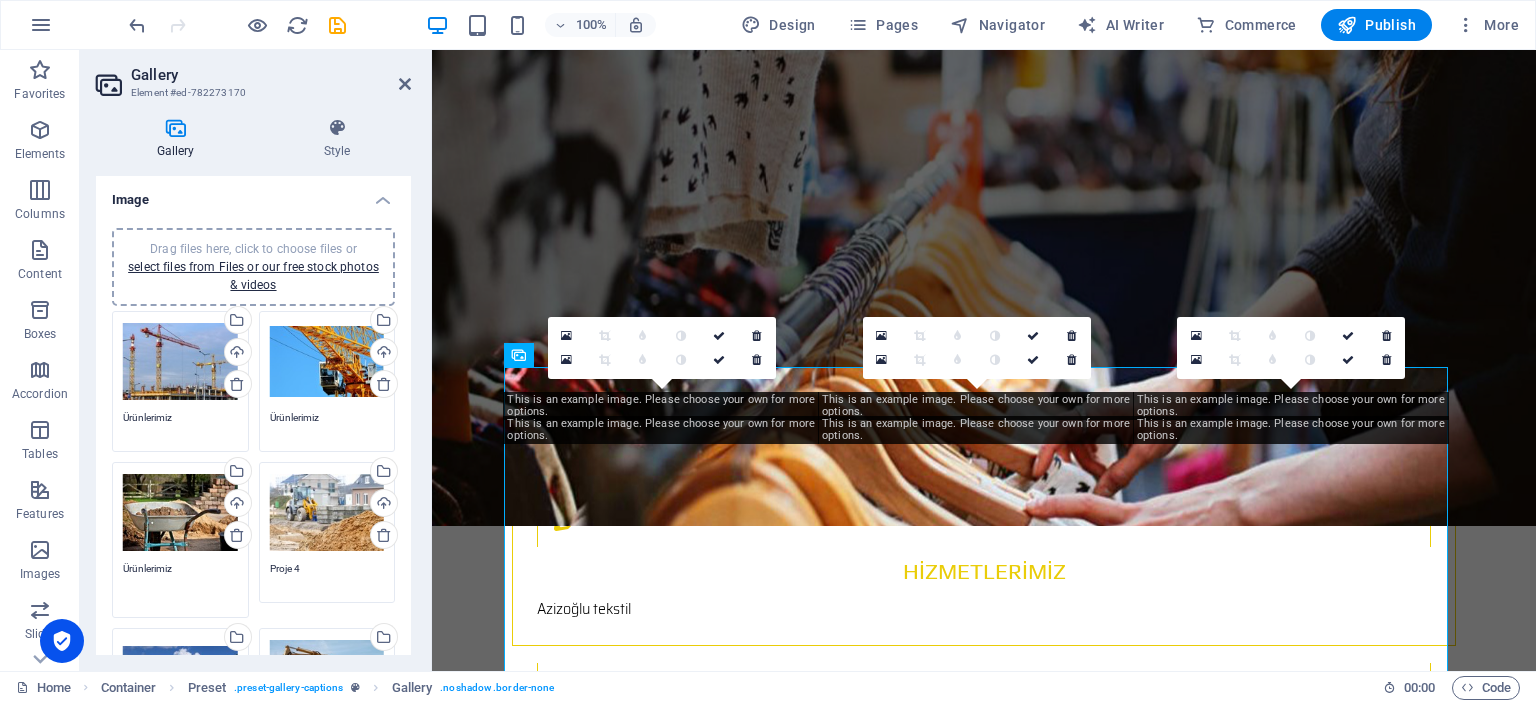type on "Ürünlerimiz" 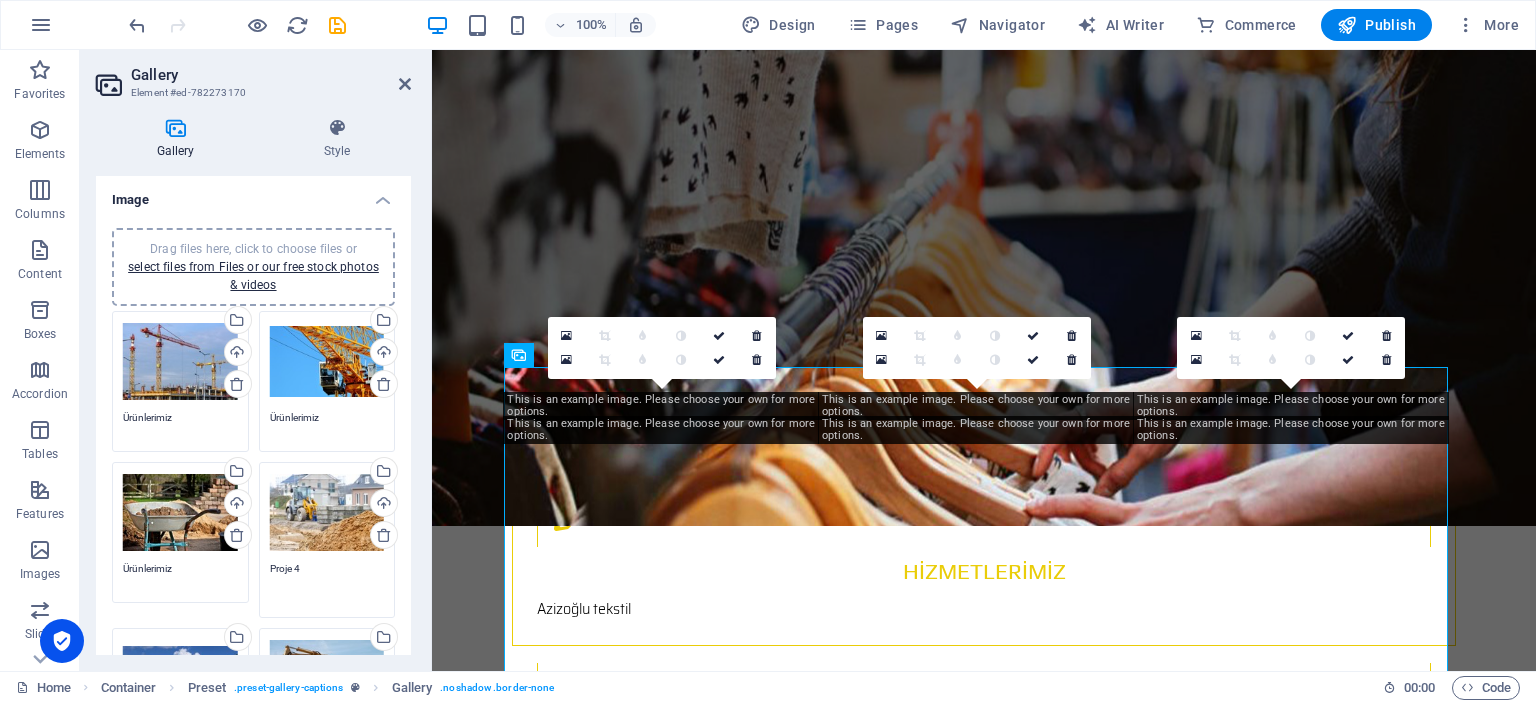 paste on "Ürünlerimiz" 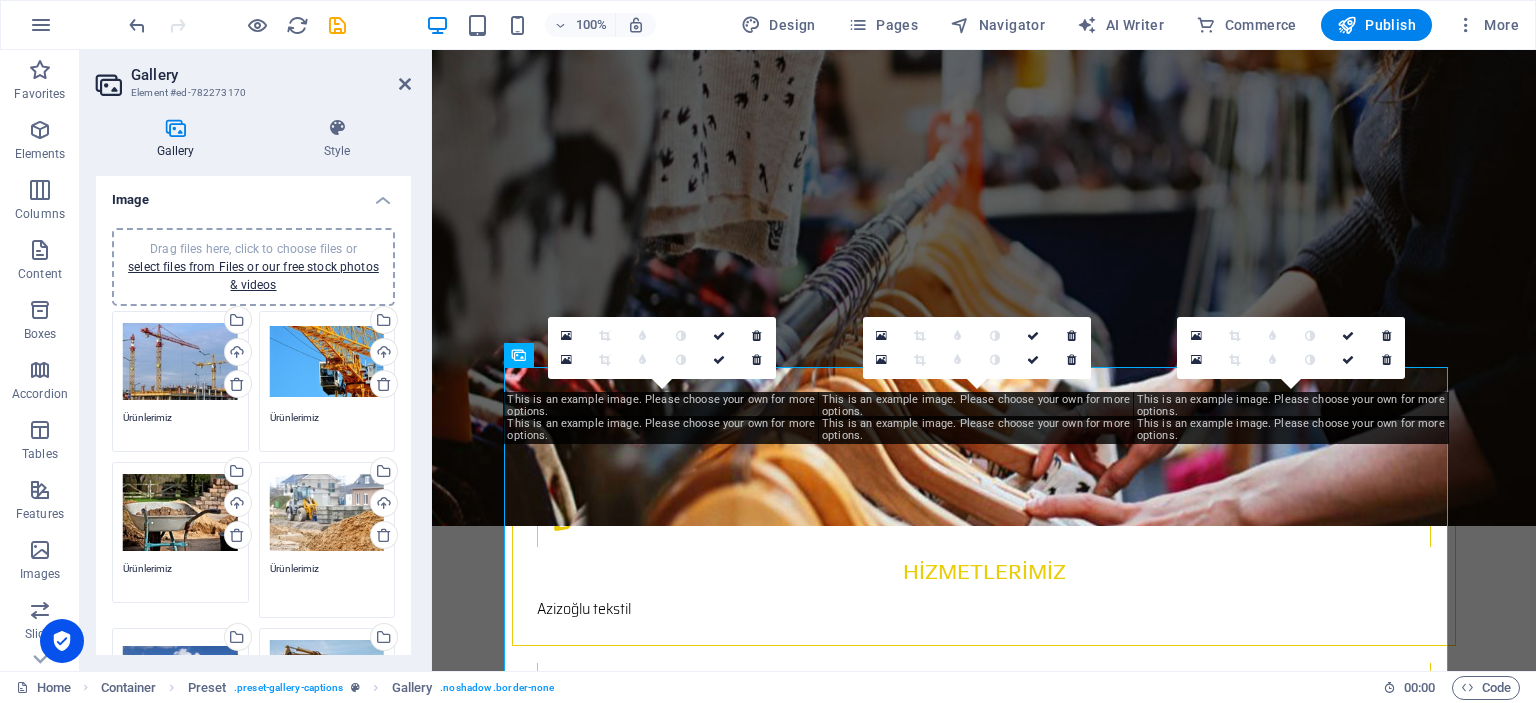 scroll, scrollTop: 200, scrollLeft: 0, axis: vertical 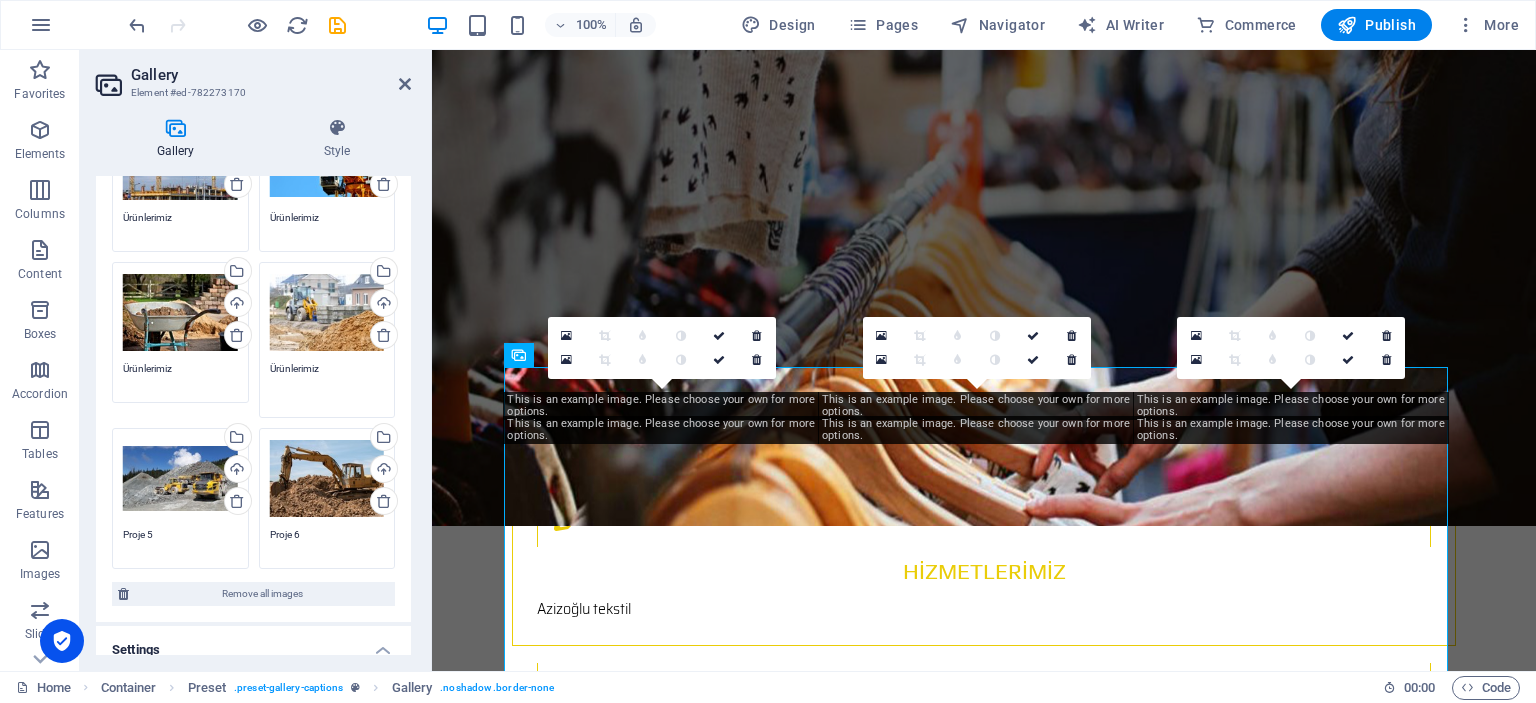 type on "Ürünlerimiz" 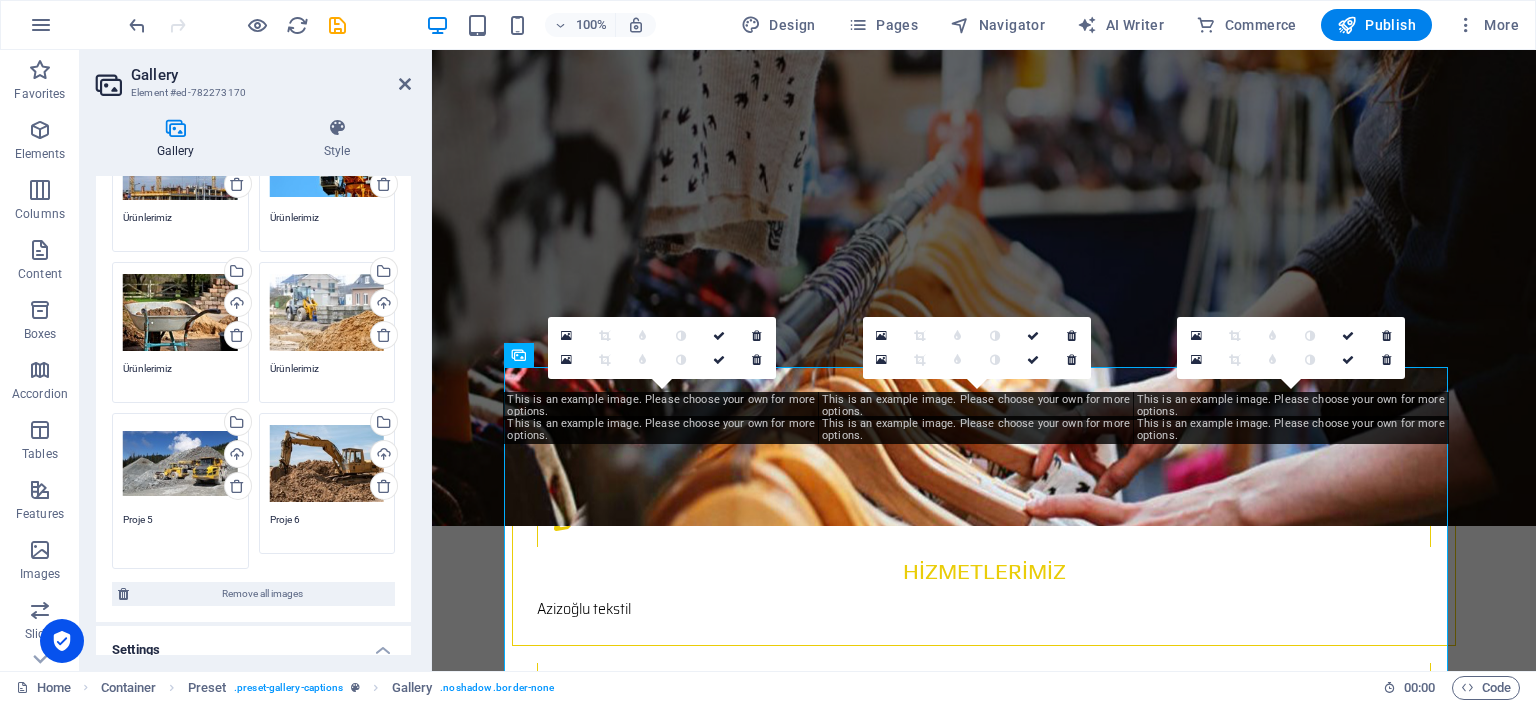 paste on "Ürünlerimiz" 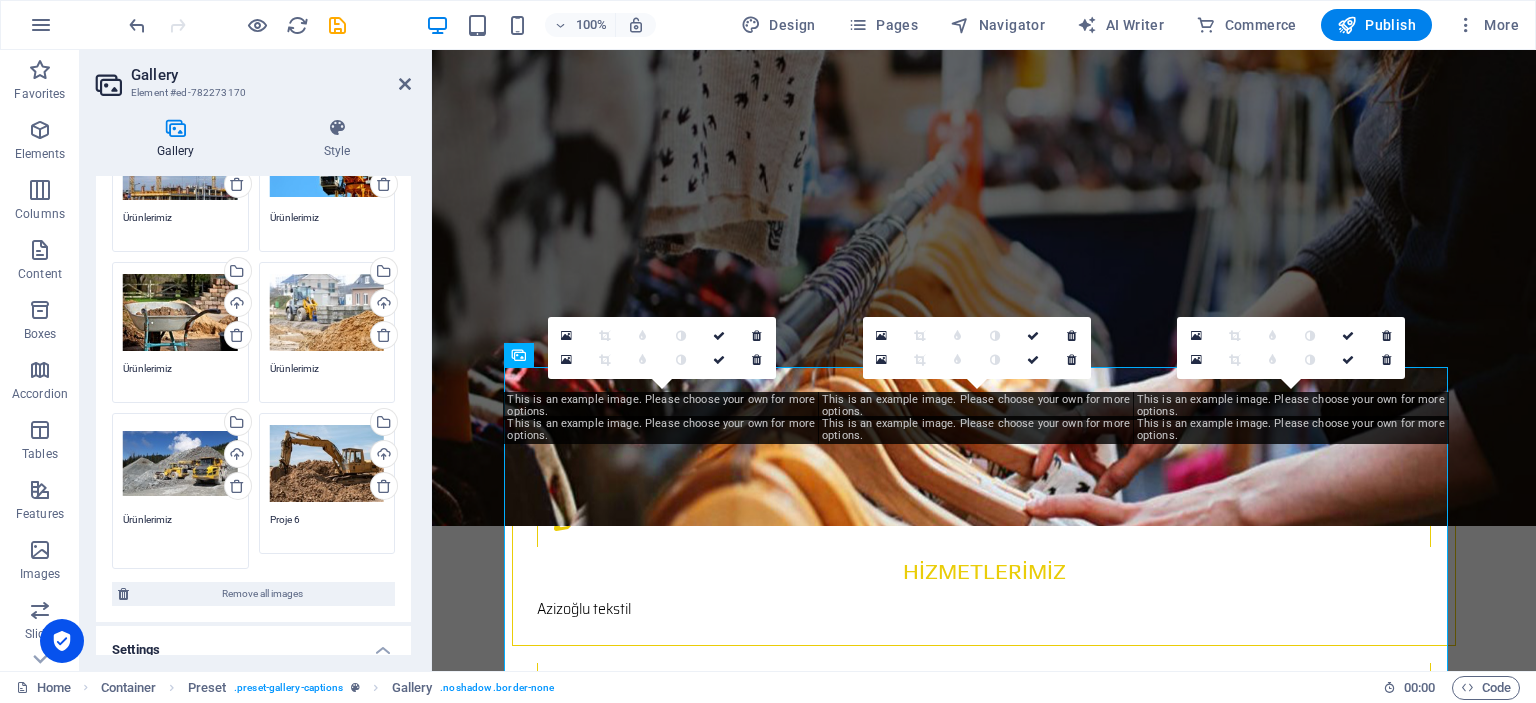 type on "Ürünlerimiz" 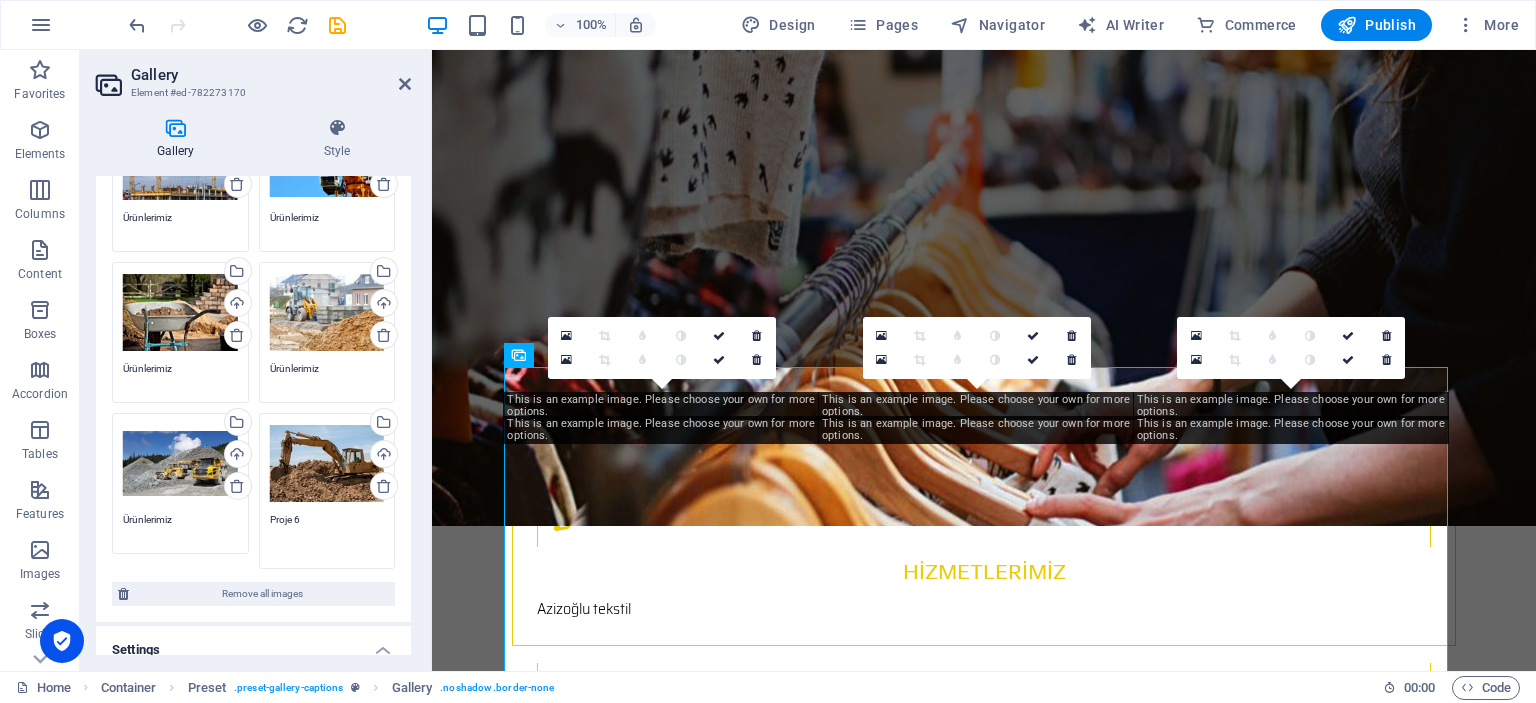paste on "Ürünlerimiz" 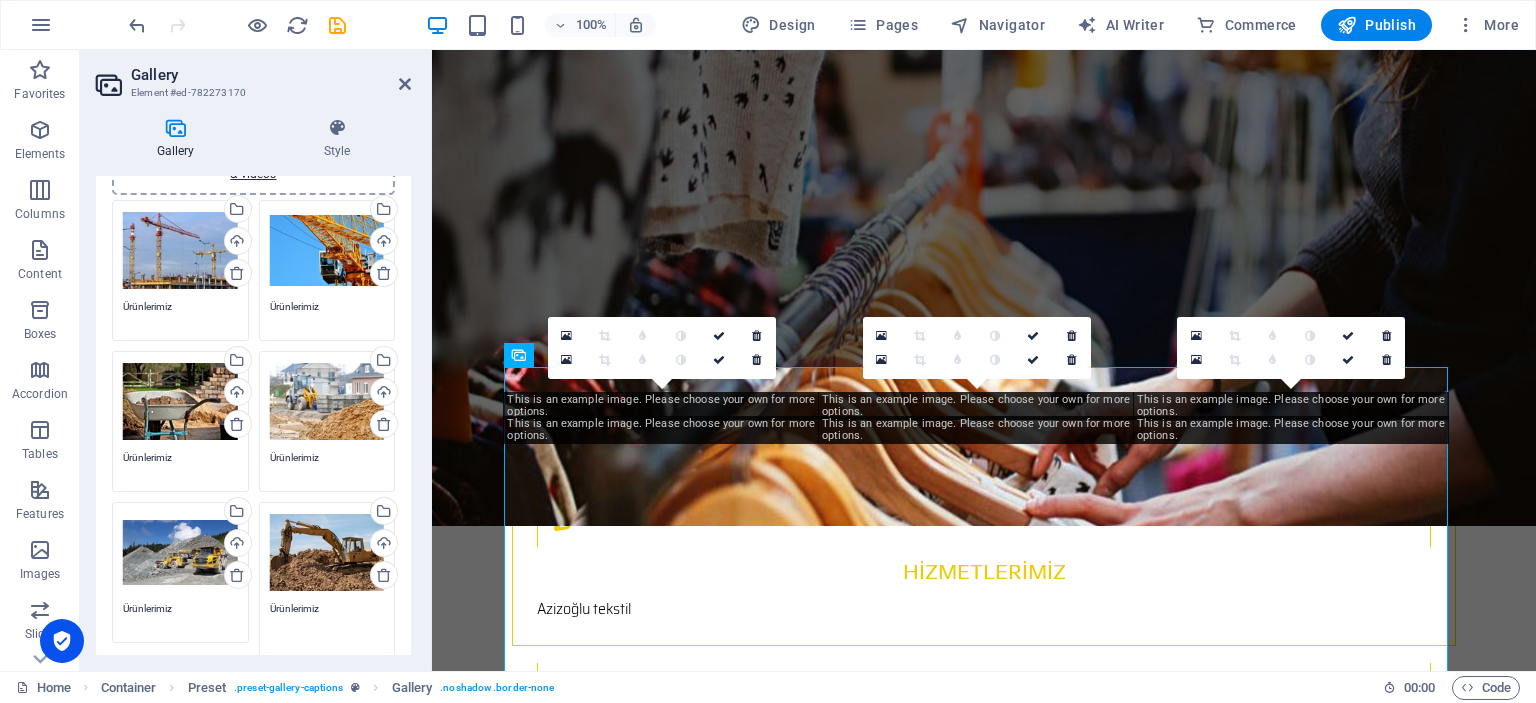 scroll, scrollTop: 0, scrollLeft: 0, axis: both 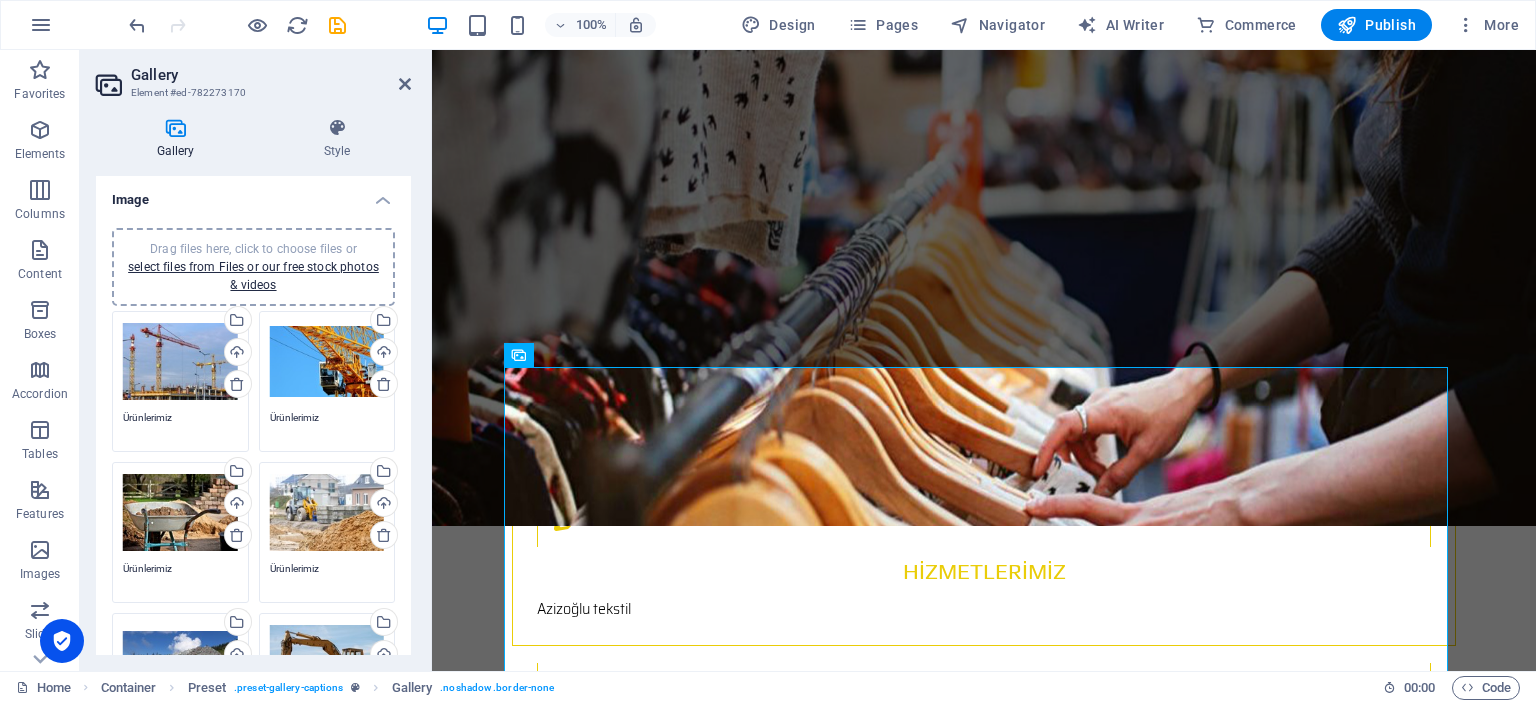 type on "Ürünlerimiz" 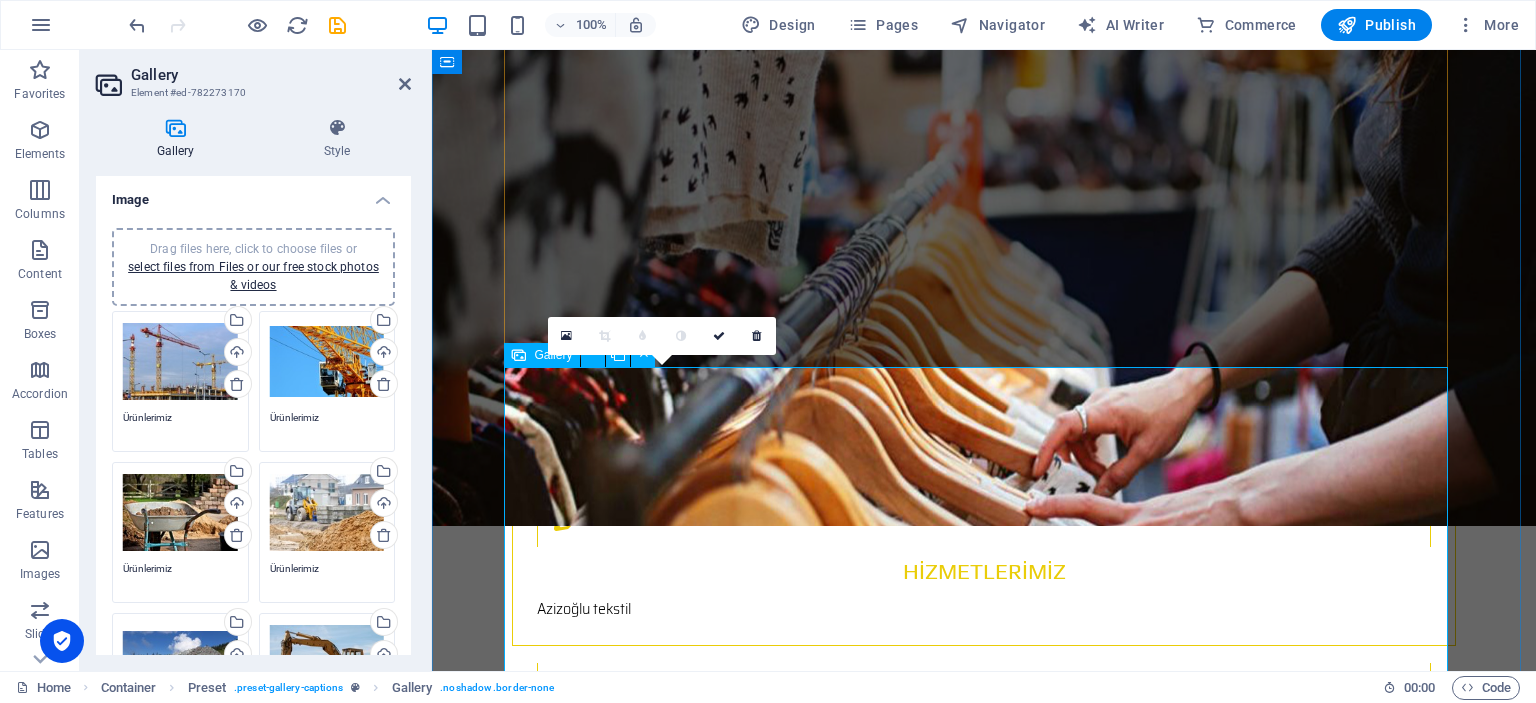 click at bounding box center (669, 2052) 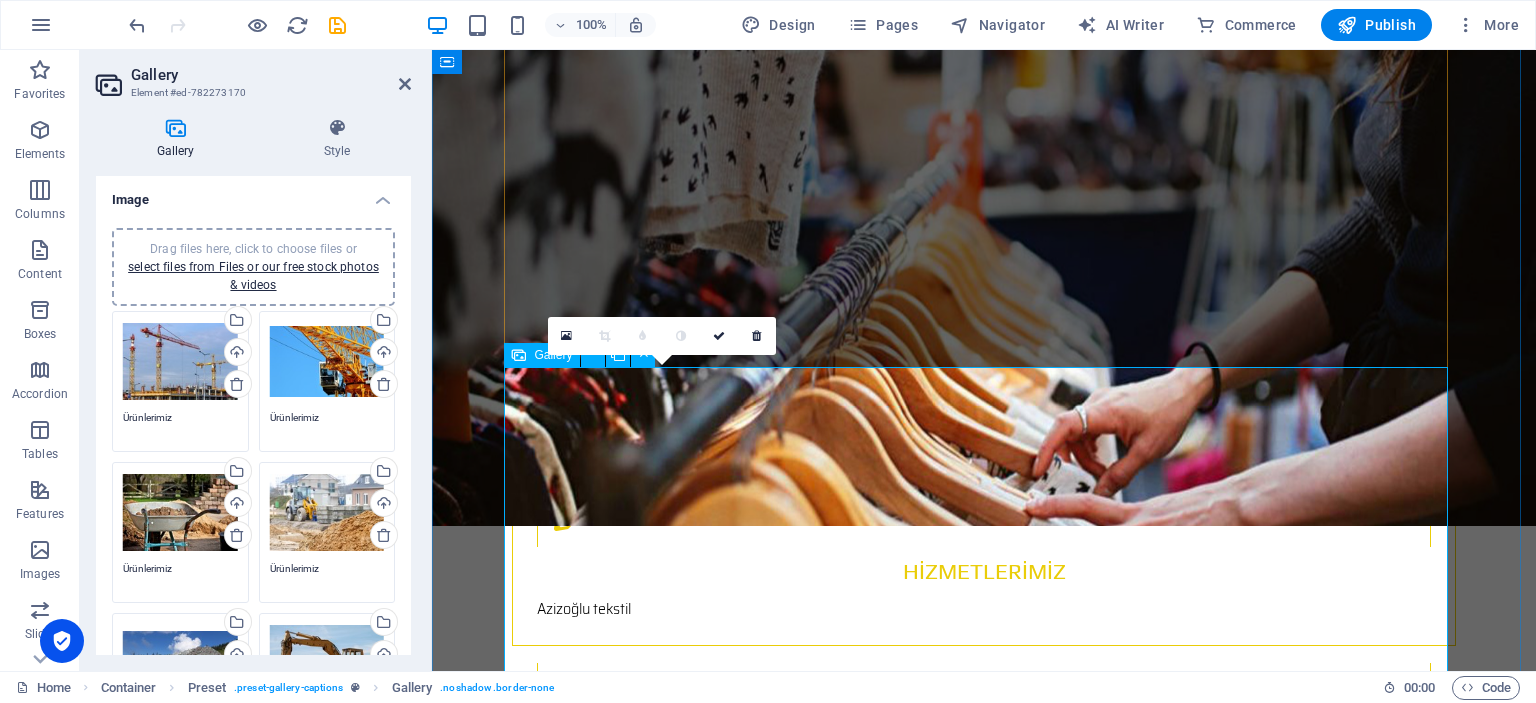 click at bounding box center (669, 2052) 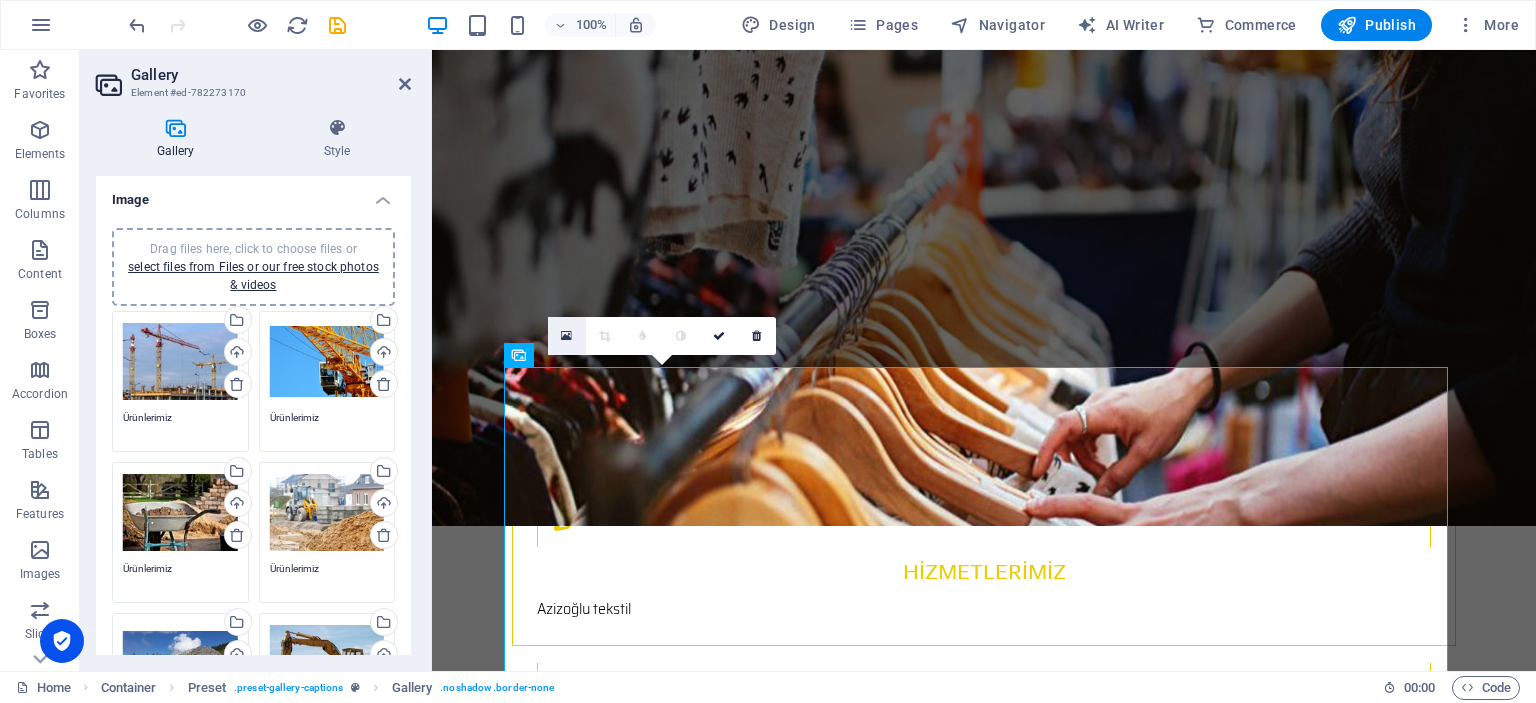 click at bounding box center (566, 336) 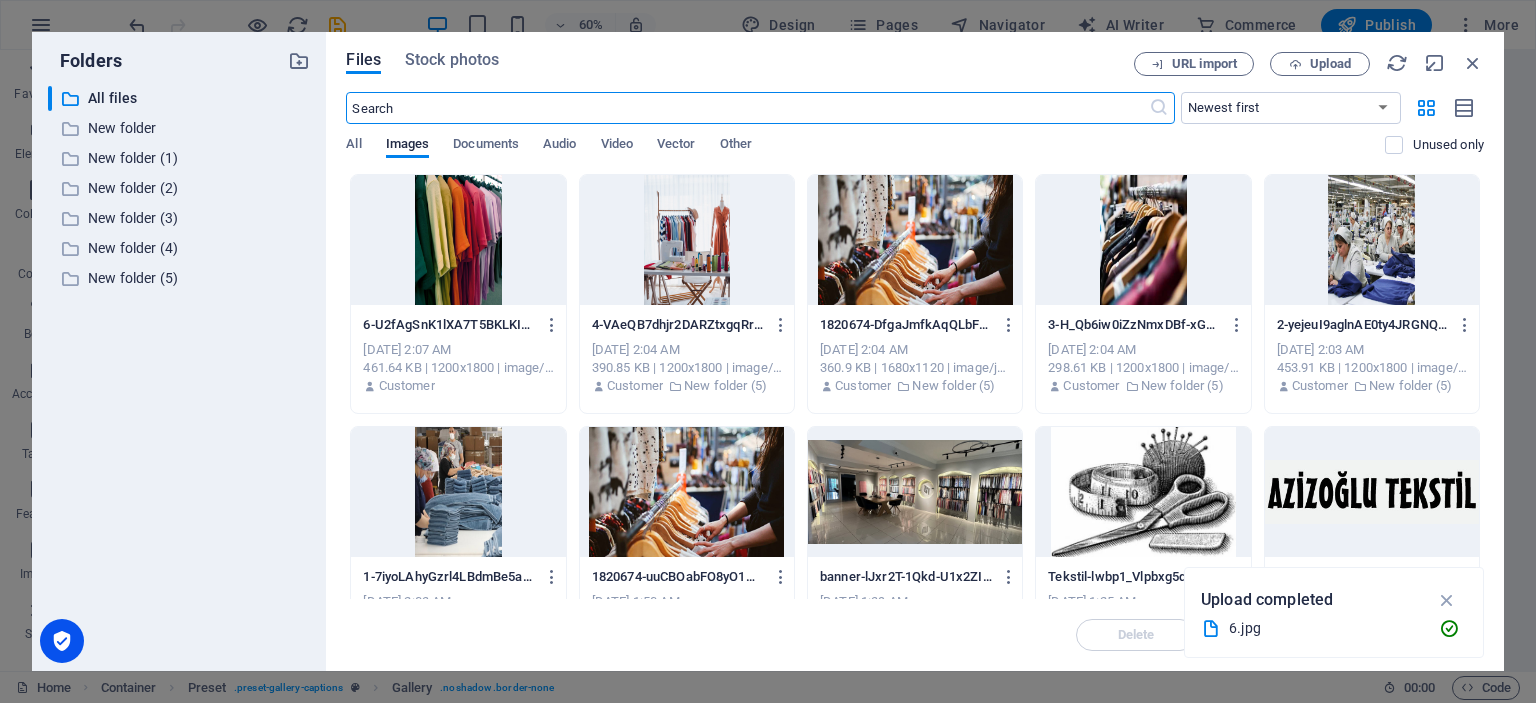 scroll, scrollTop: 2413, scrollLeft: 0, axis: vertical 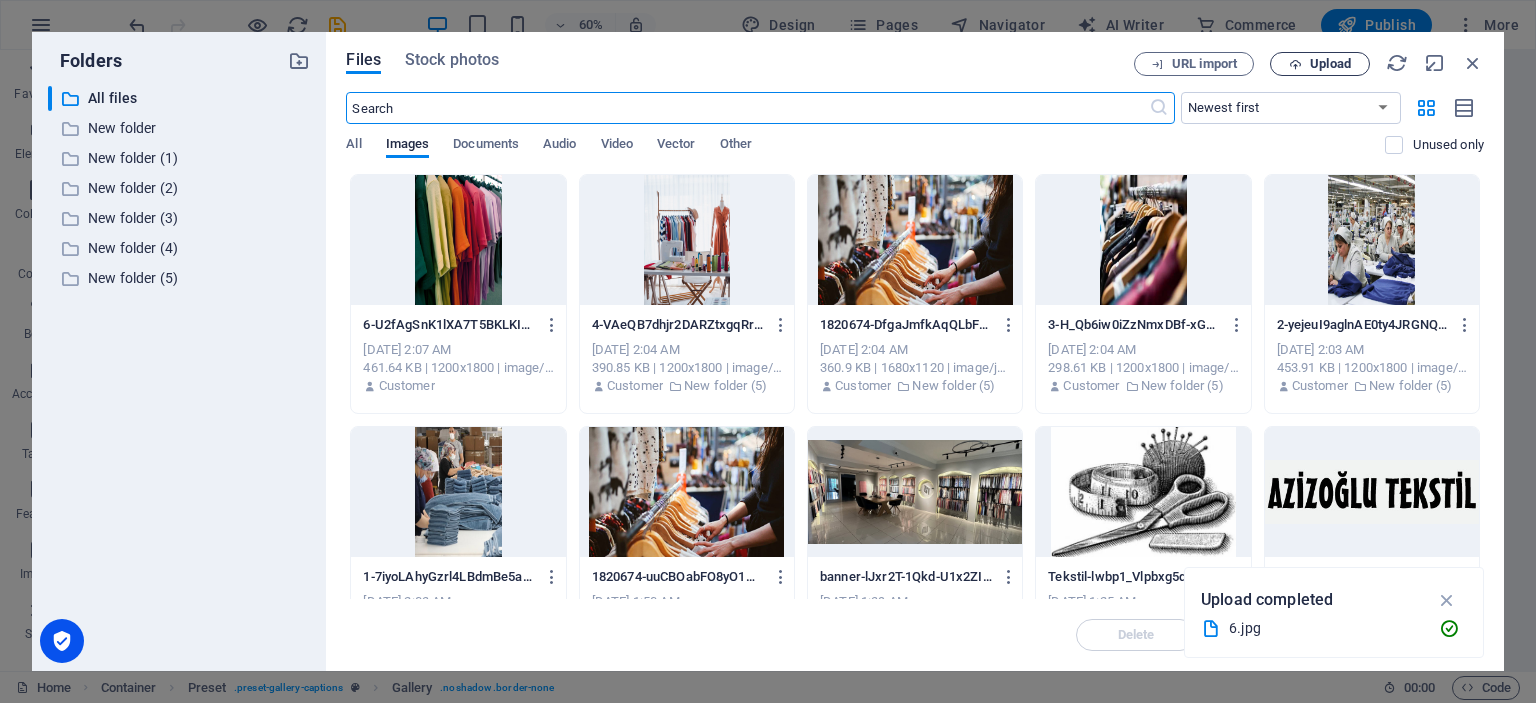 click on "Upload" at bounding box center [1330, 64] 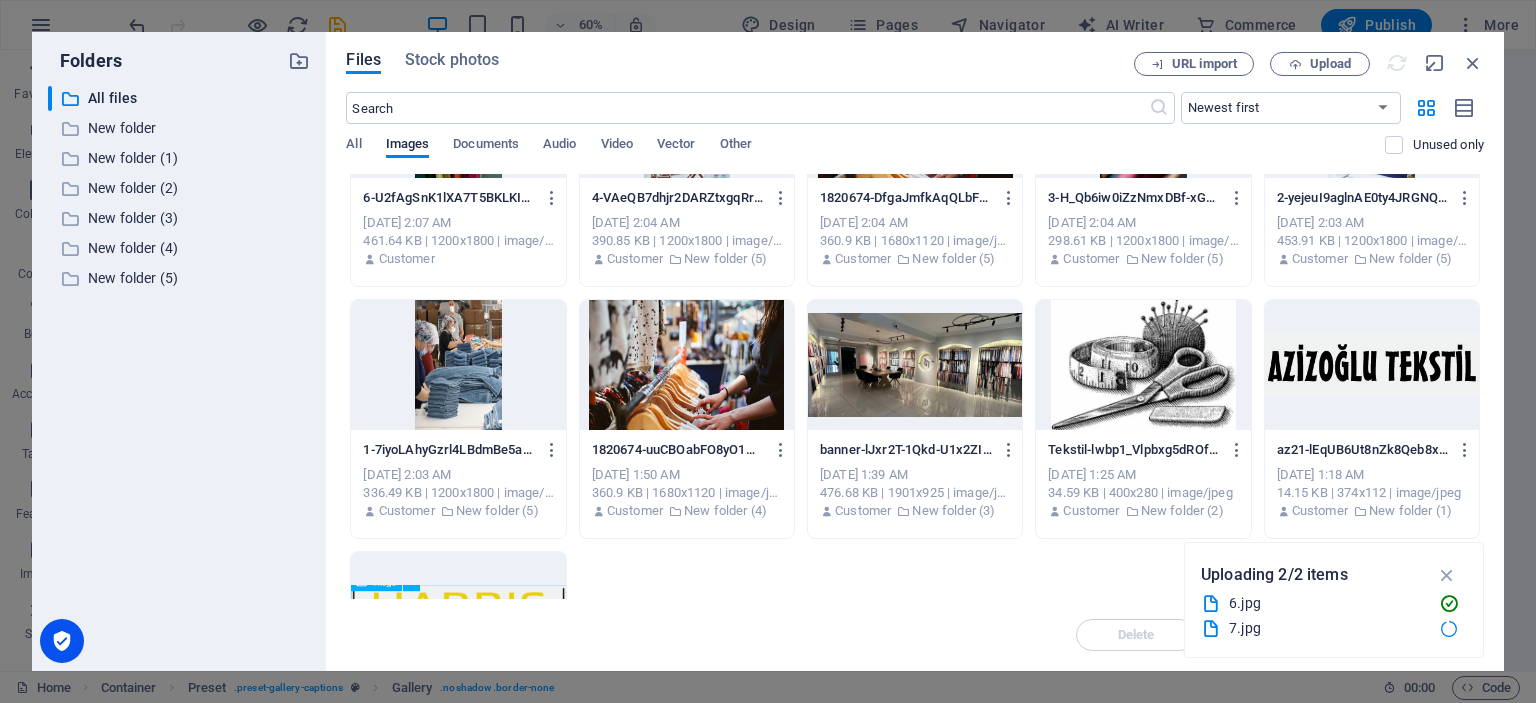scroll, scrollTop: 200, scrollLeft: 0, axis: vertical 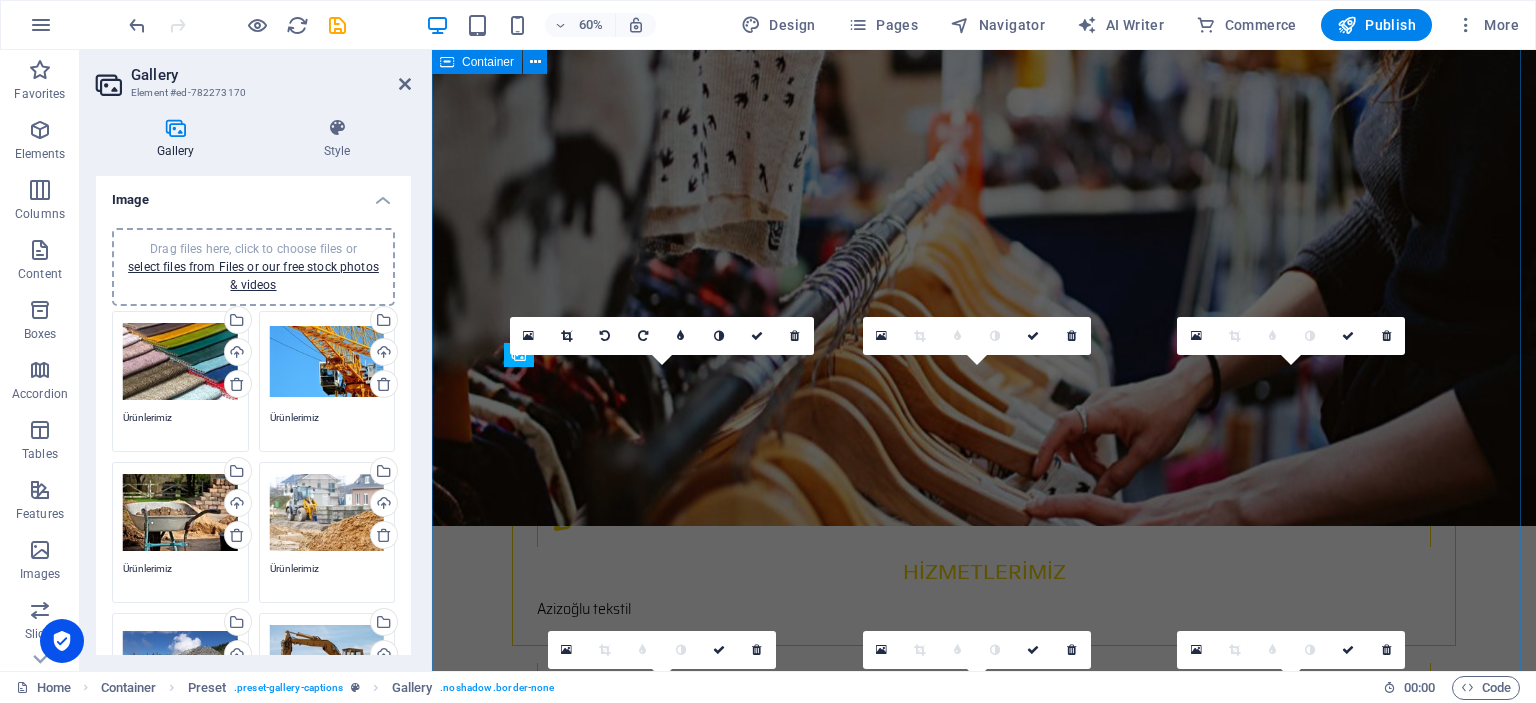 click on "resim galerisi" at bounding box center (984, 2175) 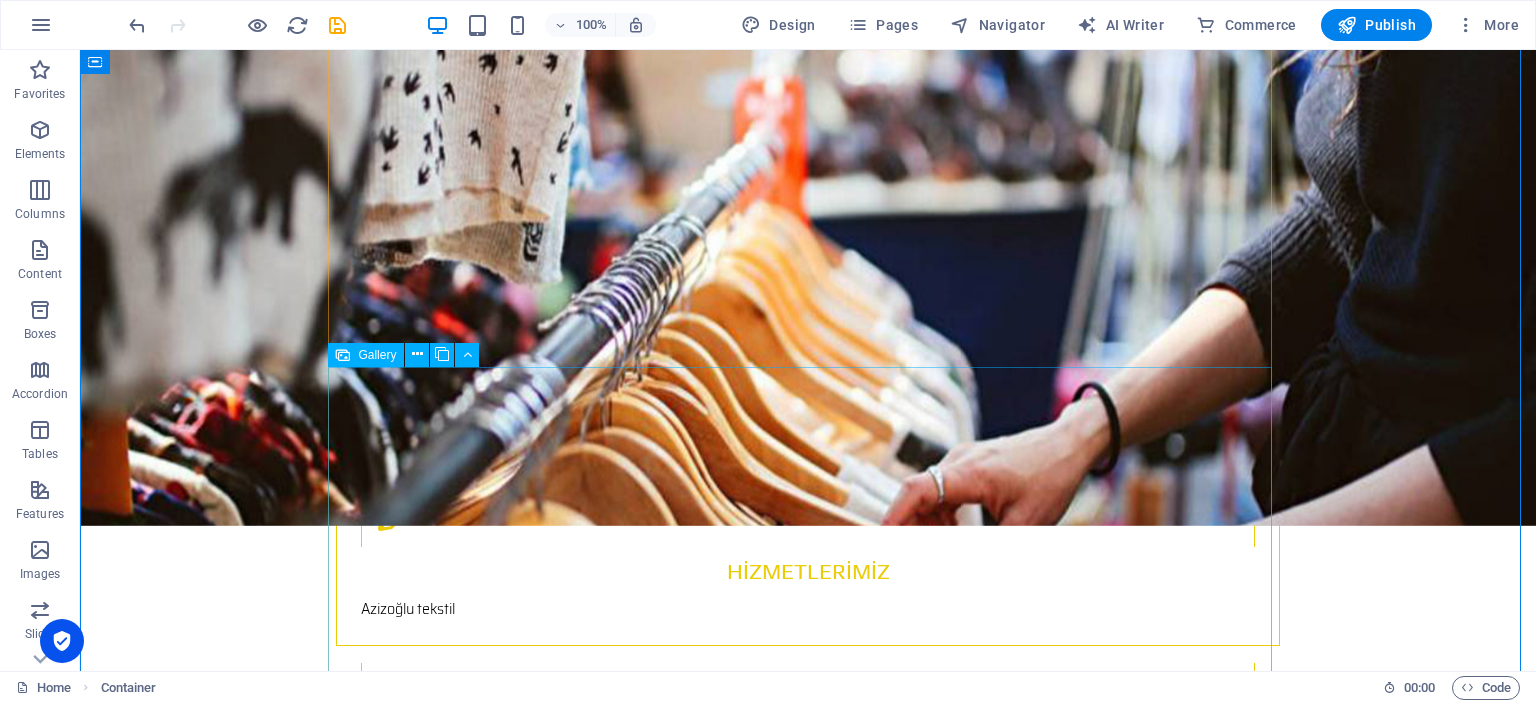 click at bounding box center (808, 2052) 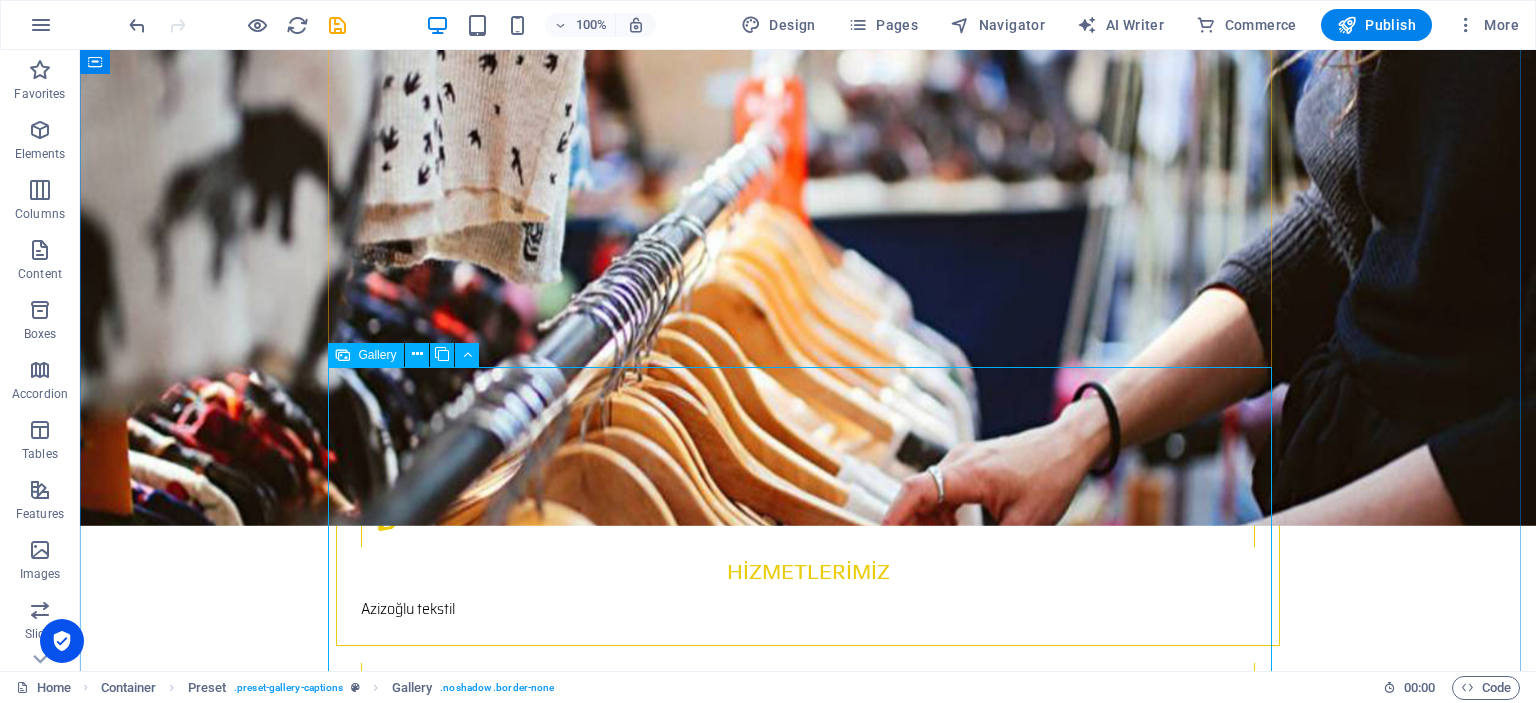click at bounding box center (808, 2052) 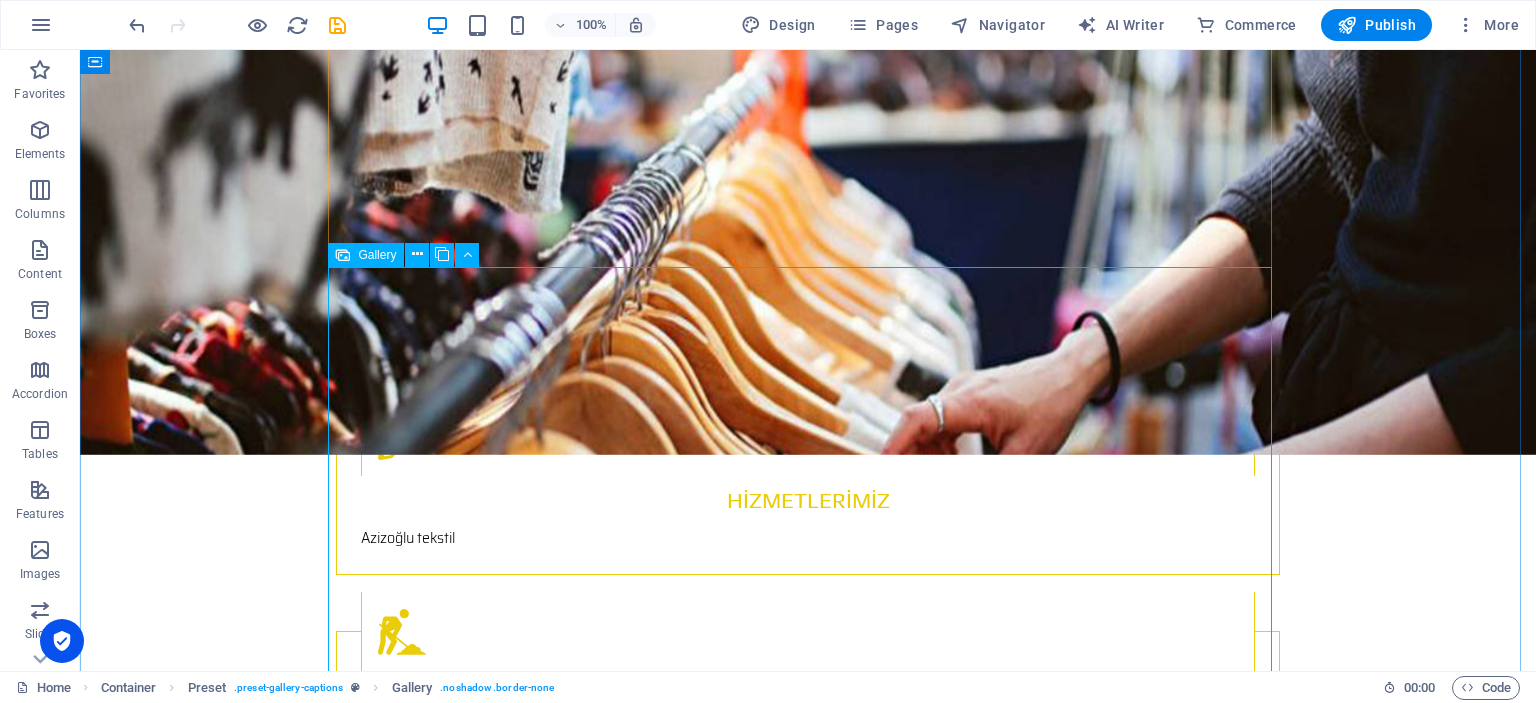 scroll, scrollTop: 2100, scrollLeft: 0, axis: vertical 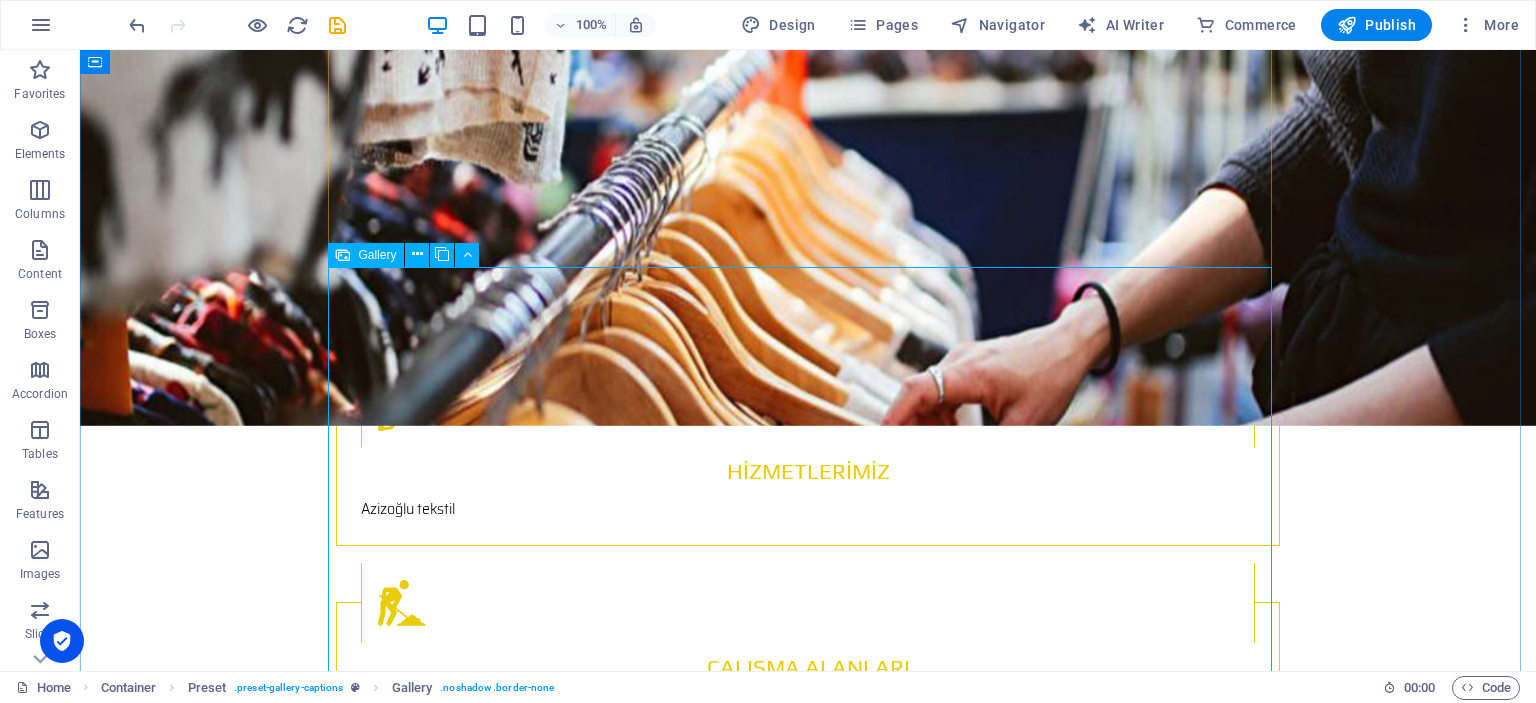 click at bounding box center (1122, 1952) 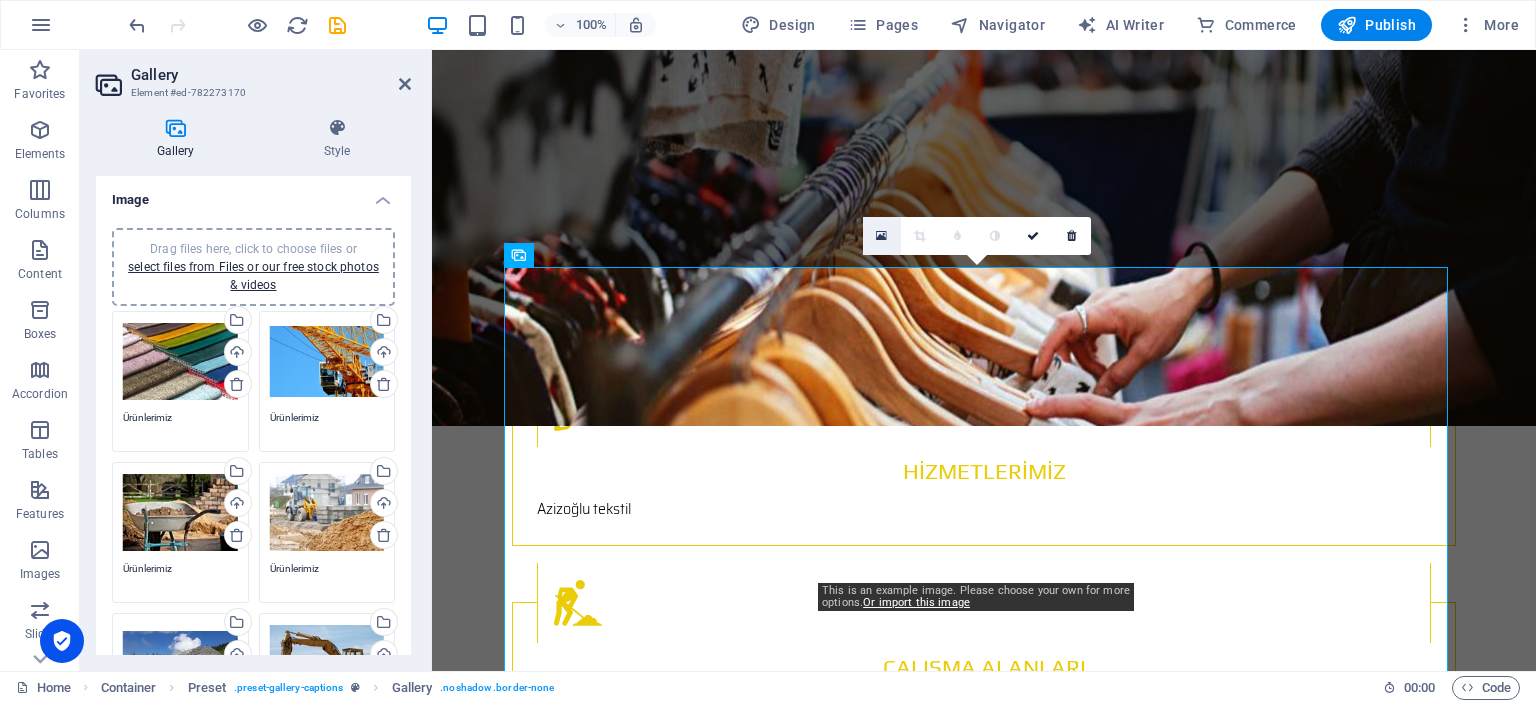 click at bounding box center (881, 236) 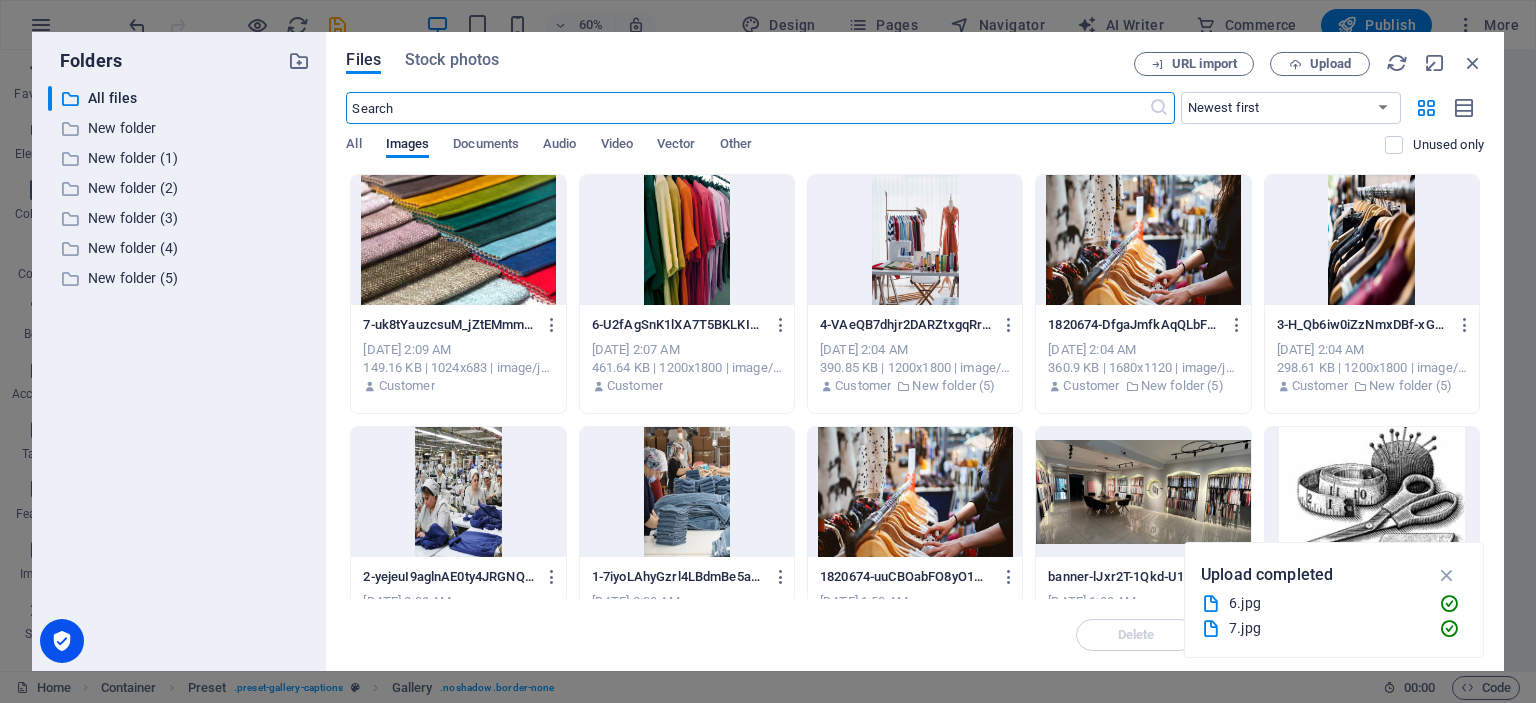 click at bounding box center (687, 492) 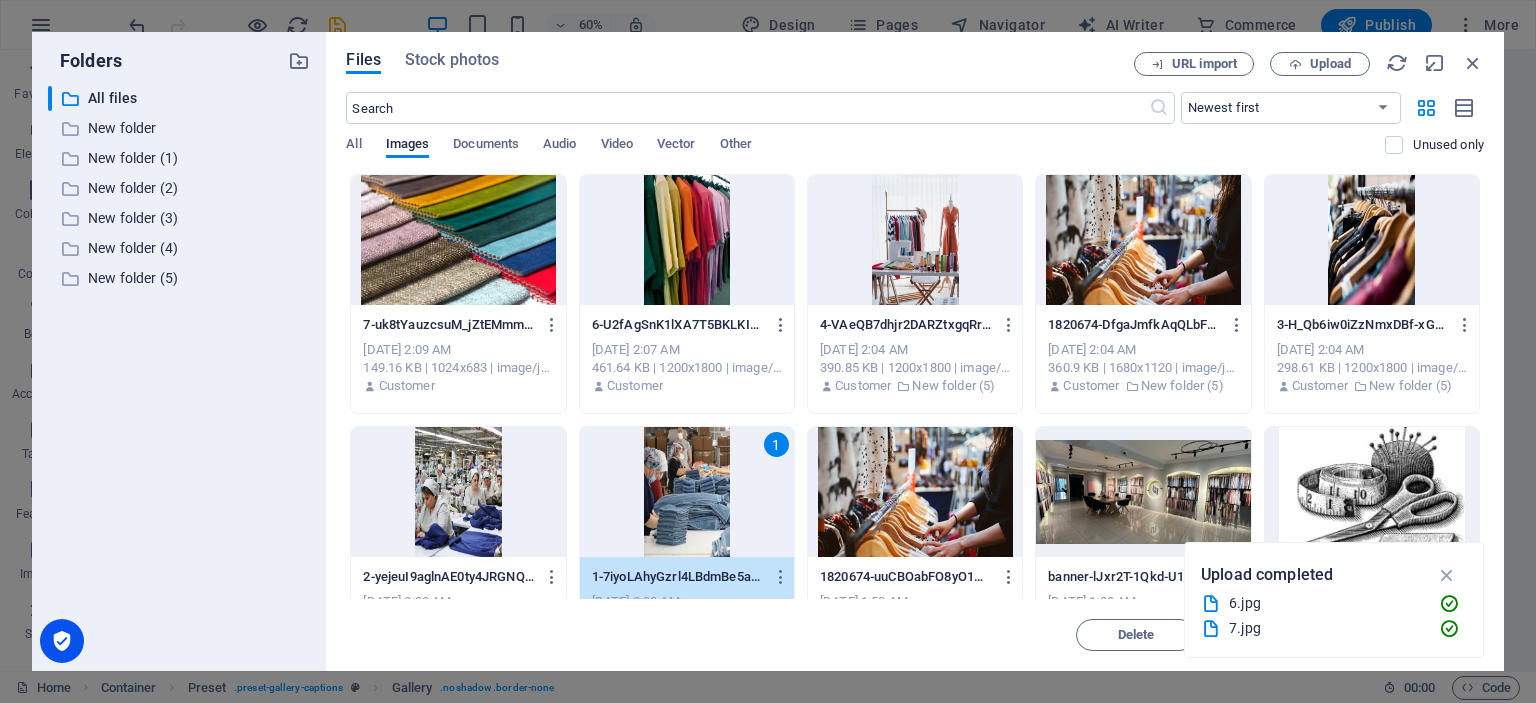 click on "1" at bounding box center [687, 492] 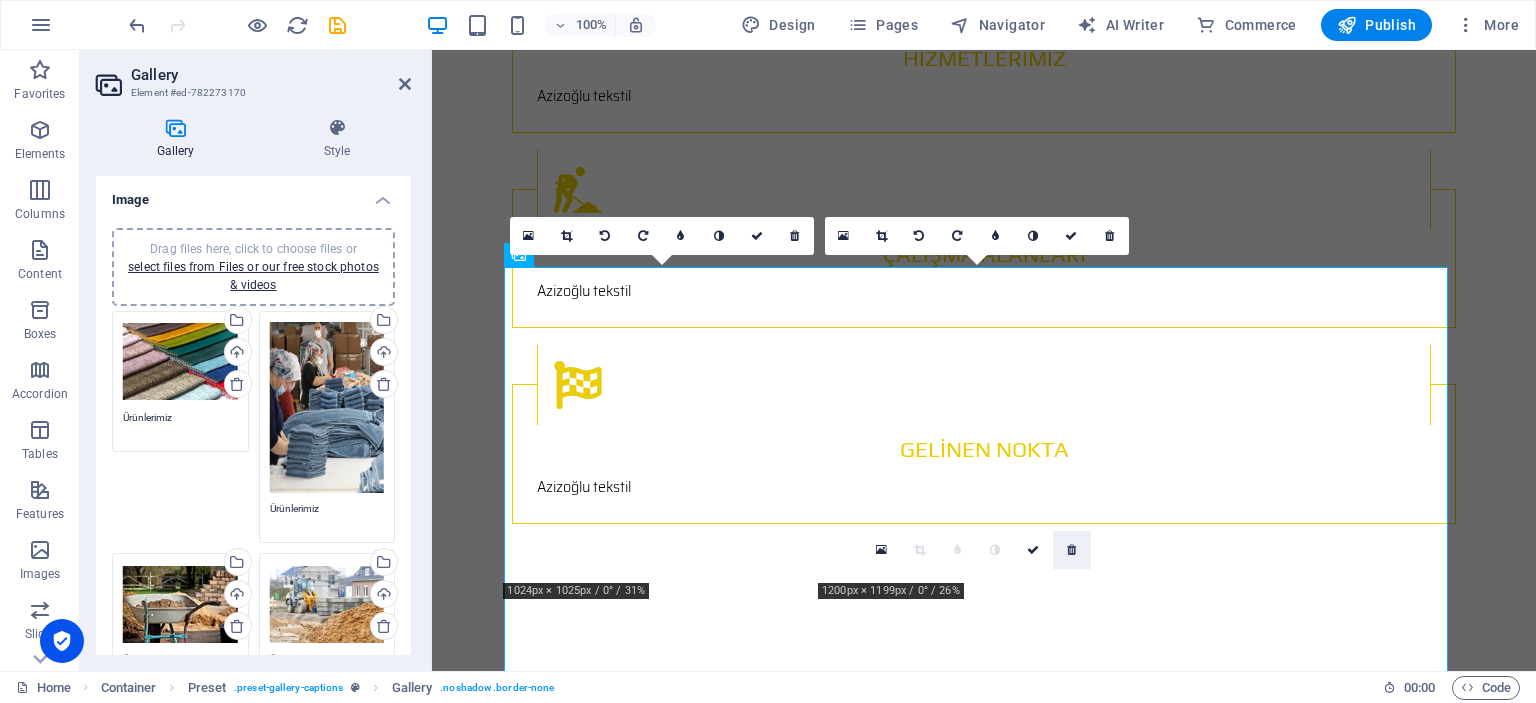 scroll, scrollTop: 2100, scrollLeft: 0, axis: vertical 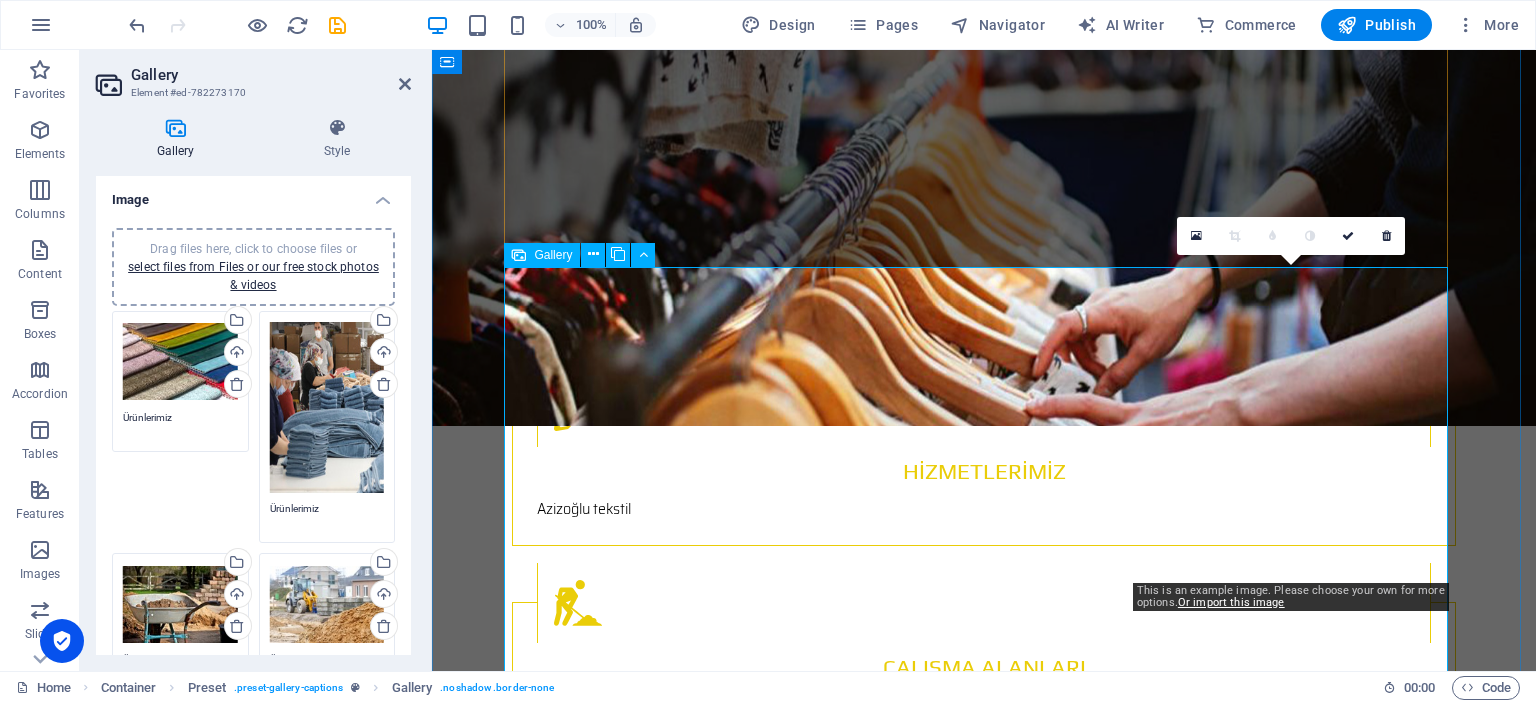 click at bounding box center (1298, 1952) 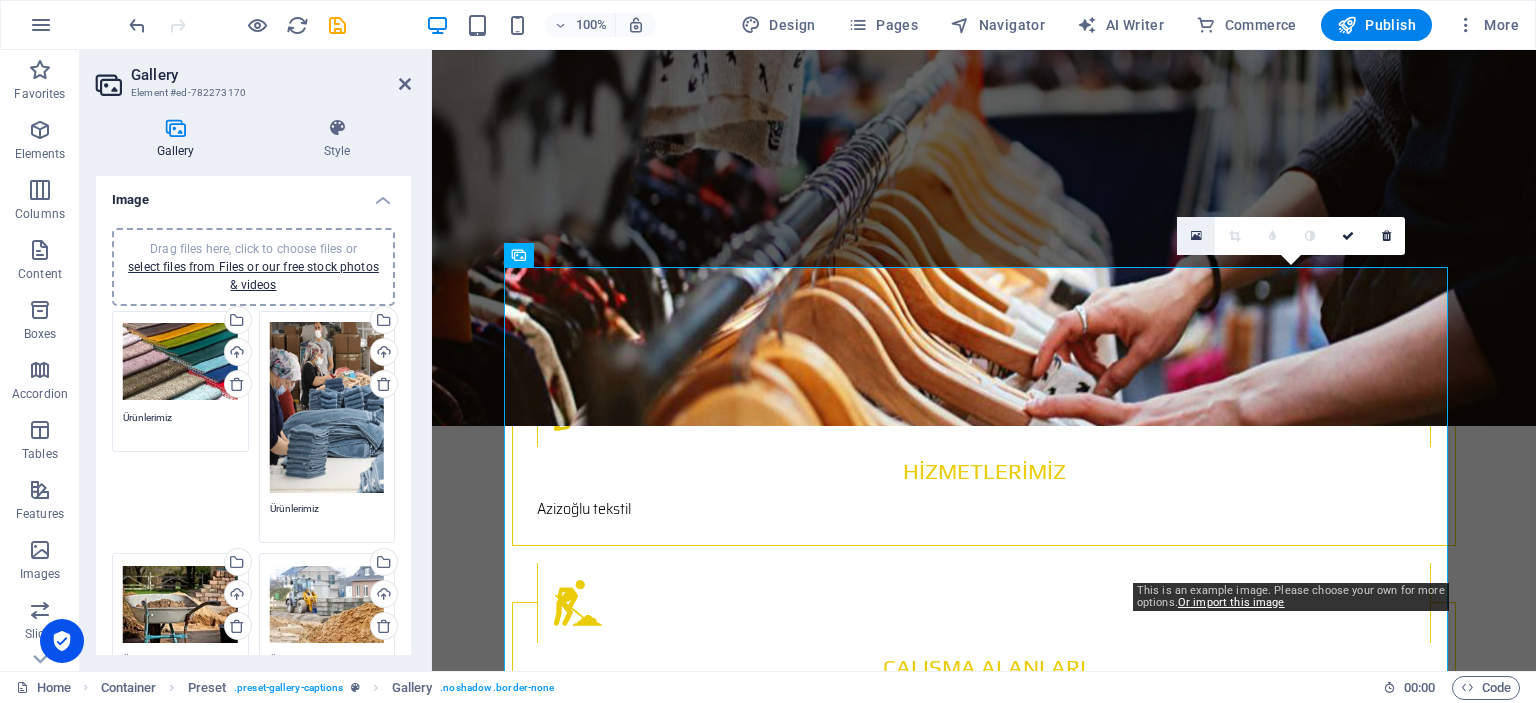 click at bounding box center [1196, 236] 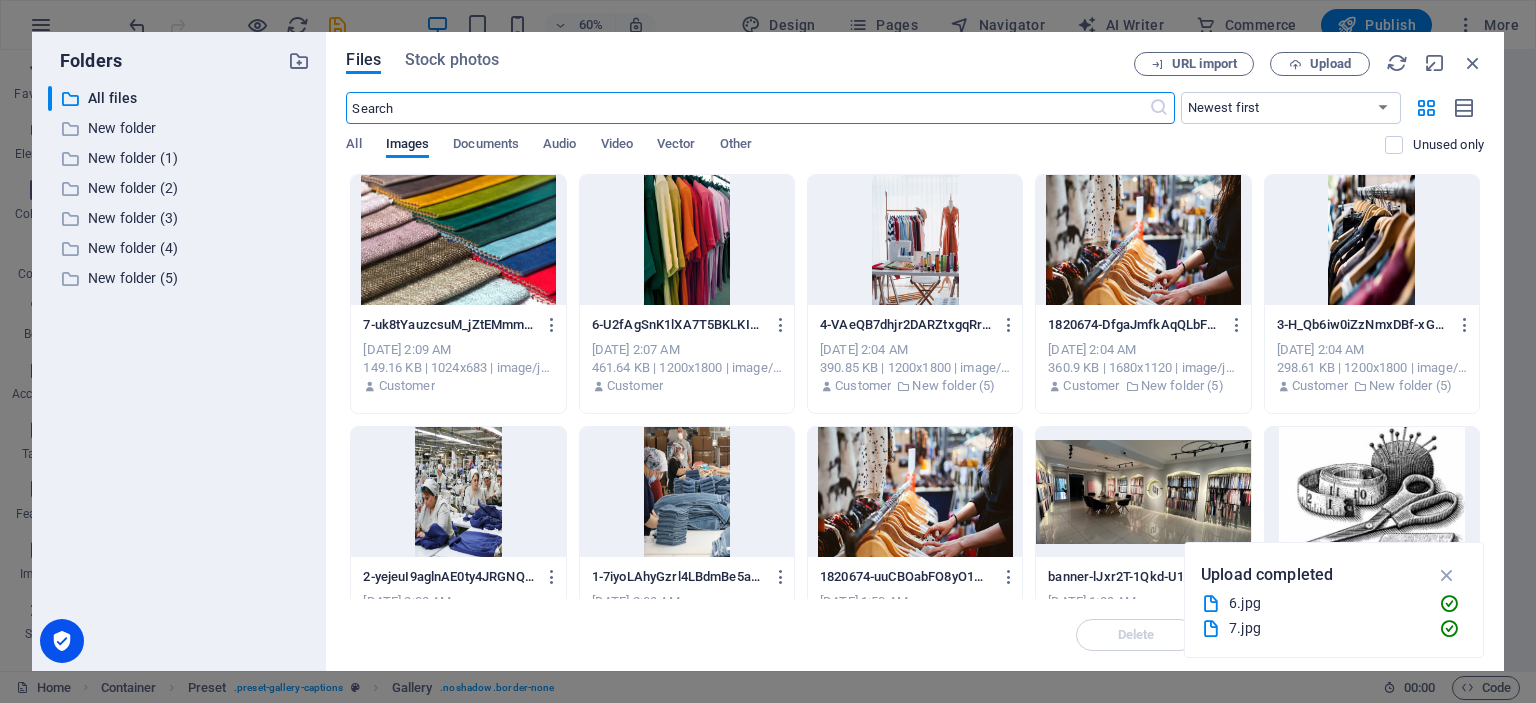 scroll, scrollTop: 2513, scrollLeft: 0, axis: vertical 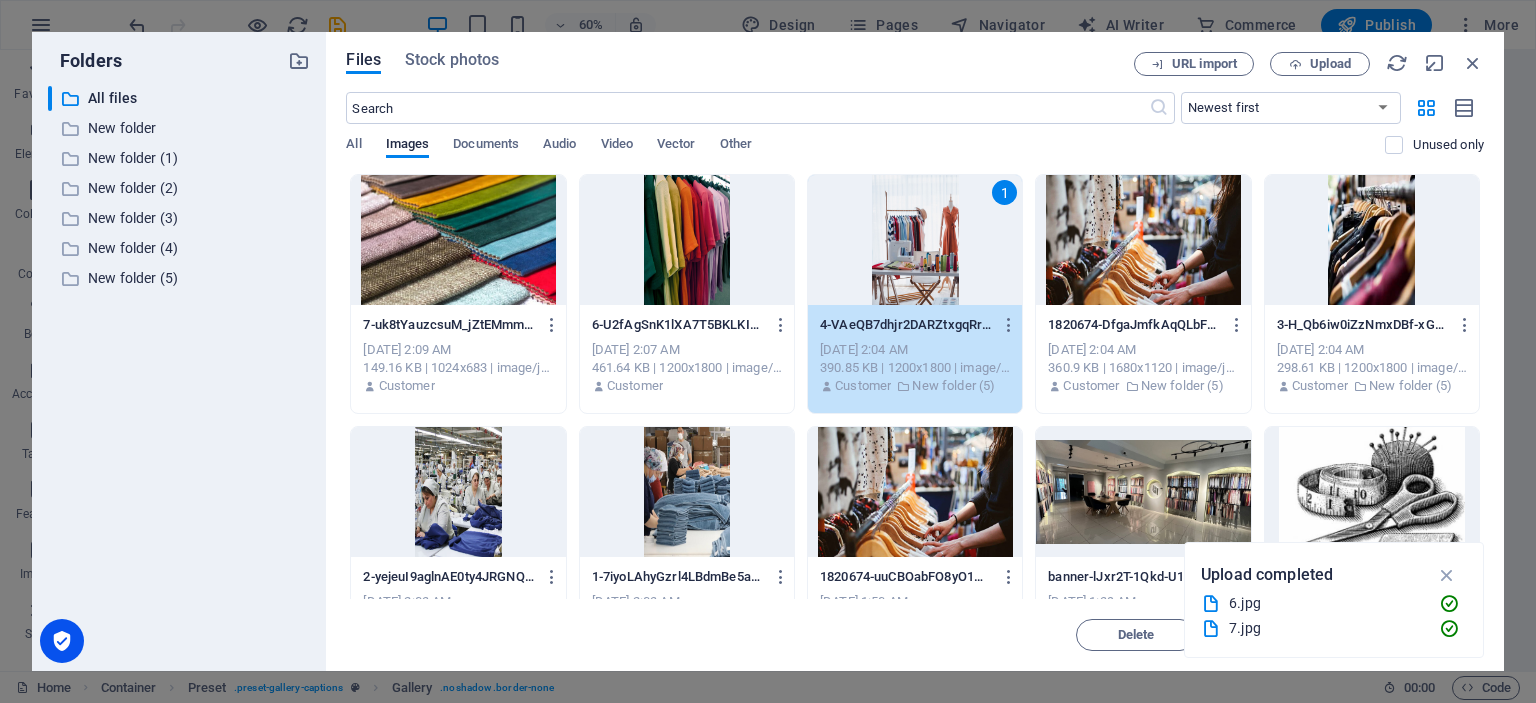 click on "1" at bounding box center [915, 240] 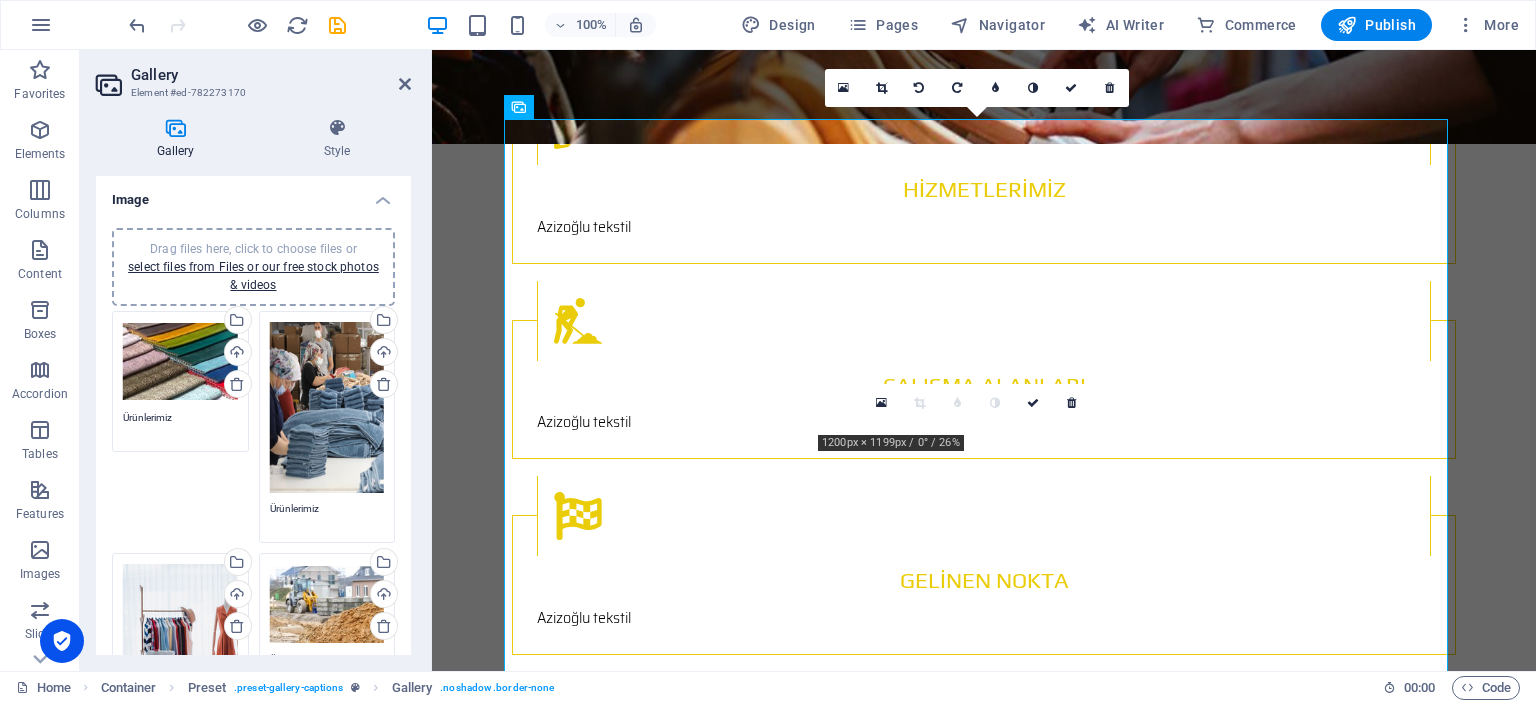 scroll, scrollTop: 2500, scrollLeft: 0, axis: vertical 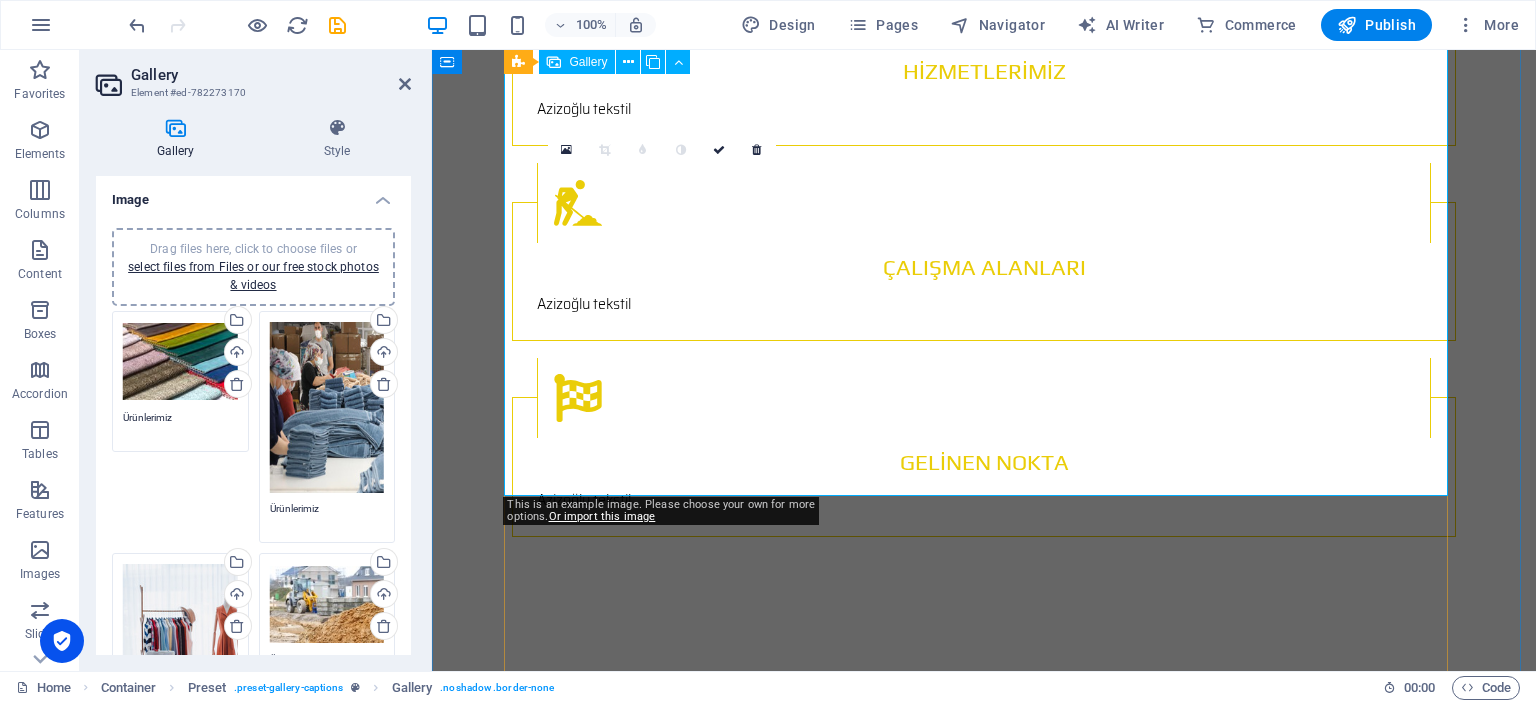 click at bounding box center [669, 1867] 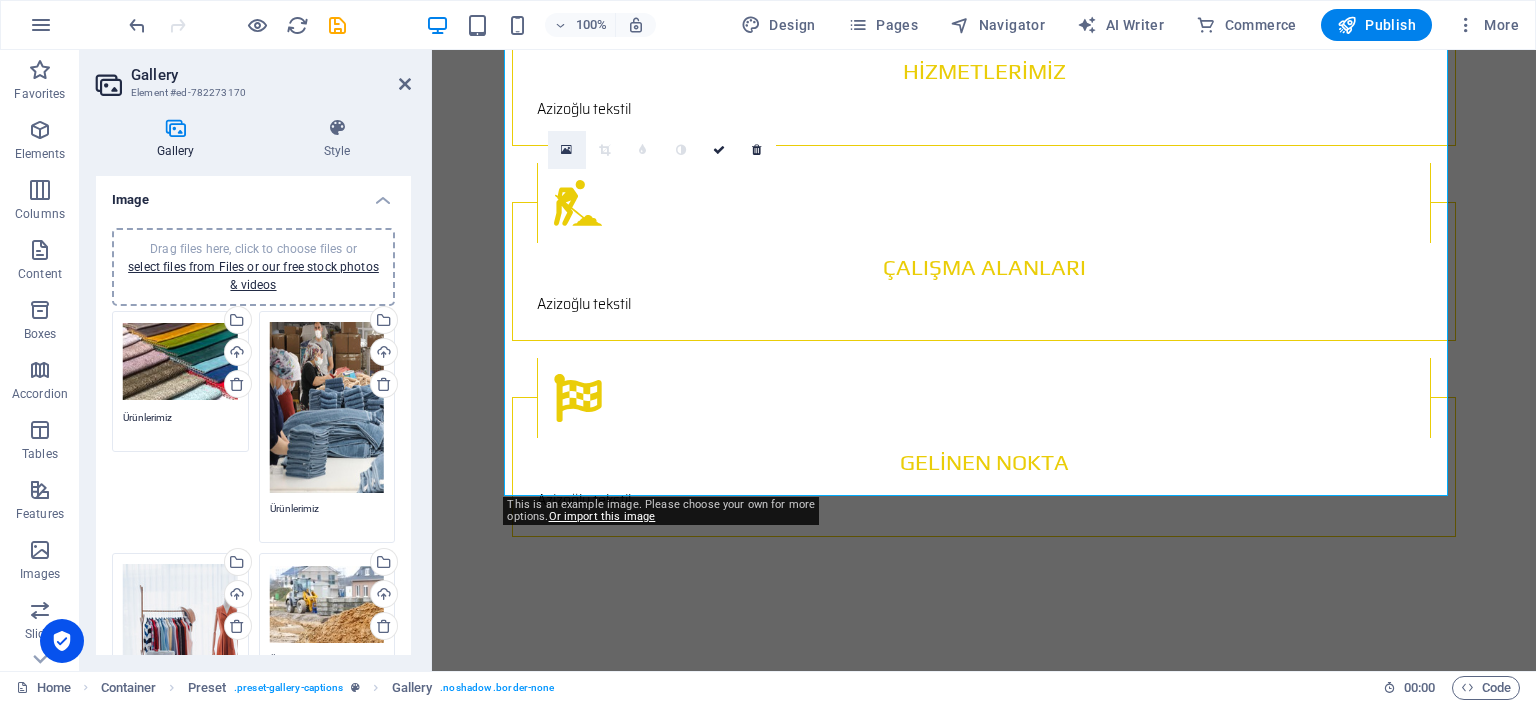 click at bounding box center (566, 150) 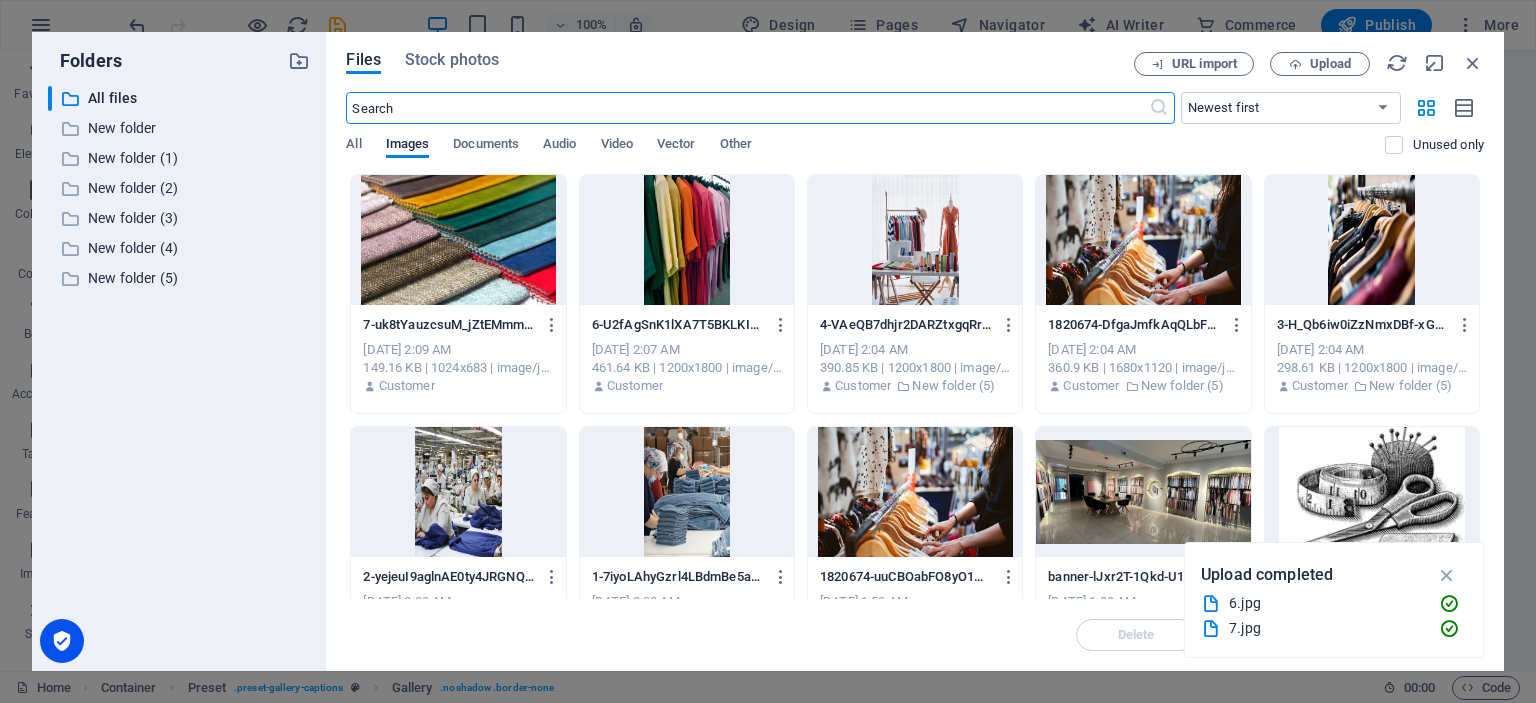scroll, scrollTop: 2913, scrollLeft: 0, axis: vertical 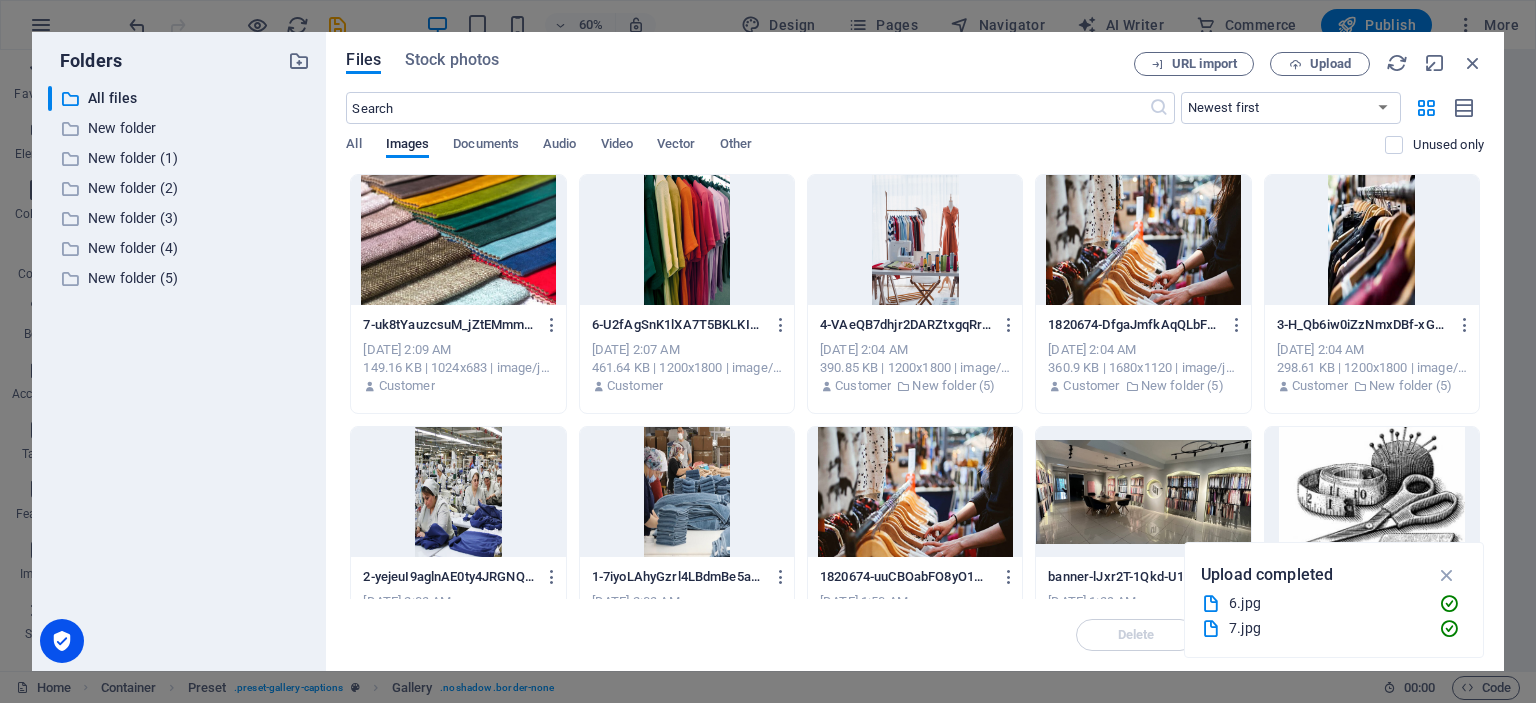 click at bounding box center (687, 240) 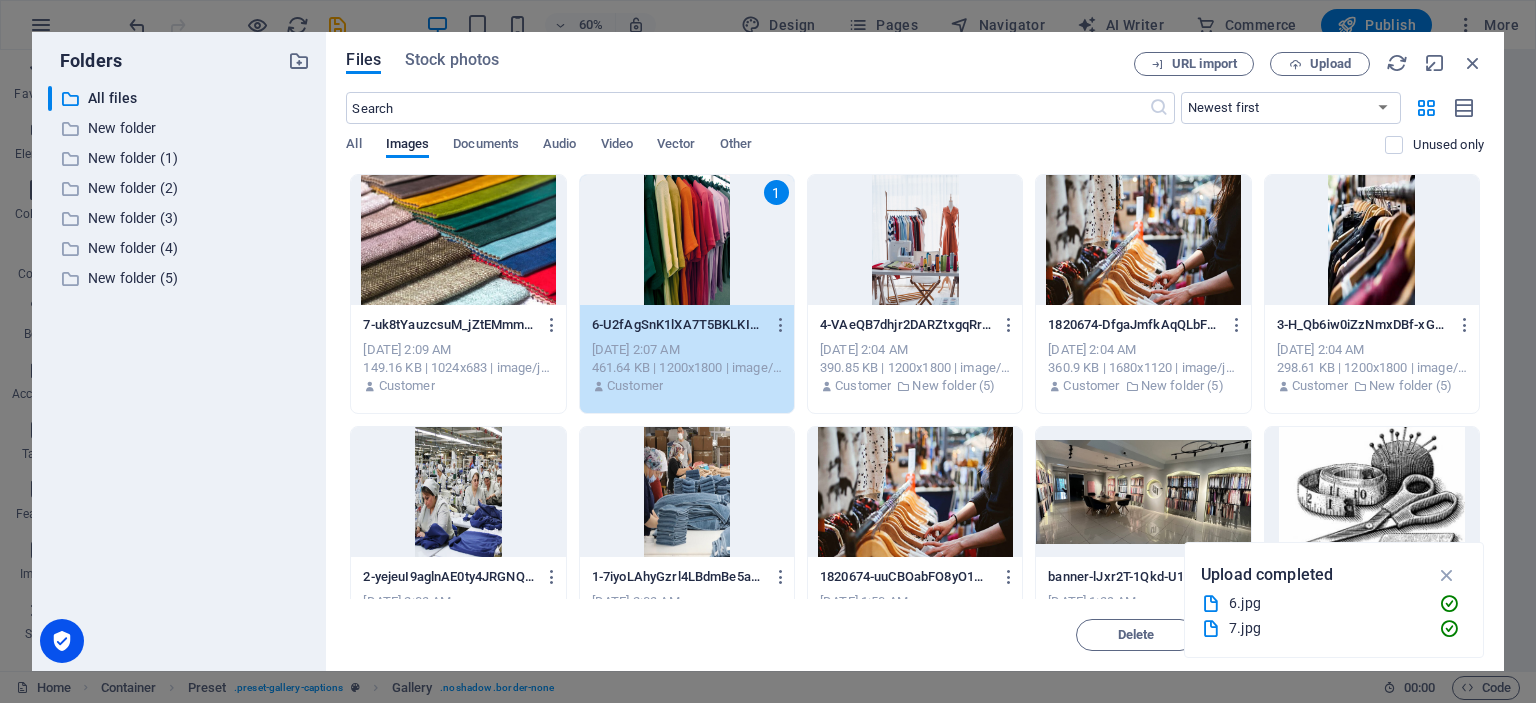 click on "1" at bounding box center (687, 240) 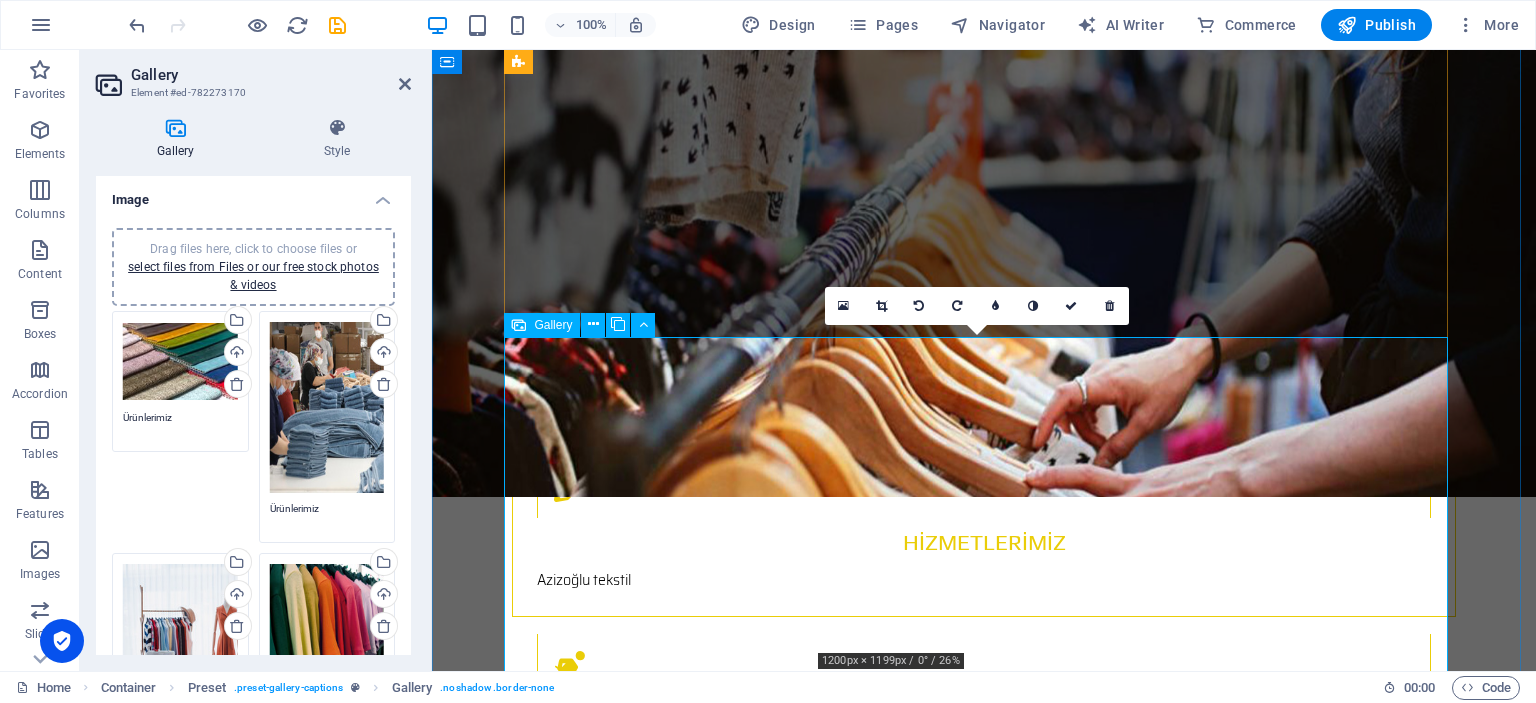 click at bounding box center (984, 2023) 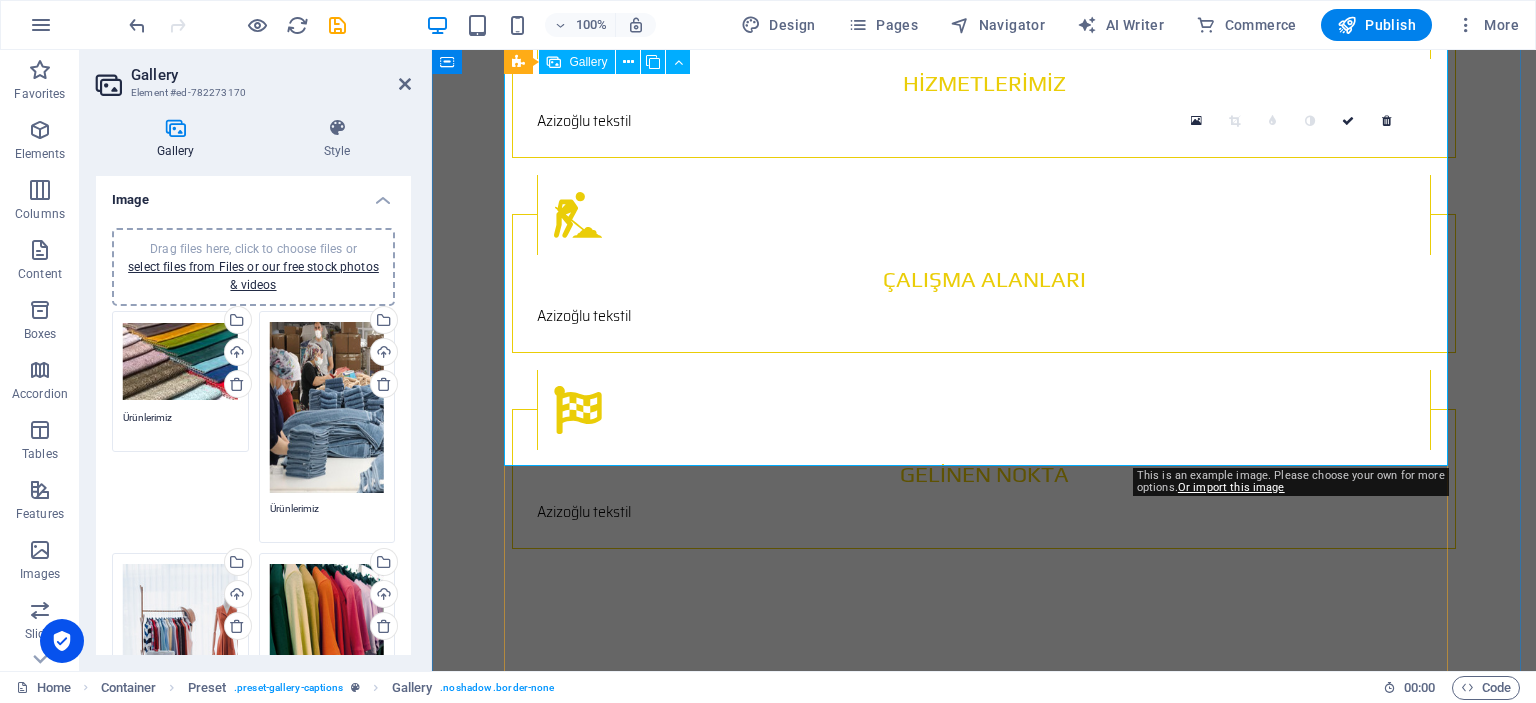 scroll, scrollTop: 2529, scrollLeft: 0, axis: vertical 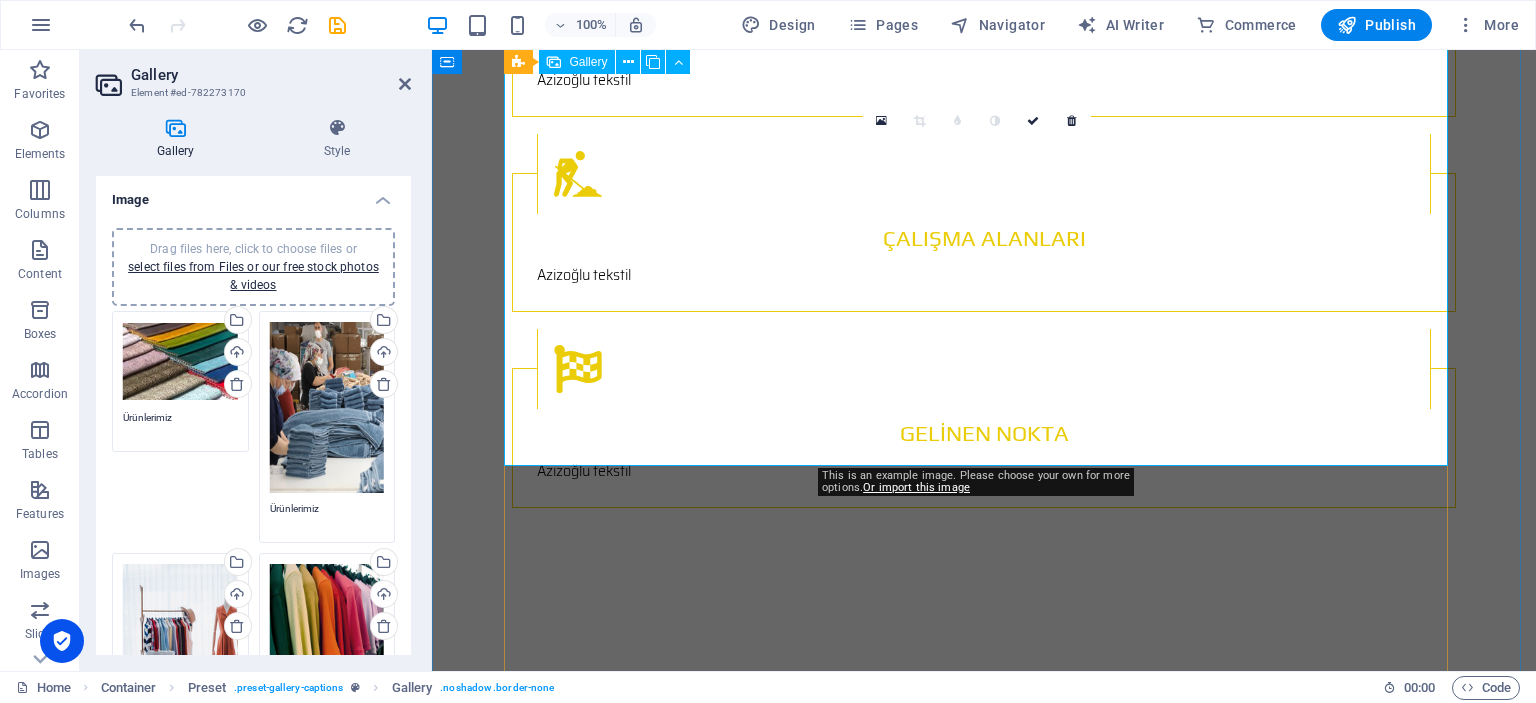 click at bounding box center [984, 1838] 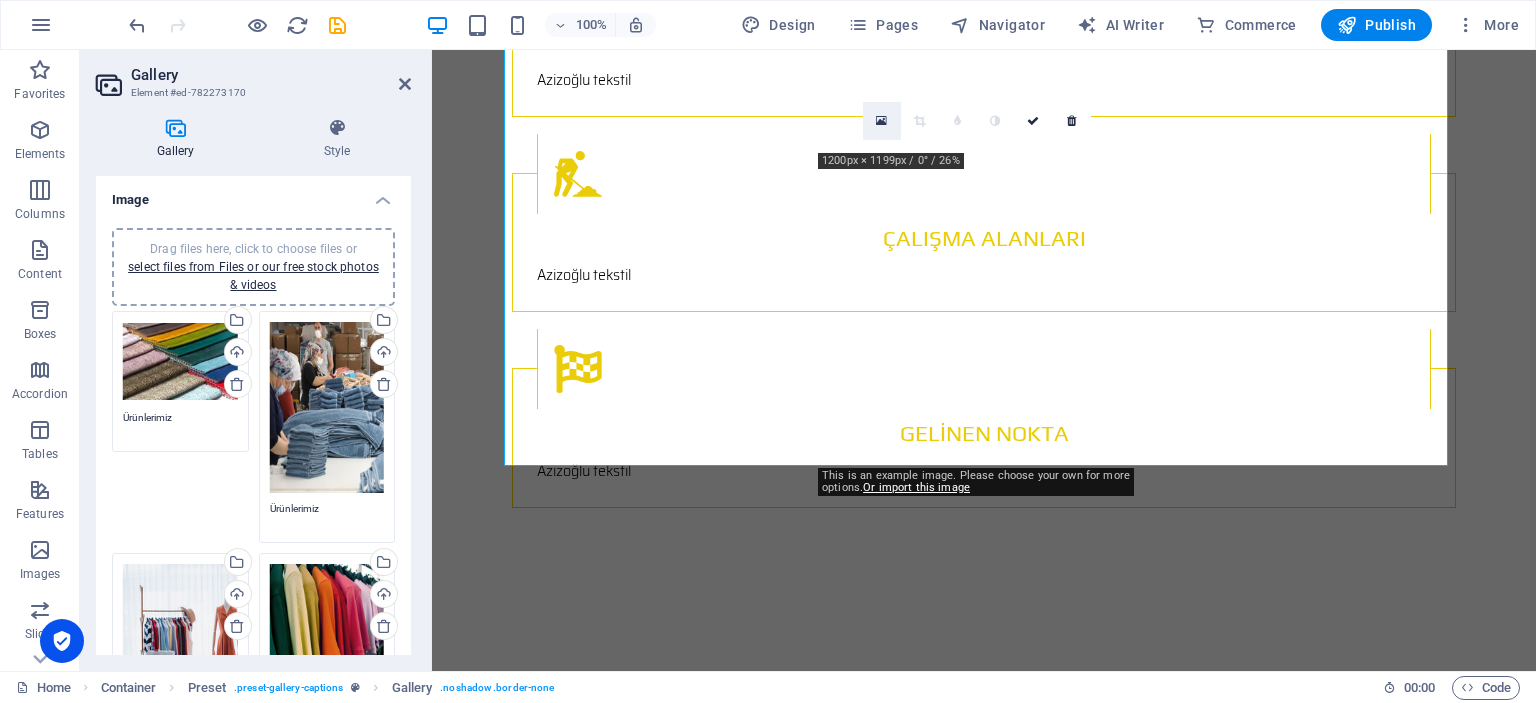click at bounding box center (881, 121) 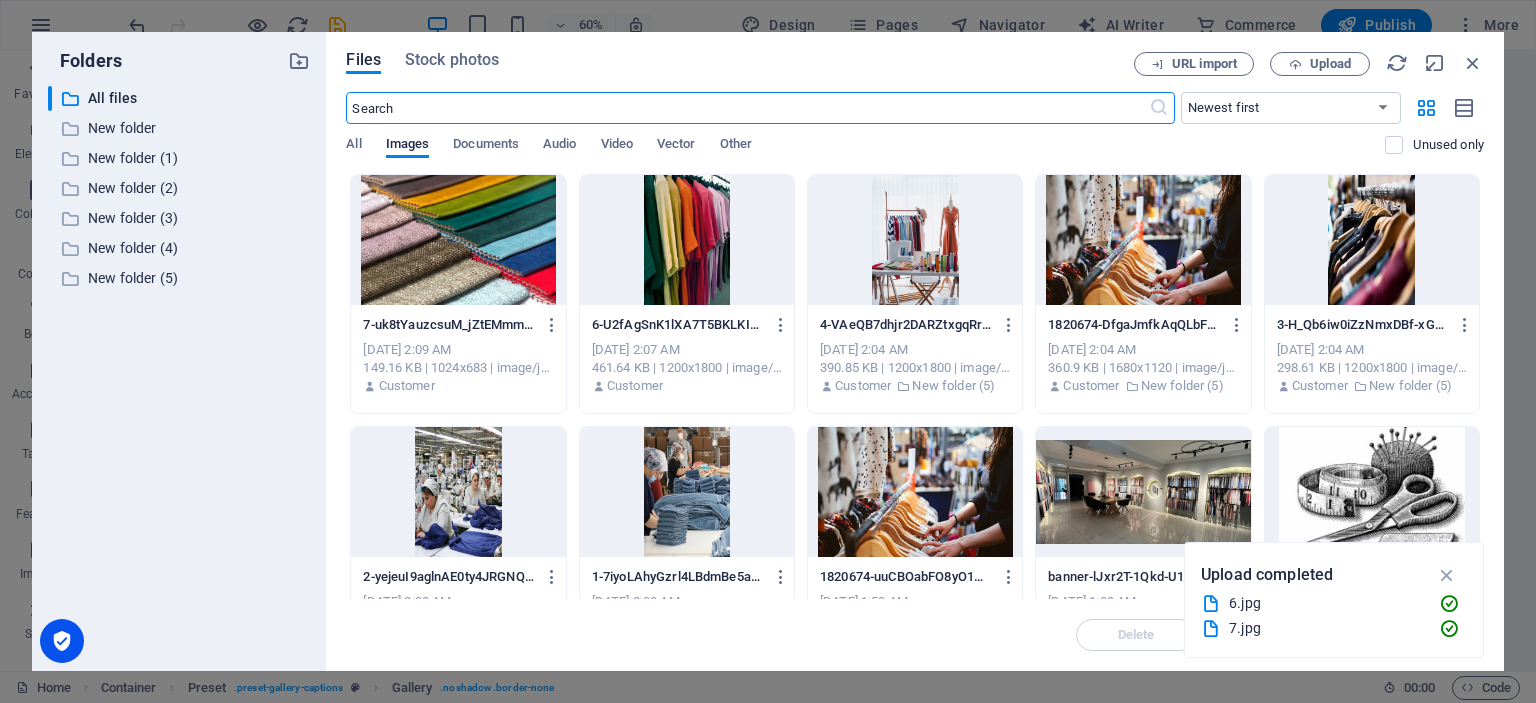 scroll, scrollTop: 2943, scrollLeft: 0, axis: vertical 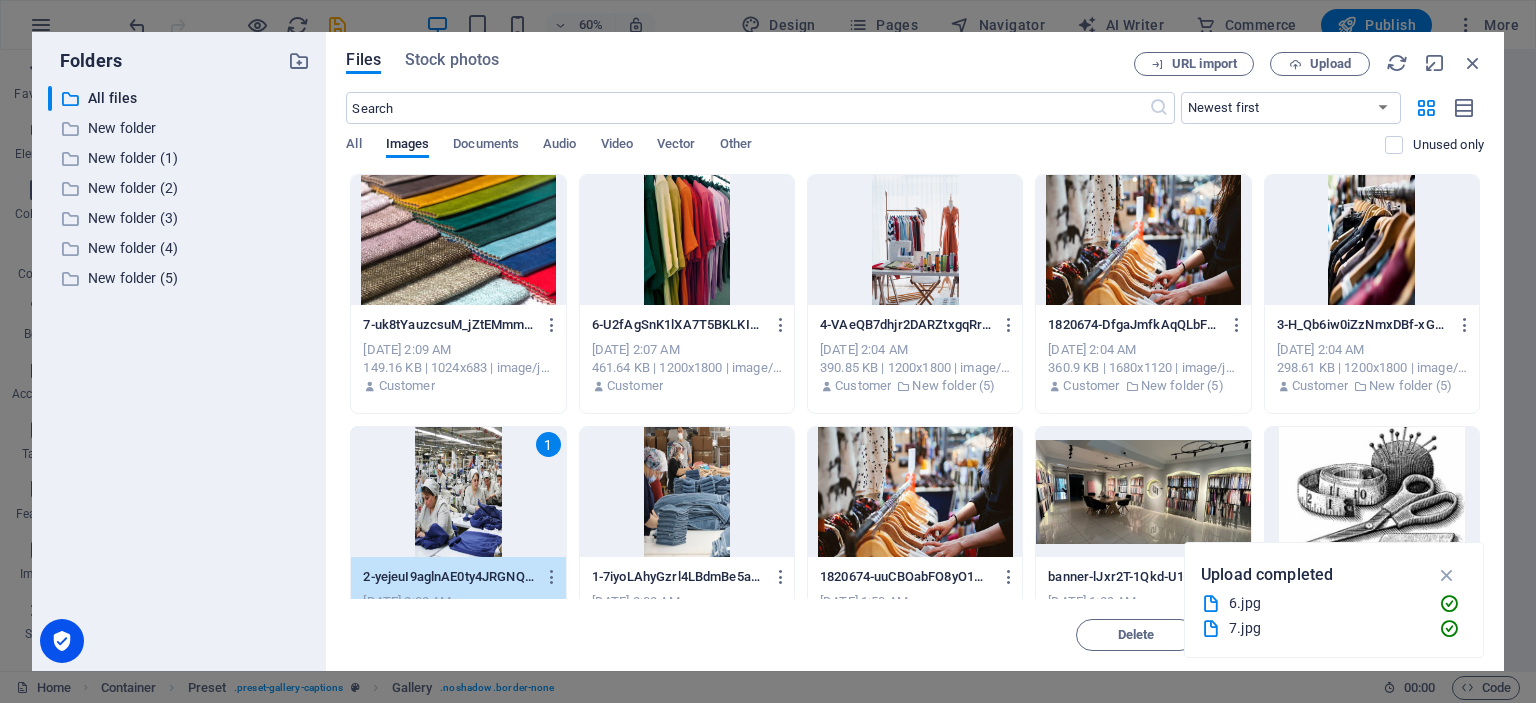 drag, startPoint x: 454, startPoint y: 513, endPoint x: 233, endPoint y: 462, distance: 226.80829 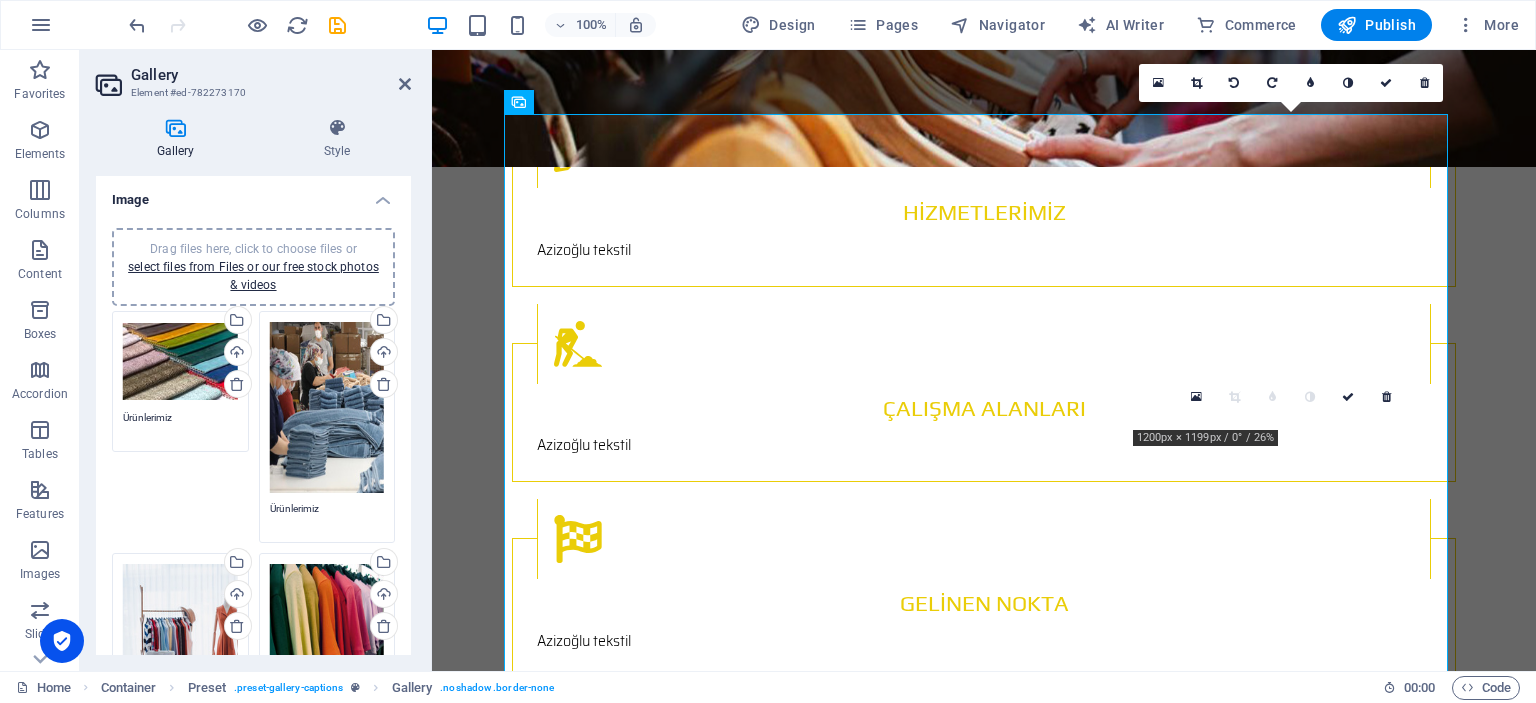 scroll, scrollTop: 2429, scrollLeft: 0, axis: vertical 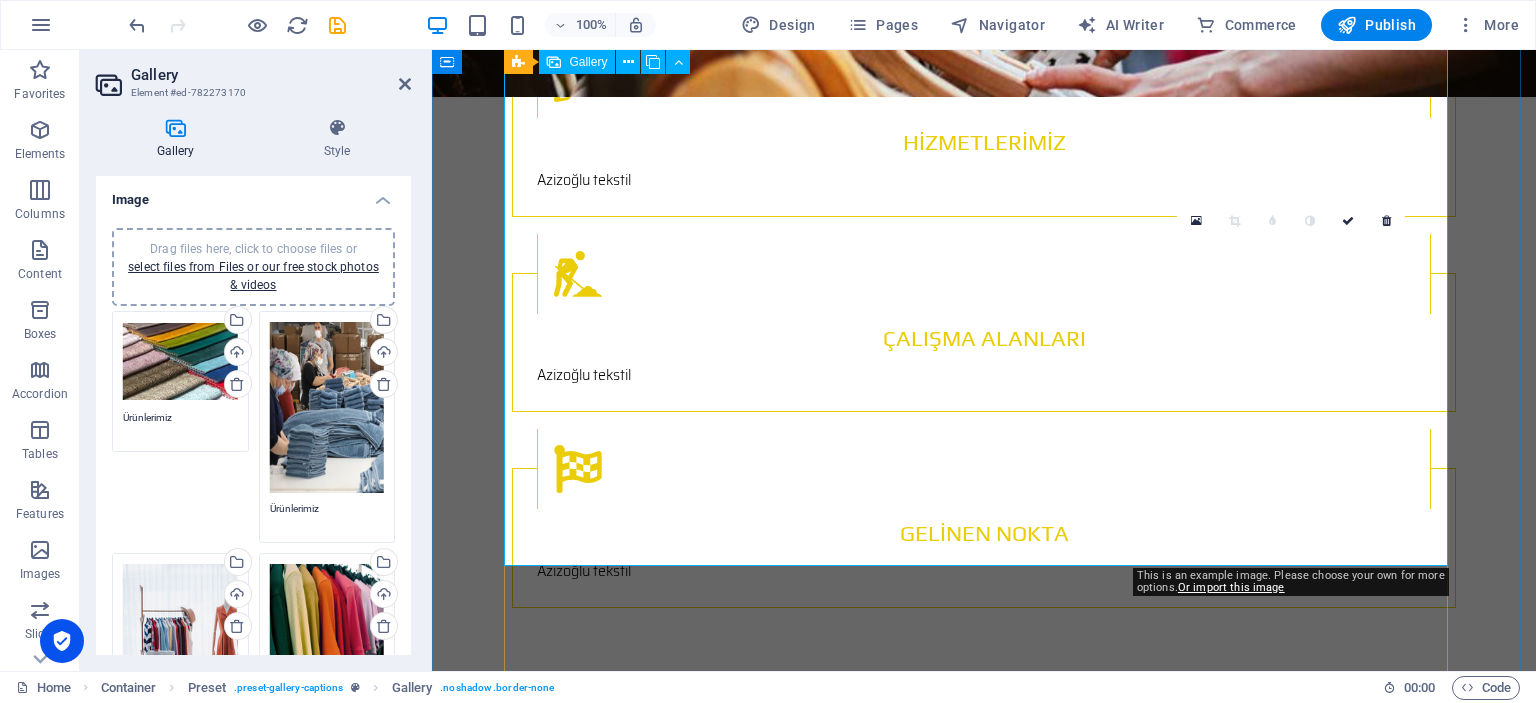 click at bounding box center [1298, 1938] 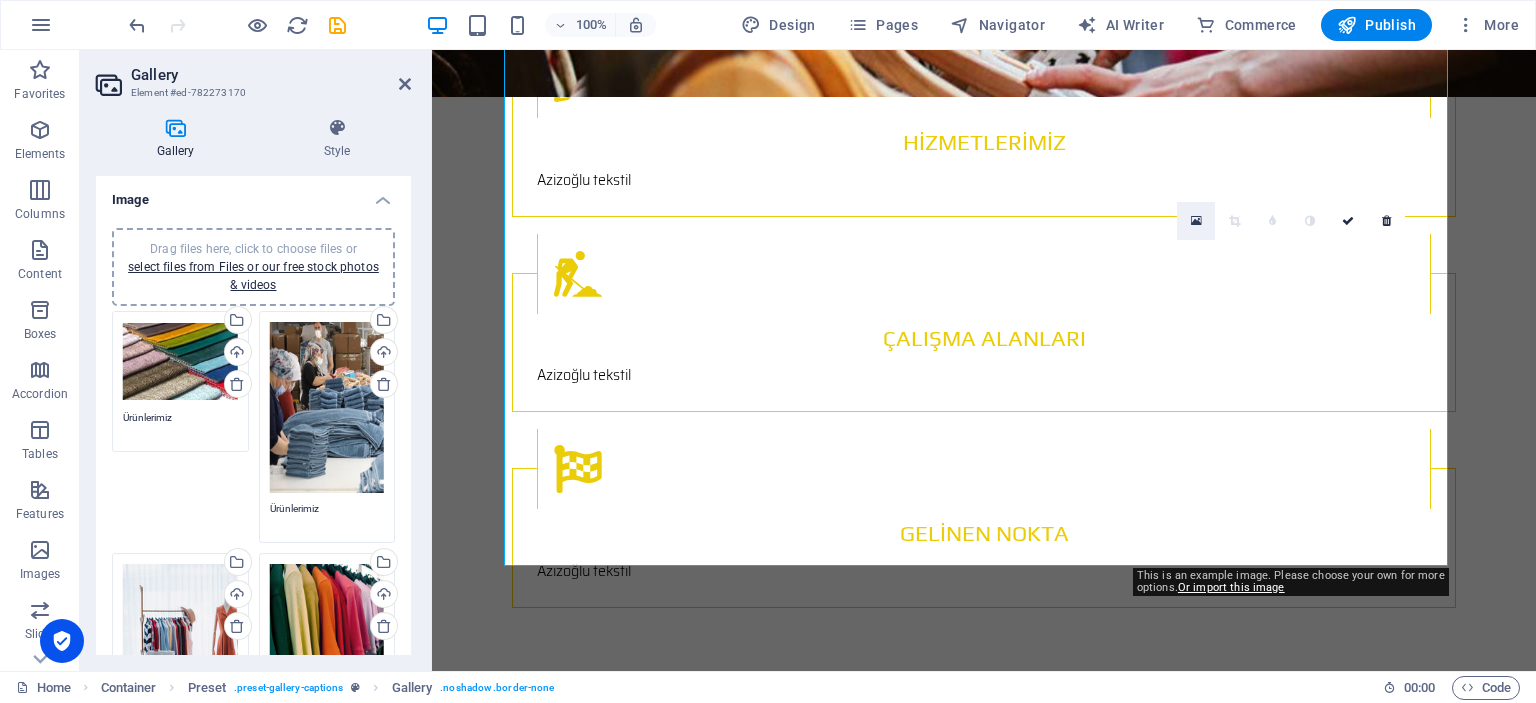 click at bounding box center (1196, 221) 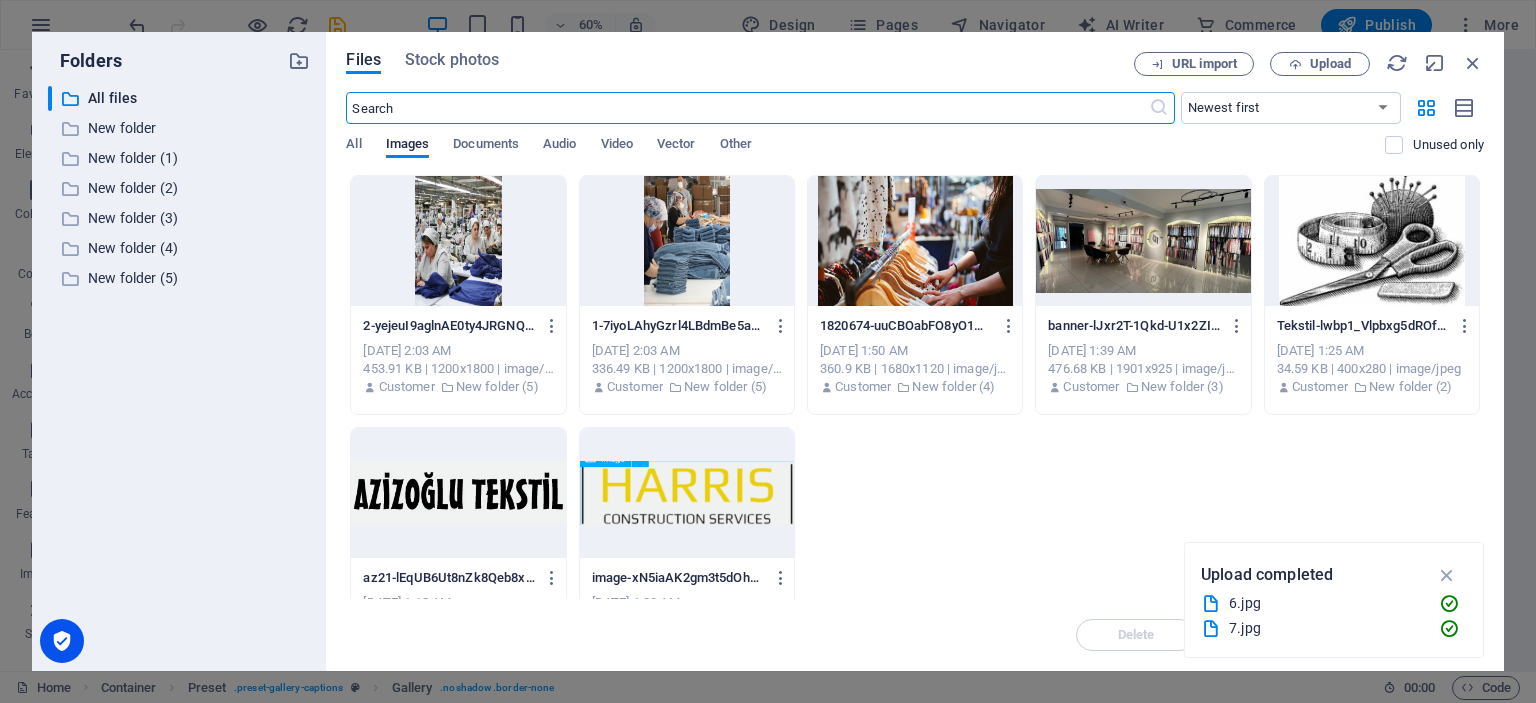 scroll, scrollTop: 218, scrollLeft: 0, axis: vertical 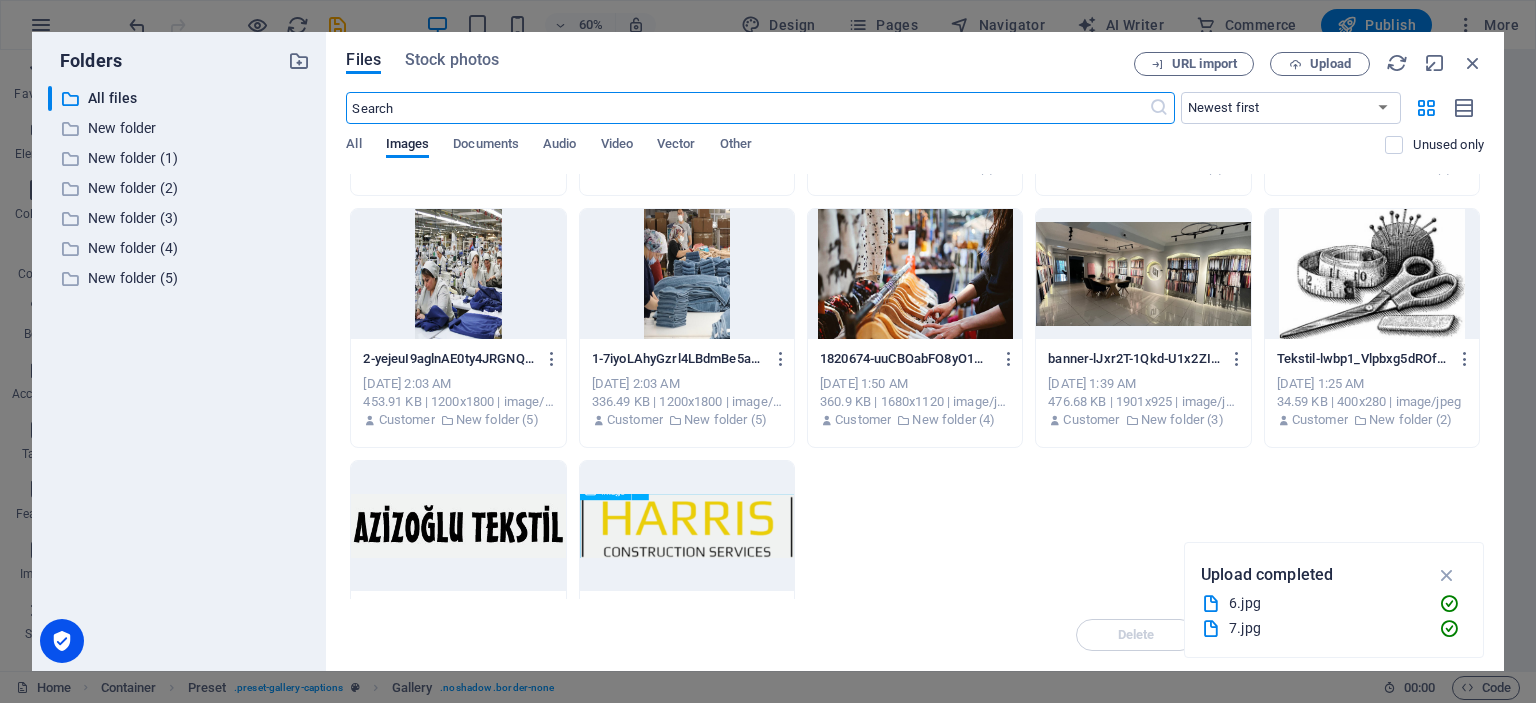 click at bounding box center [915, 274] 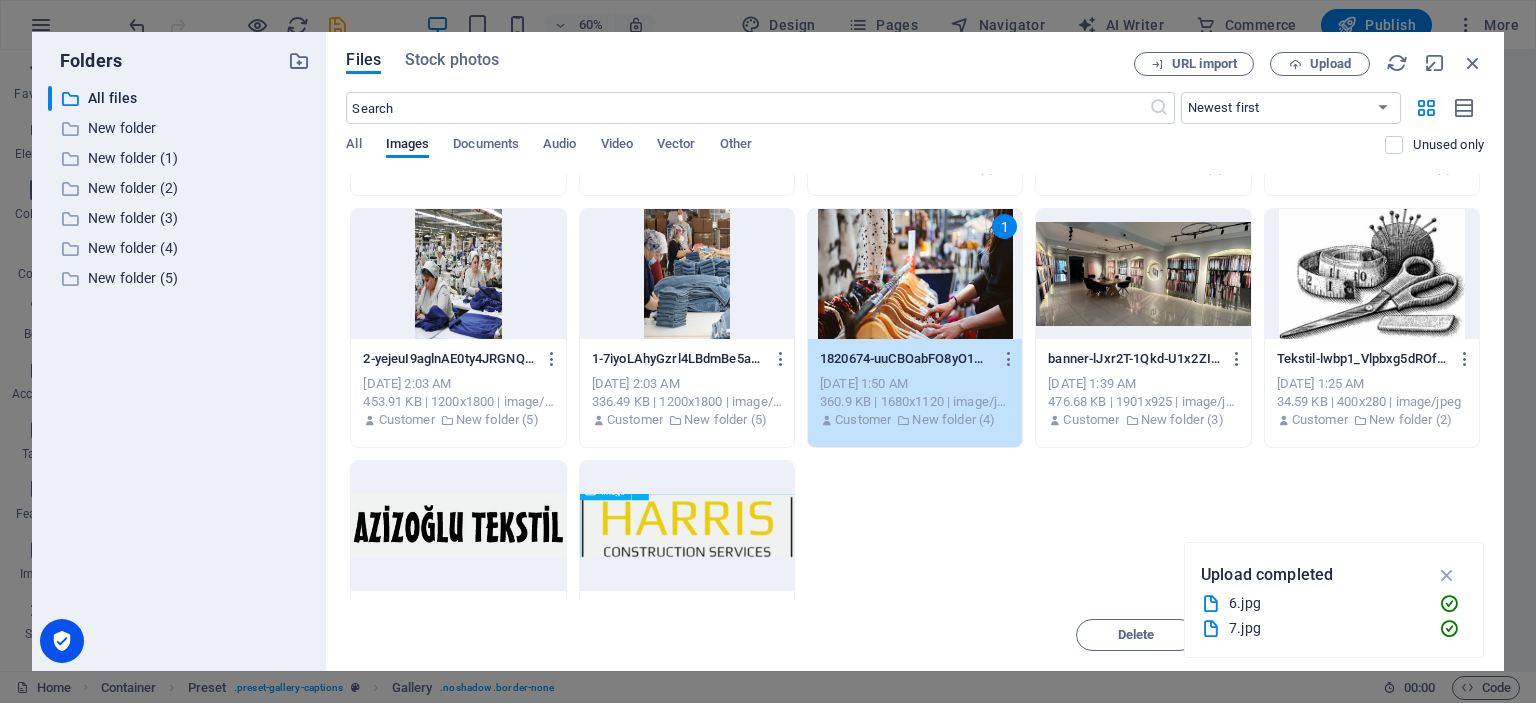 drag, startPoint x: 952, startPoint y: 283, endPoint x: 521, endPoint y: 233, distance: 433.89053 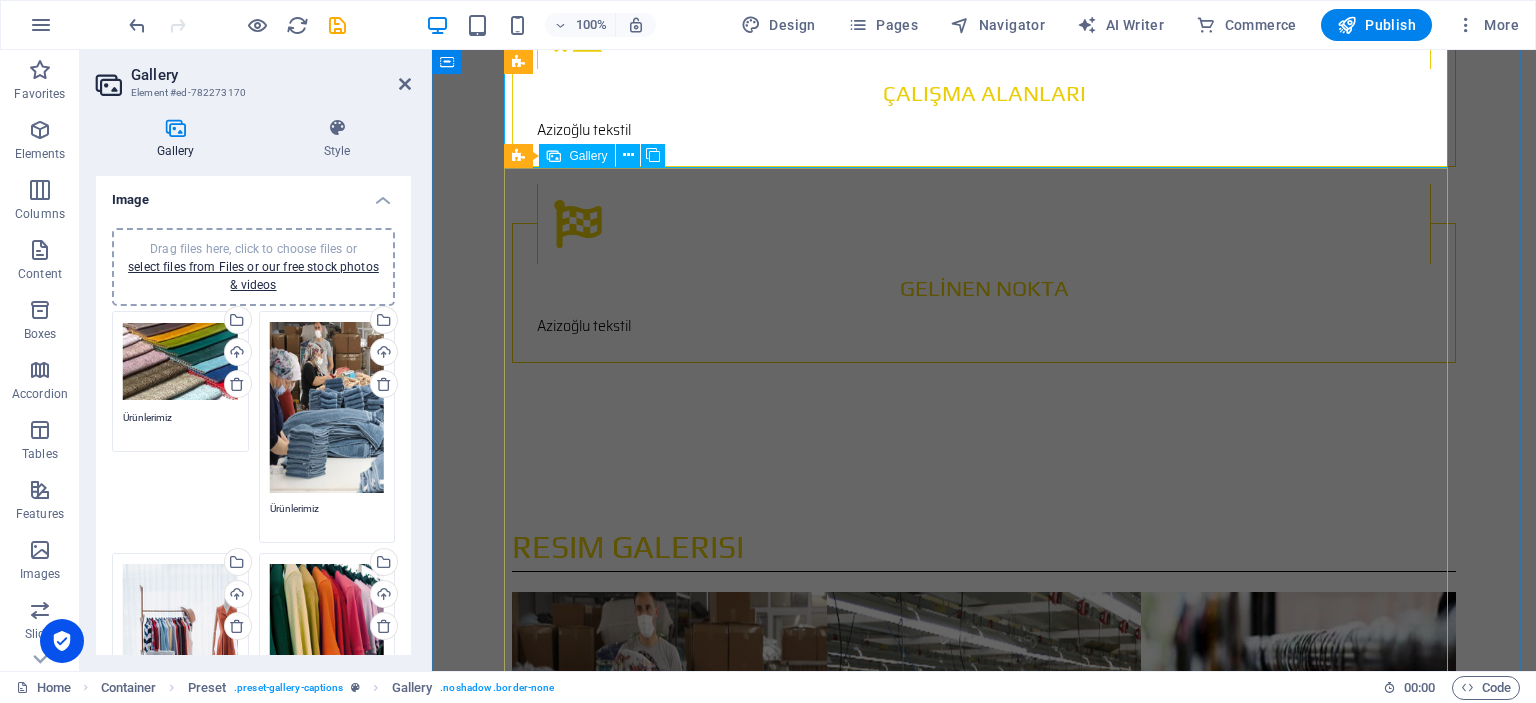scroll, scrollTop: 2829, scrollLeft: 0, axis: vertical 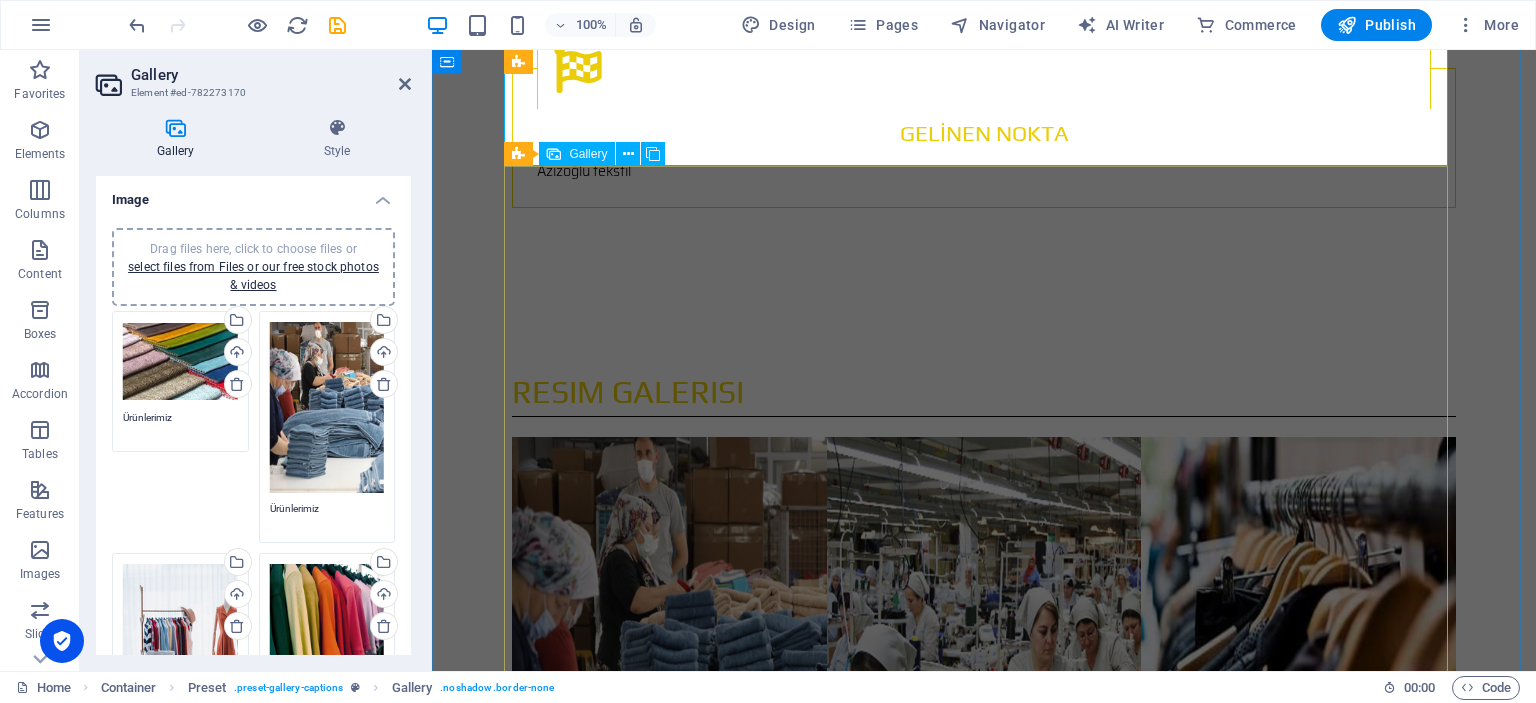 click at bounding box center (669, 1852) 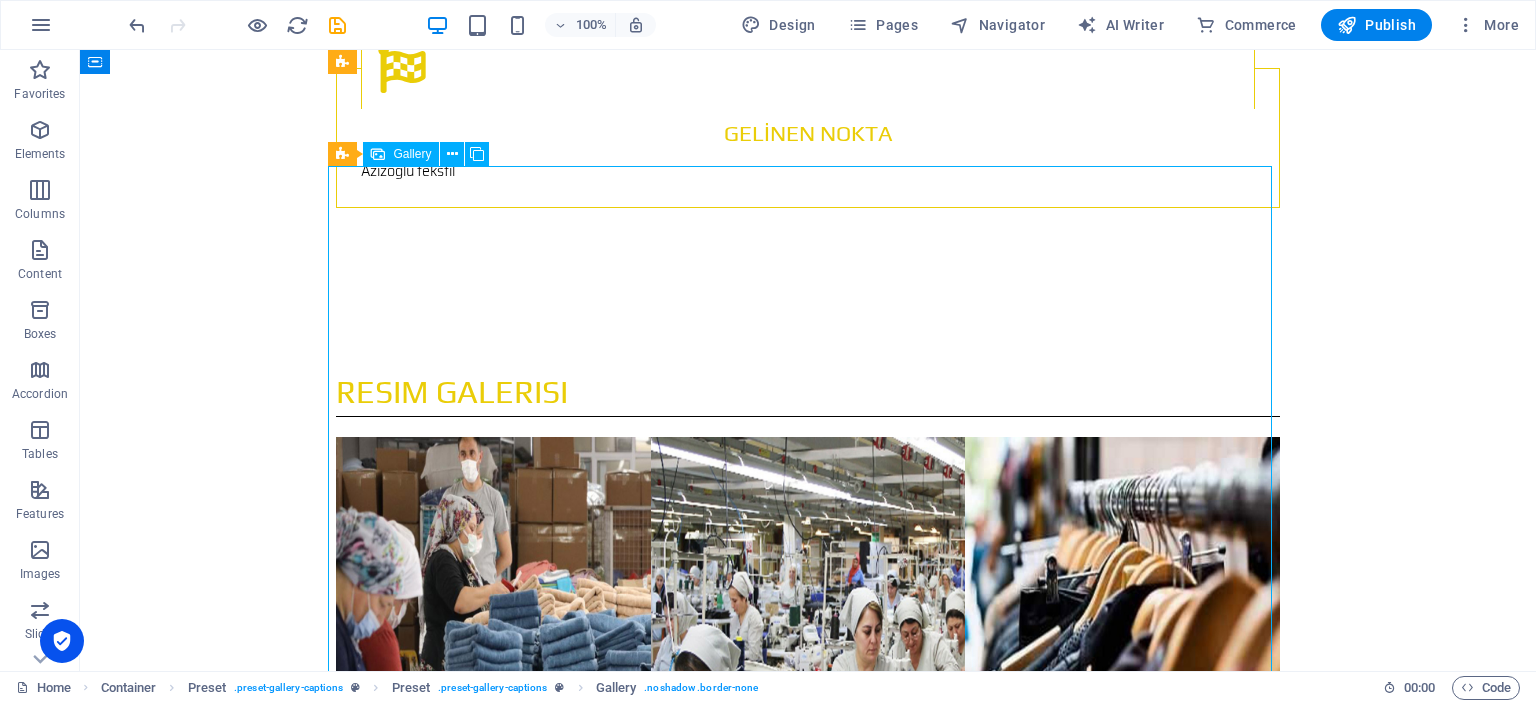 click at bounding box center [493, 1852] 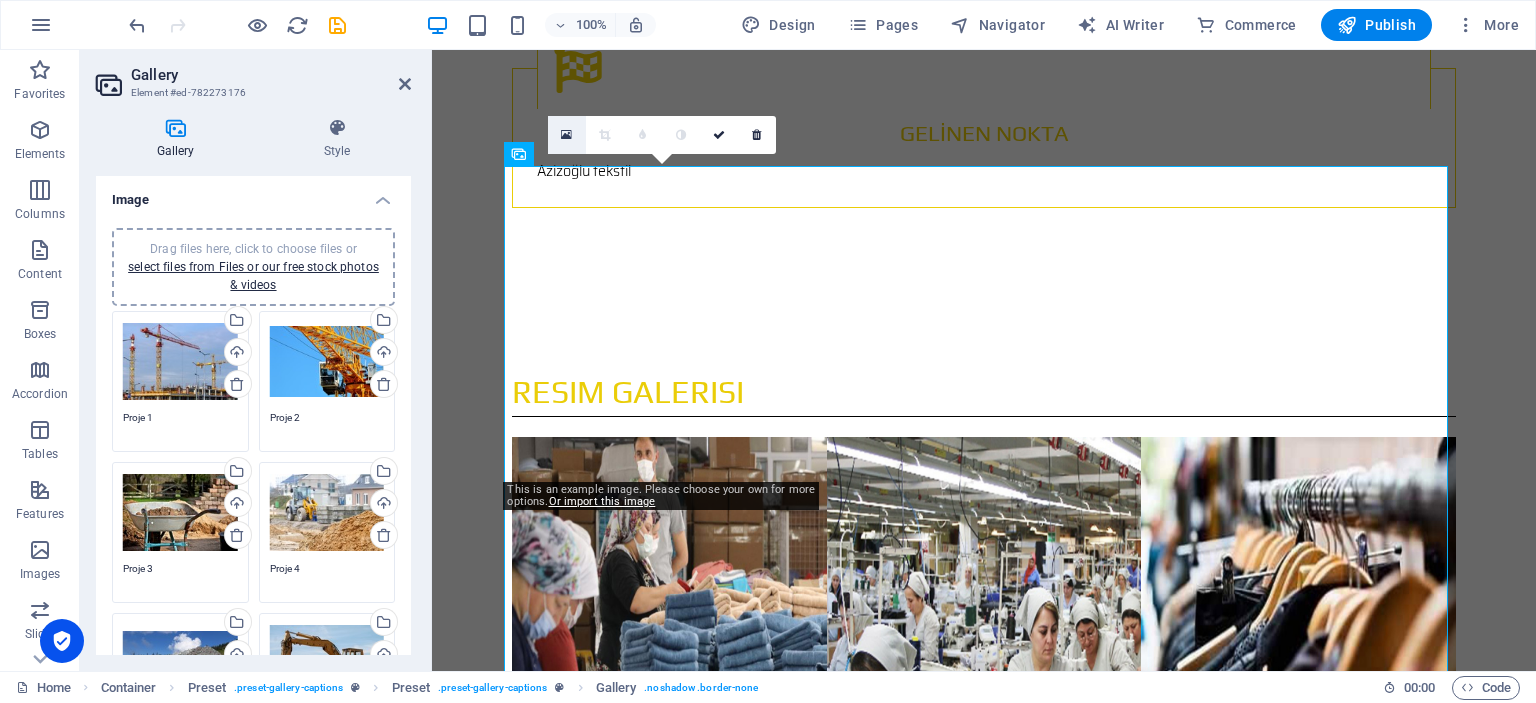 click at bounding box center (566, 135) 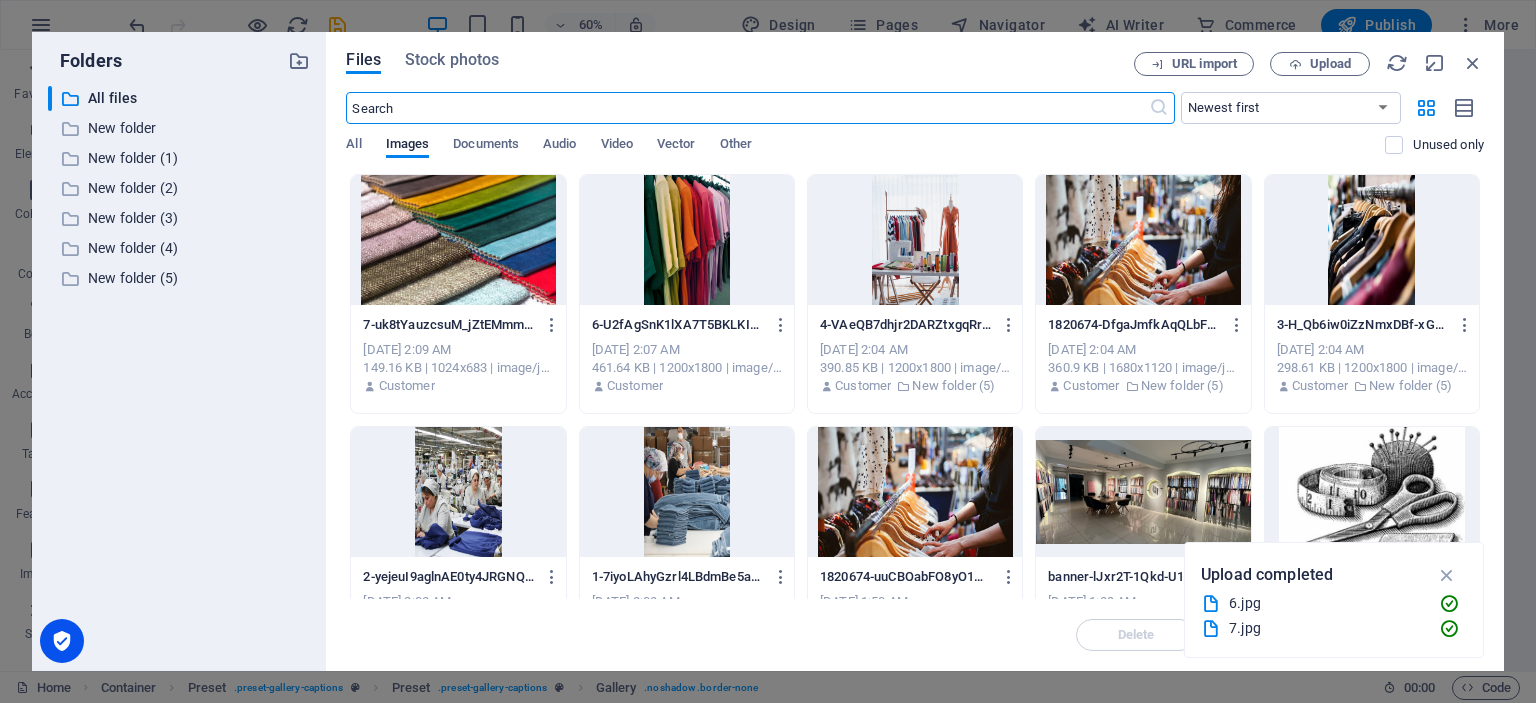 scroll, scrollTop: 3243, scrollLeft: 0, axis: vertical 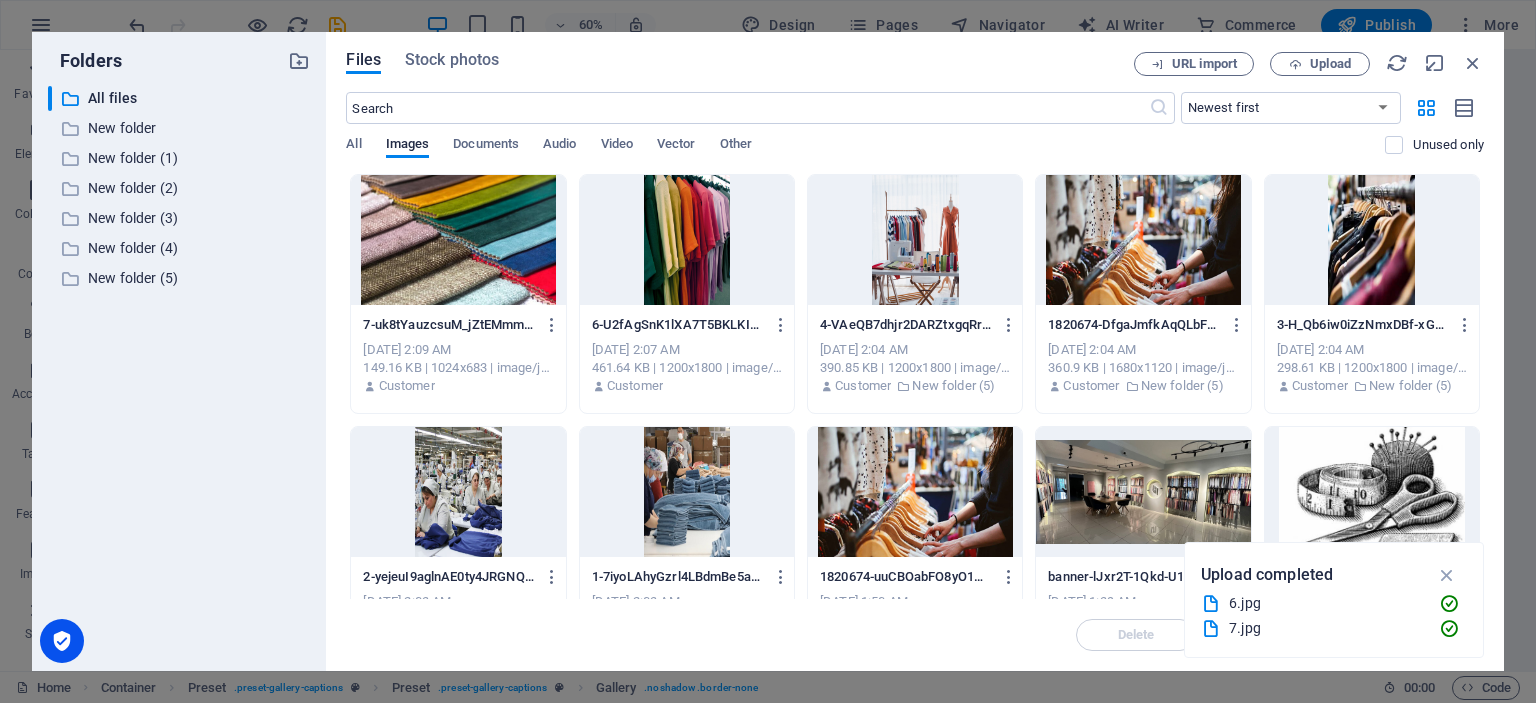 drag, startPoint x: 492, startPoint y: 267, endPoint x: 294, endPoint y: 308, distance: 202.2004 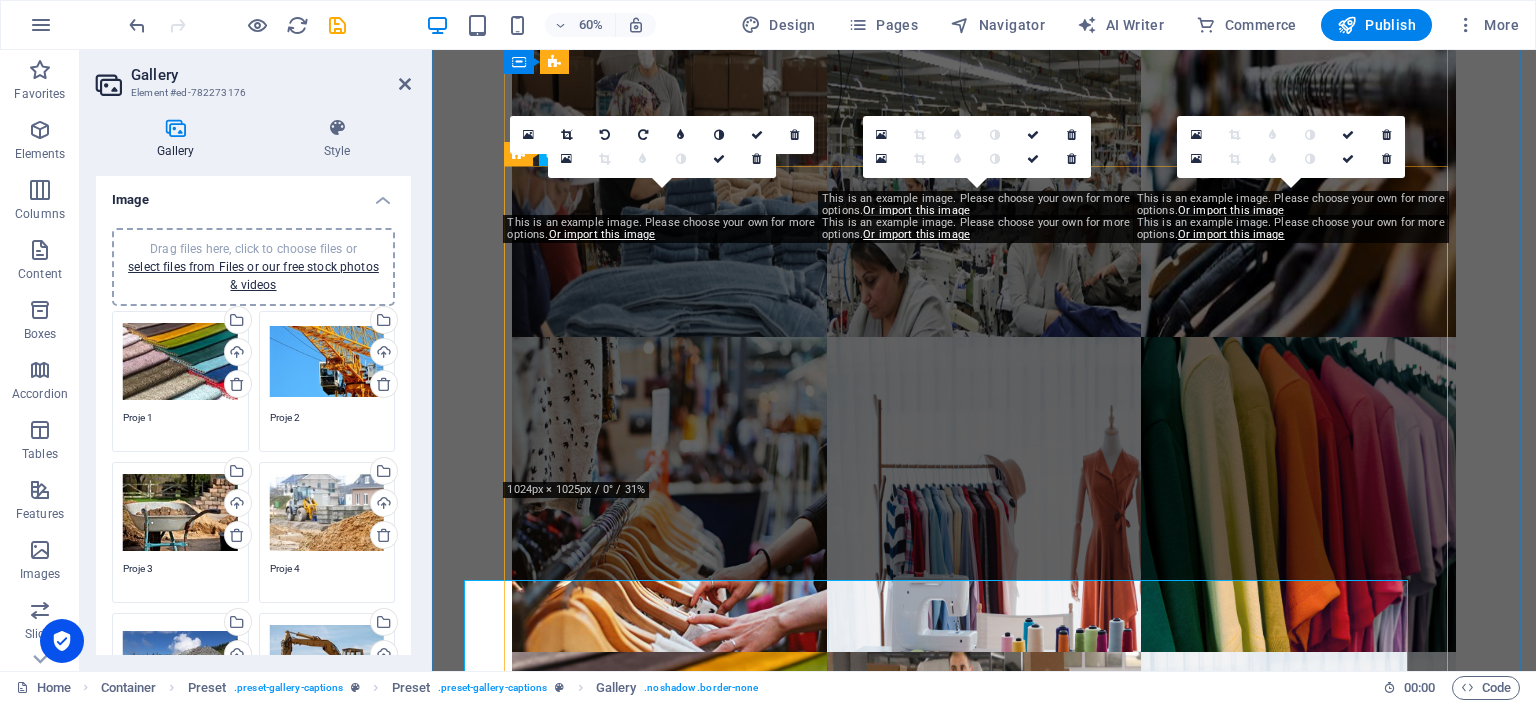 scroll, scrollTop: 2829, scrollLeft: 0, axis: vertical 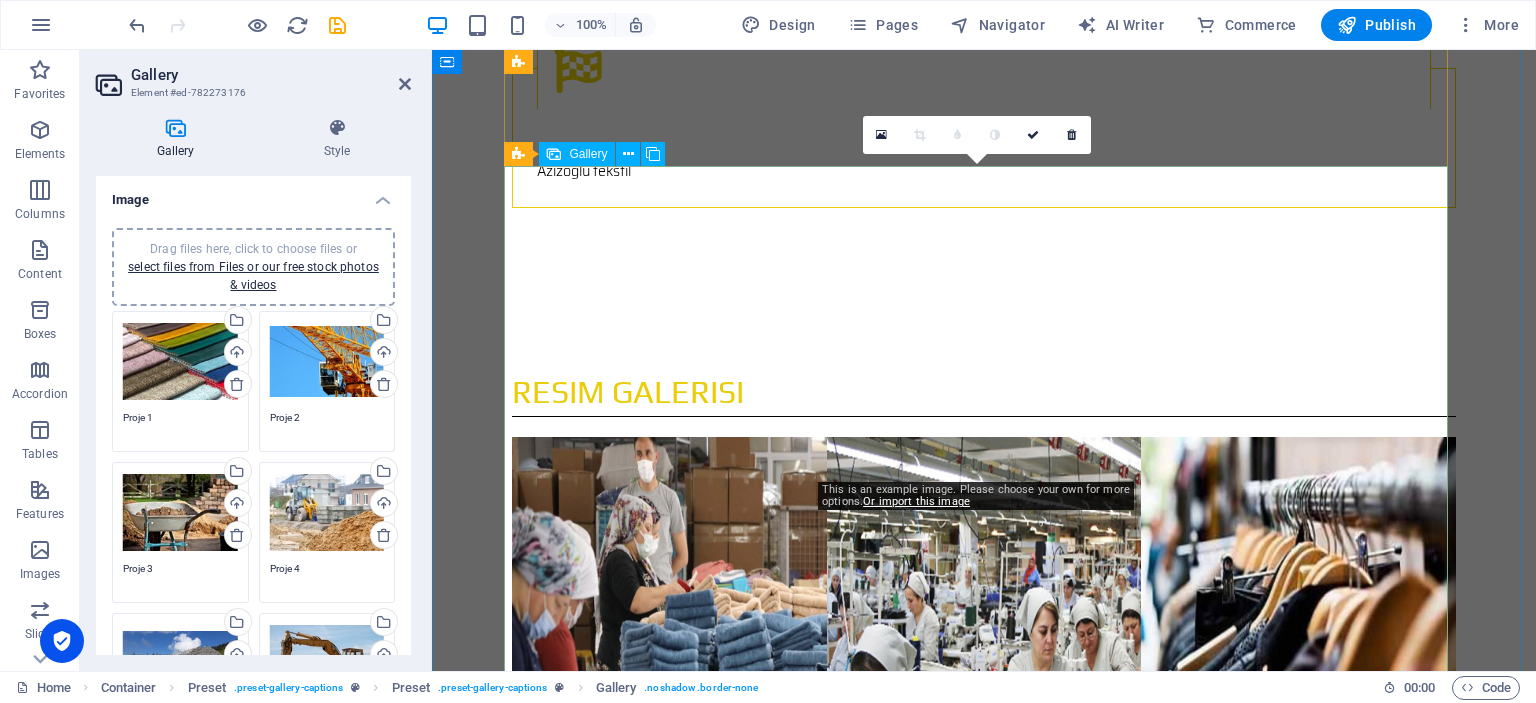 click at bounding box center (984, 1852) 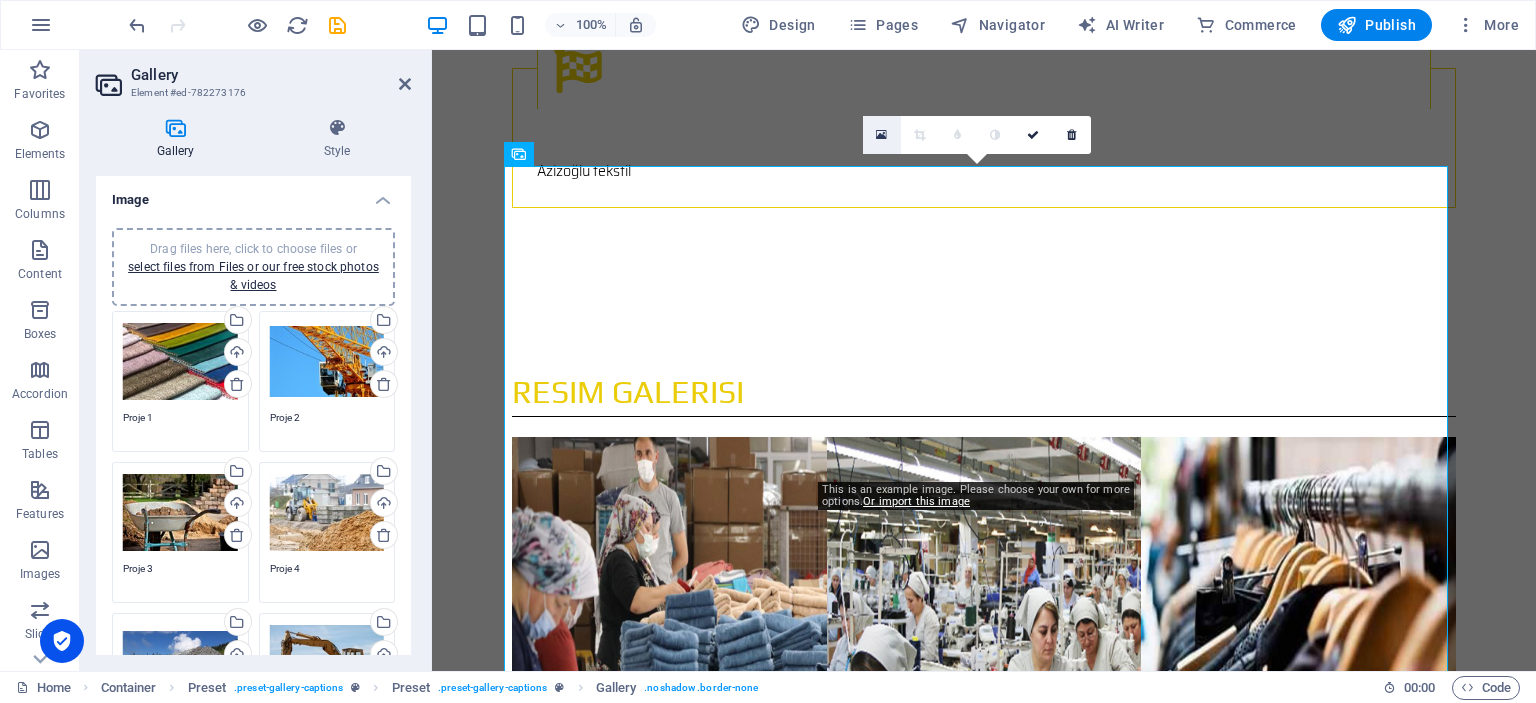 click at bounding box center [882, 135] 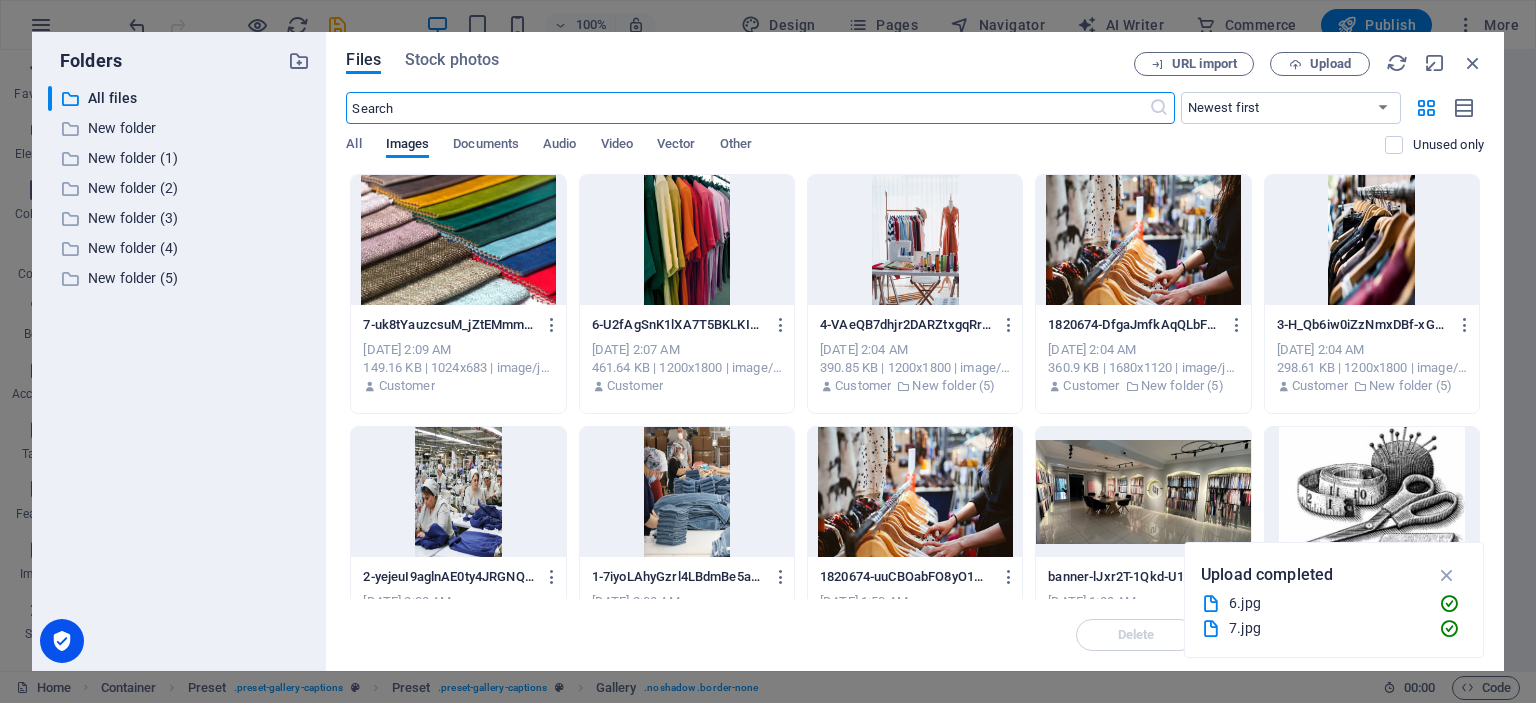 scroll, scrollTop: 3243, scrollLeft: 0, axis: vertical 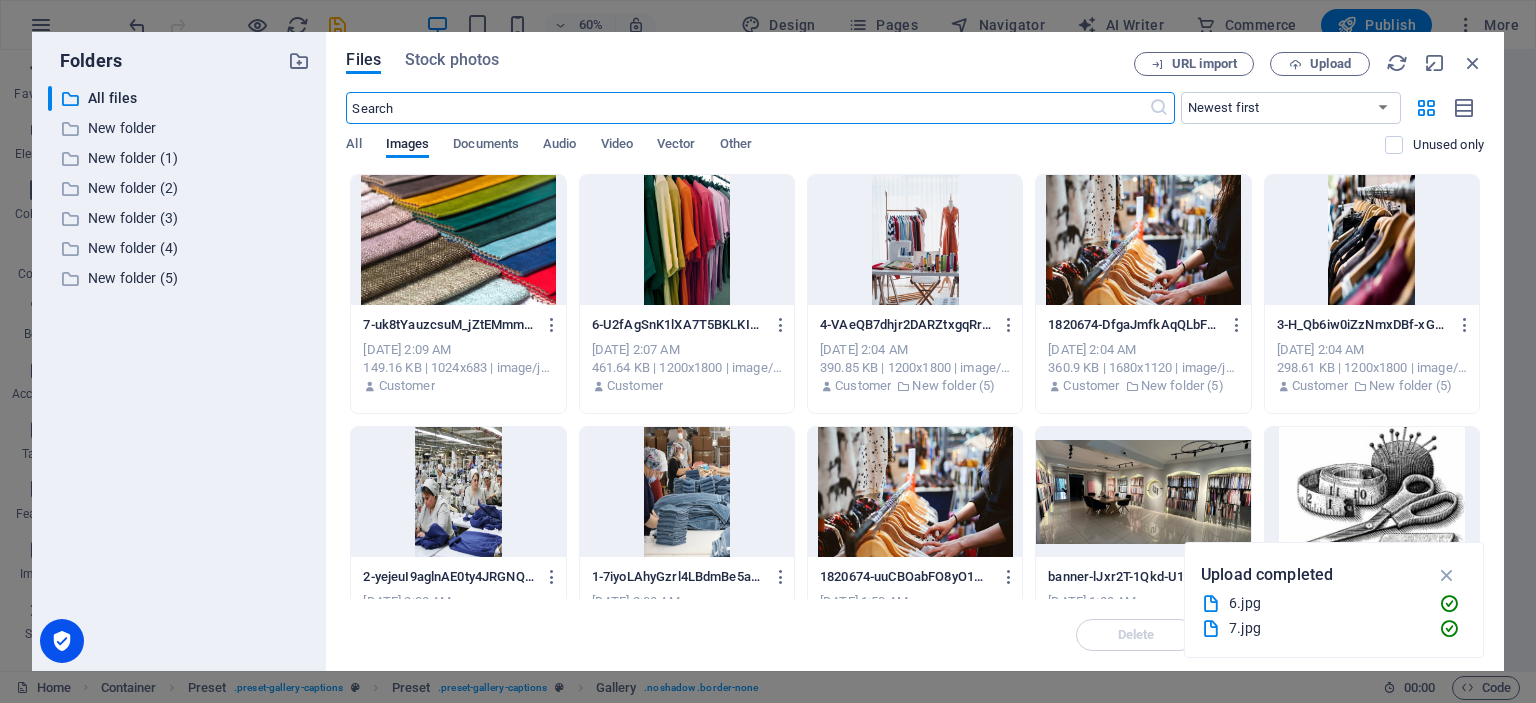 click at bounding box center (915, 240) 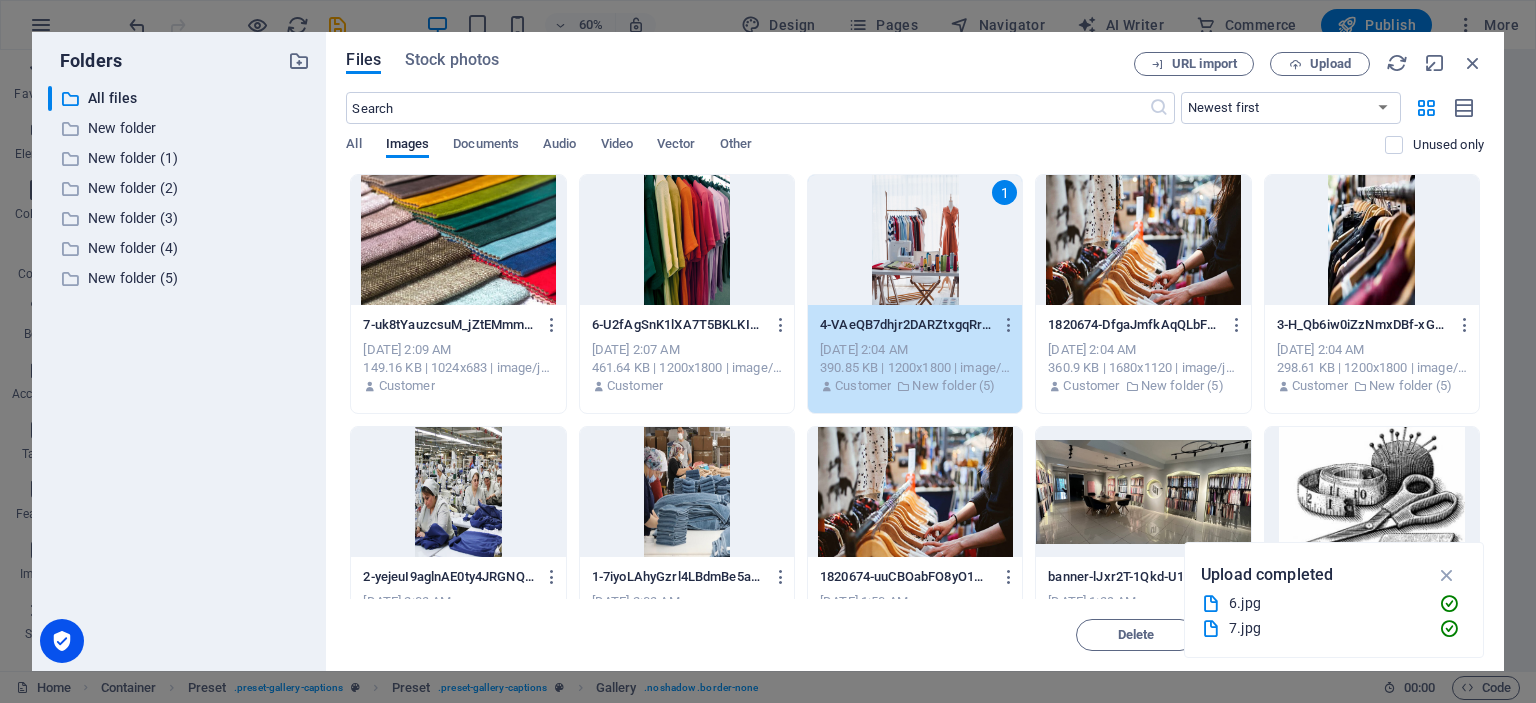 click on "1" at bounding box center [915, 240] 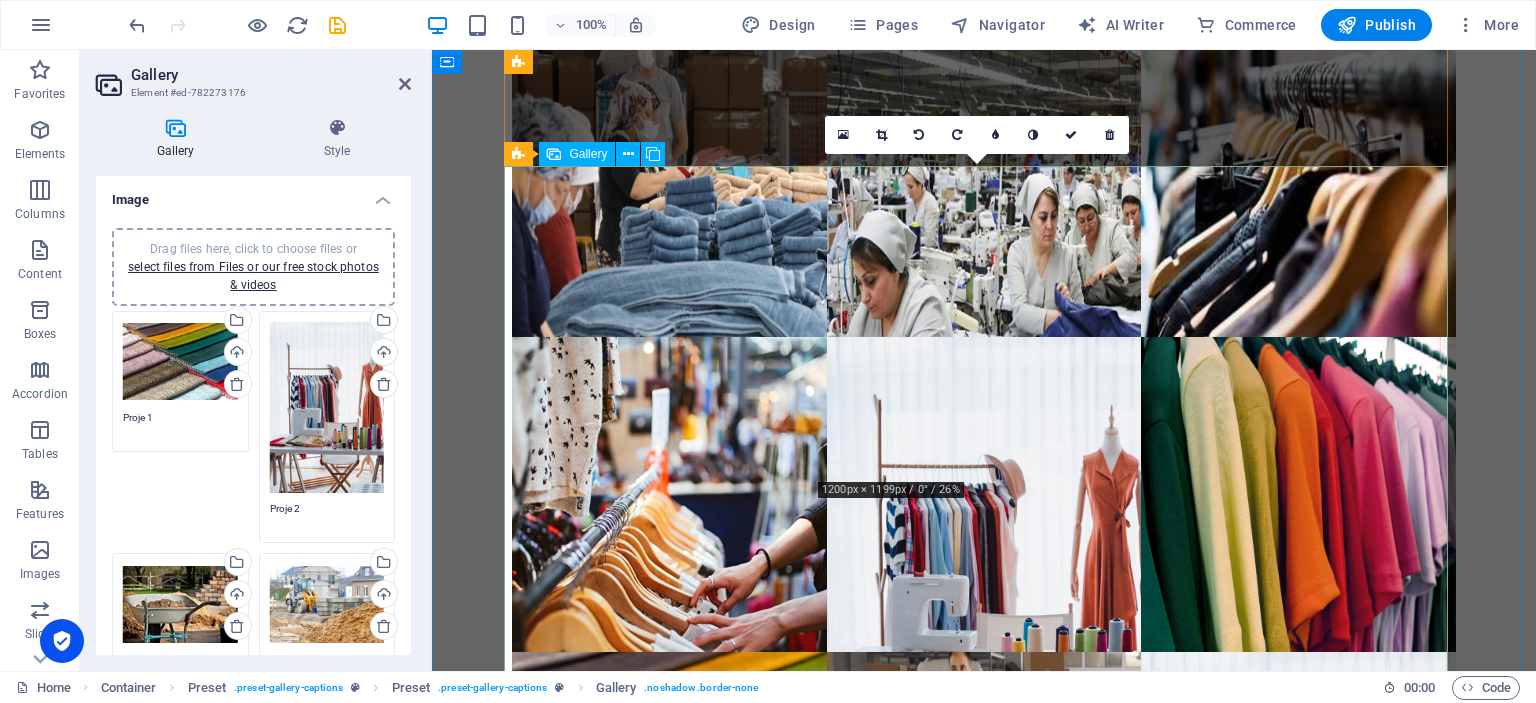scroll, scrollTop: 2829, scrollLeft: 0, axis: vertical 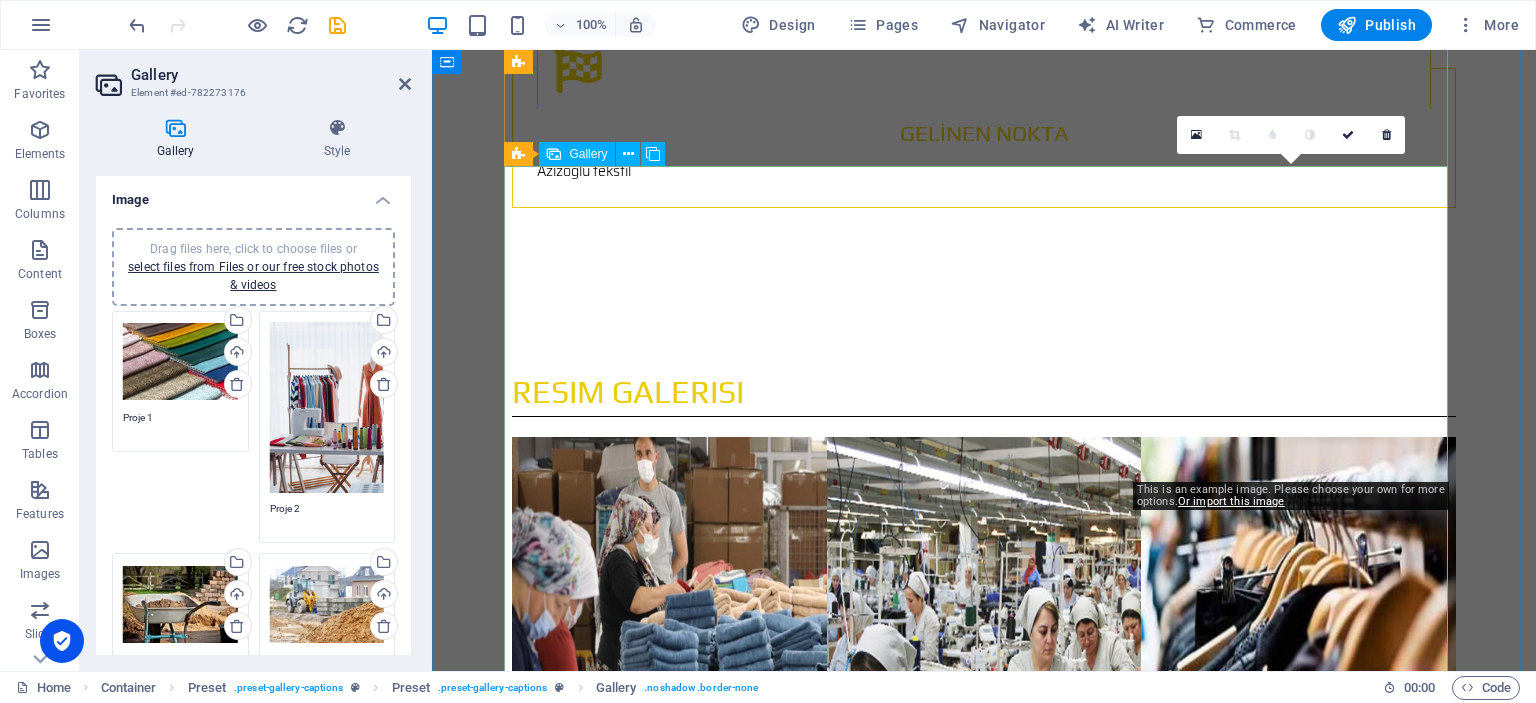 click at bounding box center [1298, 1852] 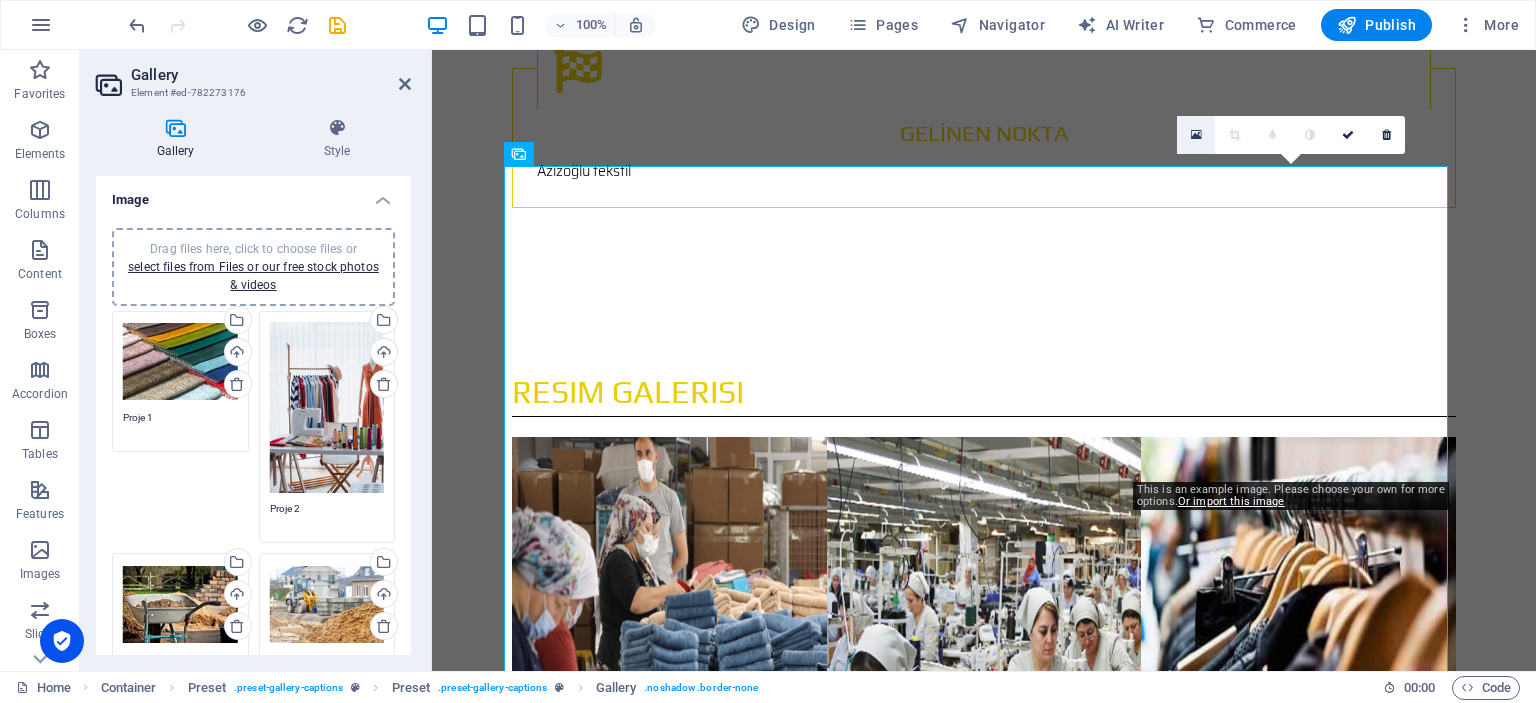 click at bounding box center (1196, 135) 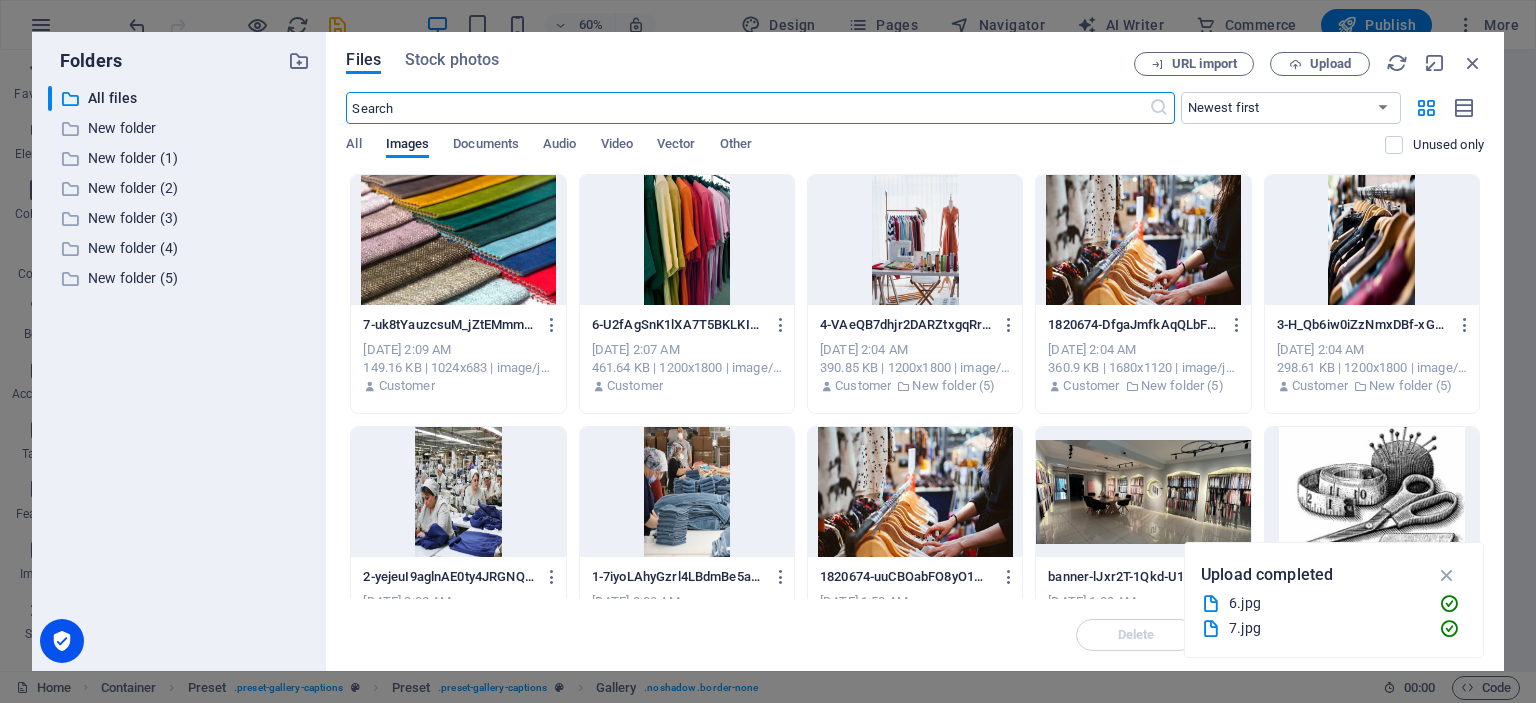 scroll, scrollTop: 3243, scrollLeft: 0, axis: vertical 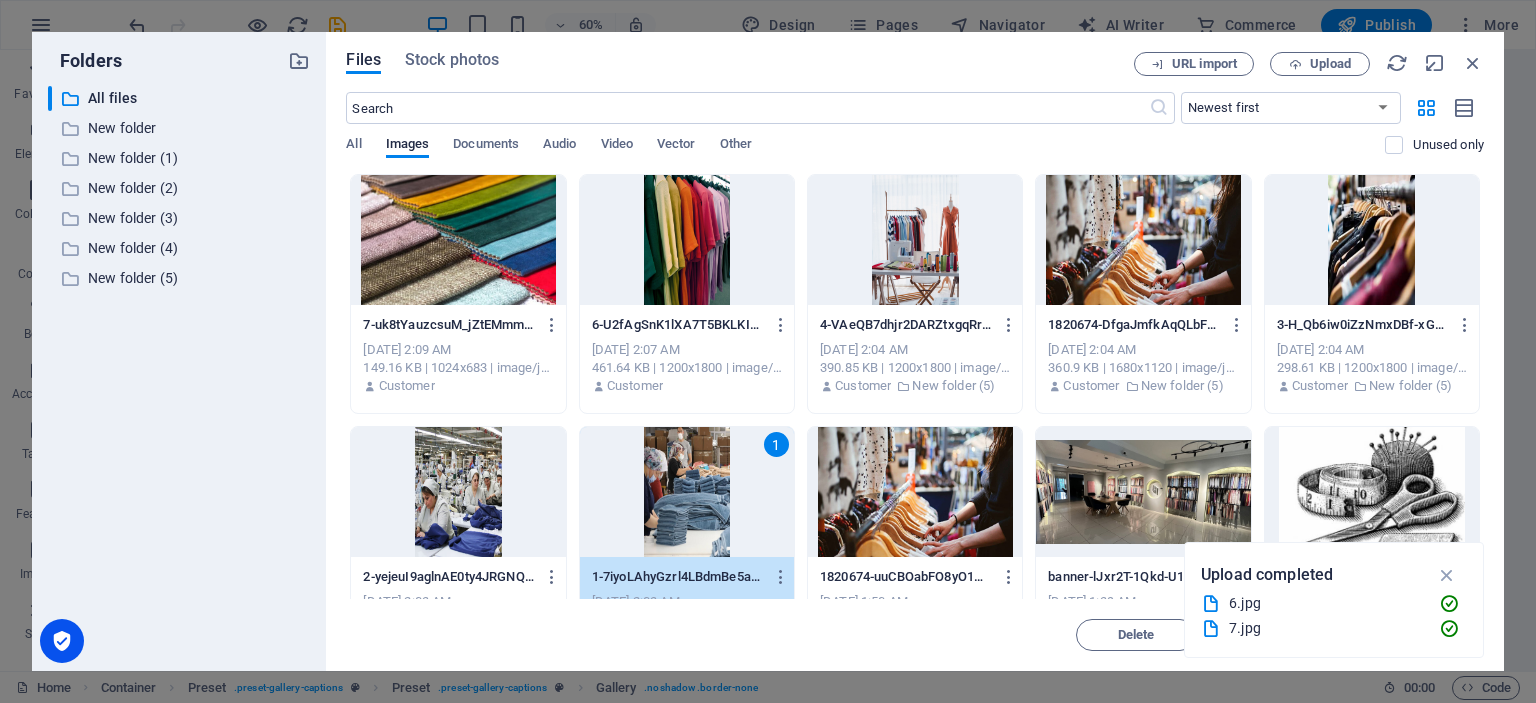 drag, startPoint x: 711, startPoint y: 488, endPoint x: 296, endPoint y: 441, distance: 417.65295 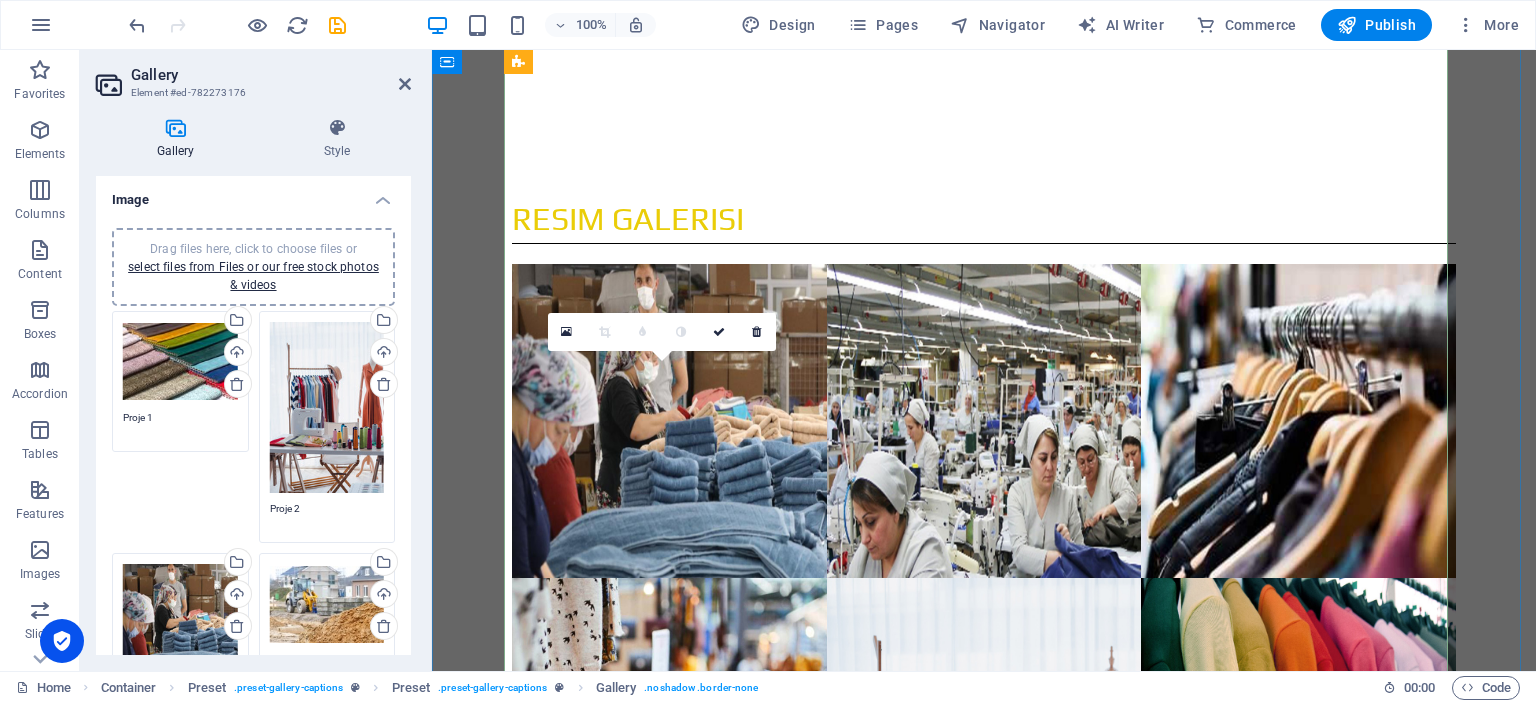 scroll, scrollTop: 3029, scrollLeft: 0, axis: vertical 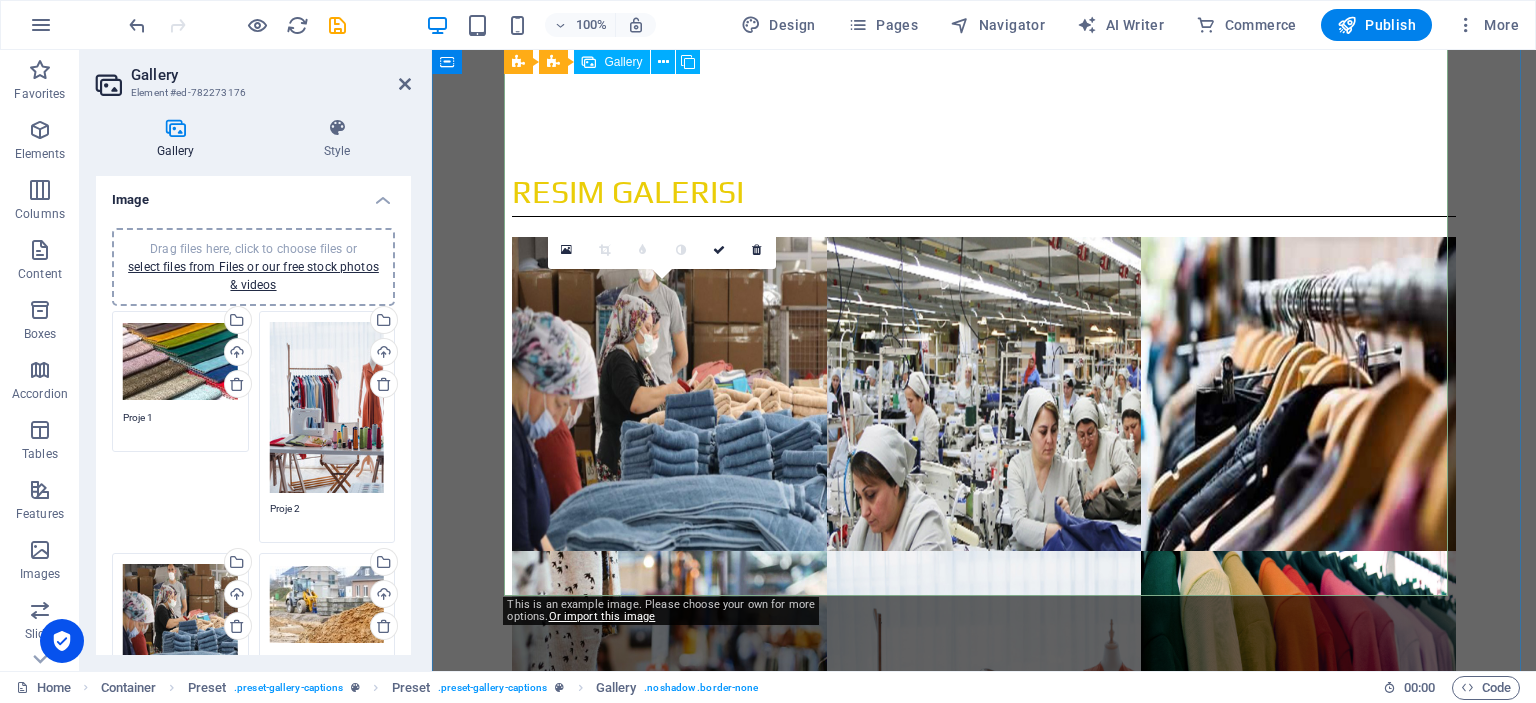 click at bounding box center (669, 1967) 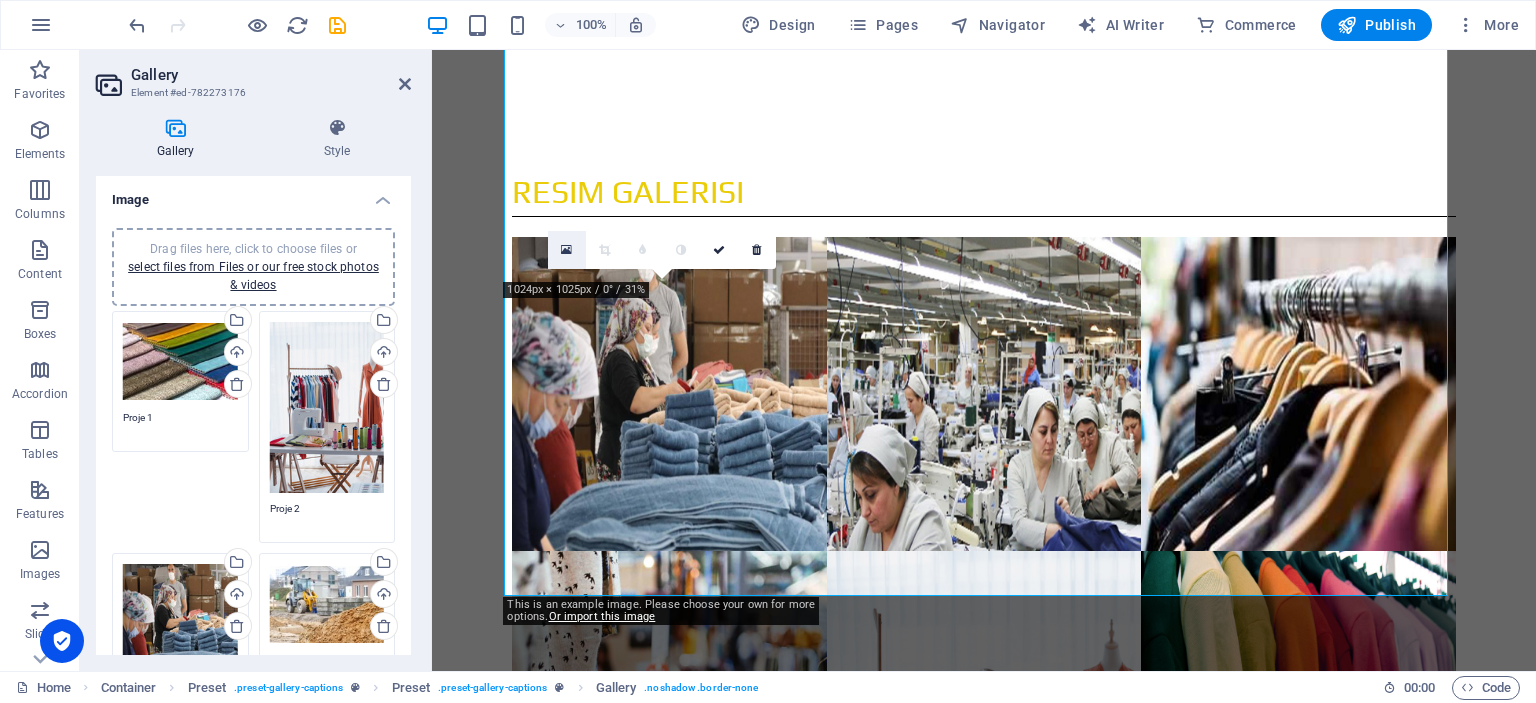 click at bounding box center (566, 250) 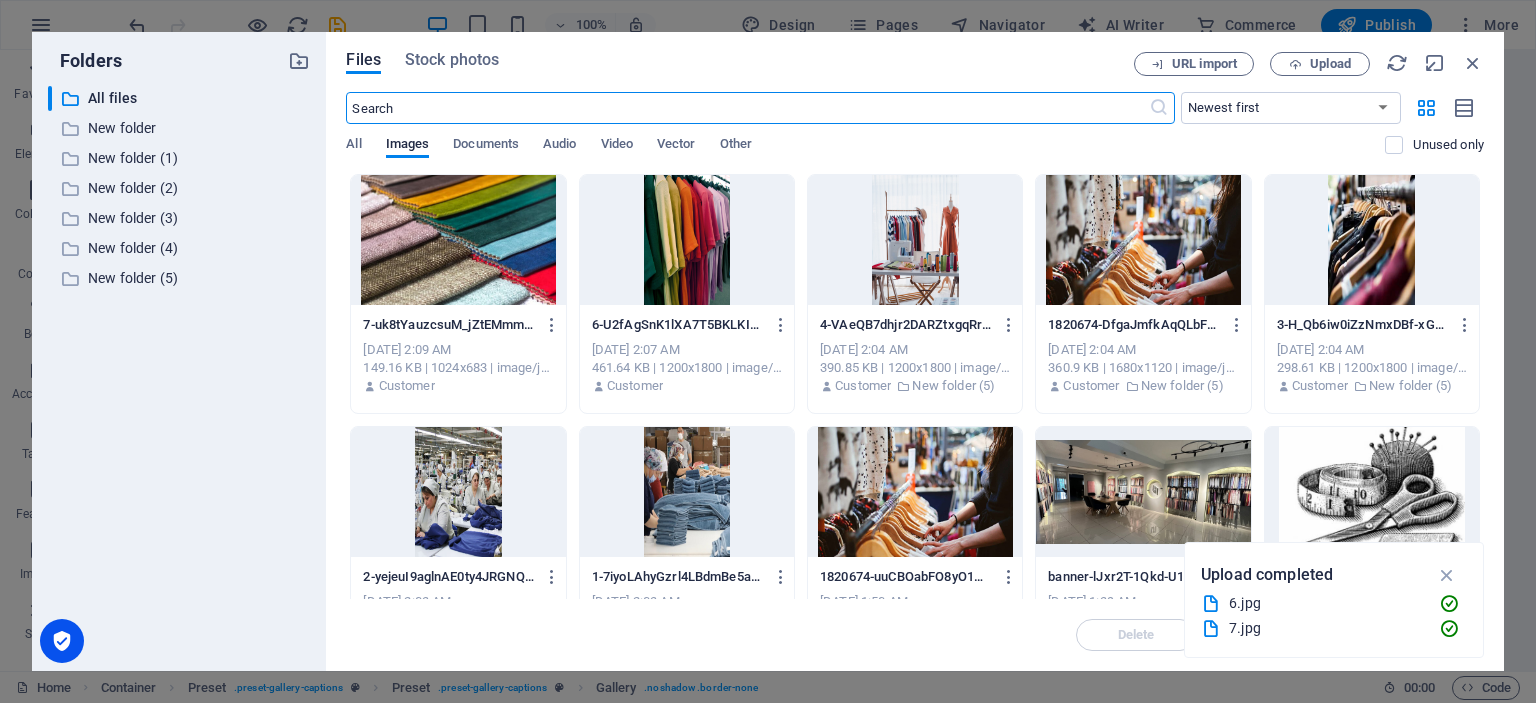 scroll, scrollTop: 3443, scrollLeft: 0, axis: vertical 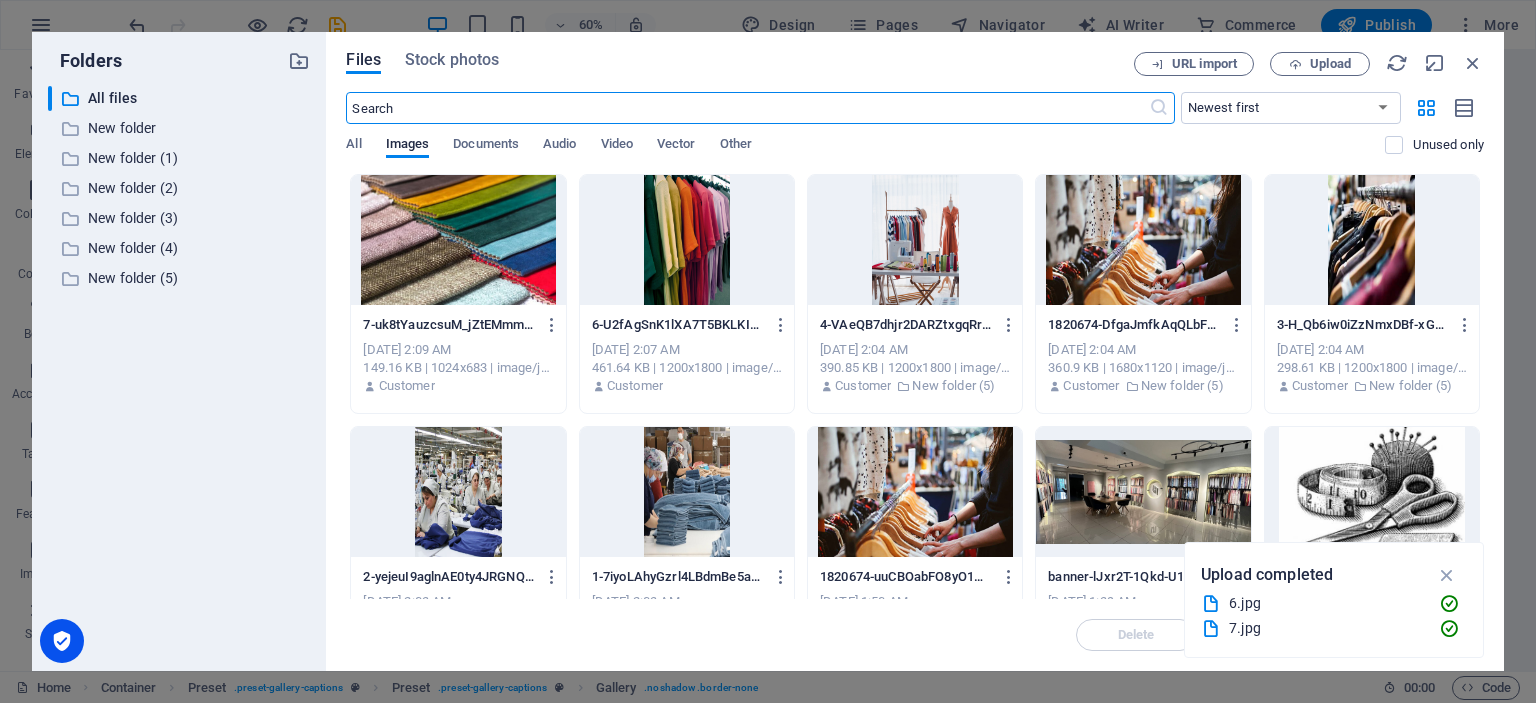 click at bounding box center (915, 492) 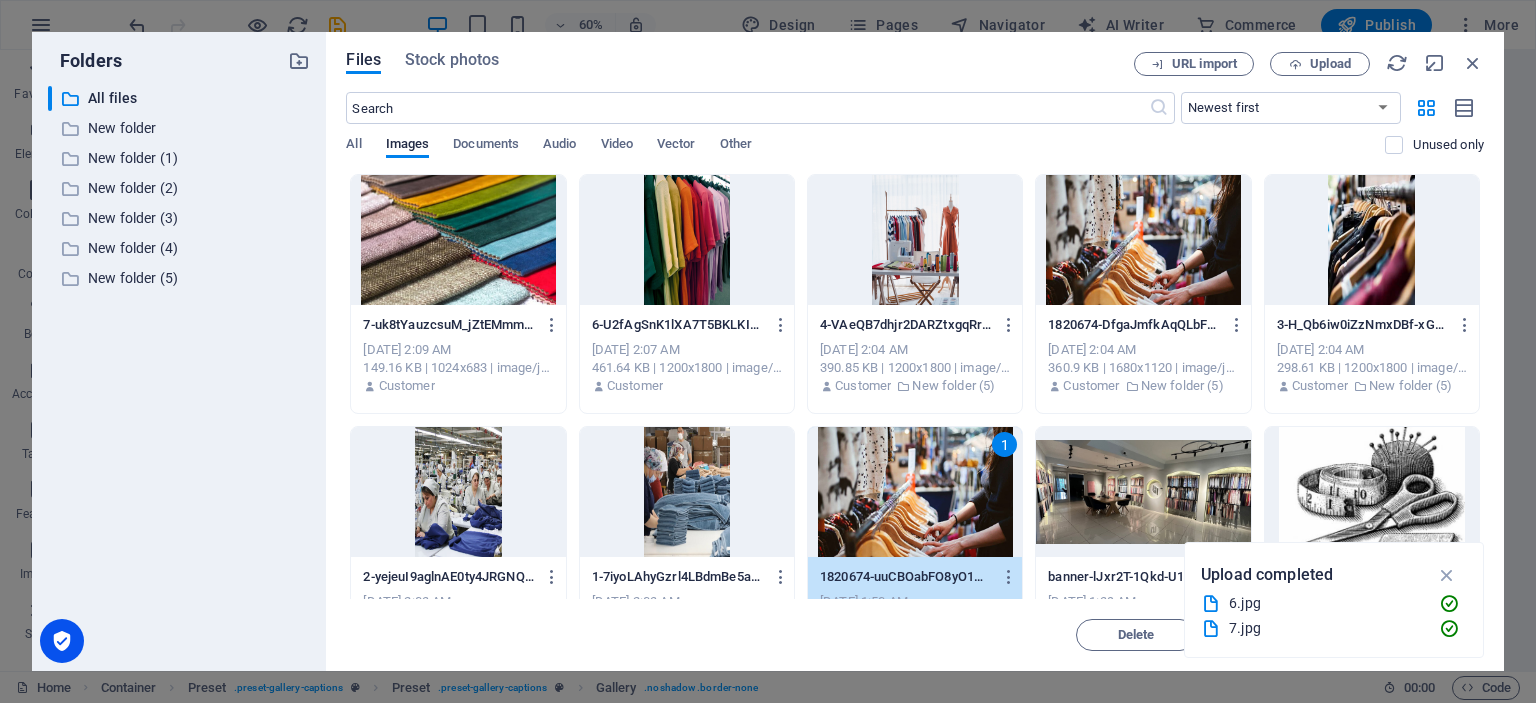 drag, startPoint x: 959, startPoint y: 471, endPoint x: 572, endPoint y: 422, distance: 390.08972 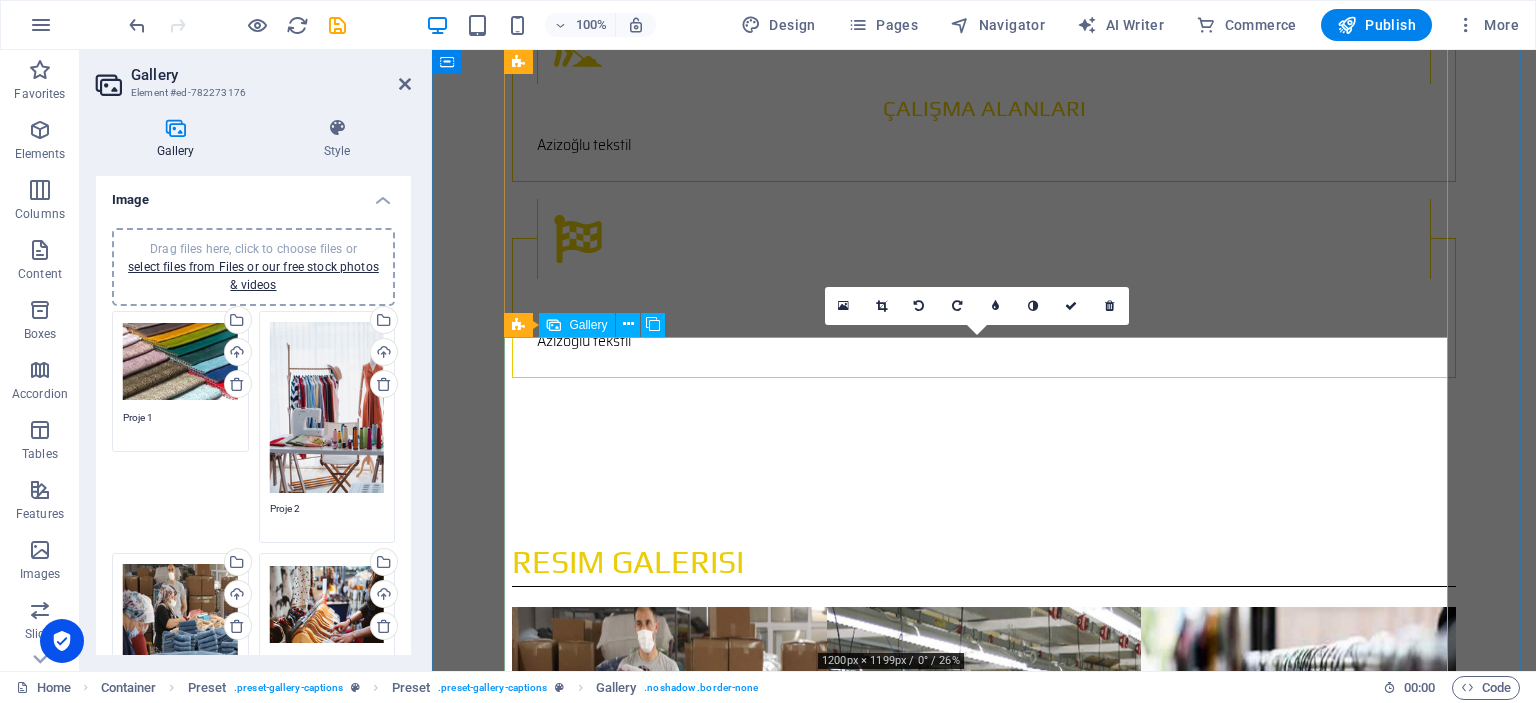 click at bounding box center (984, 2022) 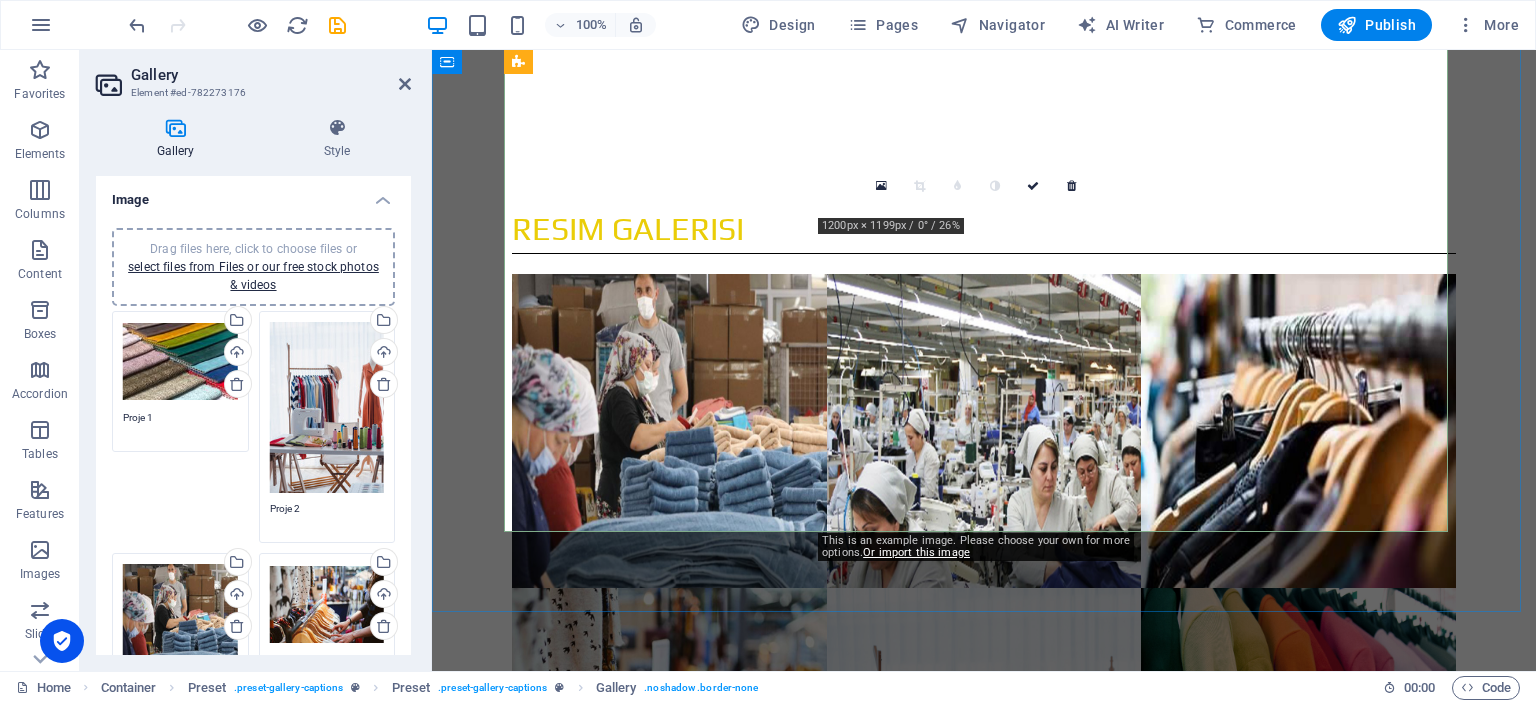 scroll, scrollTop: 3159, scrollLeft: 0, axis: vertical 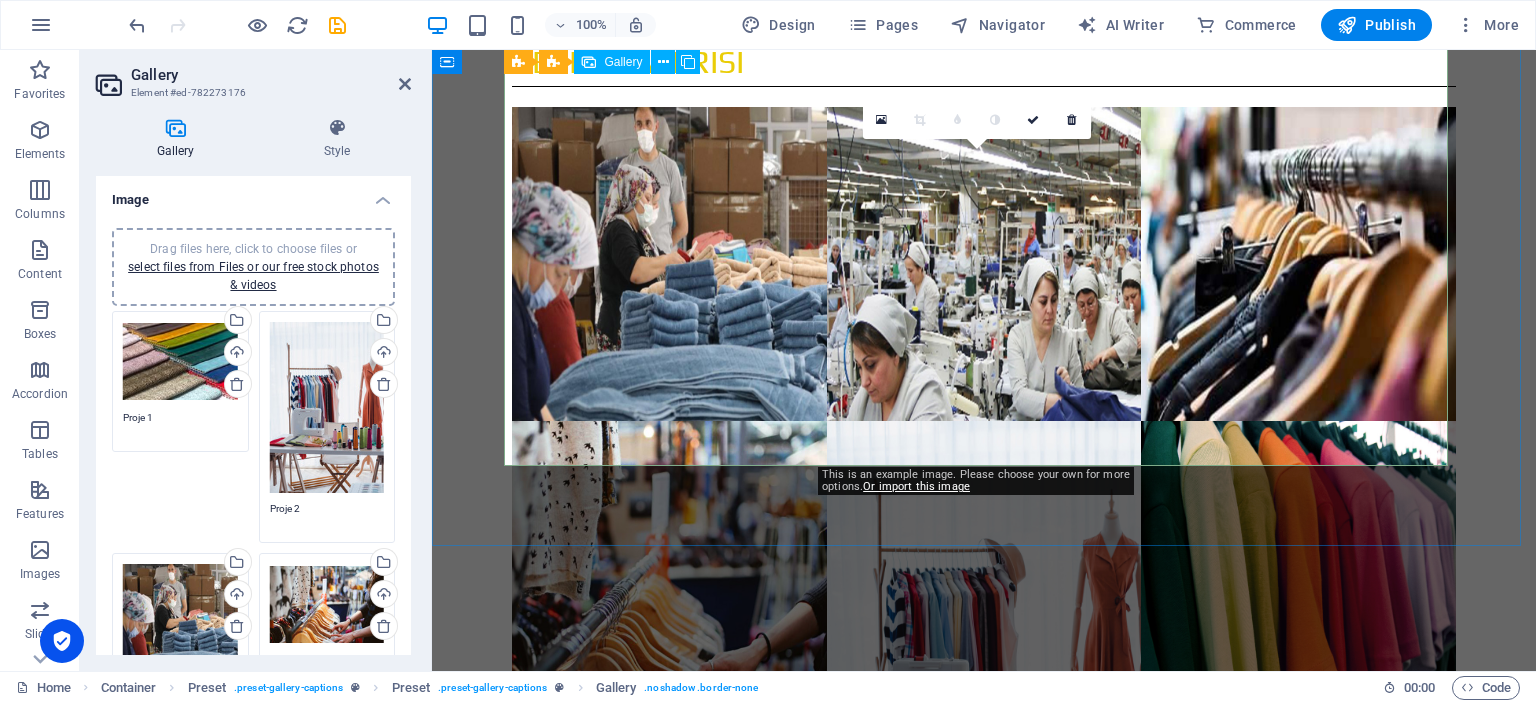 click at bounding box center [984, 1837] 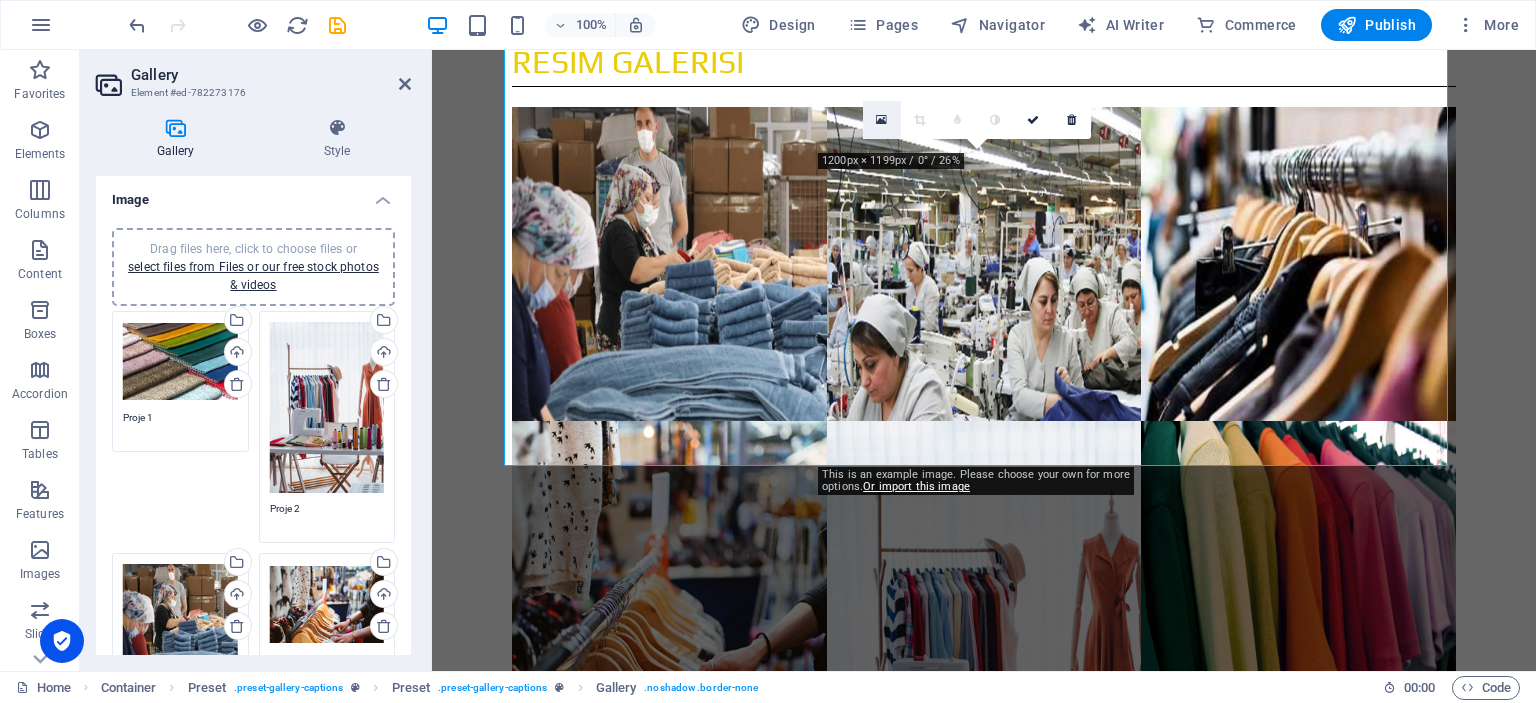 click at bounding box center (881, 120) 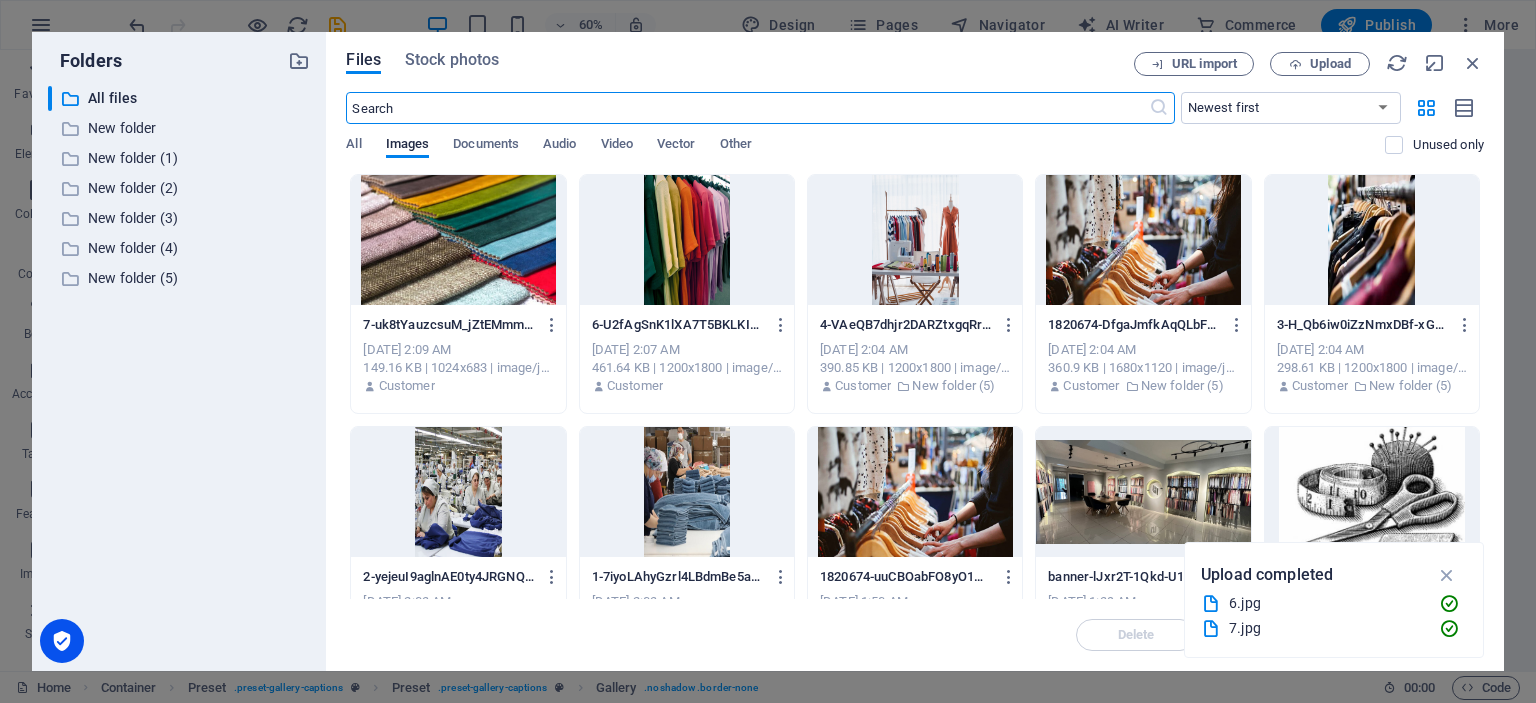 scroll, scrollTop: 3572, scrollLeft: 0, axis: vertical 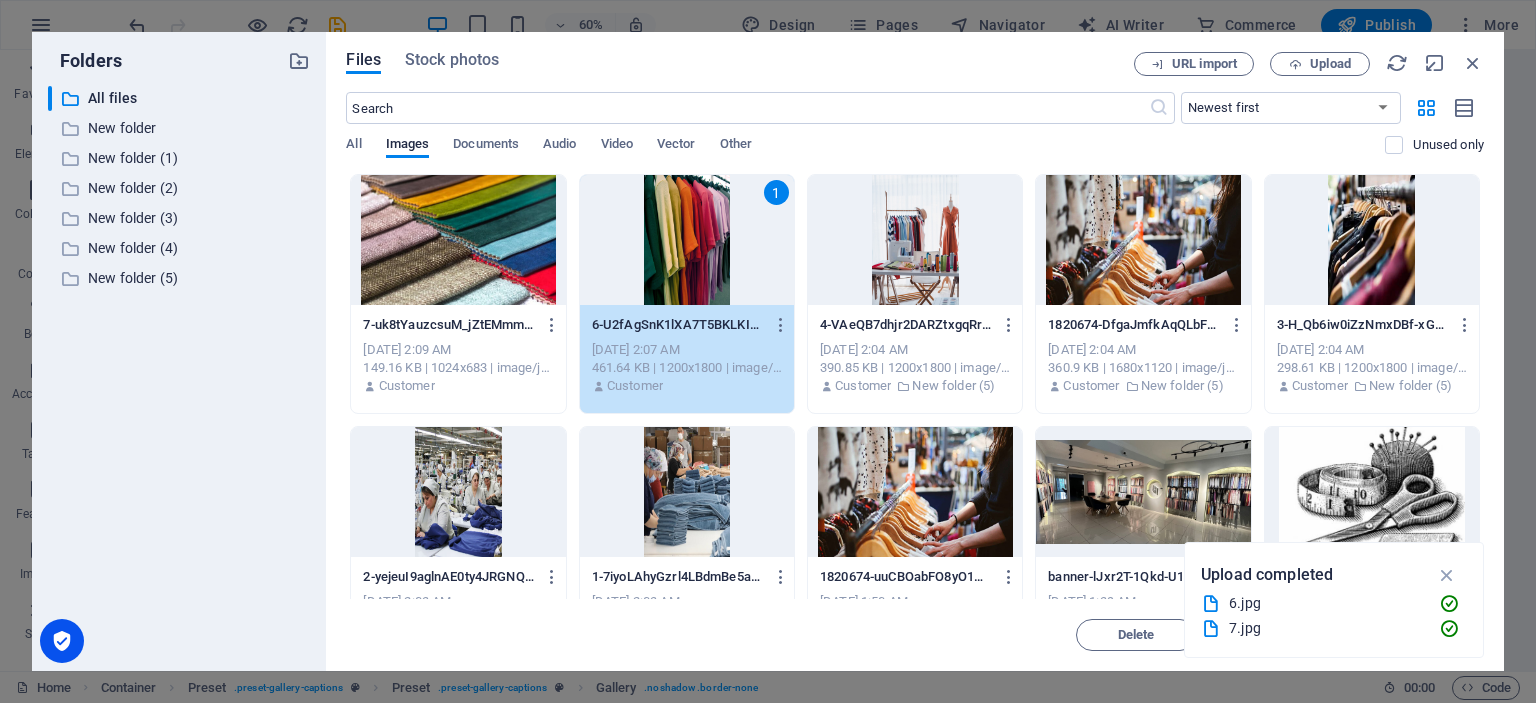 click on "1" at bounding box center [687, 240] 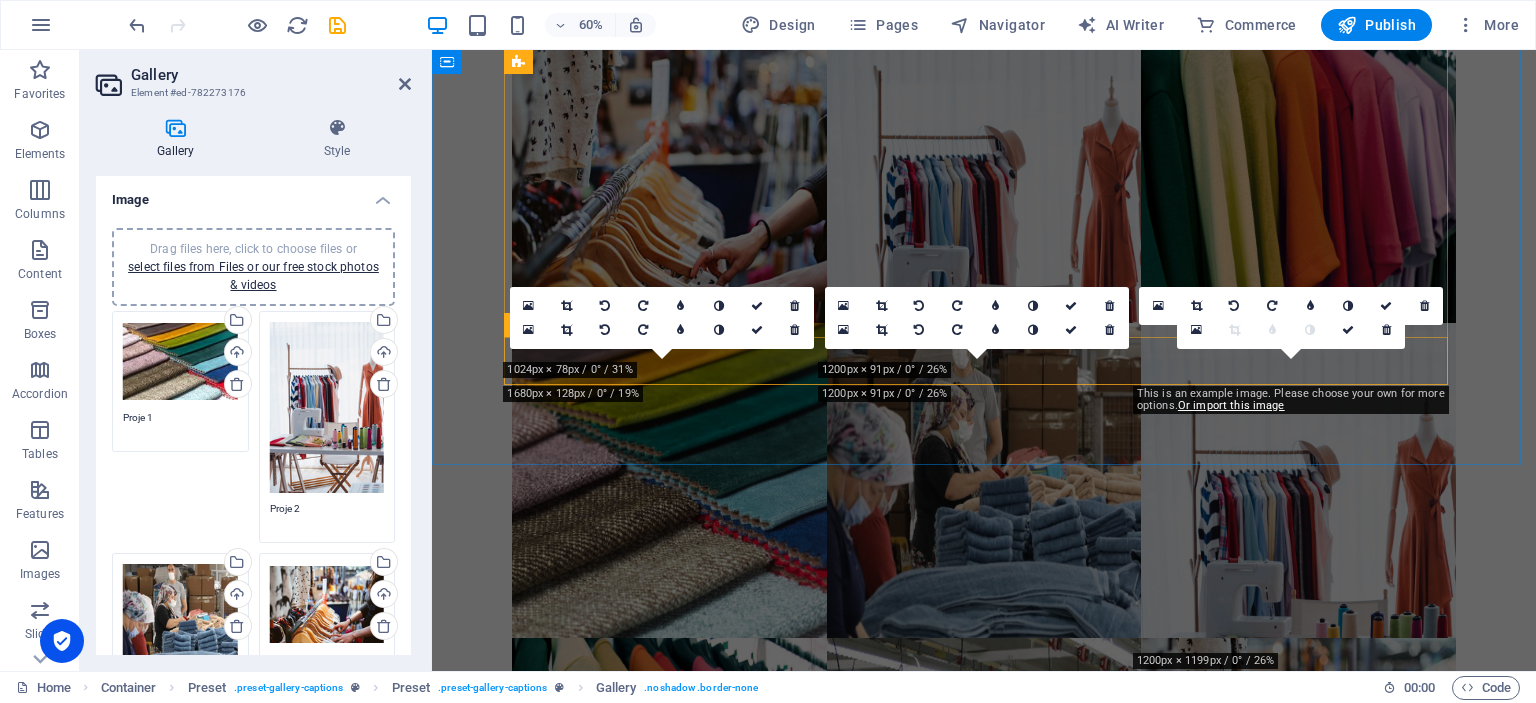 scroll, scrollTop: 2659, scrollLeft: 0, axis: vertical 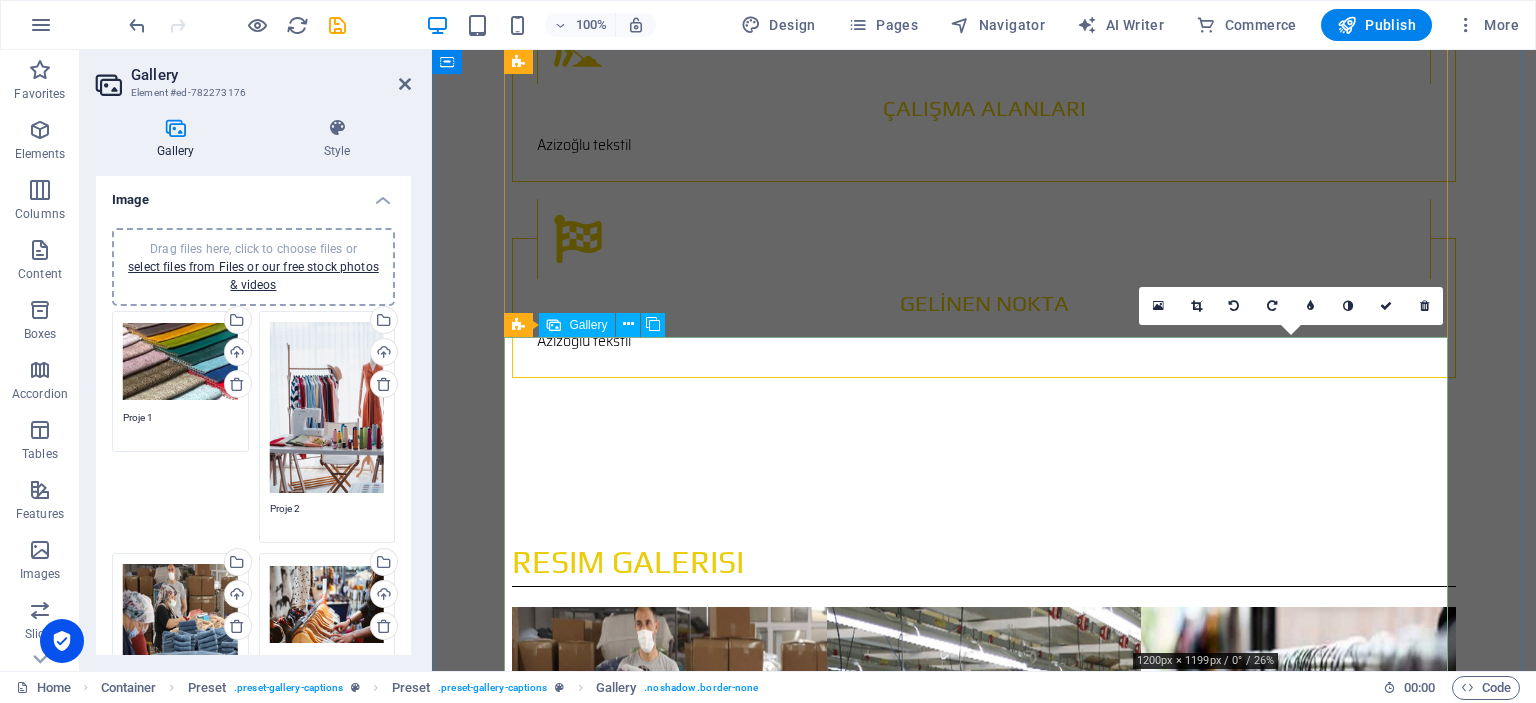 click at bounding box center (1298, 2022) 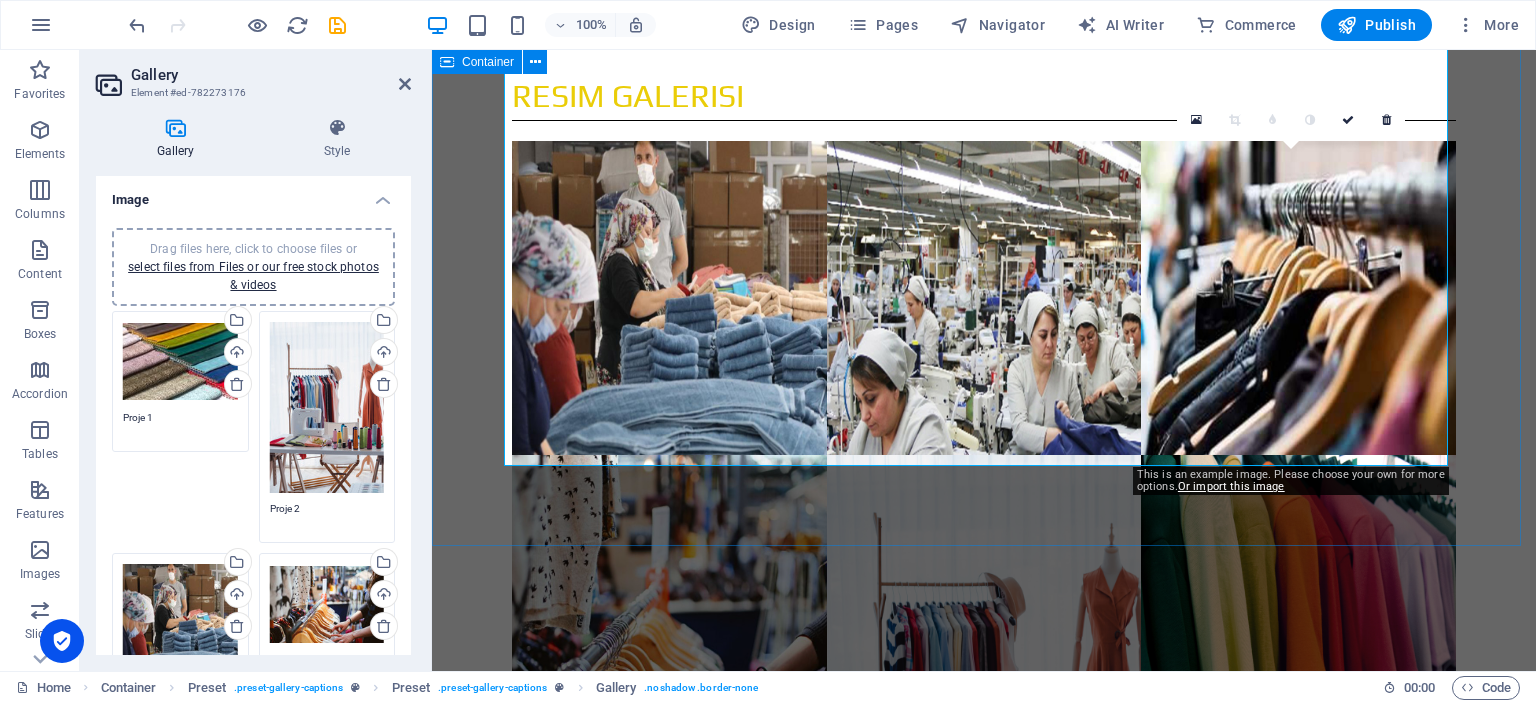 scroll, scrollTop: 3159, scrollLeft: 0, axis: vertical 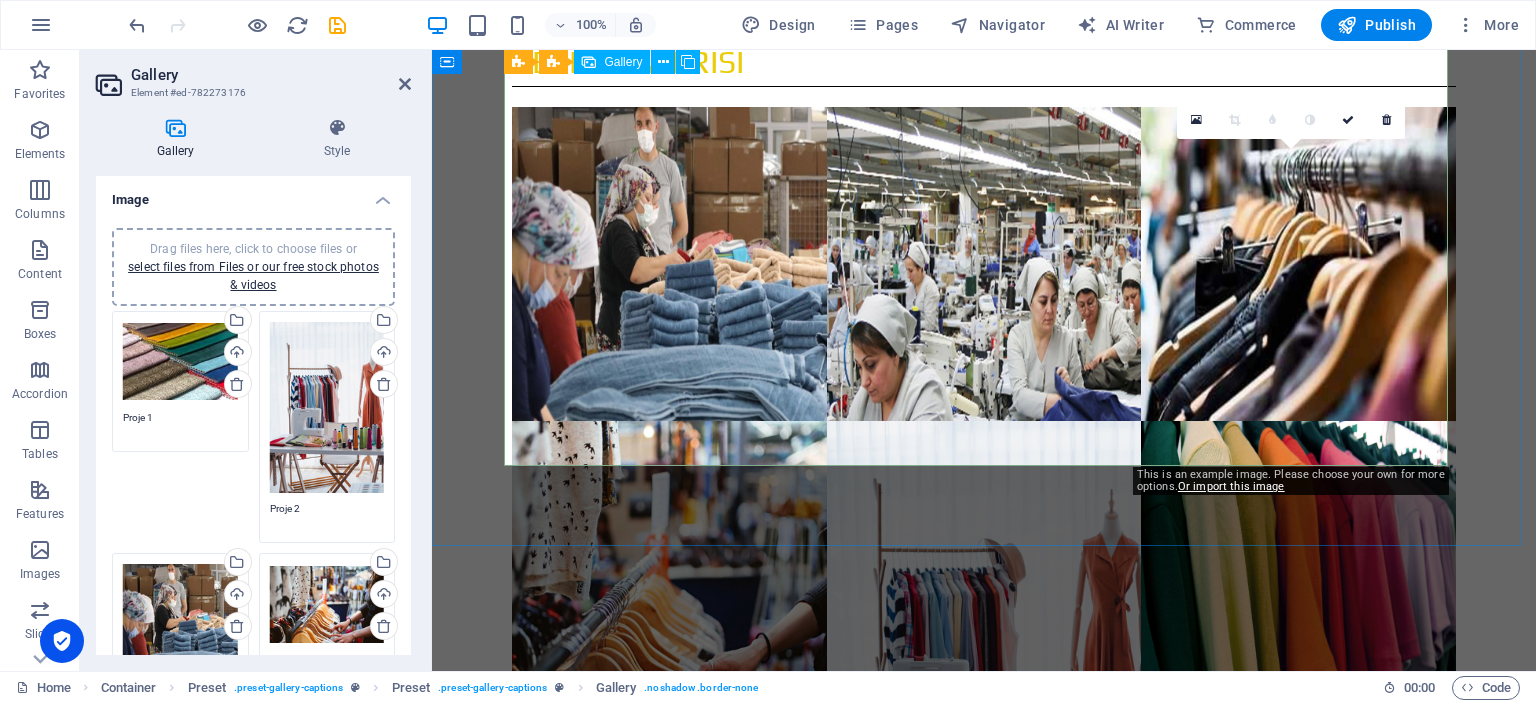 click at bounding box center [1298, 1837] 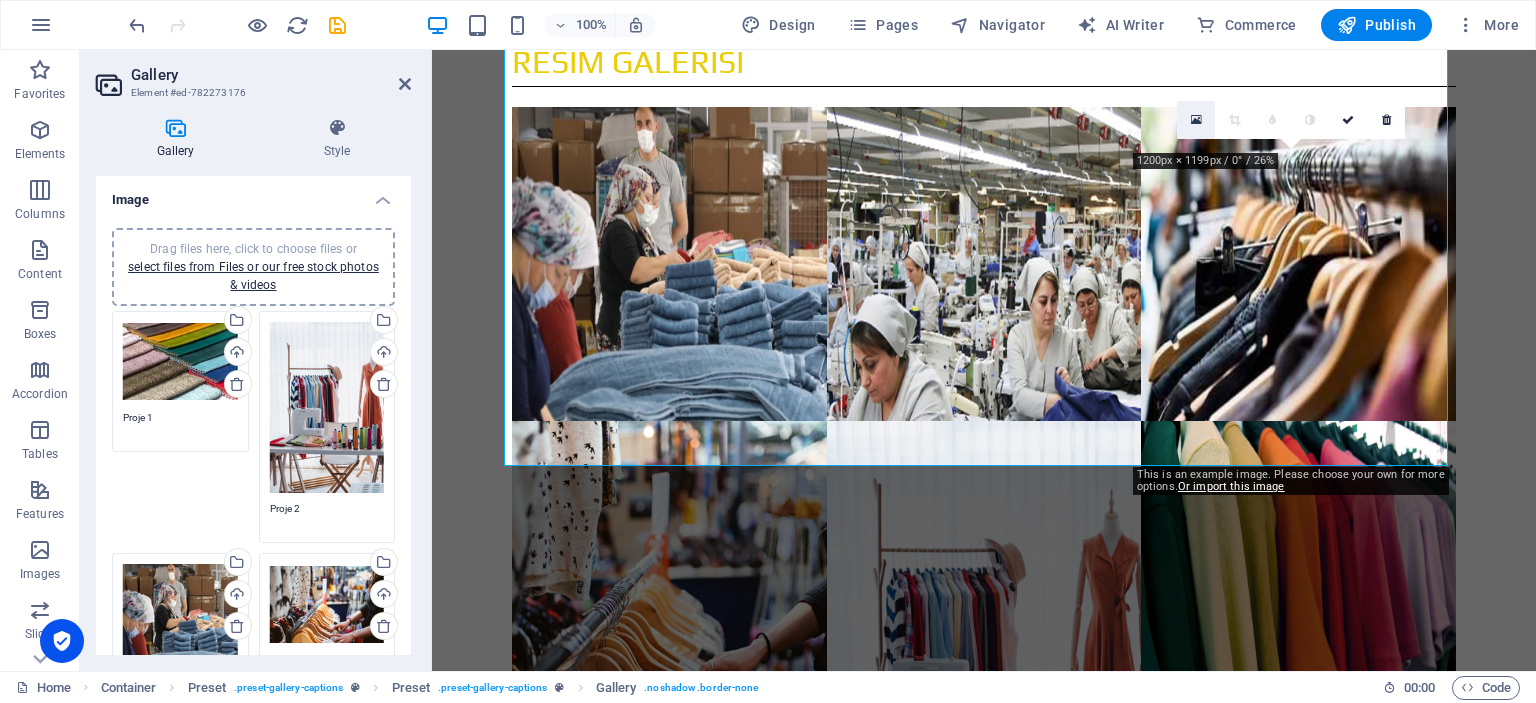 click at bounding box center (1196, 120) 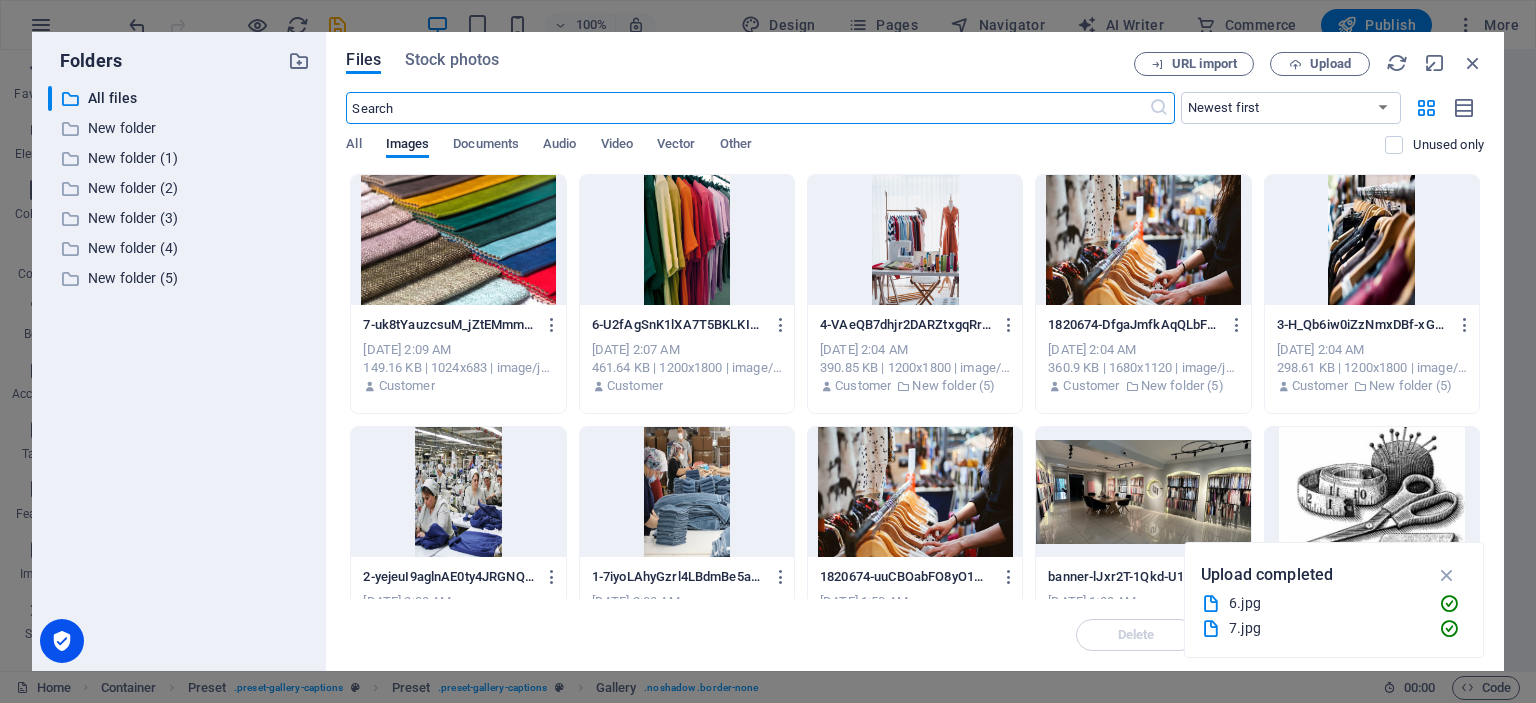 scroll, scrollTop: 3572, scrollLeft: 0, axis: vertical 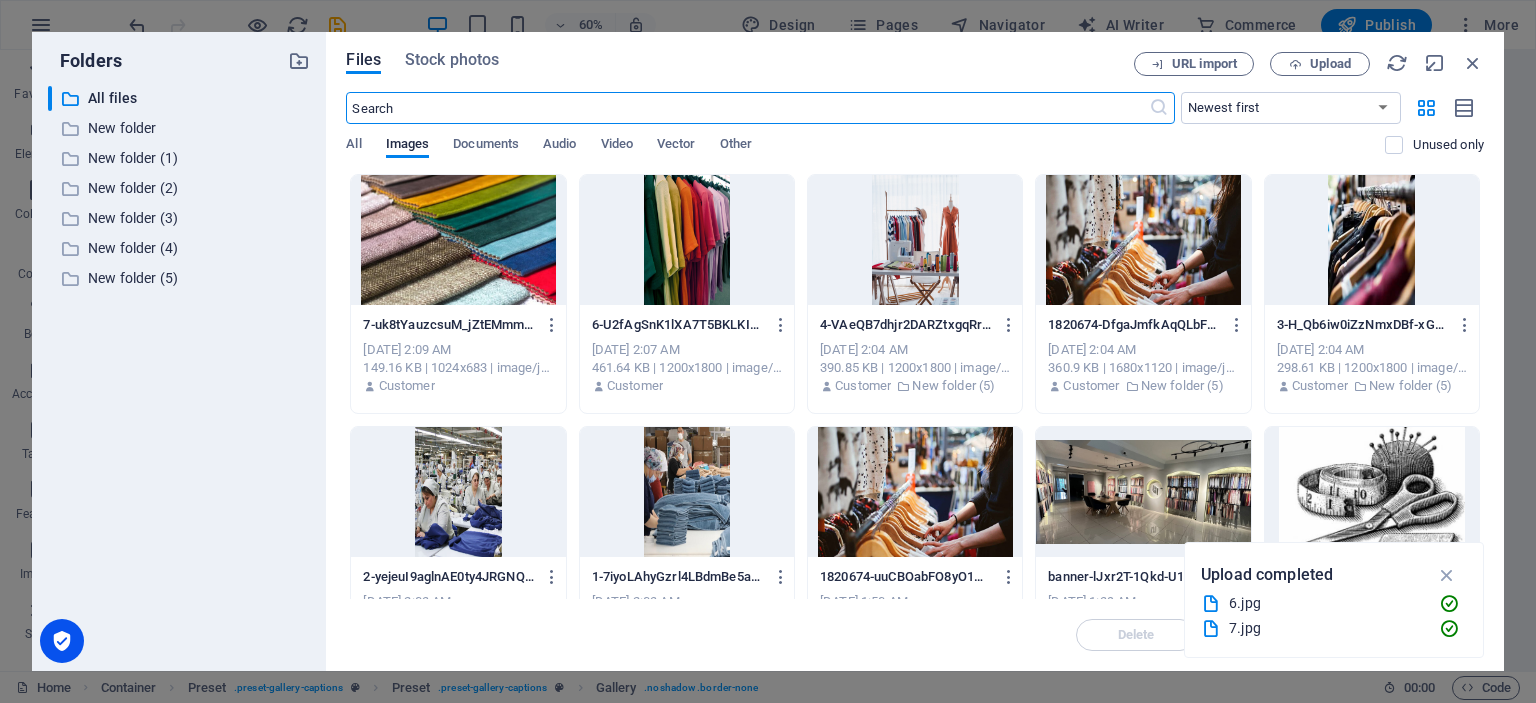 click at bounding box center (915, 492) 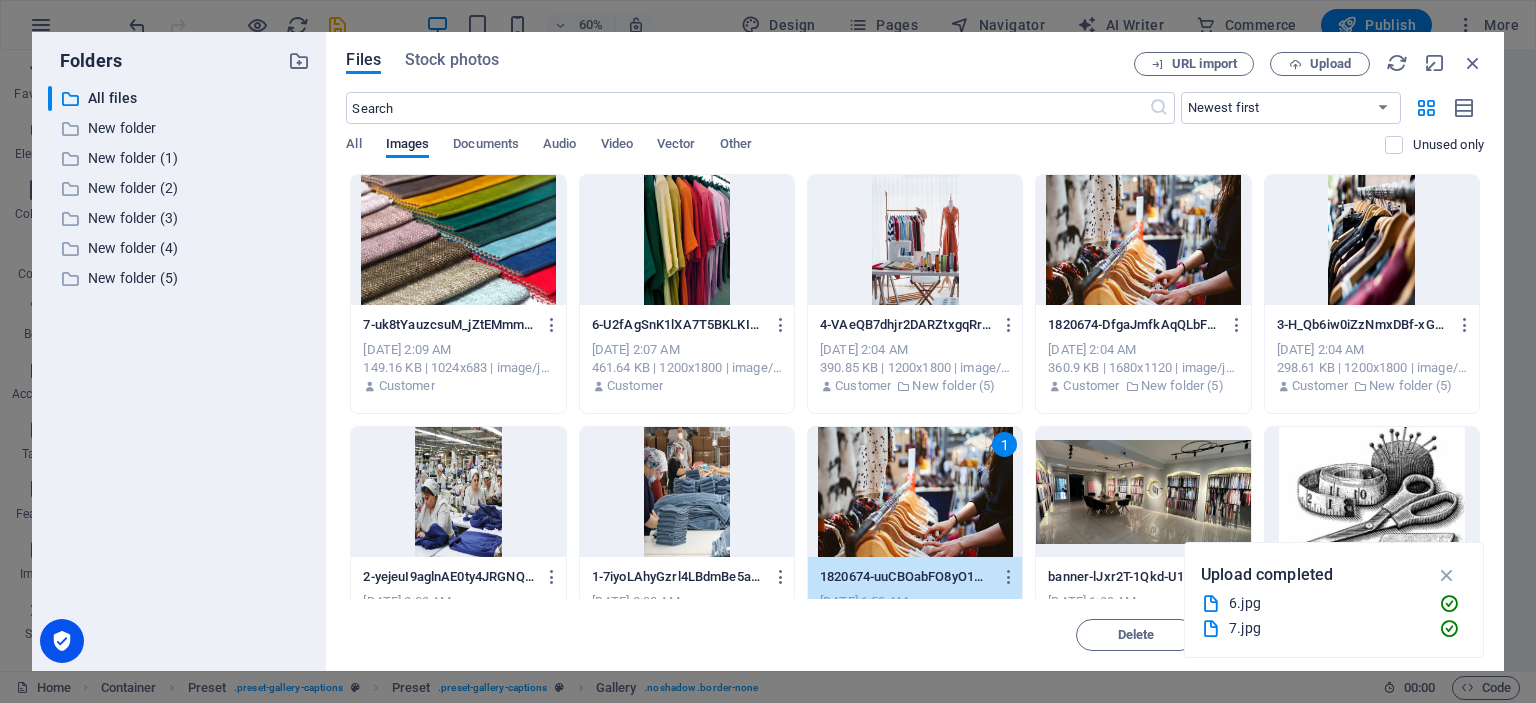 click on "1" at bounding box center [915, 492] 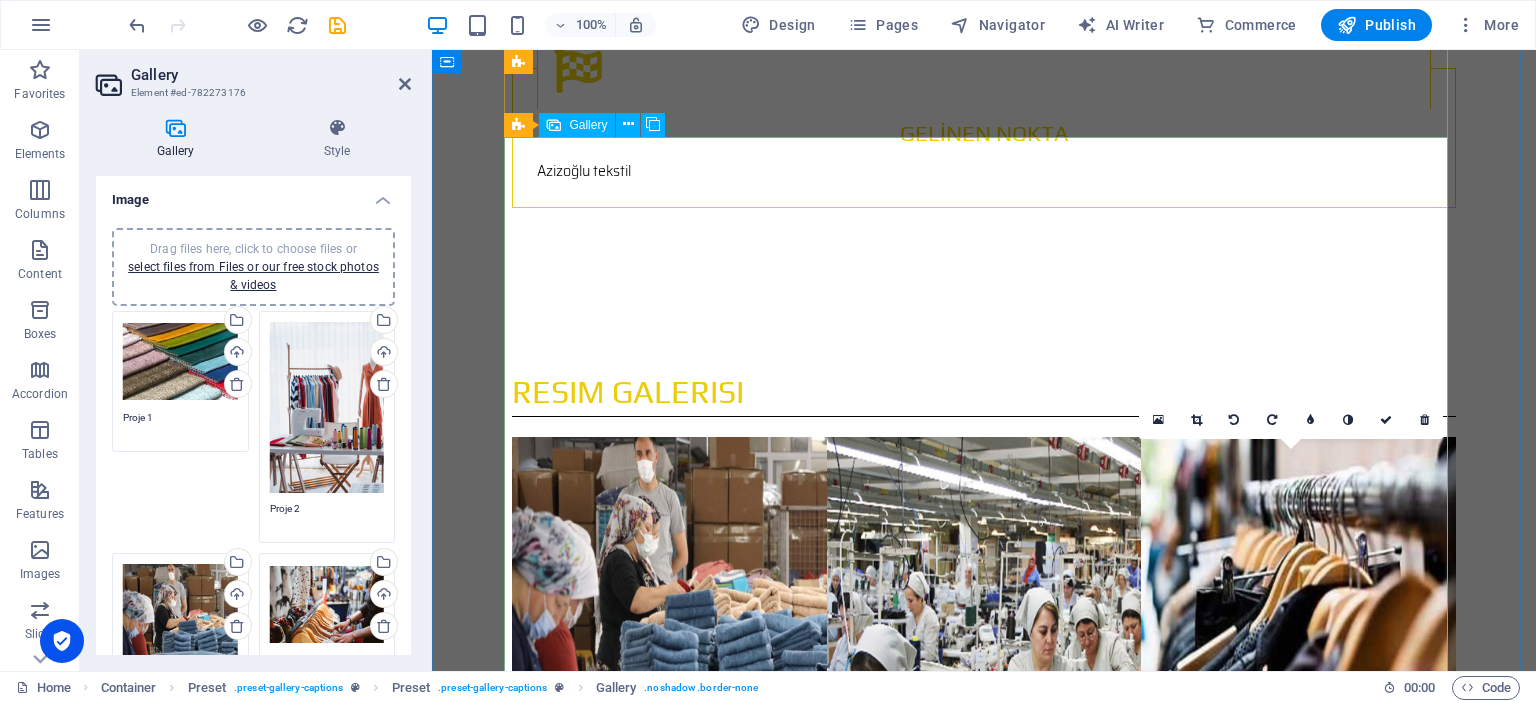 scroll, scrollTop: 2859, scrollLeft: 0, axis: vertical 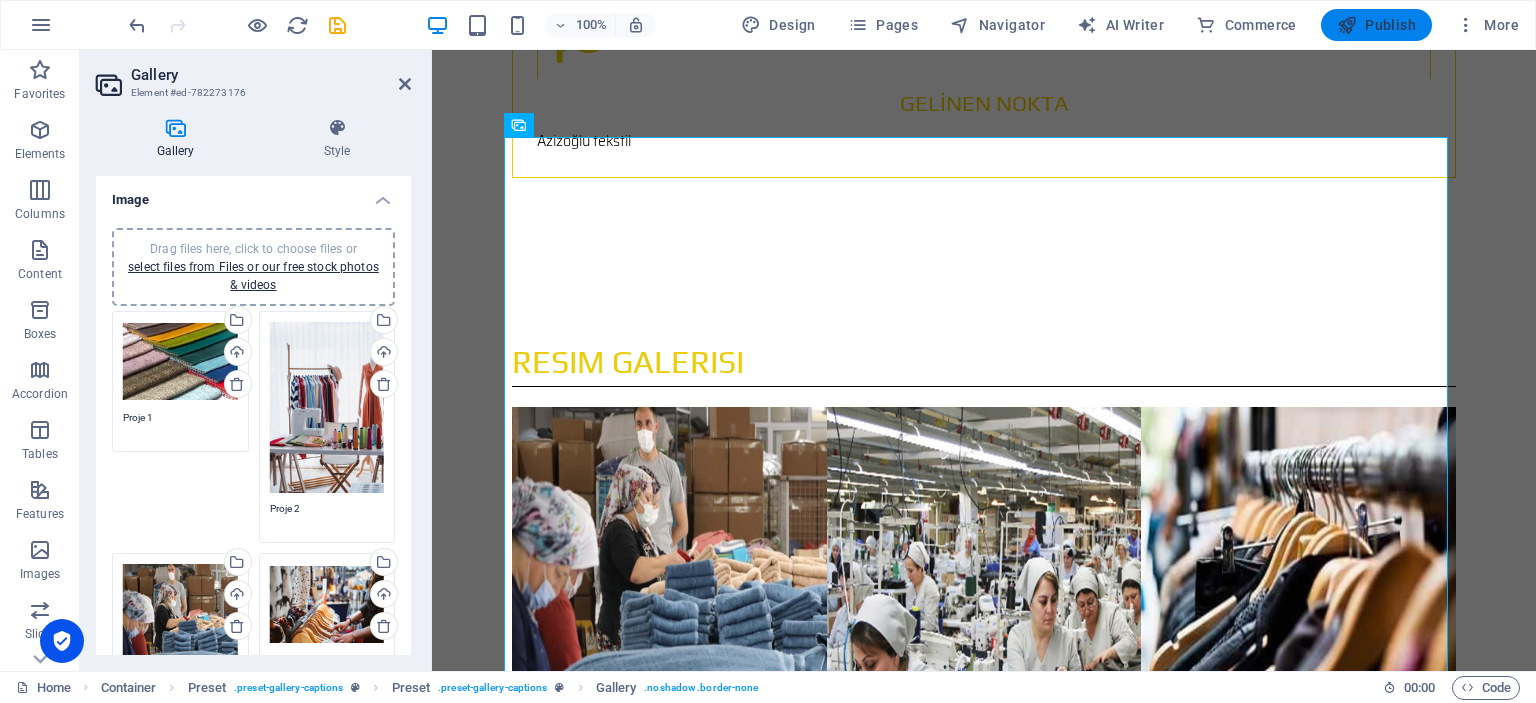 click on "Publish" at bounding box center (1376, 25) 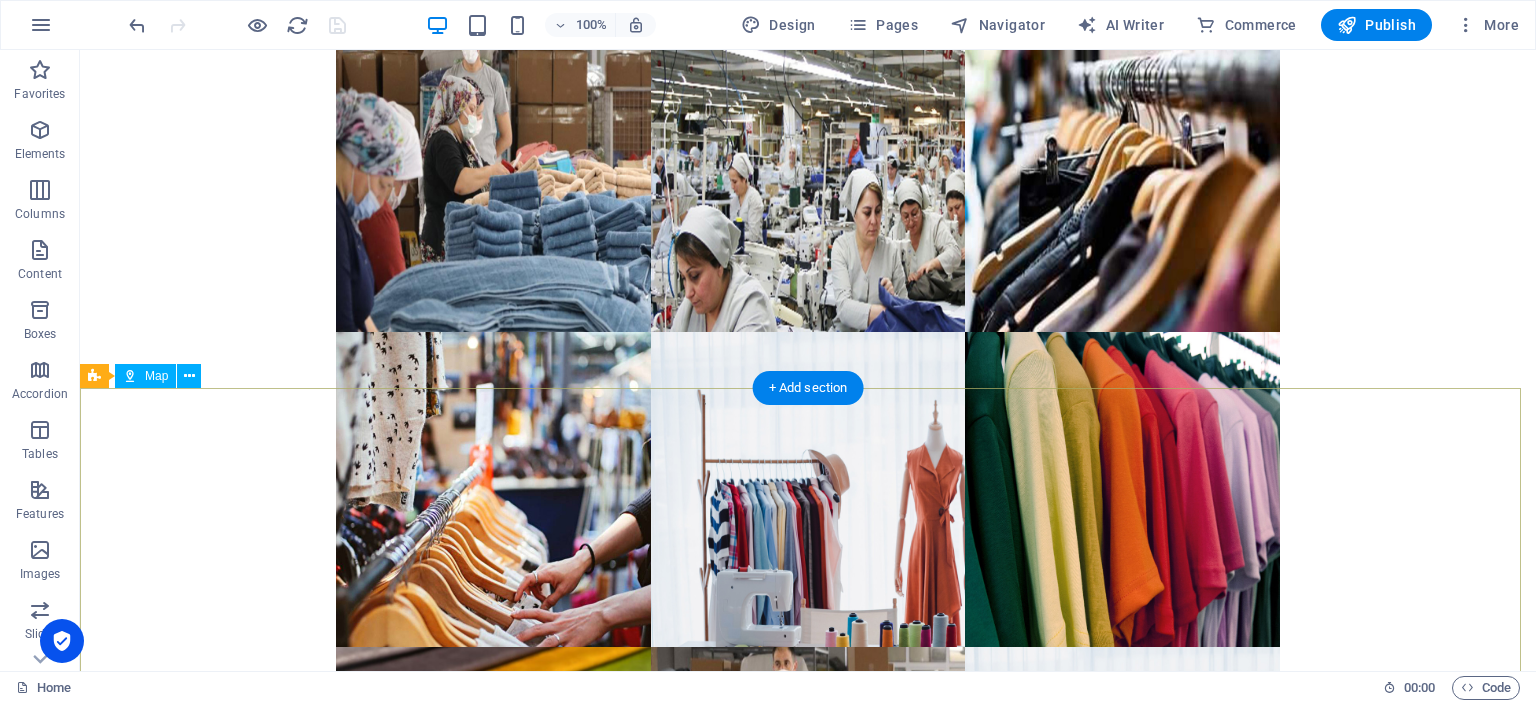 scroll, scrollTop: 3355, scrollLeft: 0, axis: vertical 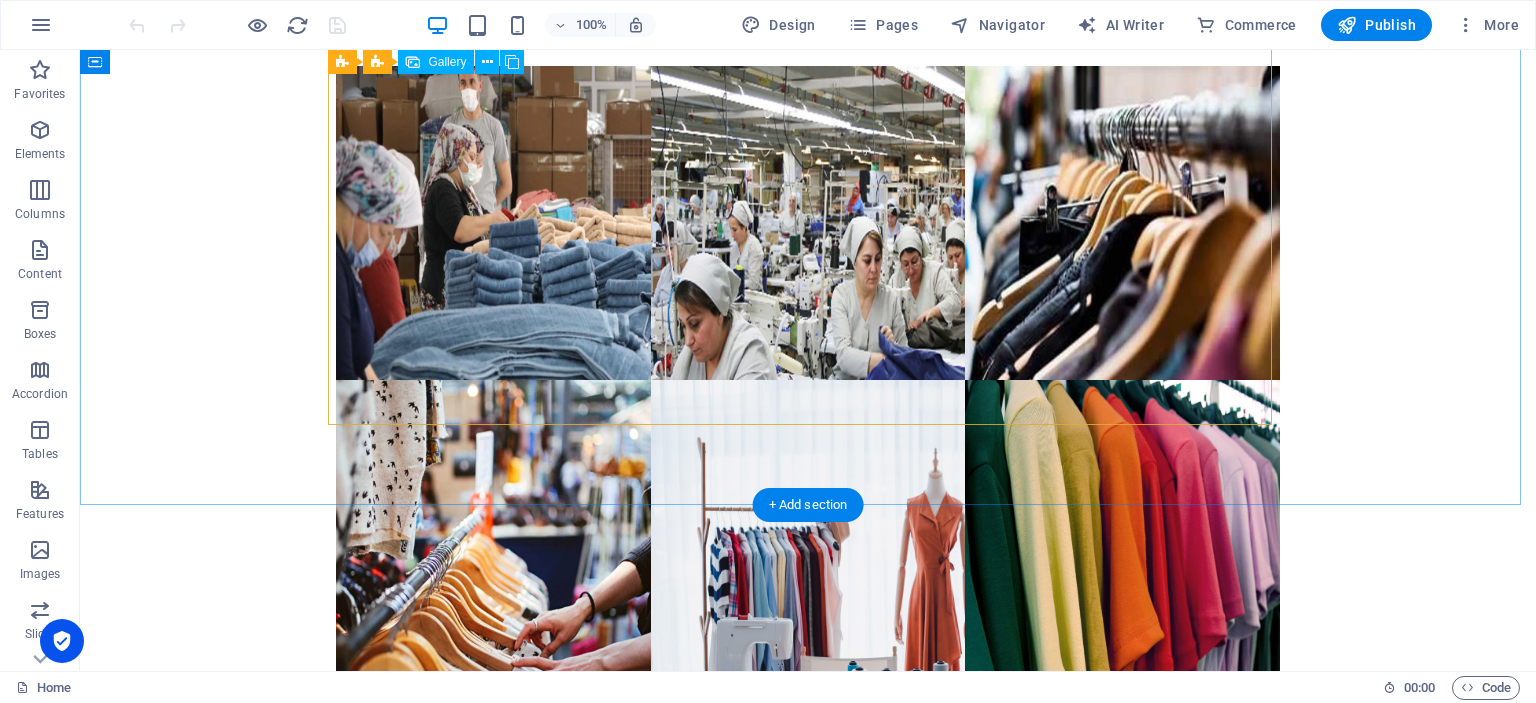 click at bounding box center (493, 1796) 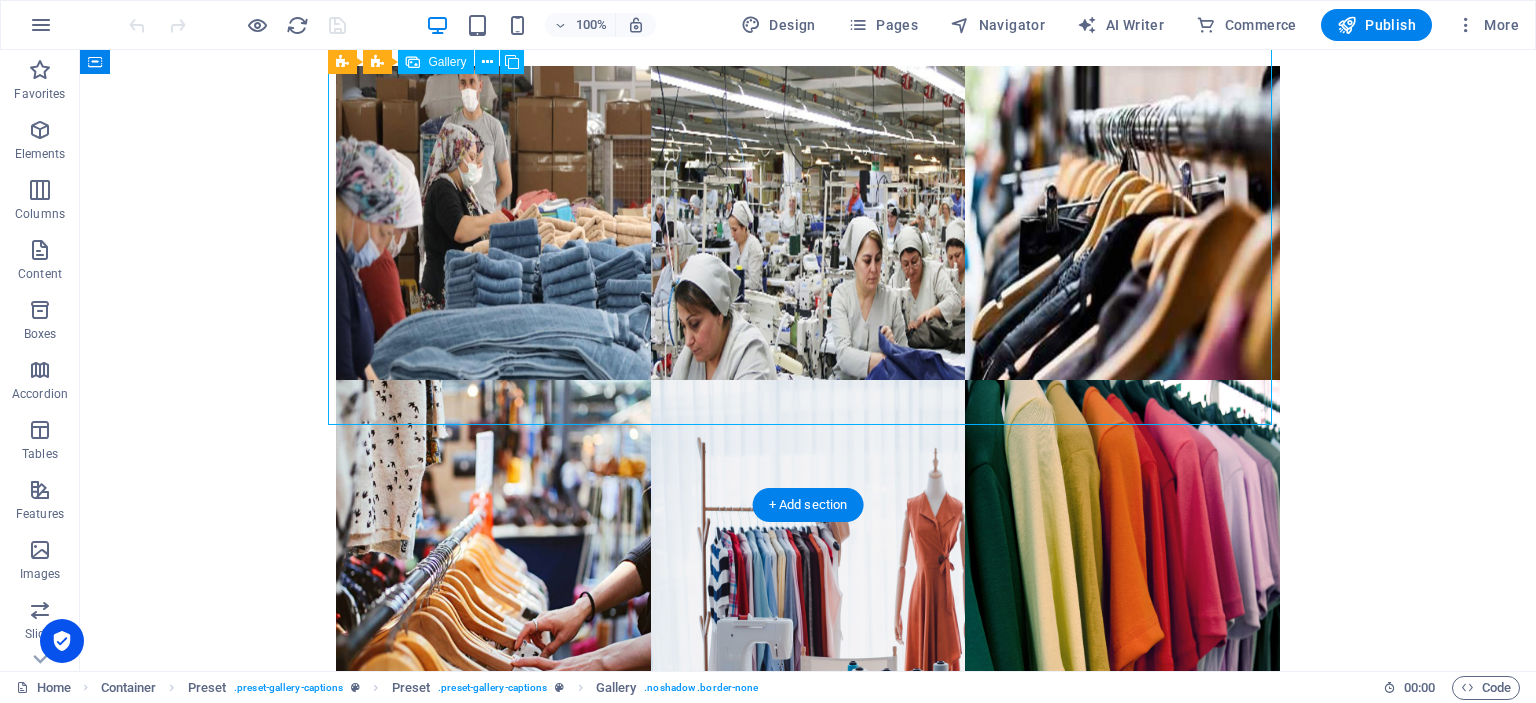click at bounding box center [808, 1796] 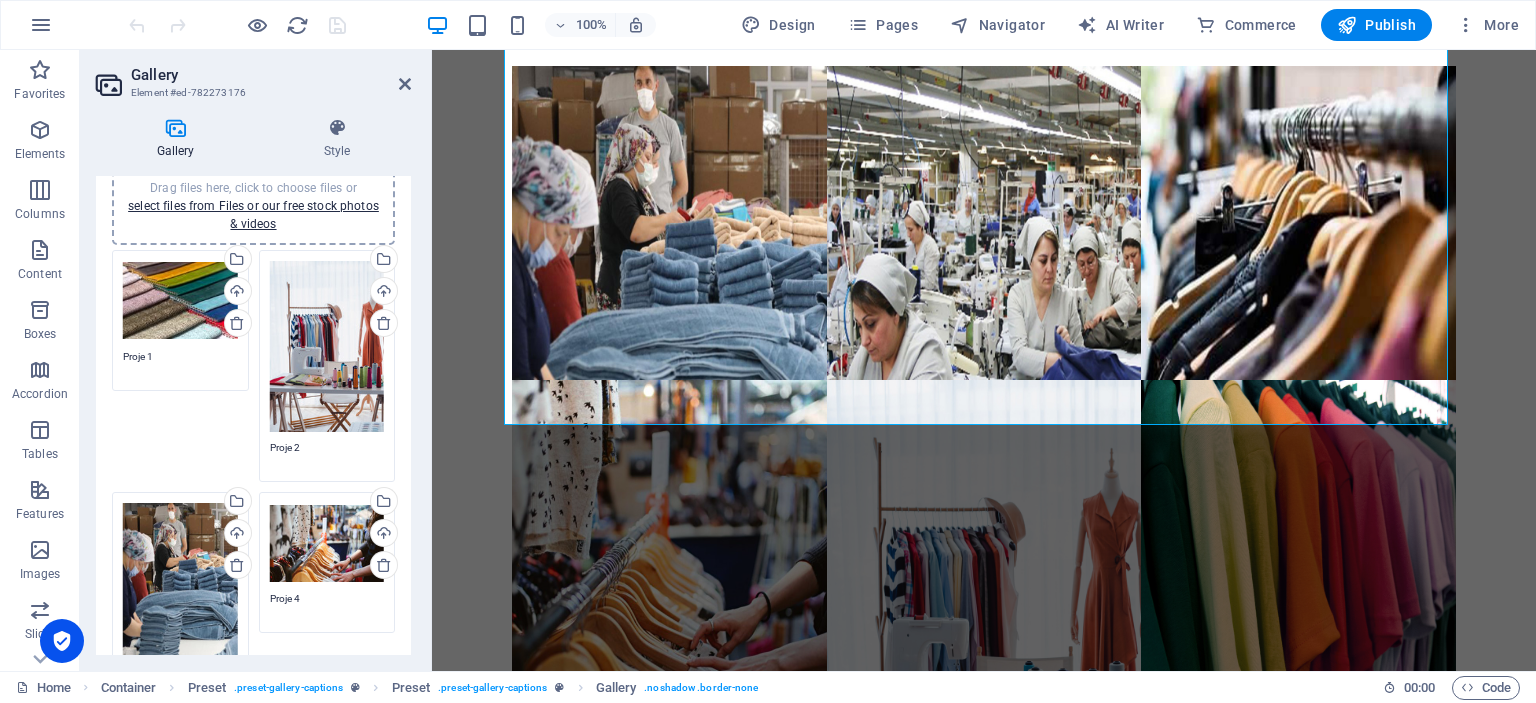 scroll, scrollTop: 100, scrollLeft: 0, axis: vertical 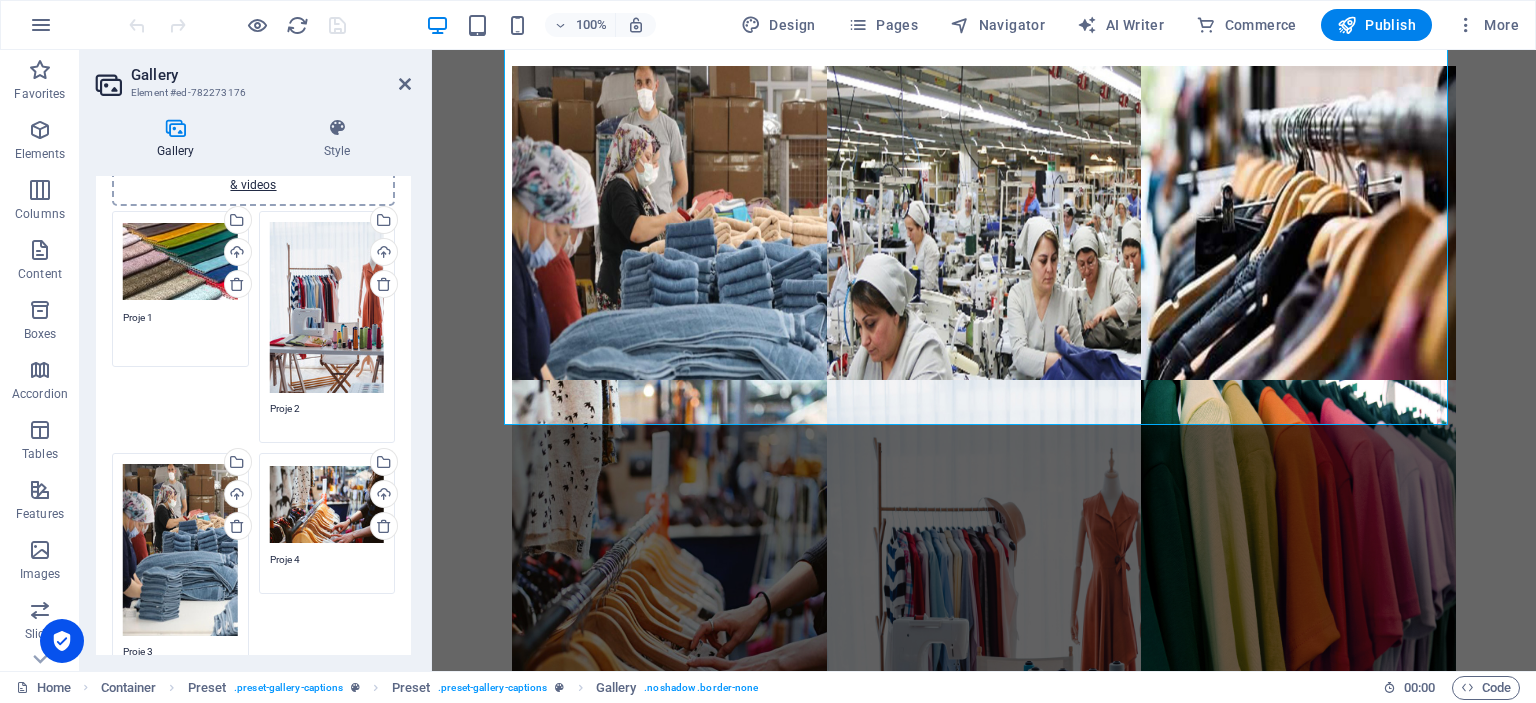 click on "Proje 1" at bounding box center [180, 332] 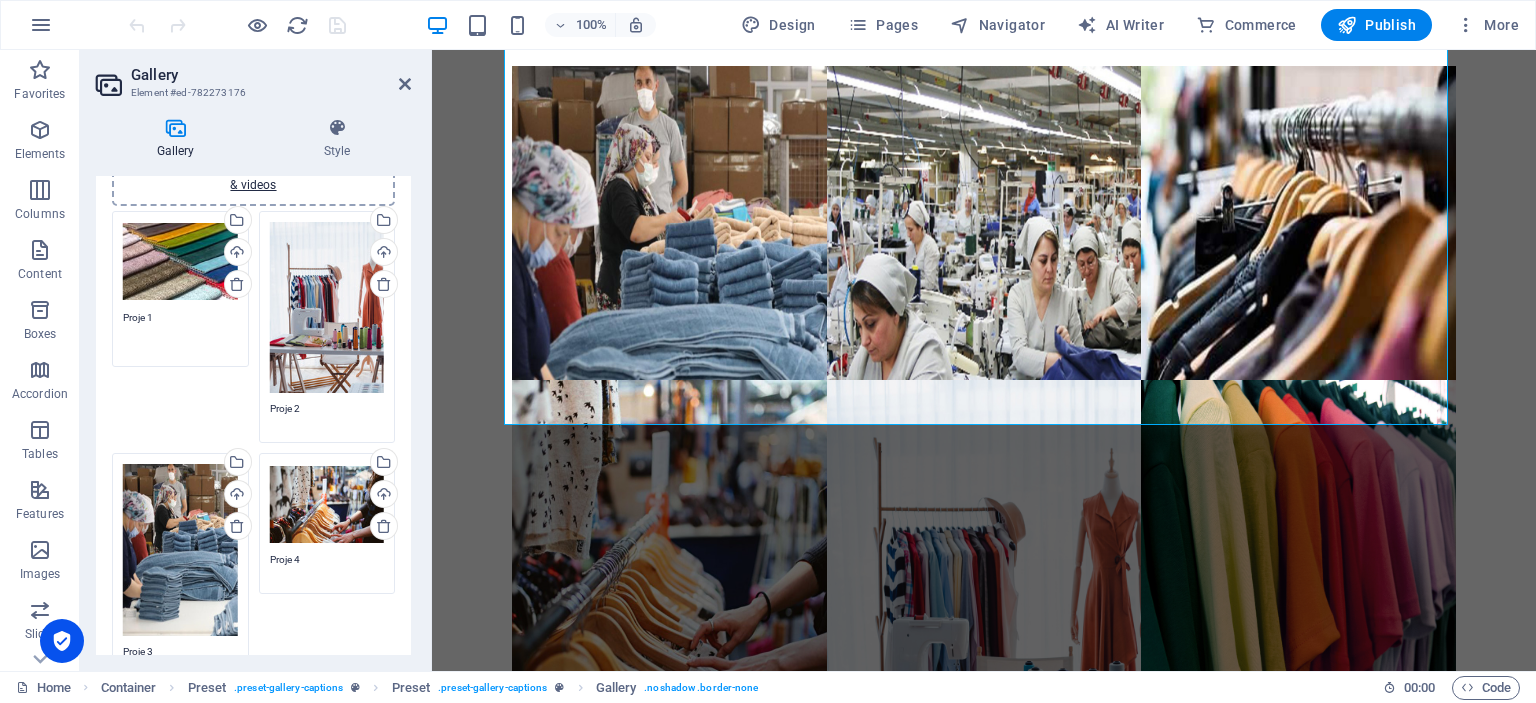 paste on "Ürünlerimiz" 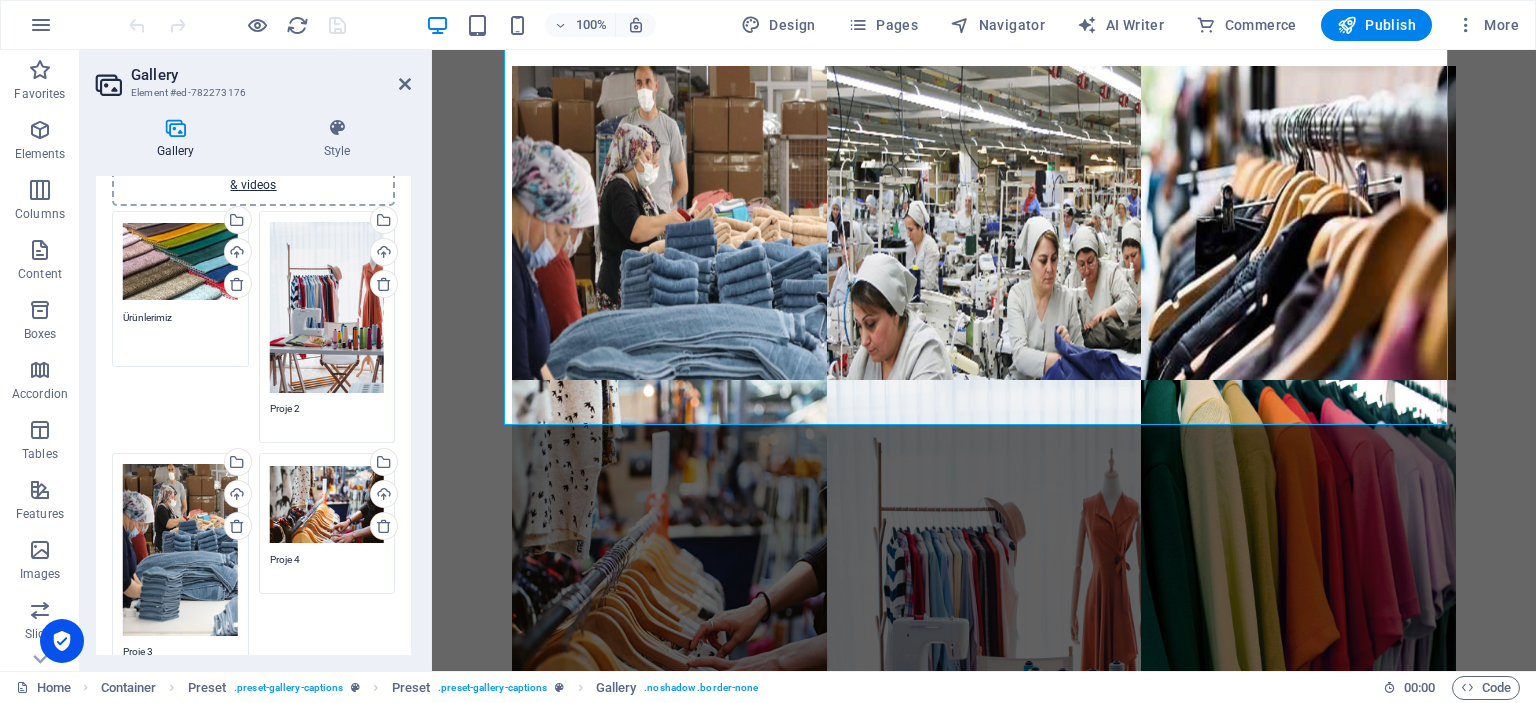 type on "Ürünlerimiz" 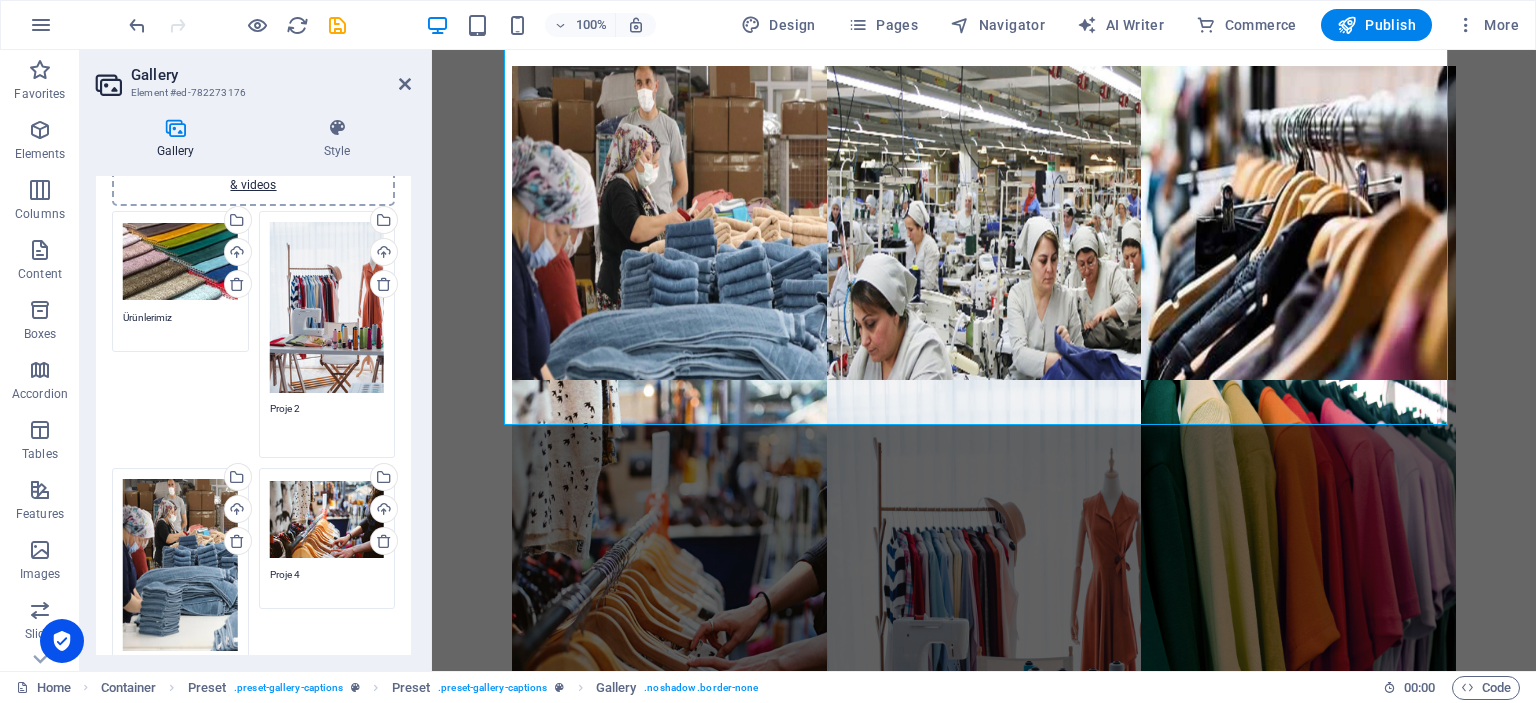 paste on "Ürünlerimiz" 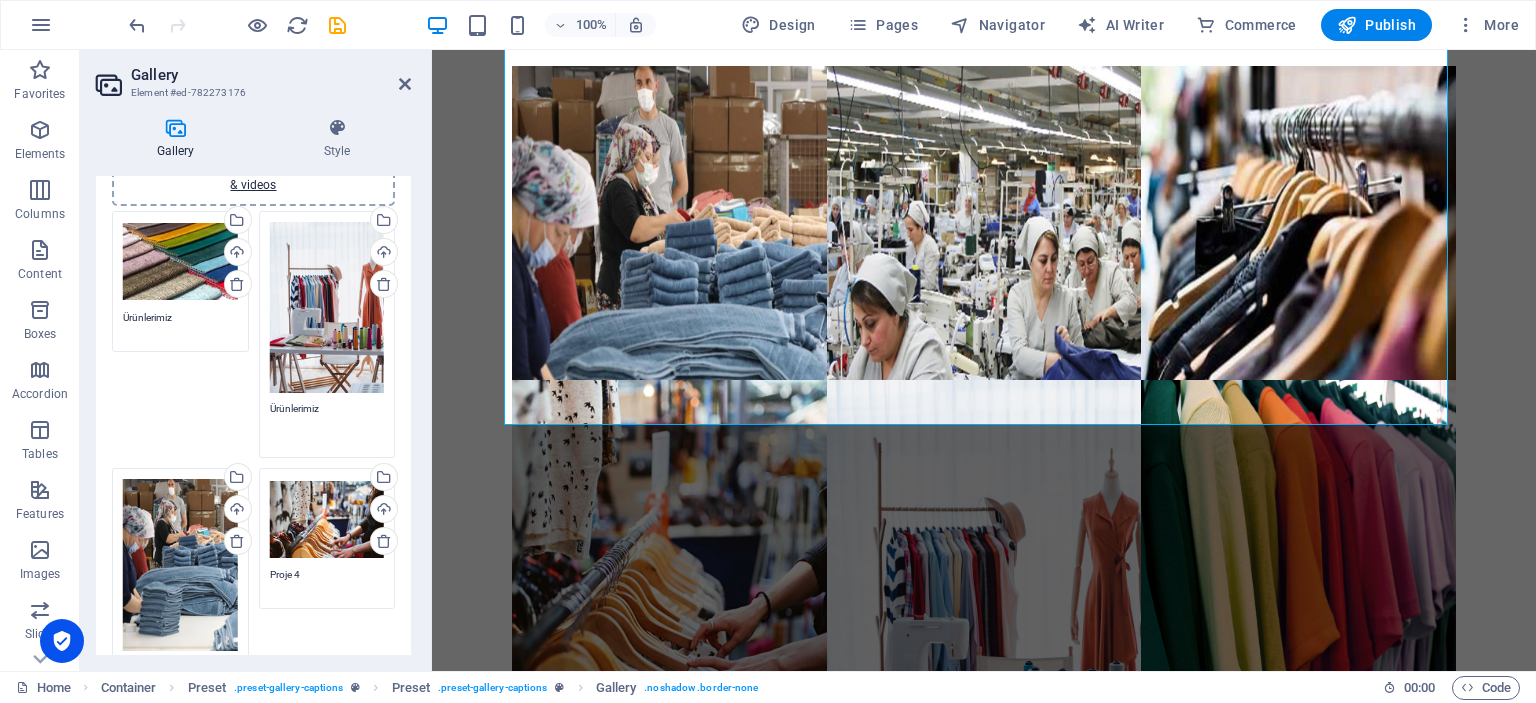 click on "Drag files here, click to choose files or select files from Files or our free stock photos & videos Select files from the file manager, stock photos, or upload file(s) Upload Proje 4" at bounding box center [327, 538] 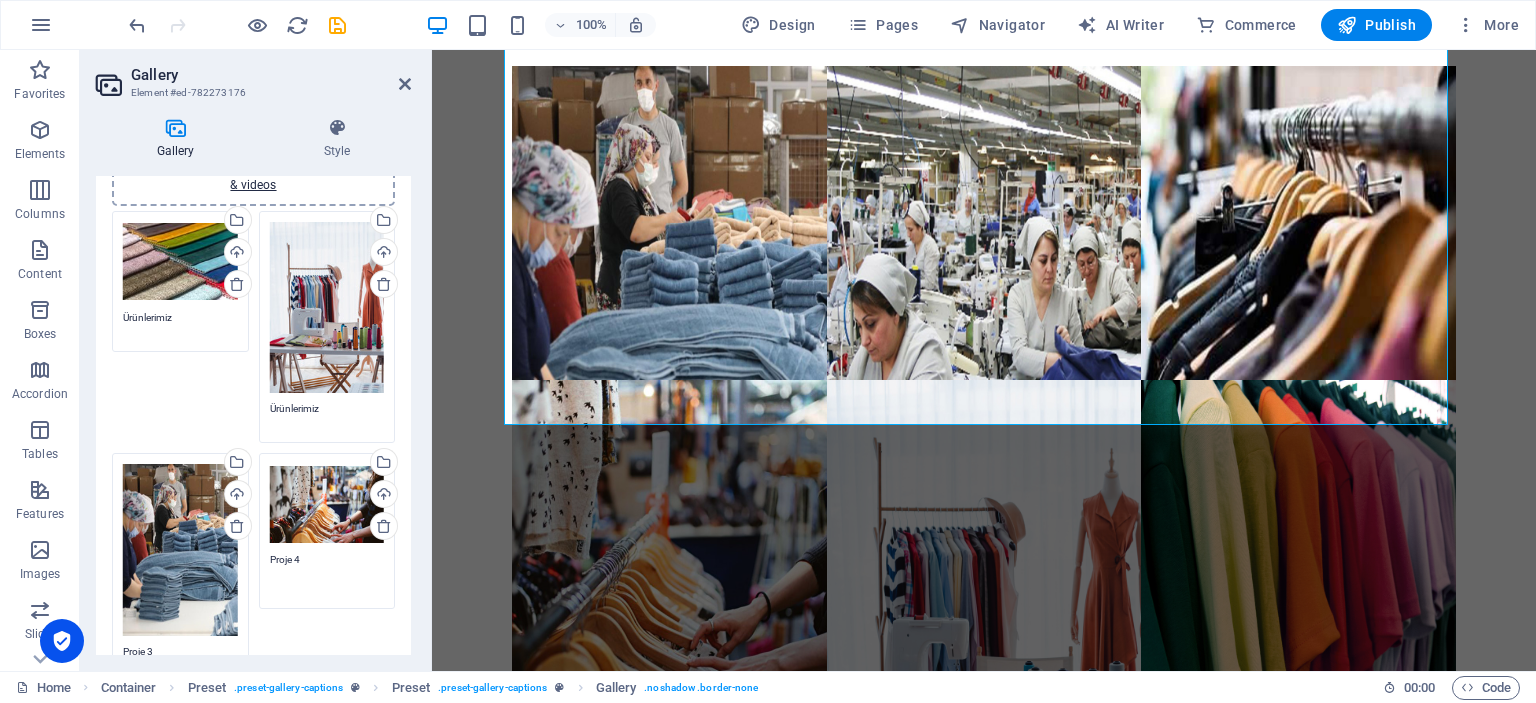 click on "Proje 4" at bounding box center [327, 574] 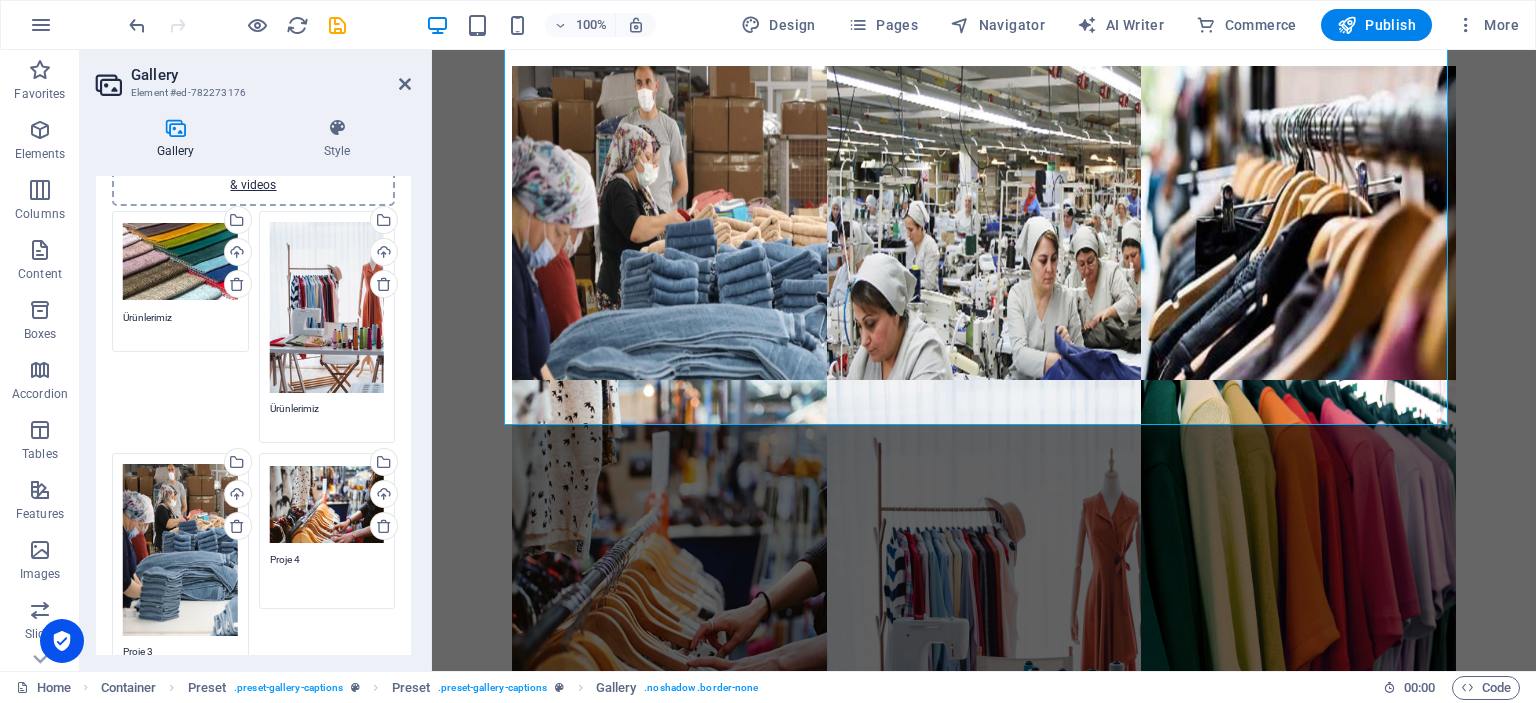 paste on "Ürünlerimiz" 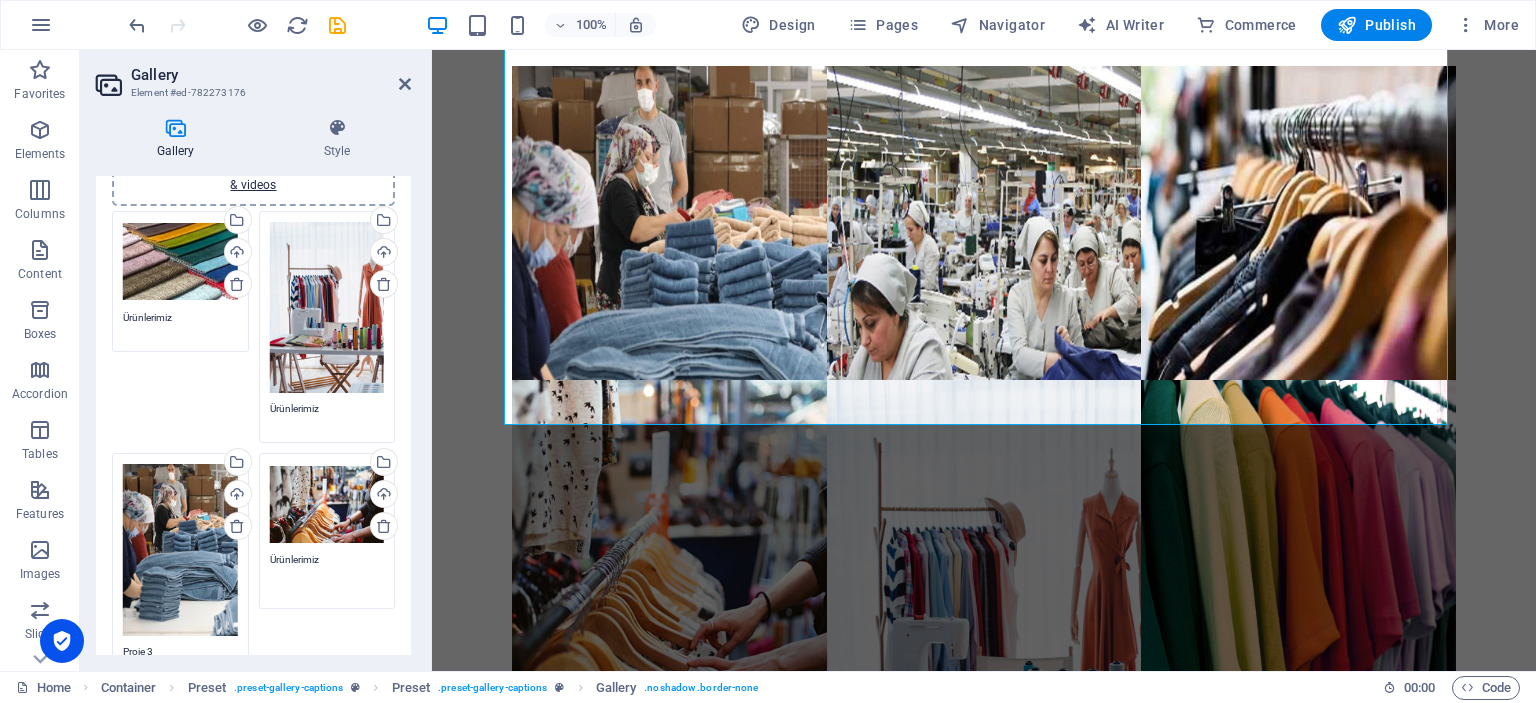 type on "Ürünlerimiz" 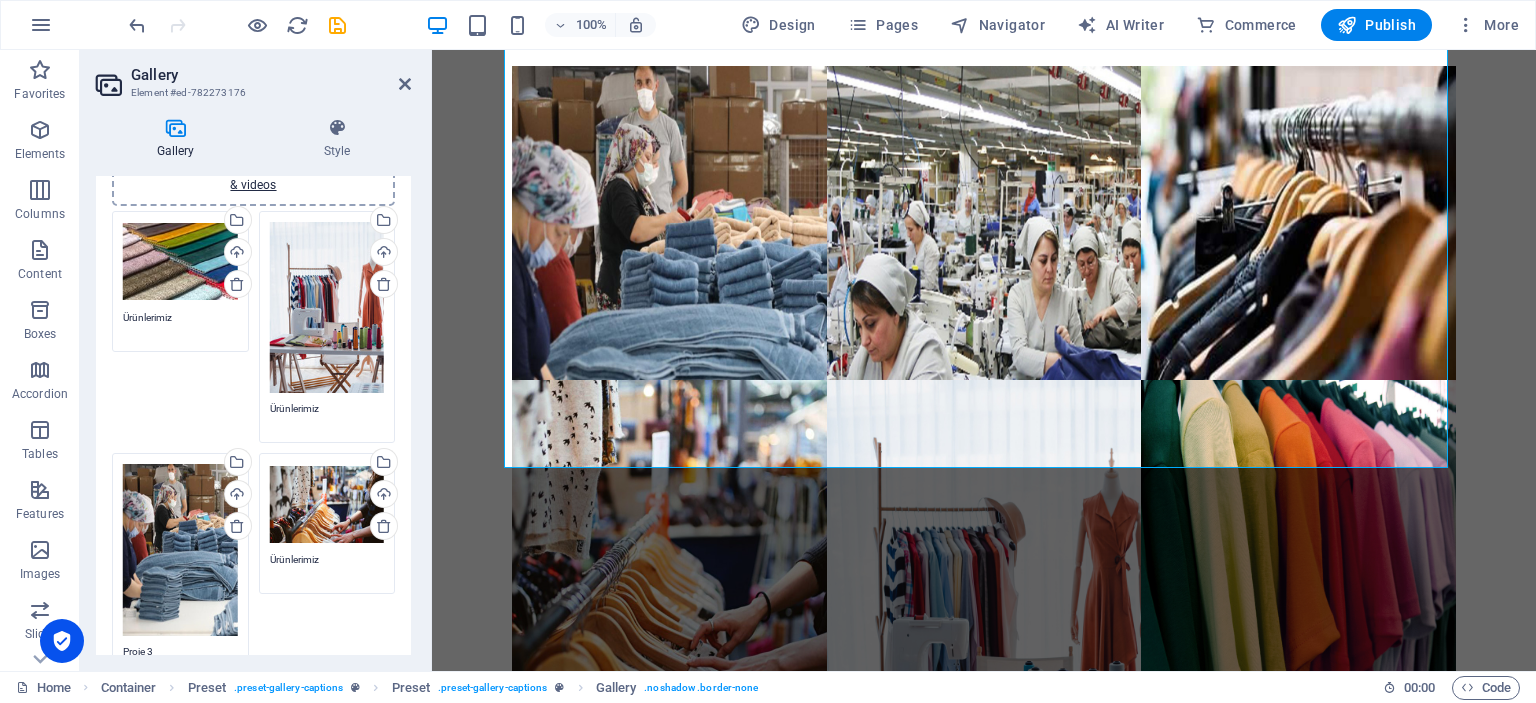 click on "Proje 3" at bounding box center (180, 666) 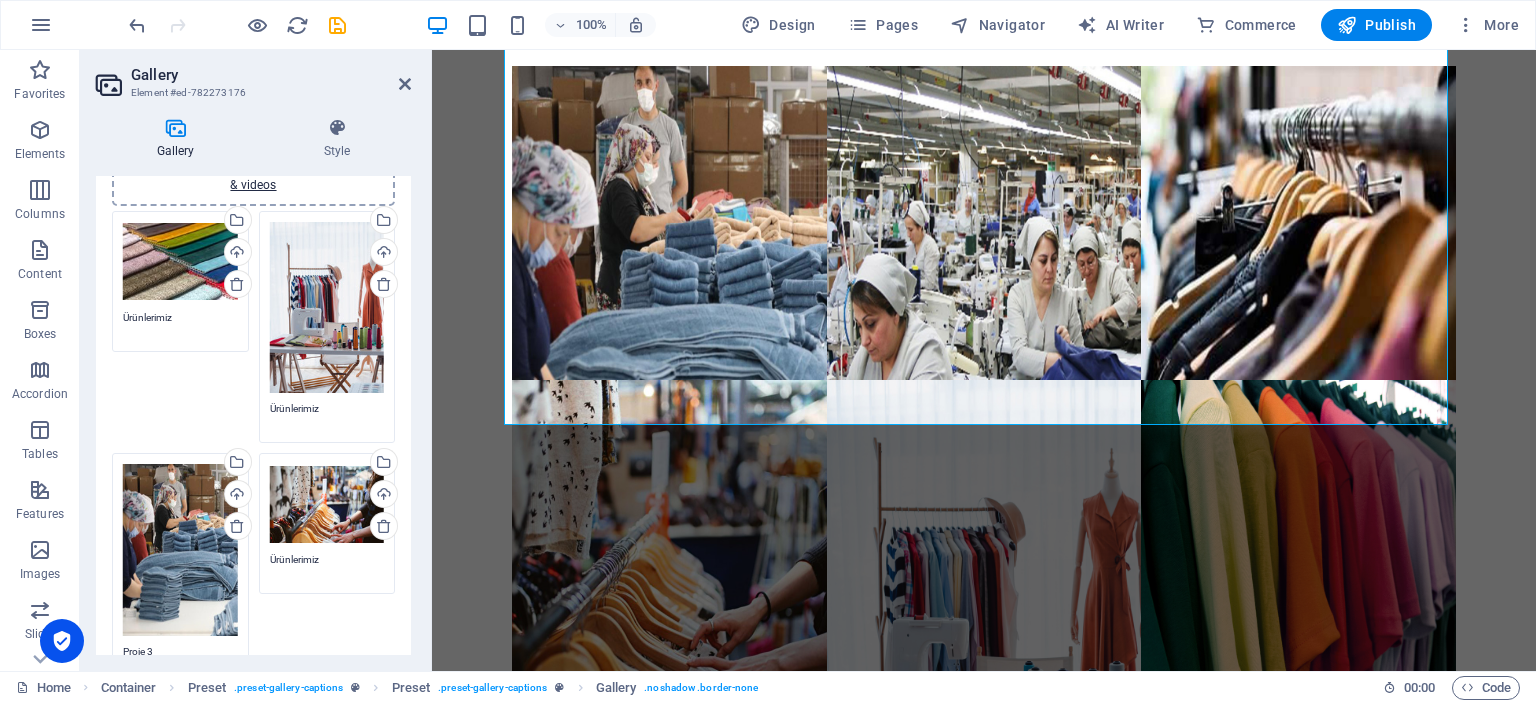 paste on "Ürünlerimiz" 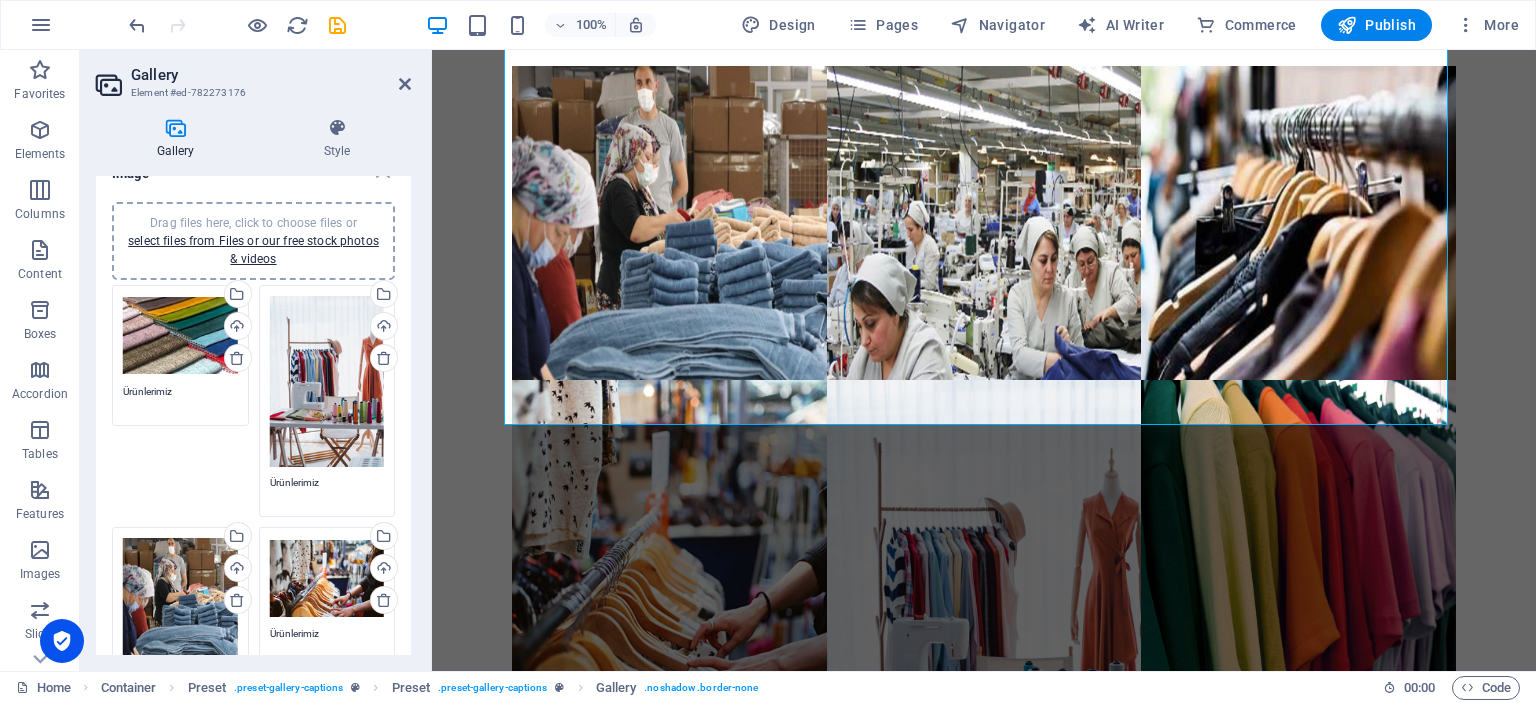 scroll, scrollTop: 0, scrollLeft: 0, axis: both 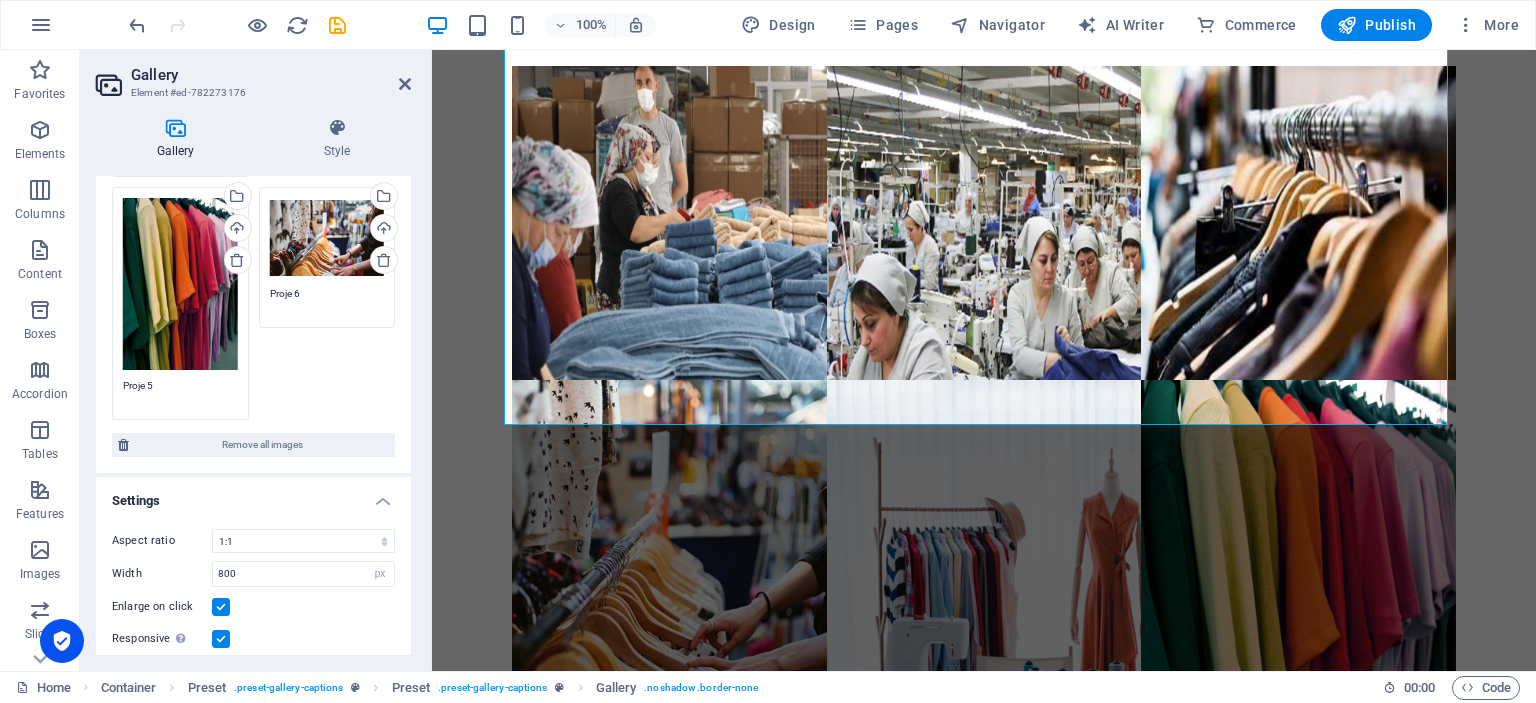 type on "Ürünlerimiz" 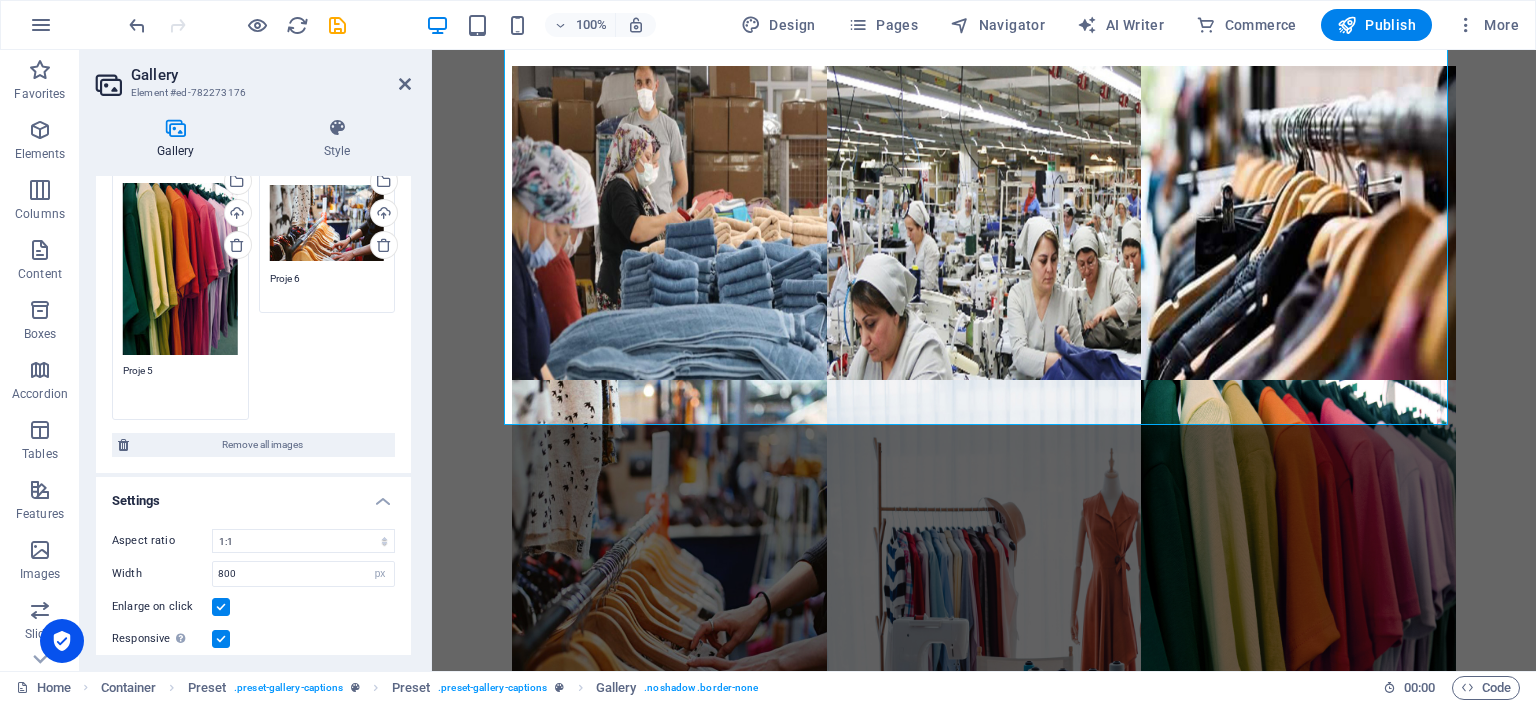 click on "Proje 5" at bounding box center (180, 385) 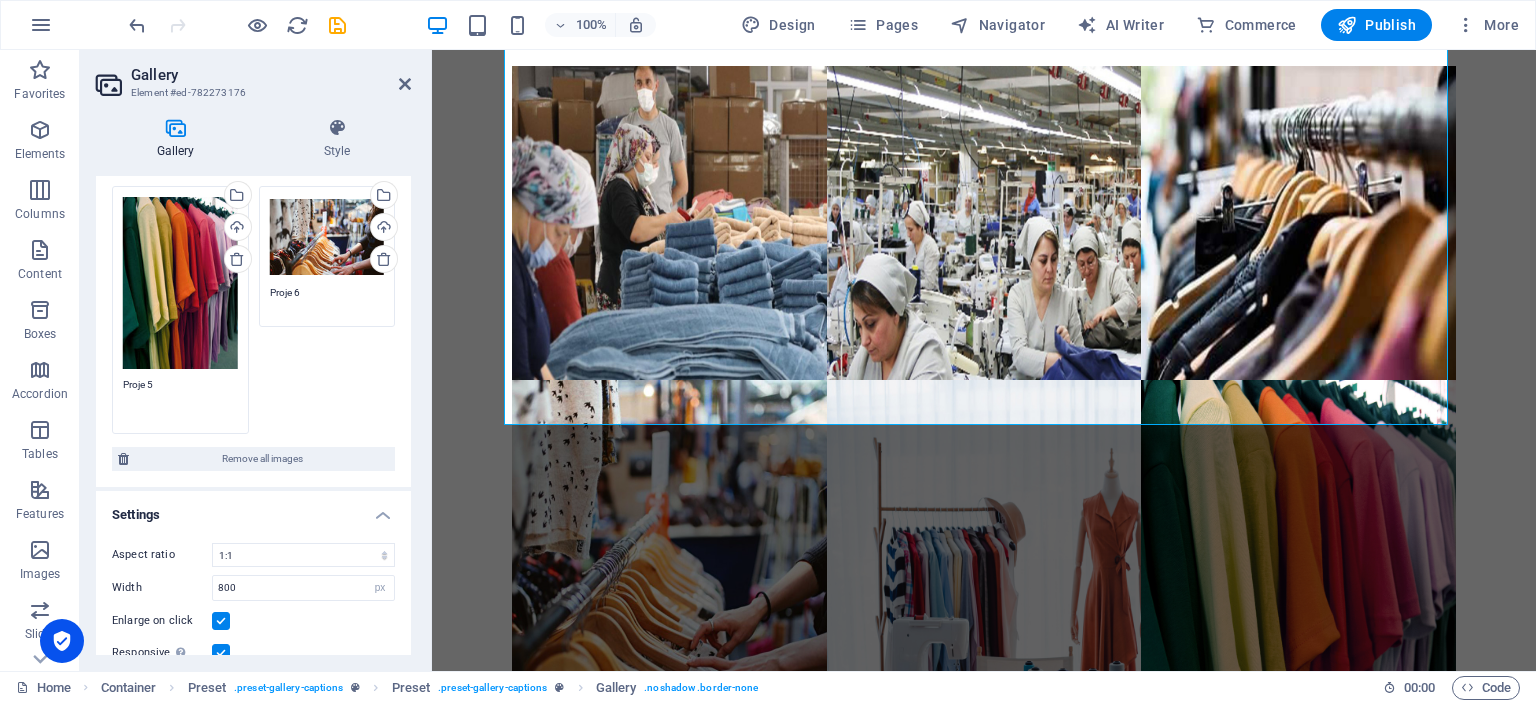 paste on "Ürünlerimiz" 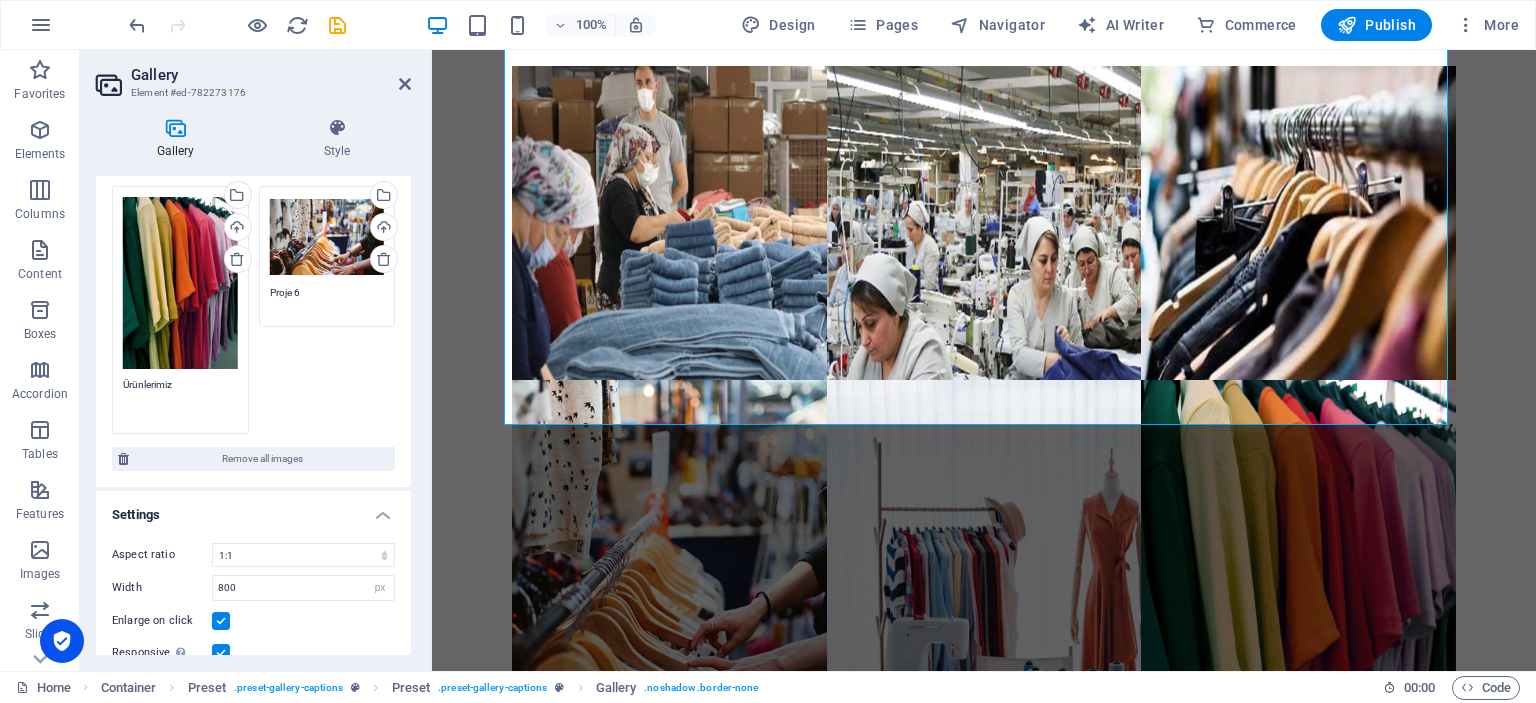 type on "Ürünlerimiz" 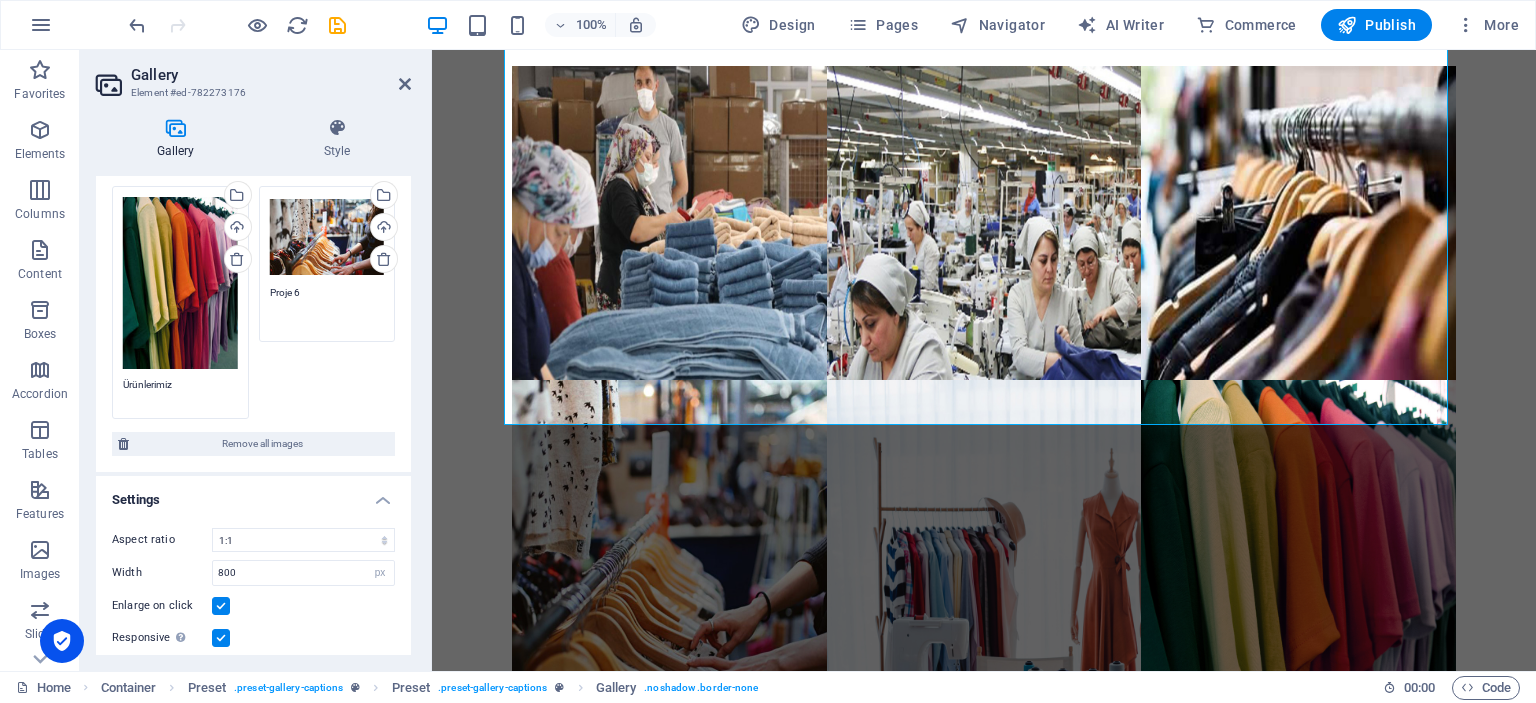 paste on "Ürünlerimiz" 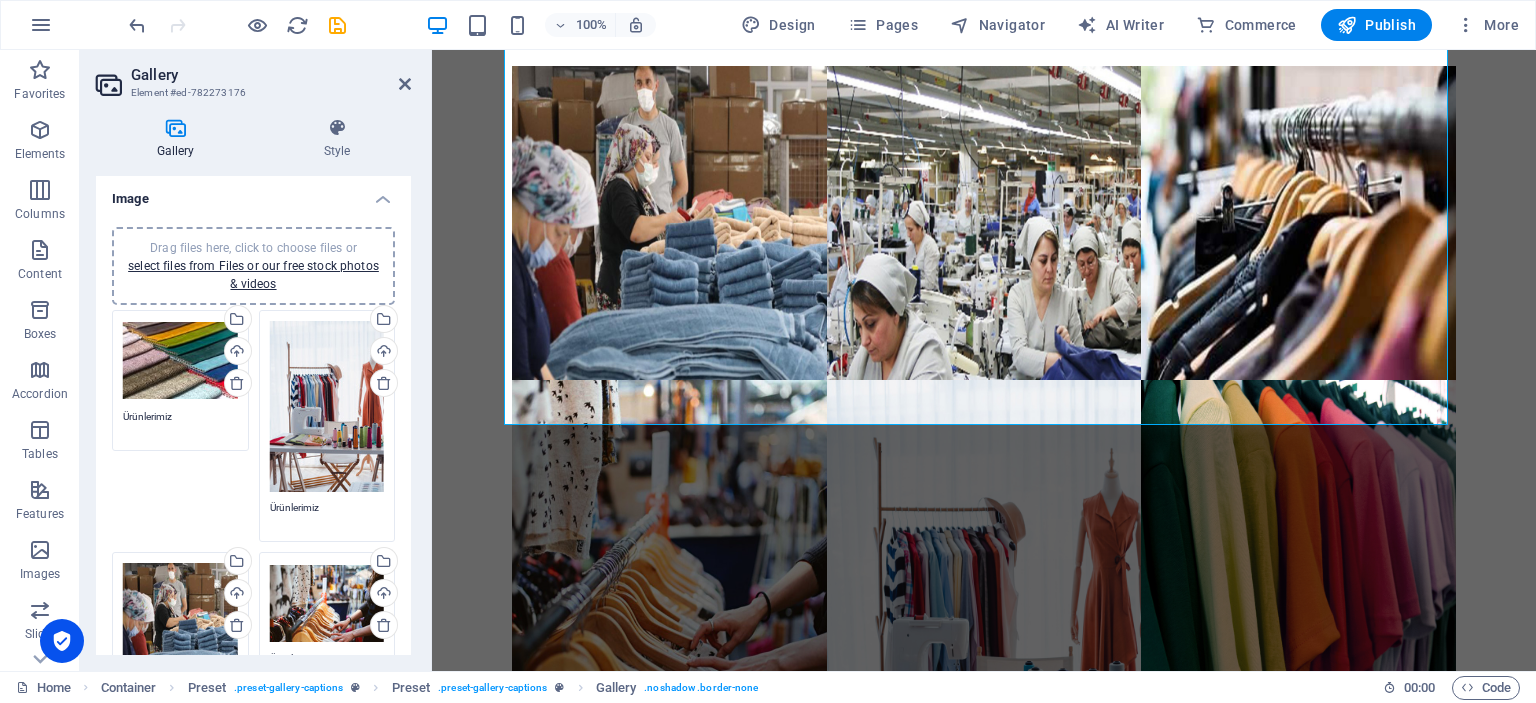 scroll, scrollTop: 0, scrollLeft: 0, axis: both 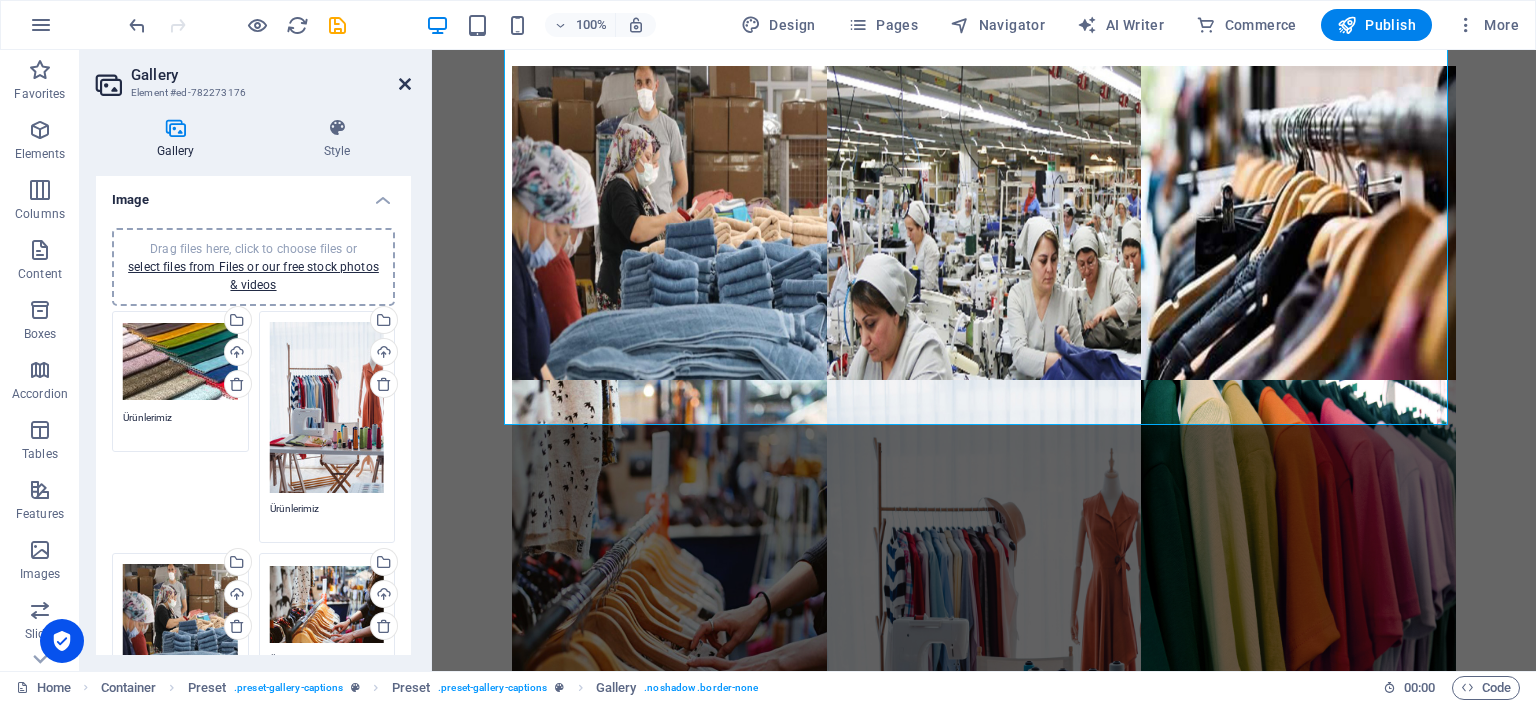 type on "Ürünlerimiz" 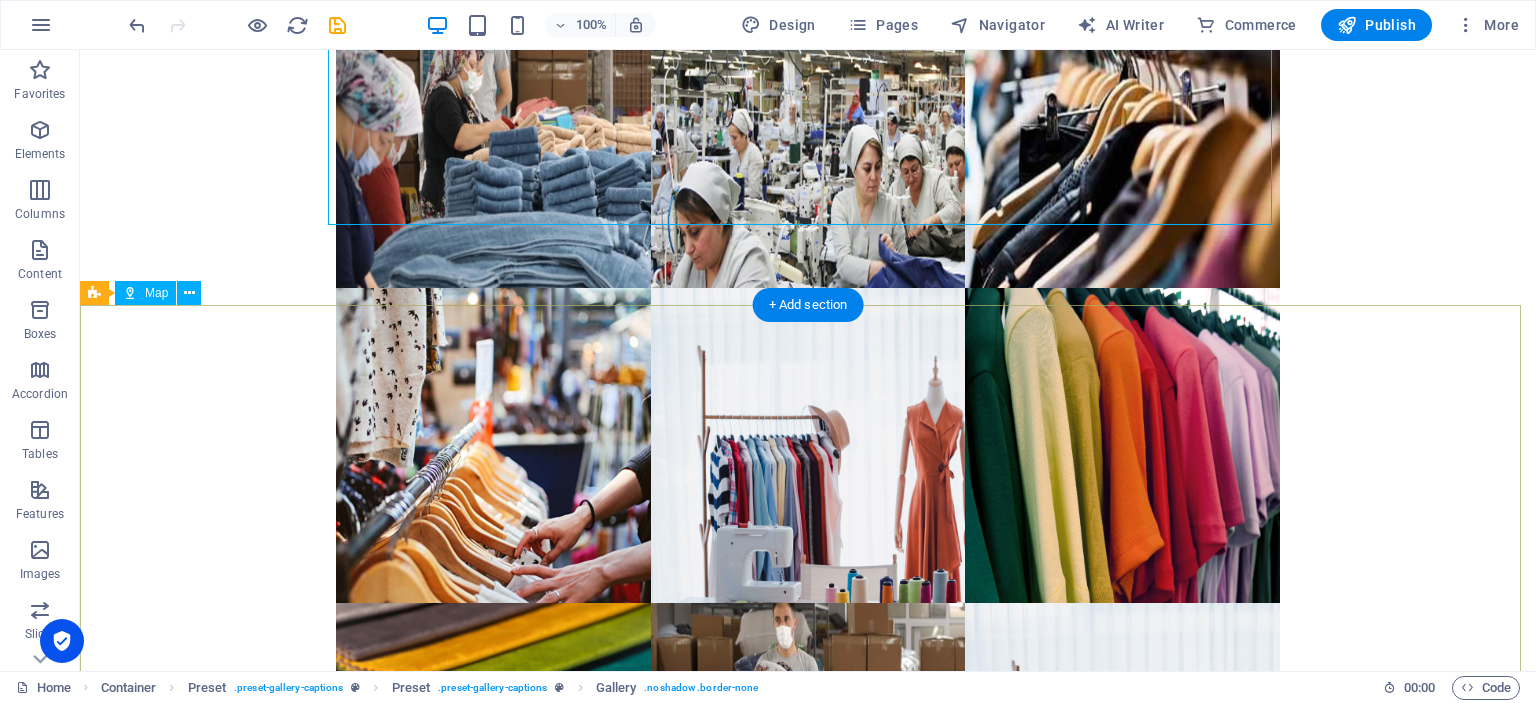 scroll, scrollTop: 3400, scrollLeft: 0, axis: vertical 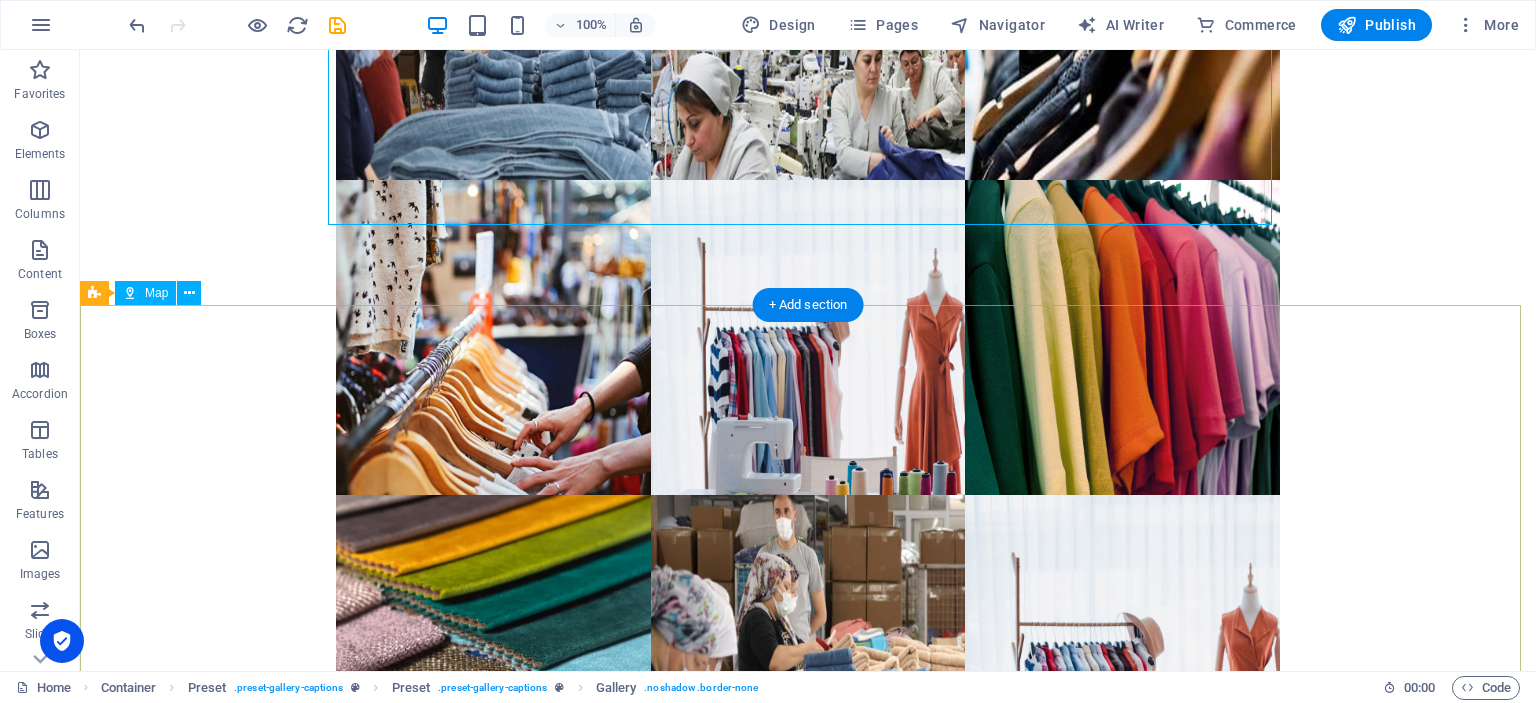 click on "← Sola git → Sağa git ↑ Yukarı git ↓ Aşağı git + Yakınlaştır - Uzaklaştır Home %75 sola git End %75 sağa git Page Up %75 yukarı git Page Down %75 aşağı git Gezinmek için ok tuşlarına basın. Harita Arazi Uydu Etiketler Klavye kısayolları Harita Verileri Harita verileri ©2025 Google Harita verileri ©2025 Google 200 m  Metrik ve emperyal birimler arasında geçiş yapmak için tıklayın Şartlar Harita hatası bildirin" at bounding box center (808, 2034) 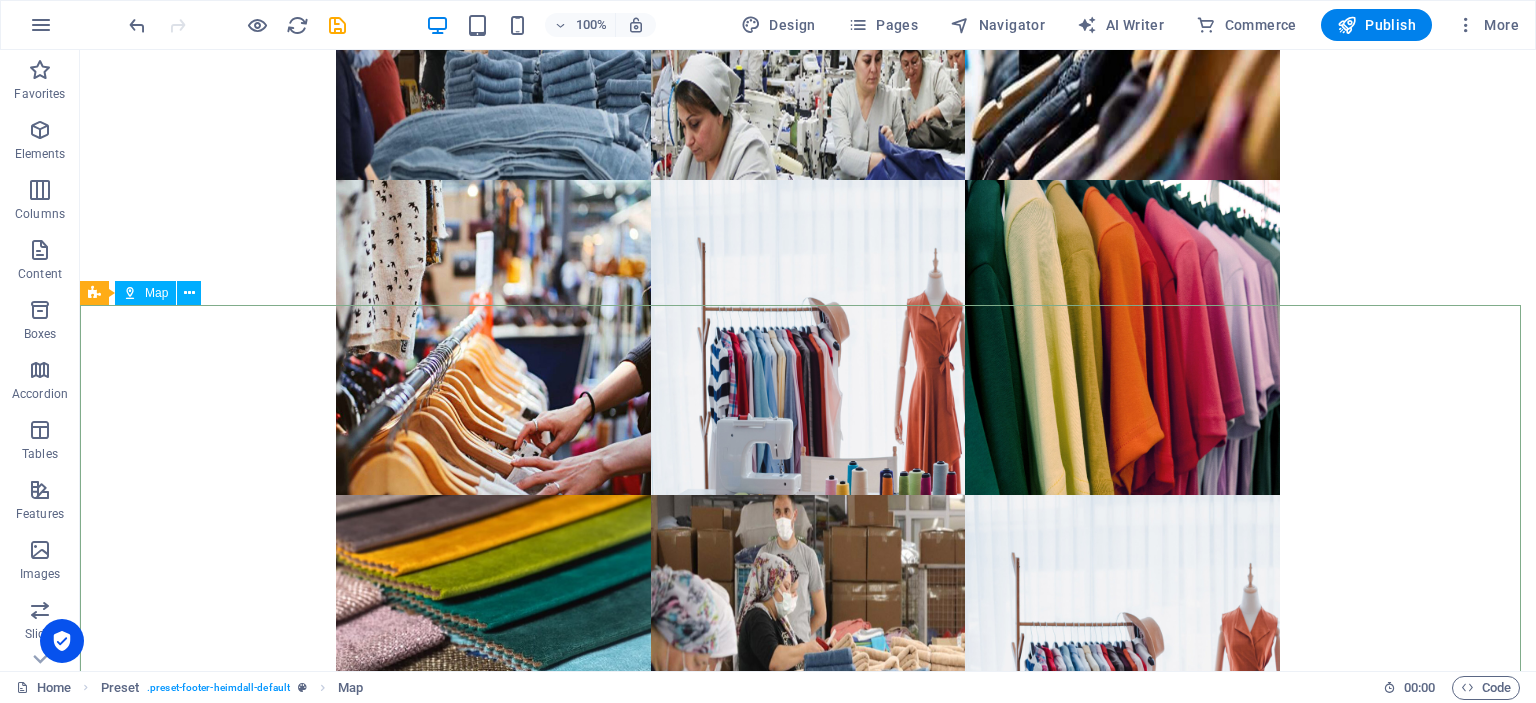 click on "Map" at bounding box center [156, 293] 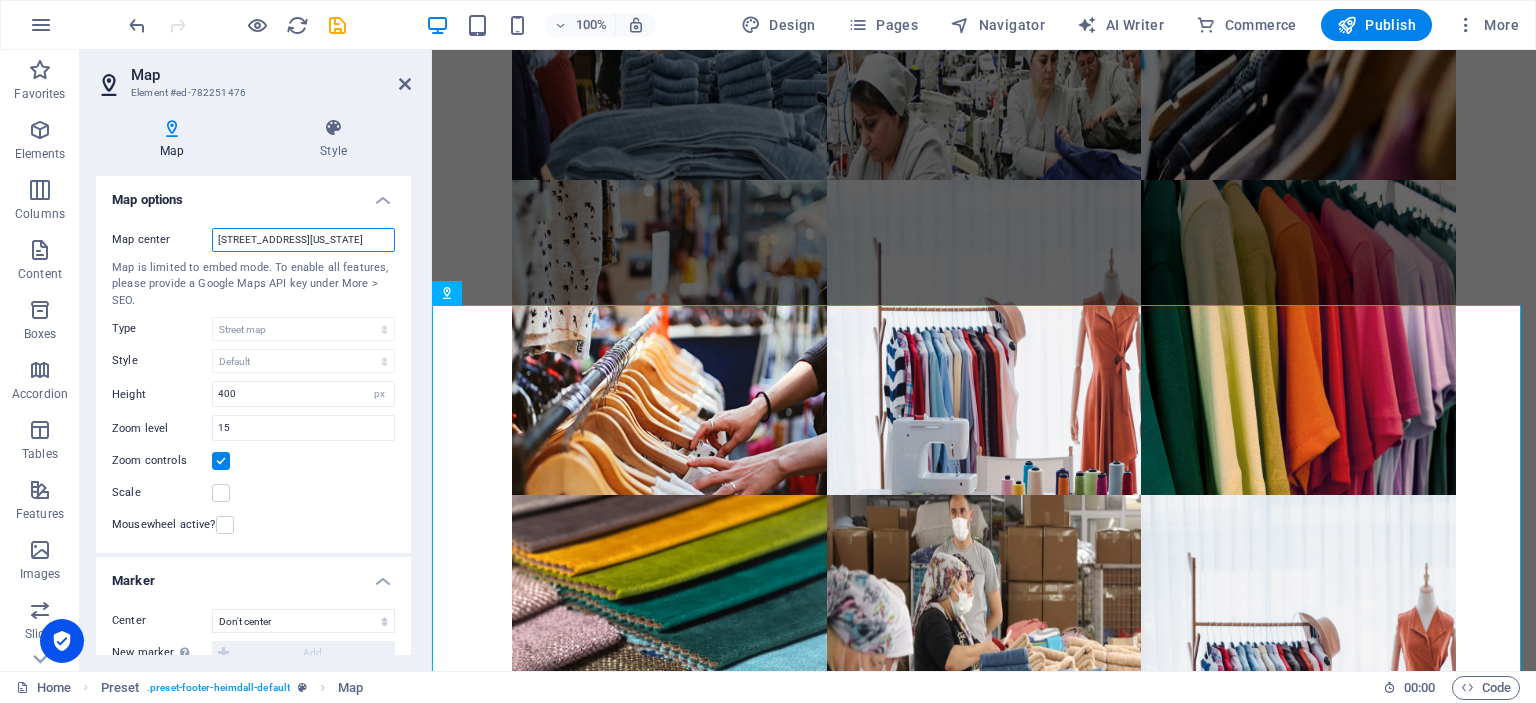 click on "401 F St NW, 20001 Washington, DC" at bounding box center (303, 240) 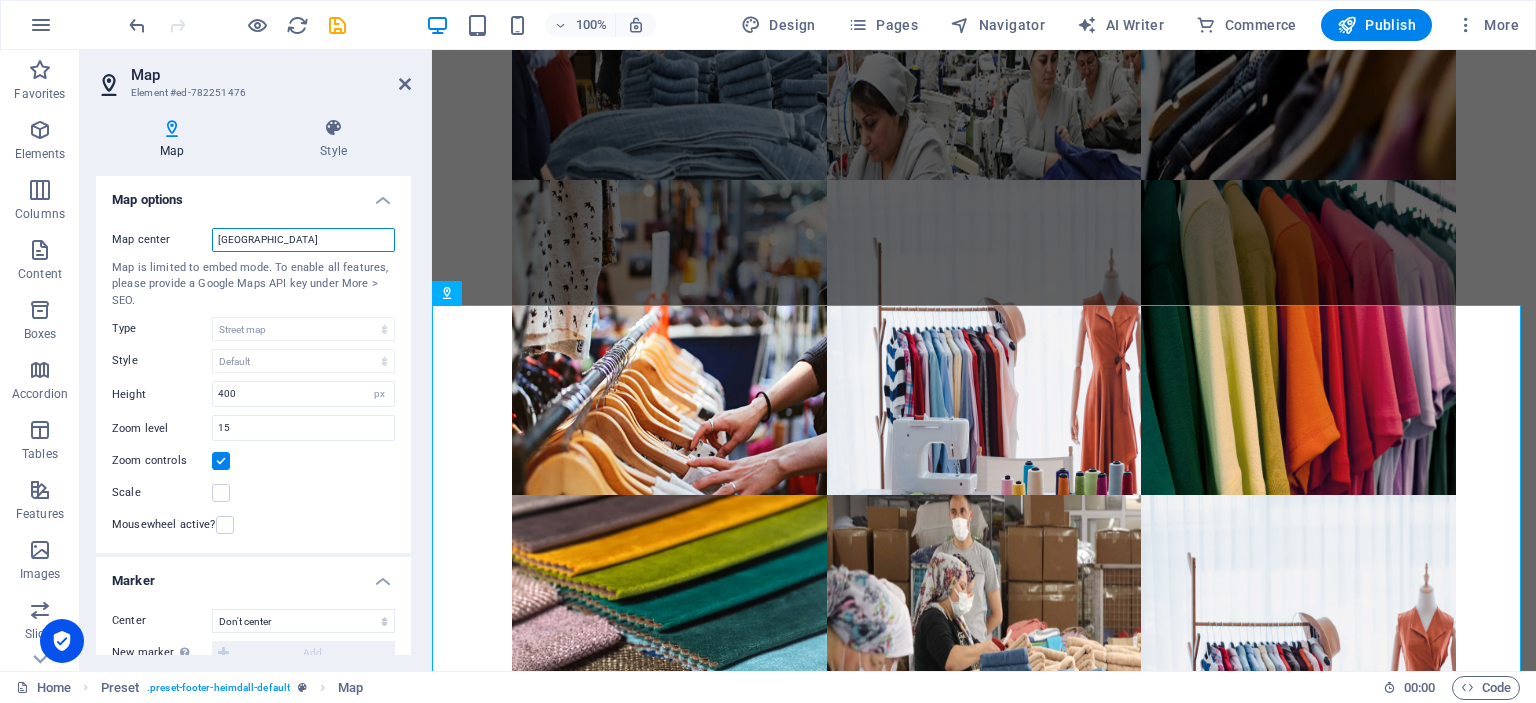 click on "istanbul" at bounding box center (303, 240) 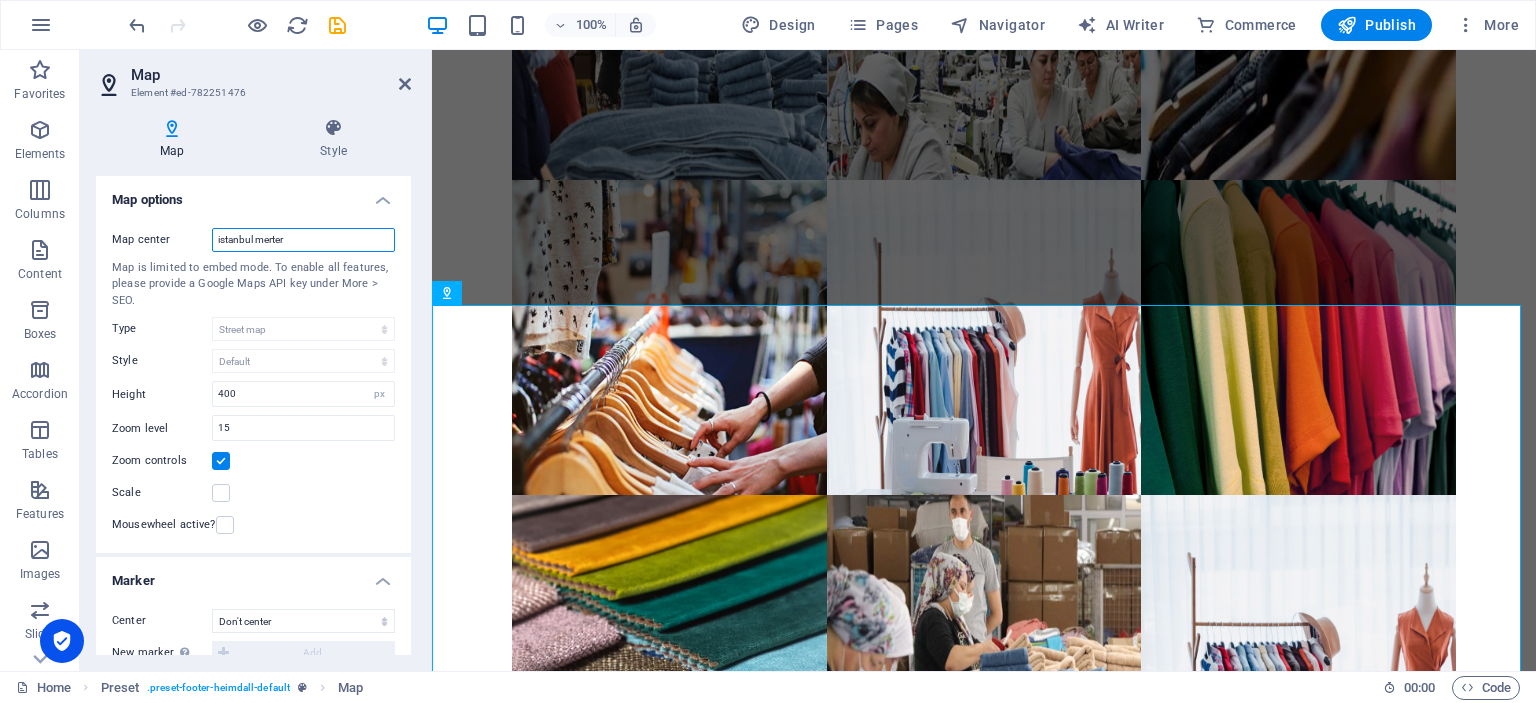 type on "istanbul merter" 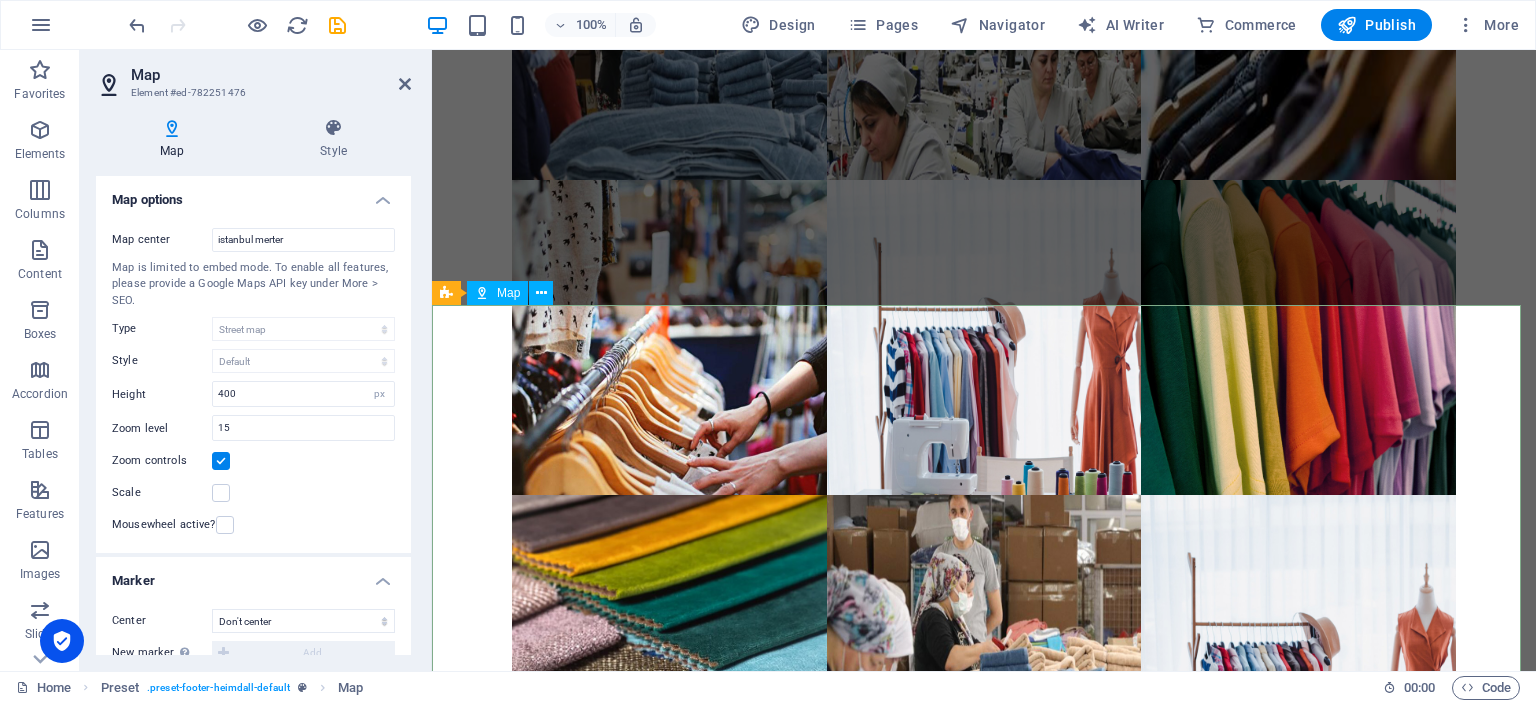 click on "← Sola git → Sağa git ↑ Yukarı git ↓ Aşağı git + Yakınlaştır - Uzaklaştır Home %75 sola git End %75 sağa git Page Up %75 yukarı git Page Down %75 aşağı git Gezinmek için ok tuşlarına basın. Harita Arazi Uydu Etiketler Klavye kısayolları Harita Verileri Harita verileri ©2025 Google Harita verileri ©2025 Google 200 m  Metrik ve emperyal birimler arasında geçiş yapmak için tıklayın Şartlar Harita hatası bildirin" at bounding box center [984, 2034] 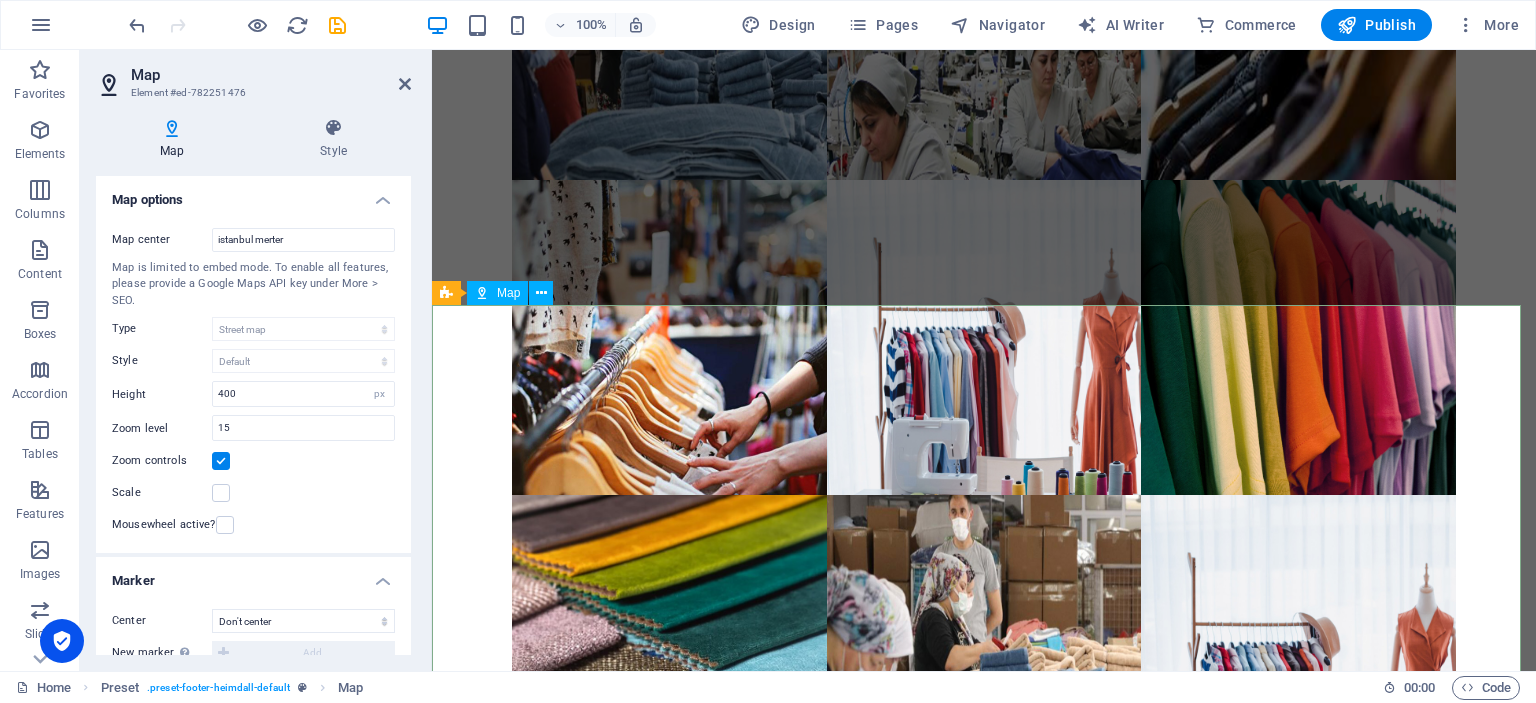 click on "← Sola git → Sağa git ↑ Yukarı git ↓ Aşağı git + Yakınlaştır - Uzaklaştır Home %75 sola git End %75 sağa git Page Up %75 yukarı git Page Down %75 aşağı git Gezinmek için ok tuşlarına basın. Harita Arazi Uydu Etiketler Klavye kısayolları Harita Verileri Harita verileri ©2025 Google Harita verileri ©2025 Google 200 m  Metrik ve emperyal birimler arasında geçiş yapmak için tıklayın Şartlar Harita hatası bildirin" at bounding box center [984, 2034] 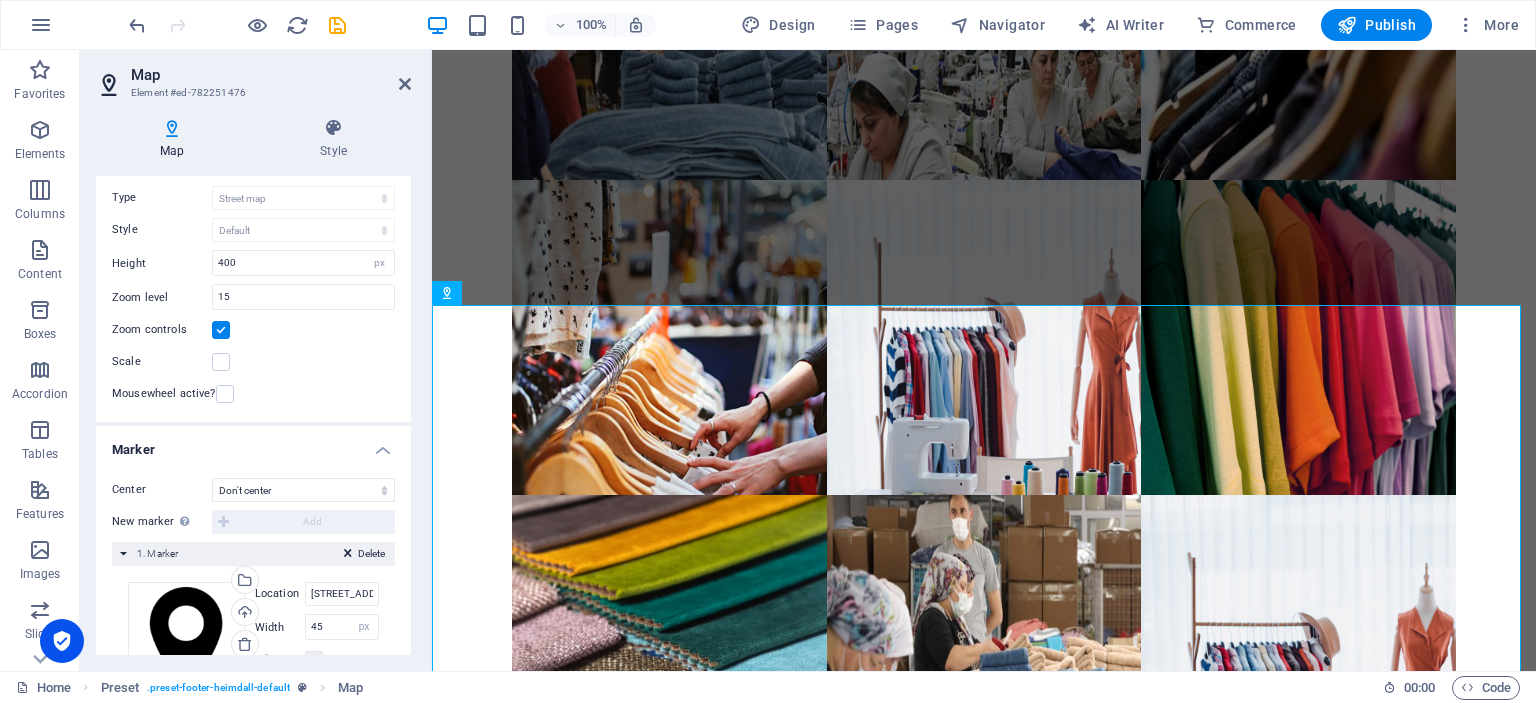 scroll, scrollTop: 200, scrollLeft: 0, axis: vertical 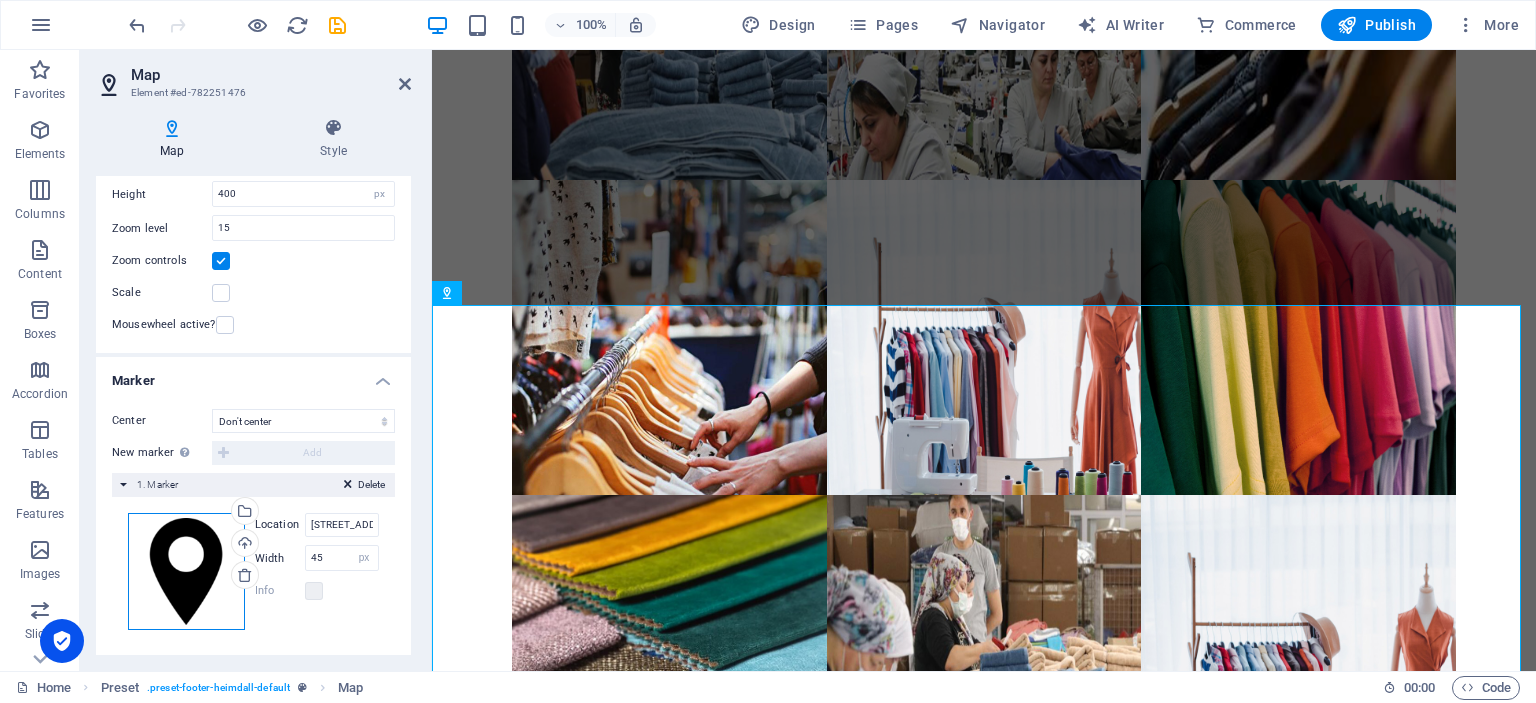 click on "Drag files here, click to choose files or select files from Files or our free stock photos & videos" at bounding box center [186, 571] 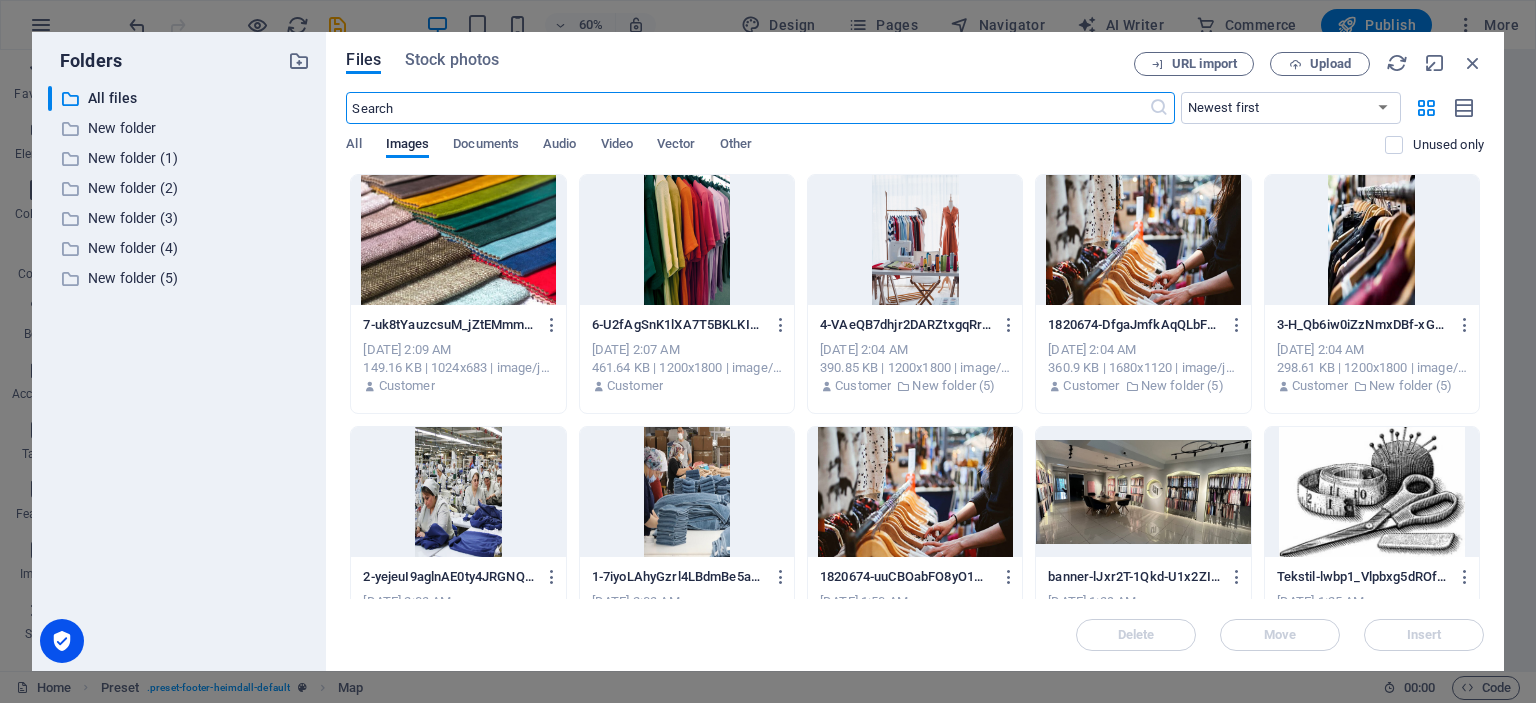 scroll, scrollTop: 3739, scrollLeft: 0, axis: vertical 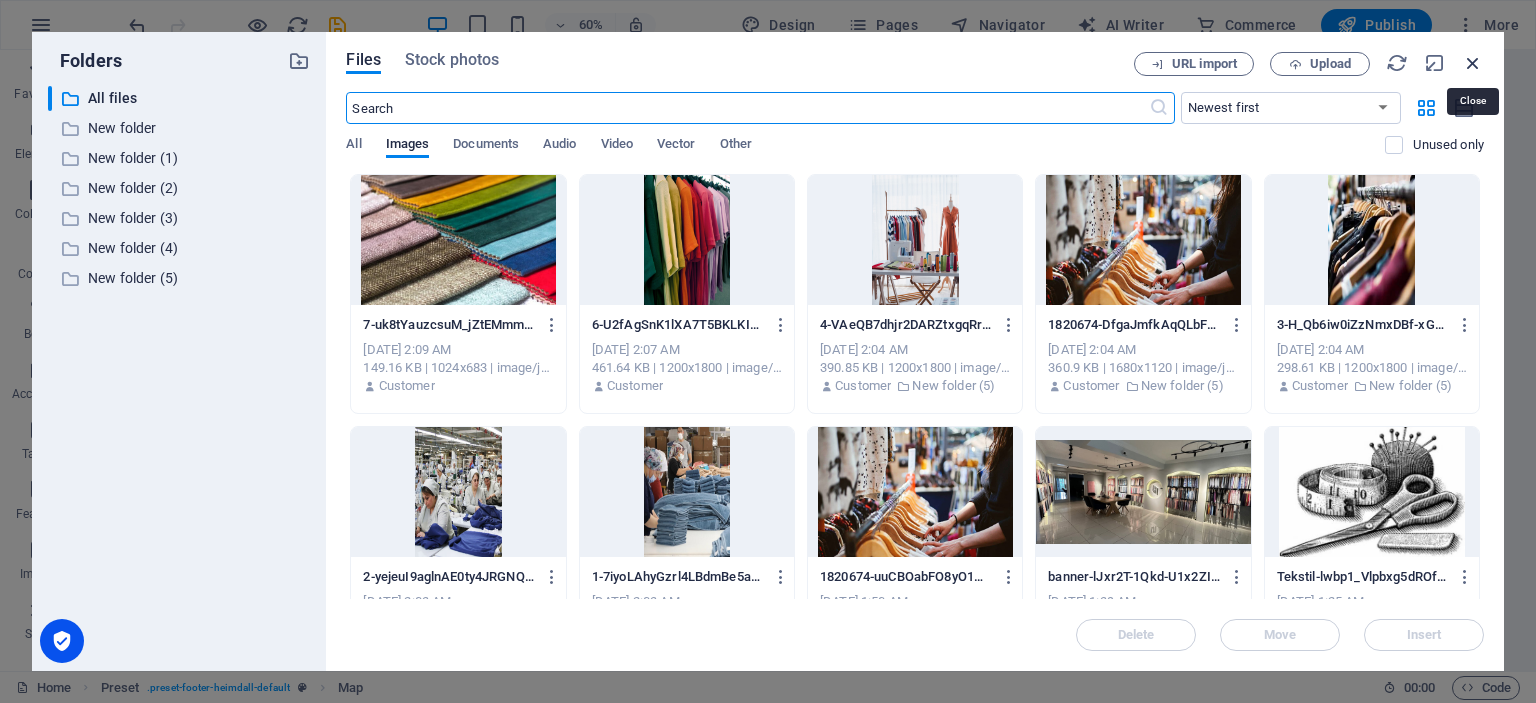click at bounding box center [1473, 63] 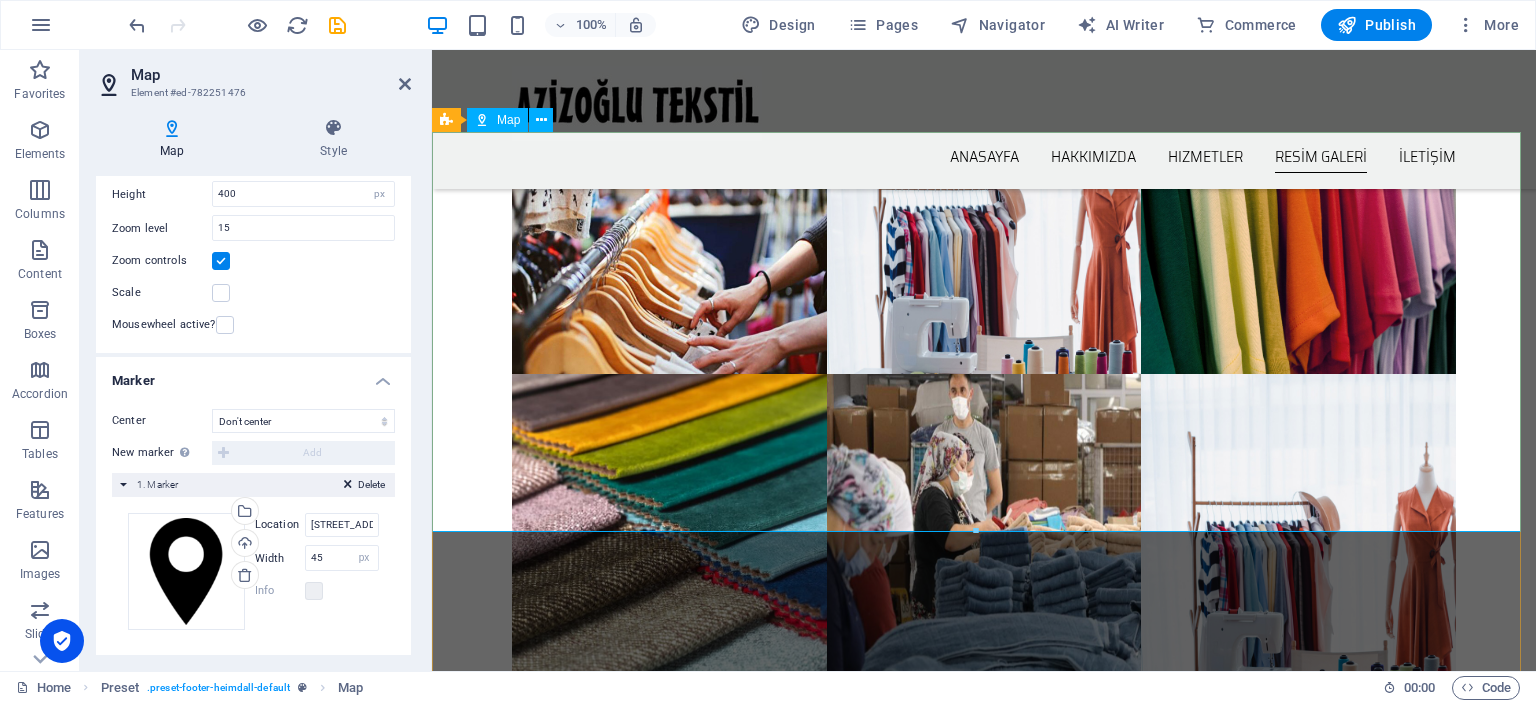 scroll, scrollTop: 3400, scrollLeft: 0, axis: vertical 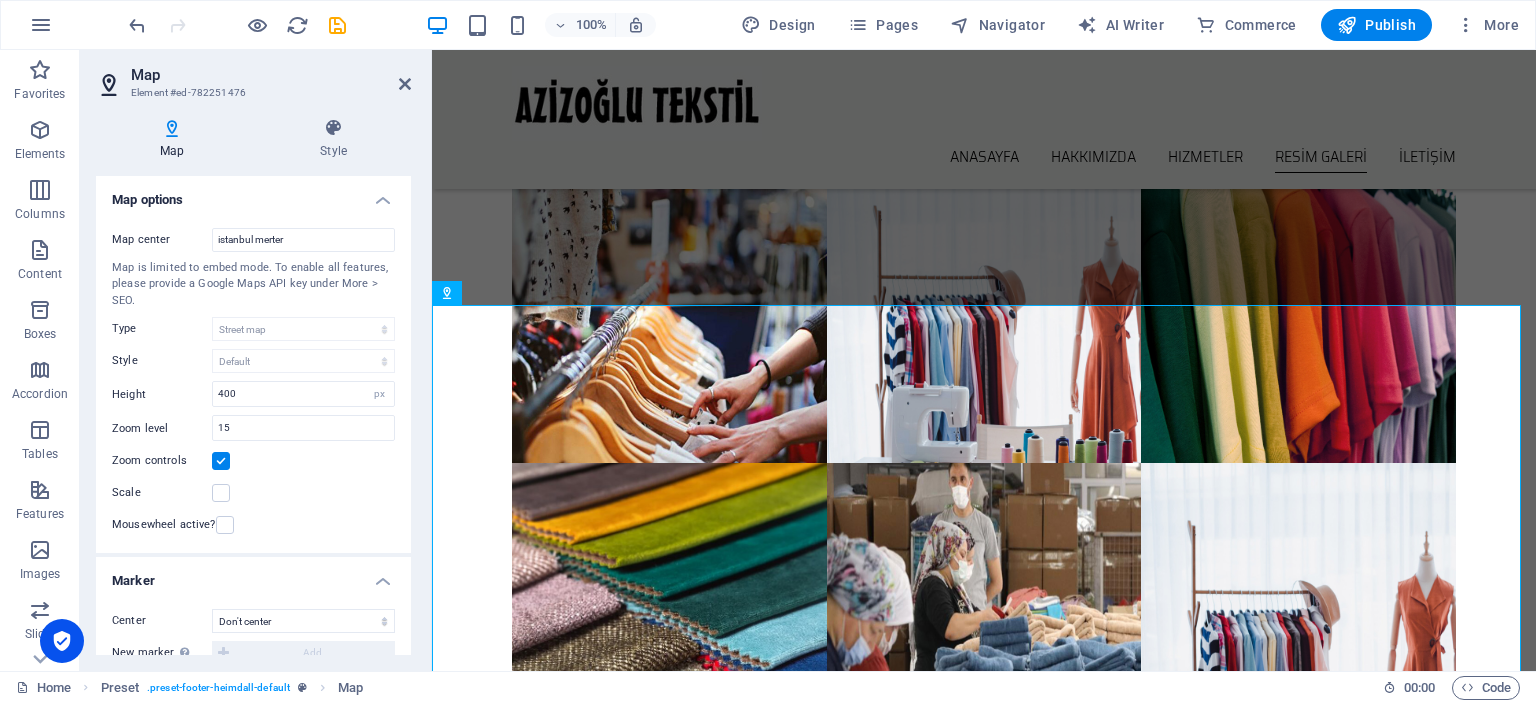 click at bounding box center [221, 461] 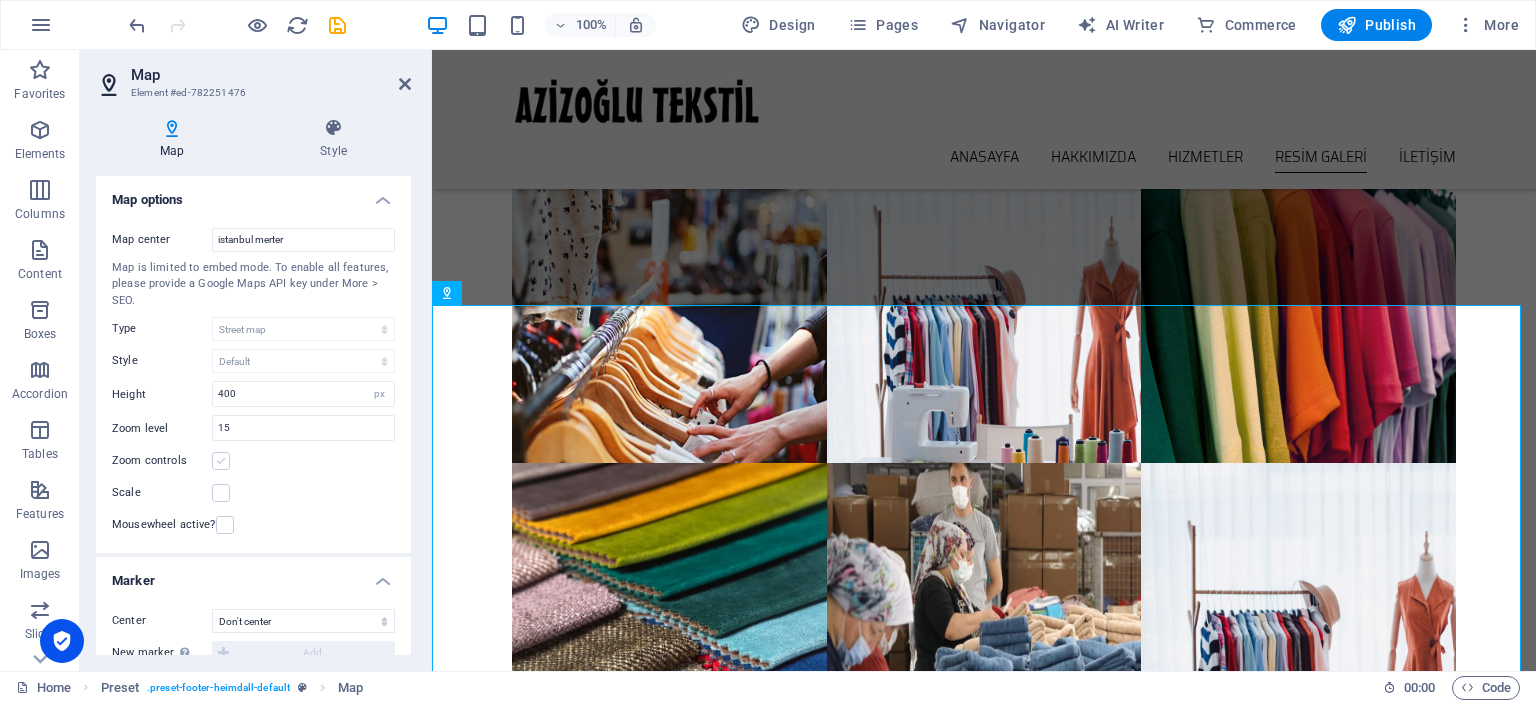 click at bounding box center [221, 461] 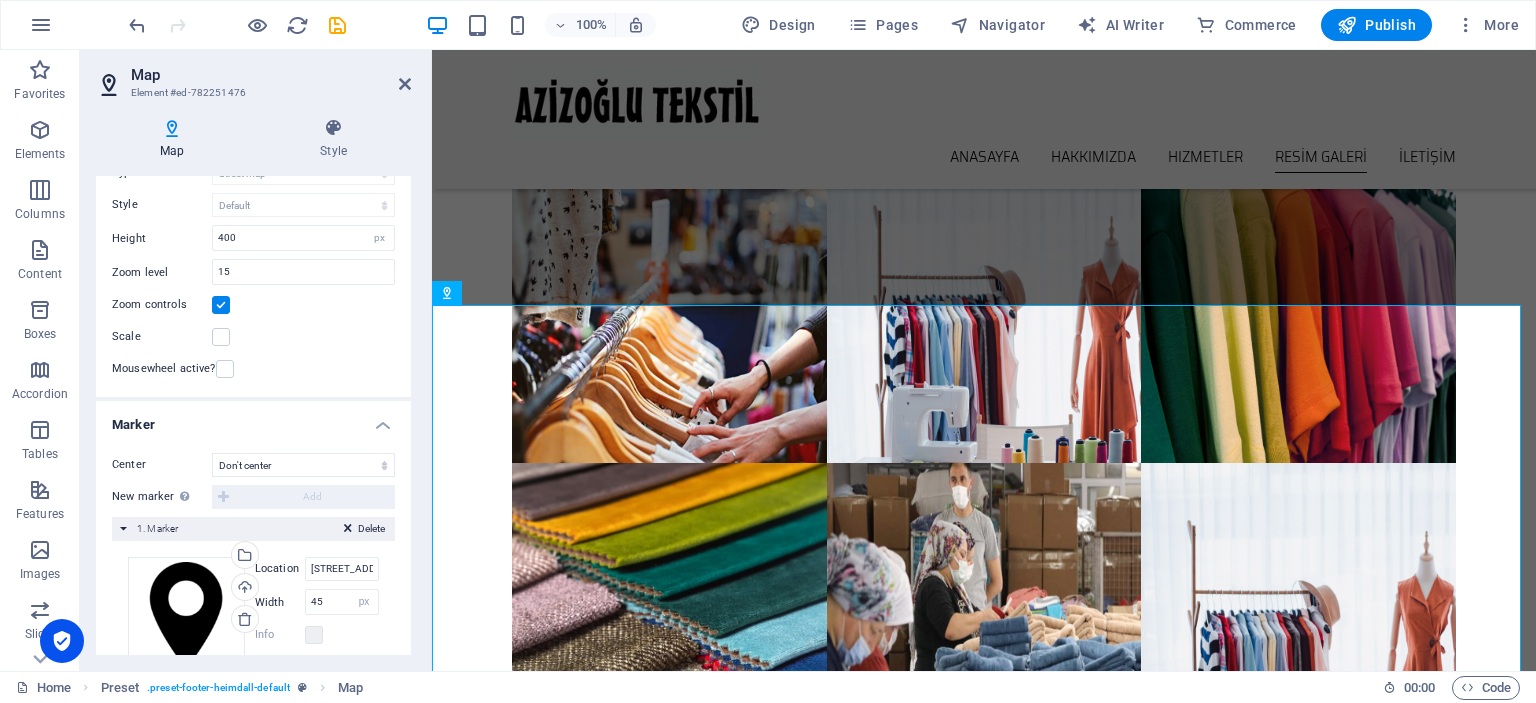 scroll, scrollTop: 203, scrollLeft: 0, axis: vertical 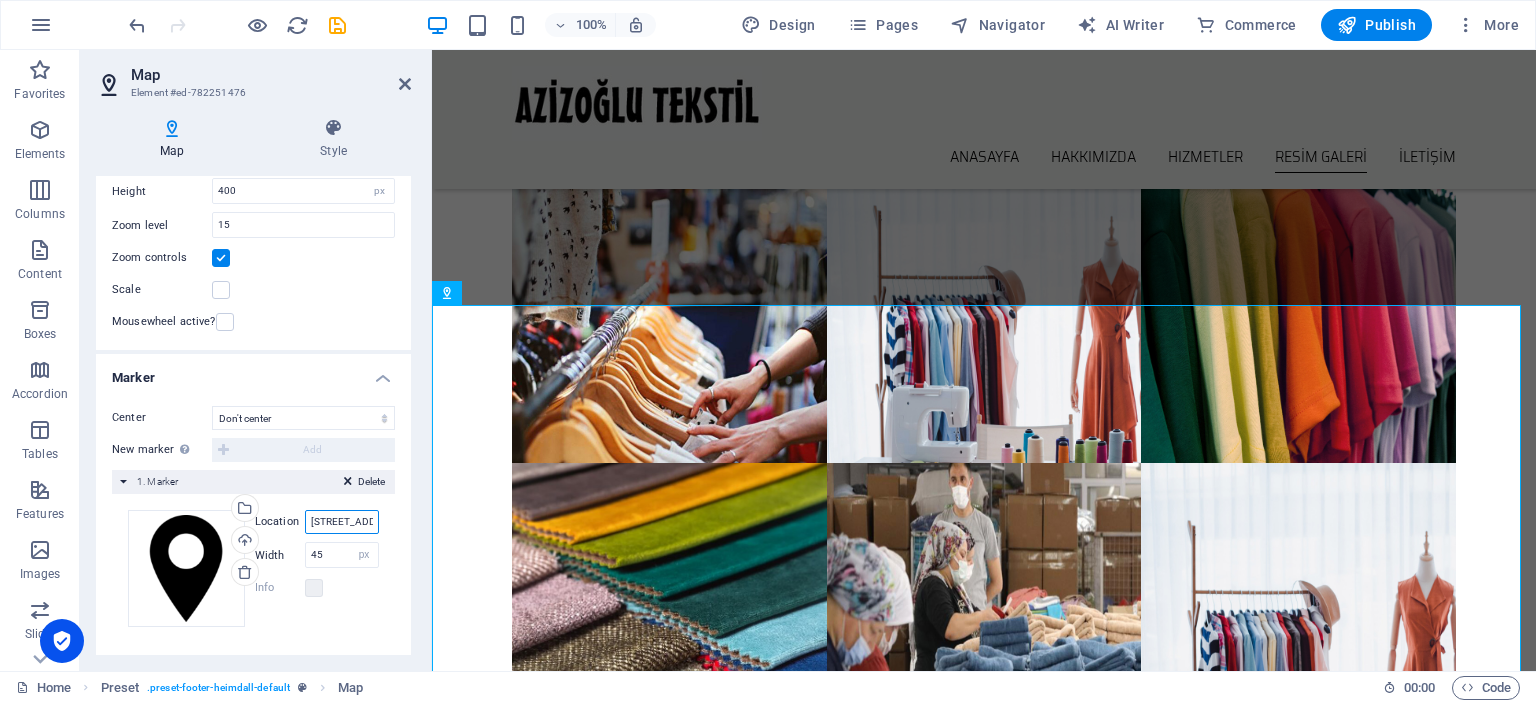click on "401 F St NW, 20001 Washington, DC" at bounding box center (342, 522) 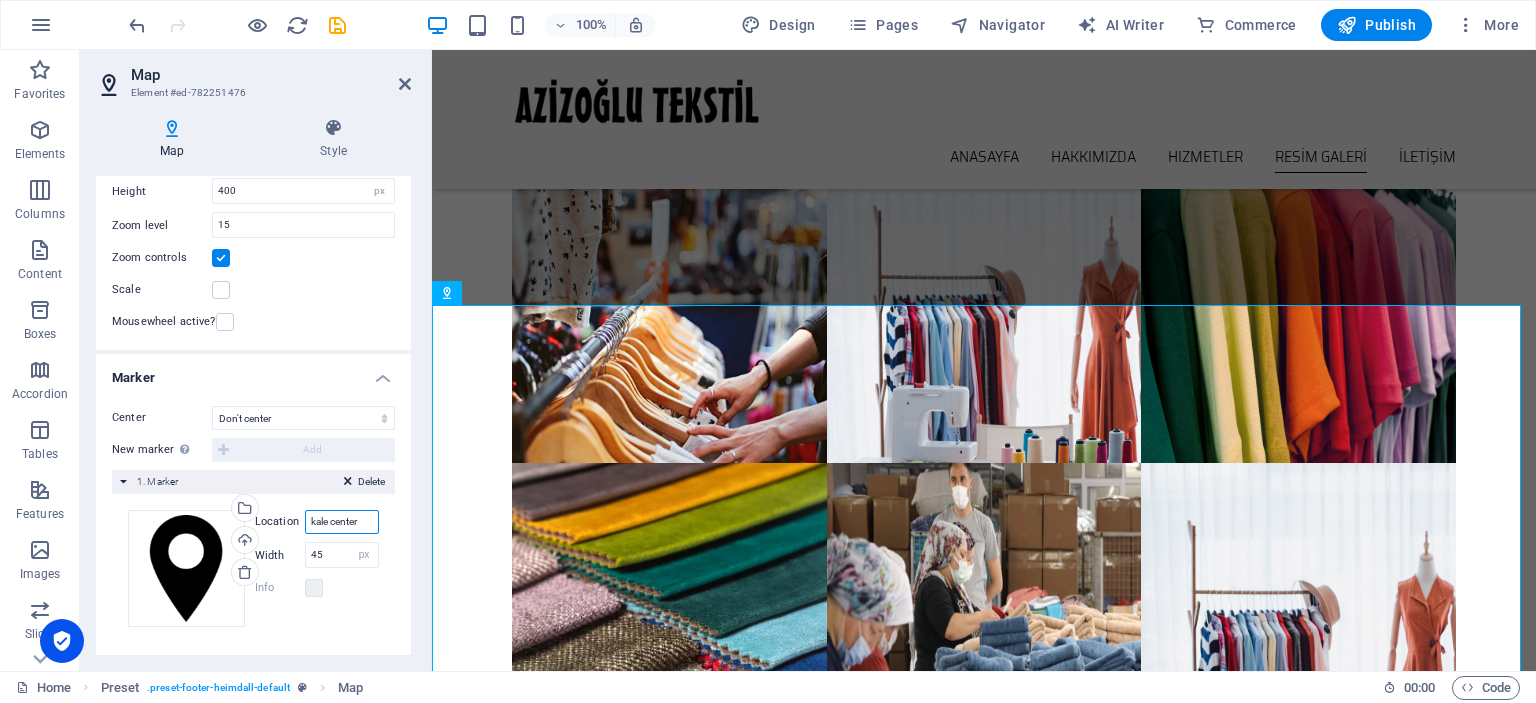 type on "kale center" 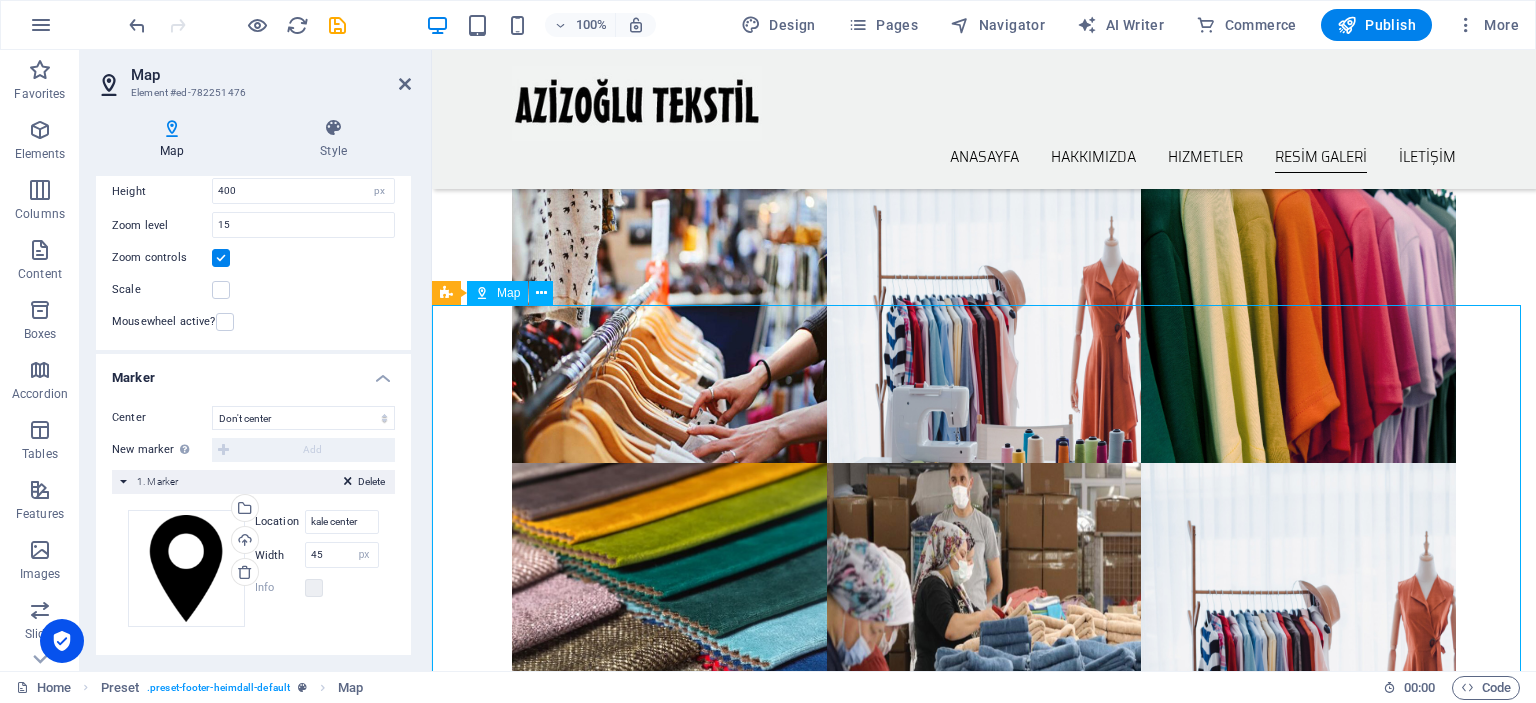 drag, startPoint x: 840, startPoint y: 496, endPoint x: 816, endPoint y: 496, distance: 24 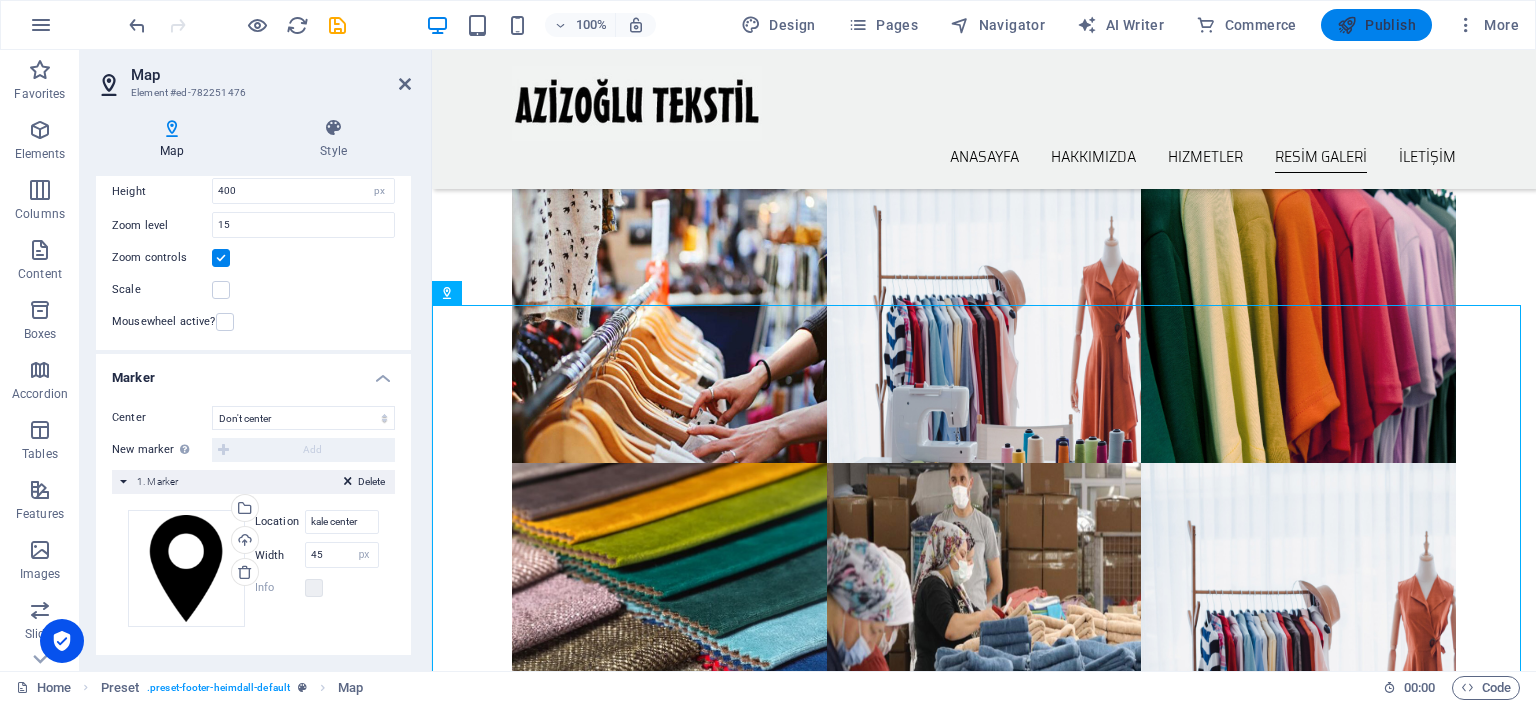 click on "Publish" at bounding box center [1376, 25] 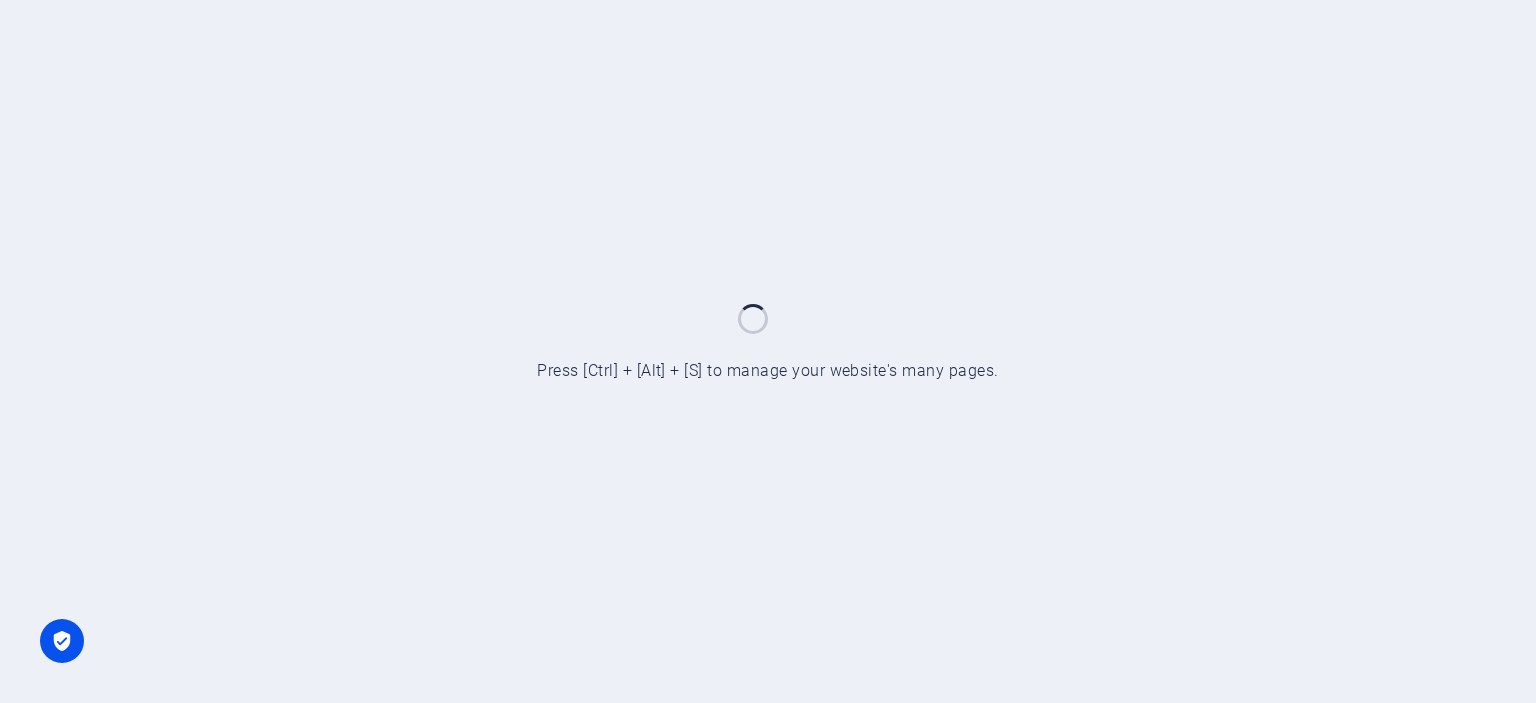 scroll, scrollTop: 0, scrollLeft: 0, axis: both 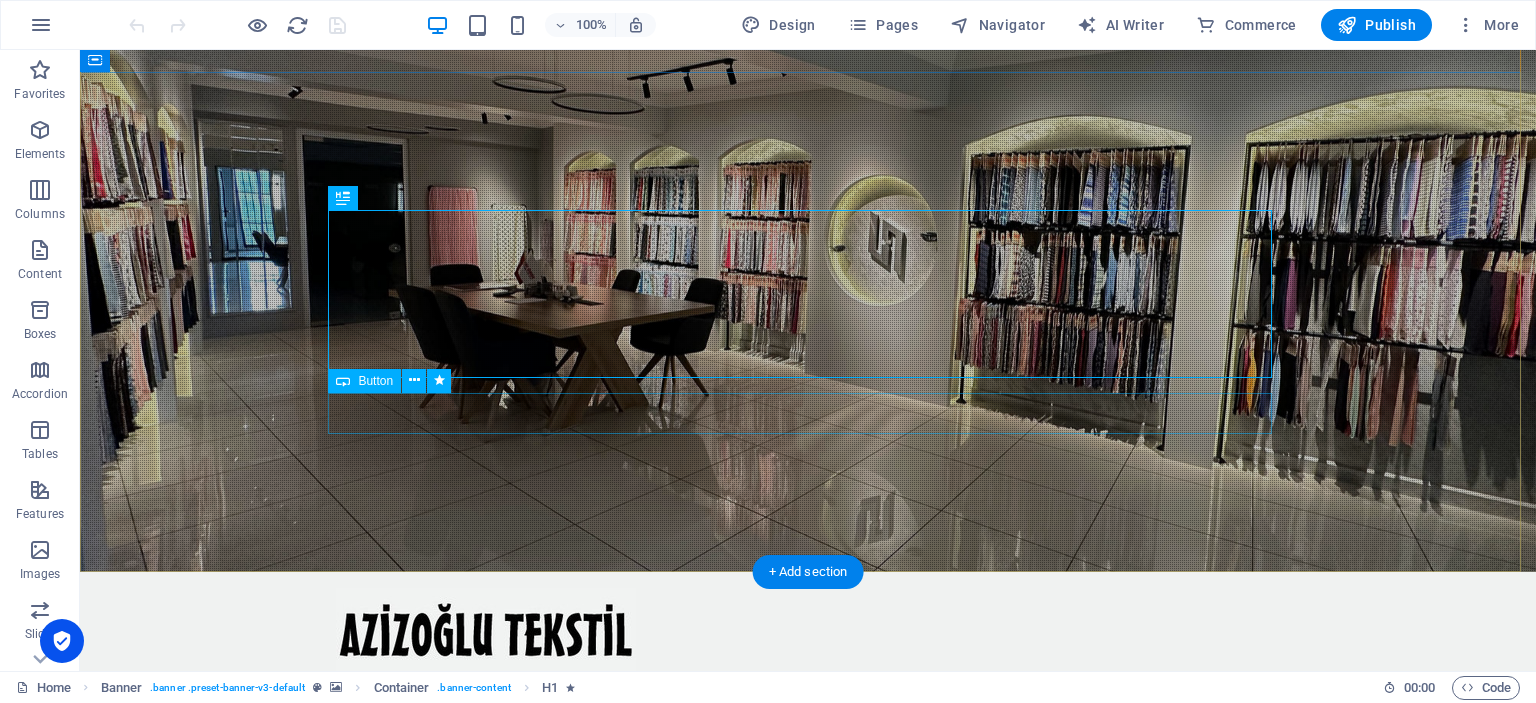 click on "Daha fazla bilgi edin" at bounding box center [808, 1010] 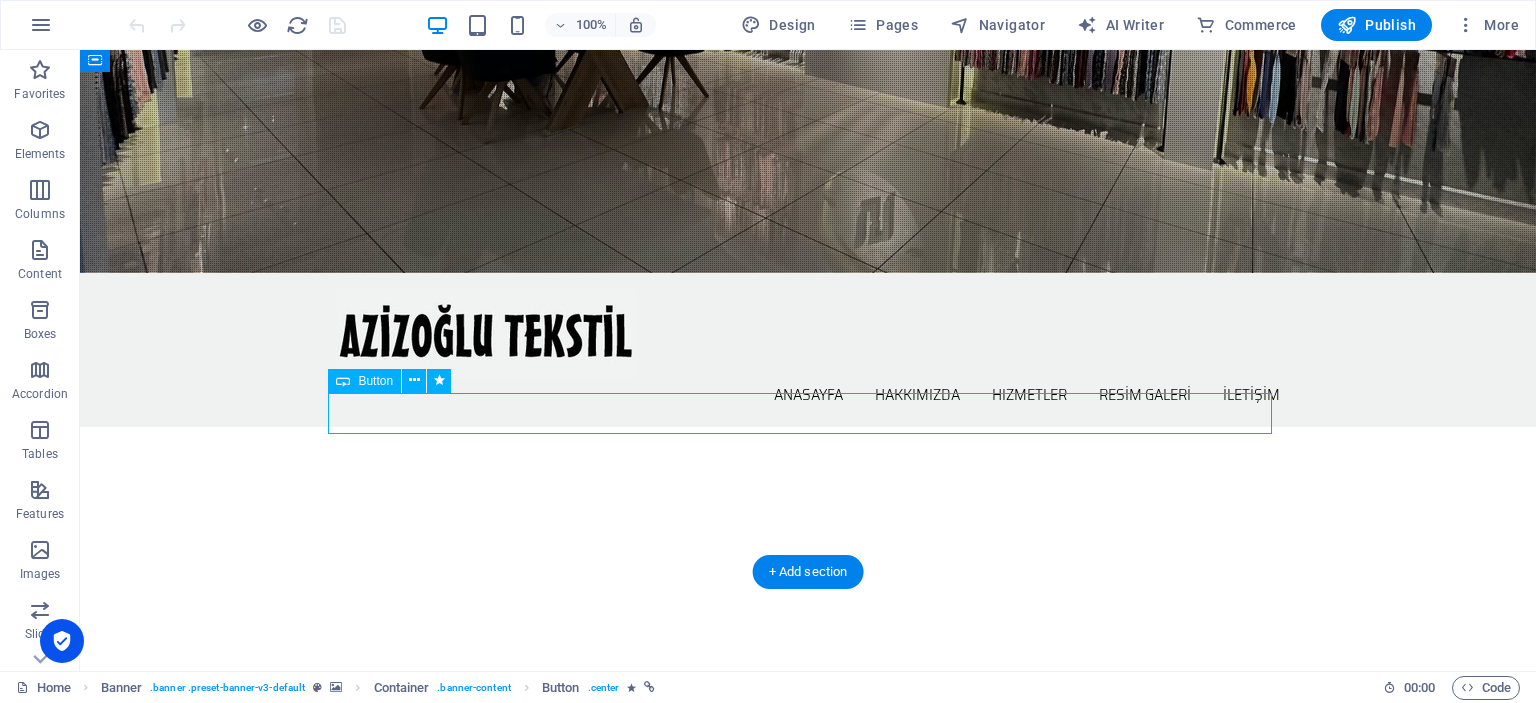 scroll, scrollTop: 400, scrollLeft: 0, axis: vertical 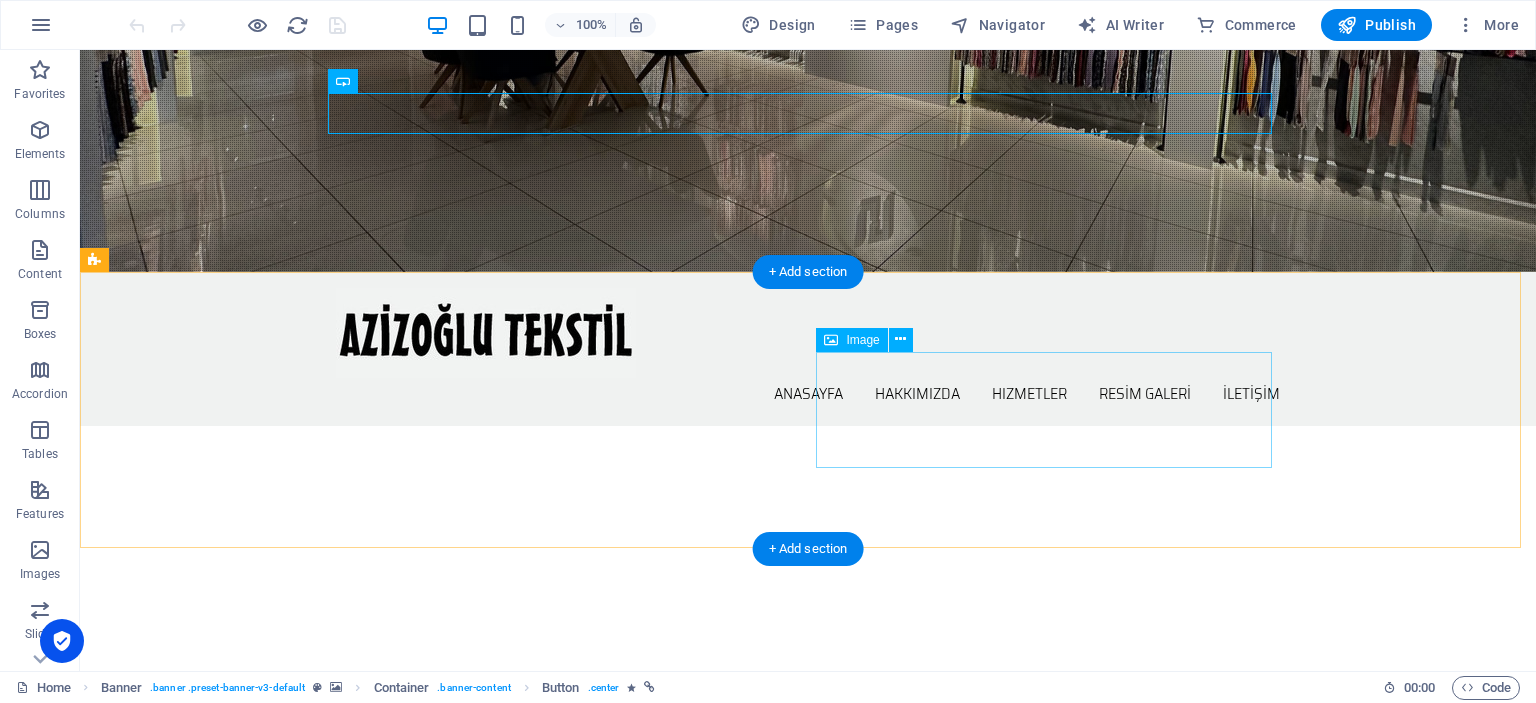 click at bounding box center [242, 1074] 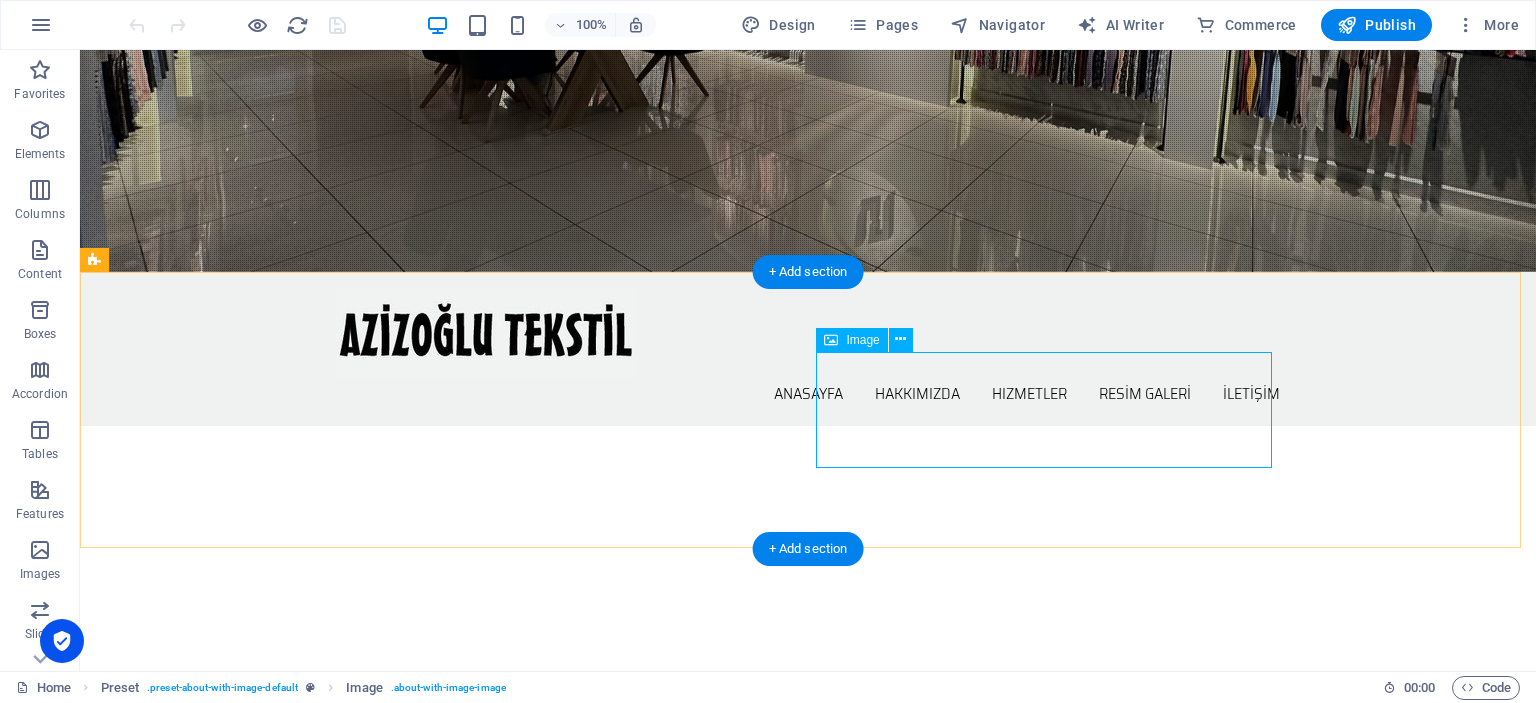 click at bounding box center [242, 1074] 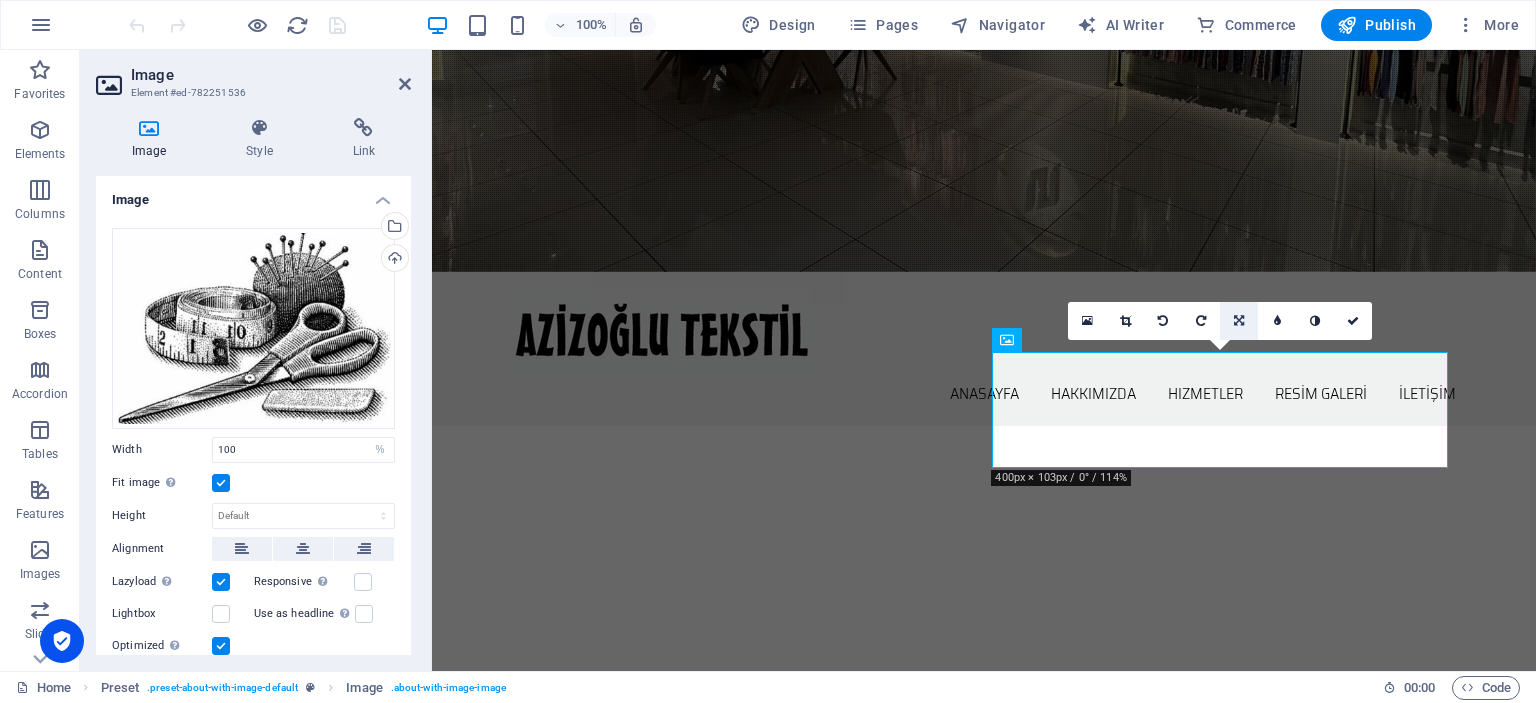 click at bounding box center (1239, 321) 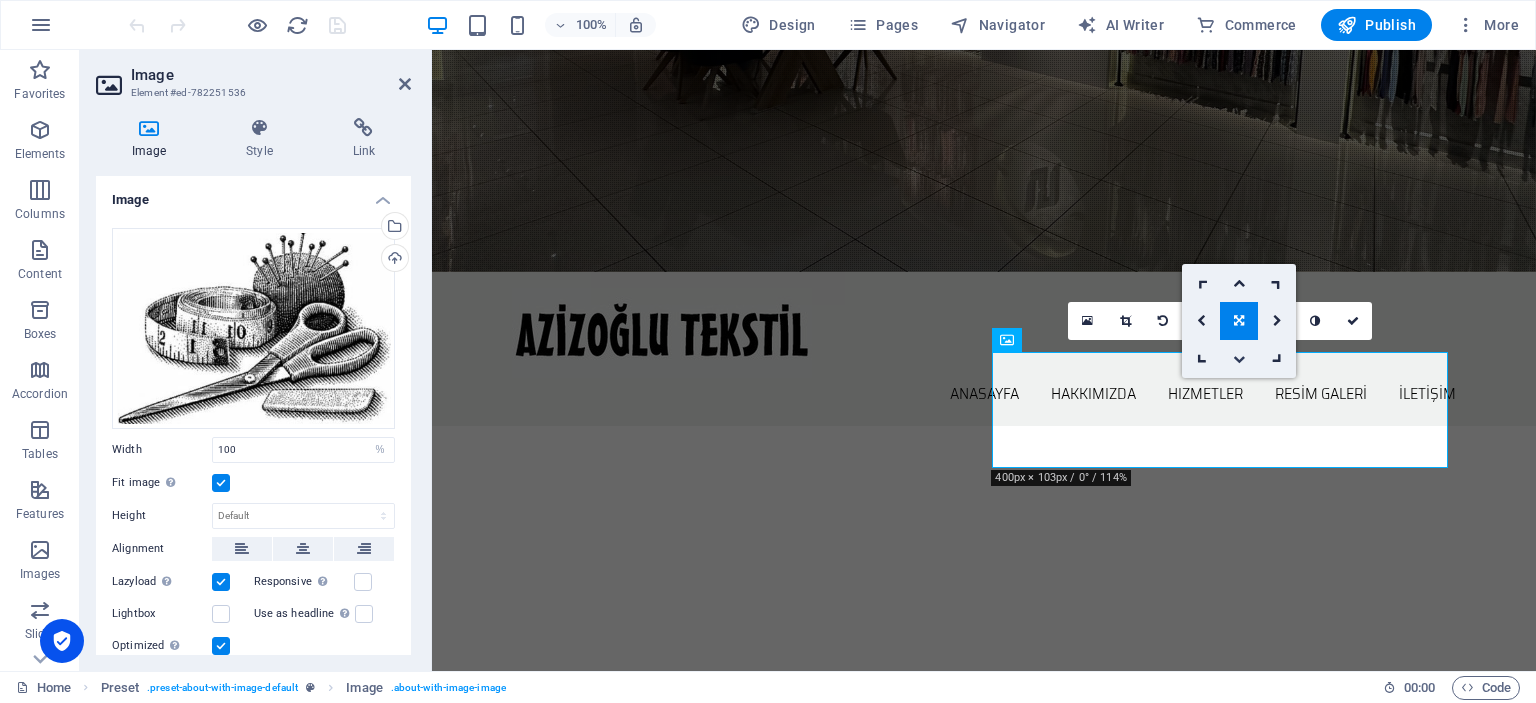 click at bounding box center (1239, 359) 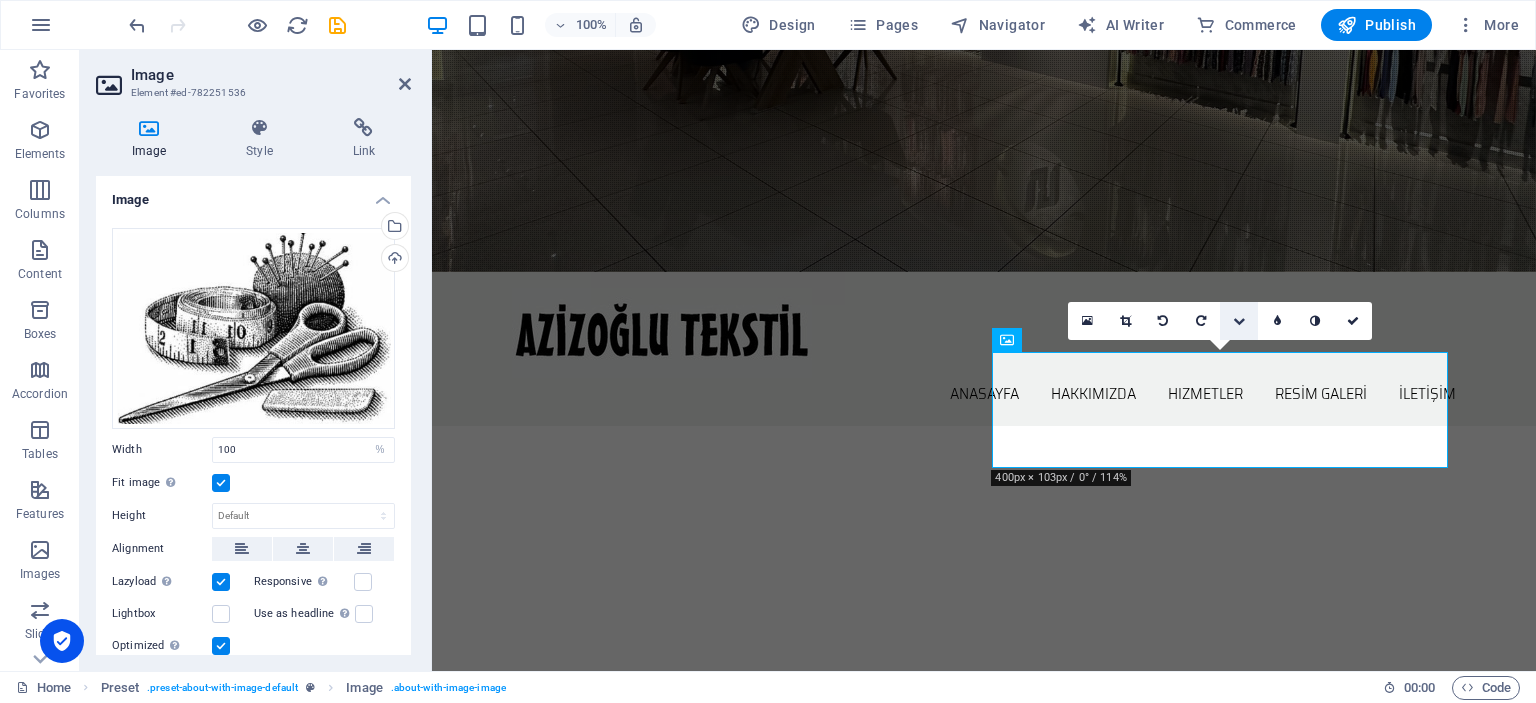 click at bounding box center (1239, 321) 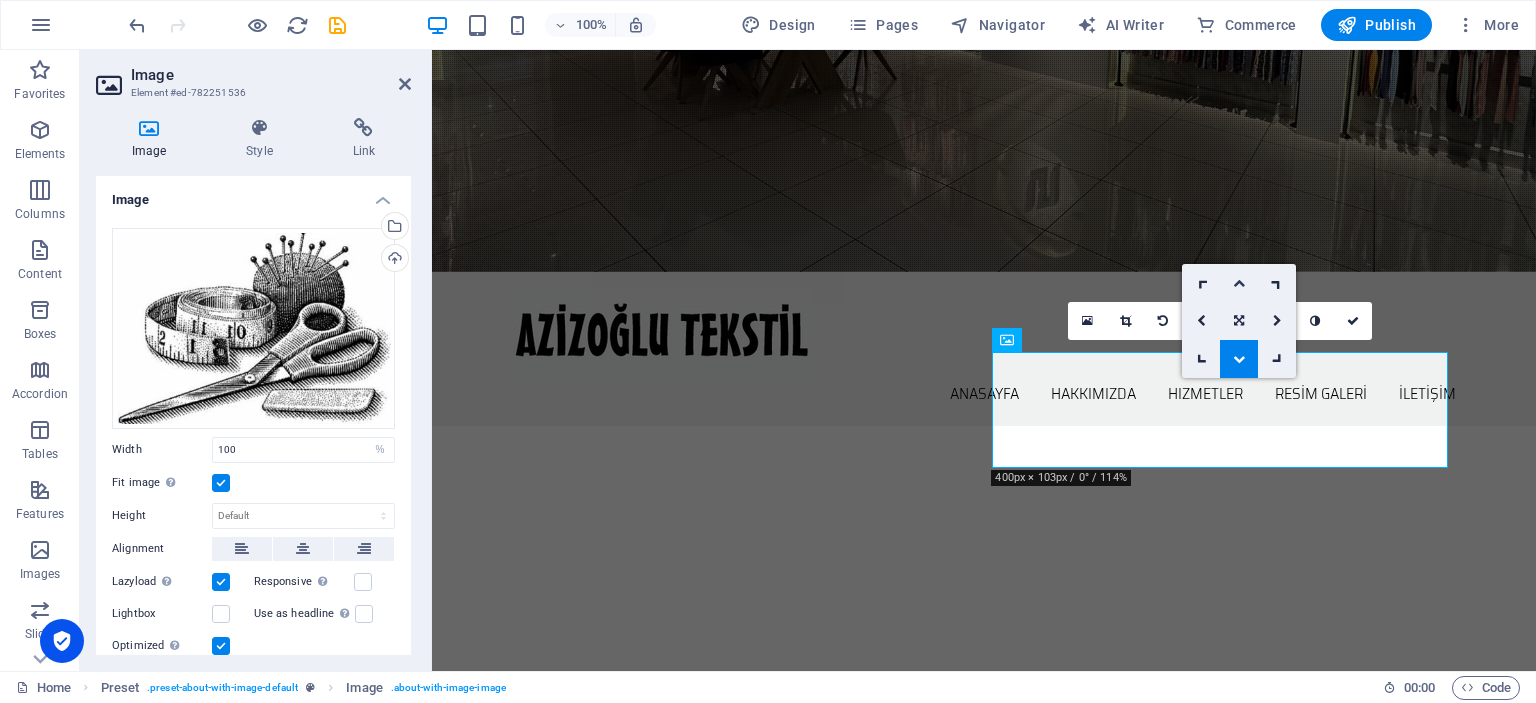 click at bounding box center (1239, 283) 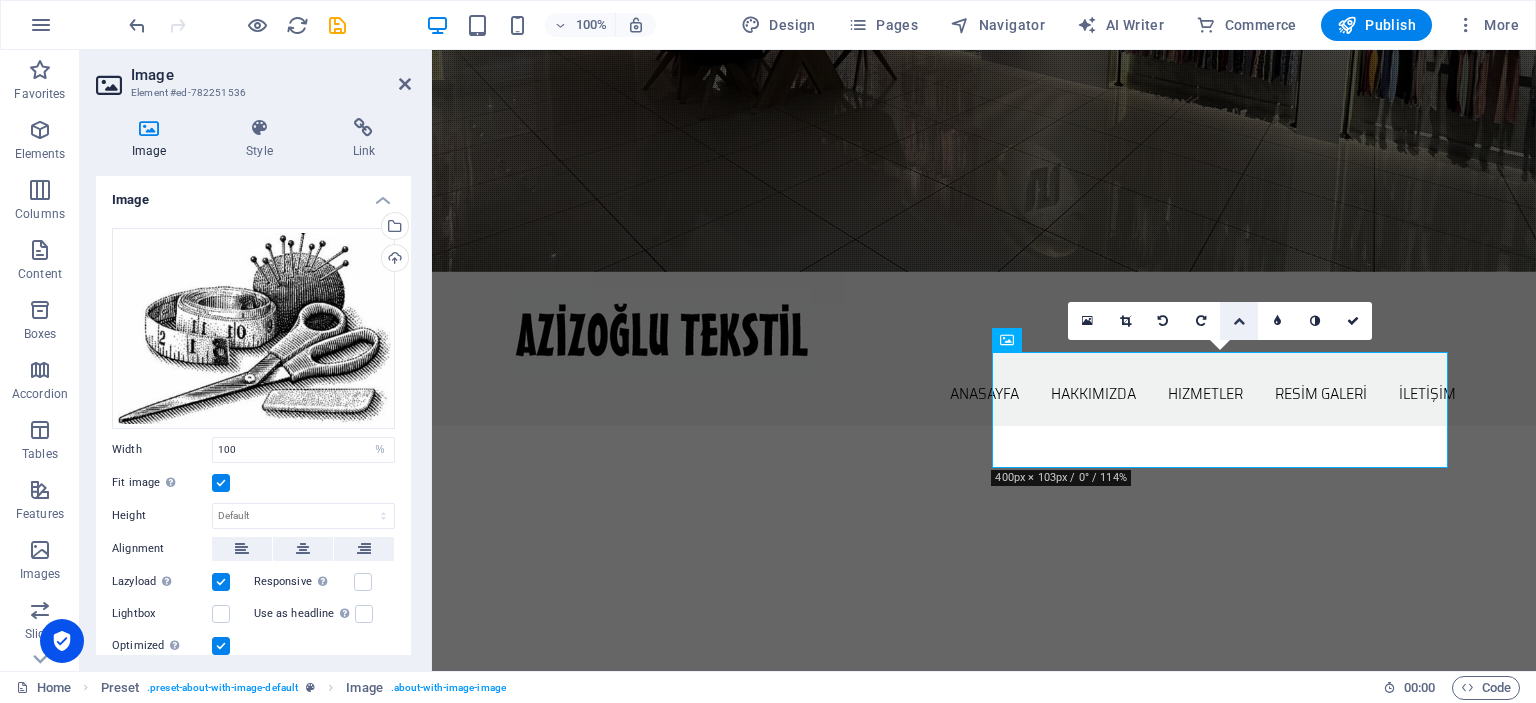 click at bounding box center (1239, 321) 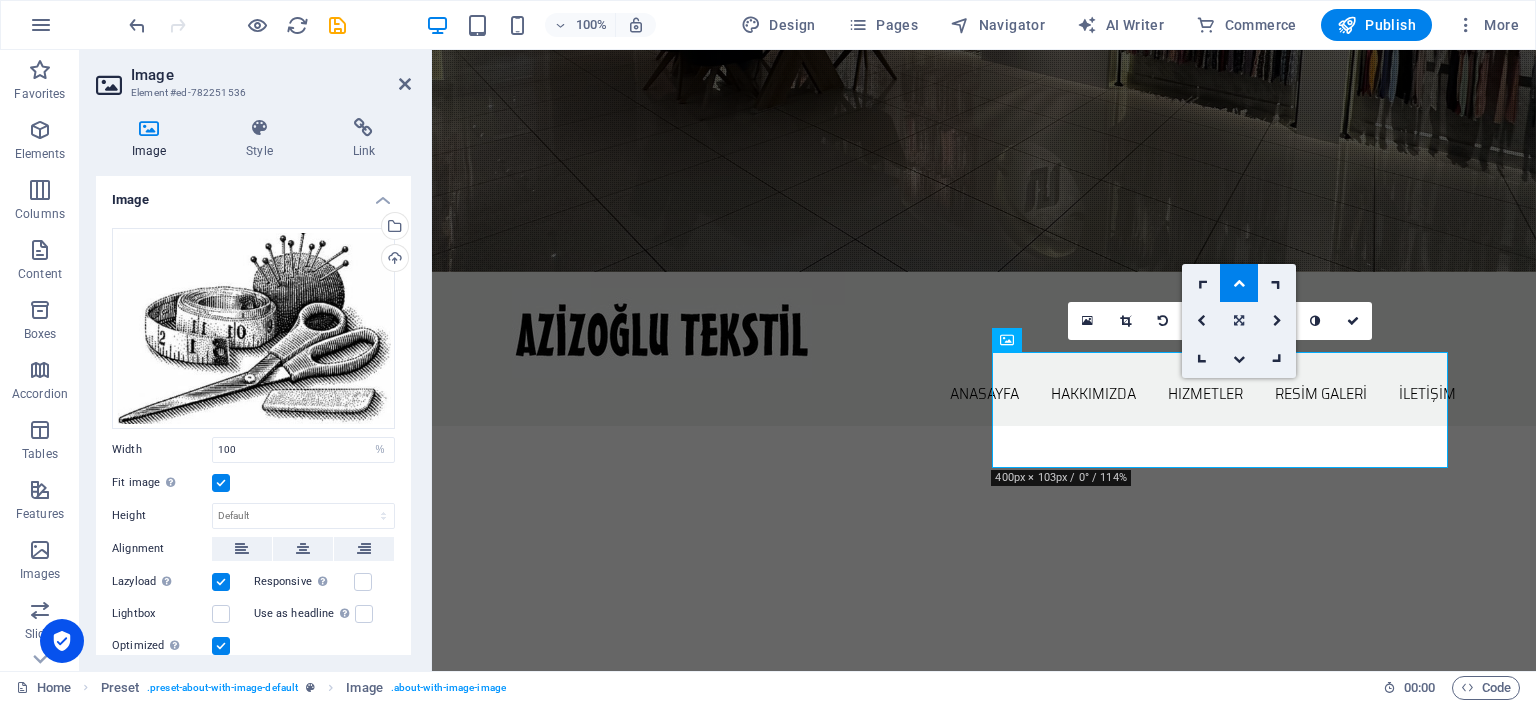 click at bounding box center (1239, 321) 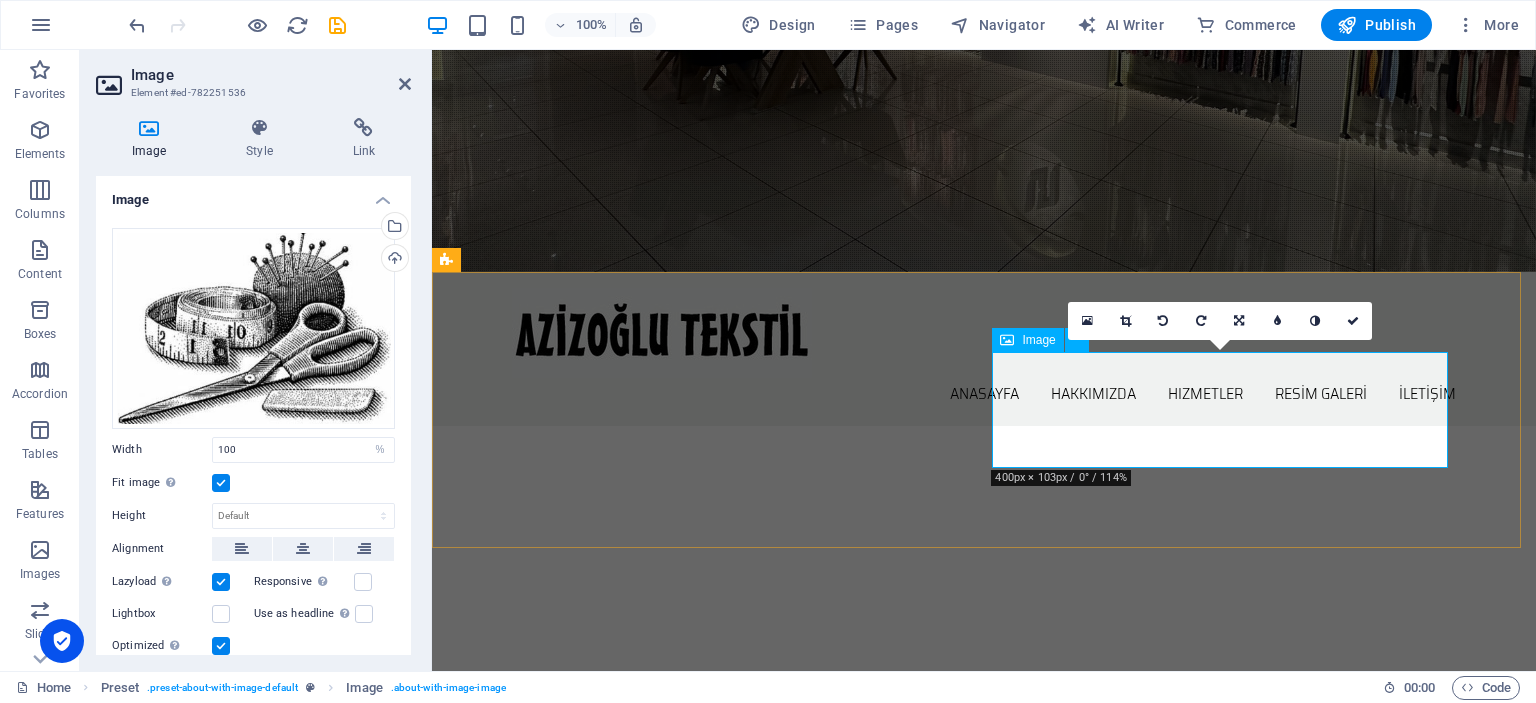 click at bounding box center (594, 1074) 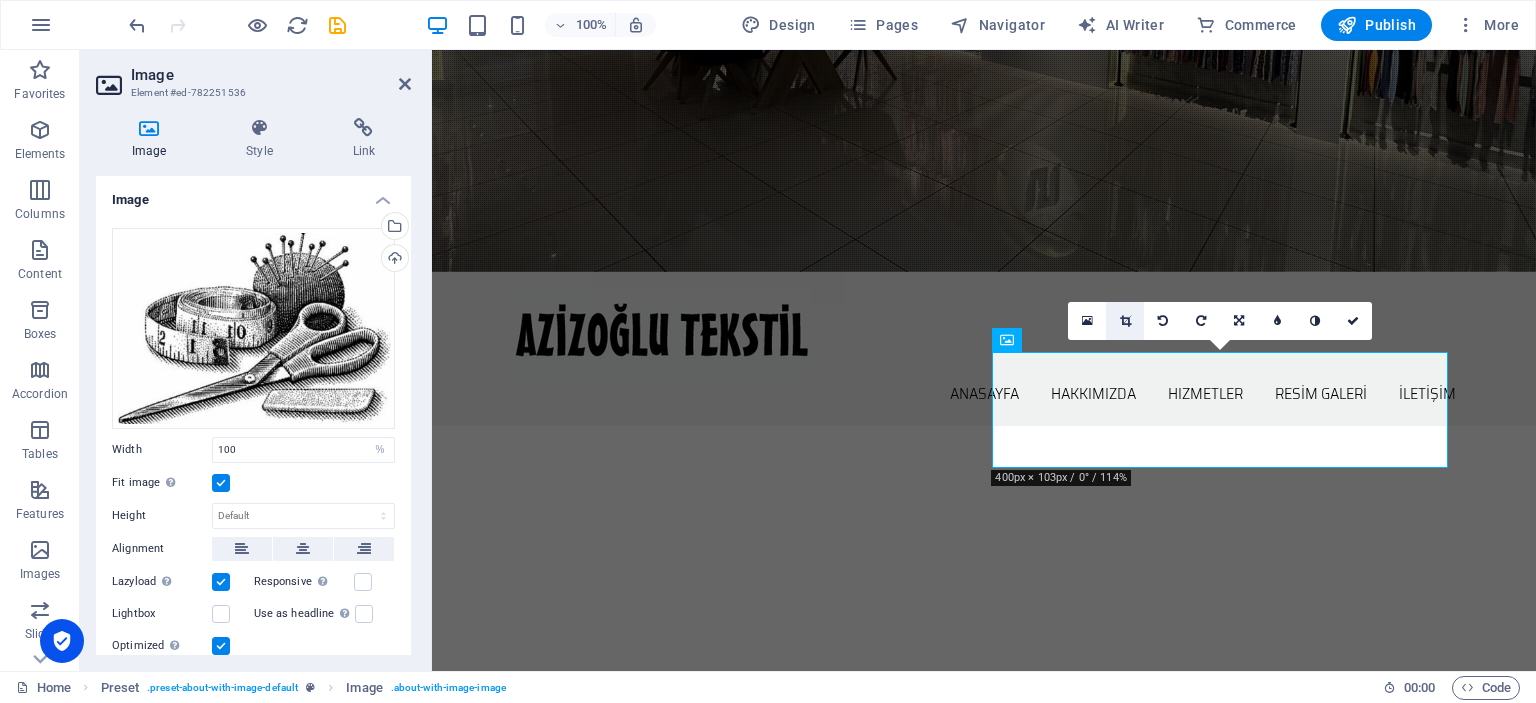click at bounding box center (1125, 321) 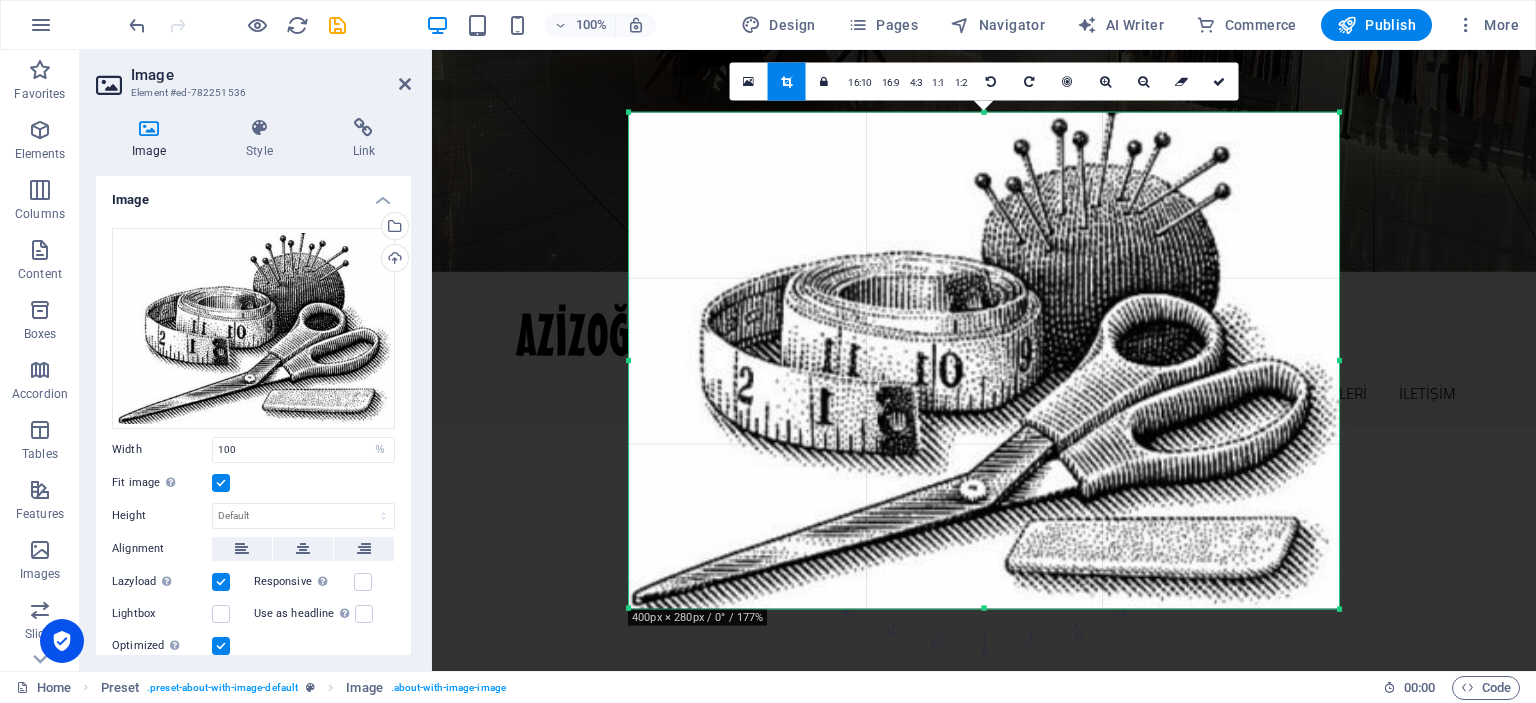 click at bounding box center [984, 401] 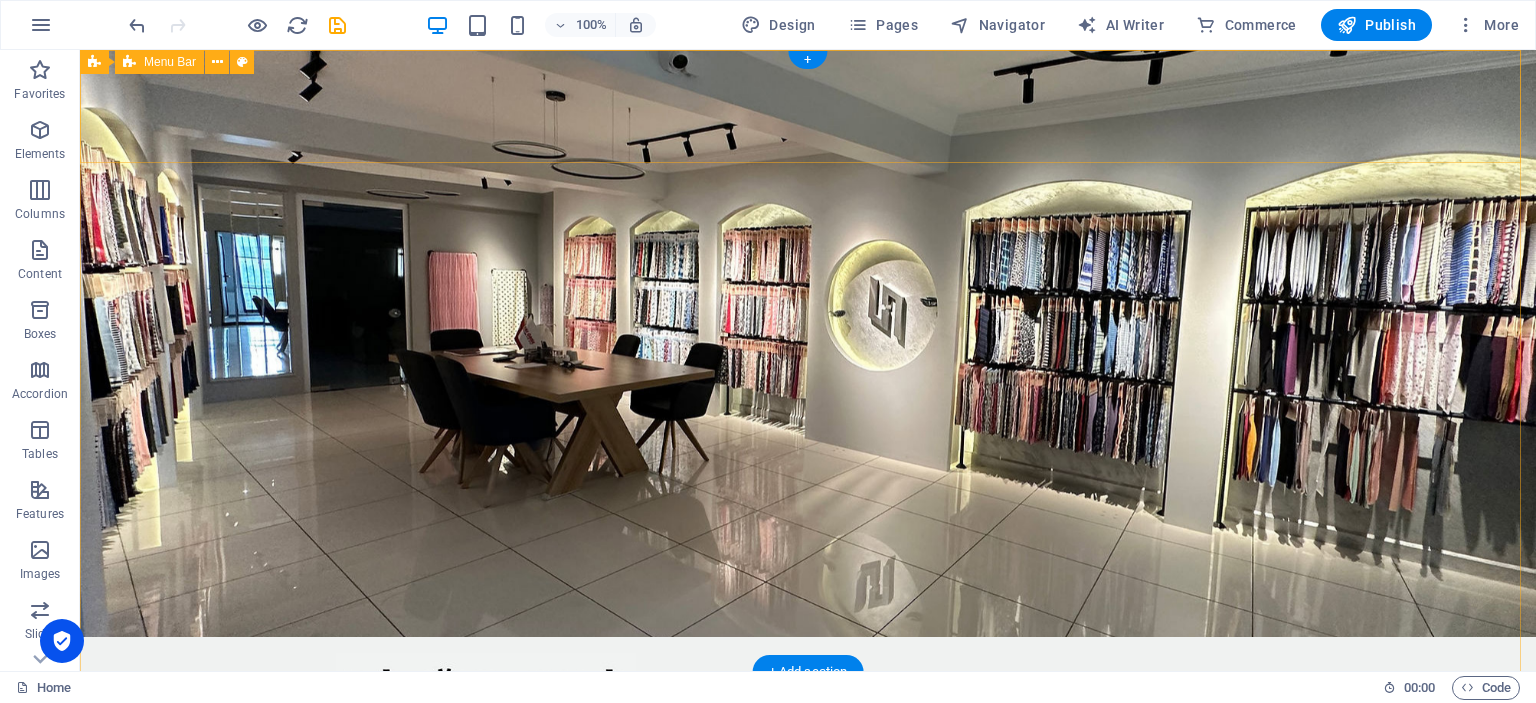 scroll, scrollTop: 0, scrollLeft: 0, axis: both 